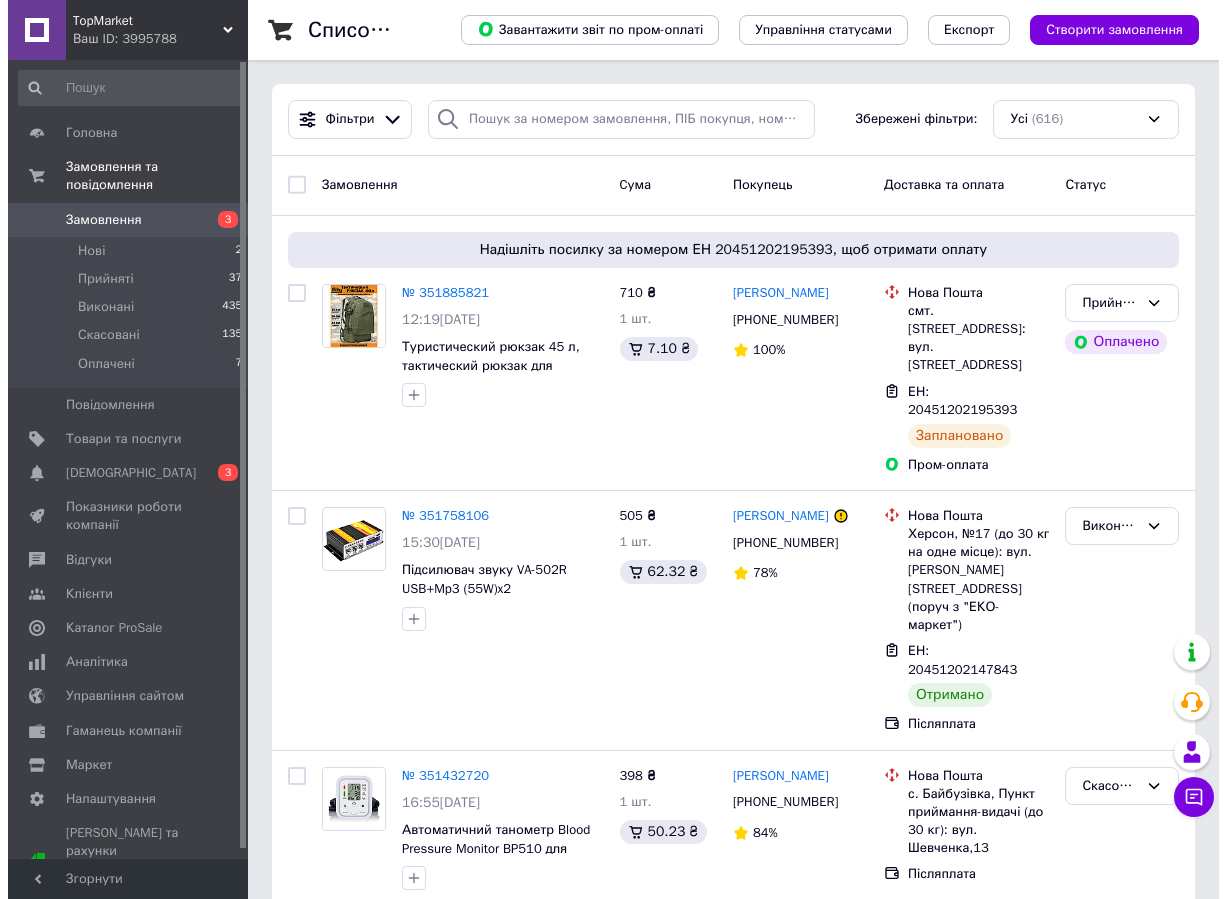 scroll, scrollTop: 0, scrollLeft: 0, axis: both 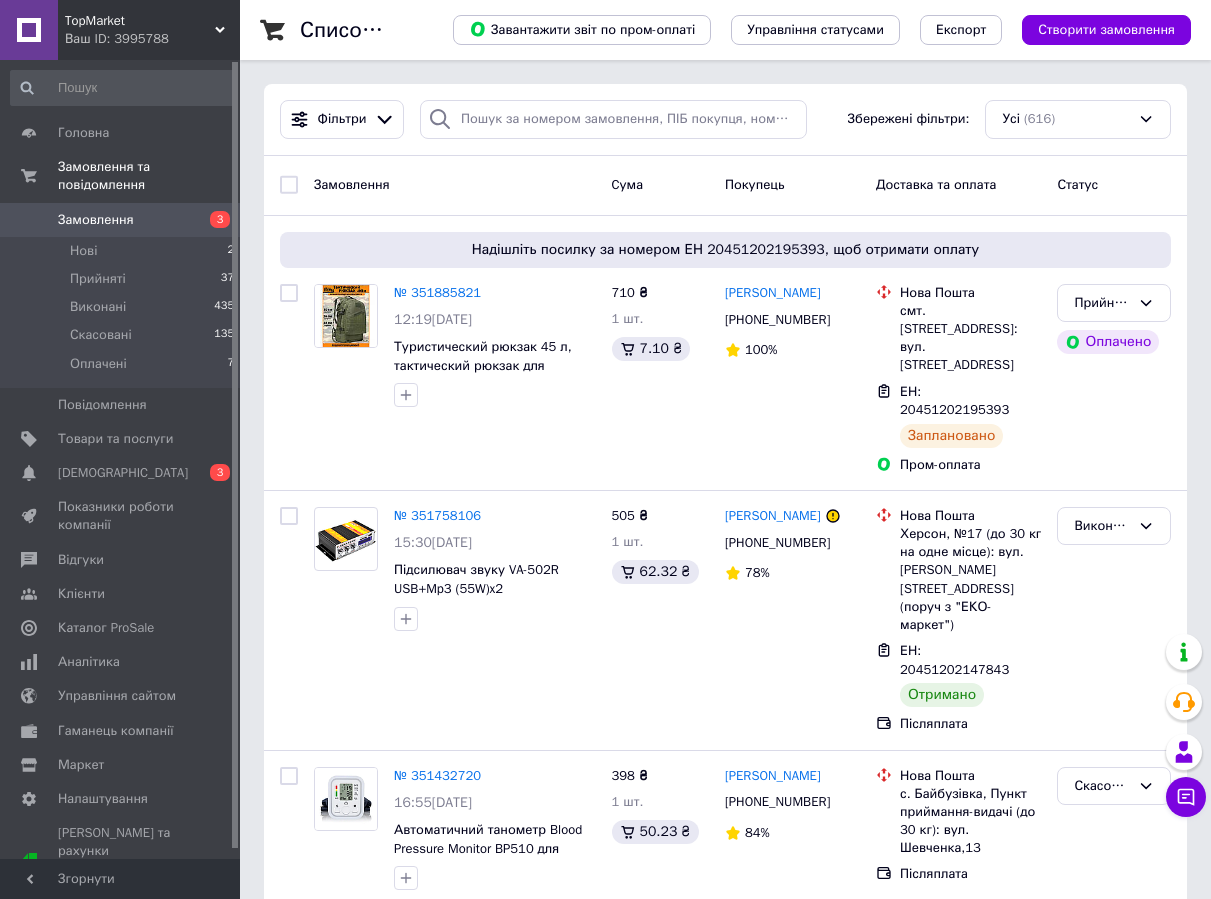 click on "Замовлення" at bounding box center [96, 220] 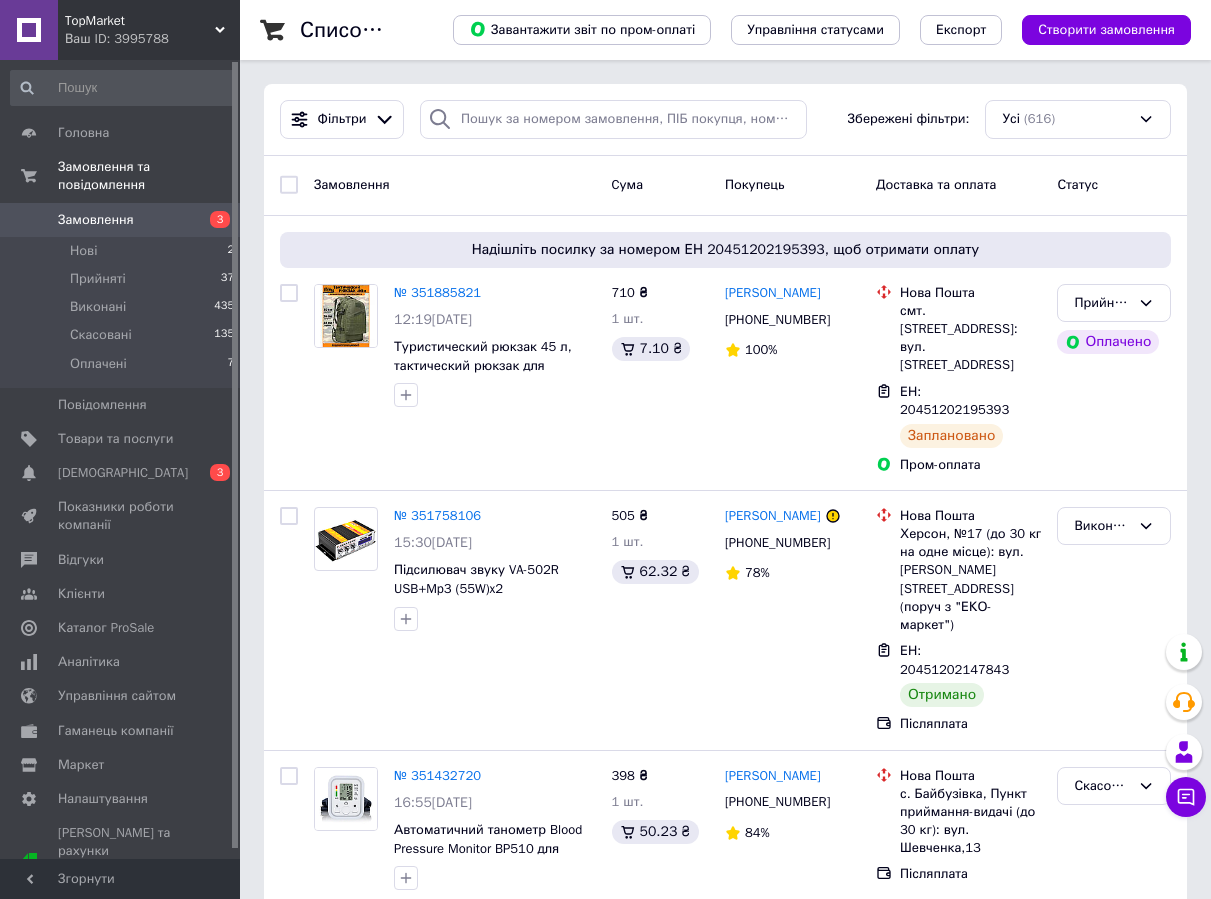 click on "Замовлення" at bounding box center (121, 220) 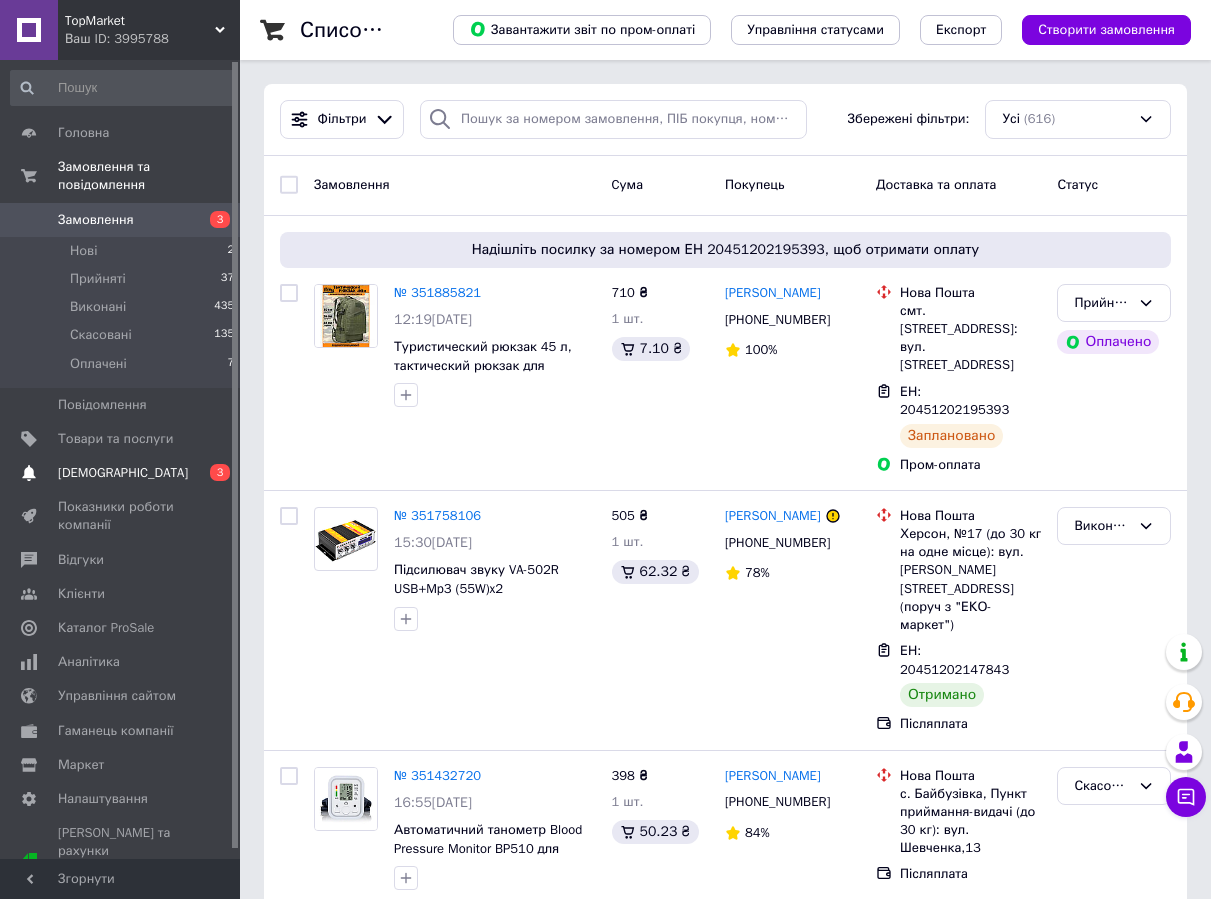 click on "[DEMOGRAPHIC_DATA]" at bounding box center [121, 473] 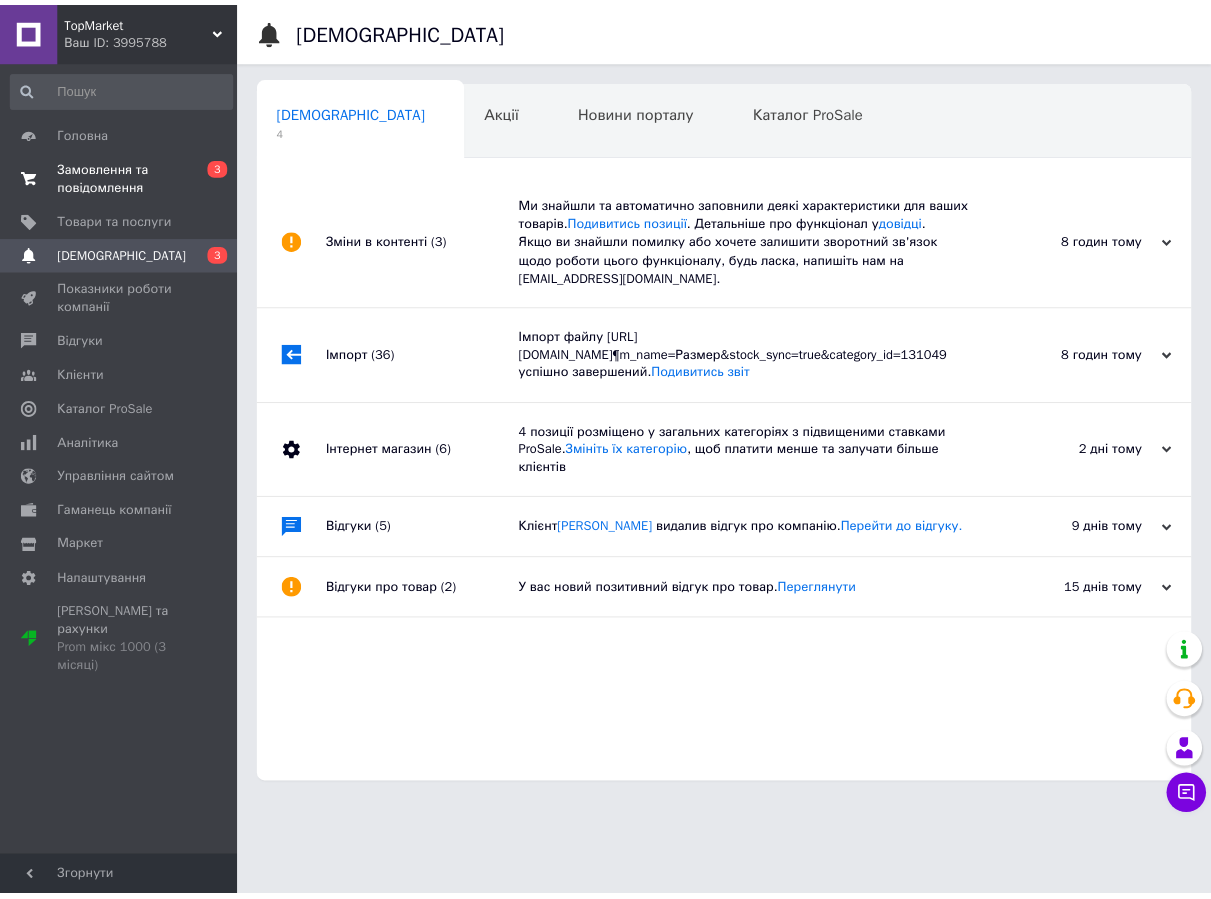 scroll, scrollTop: 0, scrollLeft: 5, axis: horizontal 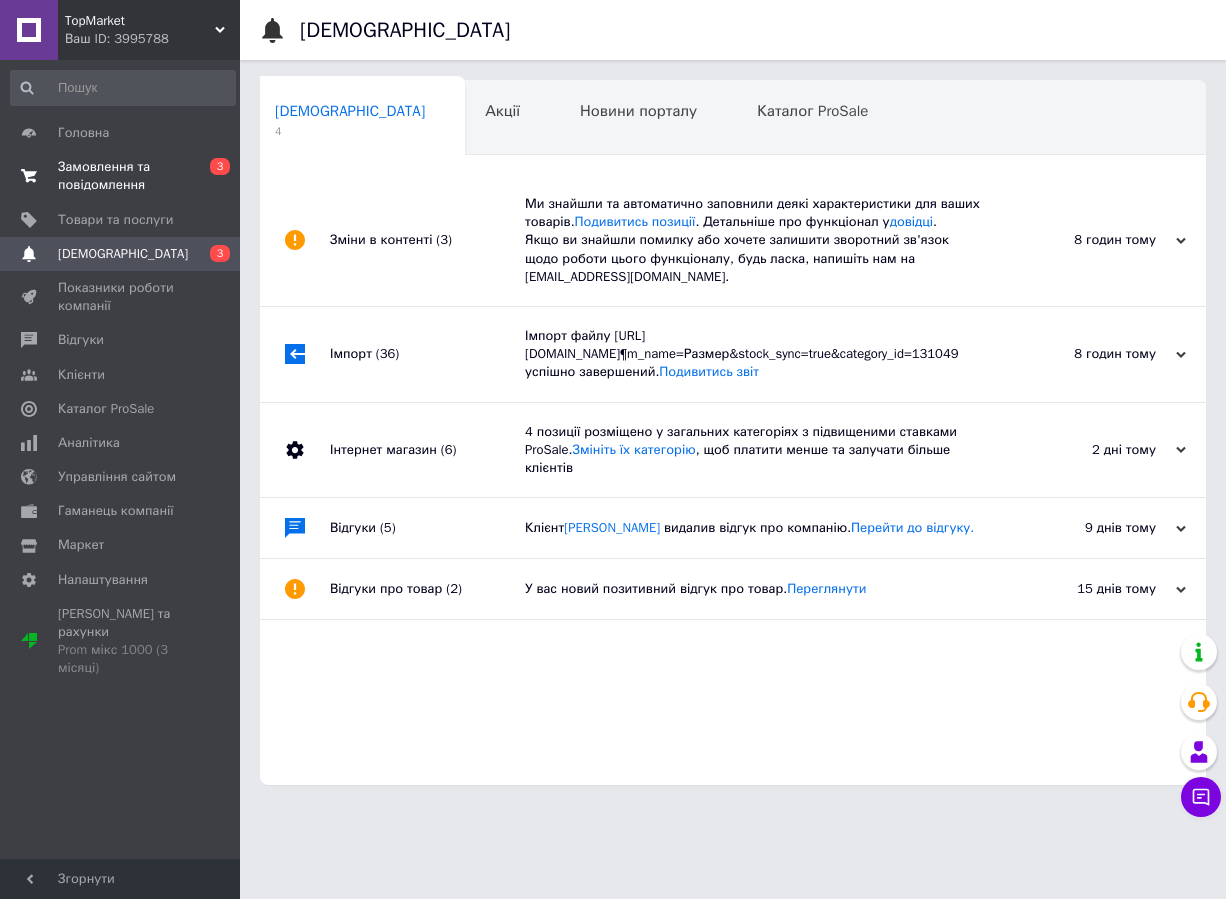 click on "Замовлення та повідомлення" at bounding box center [121, 176] 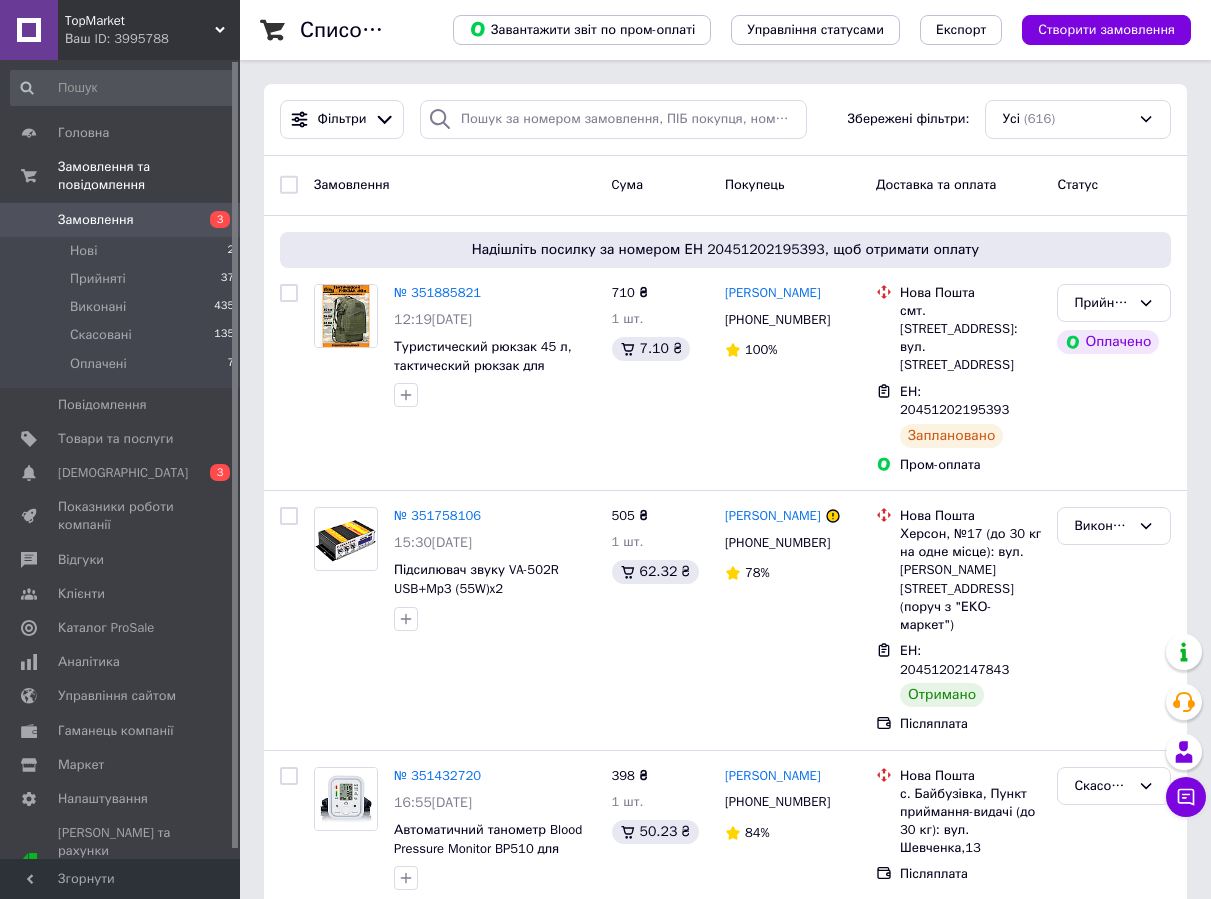 click on "Замовлення" at bounding box center (121, 220) 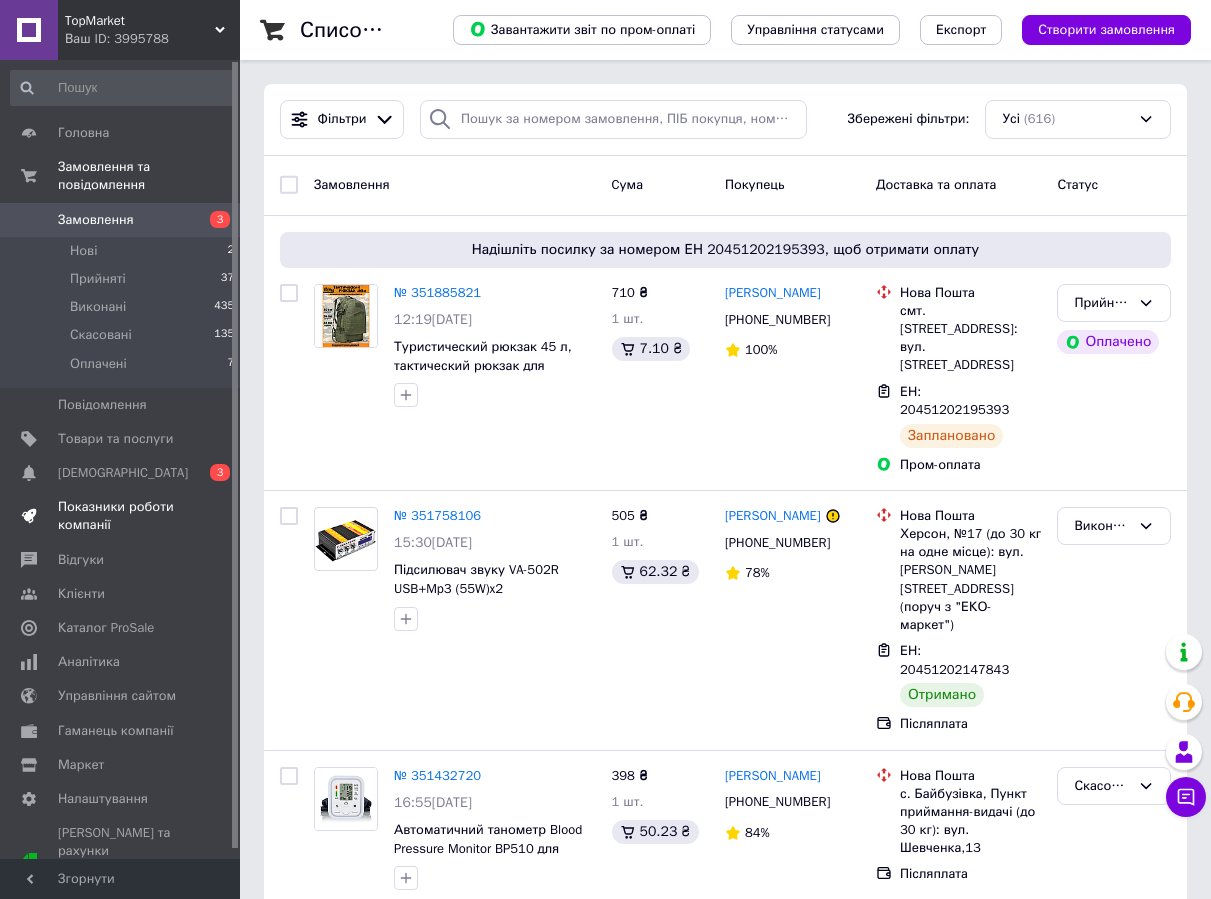 scroll, scrollTop: 100, scrollLeft: 0, axis: vertical 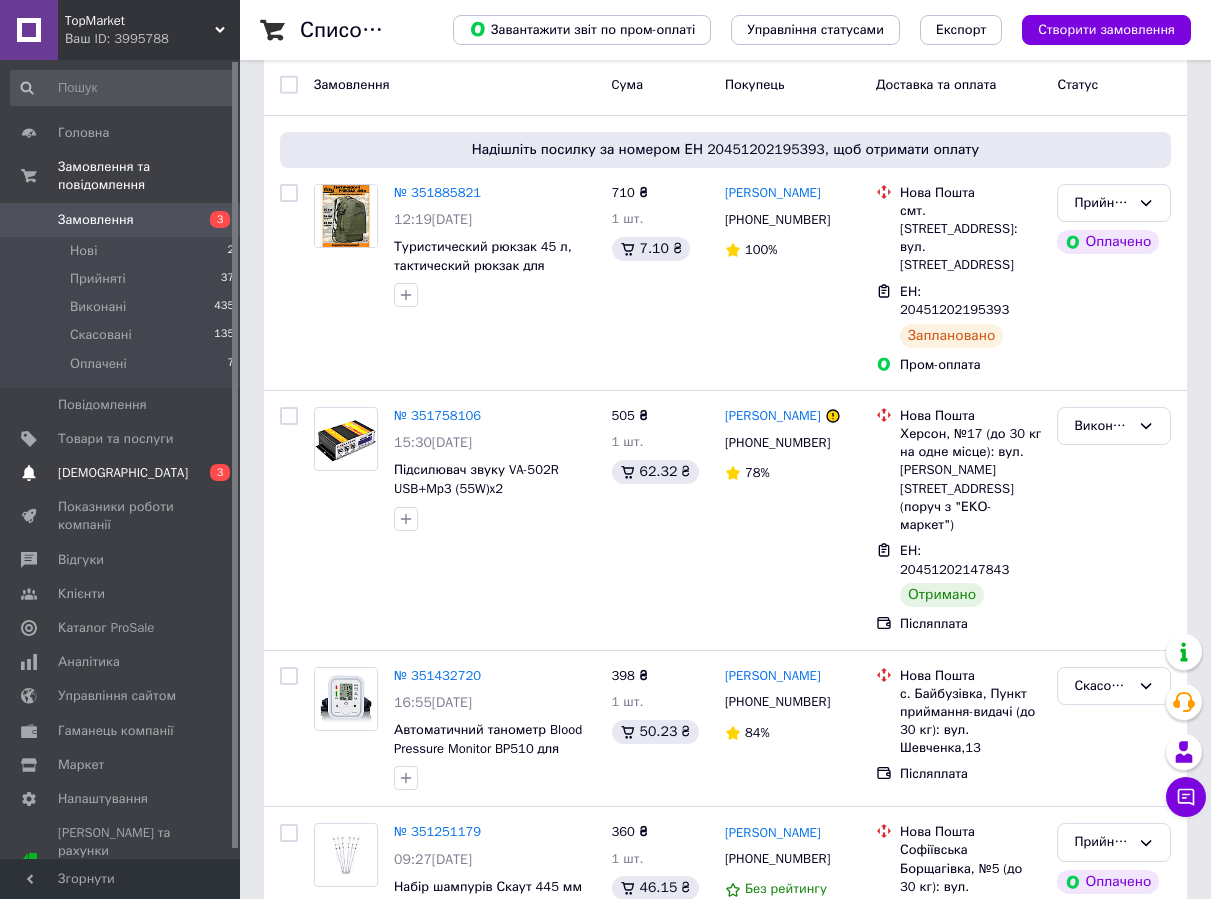 click on "[DEMOGRAPHIC_DATA]" at bounding box center (123, 473) 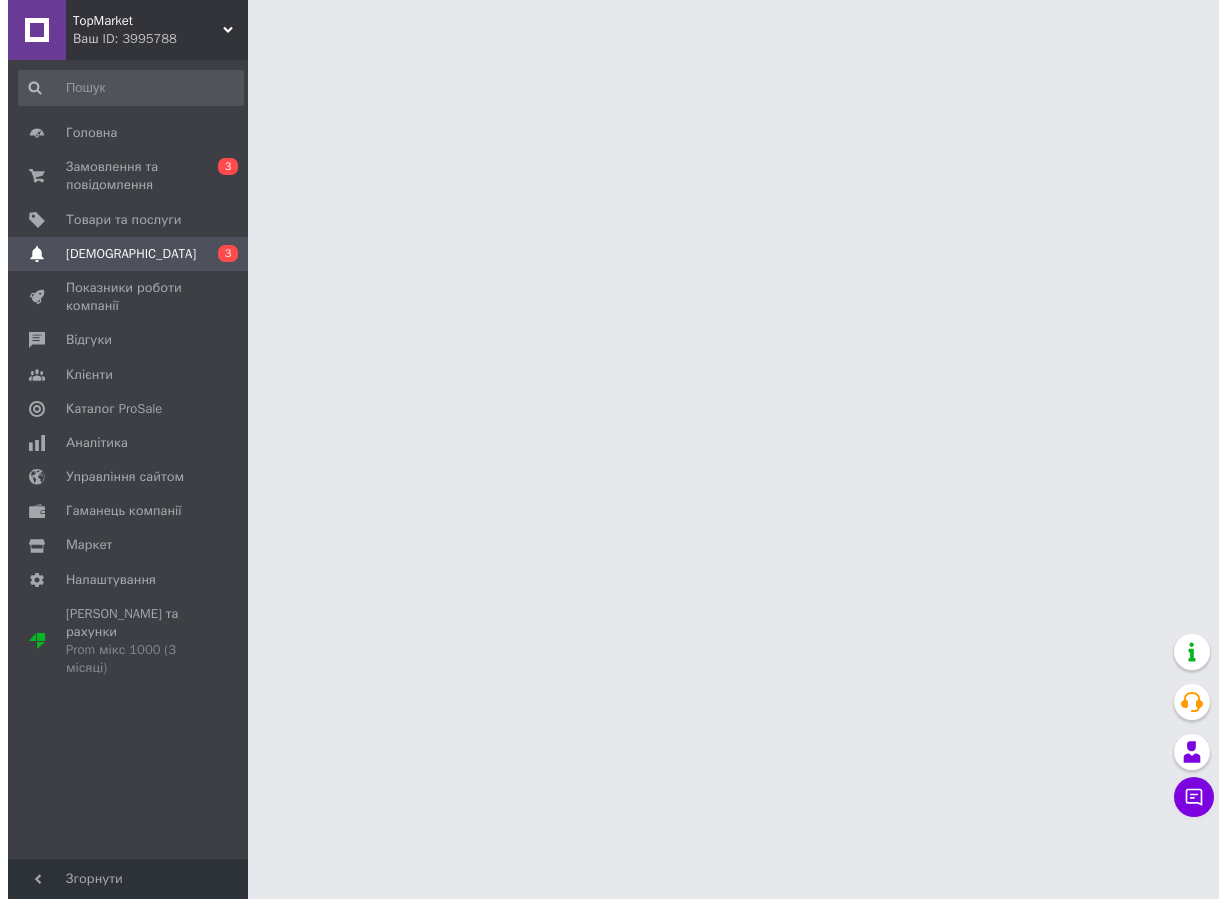 scroll, scrollTop: 0, scrollLeft: 0, axis: both 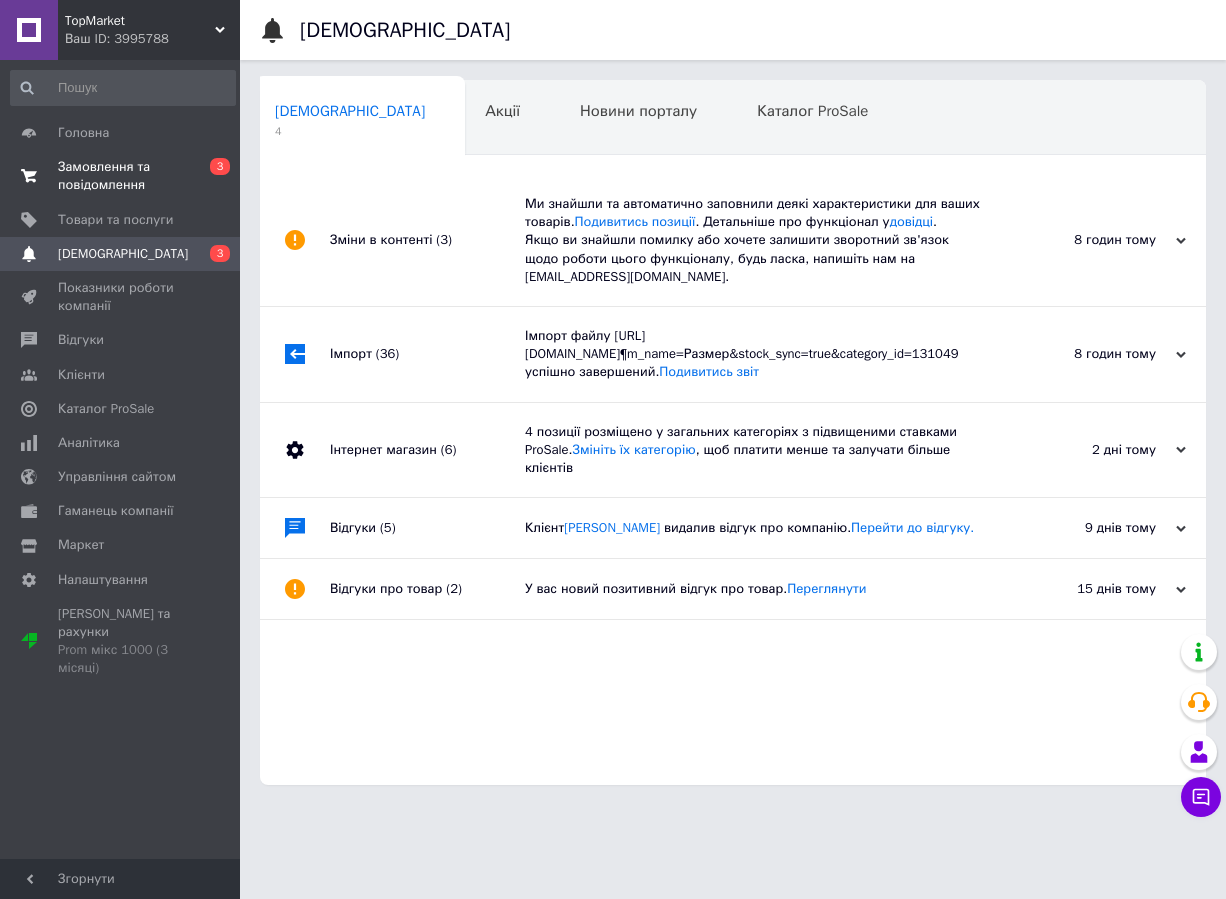 click on "Замовлення та повідомлення" at bounding box center (121, 176) 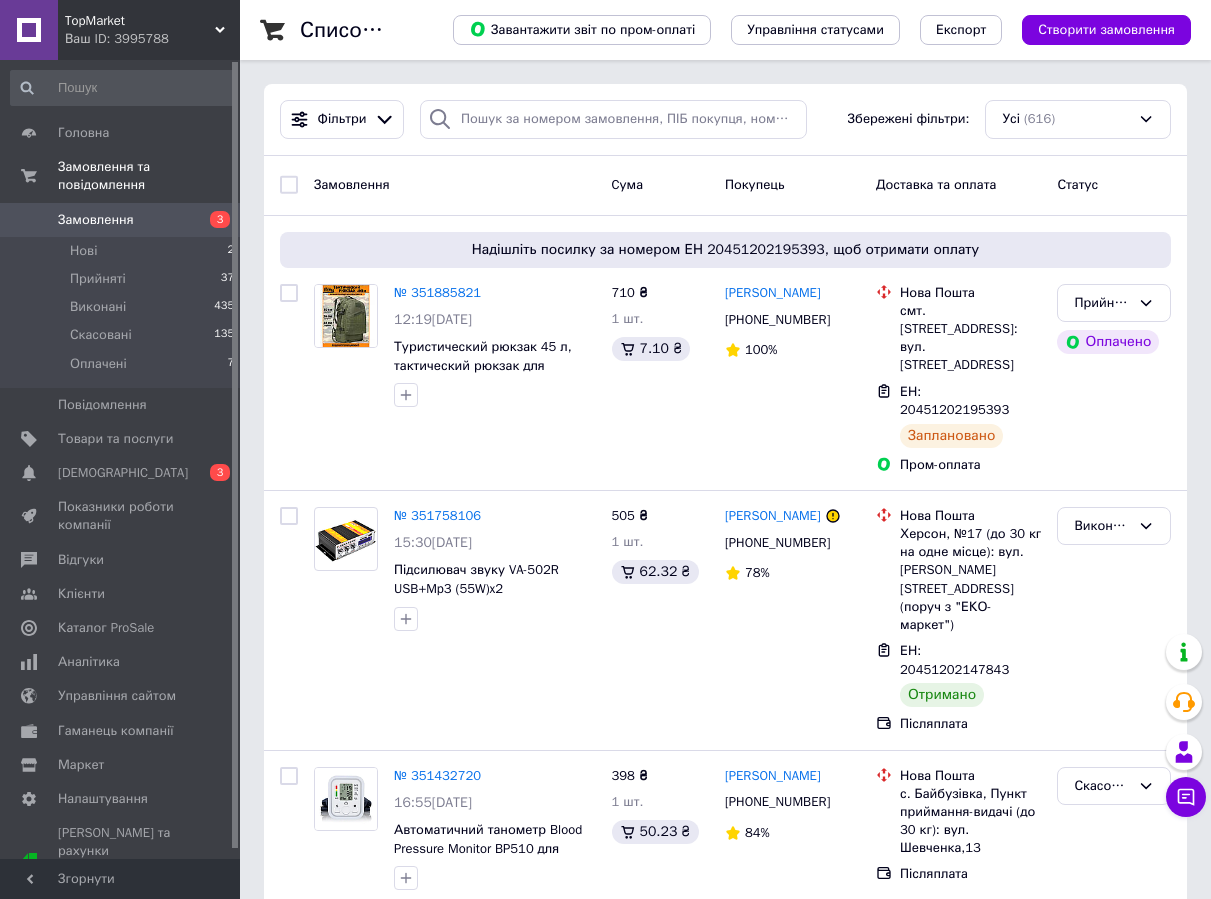 click on "Замовлення" at bounding box center (121, 220) 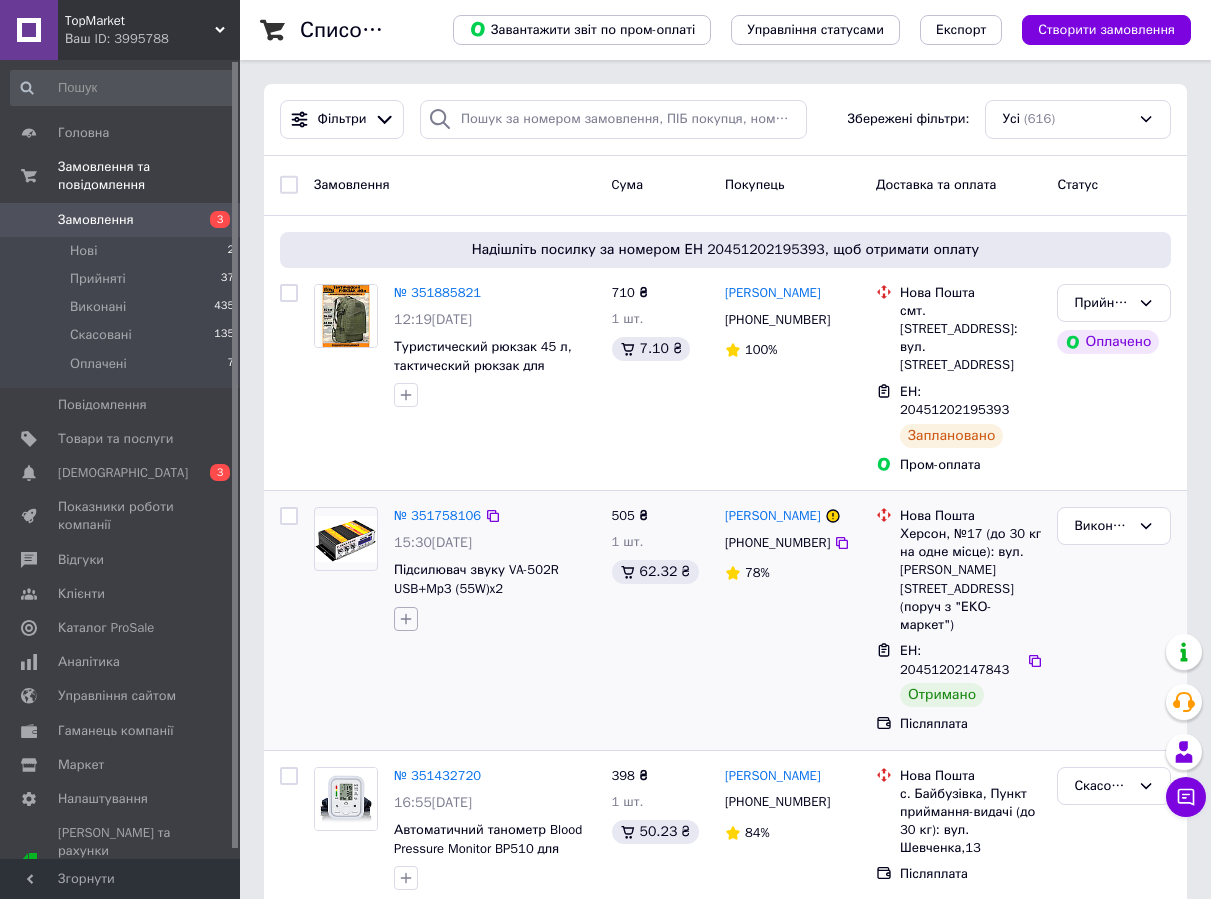 scroll, scrollTop: 100, scrollLeft: 0, axis: vertical 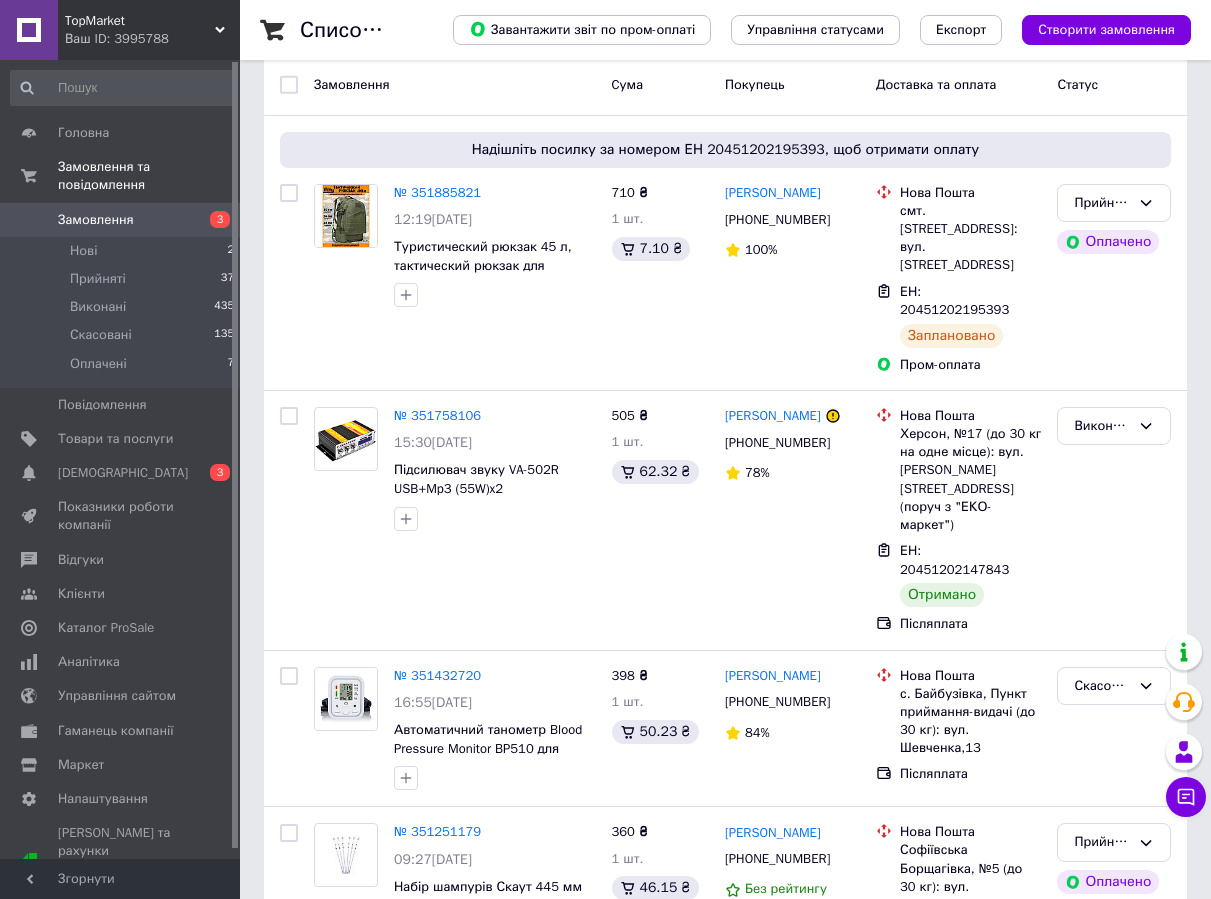 click on "Замовлення" at bounding box center (96, 220) 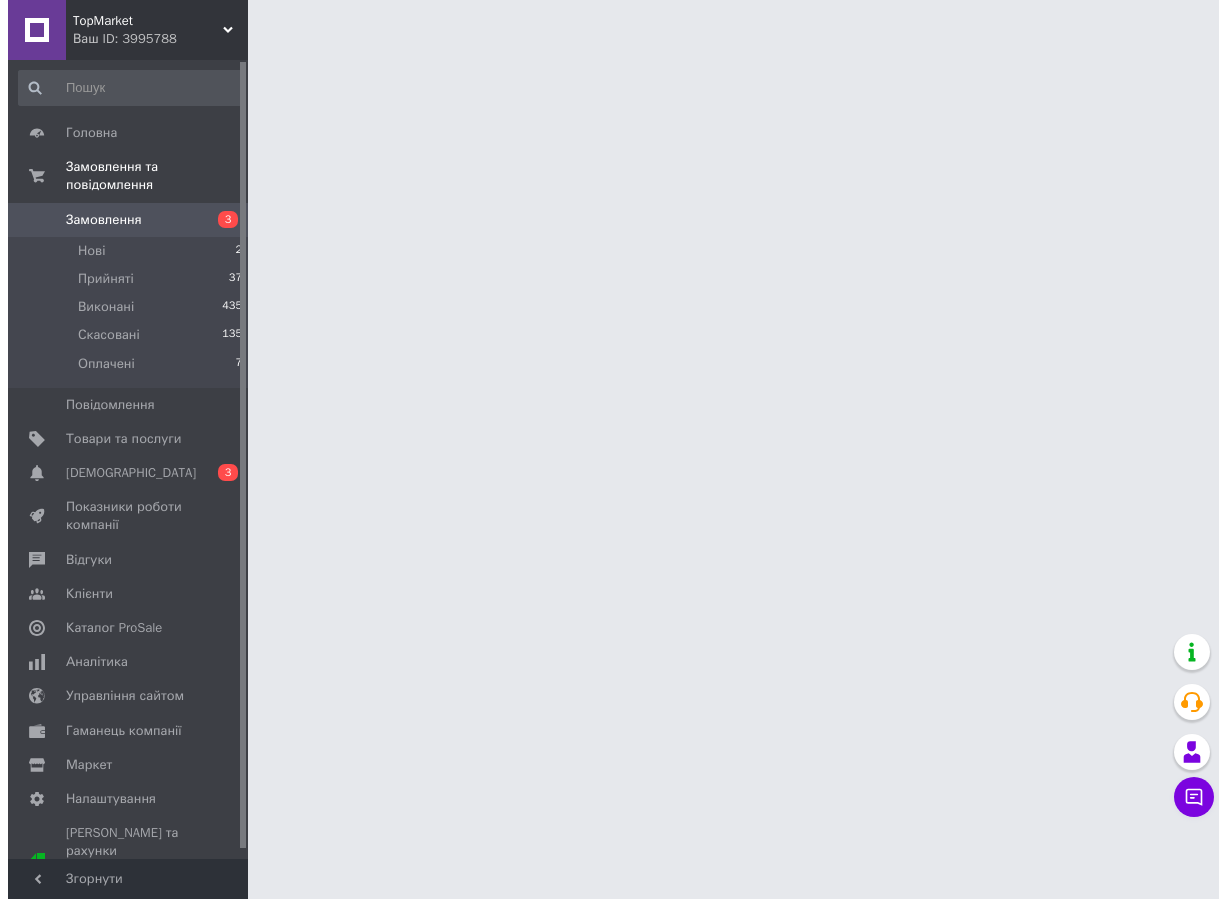 scroll, scrollTop: 0, scrollLeft: 0, axis: both 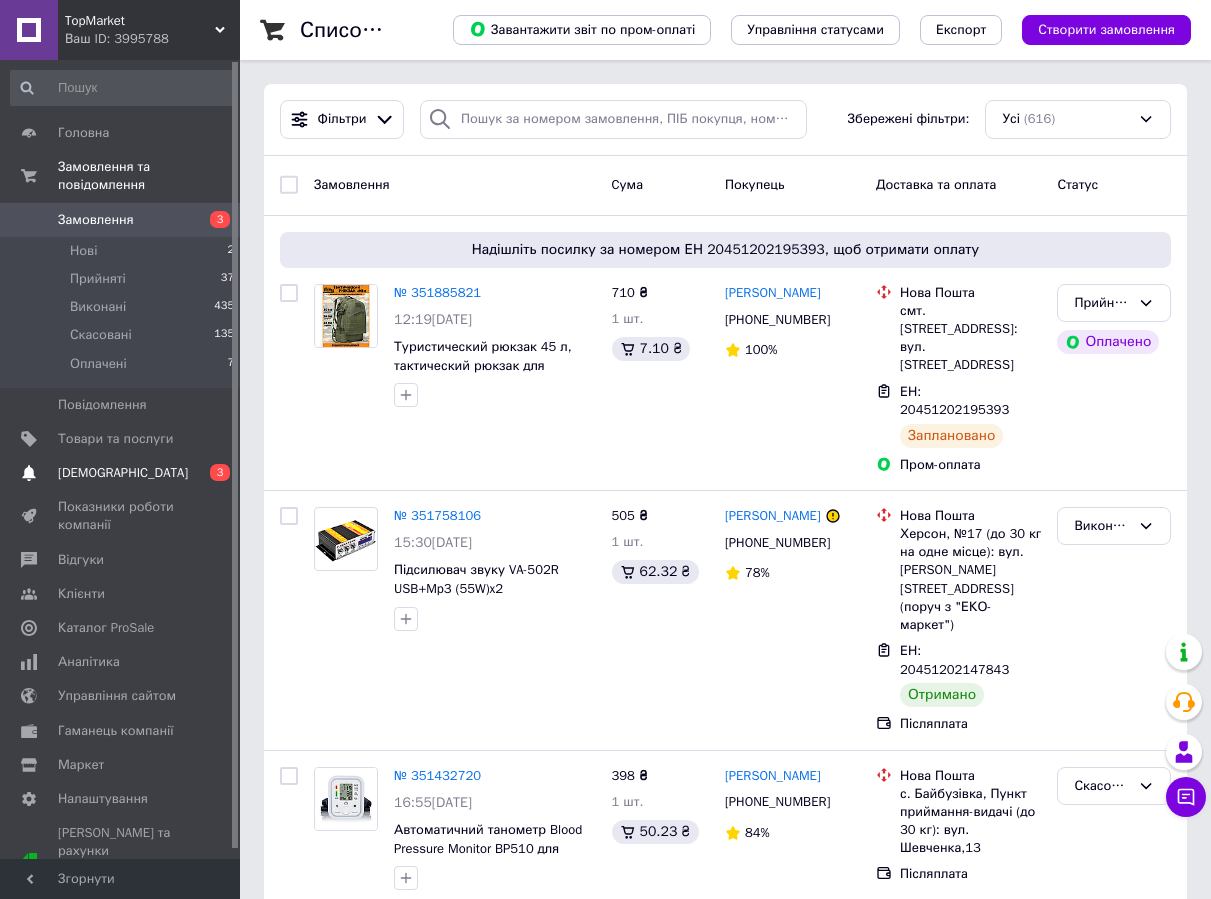 click on "[DEMOGRAPHIC_DATA]" at bounding box center [123, 473] 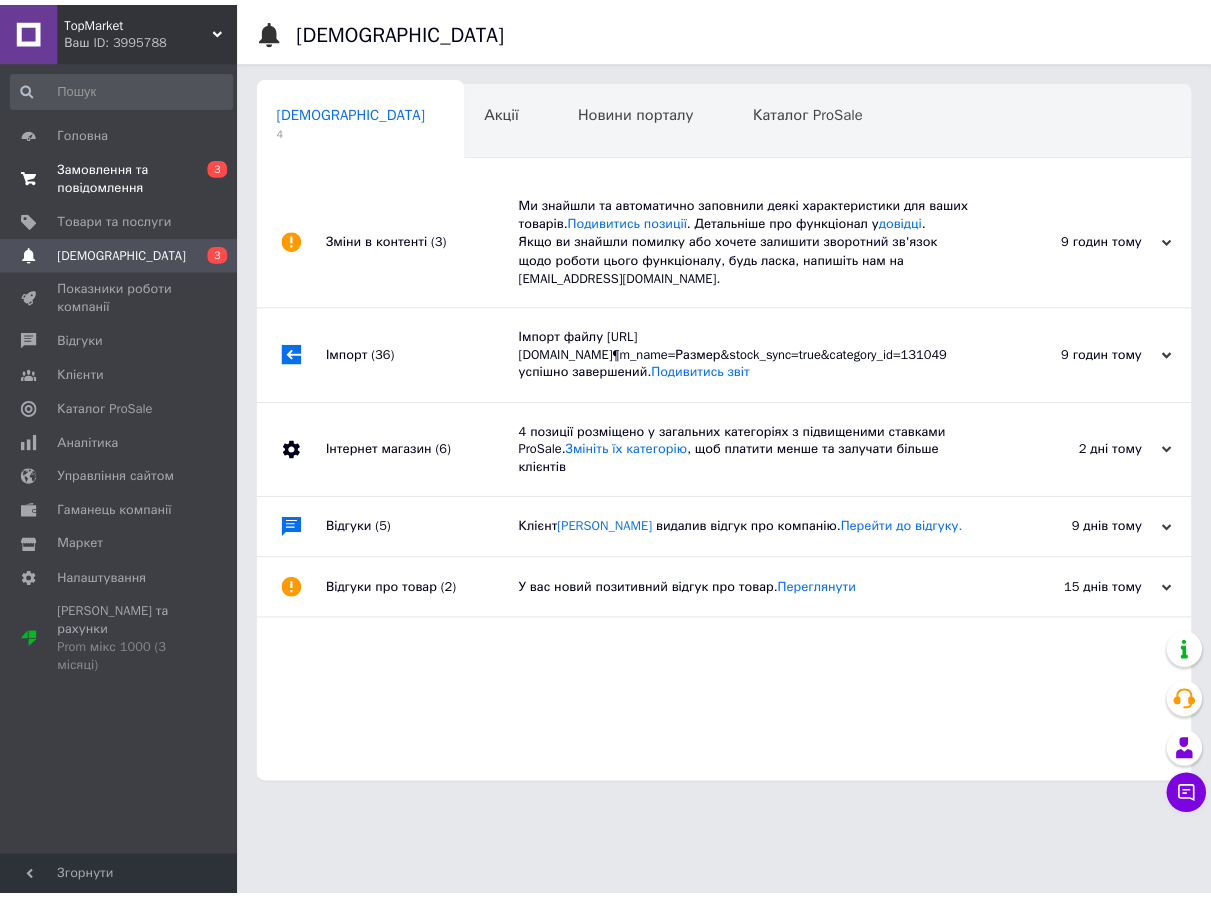 scroll, scrollTop: 0, scrollLeft: 5, axis: horizontal 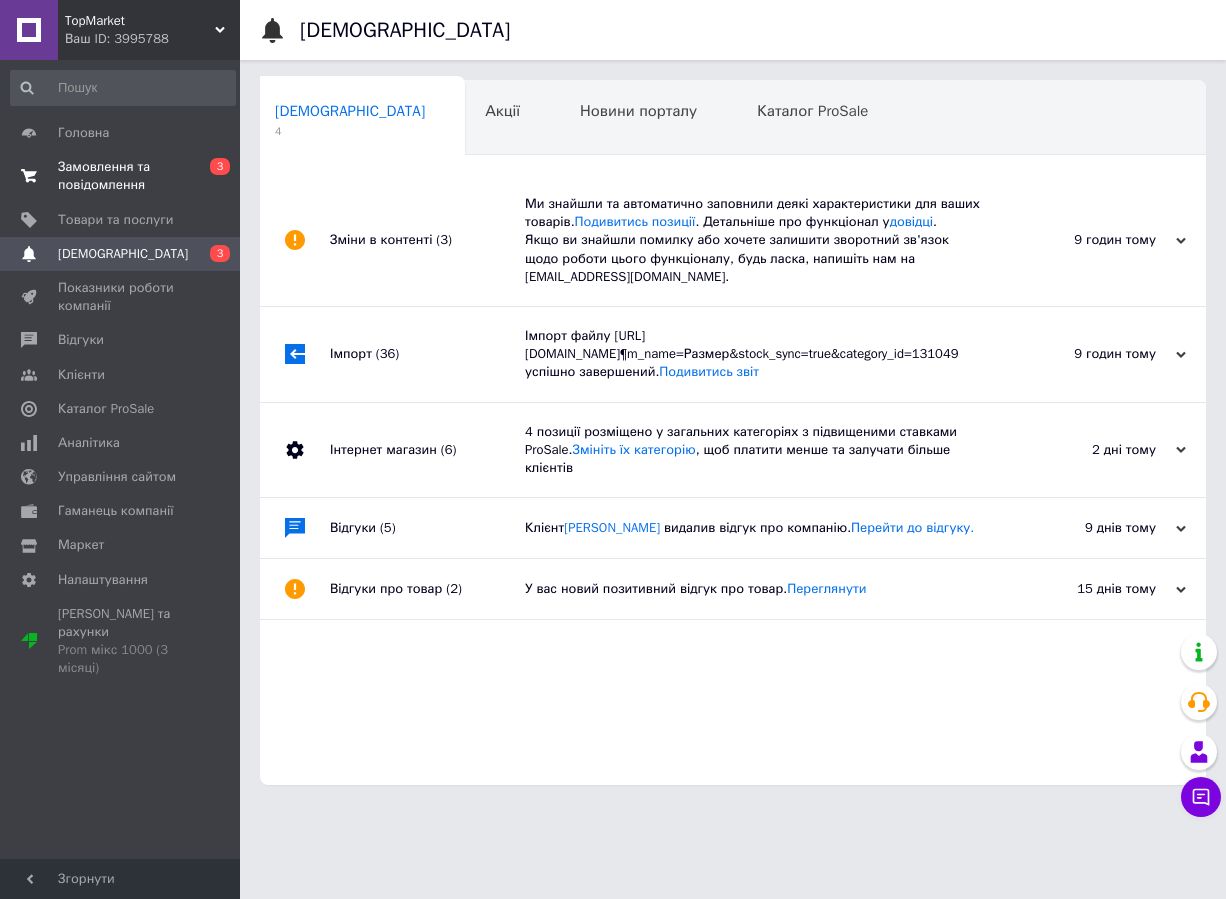 click on "Замовлення та повідомлення" at bounding box center [121, 176] 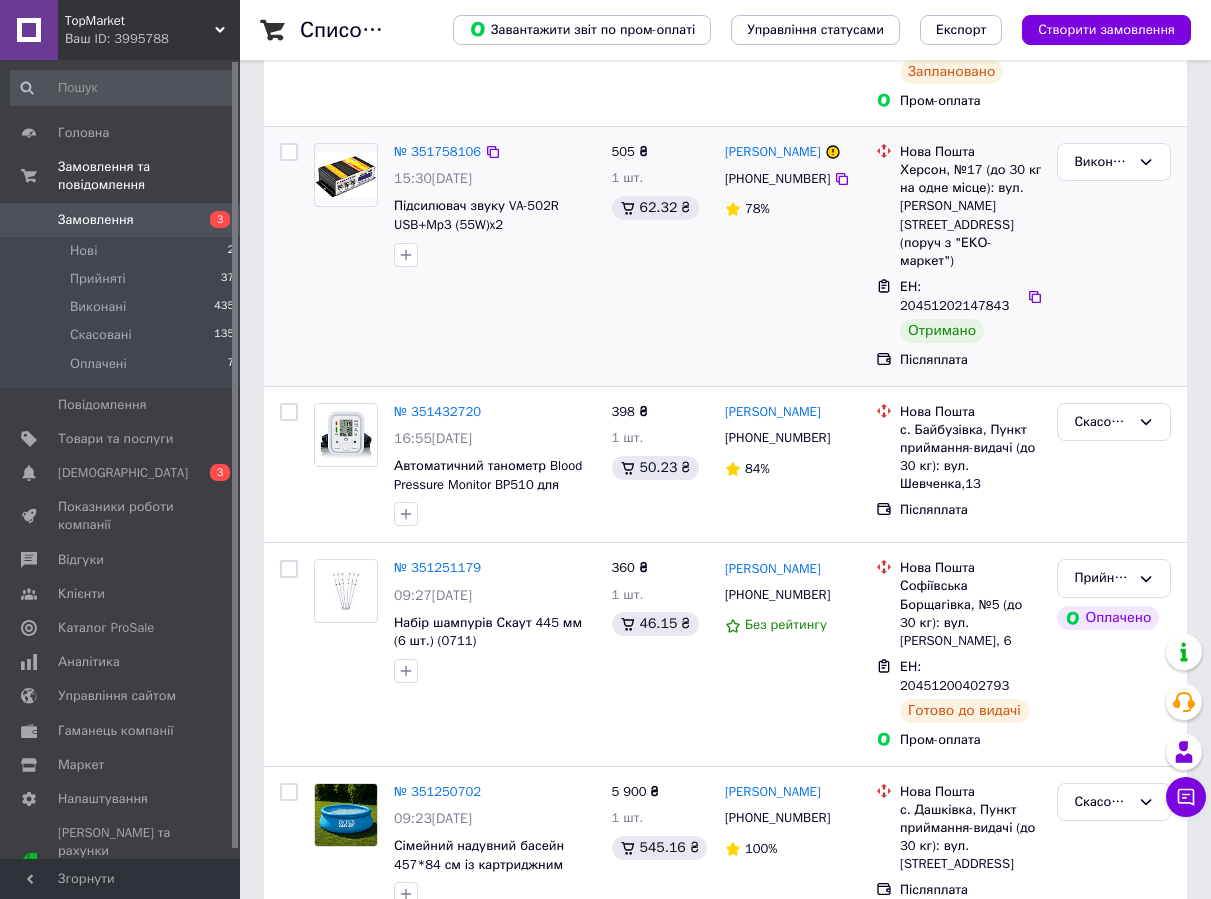scroll, scrollTop: 400, scrollLeft: 0, axis: vertical 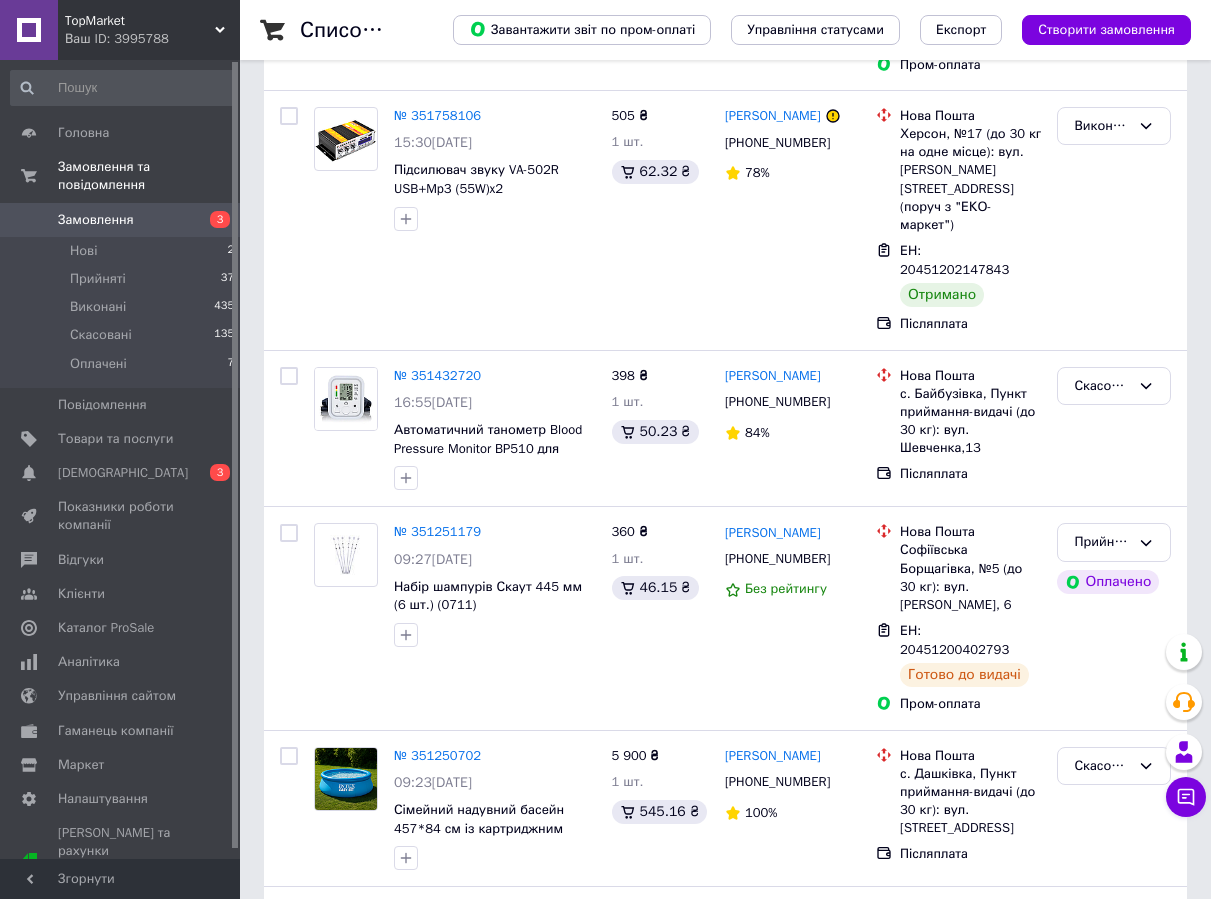 click on "Замовлення" at bounding box center [96, 220] 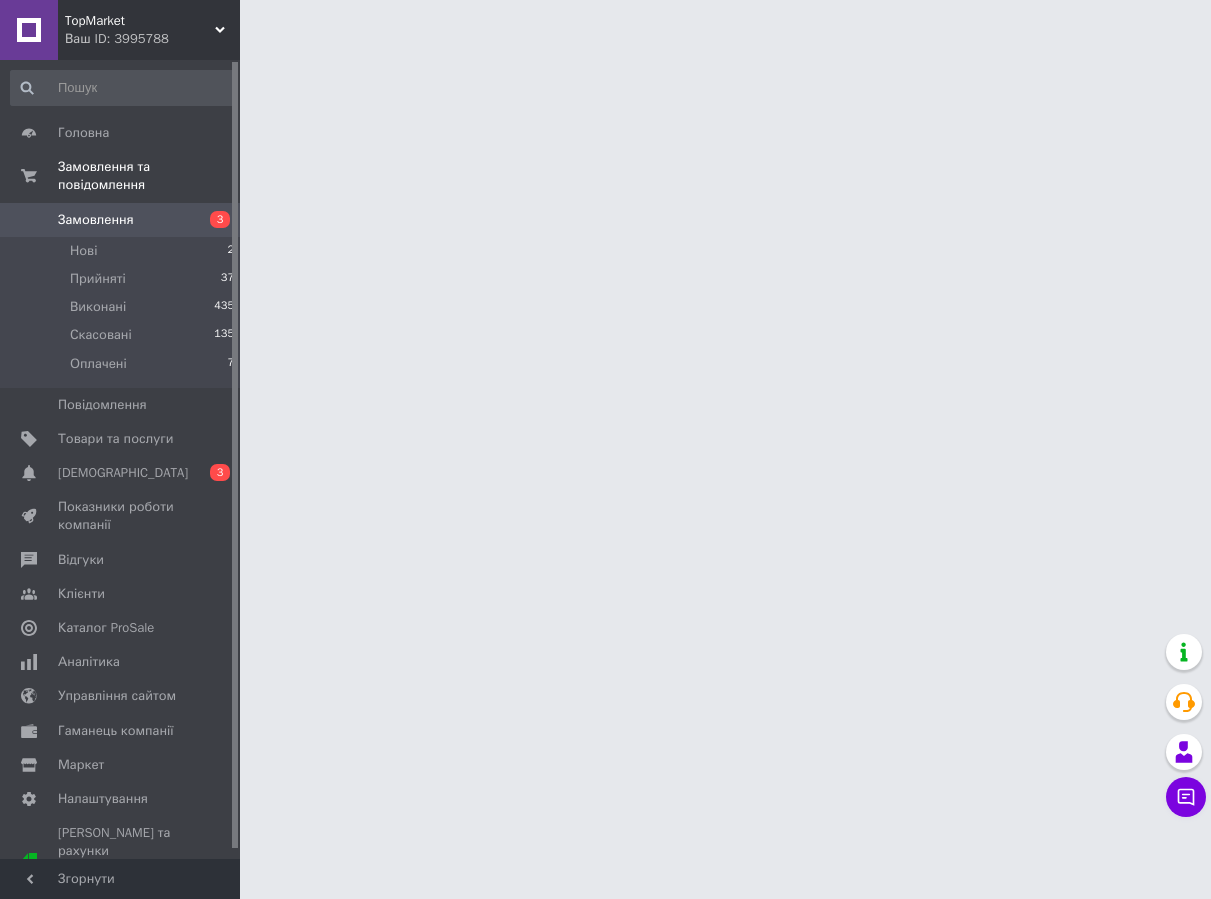scroll, scrollTop: 0, scrollLeft: 0, axis: both 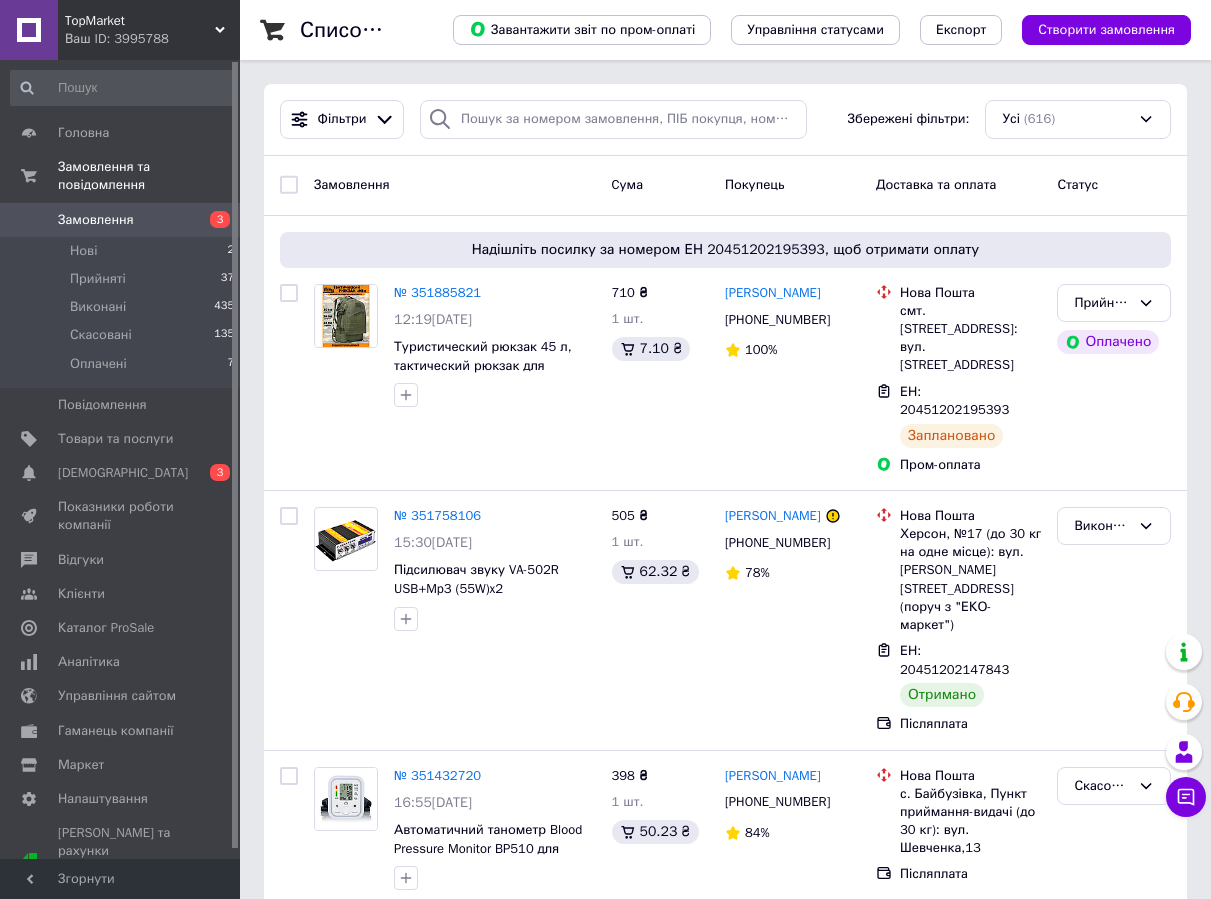 click on "Замовлення 3" at bounding box center (123, 220) 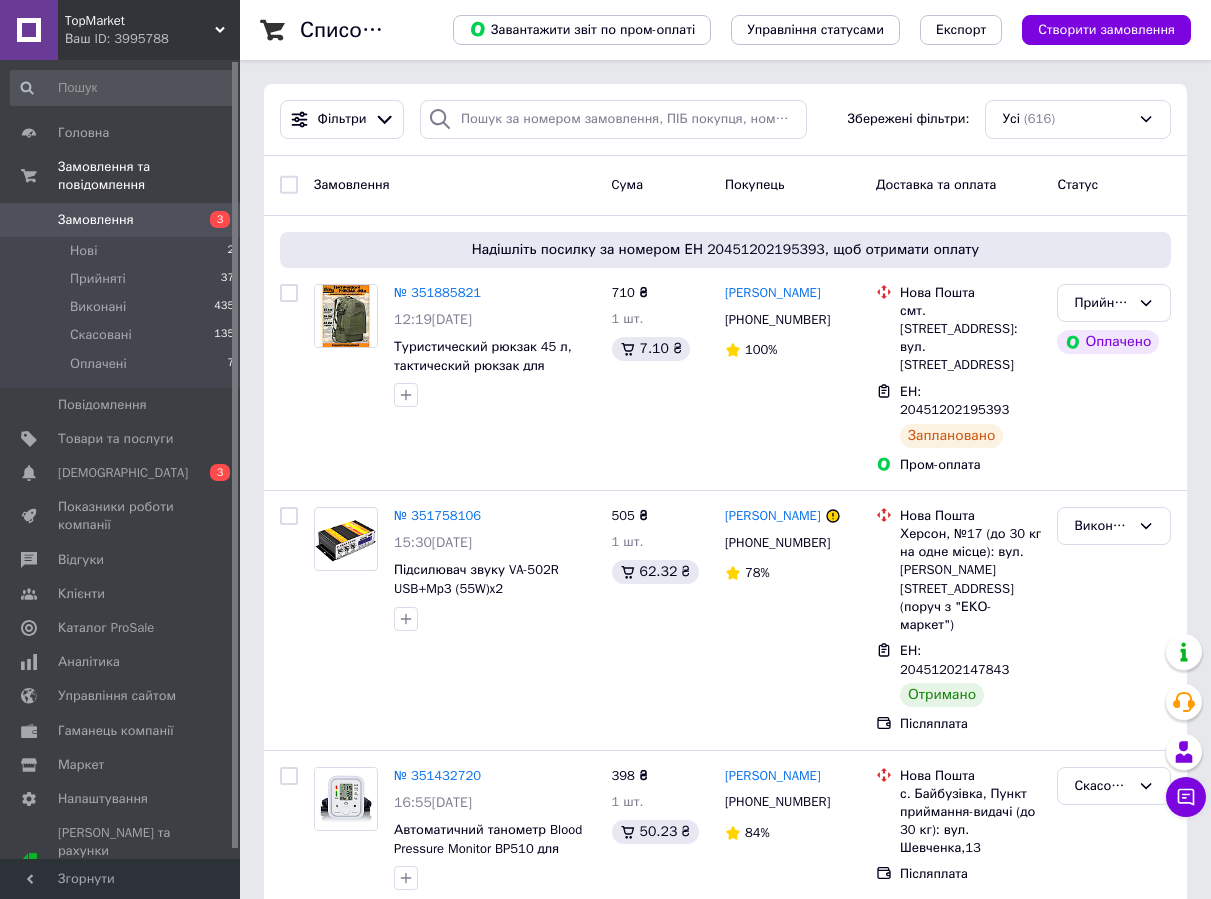 click on "Замовлення" at bounding box center [96, 220] 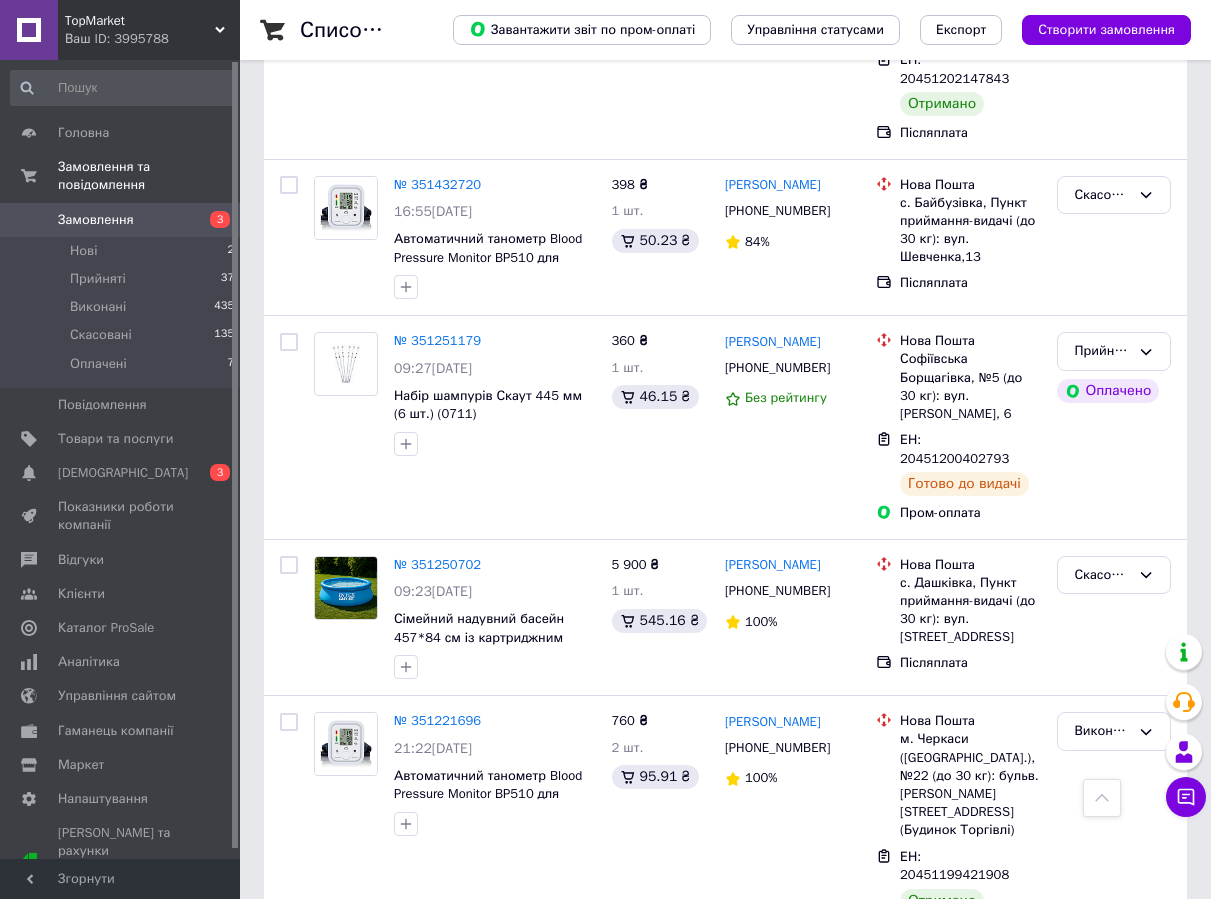 scroll, scrollTop: 900, scrollLeft: 0, axis: vertical 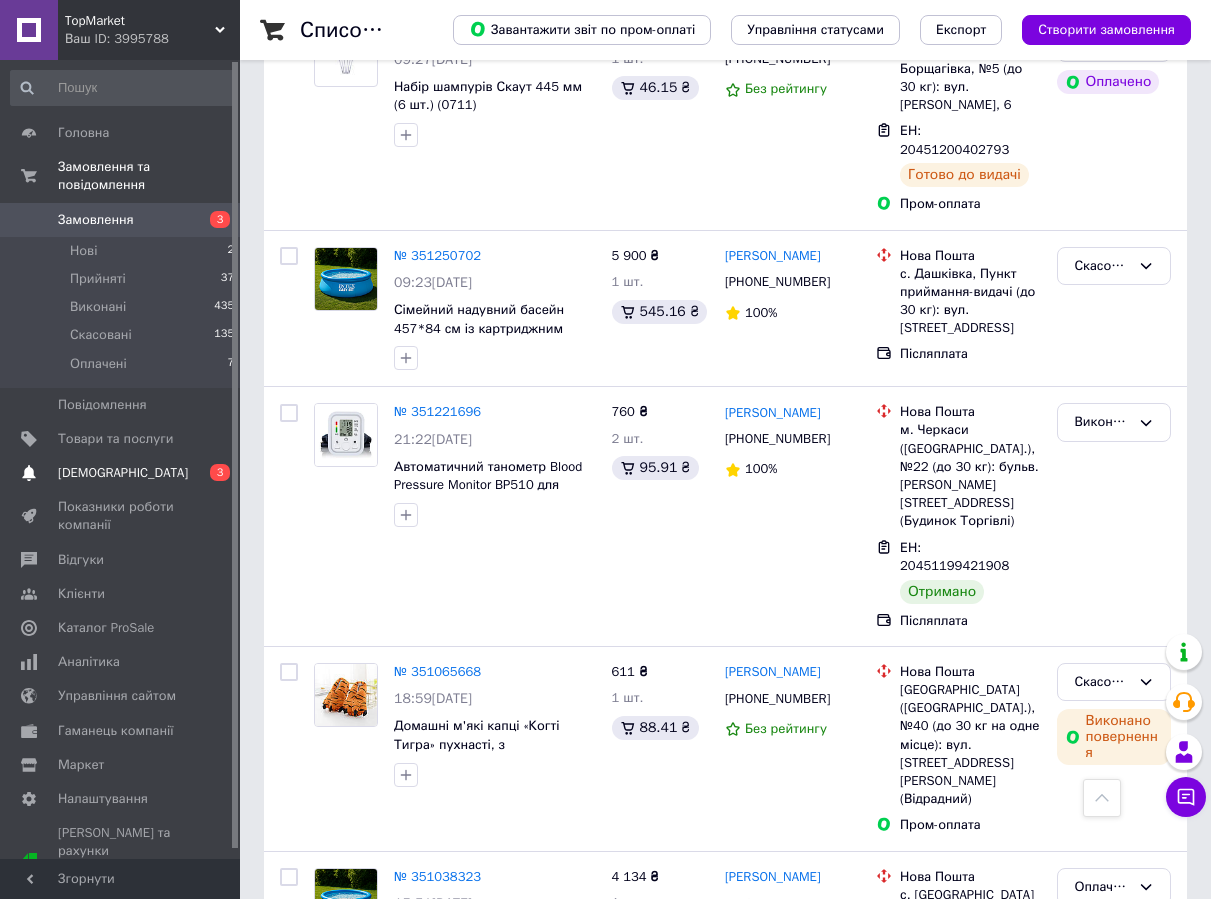 click on "[DEMOGRAPHIC_DATA]" at bounding box center [123, 473] 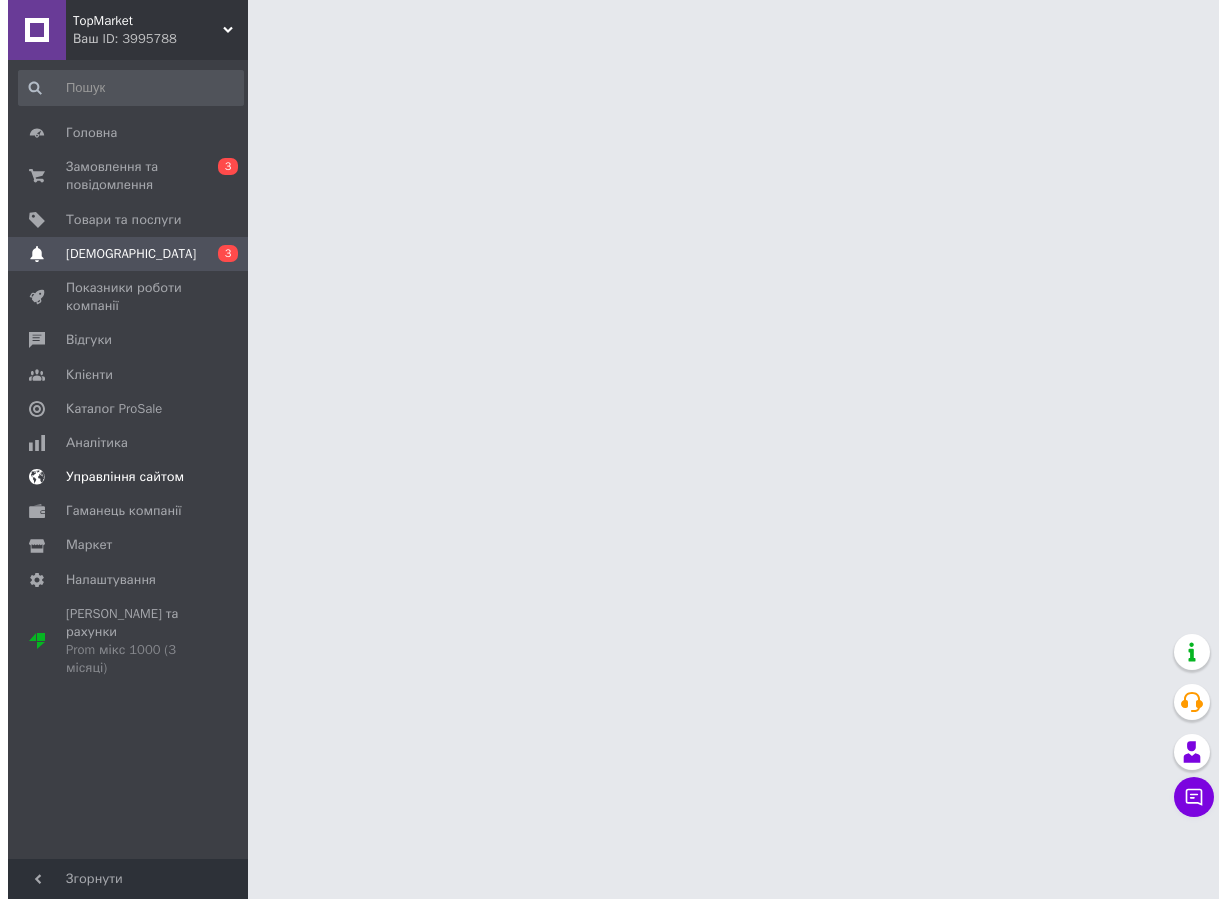scroll, scrollTop: 0, scrollLeft: 0, axis: both 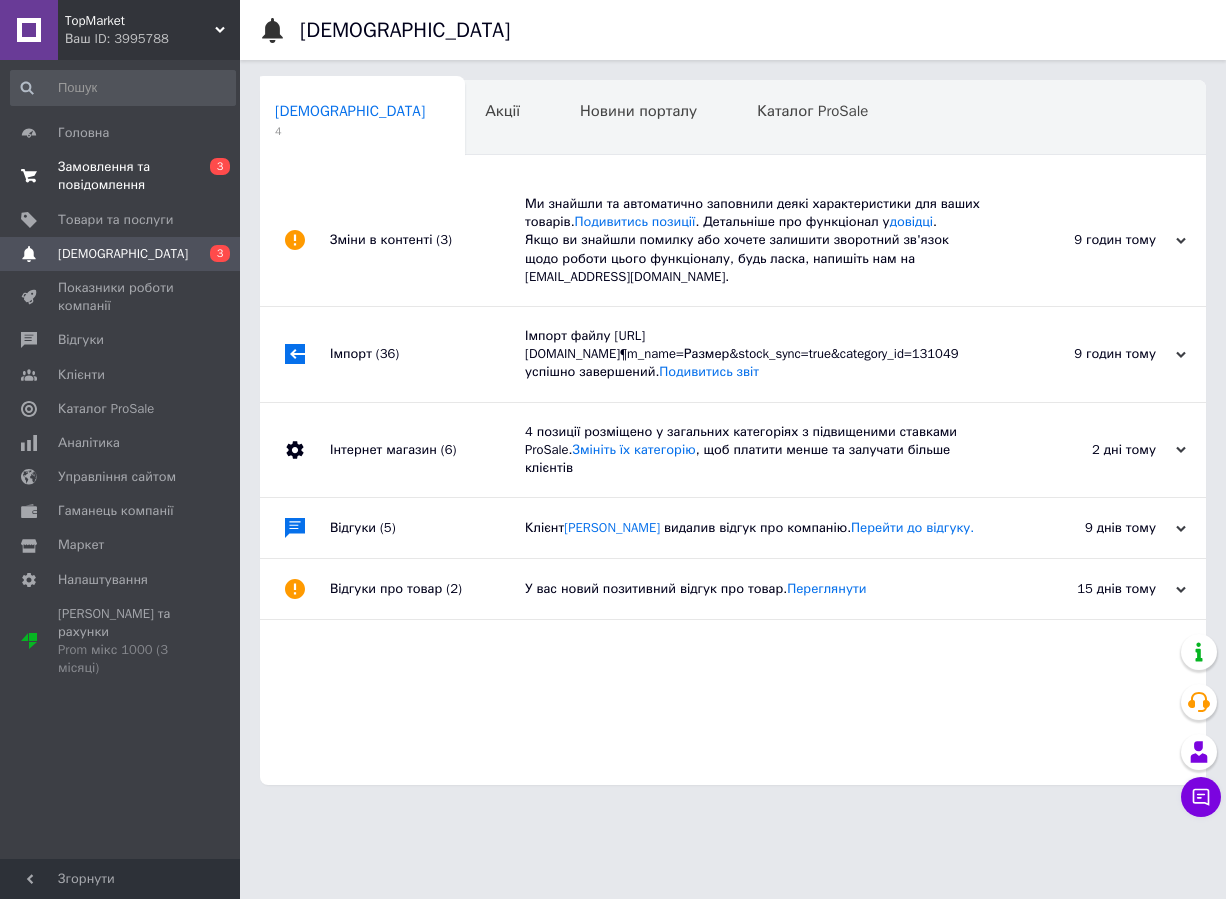 click on "Замовлення та повідомлення" at bounding box center [121, 176] 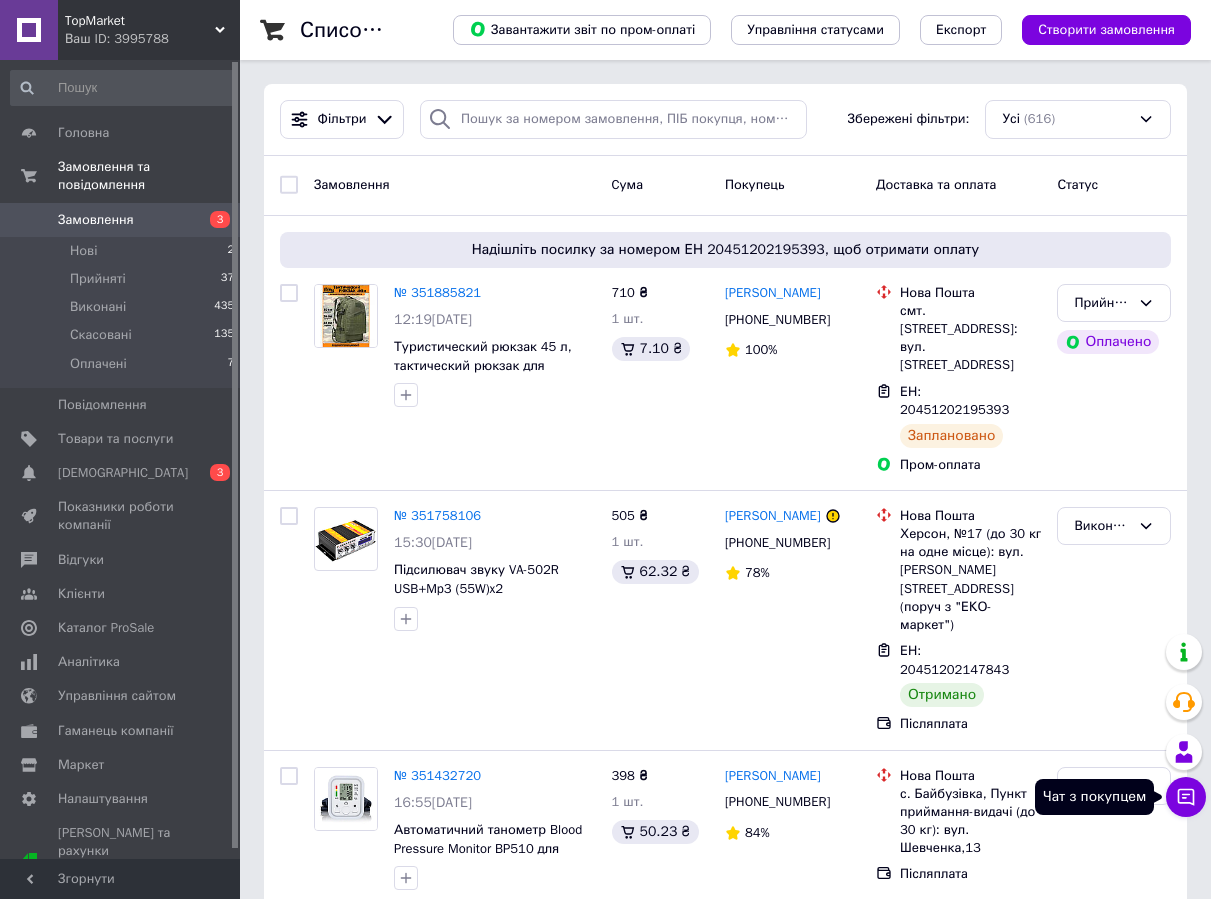 click 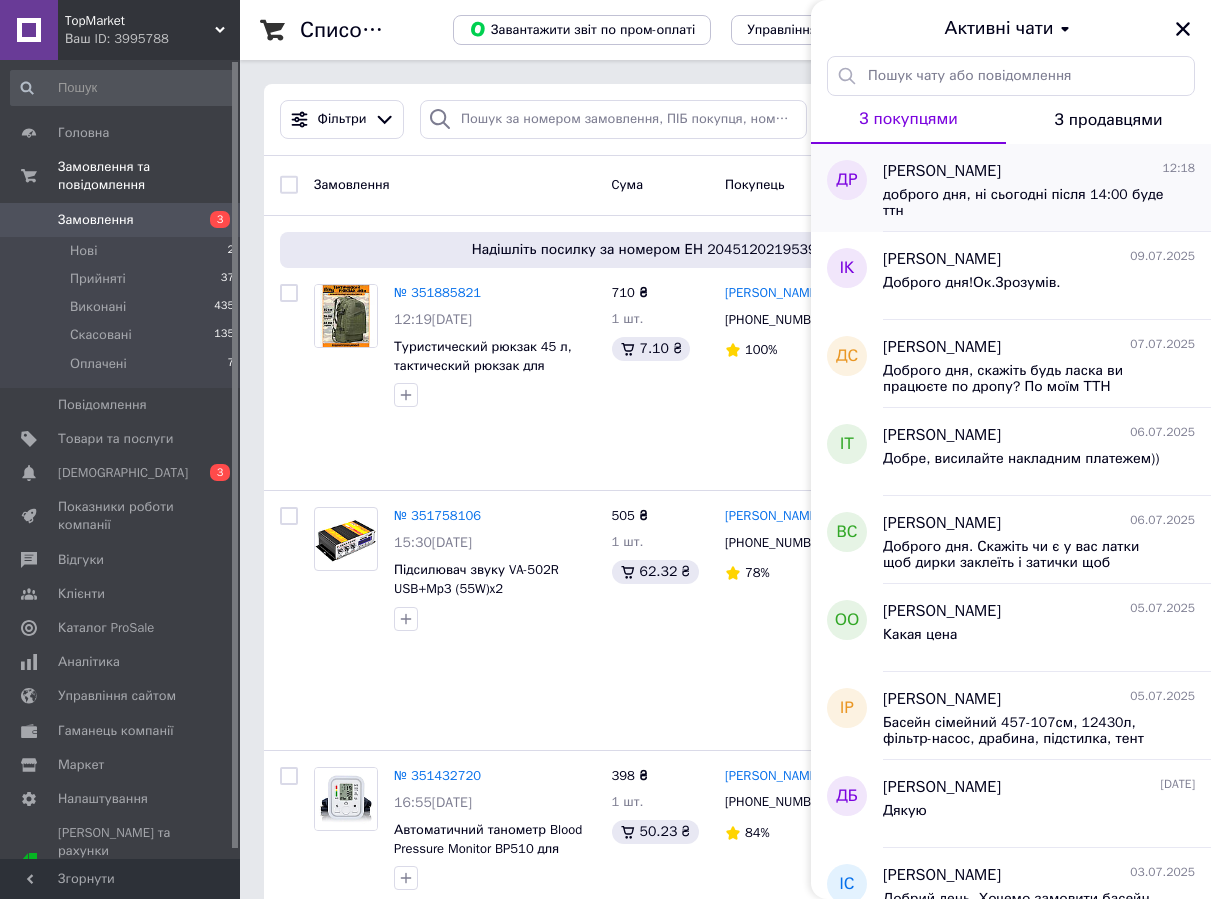 click on "доброго дня, ні сьогодні після 14:00 буде ттн" at bounding box center (1025, 203) 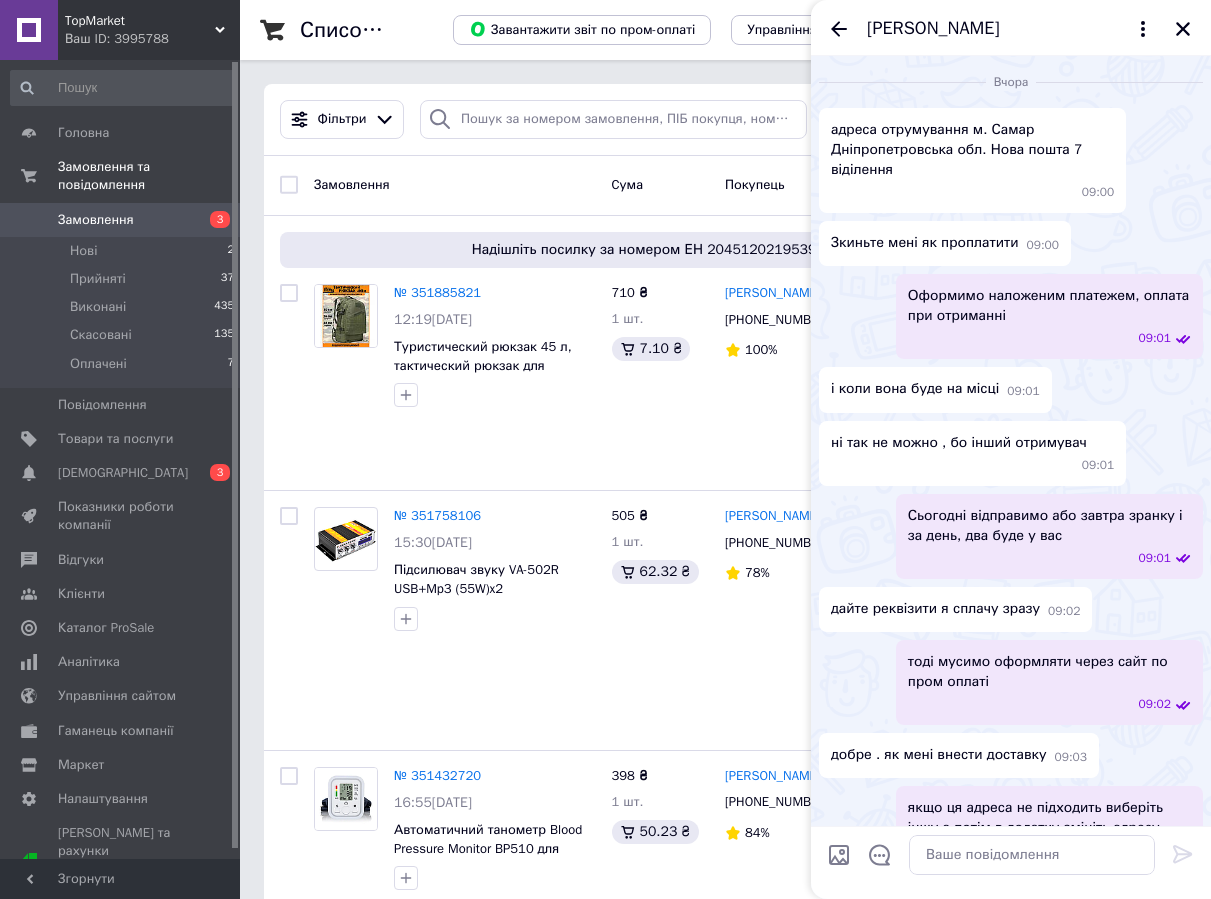 scroll, scrollTop: 1862, scrollLeft: 0, axis: vertical 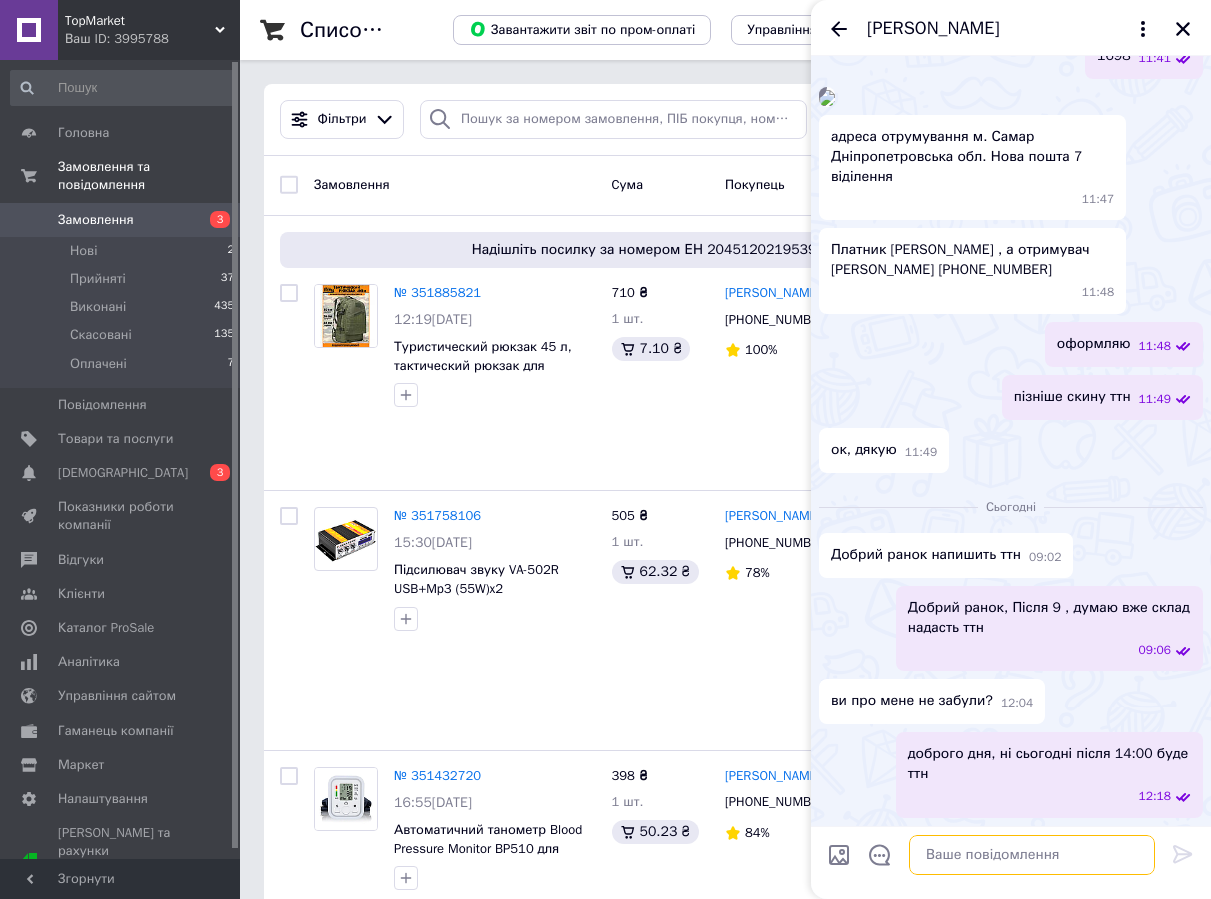 click at bounding box center (1032, 855) 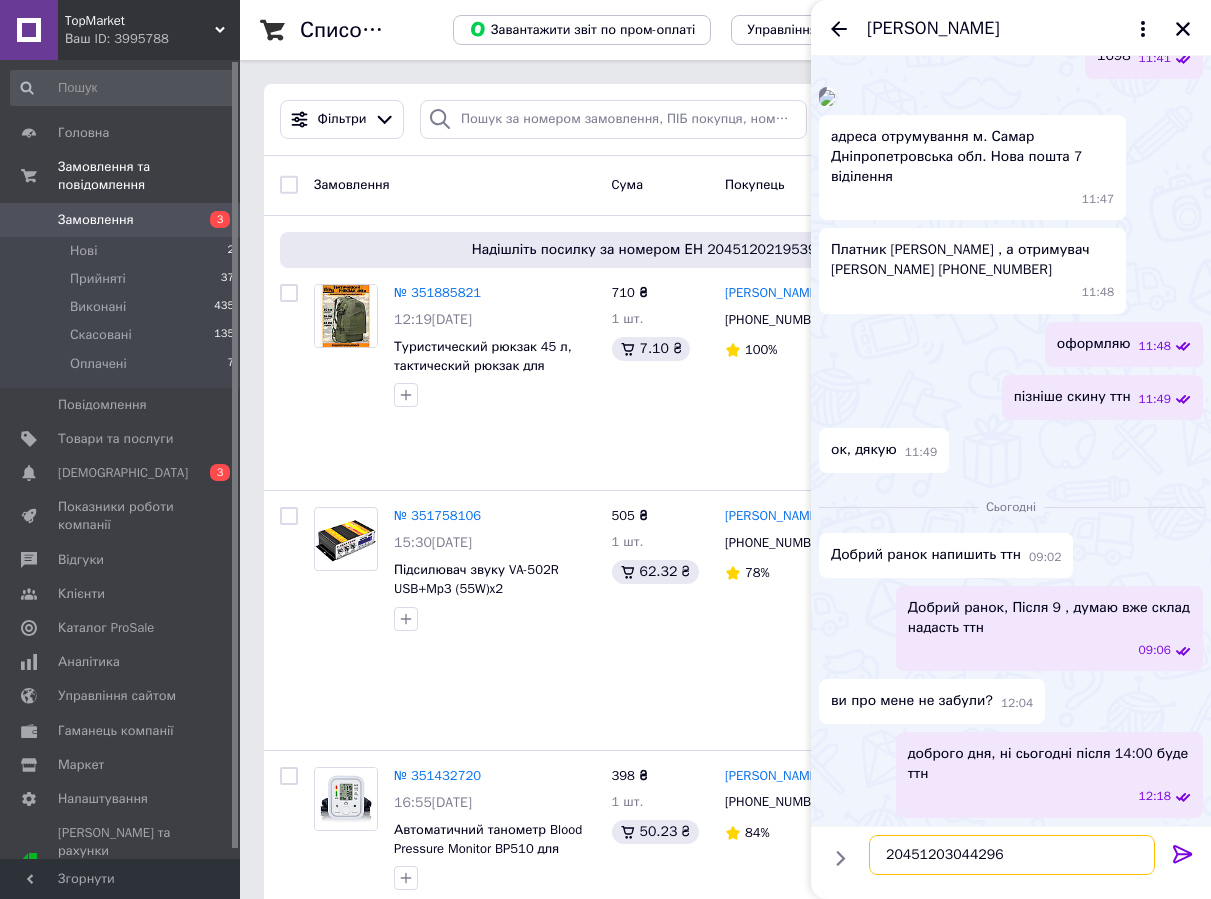 type on "20451203044296" 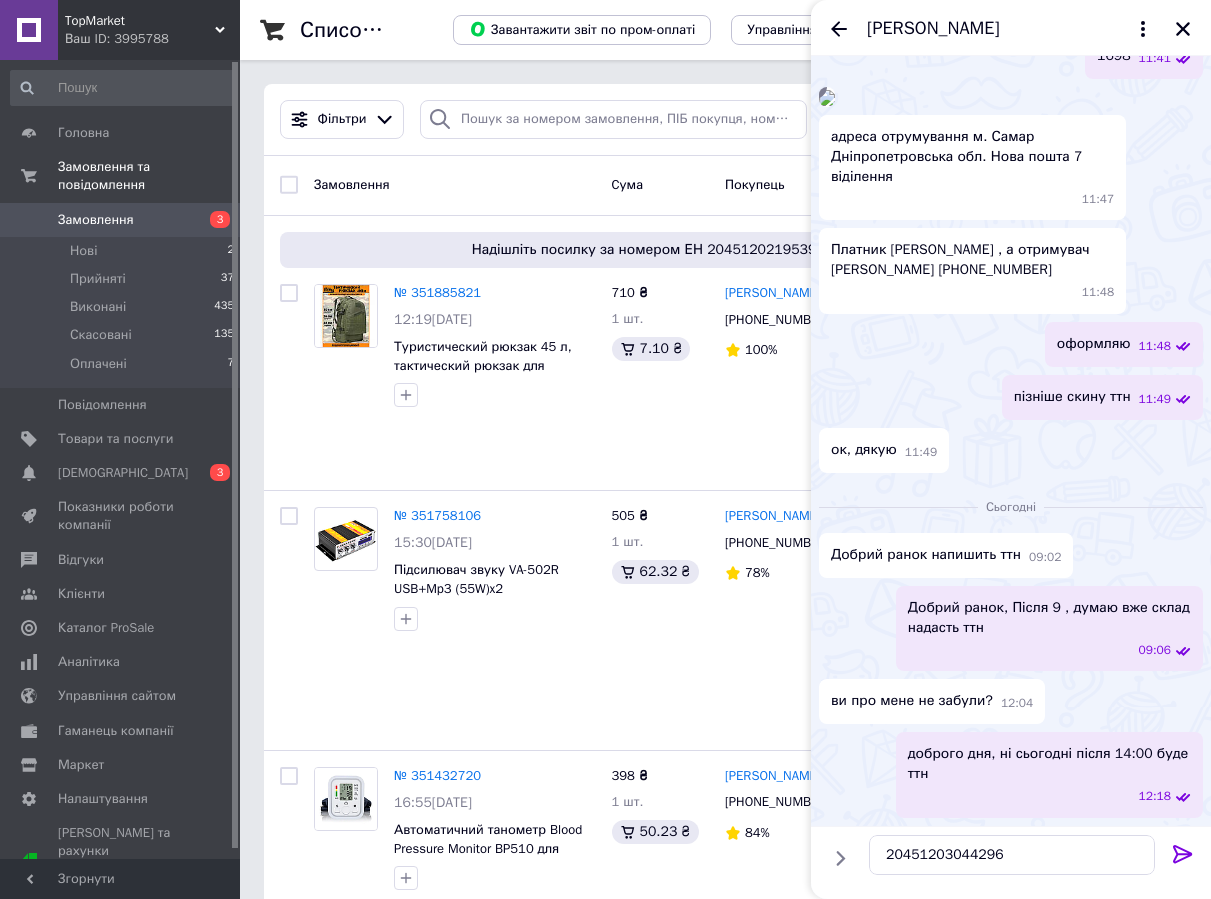 click 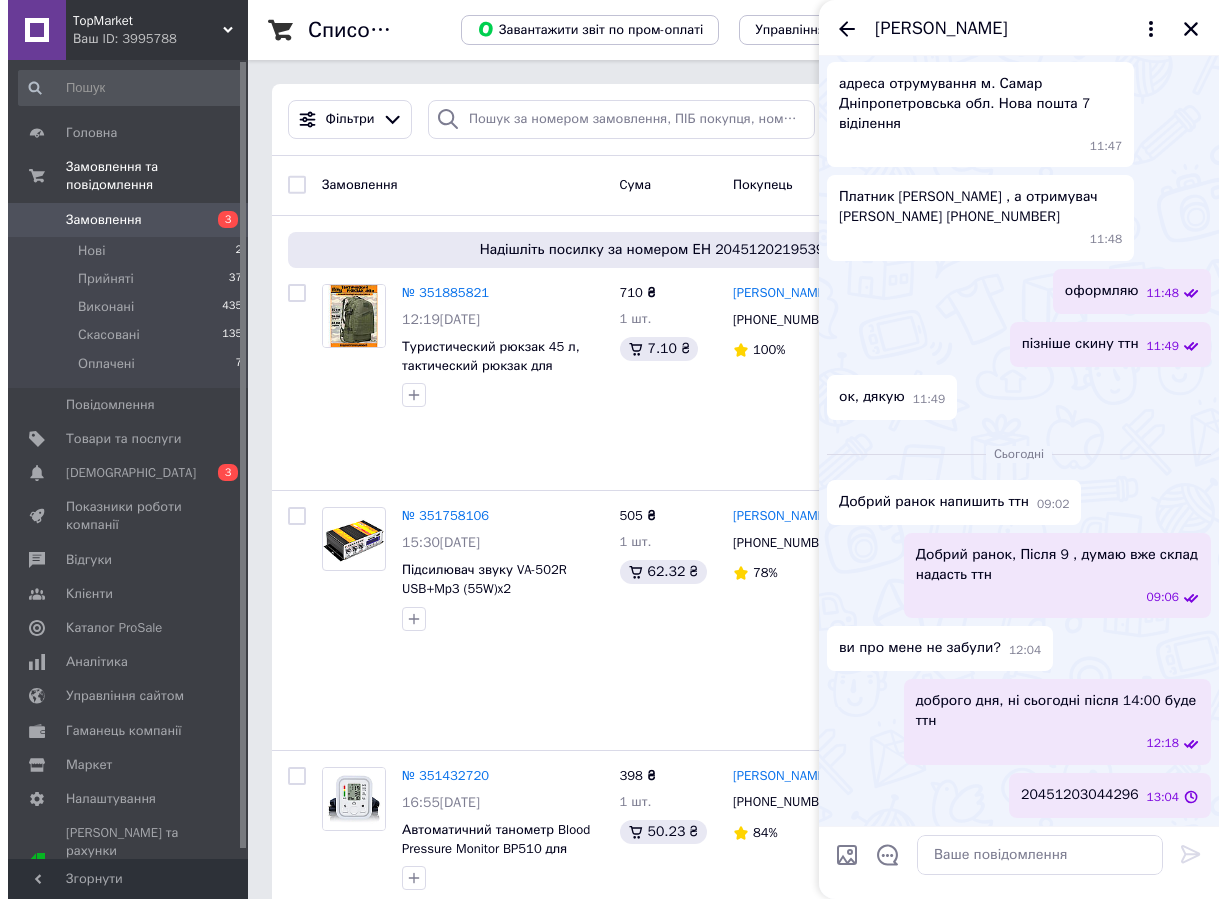 scroll, scrollTop: 1916, scrollLeft: 0, axis: vertical 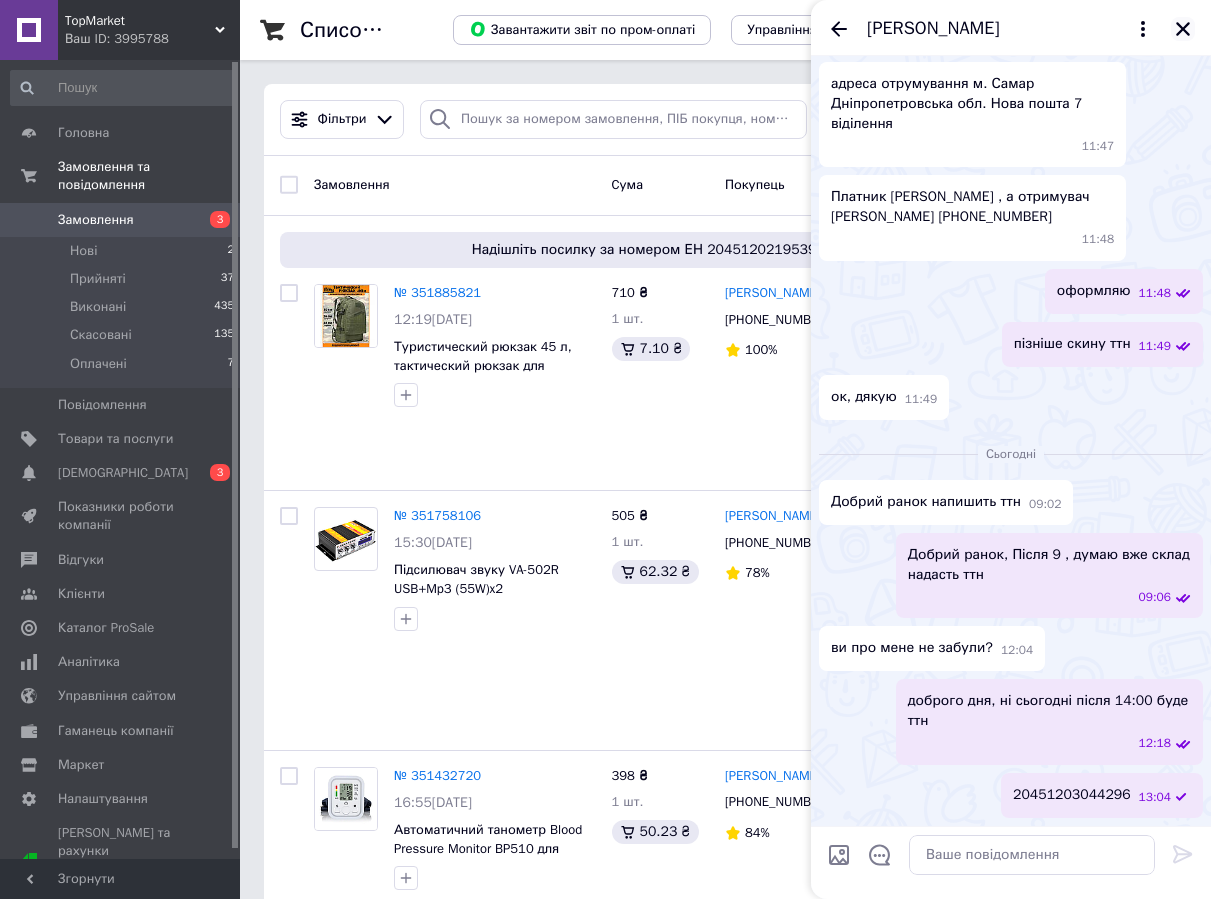 click 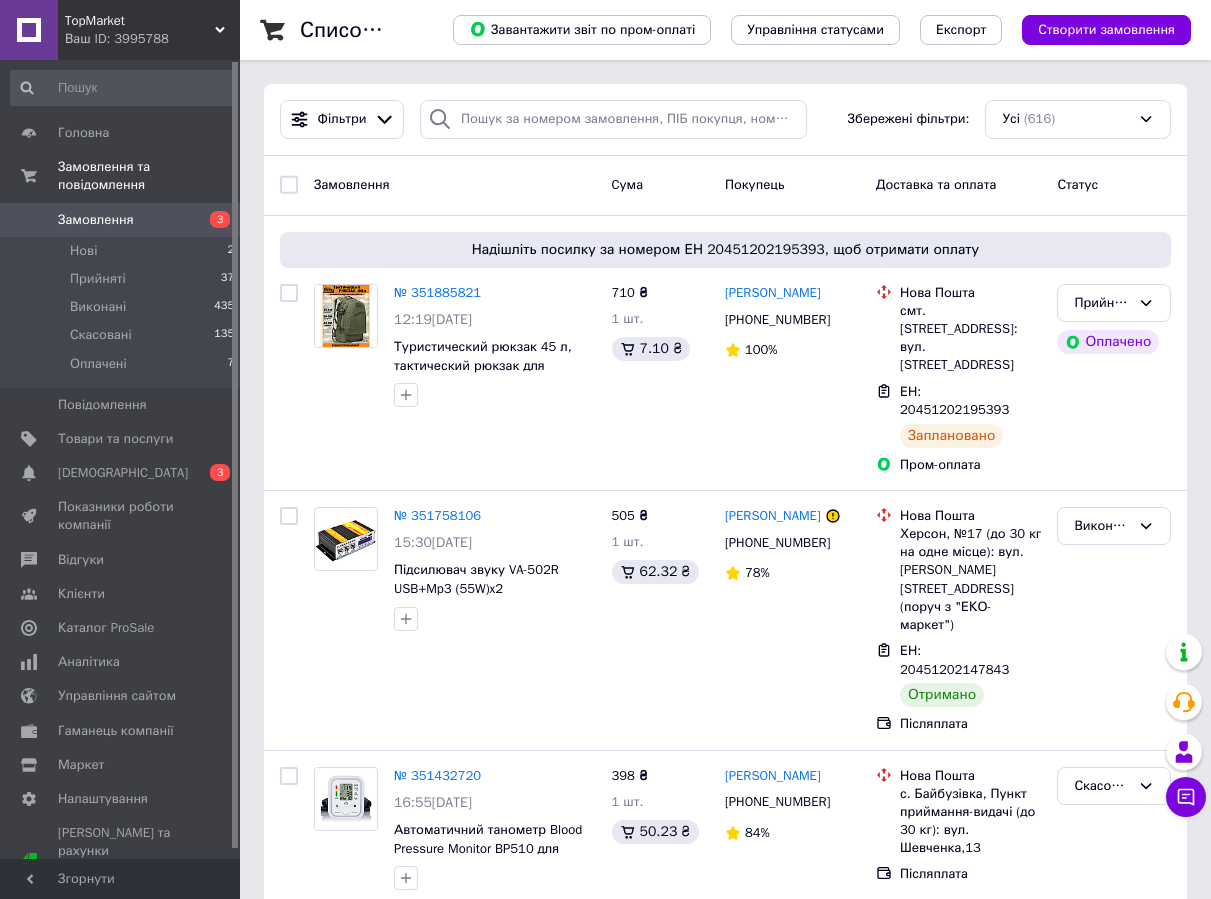 click on "Замовлення" at bounding box center (96, 220) 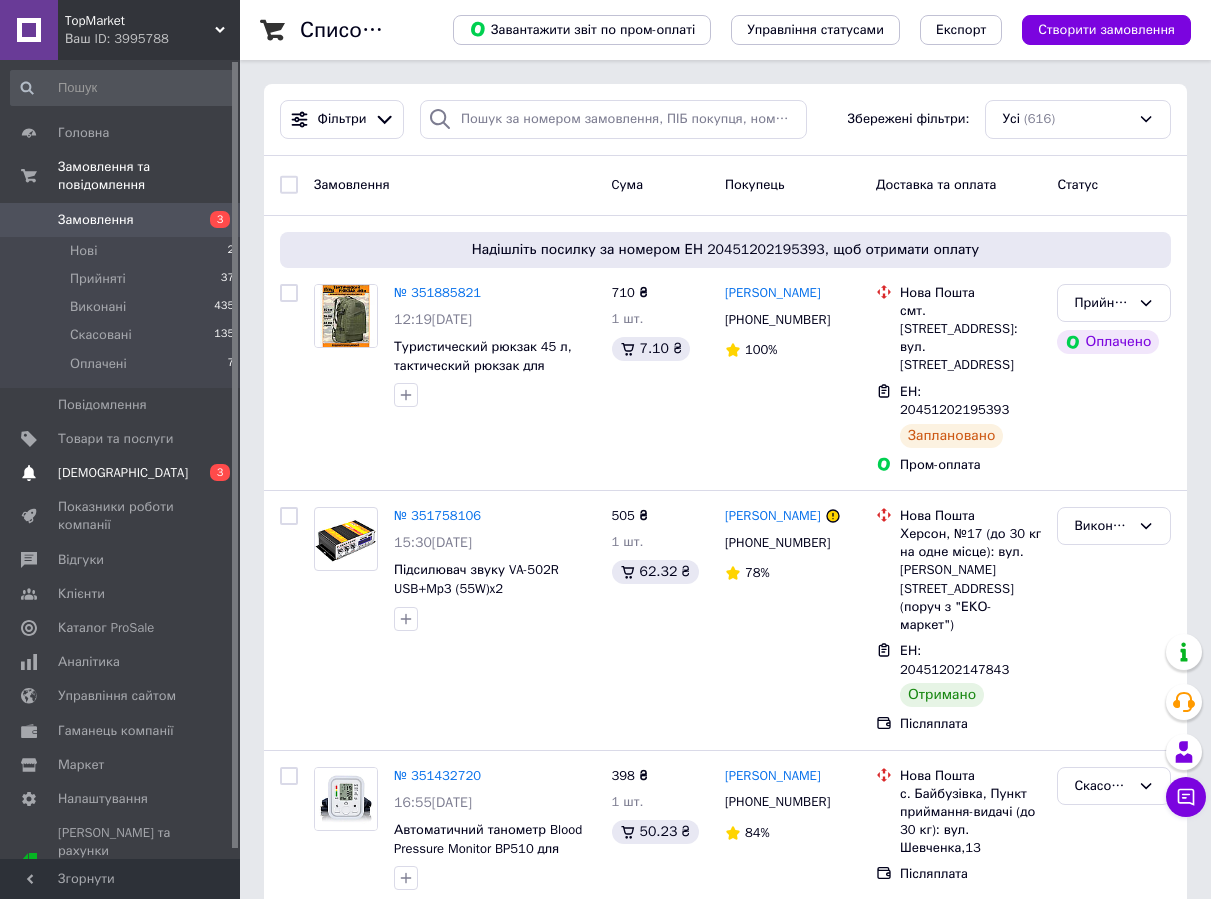 click on "[DEMOGRAPHIC_DATA]" at bounding box center (123, 473) 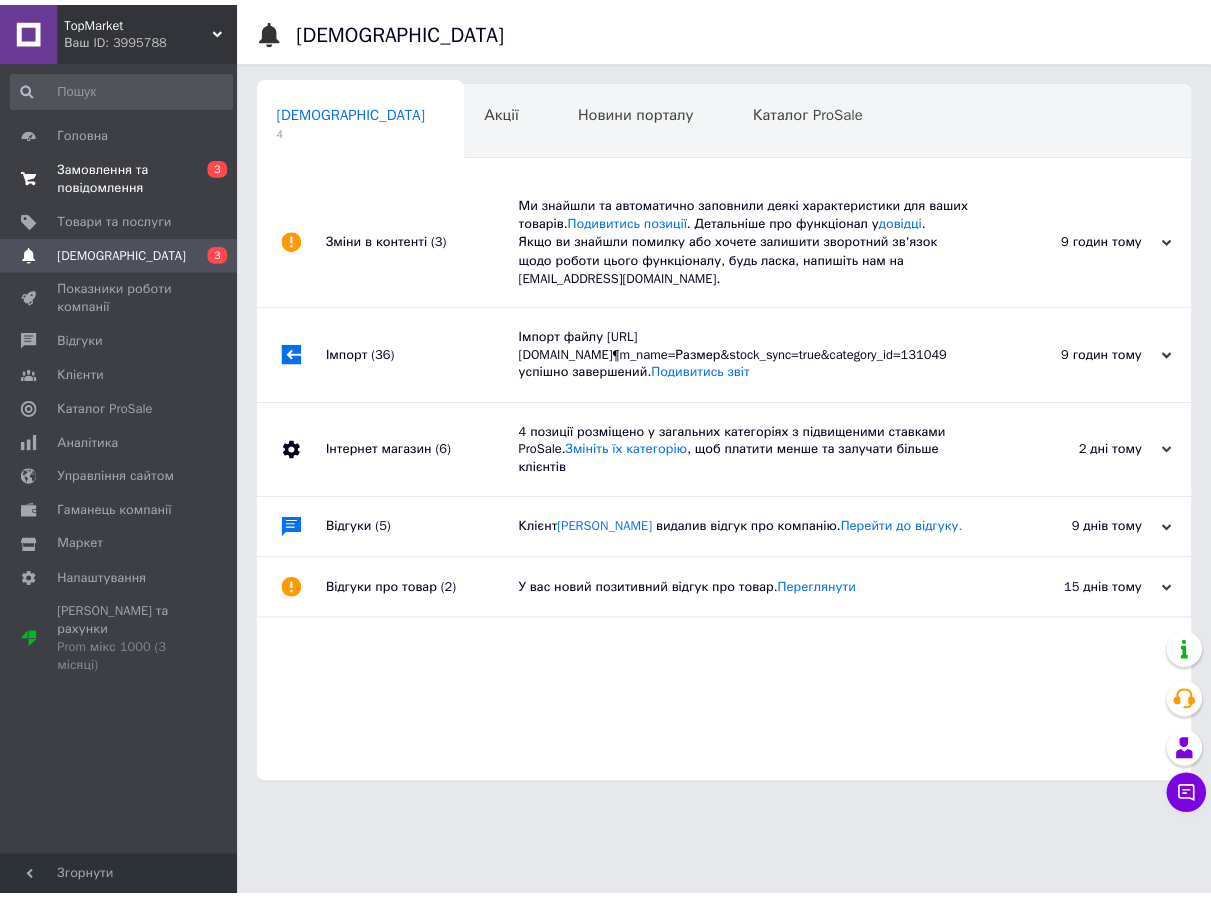 scroll, scrollTop: 0, scrollLeft: 5, axis: horizontal 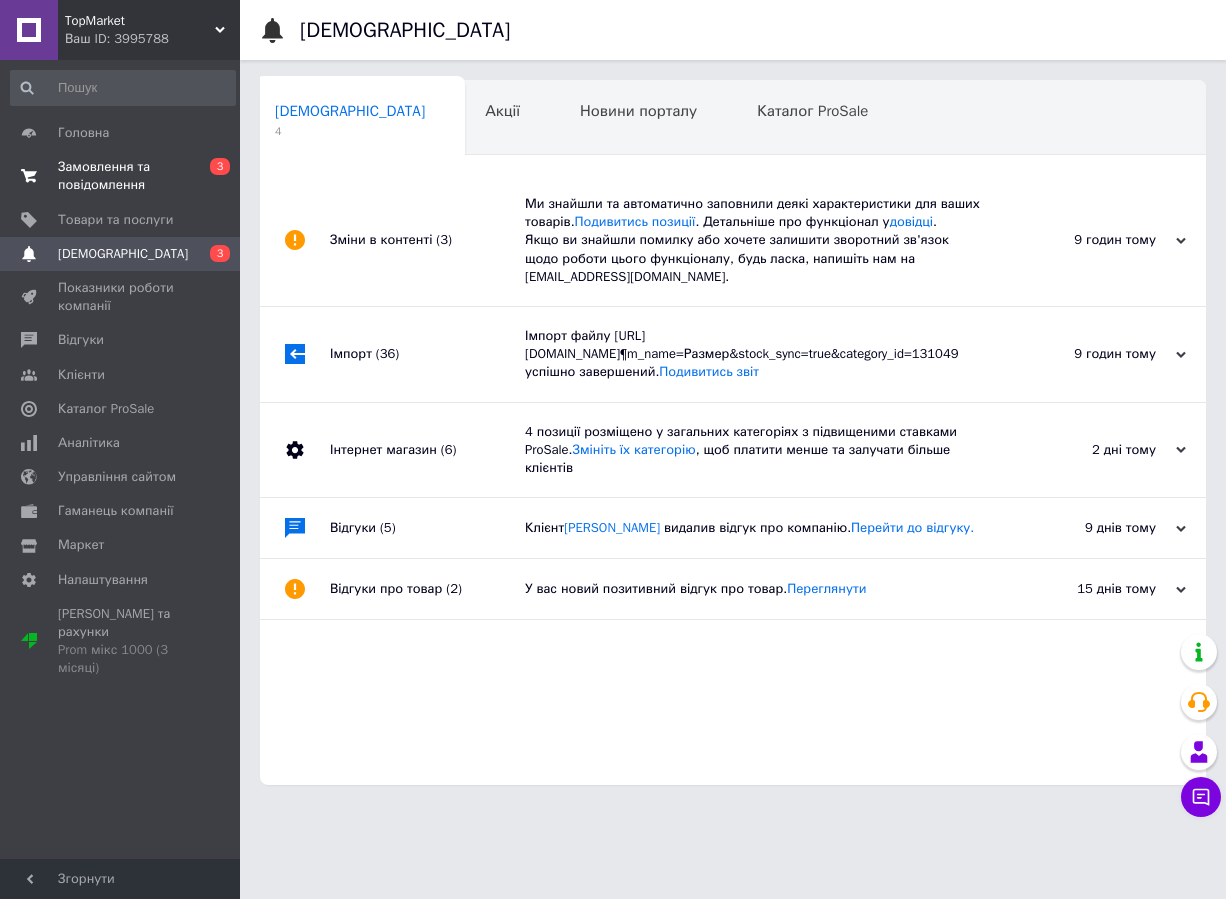 click on "Замовлення та повідомлення" at bounding box center [121, 176] 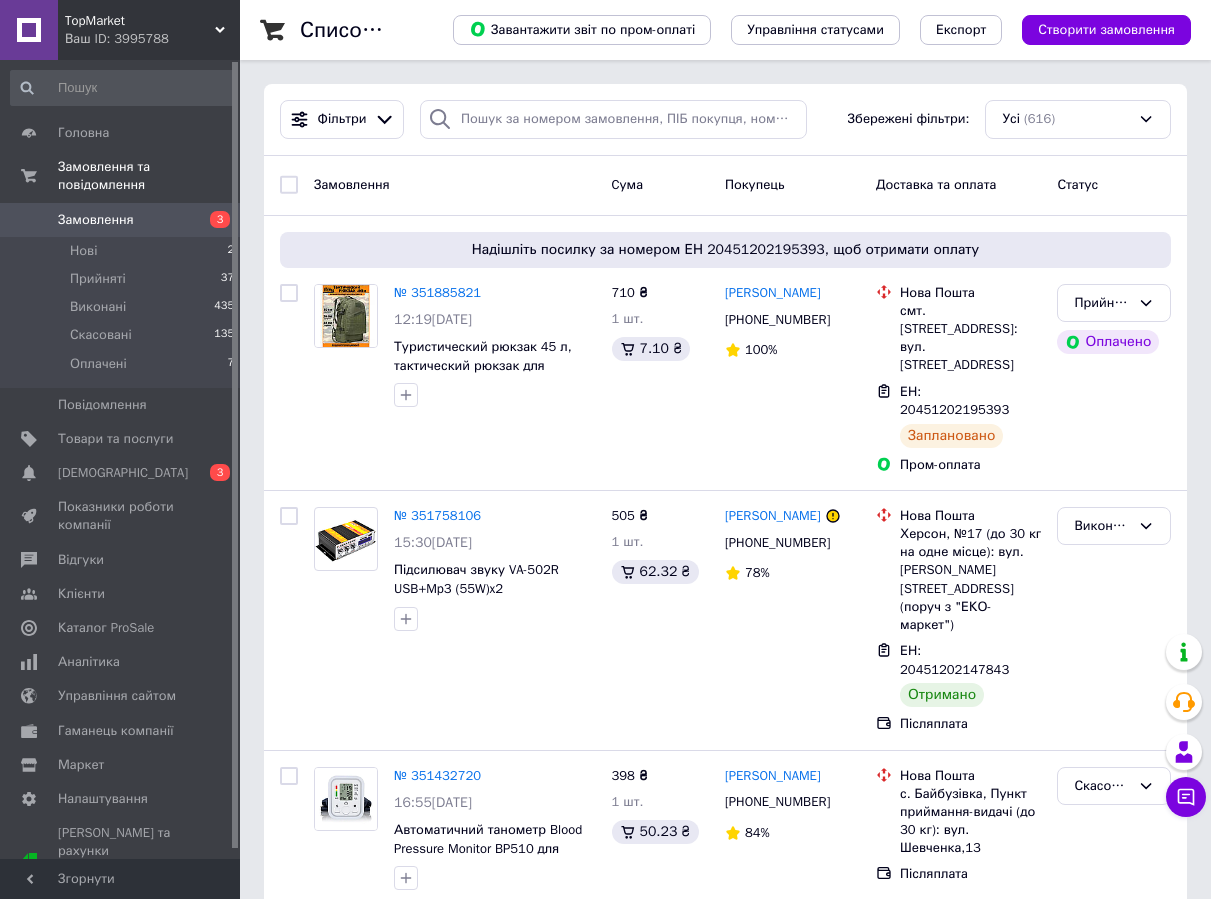 click on "Замовлення" at bounding box center (121, 220) 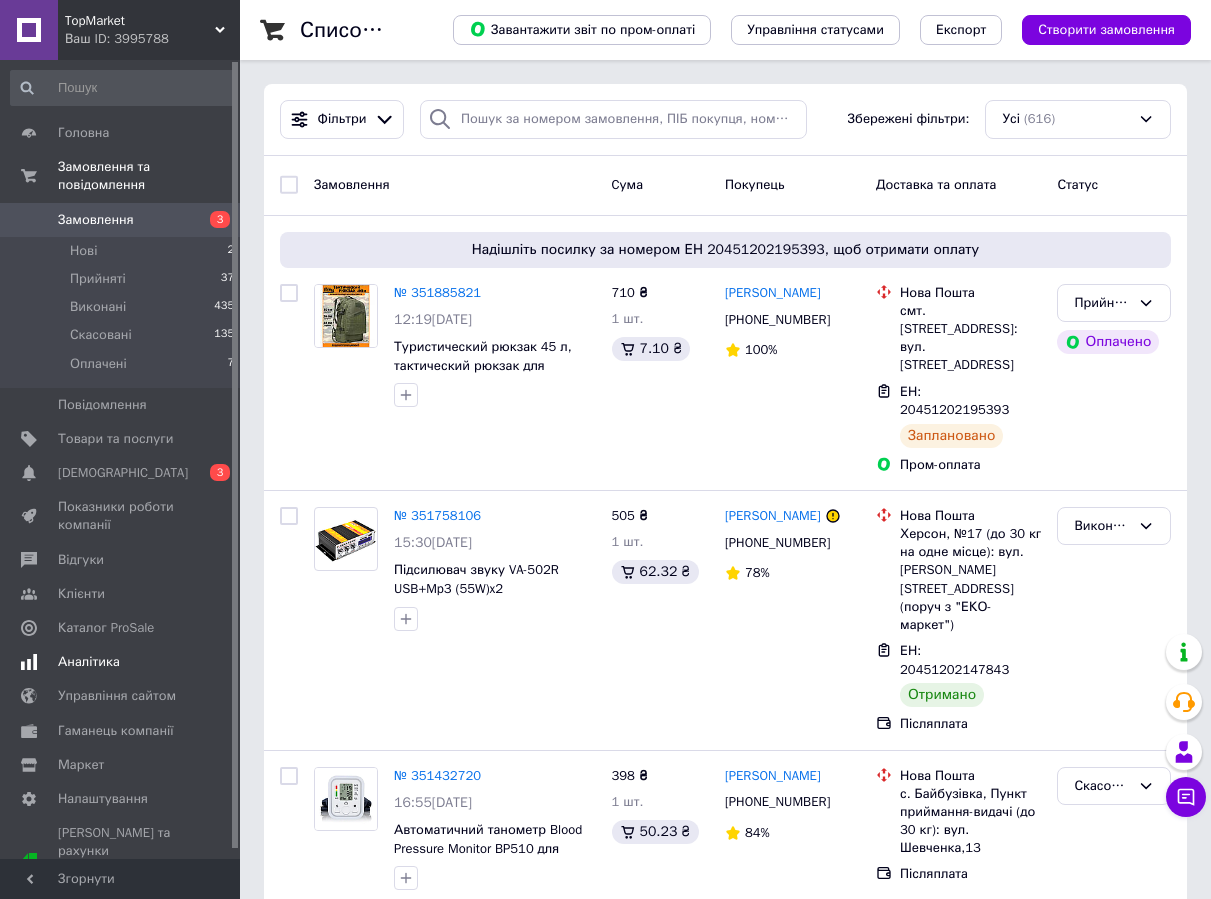 click on "Аналітика" at bounding box center [89, 662] 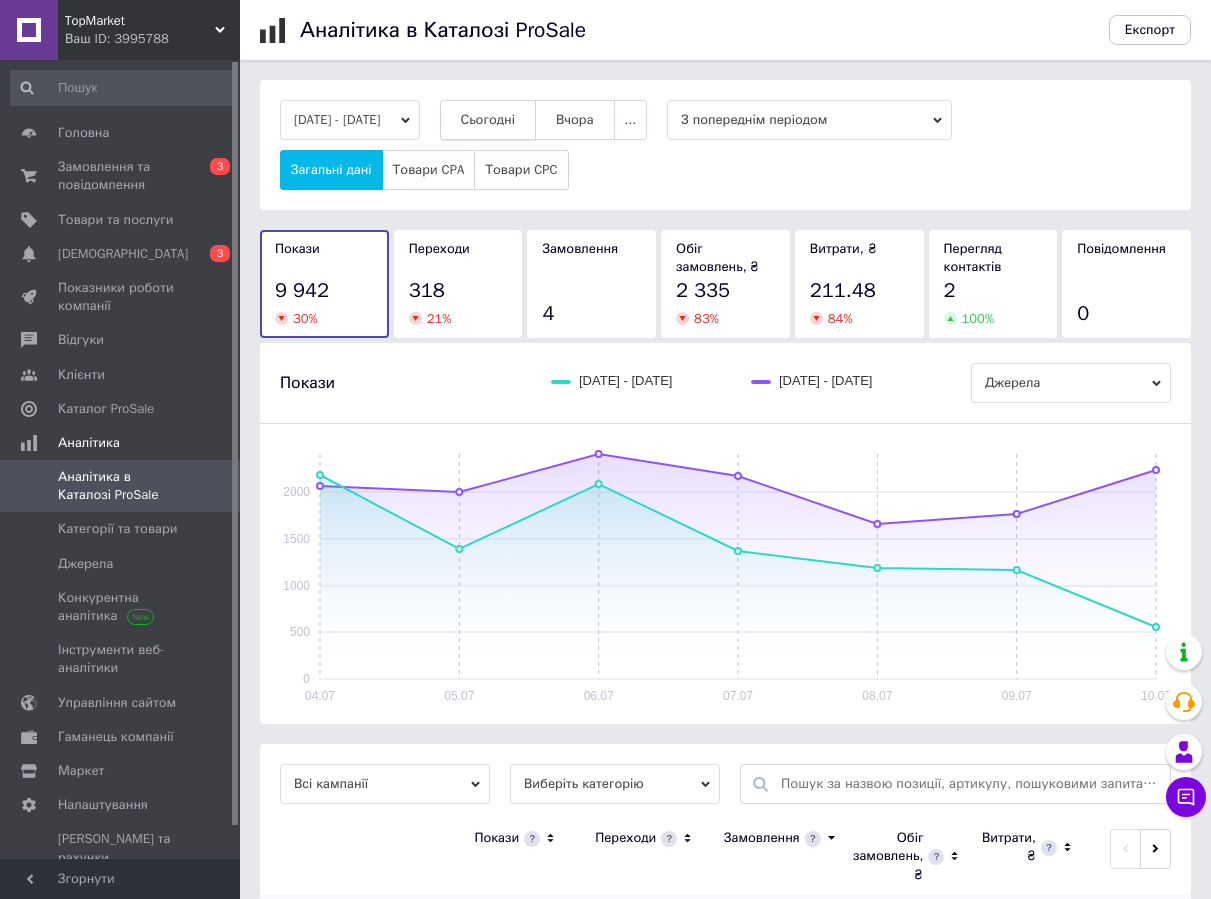 click on "Сьогодні" at bounding box center [488, 120] 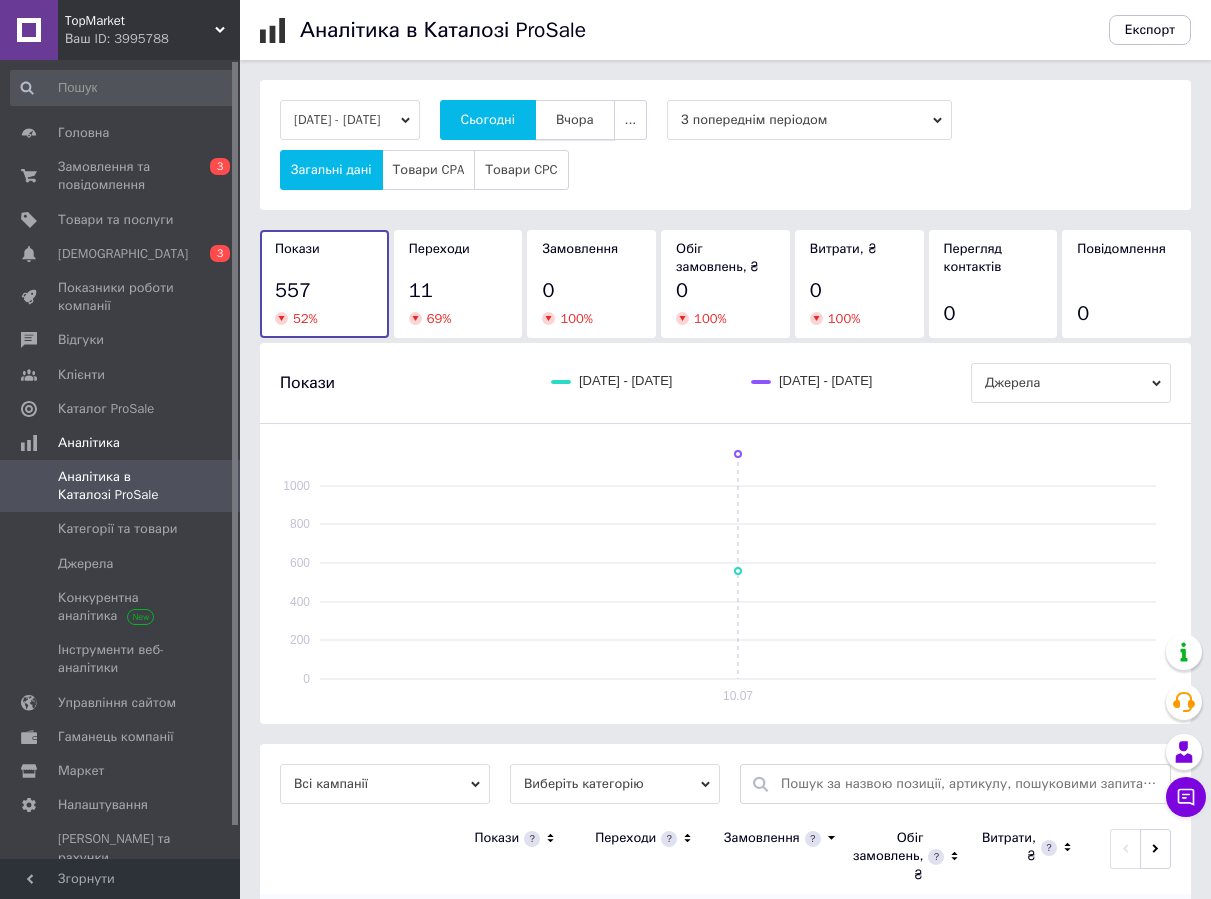 click on "Вчора" at bounding box center (575, 120) 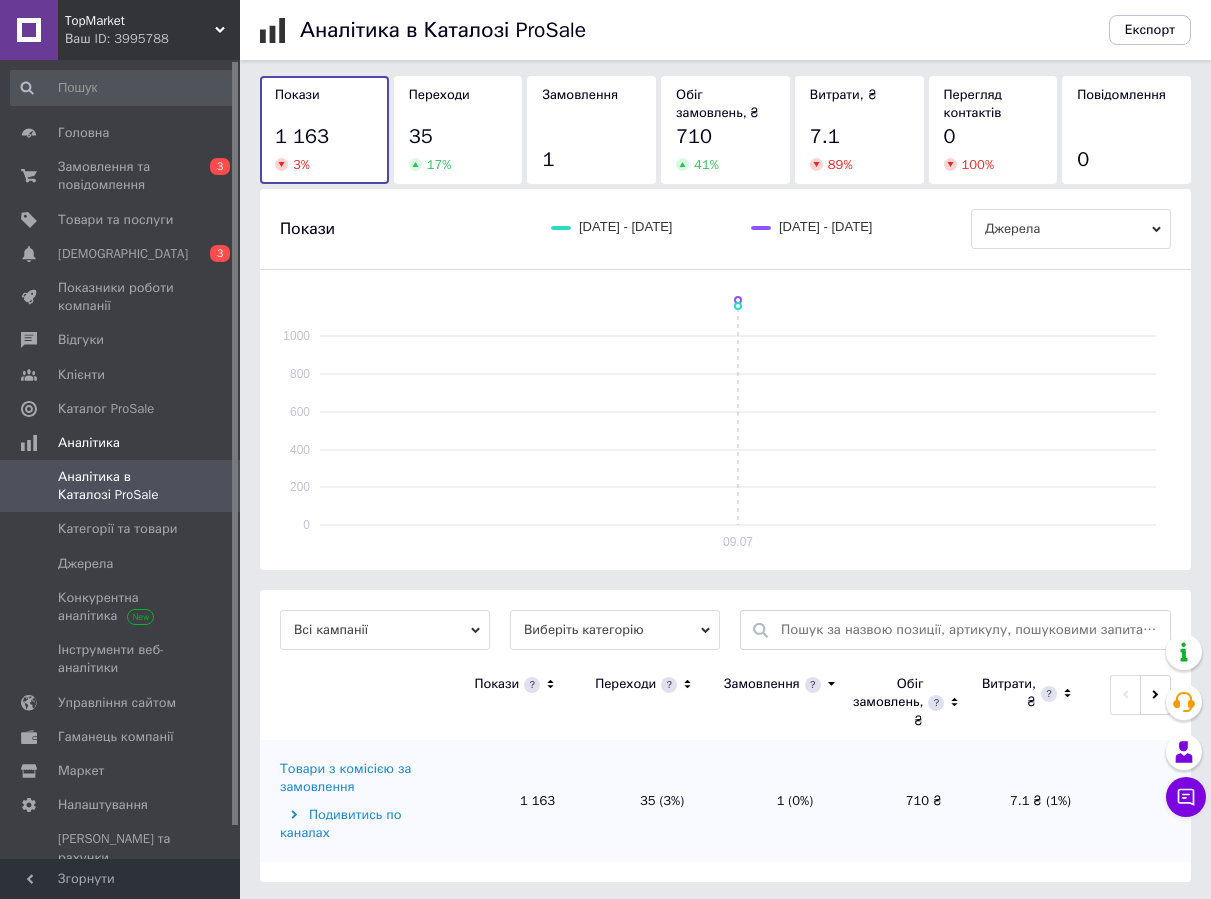 scroll, scrollTop: 157, scrollLeft: 0, axis: vertical 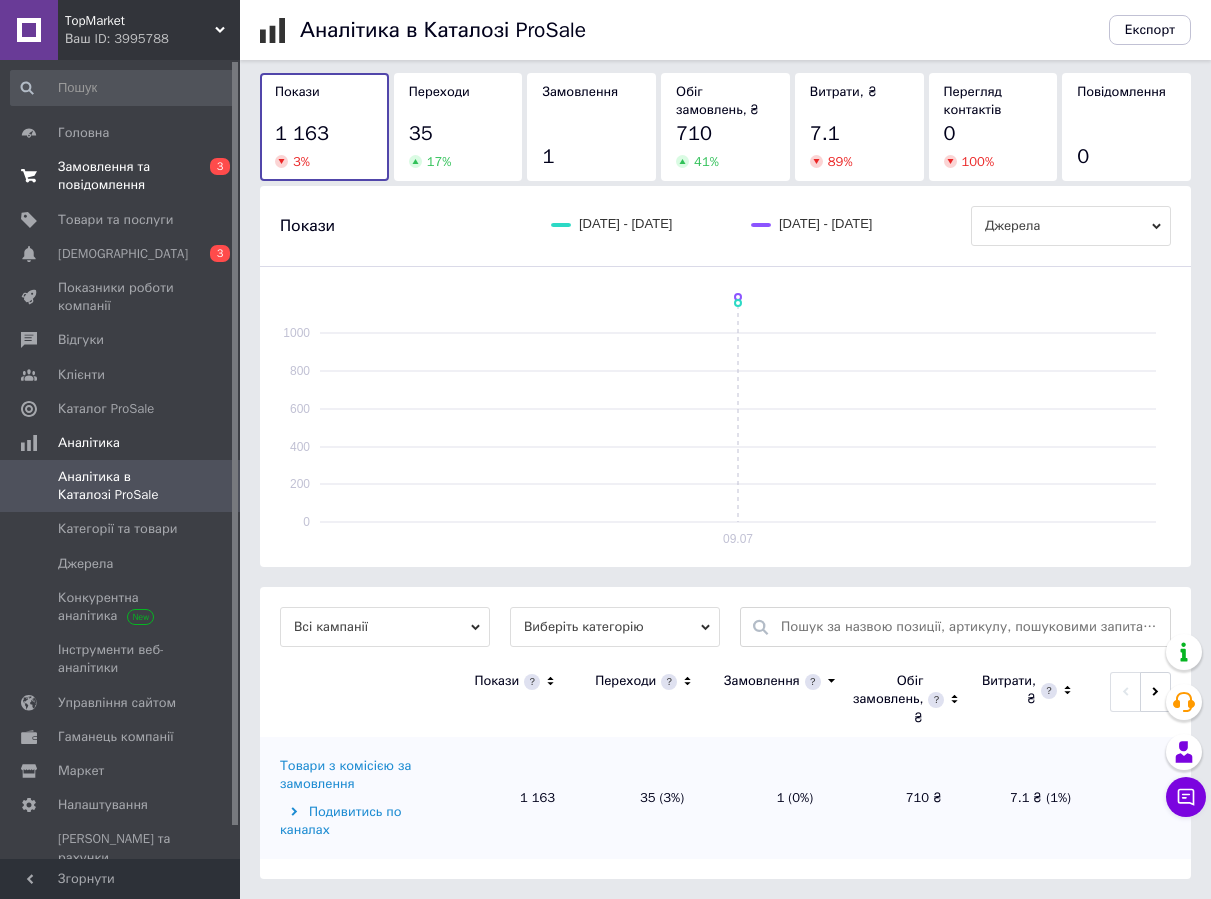 click on "Замовлення та повідомлення" at bounding box center [121, 176] 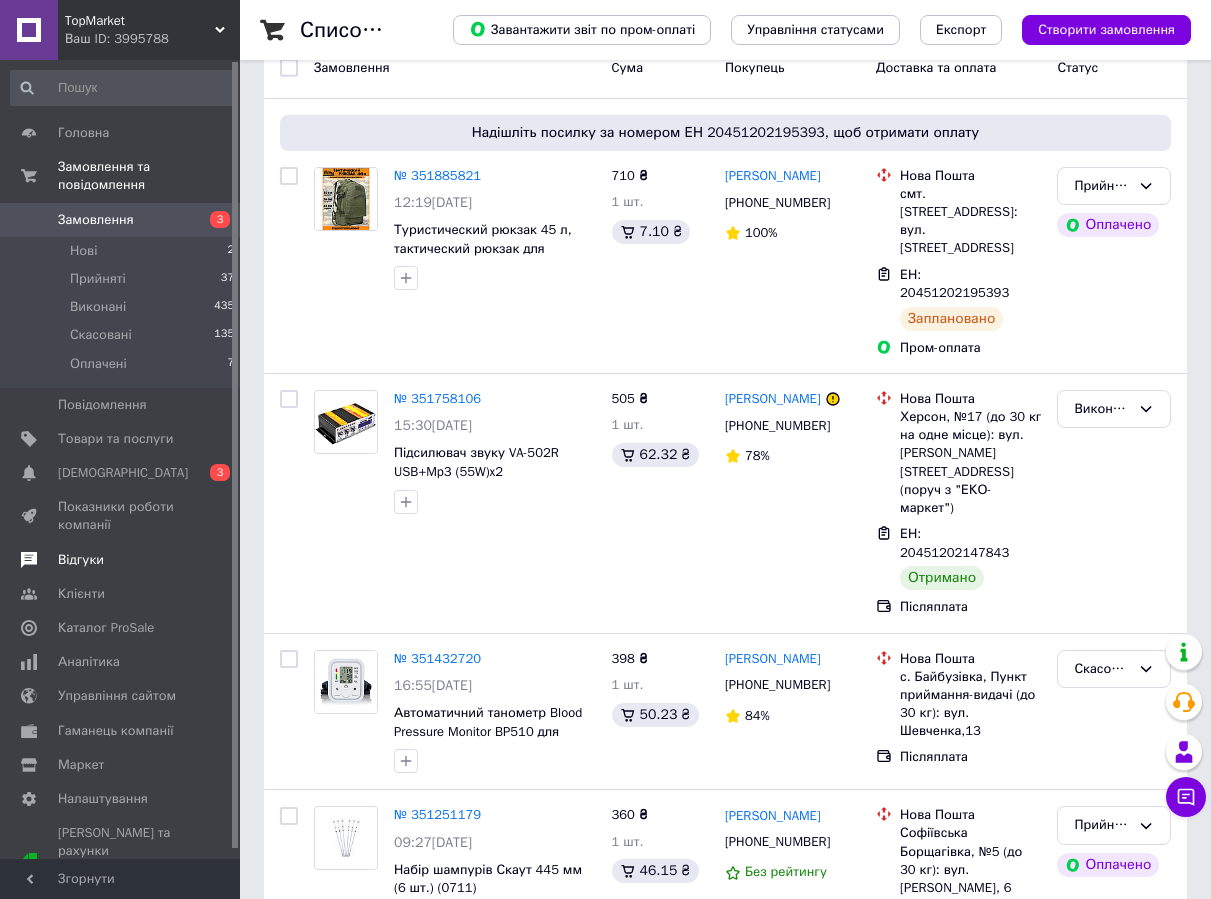 scroll, scrollTop: 200, scrollLeft: 0, axis: vertical 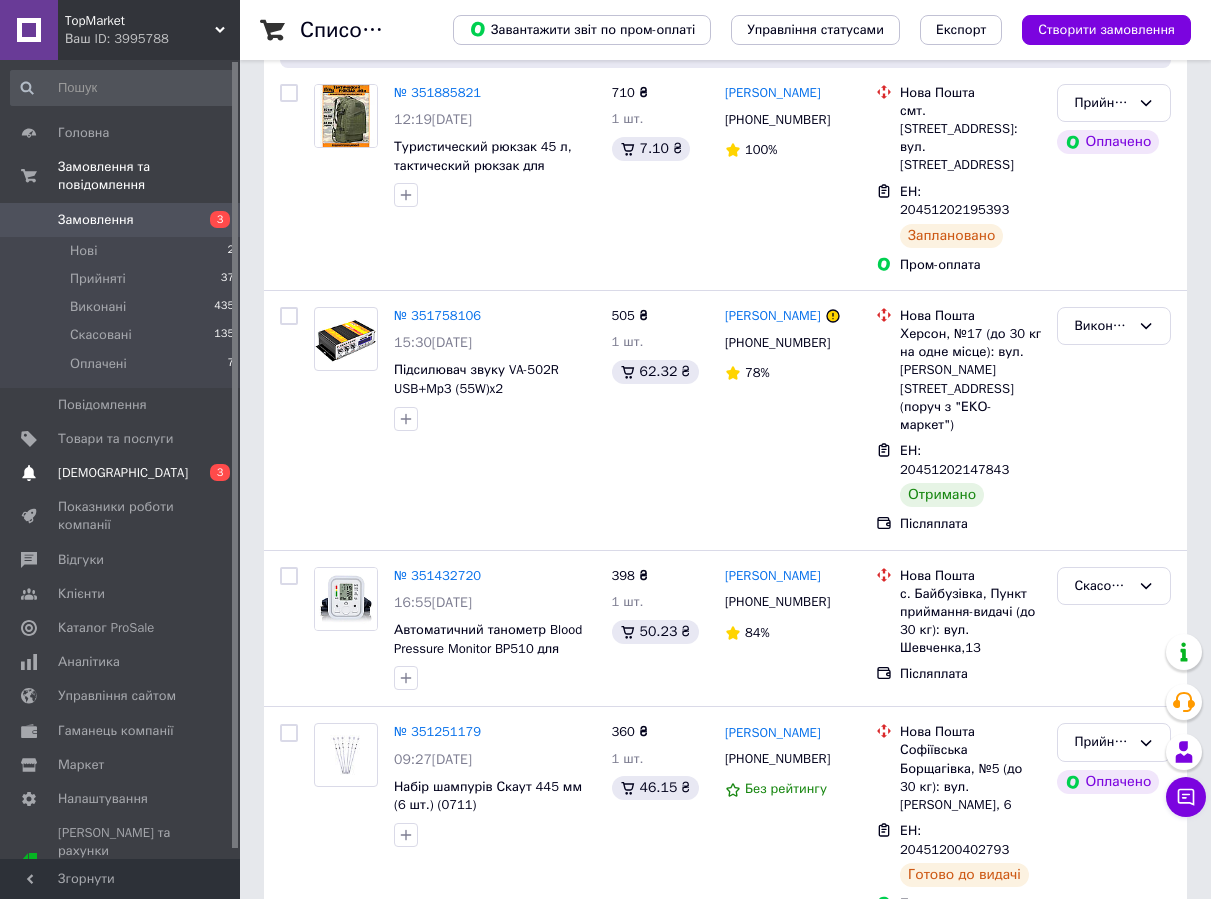 click on "[DEMOGRAPHIC_DATA]" at bounding box center (123, 473) 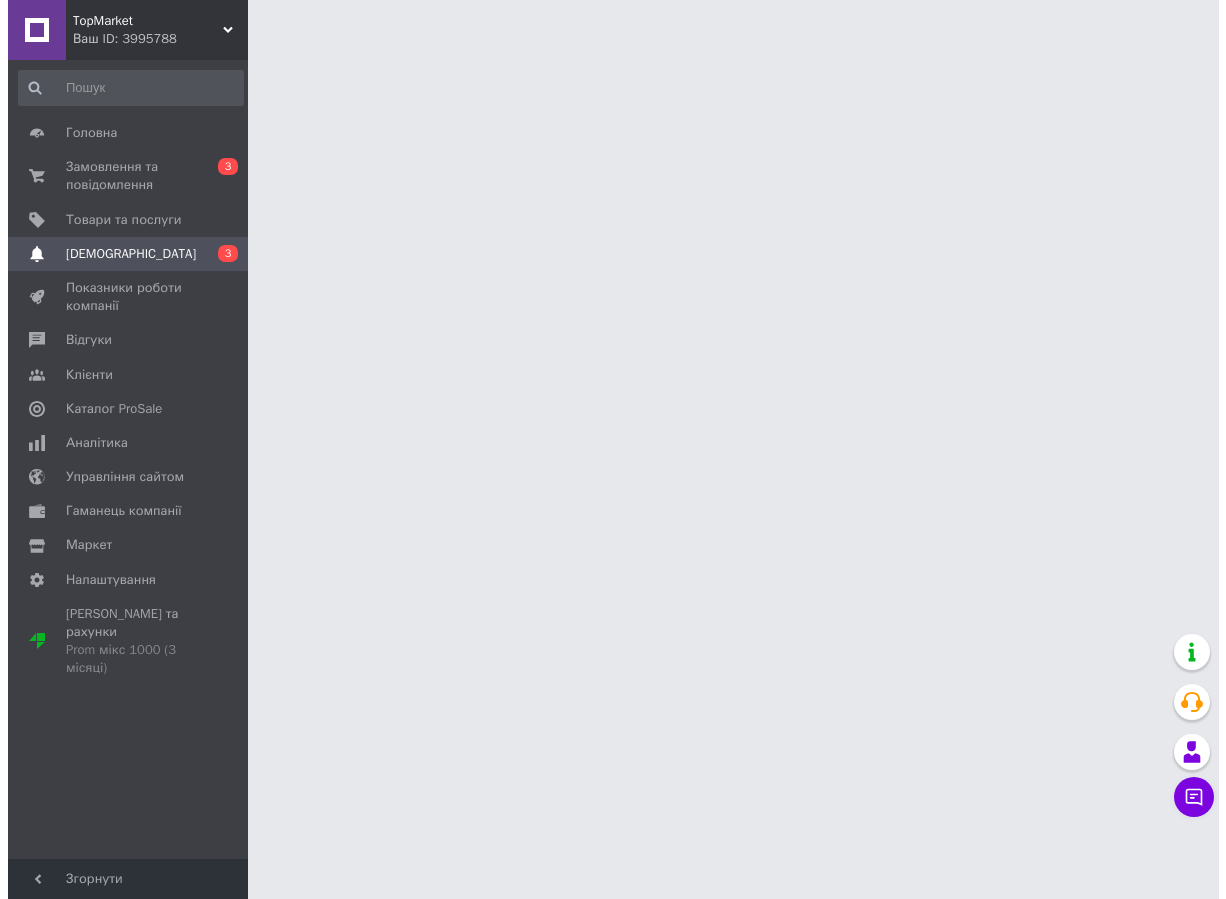 scroll, scrollTop: 0, scrollLeft: 0, axis: both 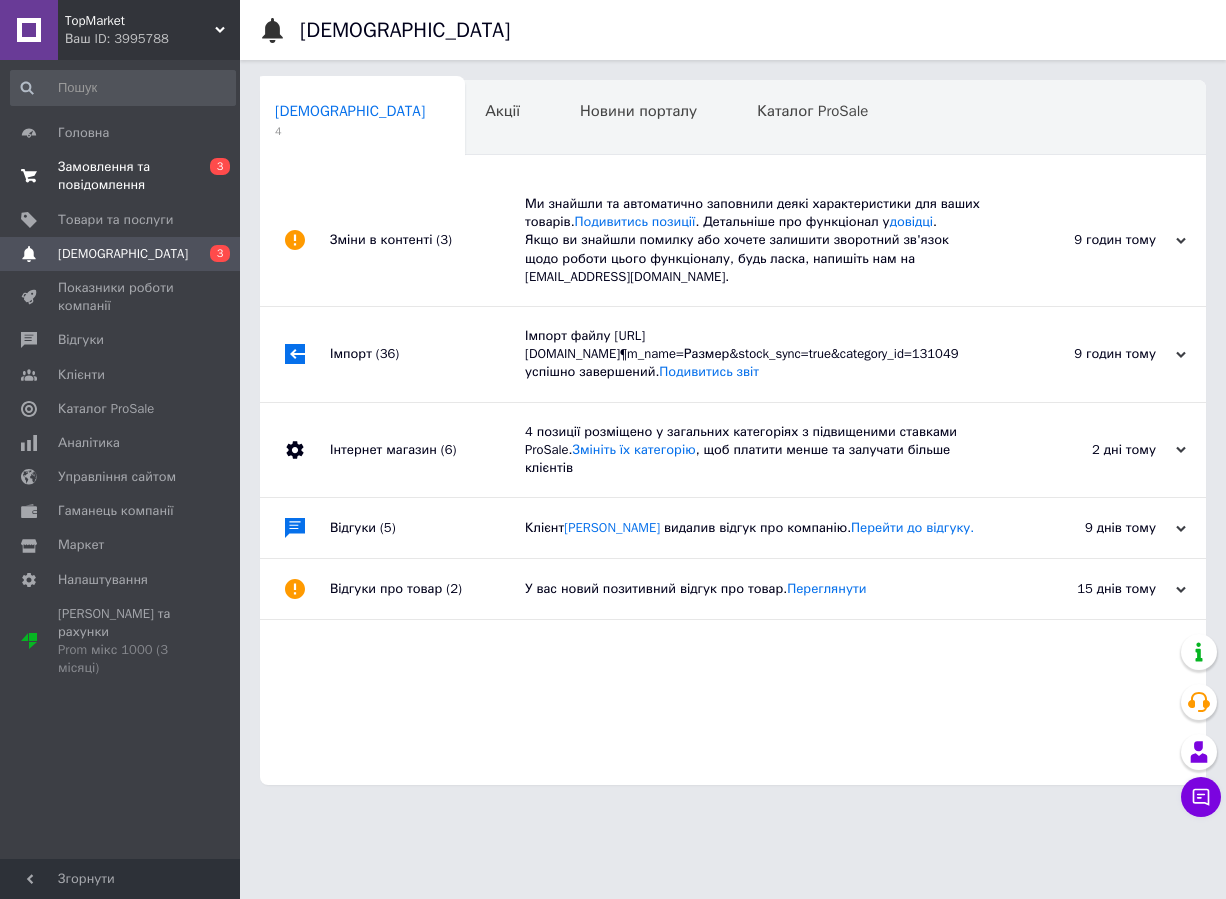 click on "Замовлення та повідомлення" at bounding box center (121, 176) 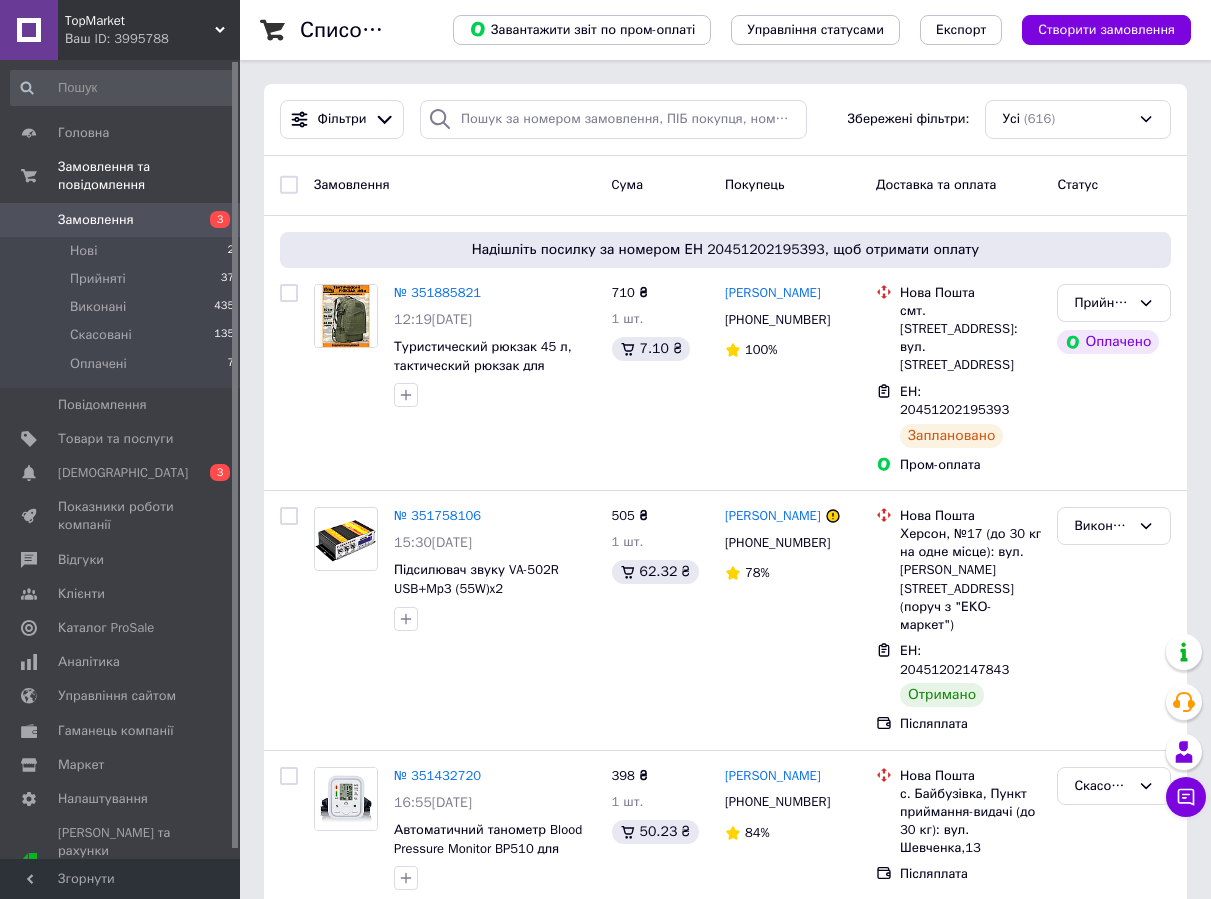 click on "Замовлення" at bounding box center (96, 220) 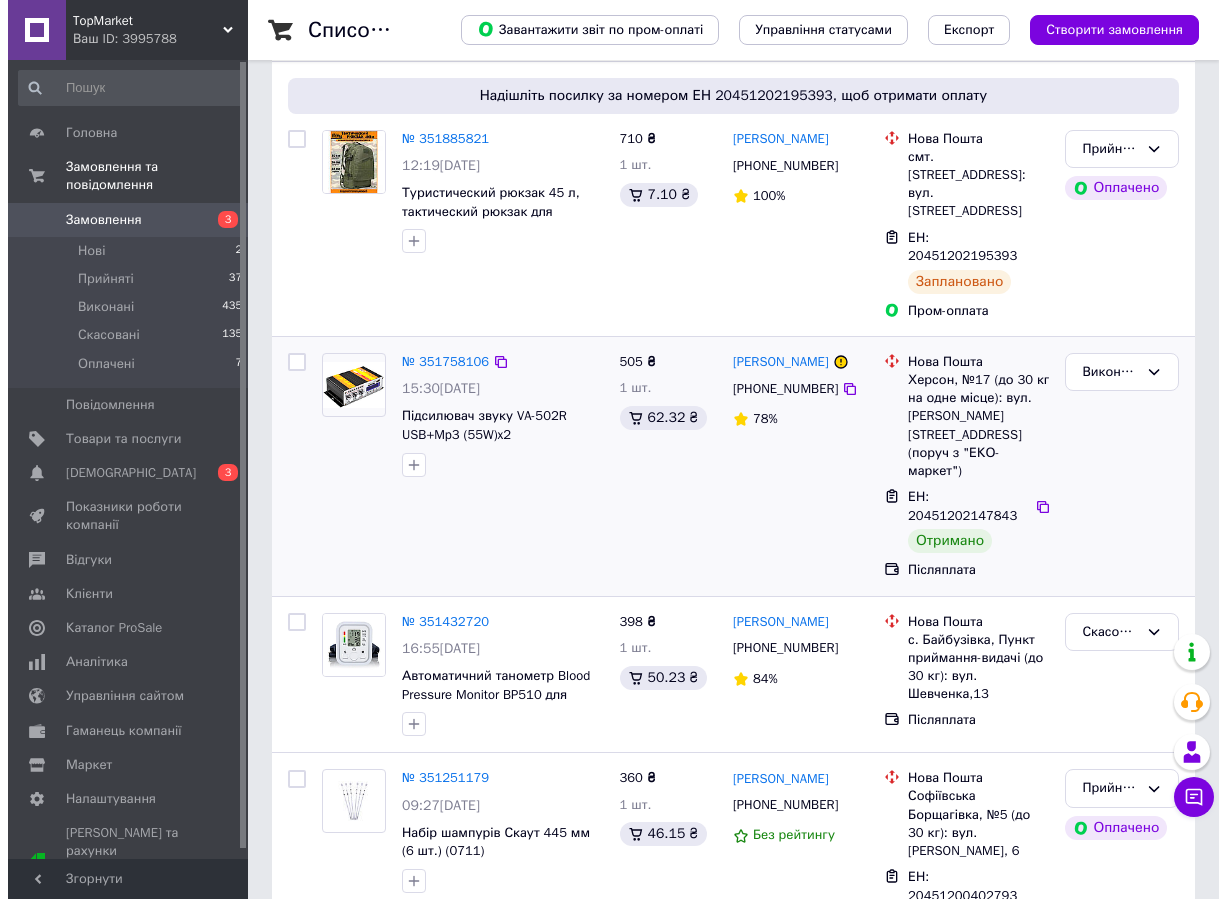 scroll, scrollTop: 0, scrollLeft: 0, axis: both 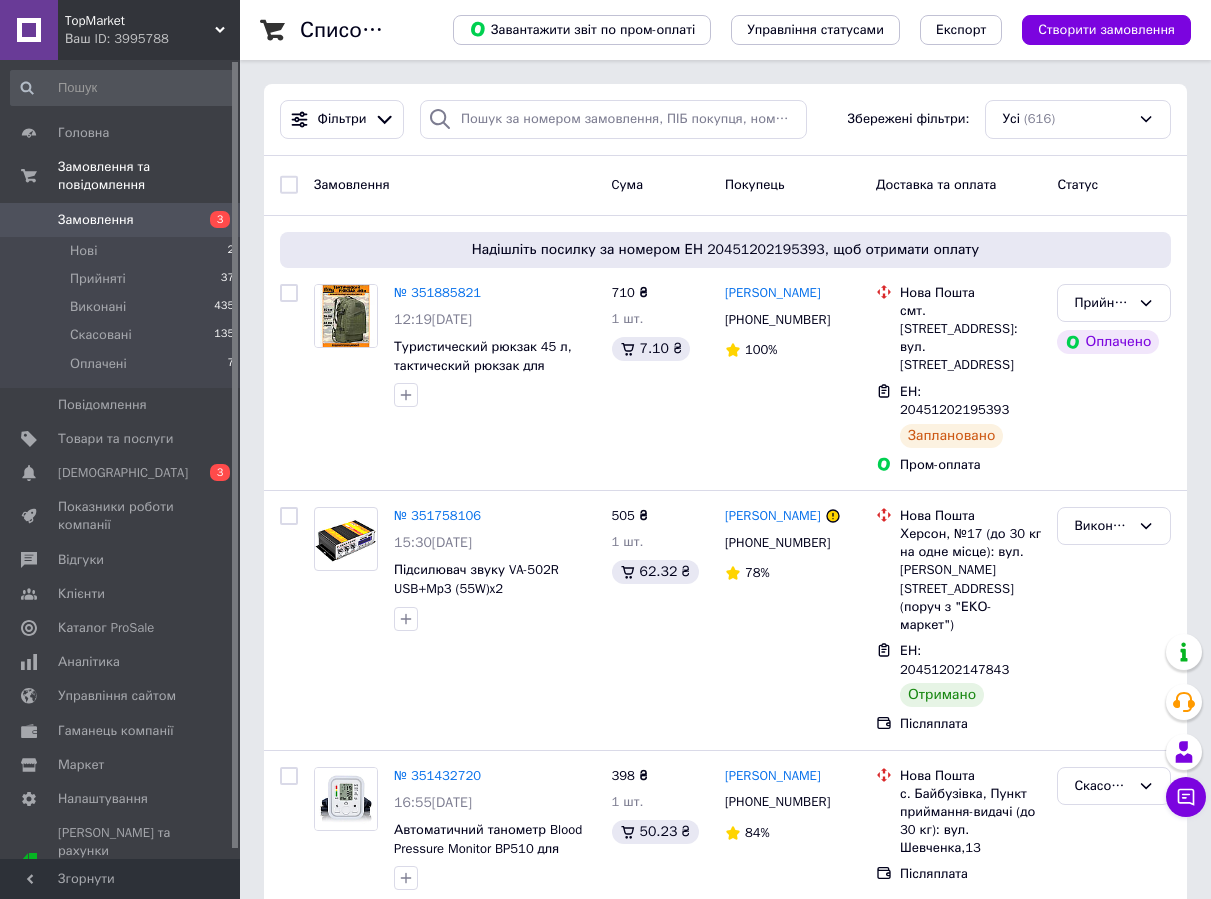 click on "Замовлення" at bounding box center (96, 220) 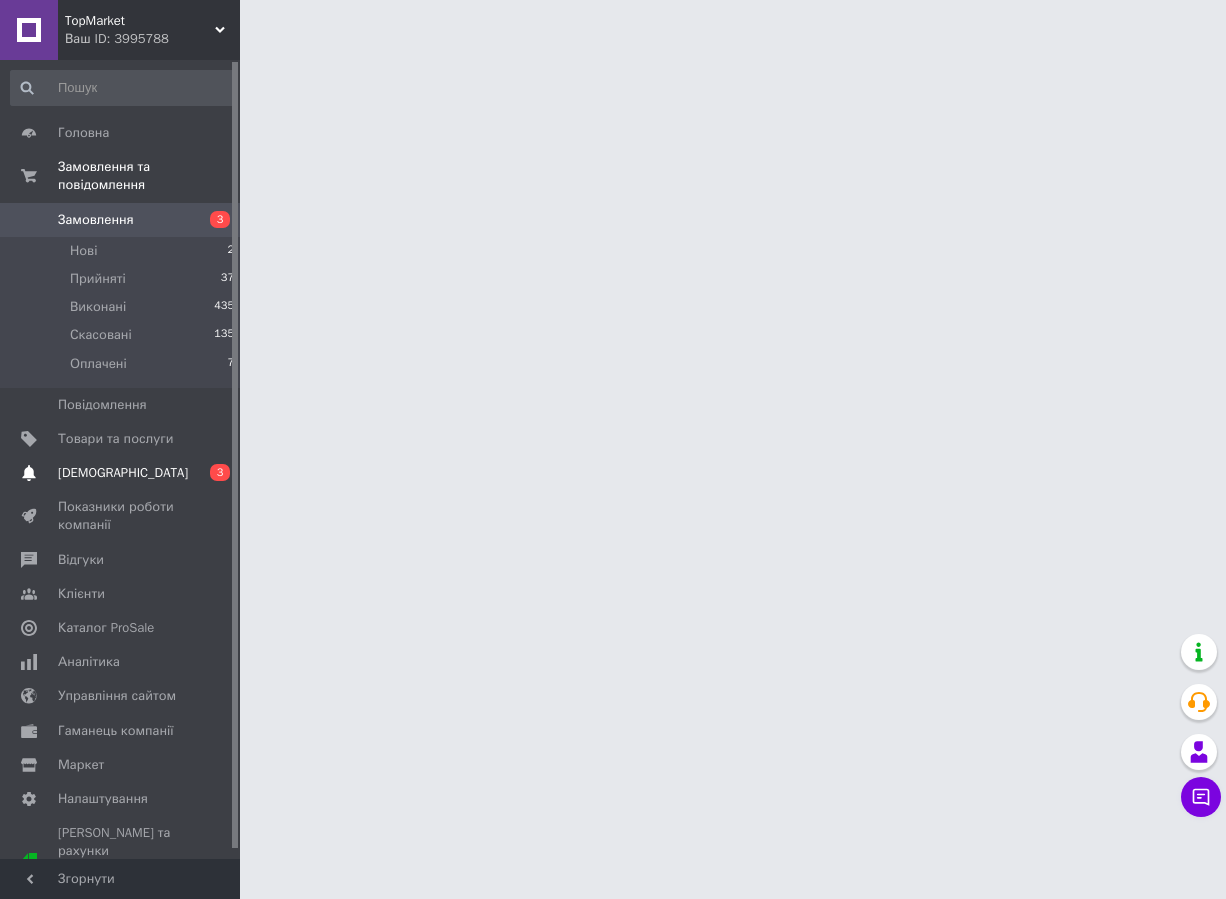 click on "[DEMOGRAPHIC_DATA]" at bounding box center [123, 473] 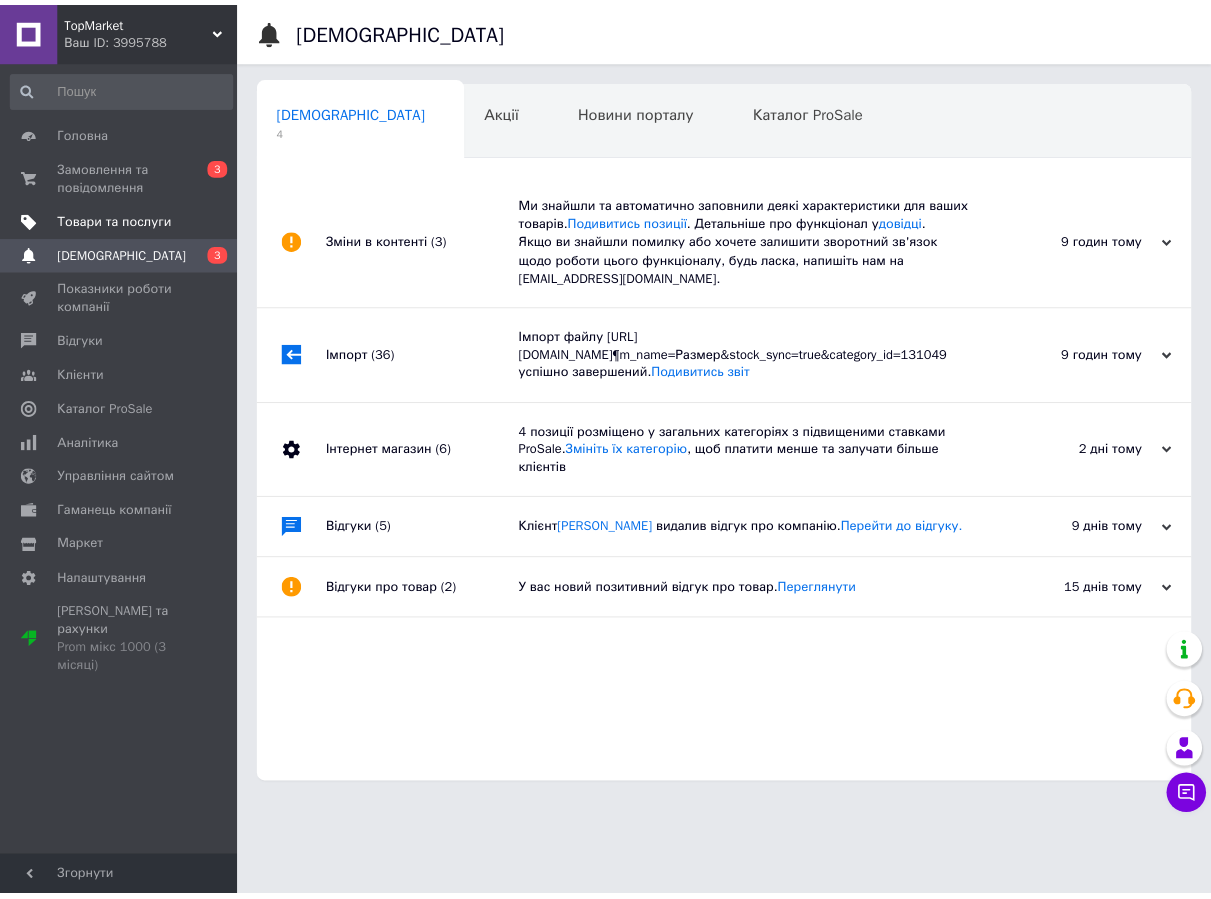 scroll, scrollTop: 0, scrollLeft: 5, axis: horizontal 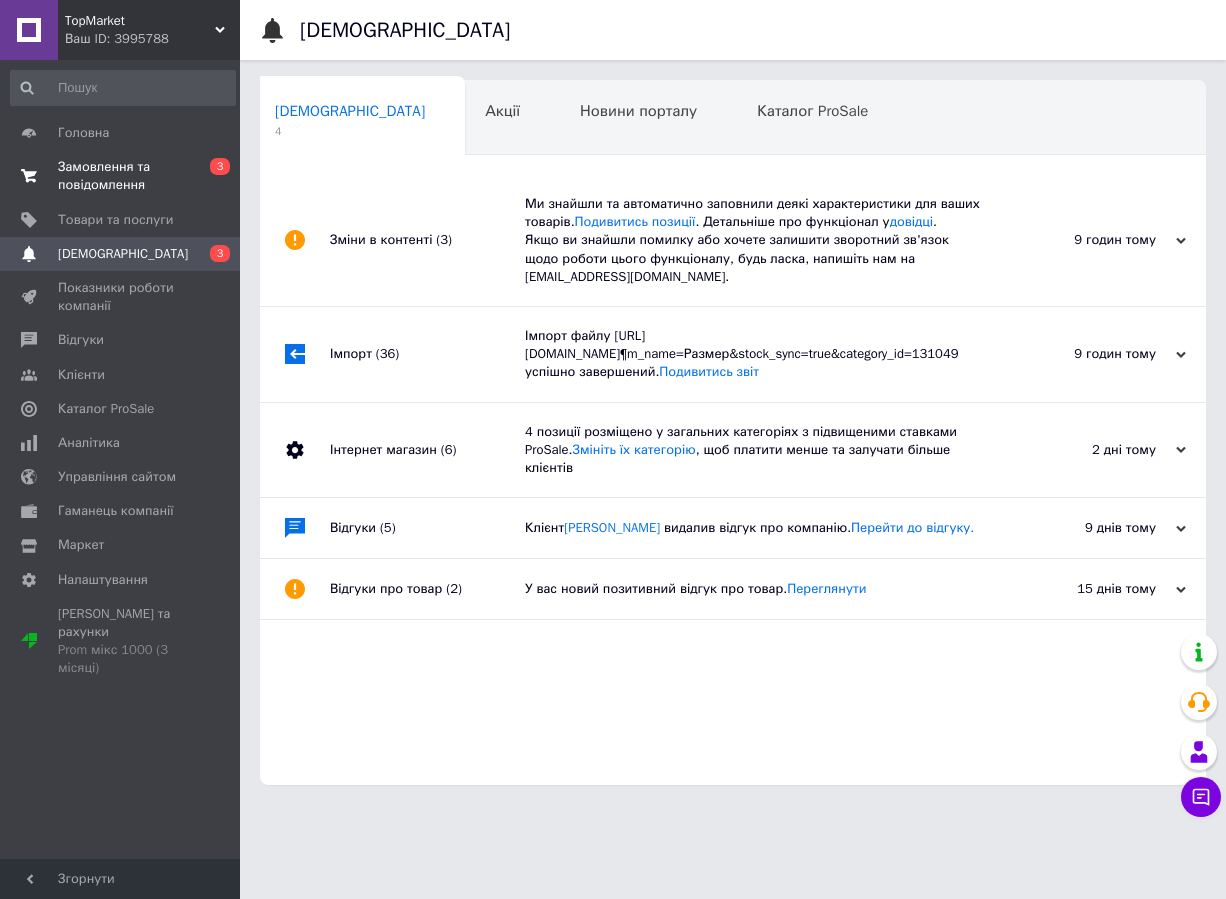 click on "Замовлення та повідомлення" at bounding box center (121, 176) 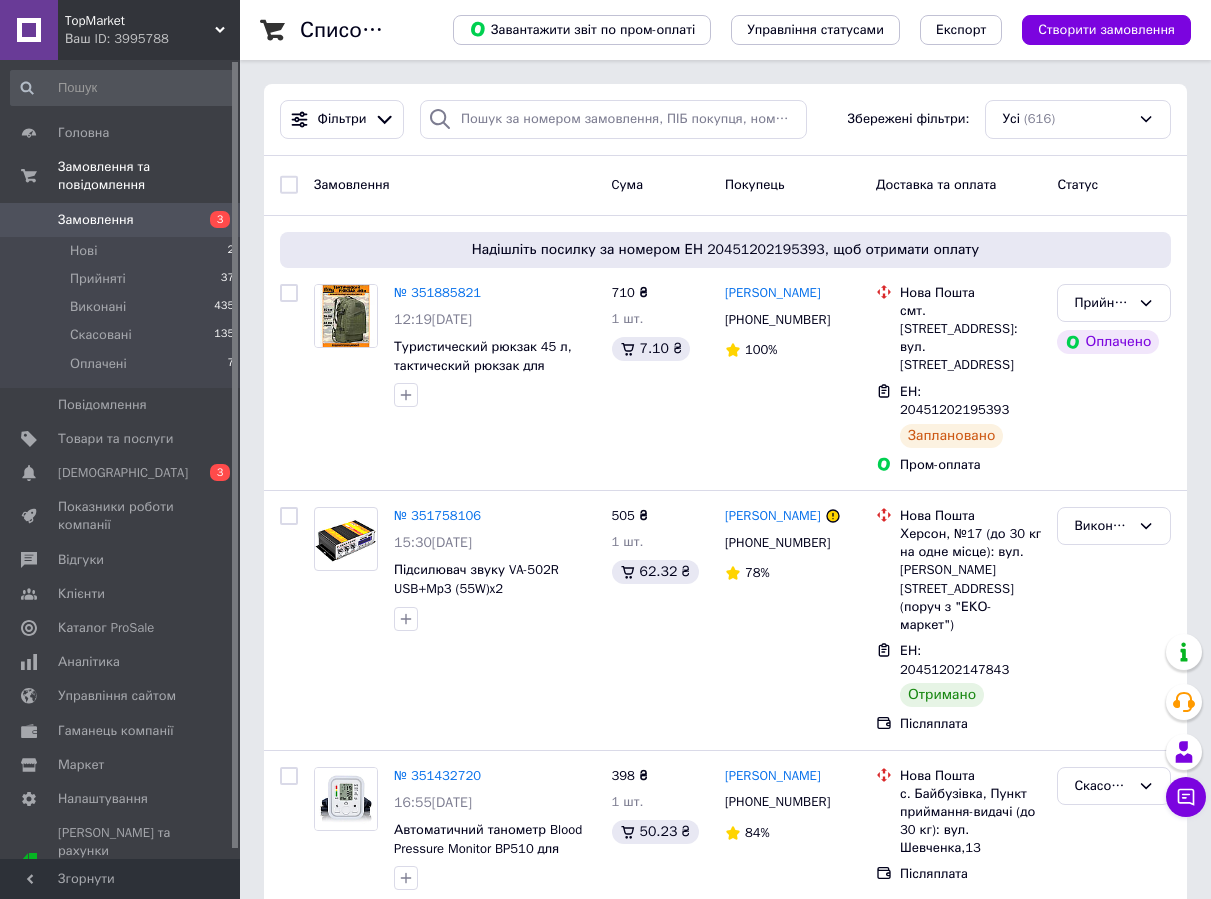 click on "Замовлення" at bounding box center [96, 220] 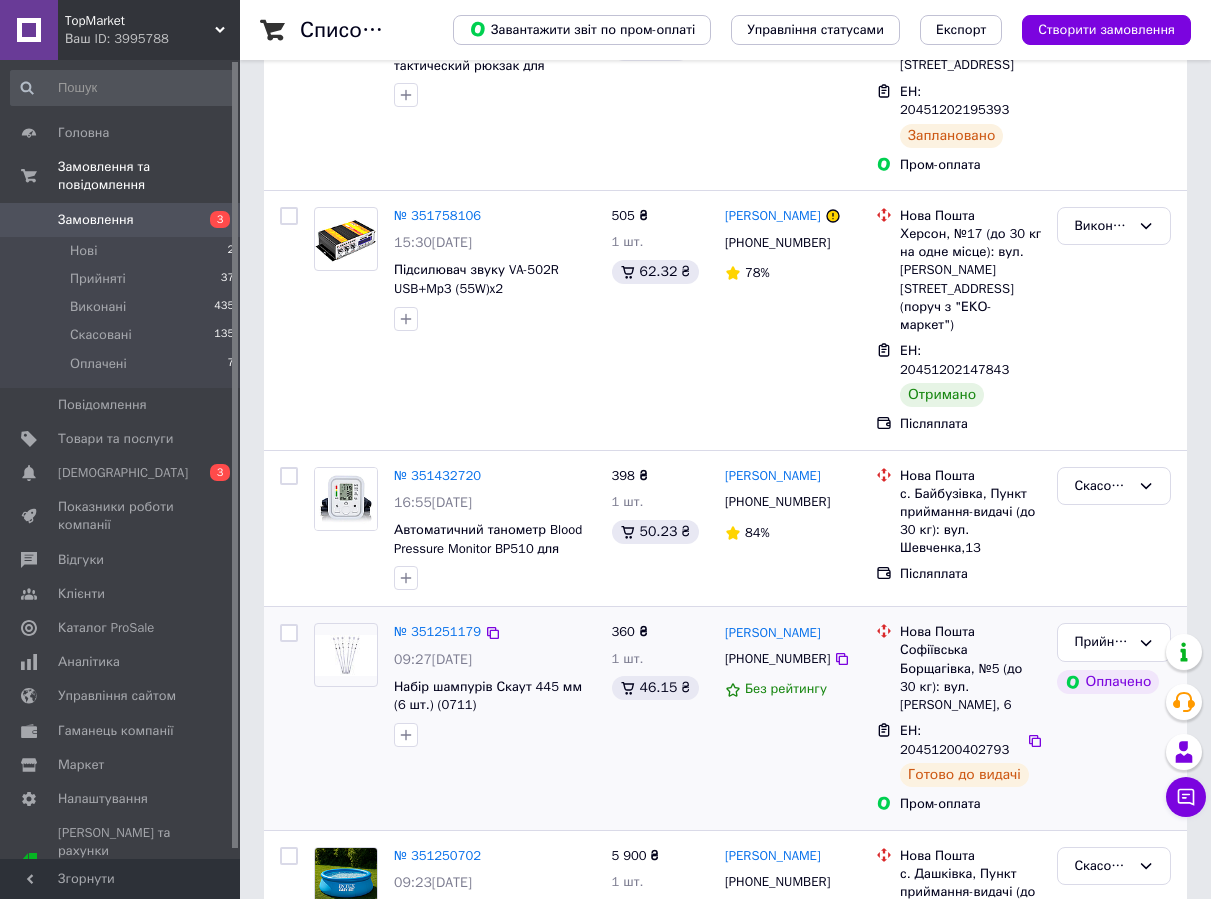scroll, scrollTop: 0, scrollLeft: 0, axis: both 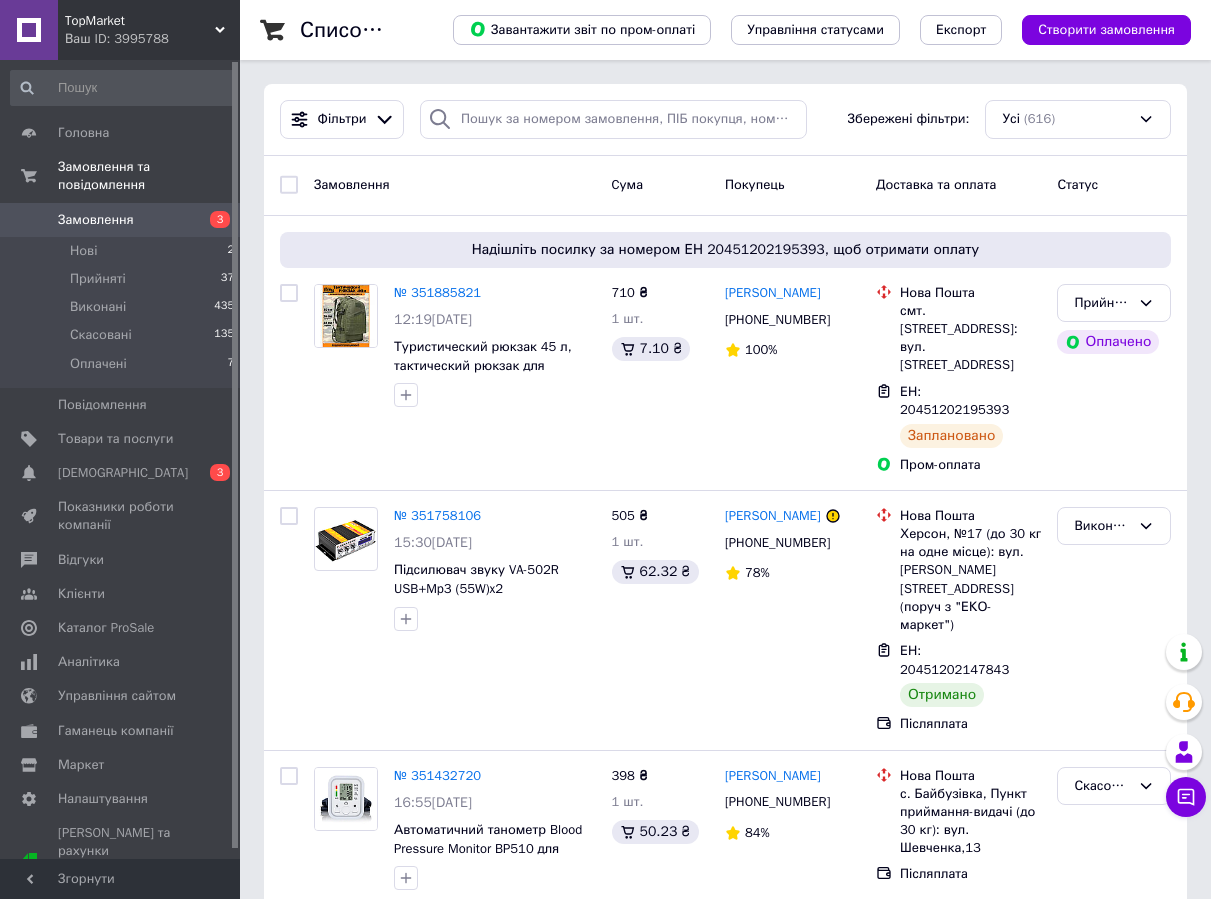 click on "Замовлення" at bounding box center (96, 220) 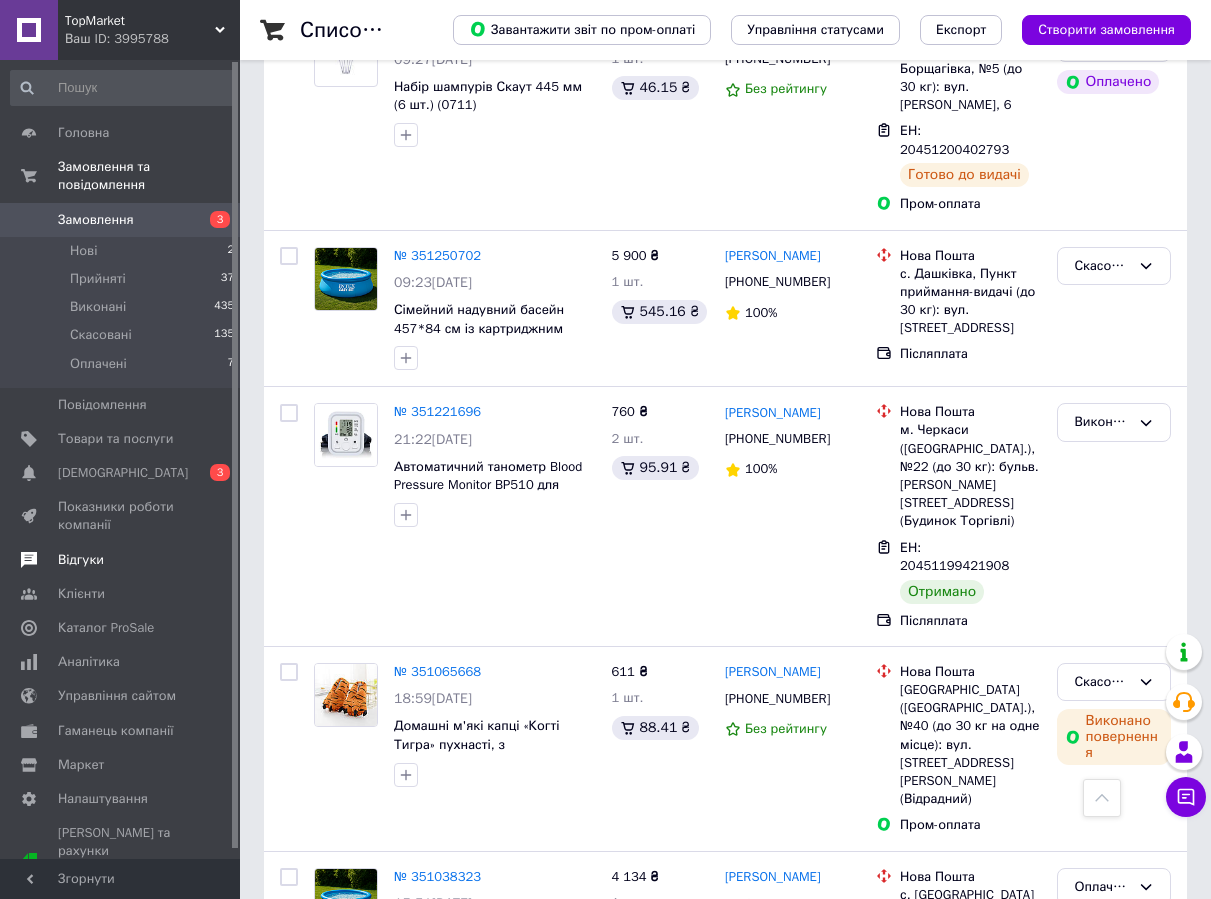 scroll, scrollTop: 1400, scrollLeft: 0, axis: vertical 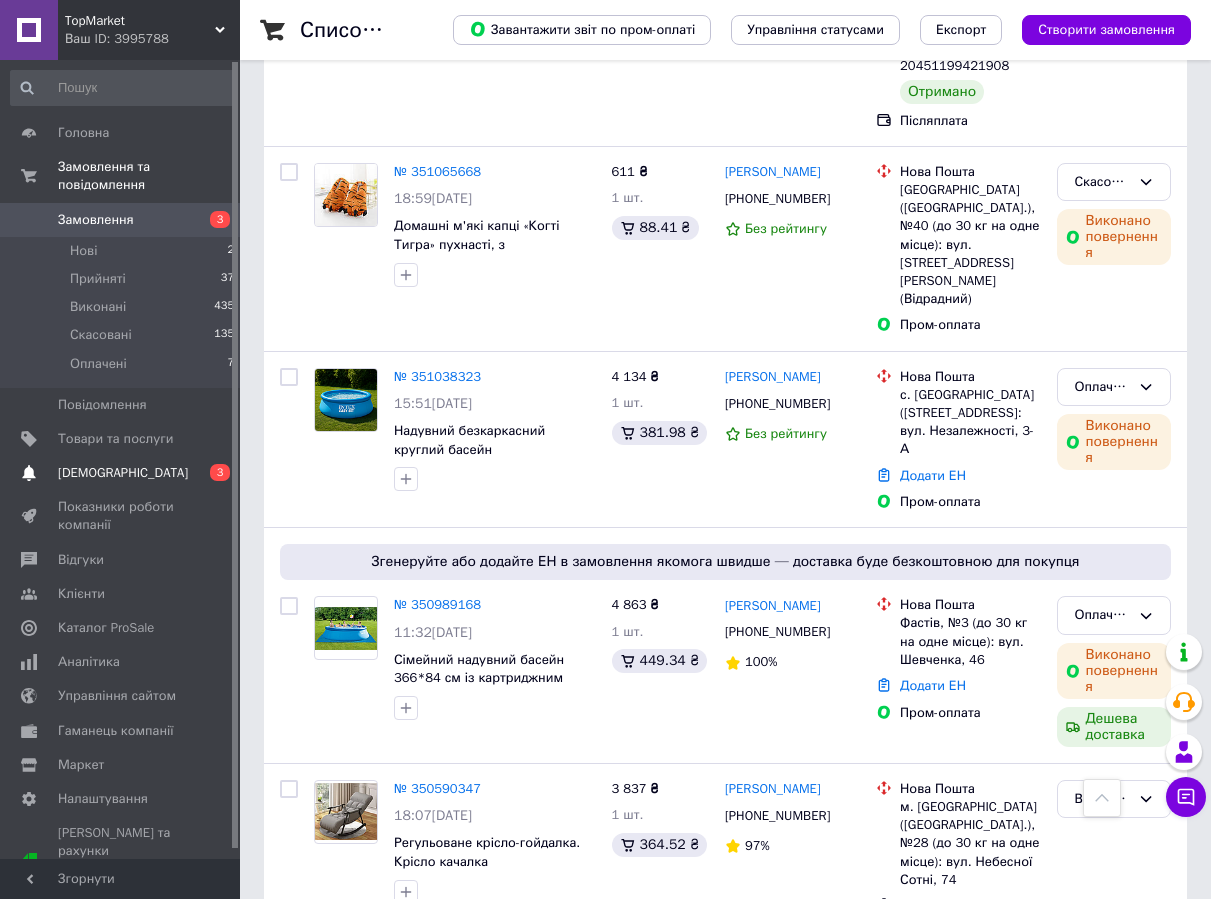 click on "[DEMOGRAPHIC_DATA]" at bounding box center [123, 473] 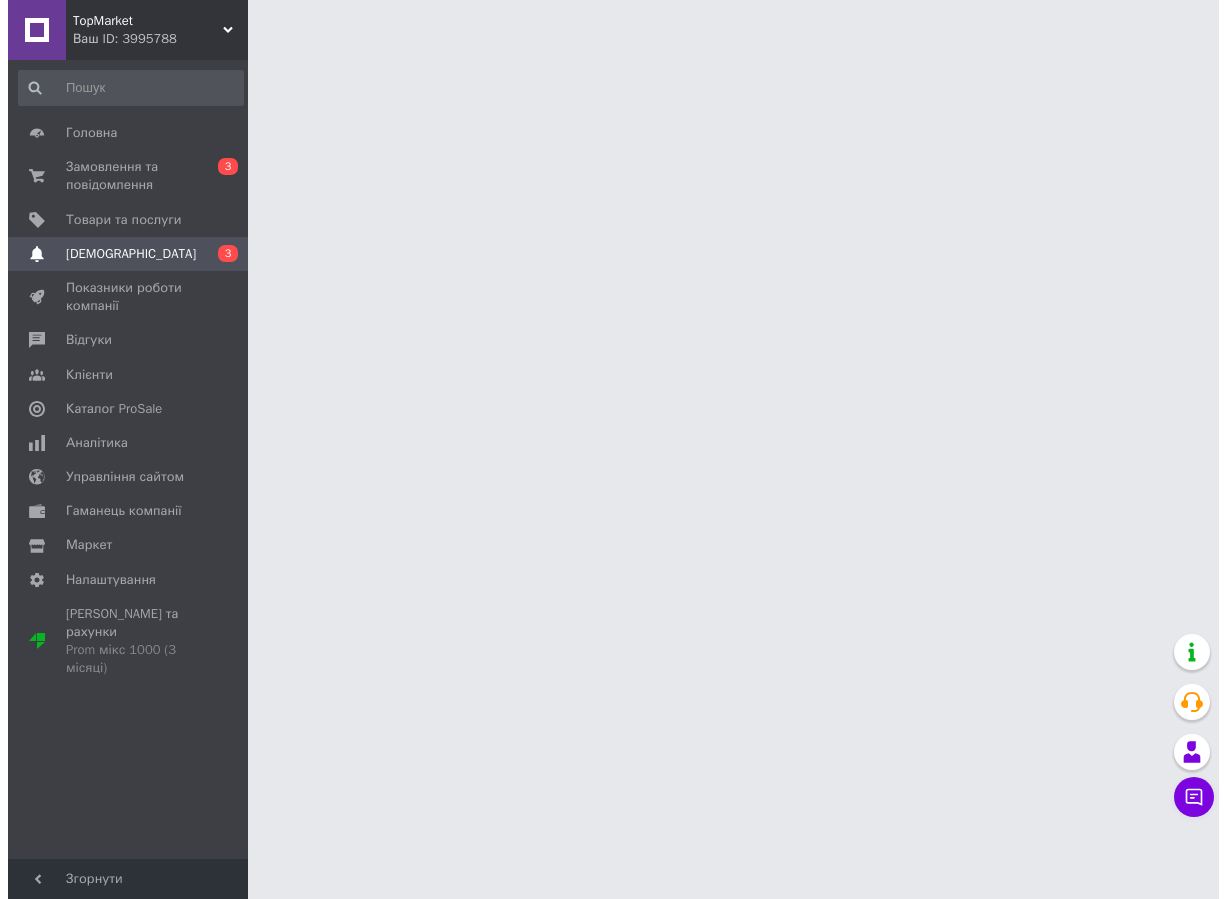 scroll, scrollTop: 0, scrollLeft: 0, axis: both 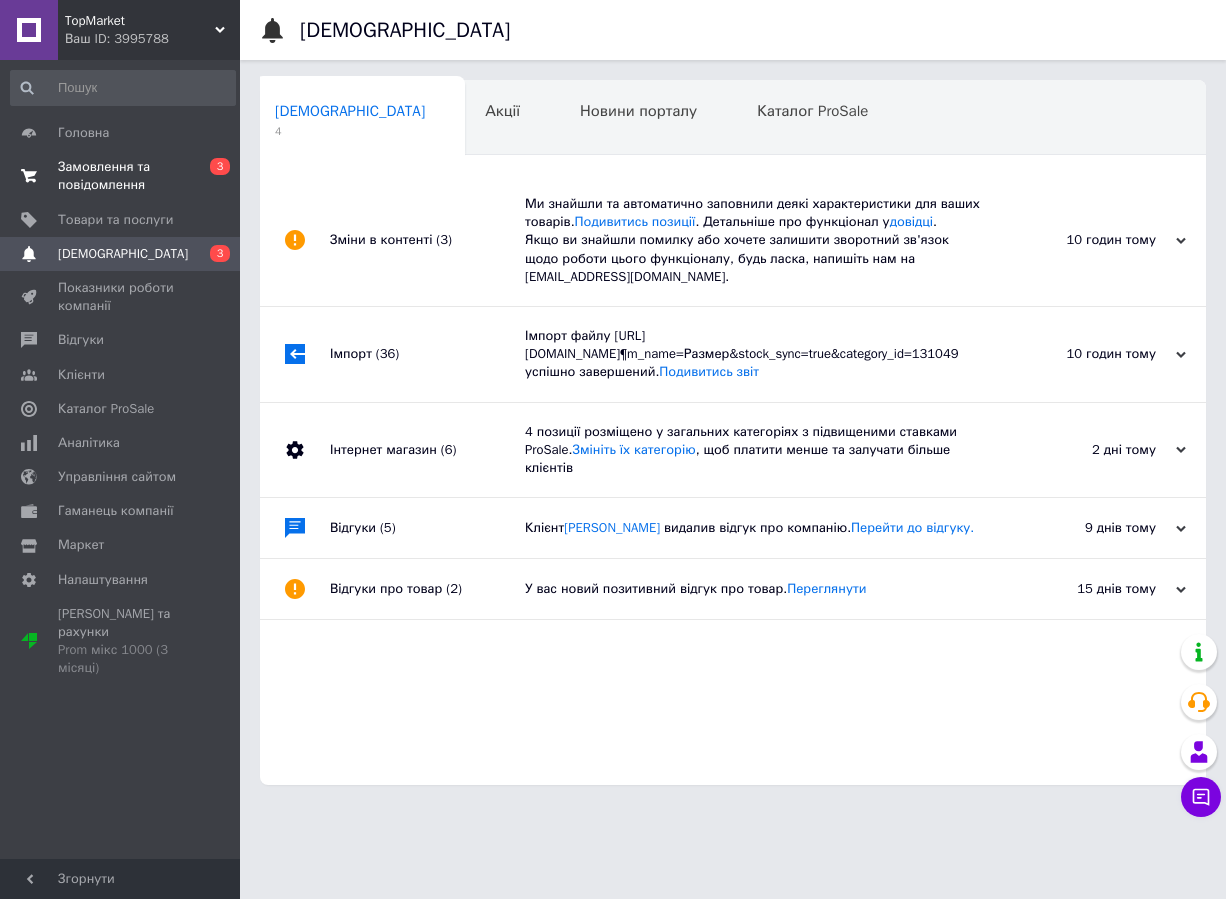 click on "Замовлення та повідомлення" at bounding box center [121, 176] 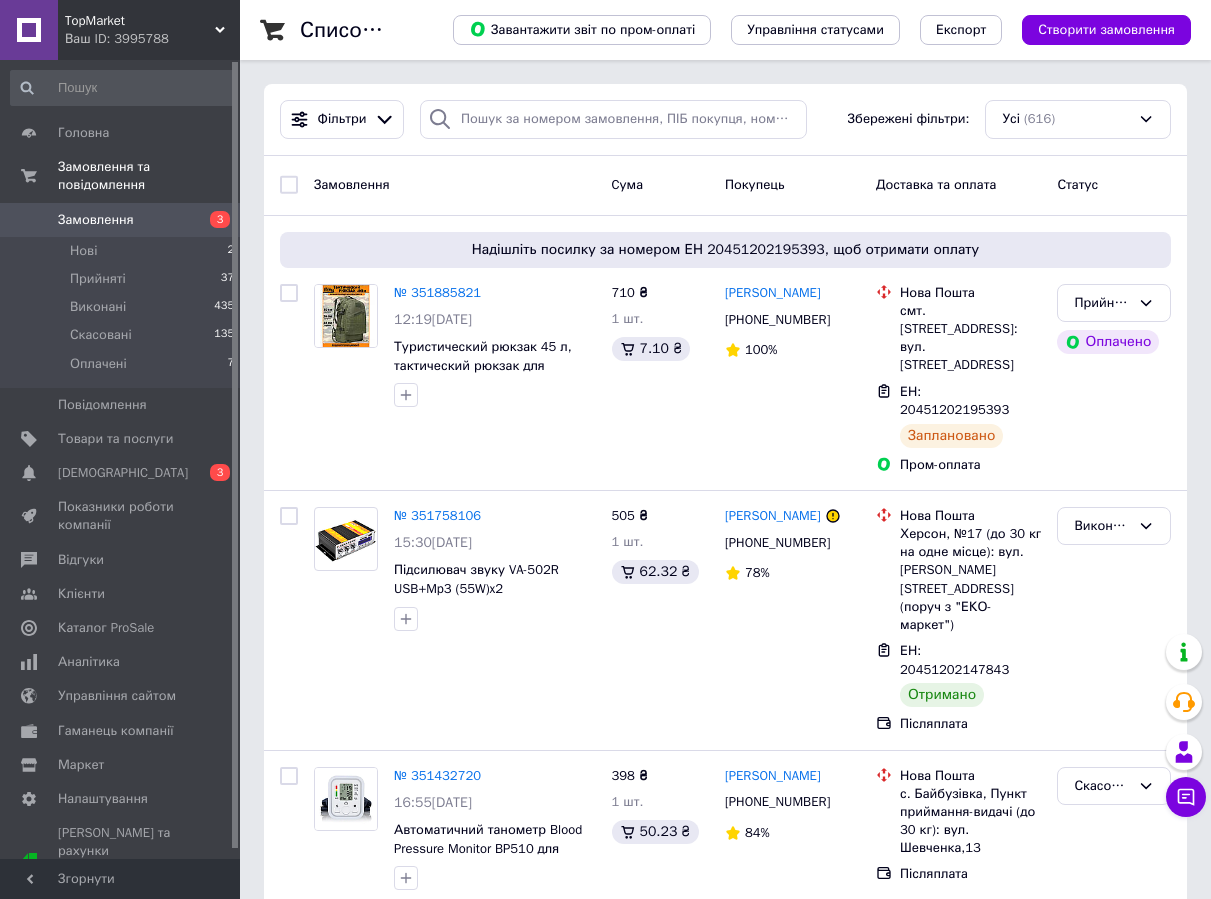 click on "Замовлення" at bounding box center (121, 220) 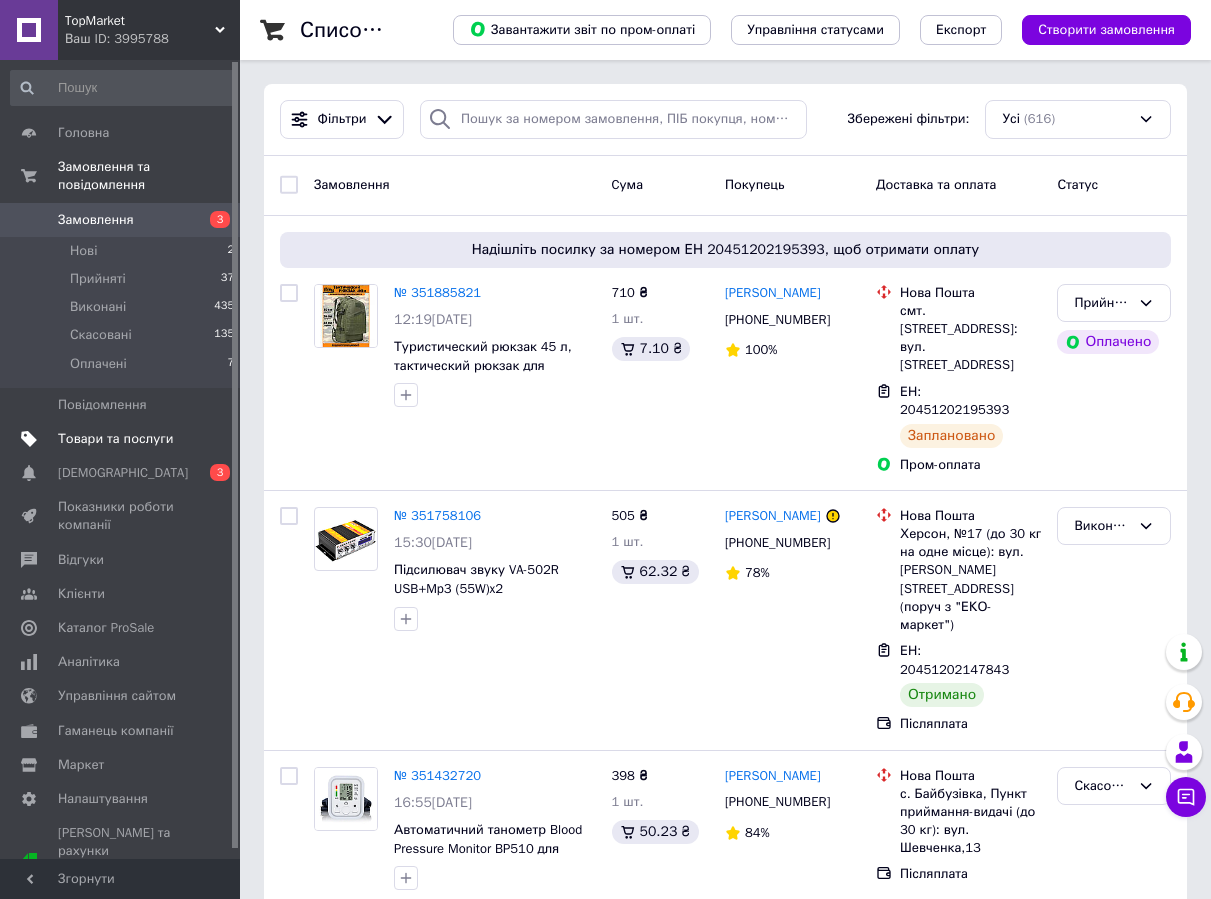 click on "Товари та послуги" at bounding box center (115, 439) 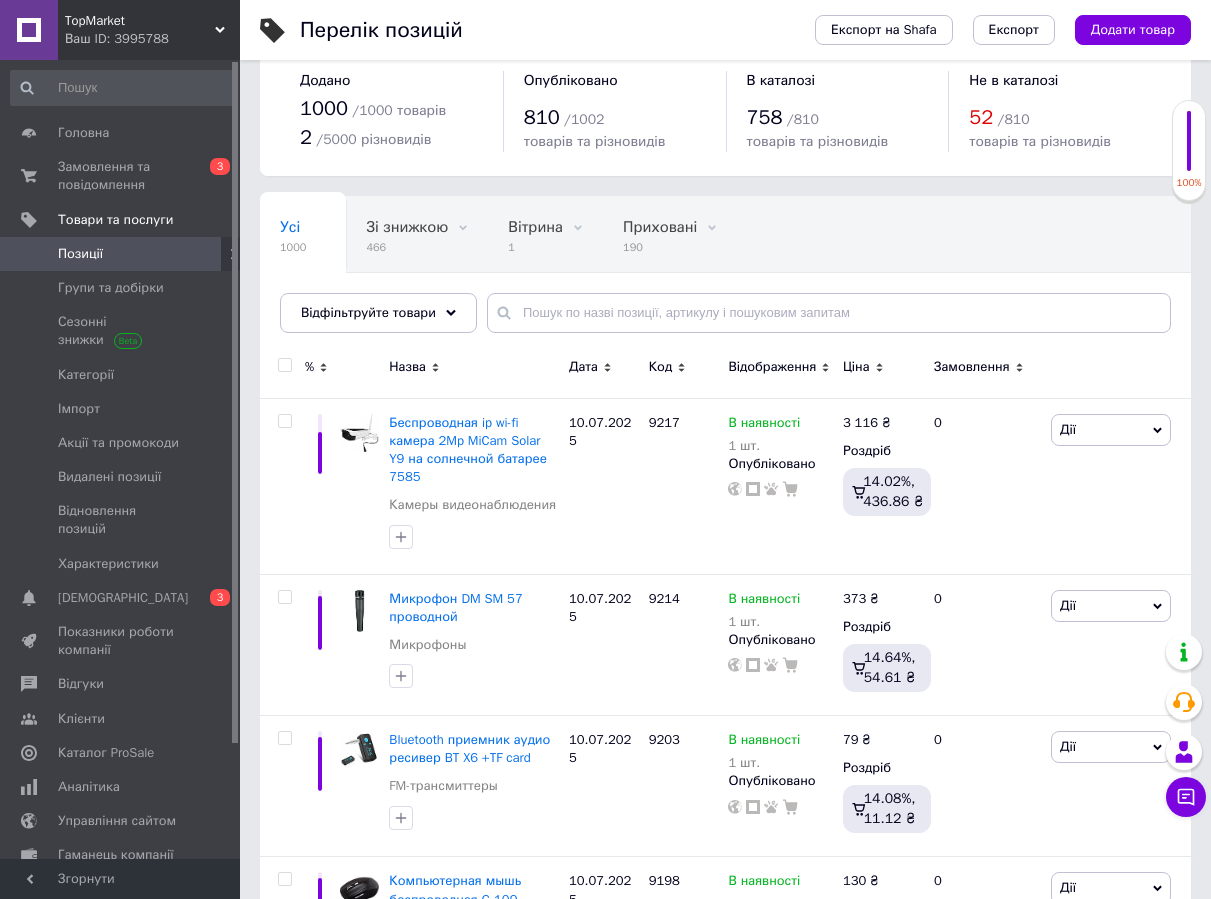 scroll, scrollTop: 0, scrollLeft: 0, axis: both 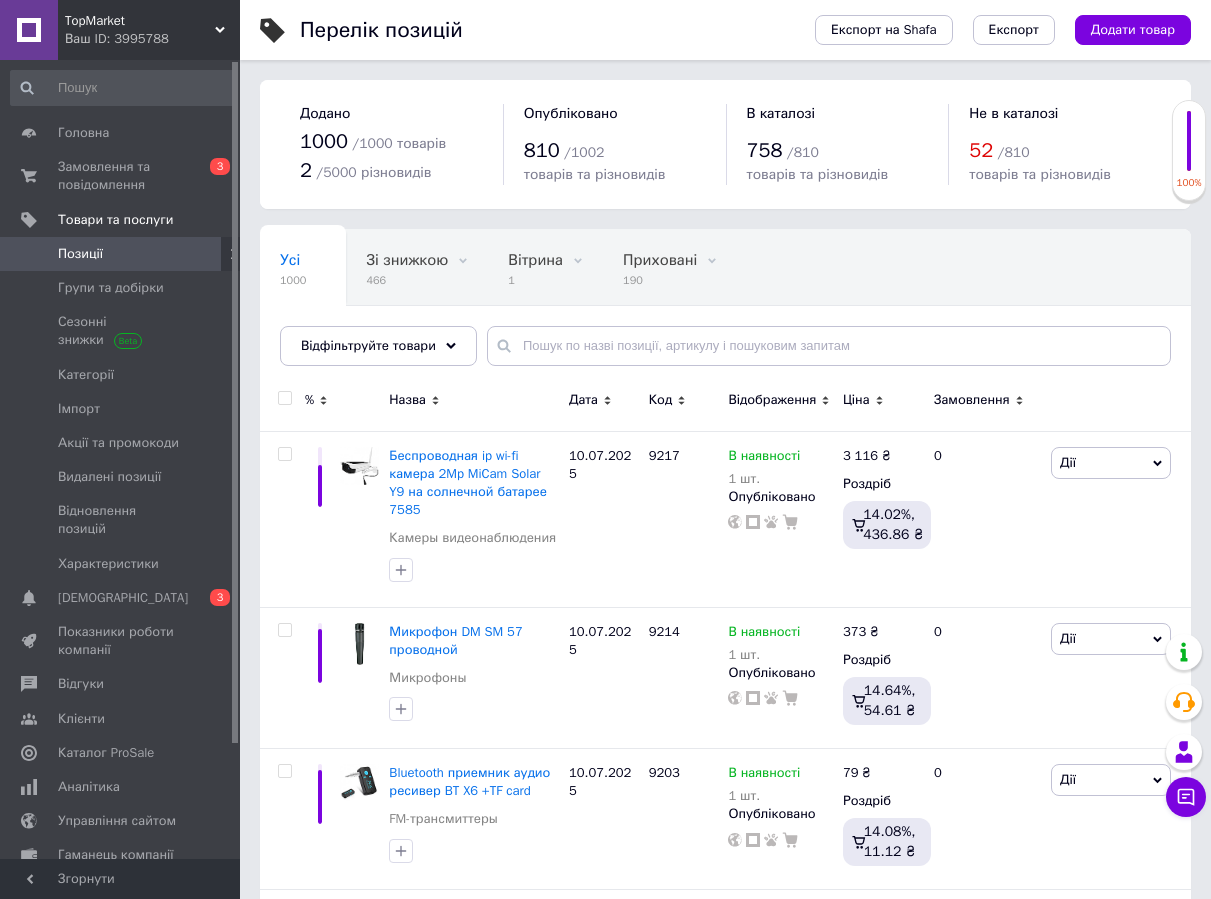 click at bounding box center [284, 398] 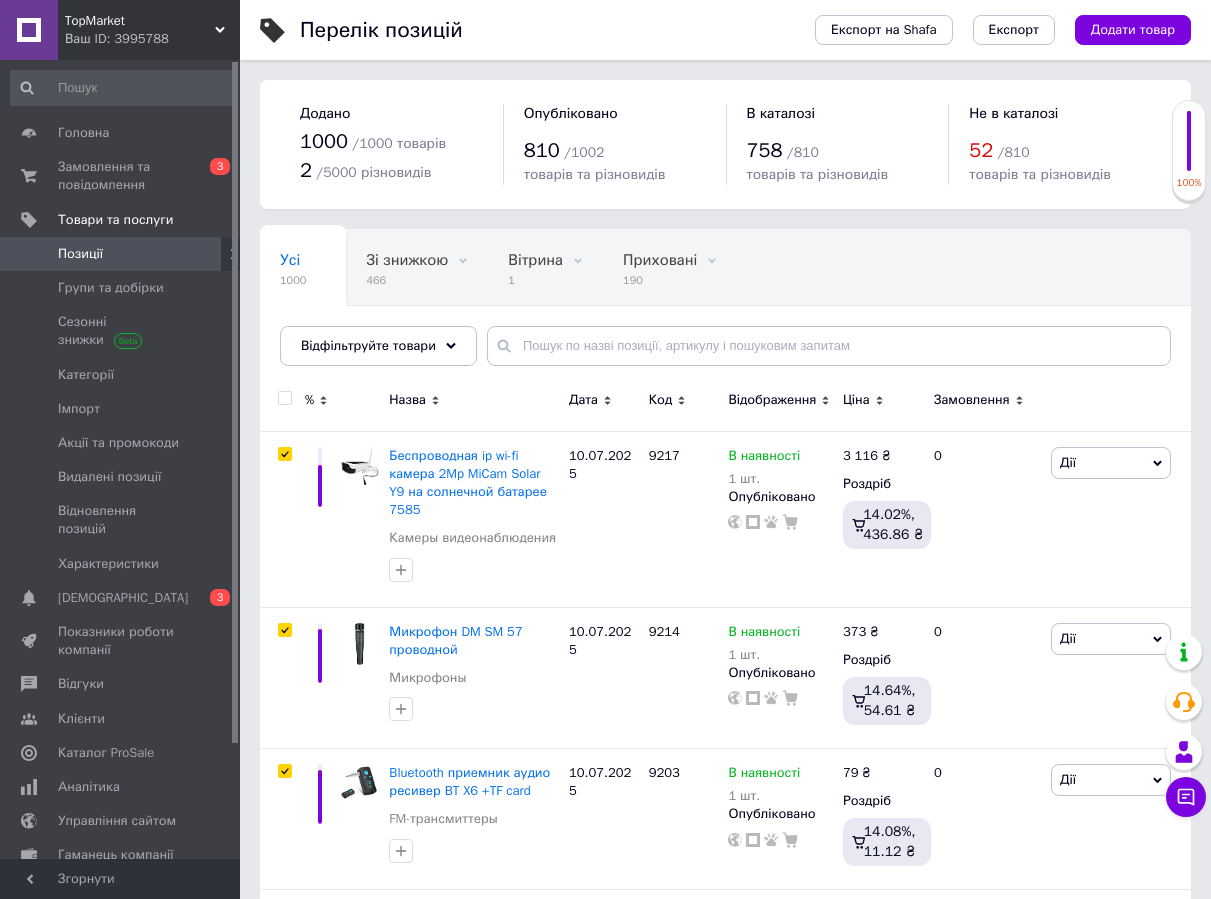 checkbox on "true" 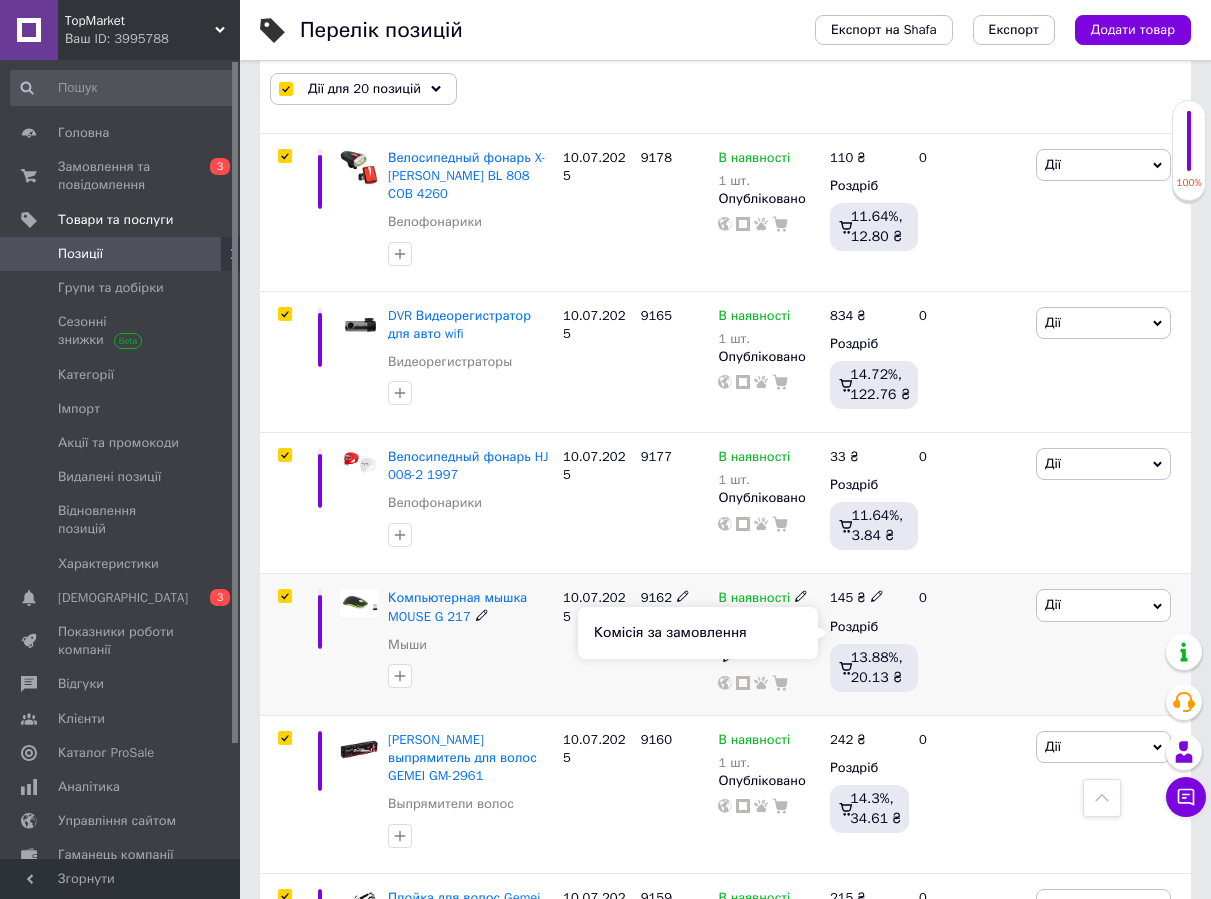 scroll, scrollTop: 1500, scrollLeft: 0, axis: vertical 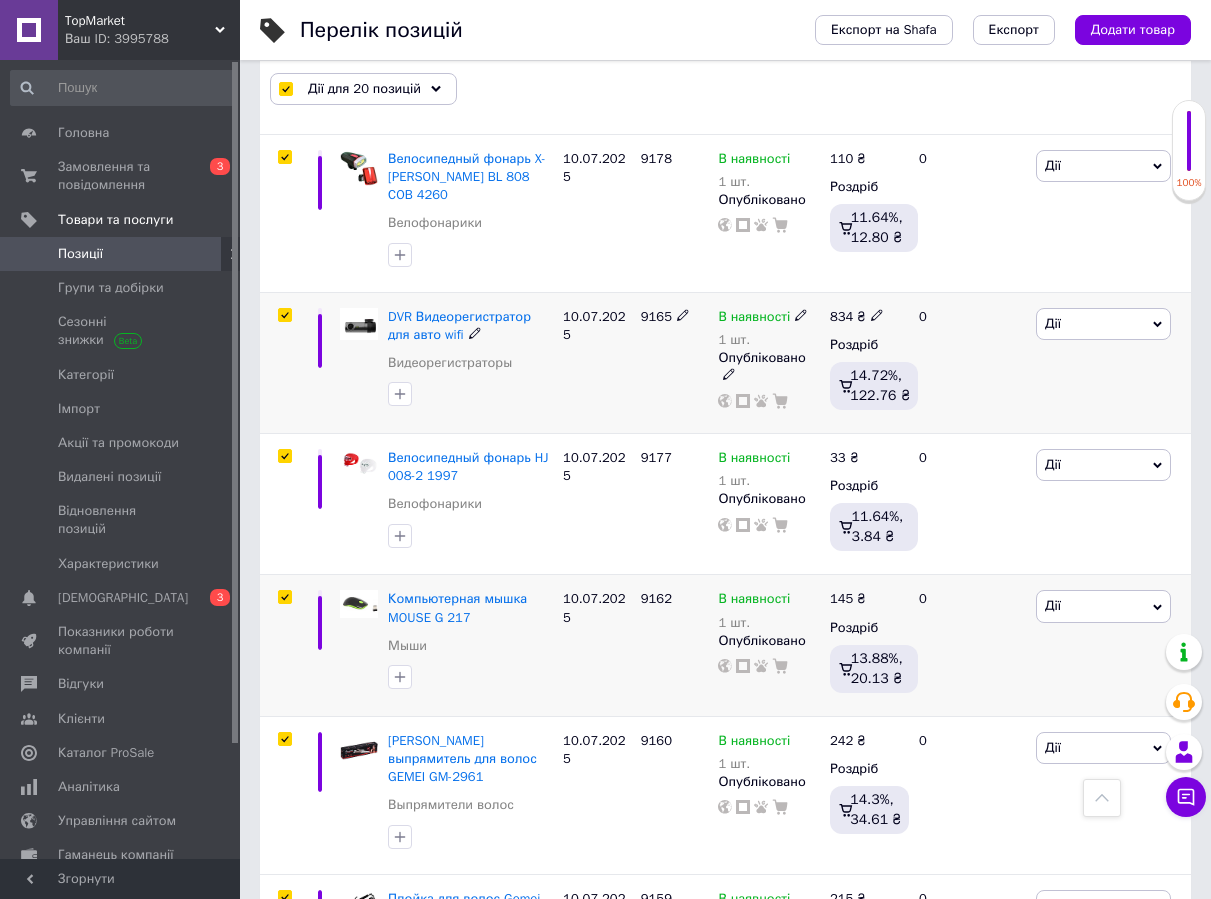 click at bounding box center (284, 315) 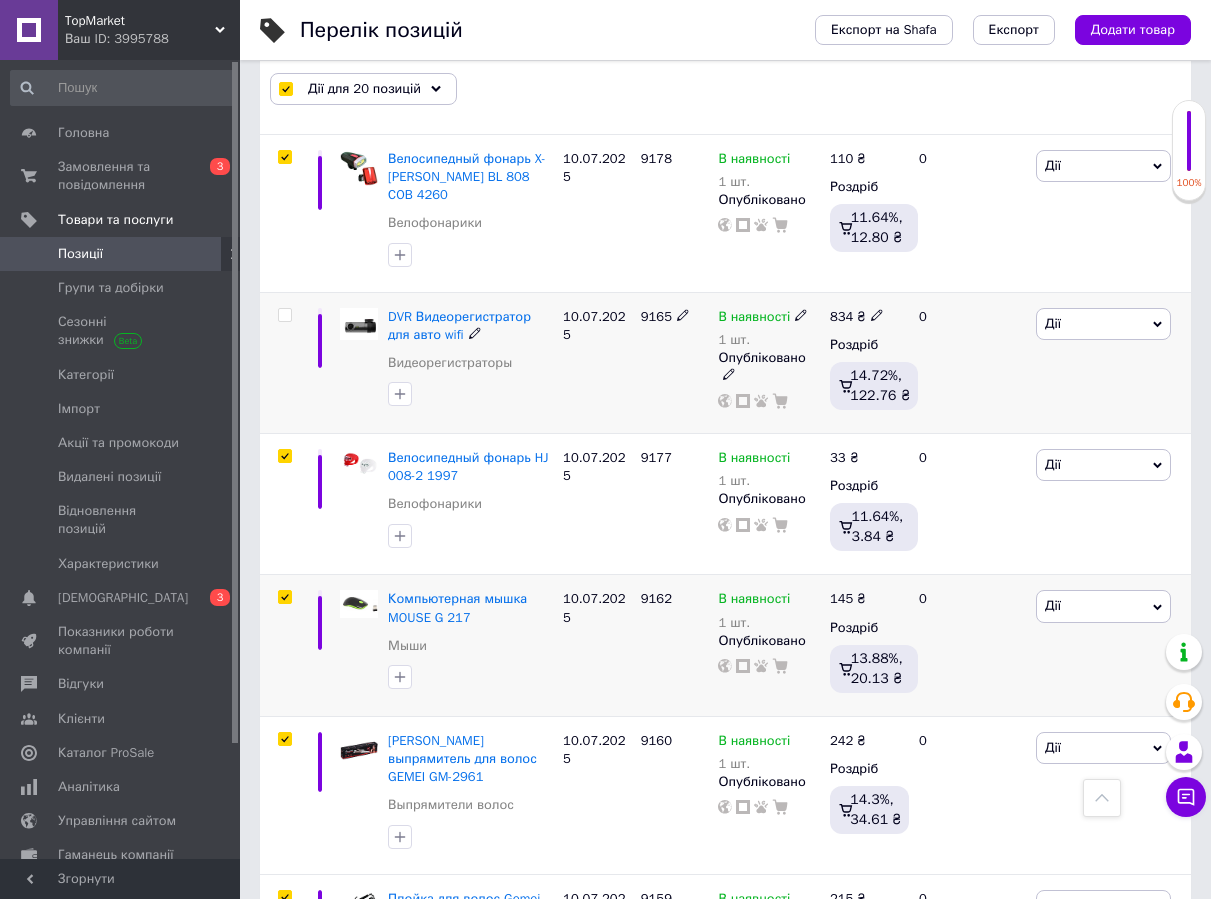 checkbox on "false" 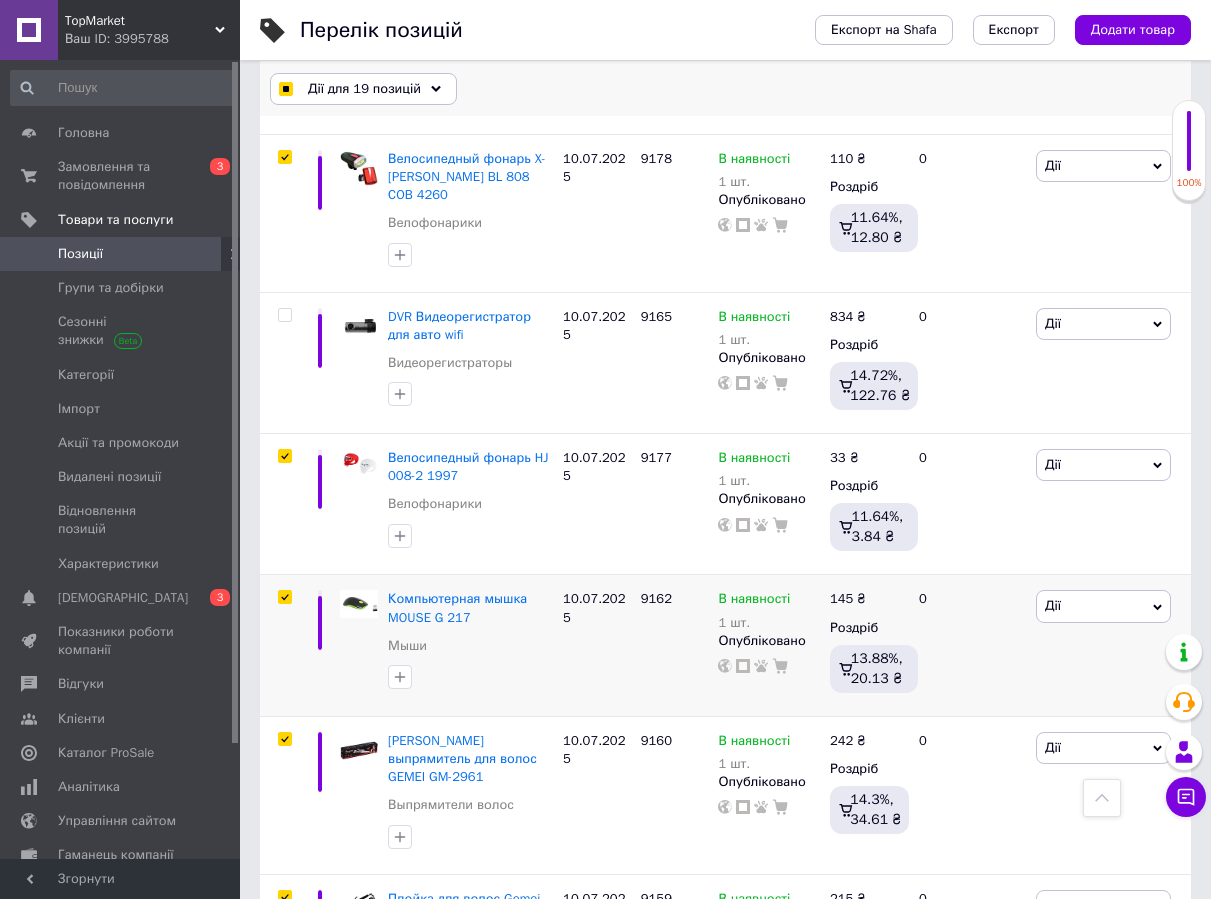 click on "Дії для 19 позицій" at bounding box center (364, 89) 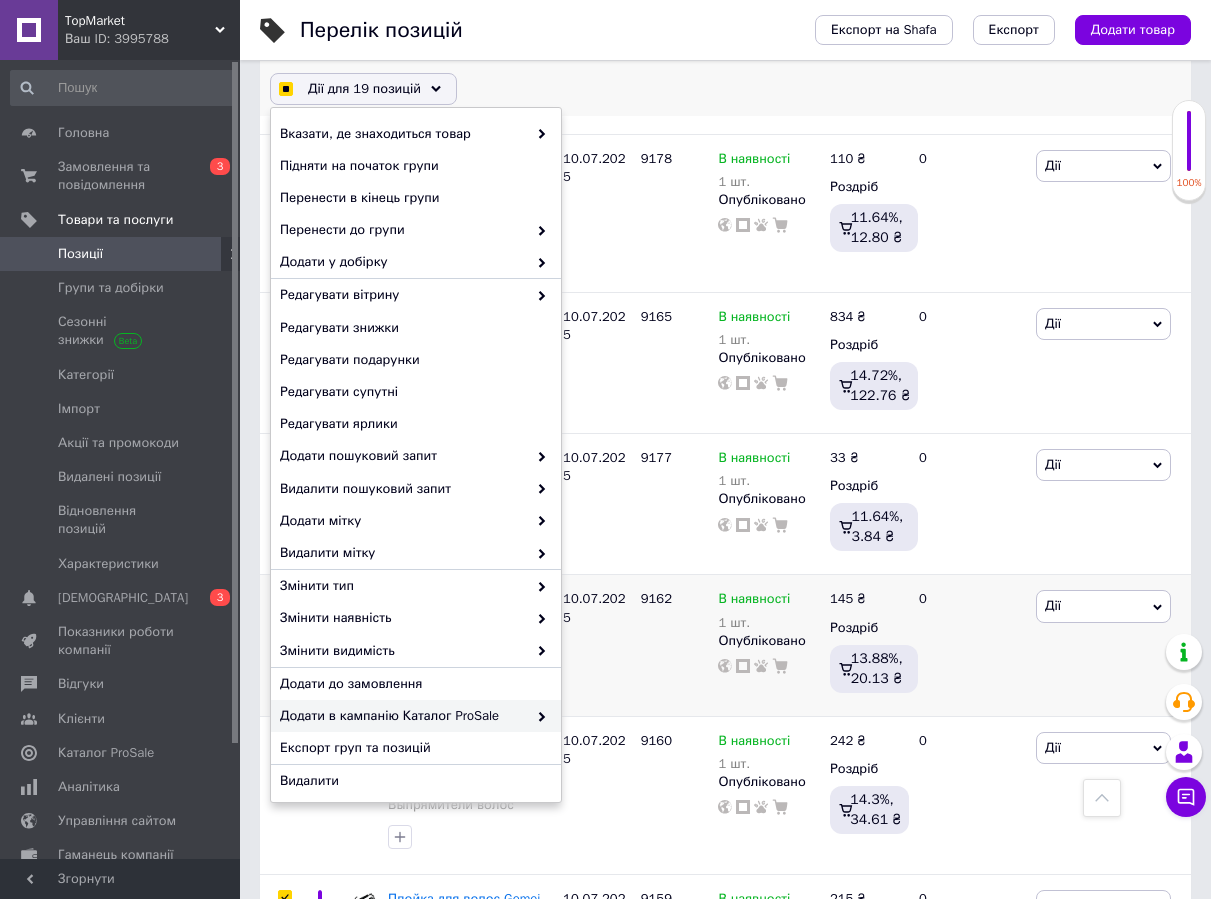 checkbox on "true" 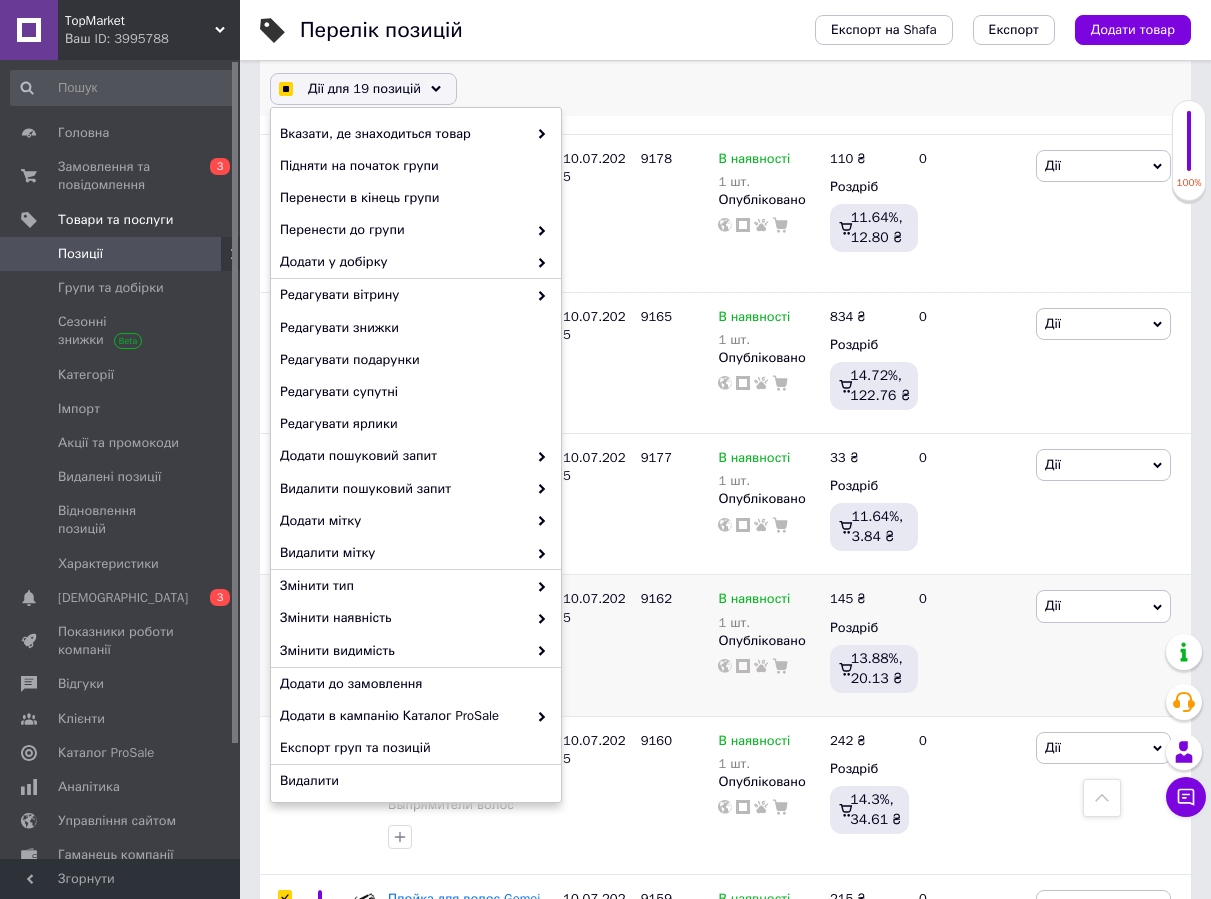 checkbox on "true" 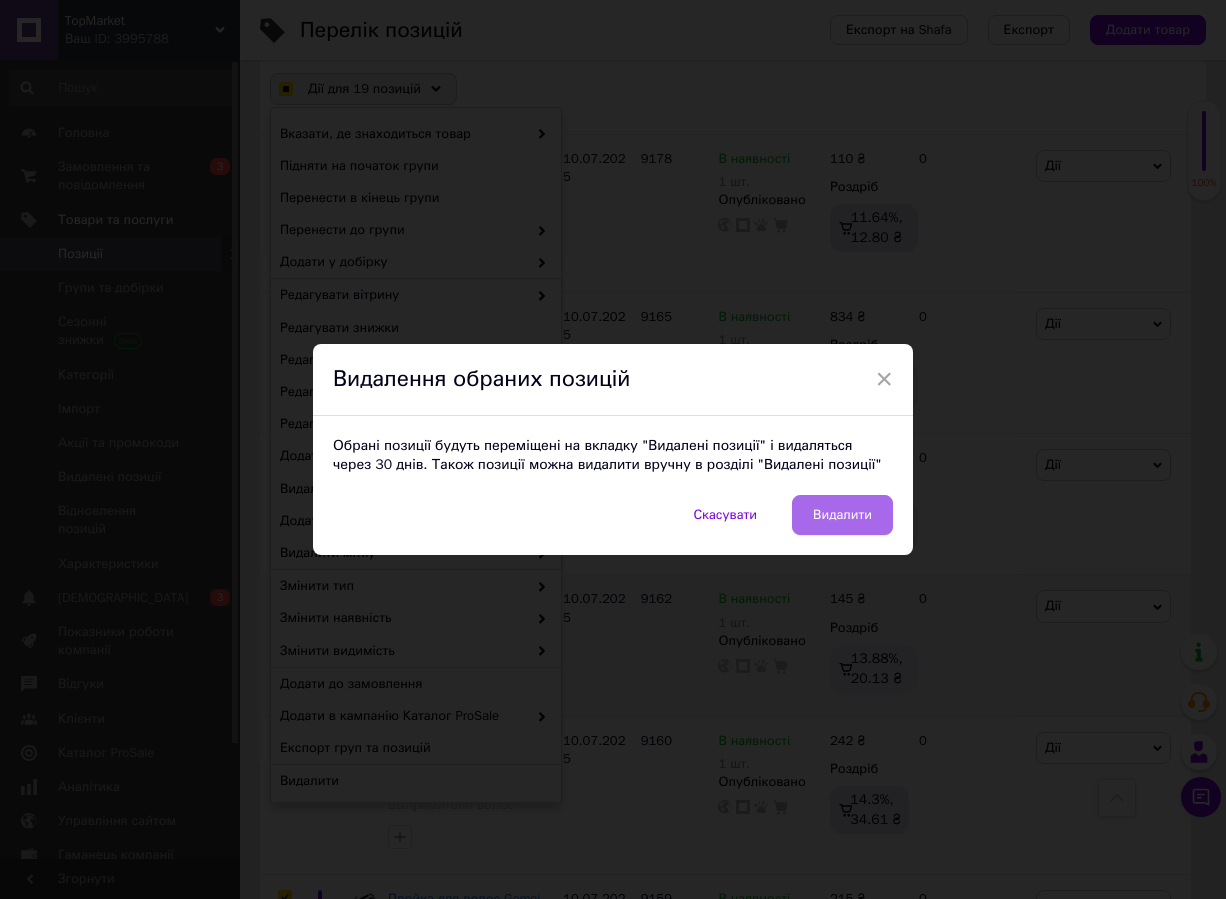 click on "Видалити" at bounding box center [842, 515] 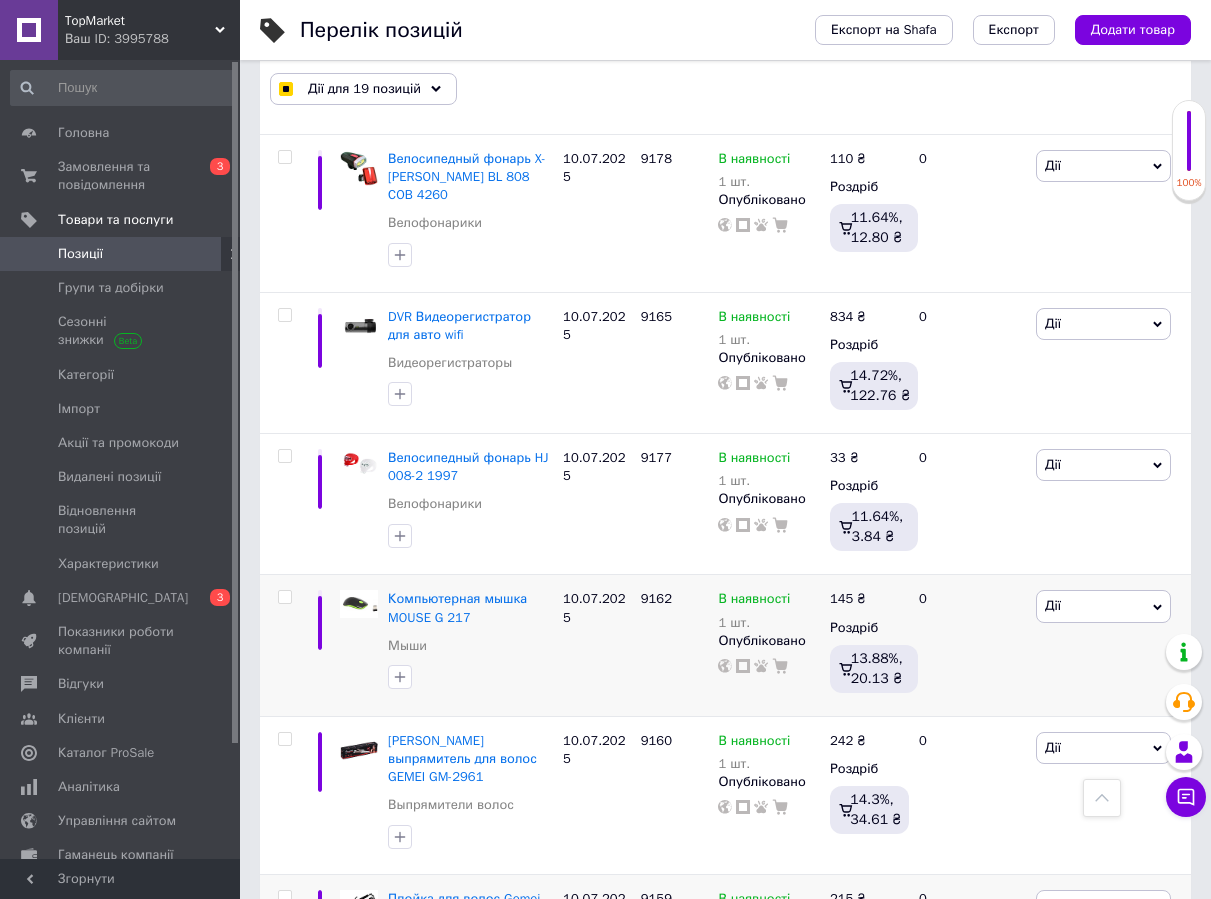 checkbox on "false" 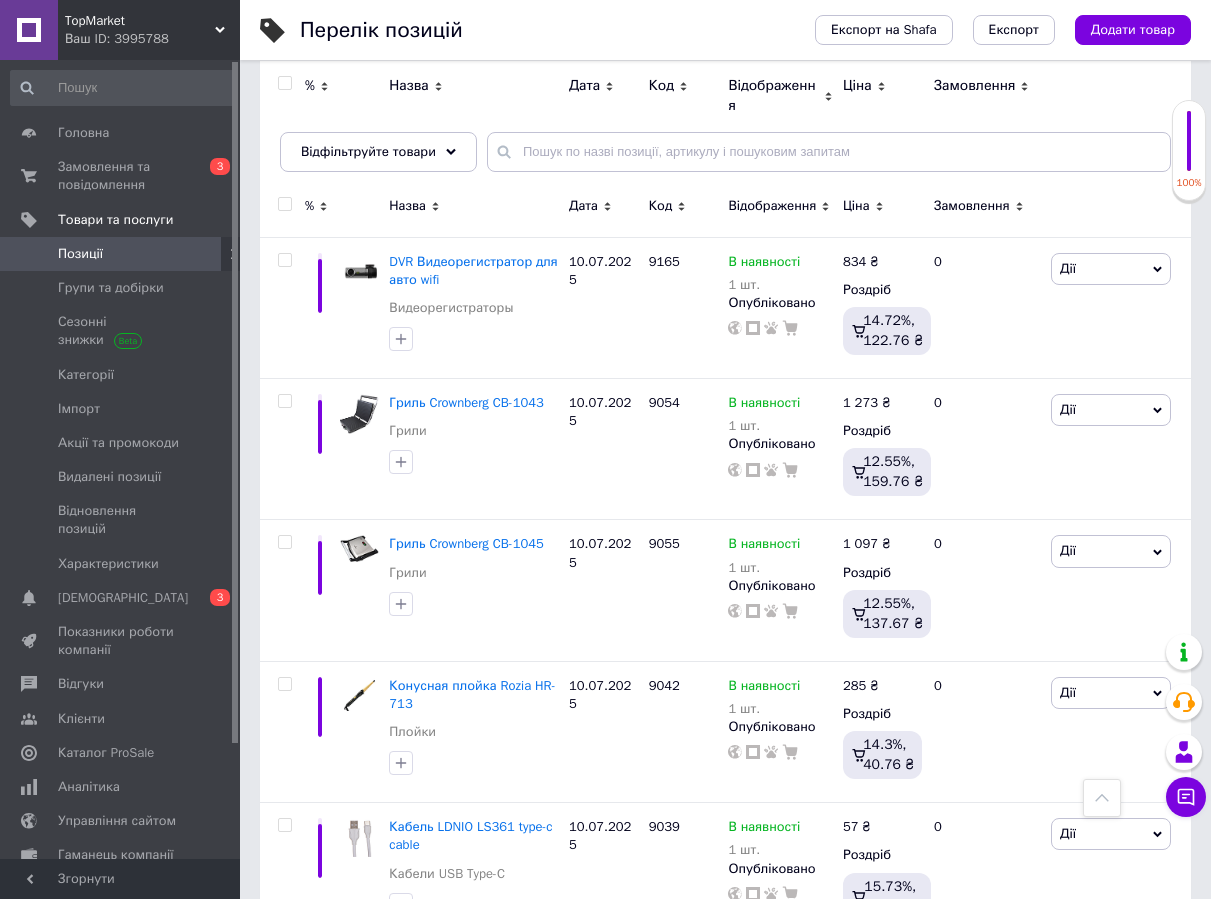 scroll, scrollTop: 154, scrollLeft: 0, axis: vertical 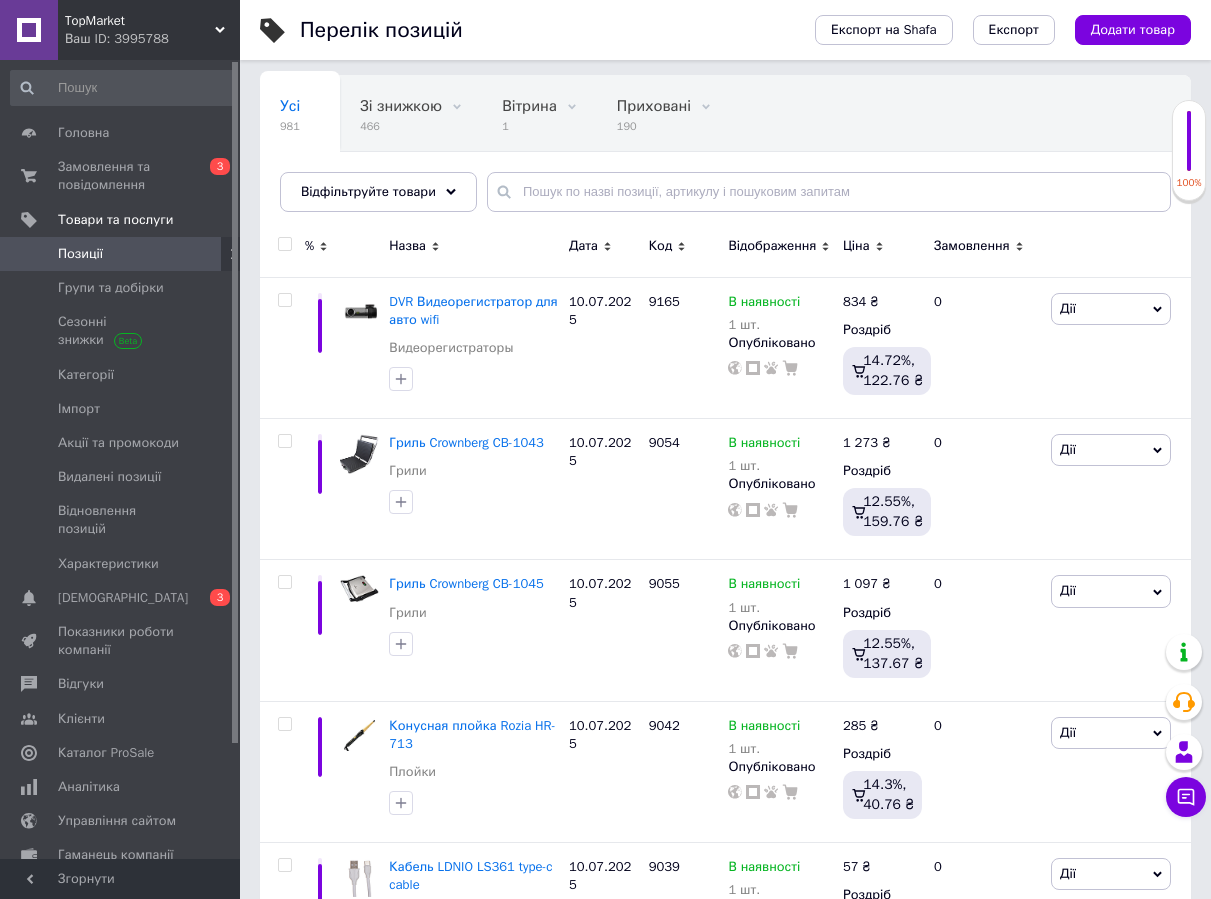 click at bounding box center (284, 244) 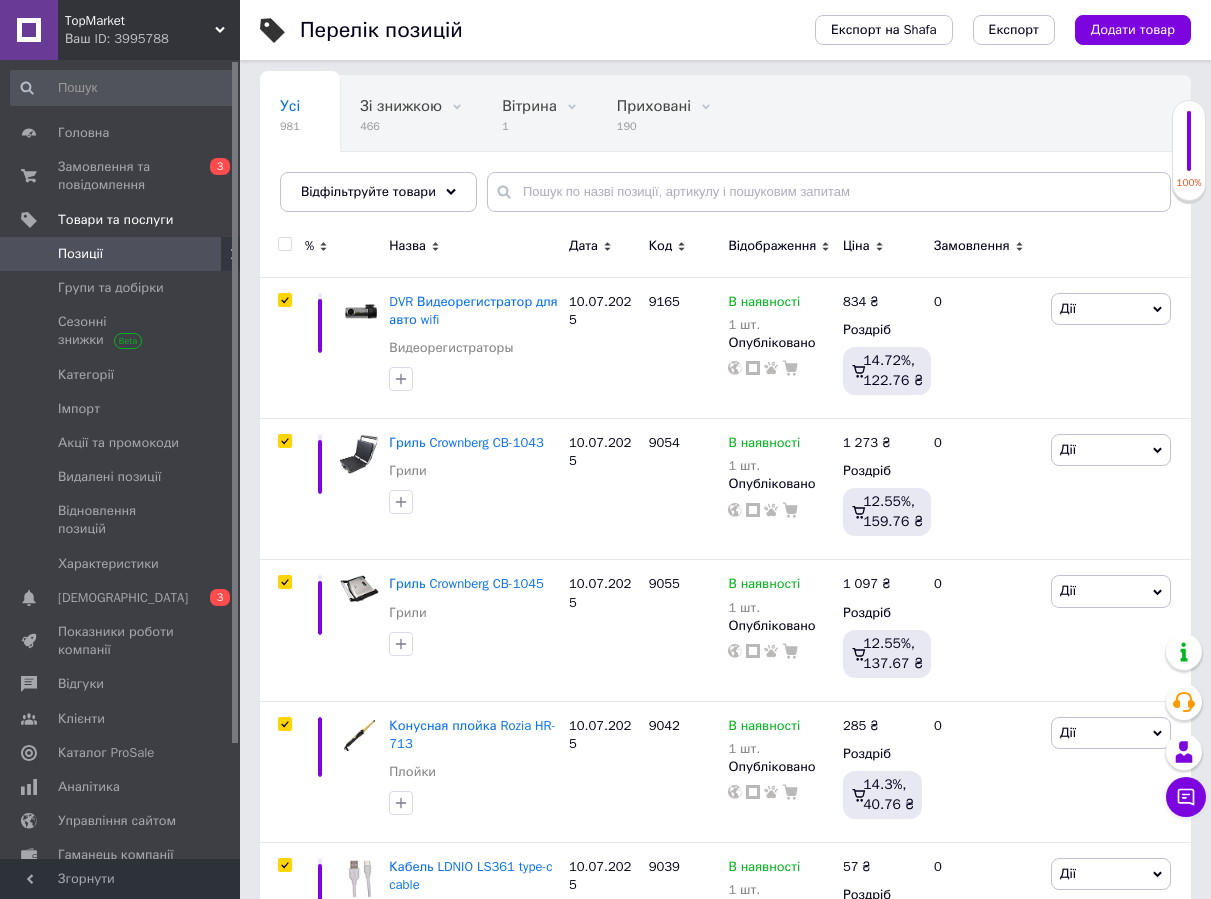 checkbox on "true" 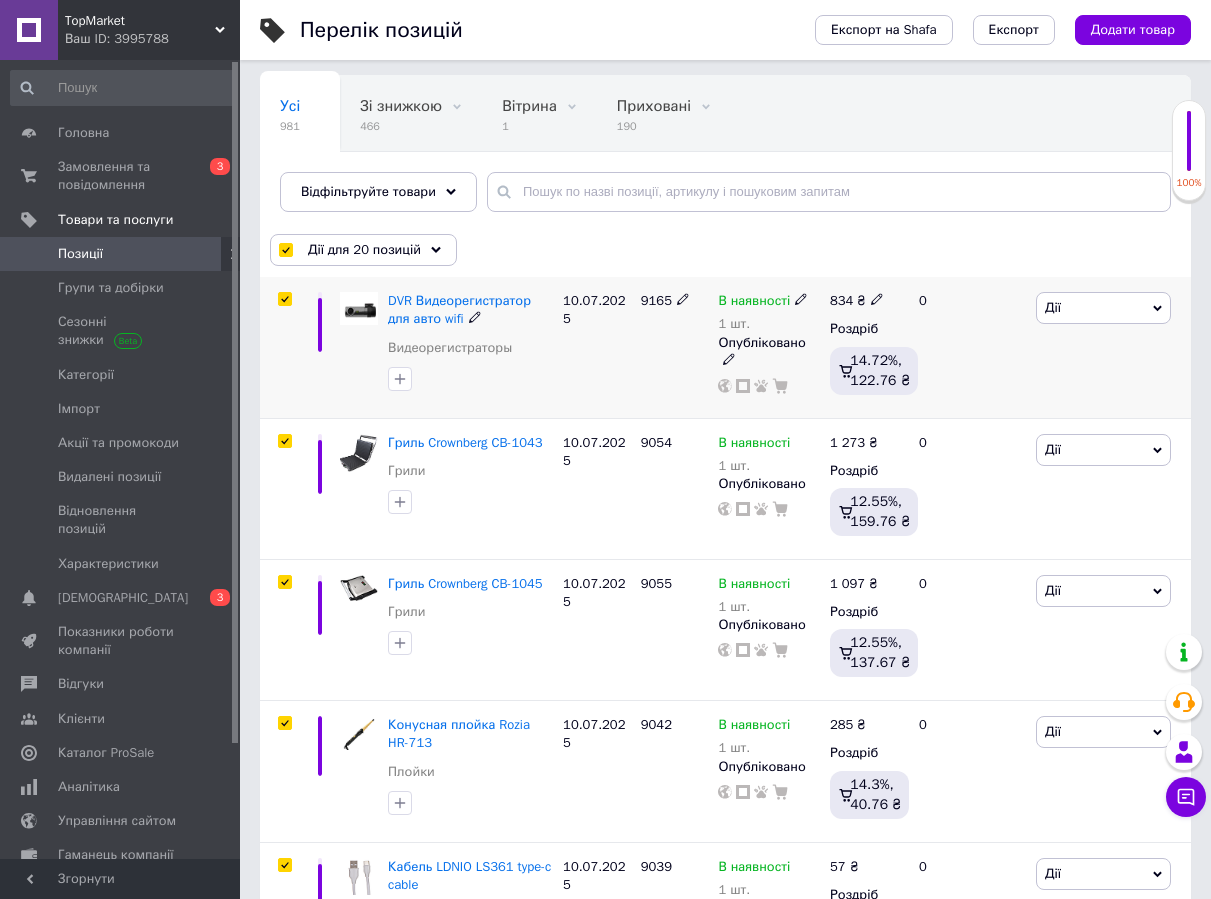click at bounding box center [284, 299] 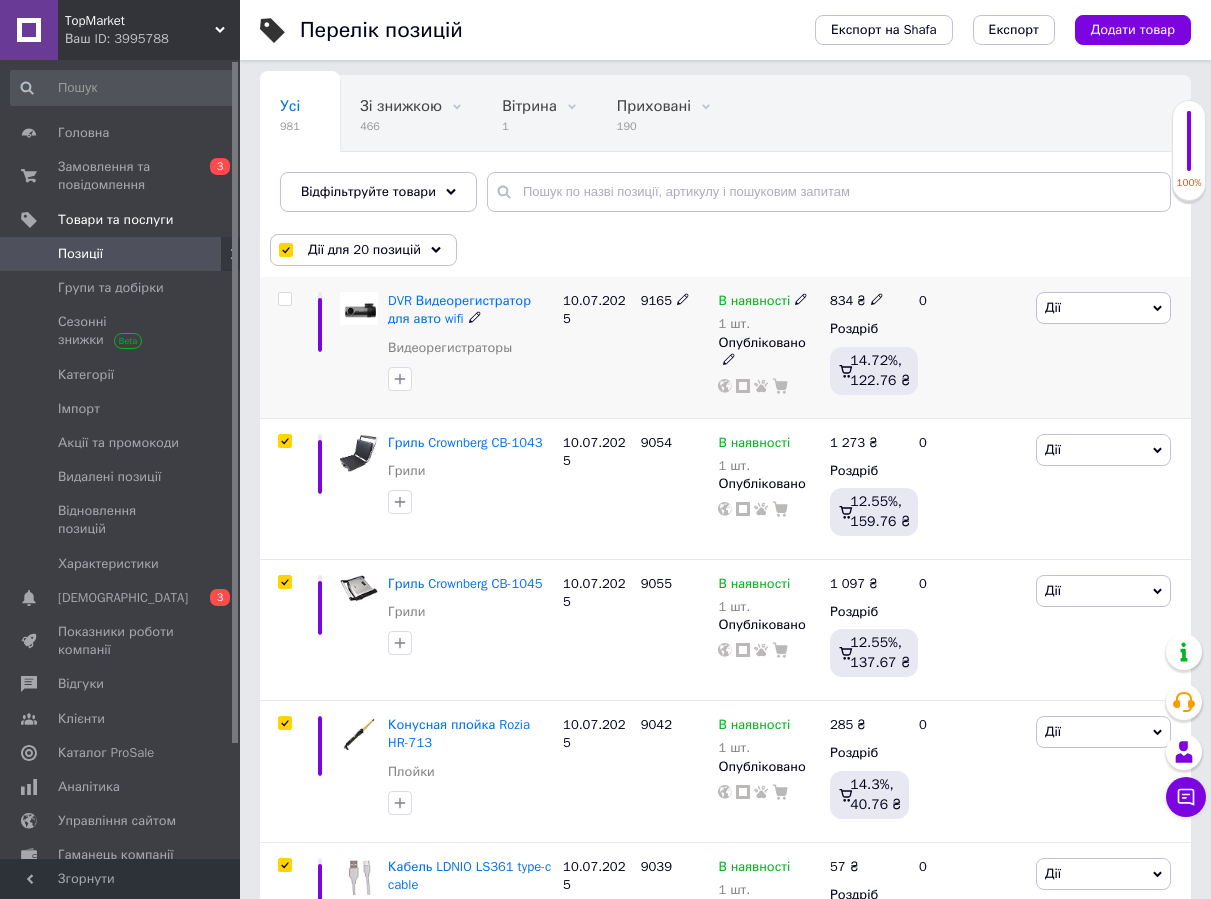 checkbox on "false" 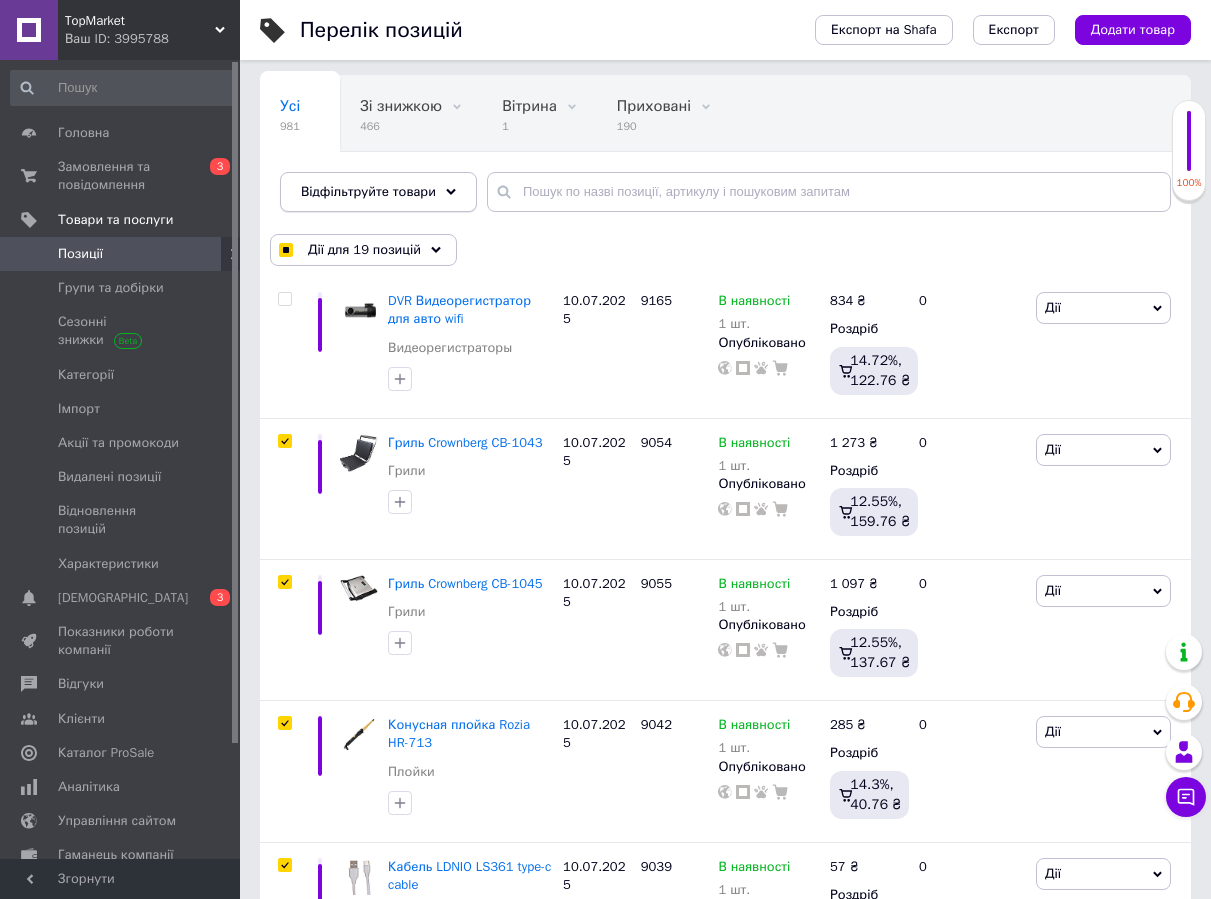 click on "Відфільтруйте товари" at bounding box center (368, 191) 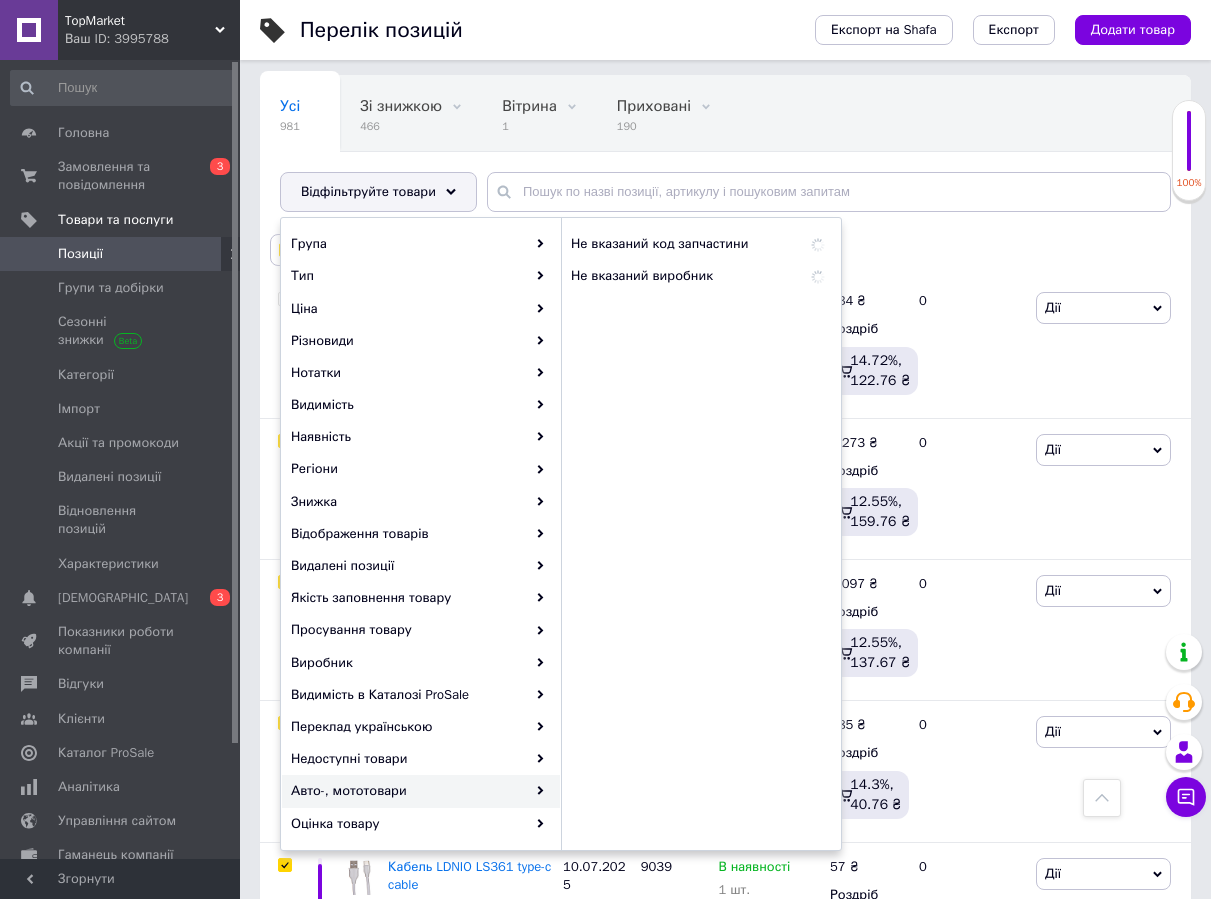 scroll, scrollTop: 754, scrollLeft: 0, axis: vertical 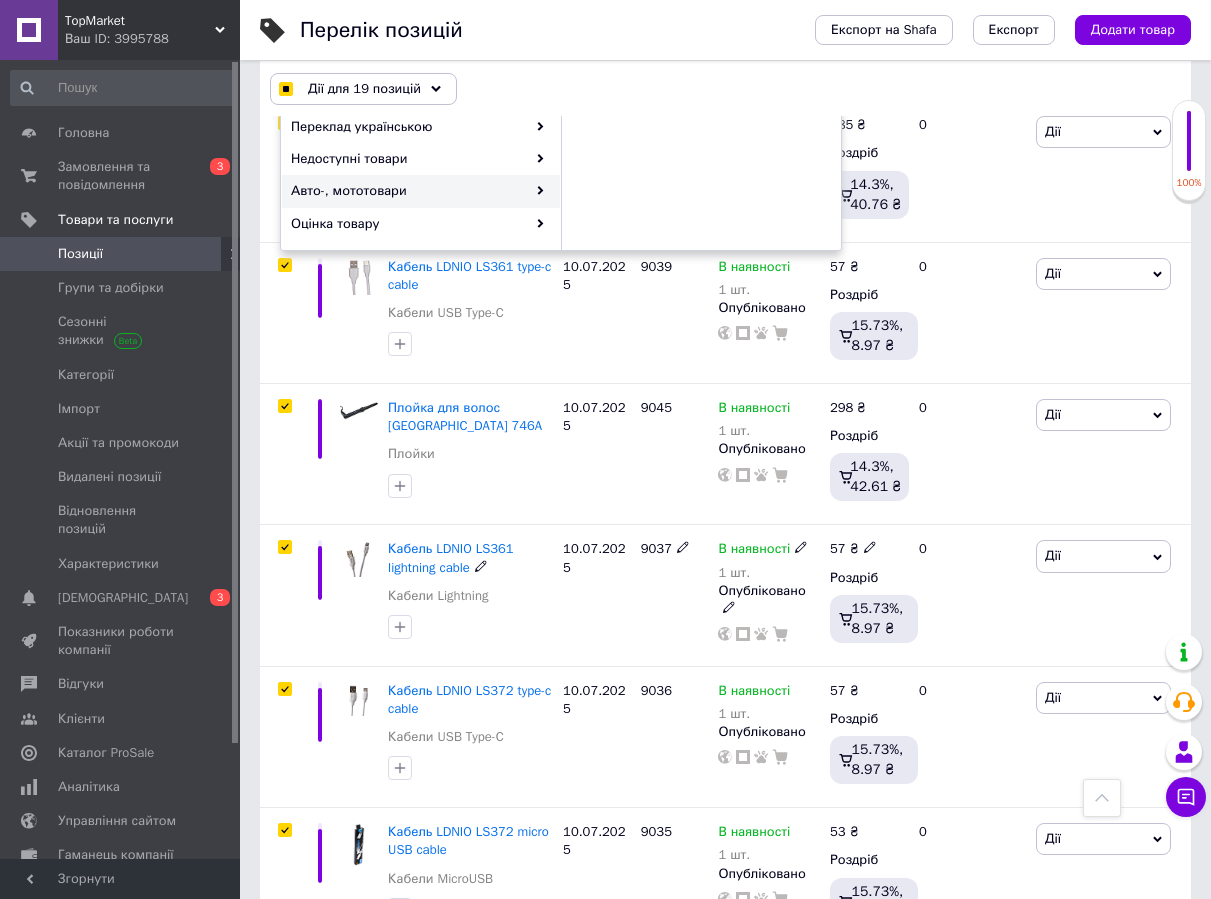 checkbox on "true" 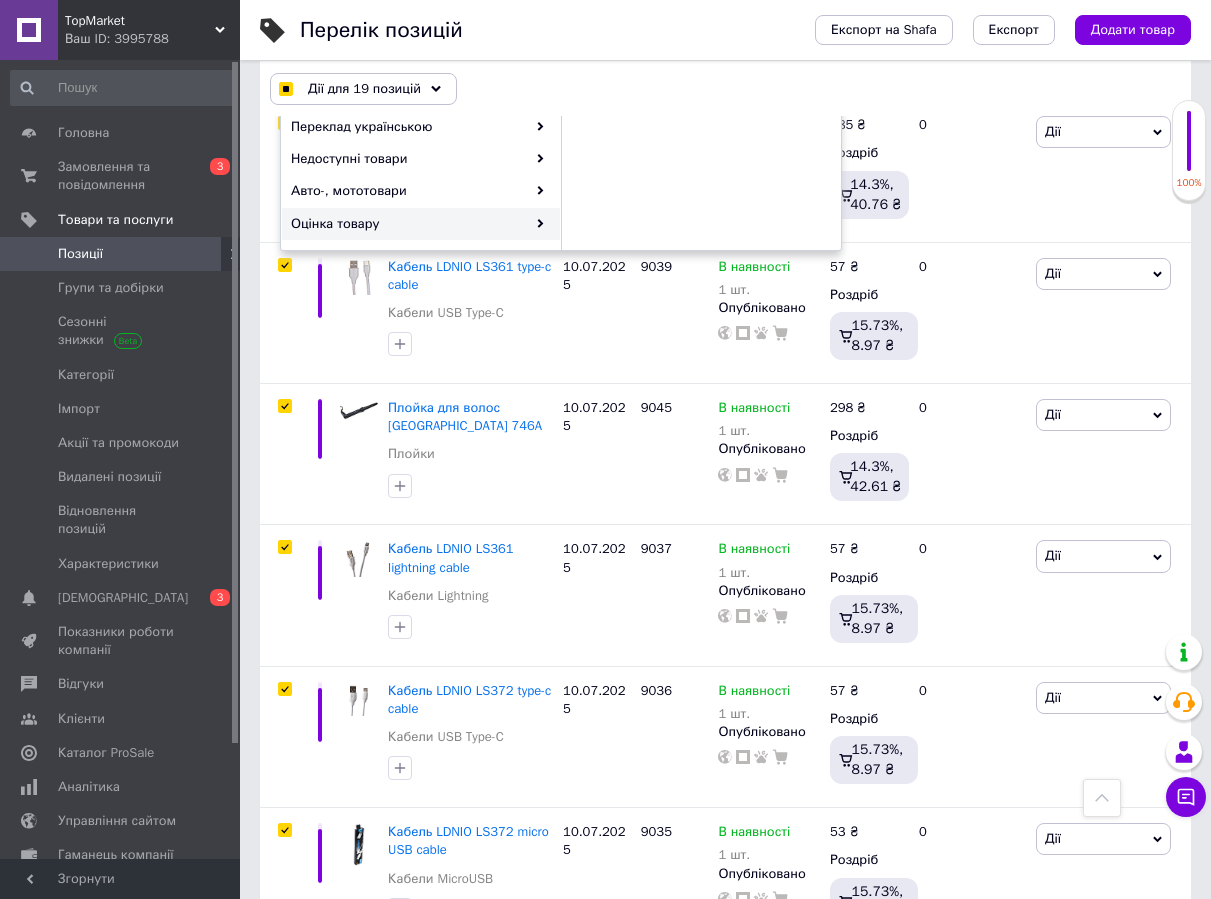 checkbox on "true" 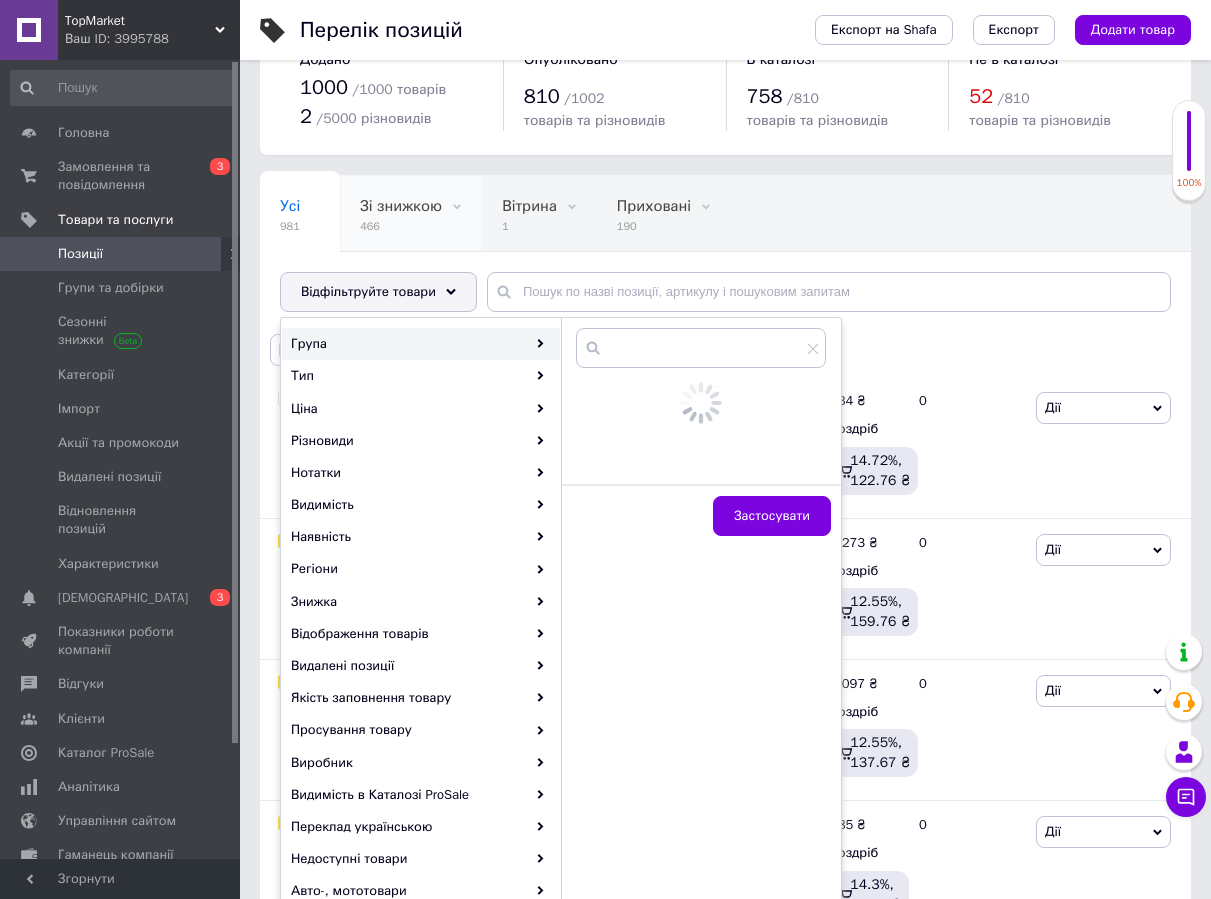 click on "Зі знижкою 466" at bounding box center (411, 214) 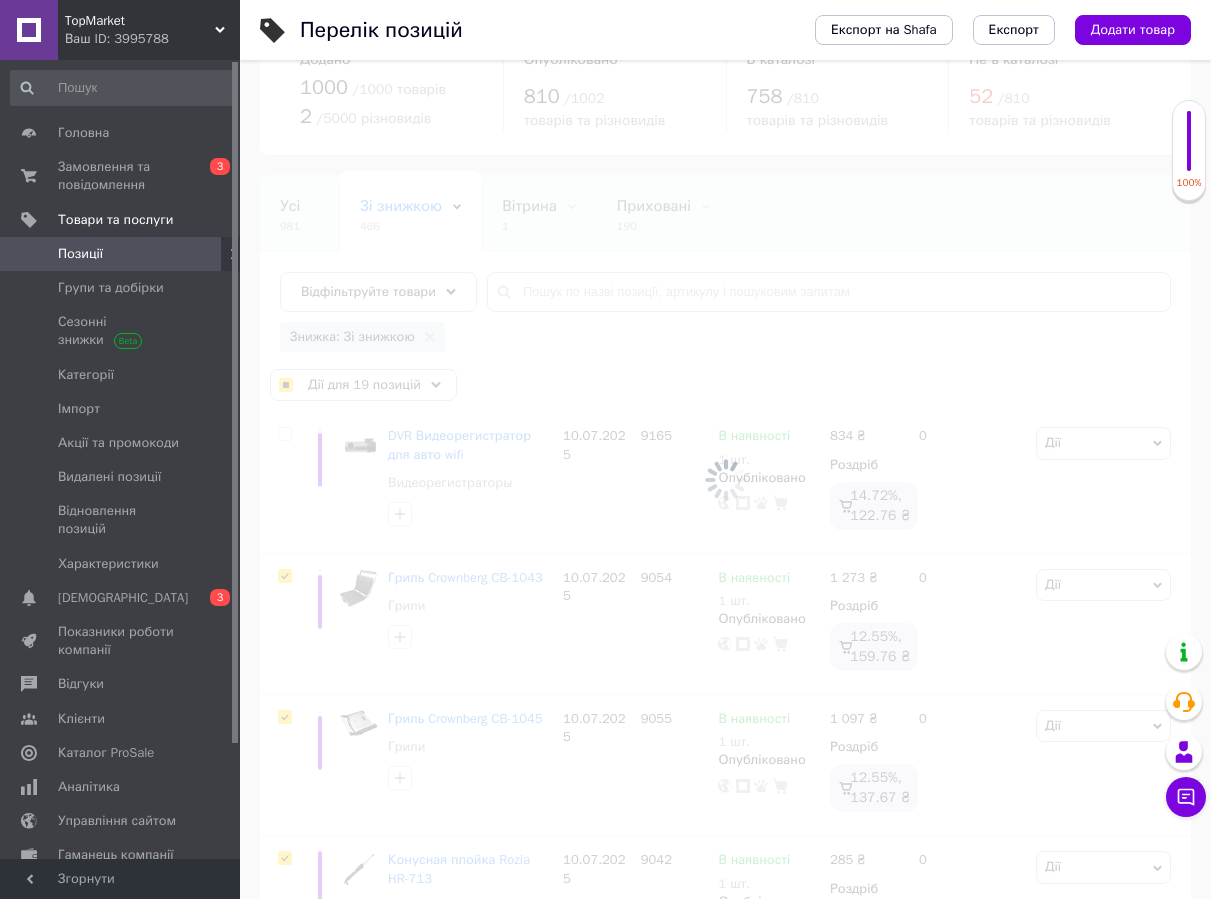 checkbox on "true" 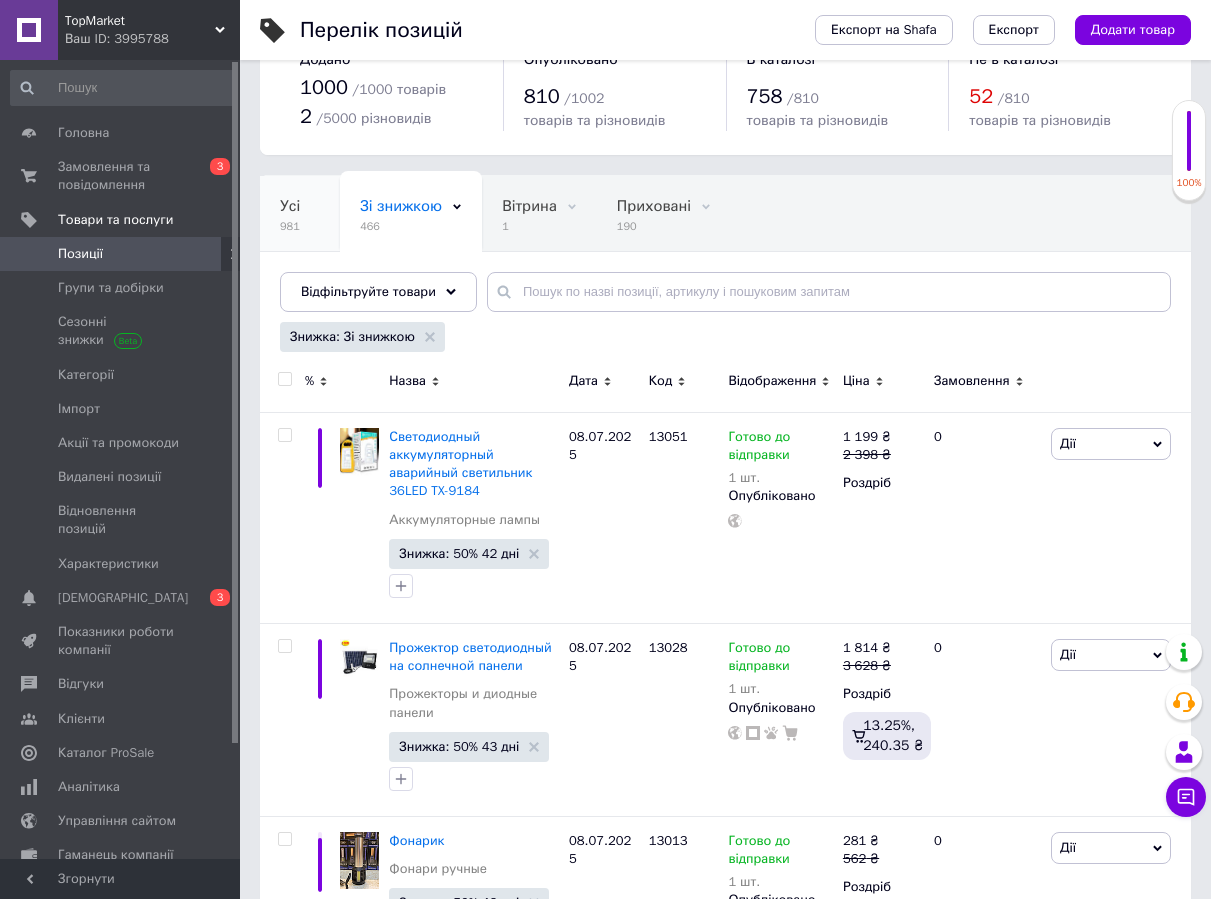click on "Усі 981" at bounding box center (300, 214) 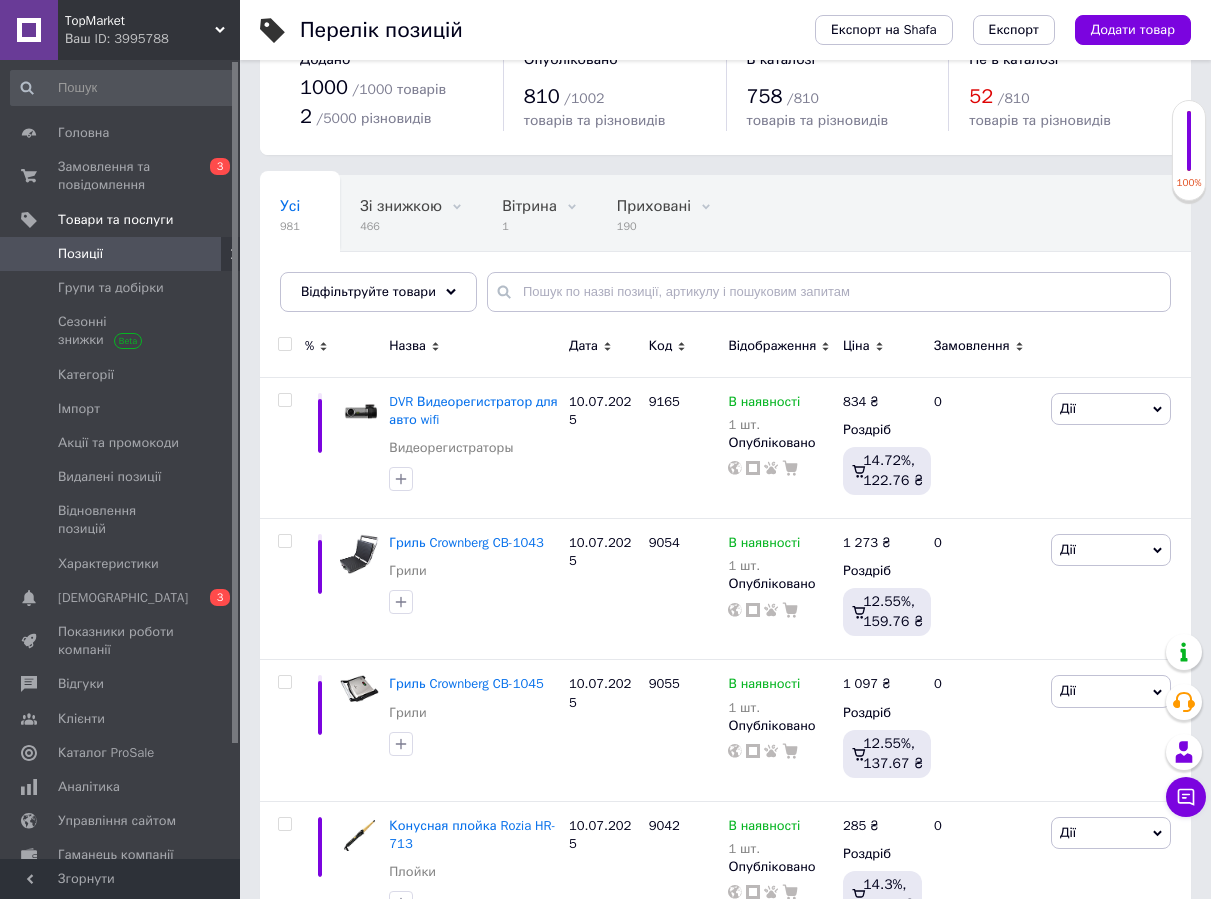 click at bounding box center [284, 344] 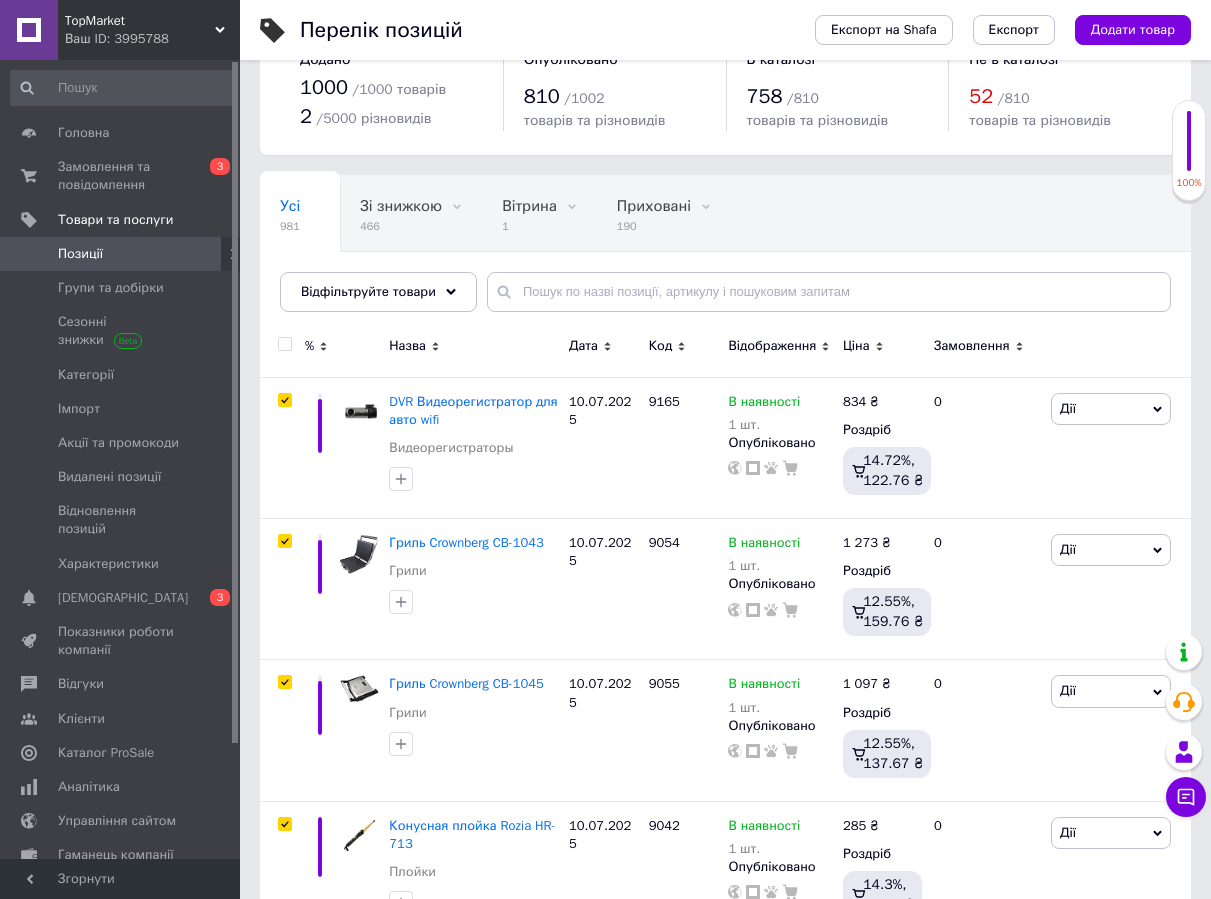 checkbox on "true" 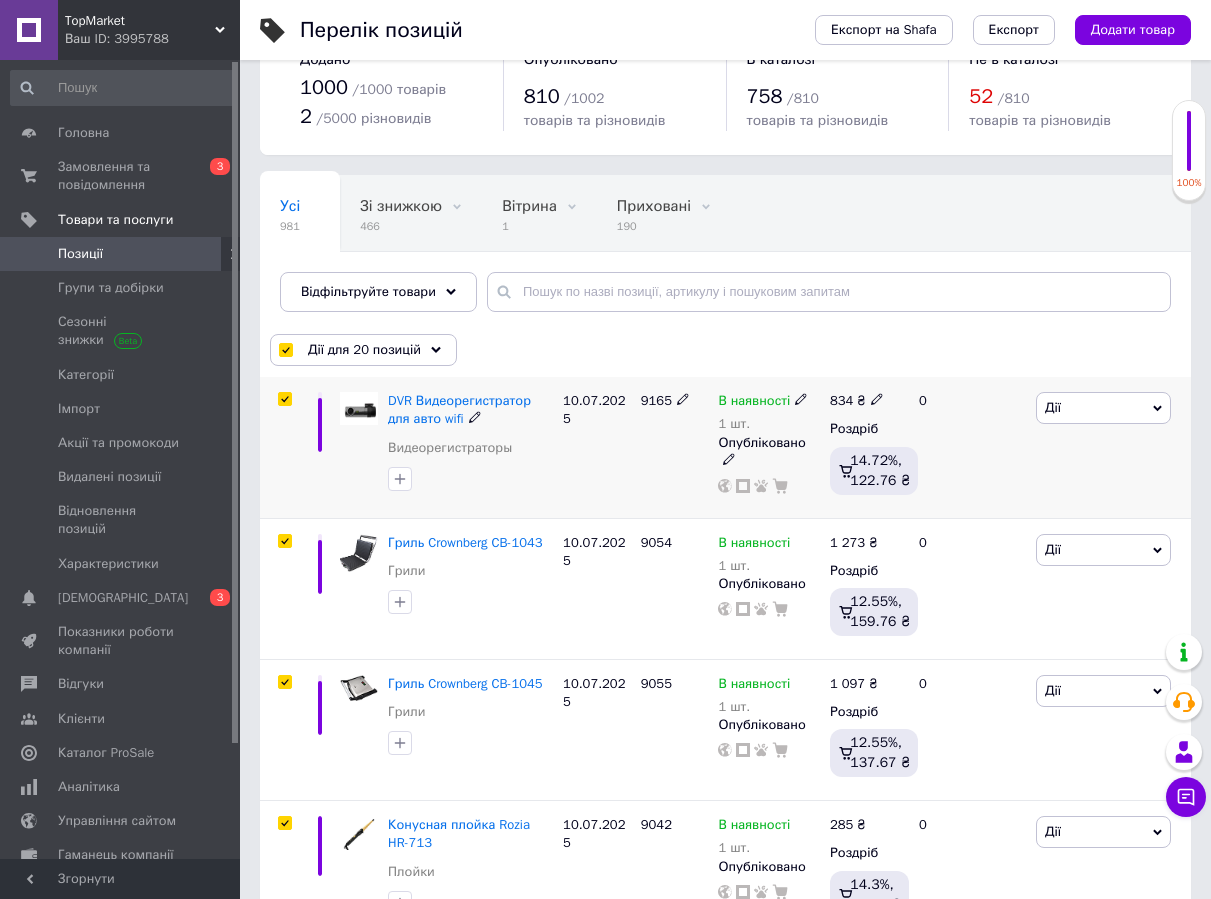 click at bounding box center [284, 399] 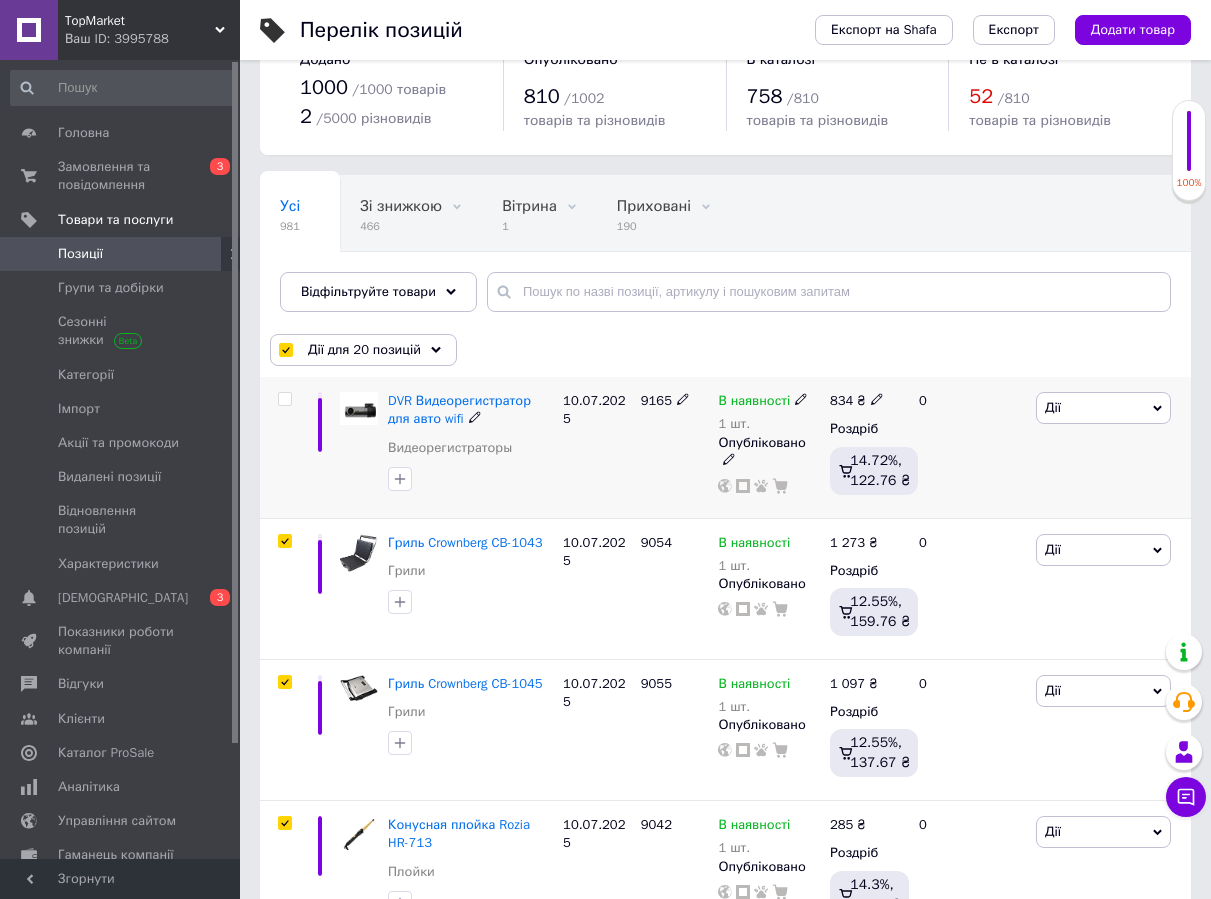 checkbox on "false" 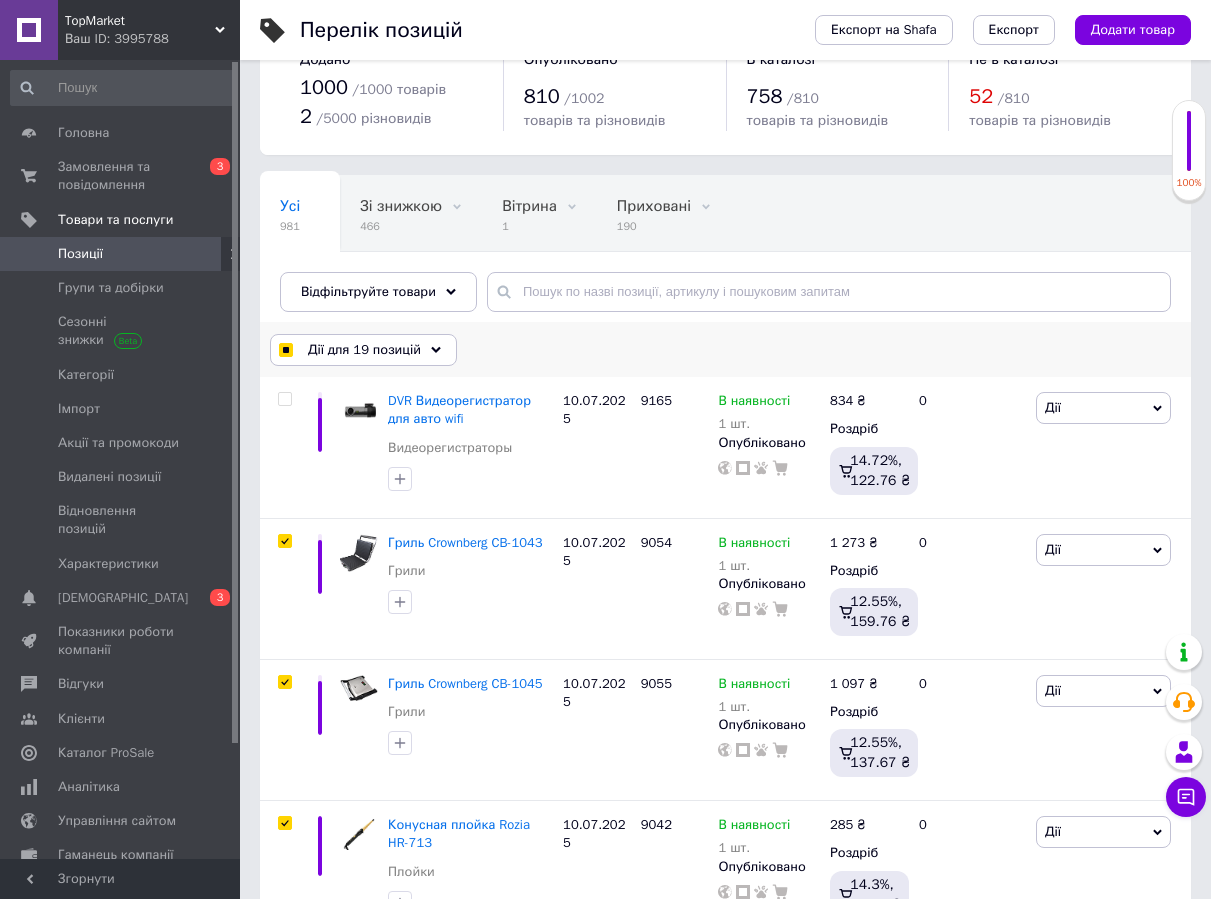 click on "Дії для 19 позицій" at bounding box center [364, 350] 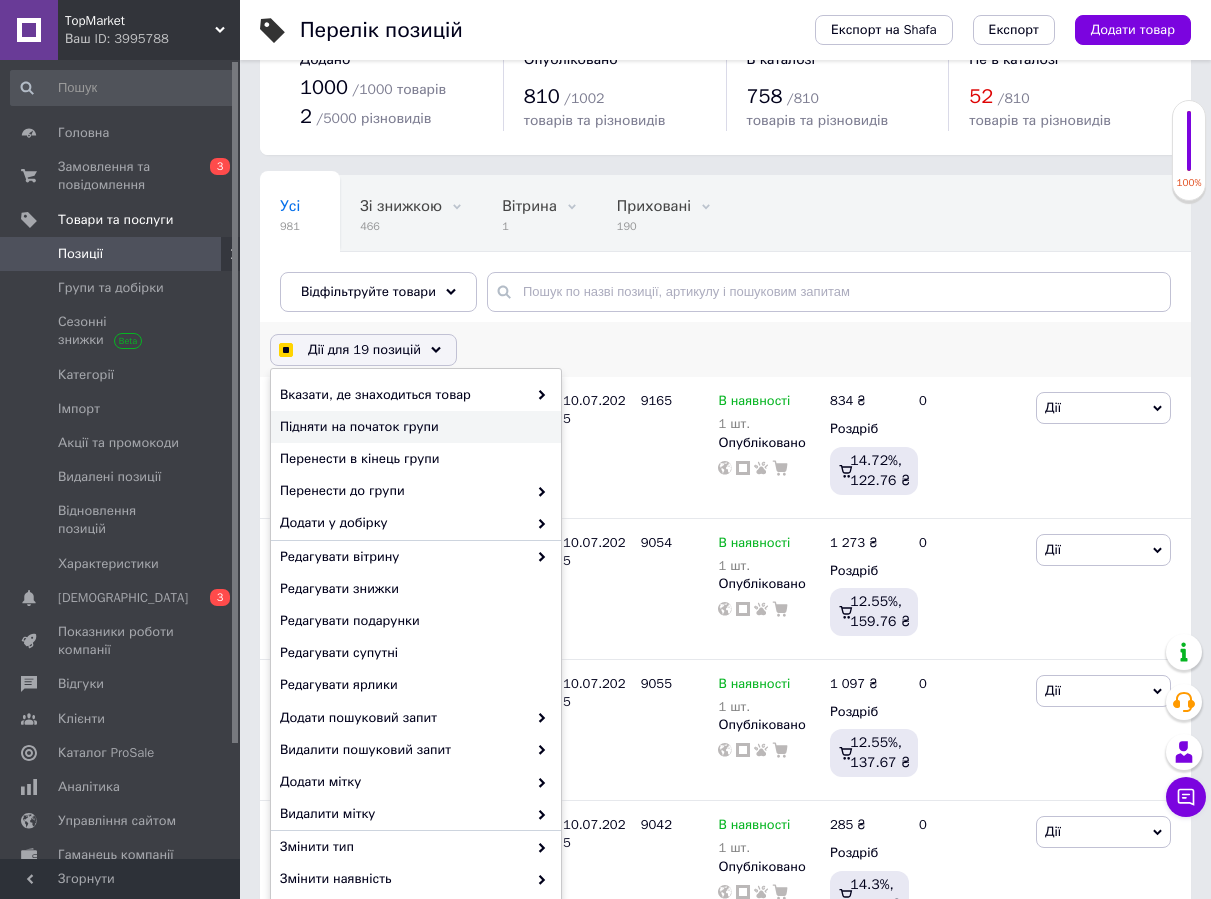 scroll, scrollTop: 6, scrollLeft: 0, axis: vertical 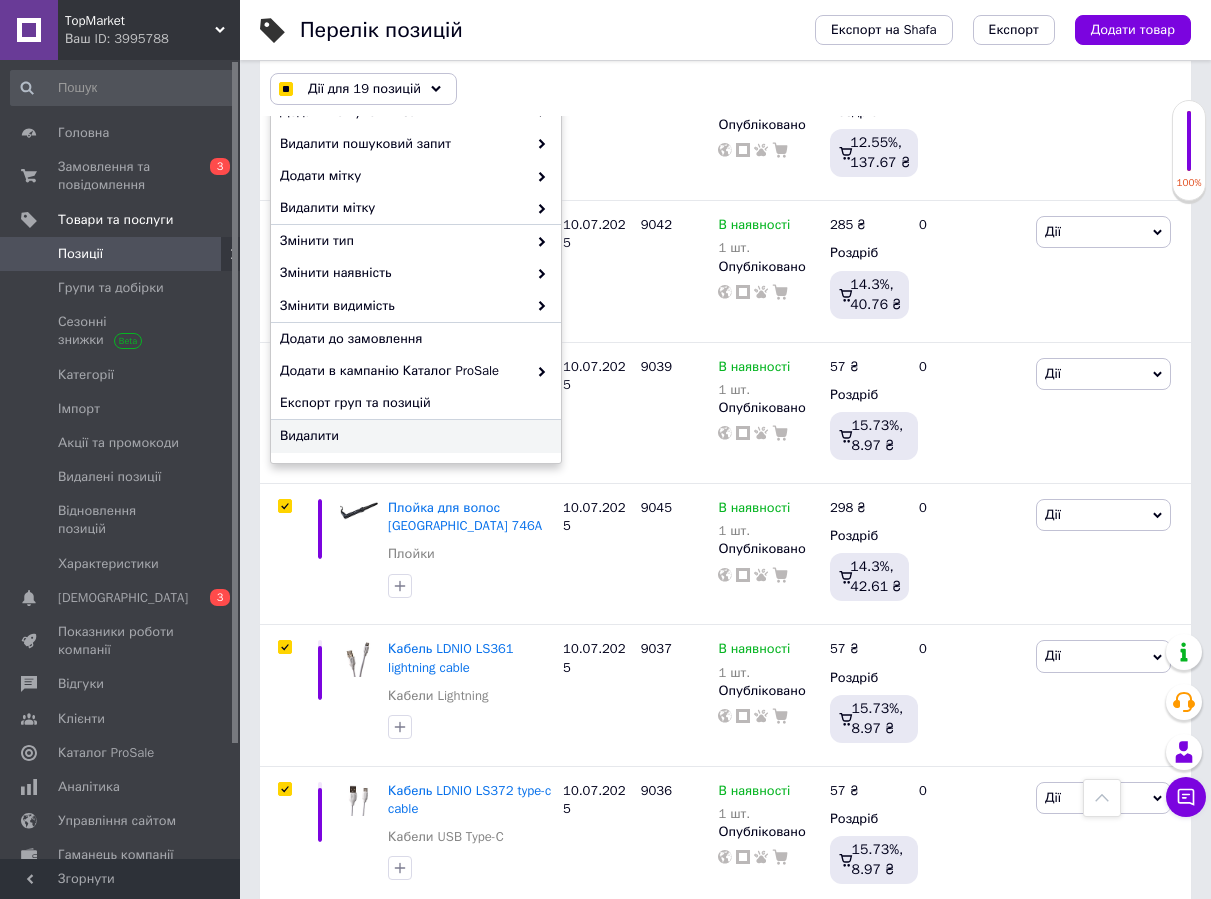 click on "Видалити" at bounding box center (413, 436) 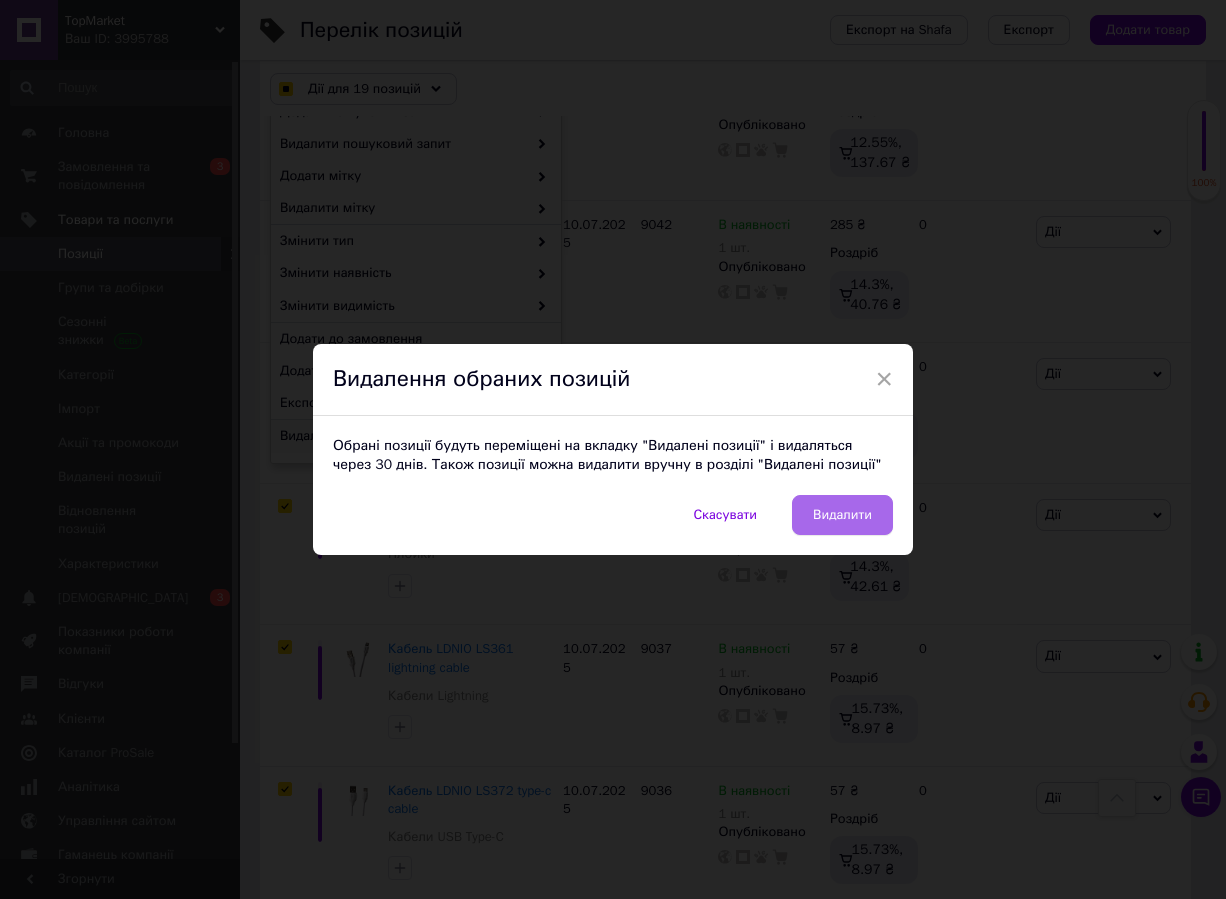 click on "Видалити" at bounding box center [842, 515] 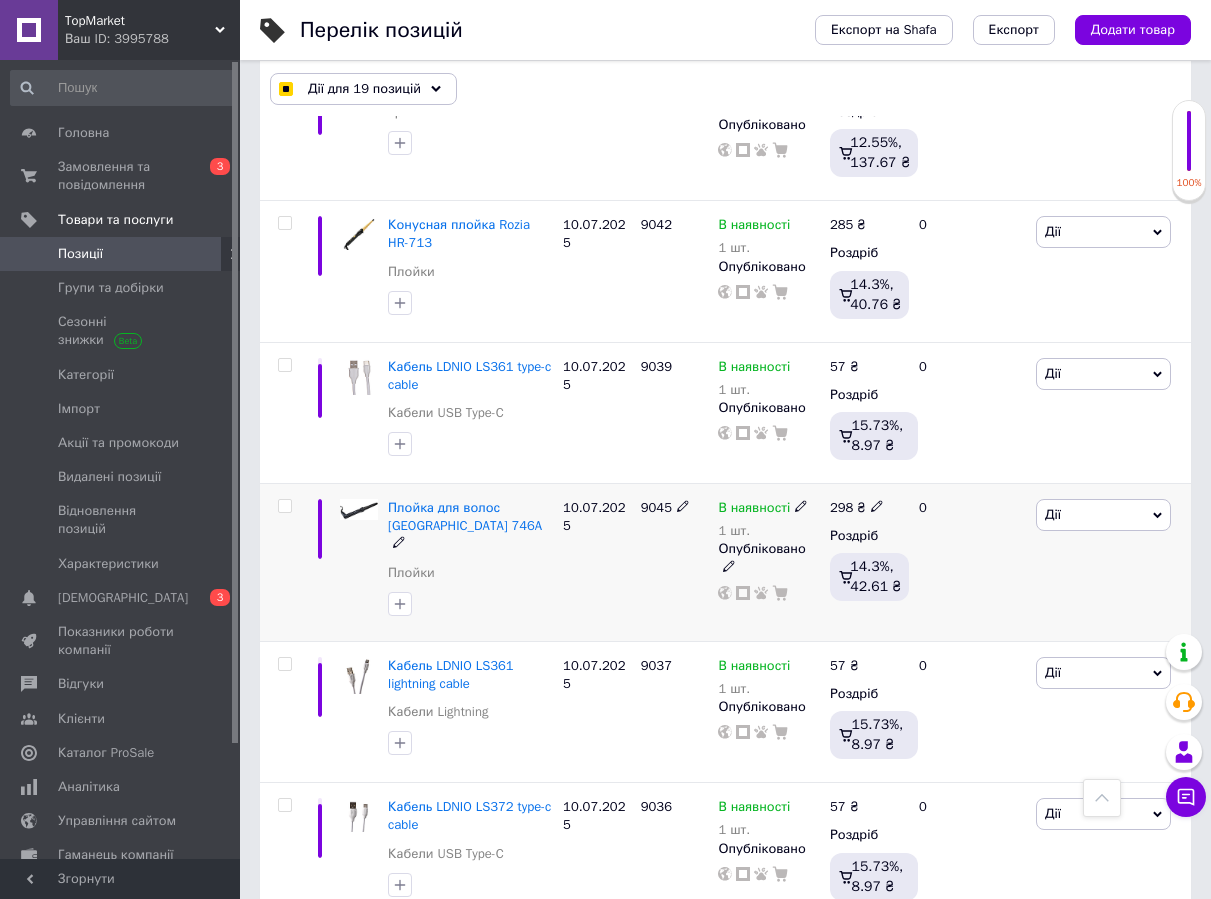 checkbox on "false" 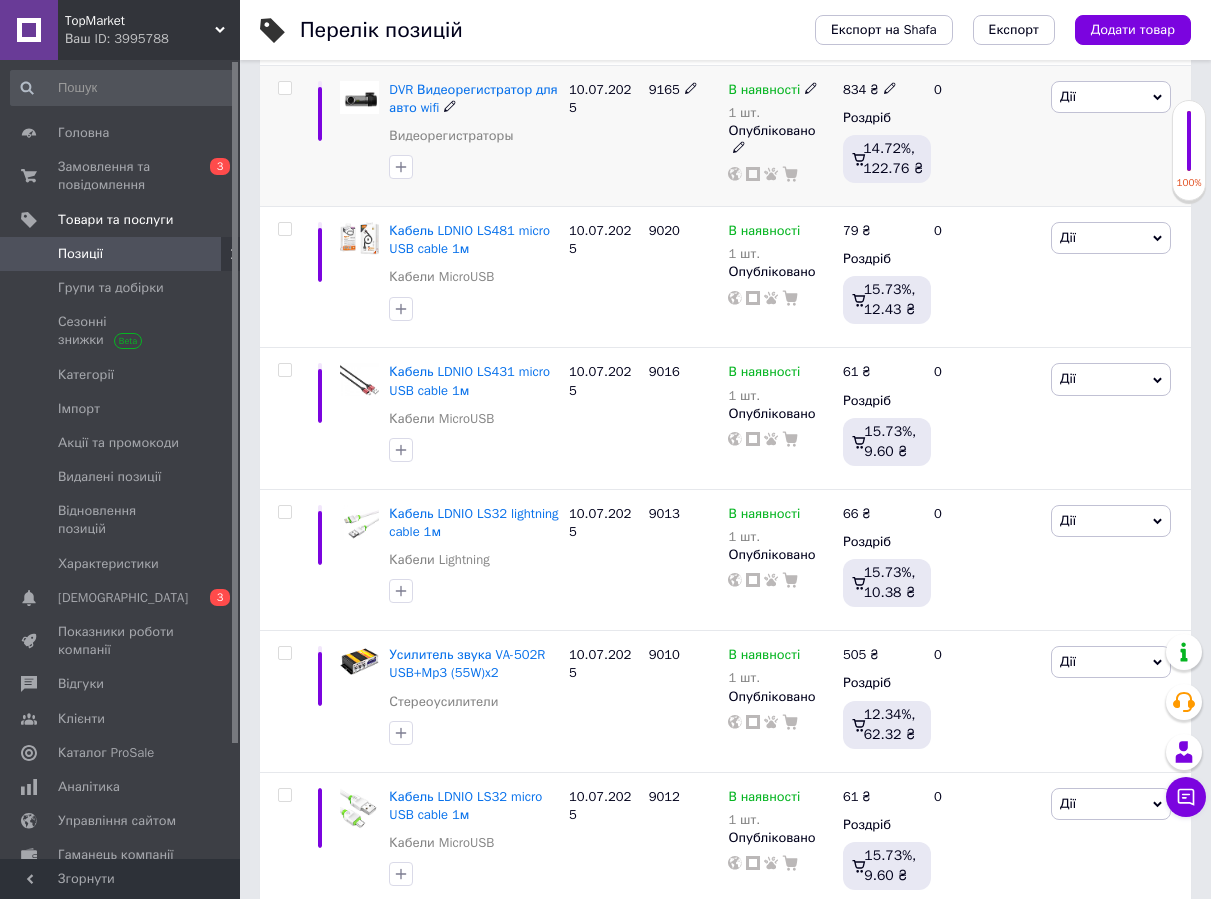 scroll, scrollTop: 66, scrollLeft: 0, axis: vertical 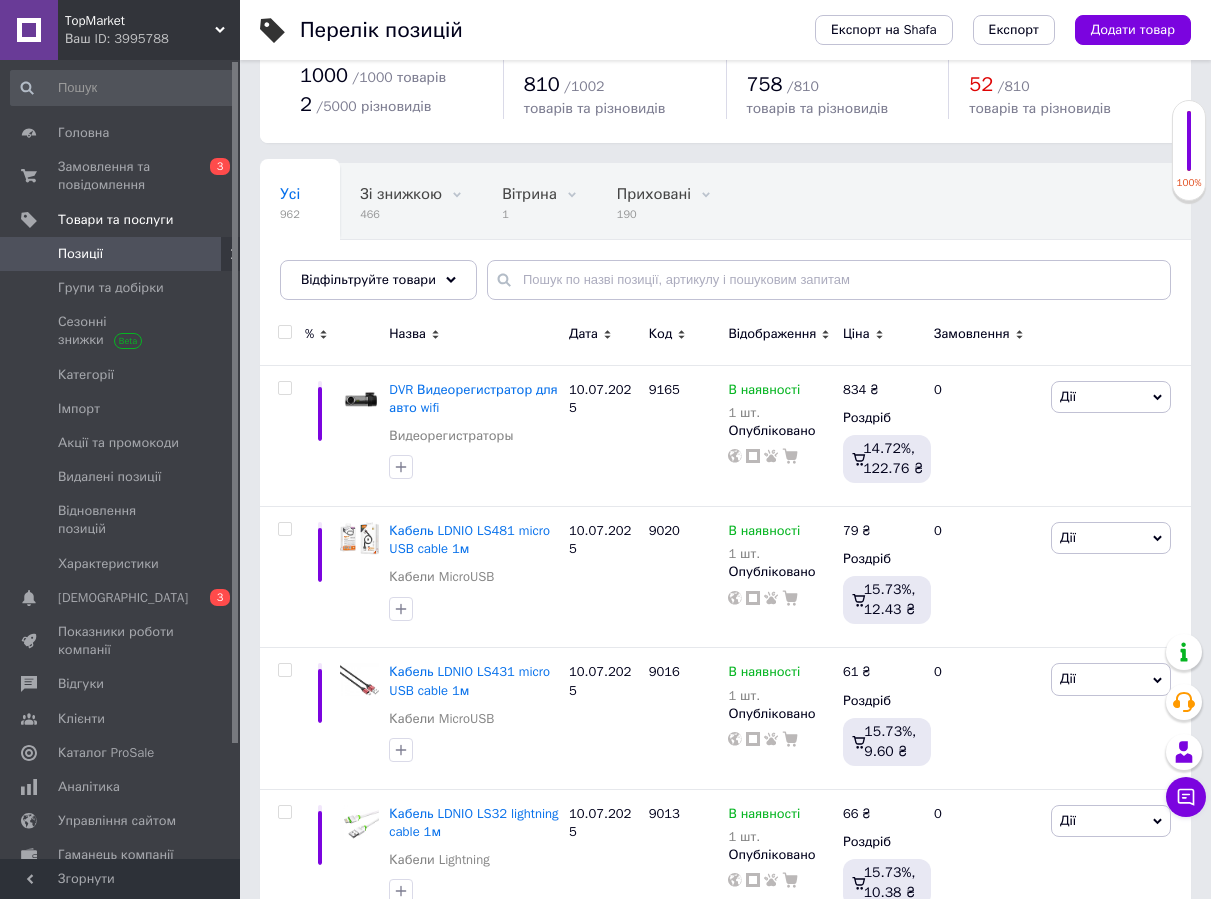 click at bounding box center [284, 332] 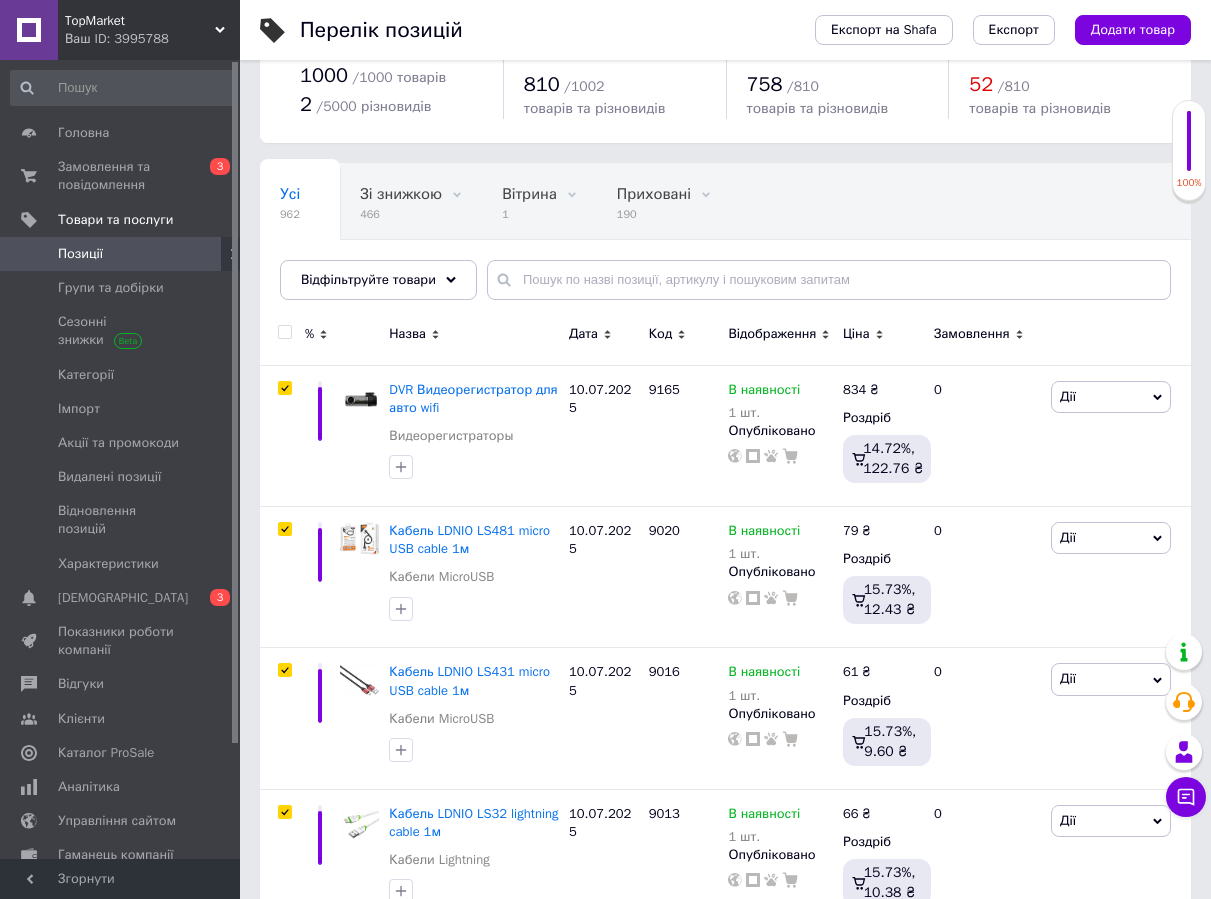 checkbox on "true" 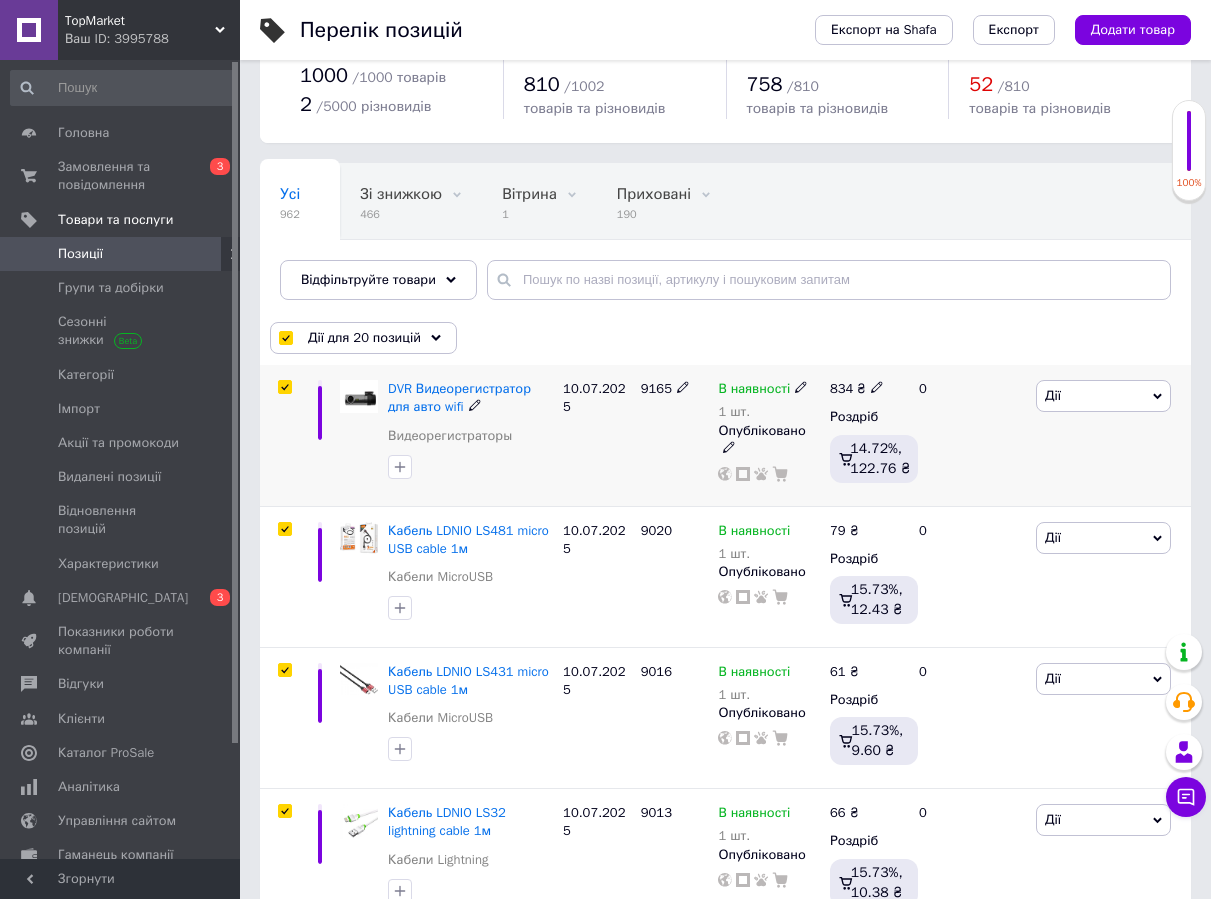 click at bounding box center (284, 387) 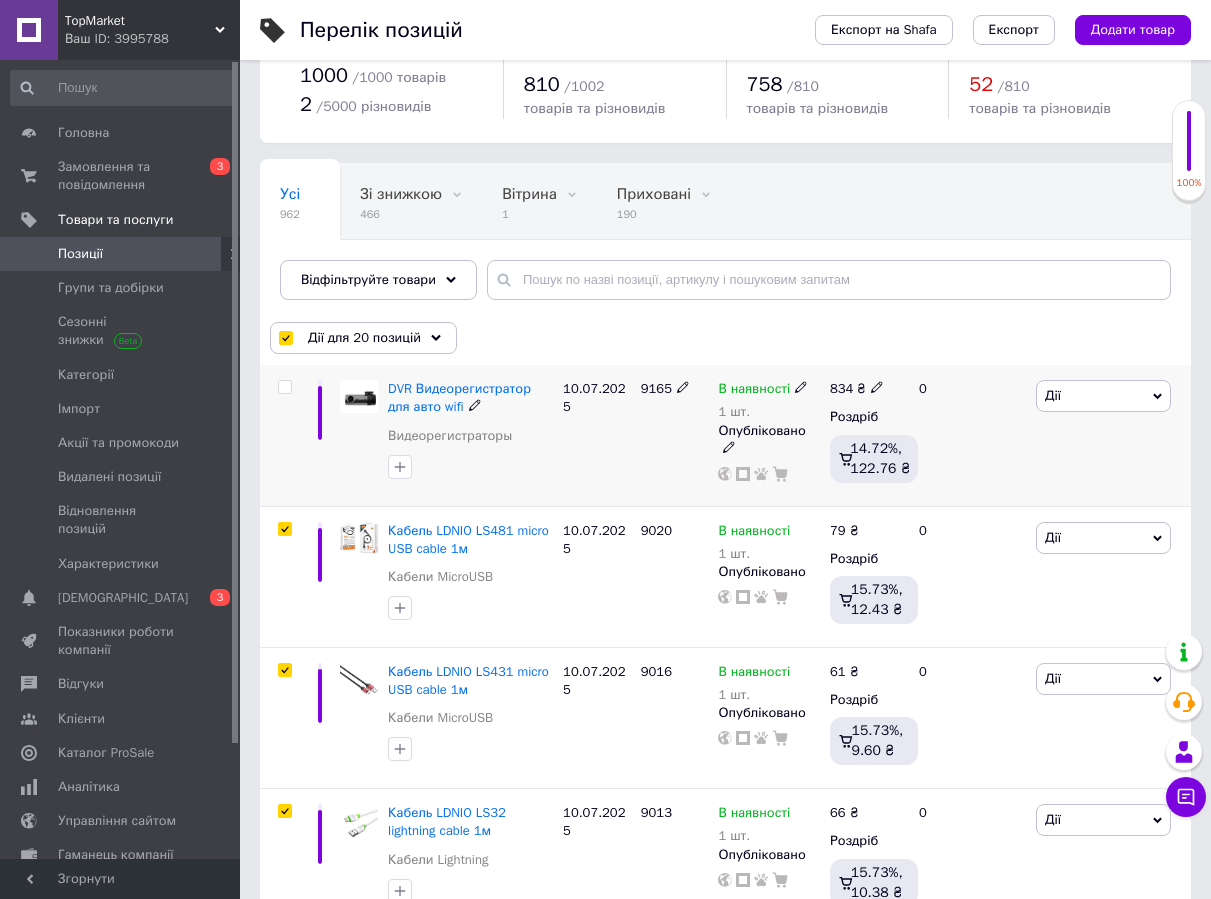 checkbox on "false" 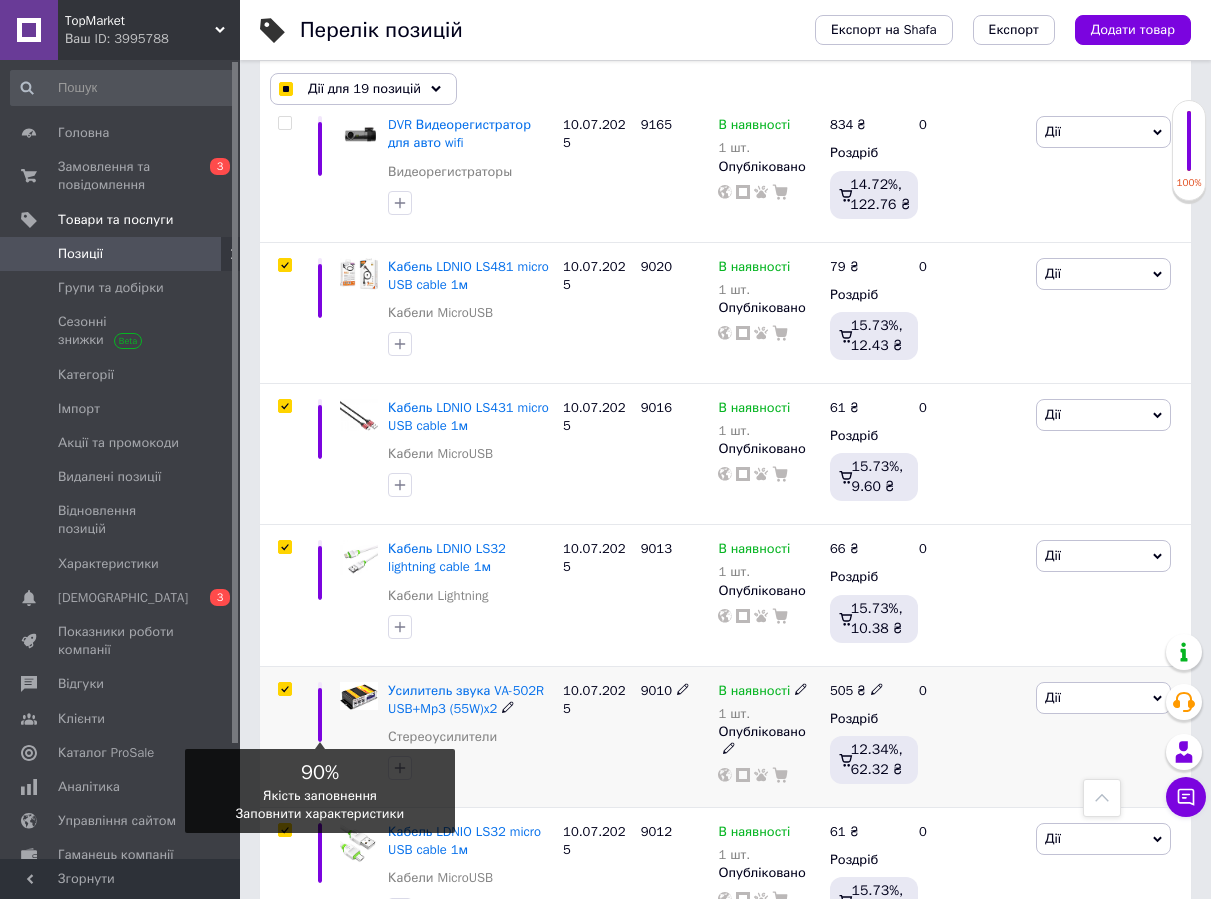 scroll, scrollTop: 466, scrollLeft: 0, axis: vertical 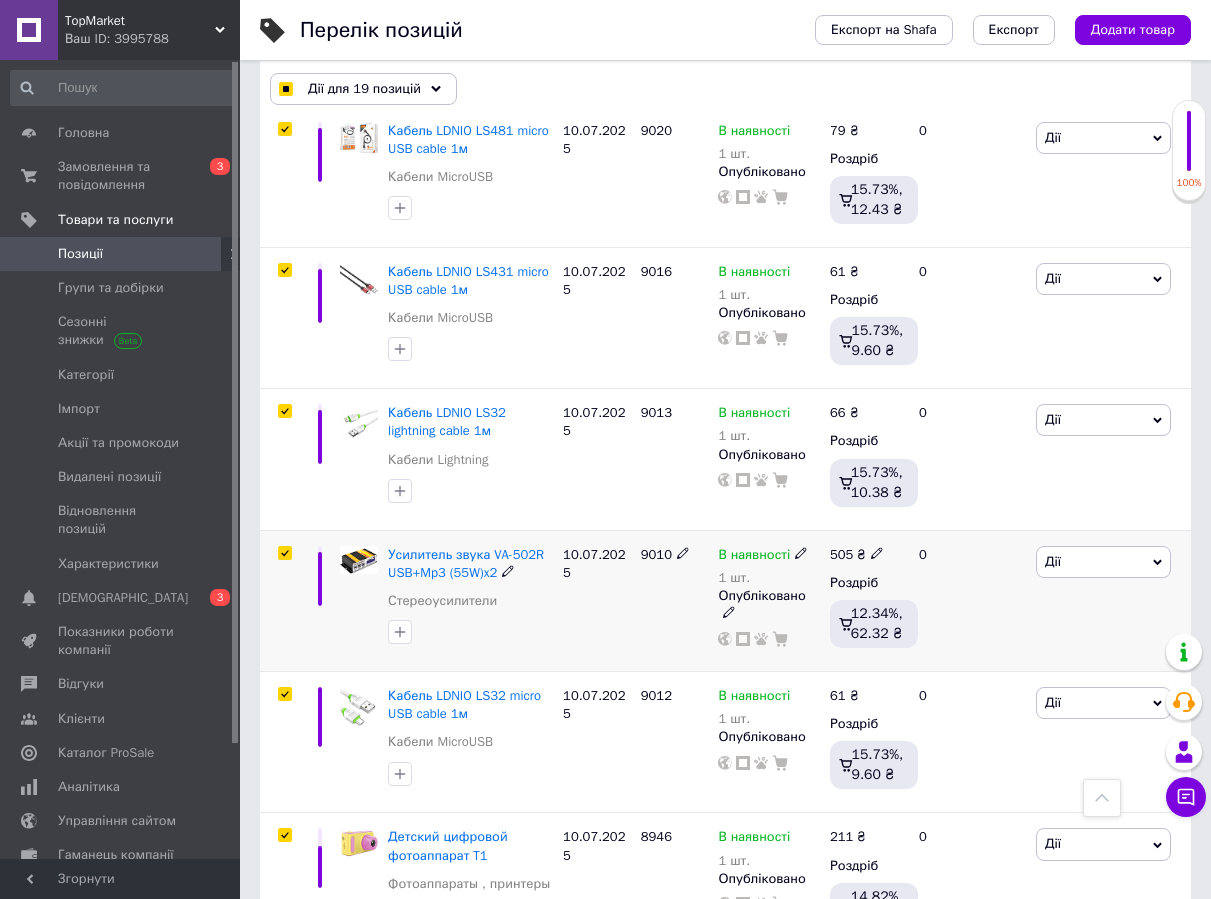 click at bounding box center [284, 553] 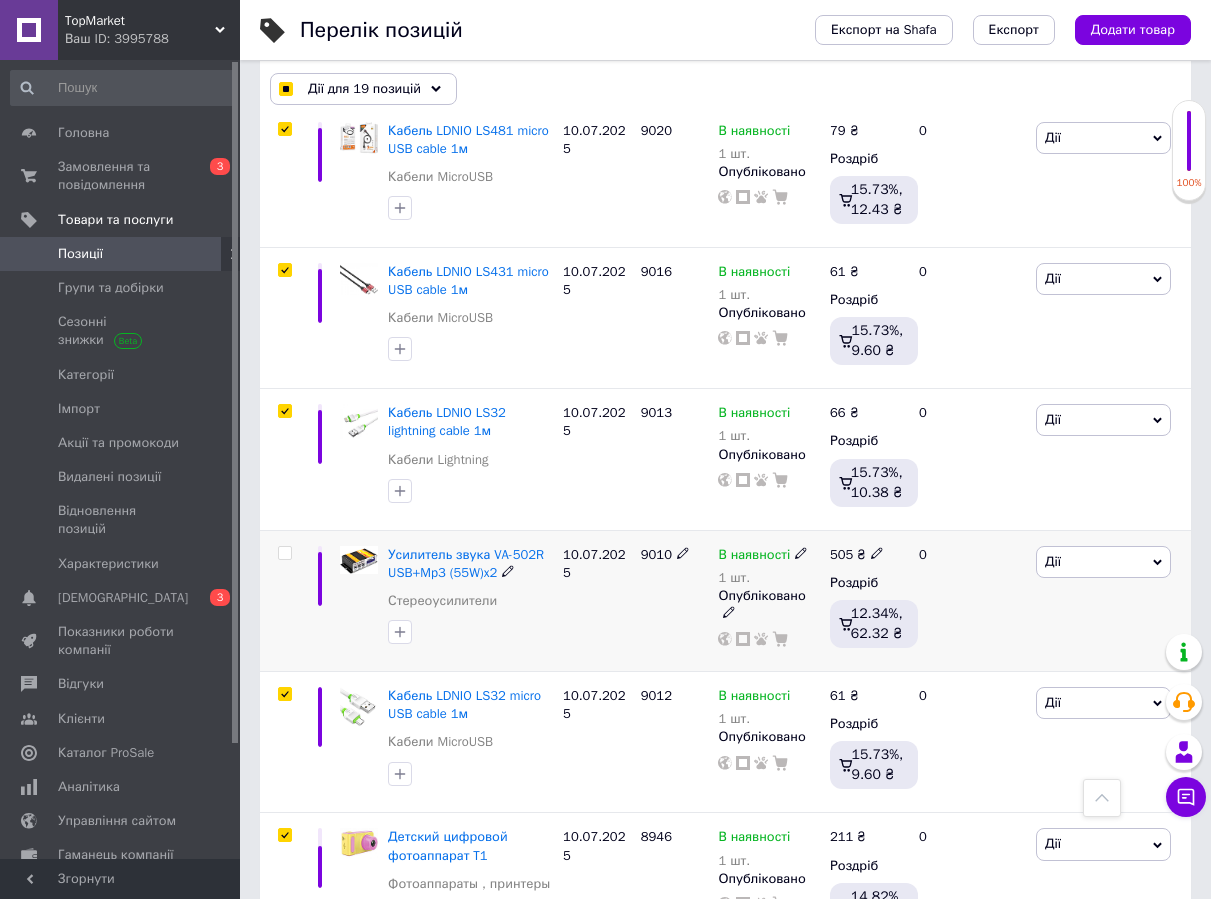 checkbox on "false" 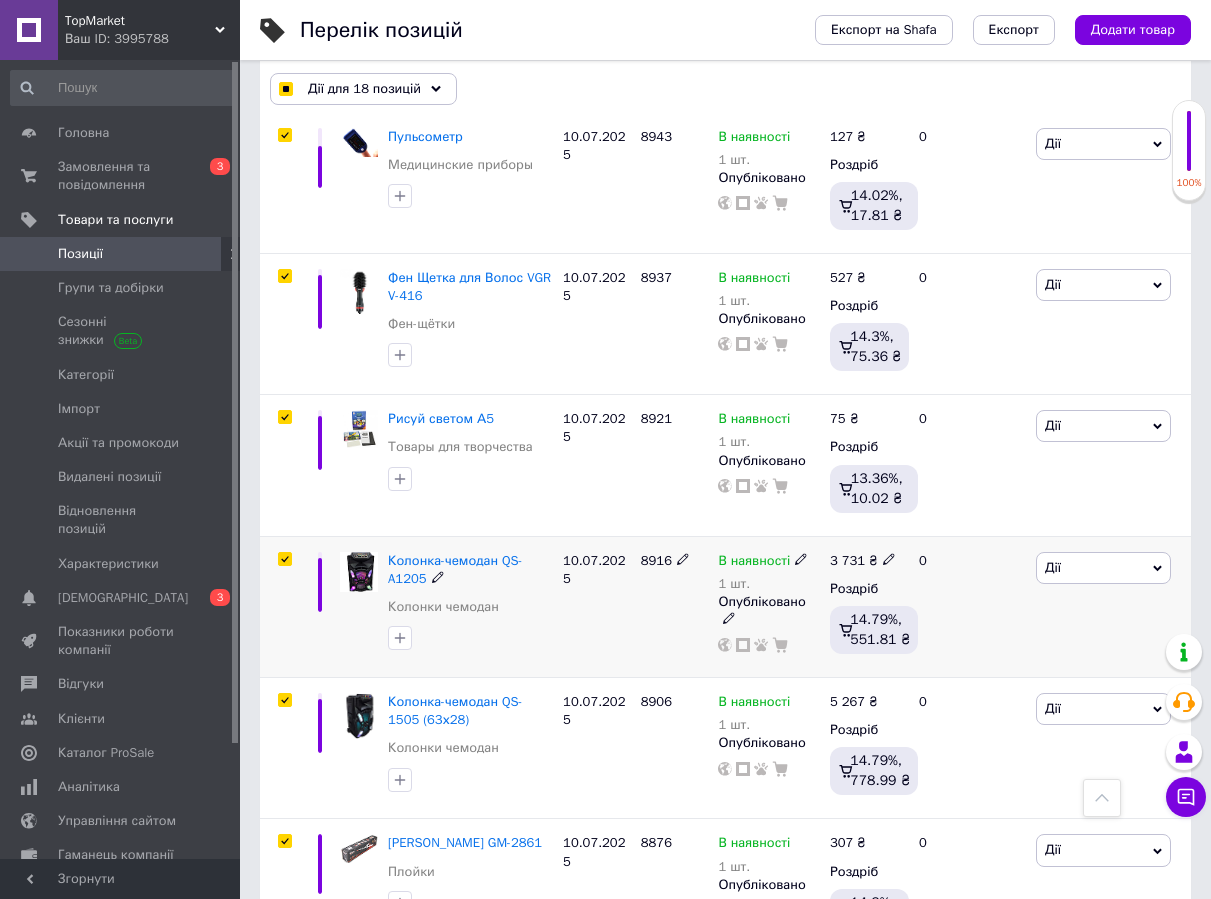 scroll, scrollTop: 1666, scrollLeft: 0, axis: vertical 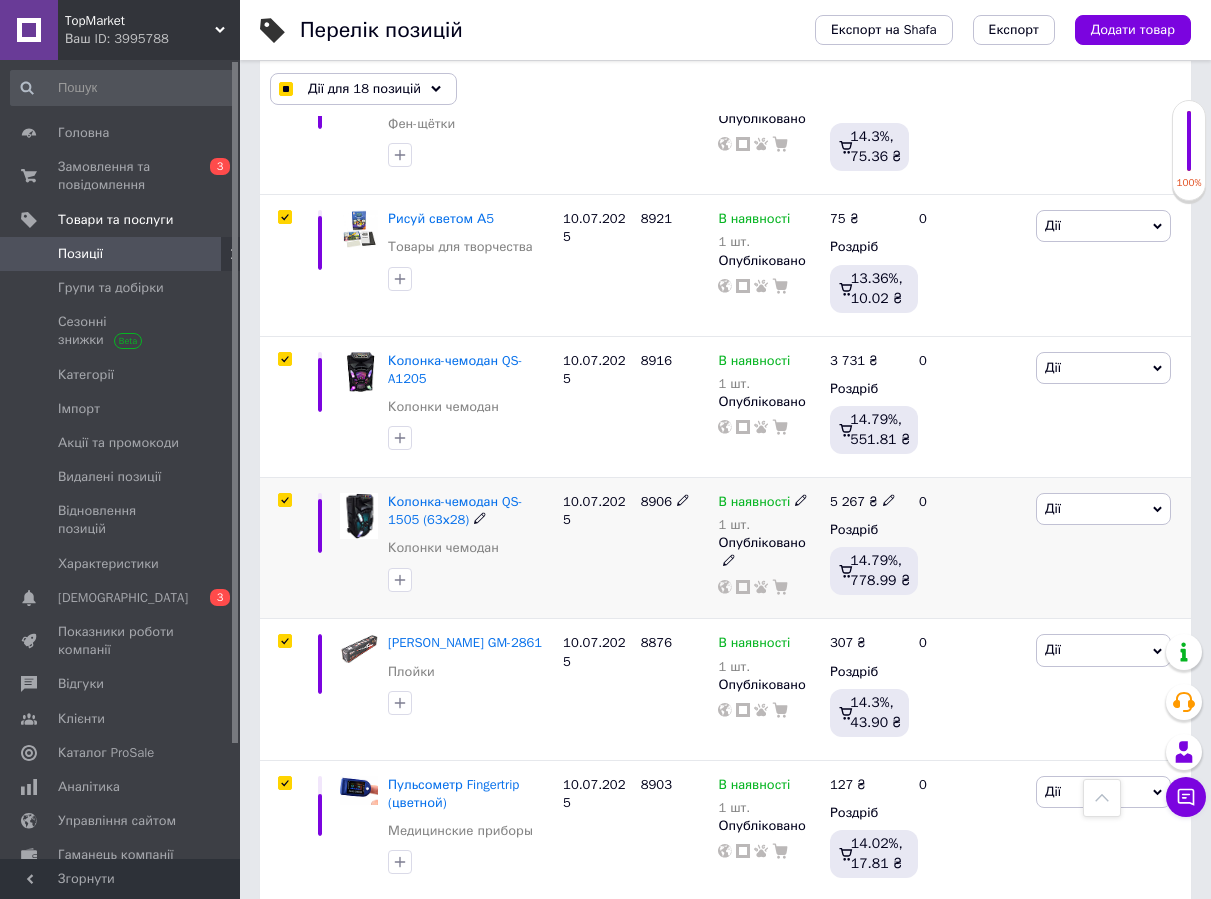 click at bounding box center (284, 500) 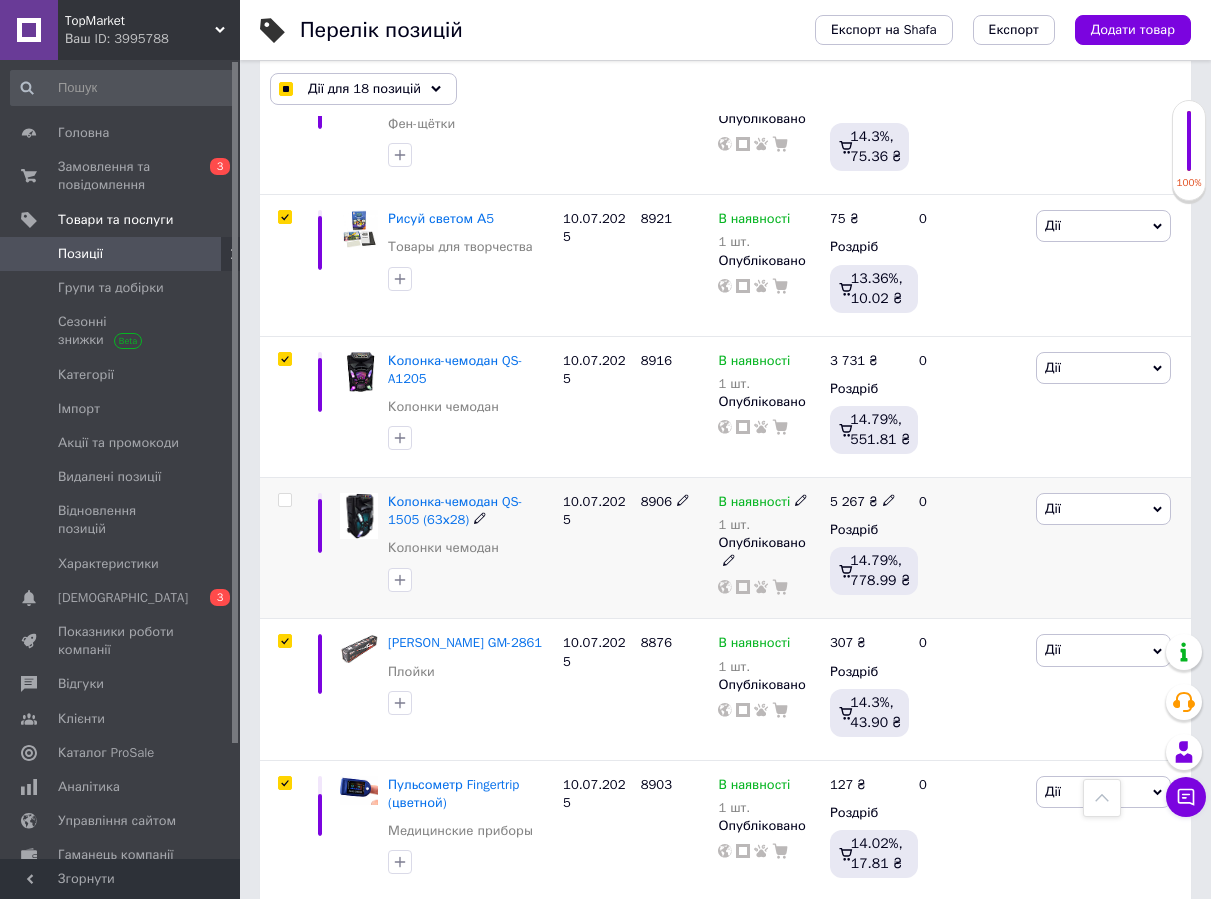 checkbox on "false" 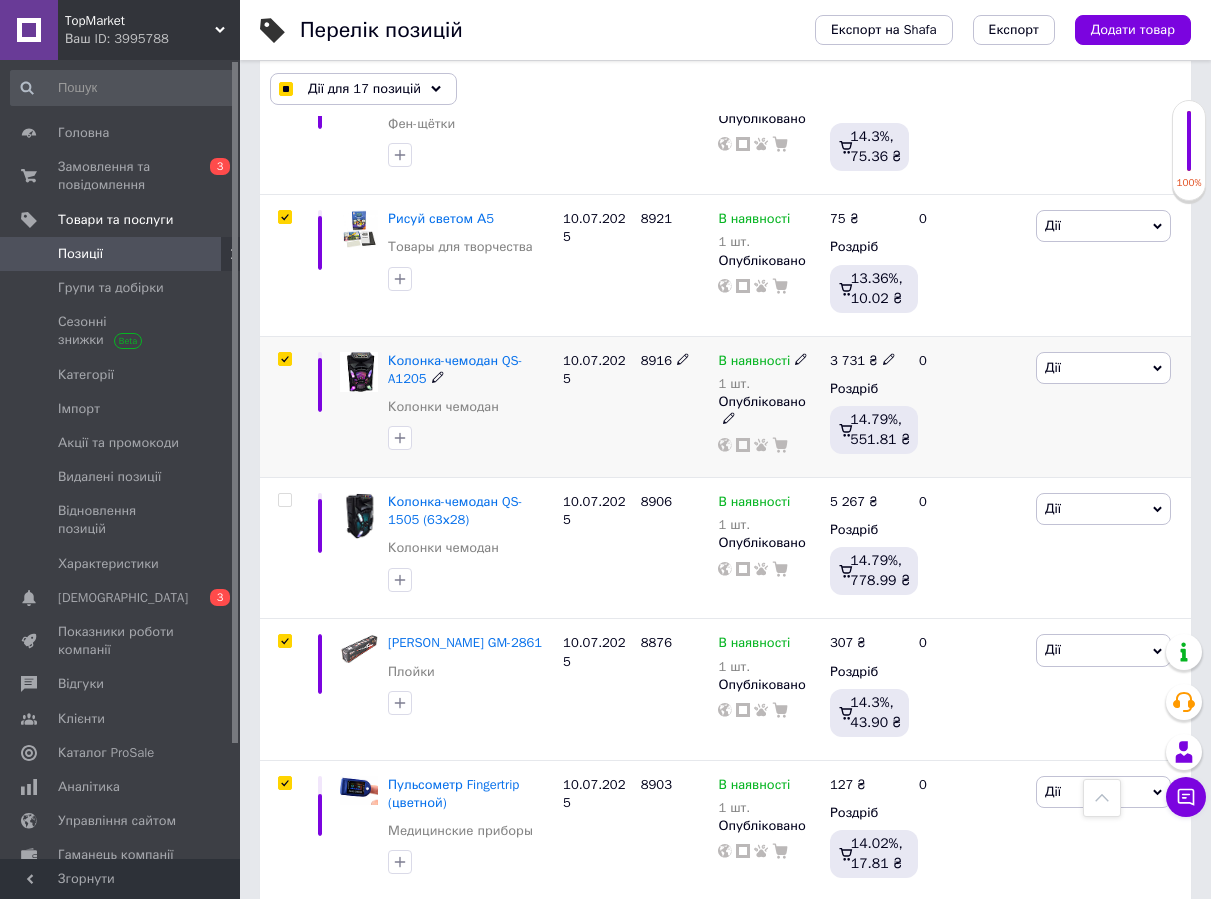 click at bounding box center [285, 359] 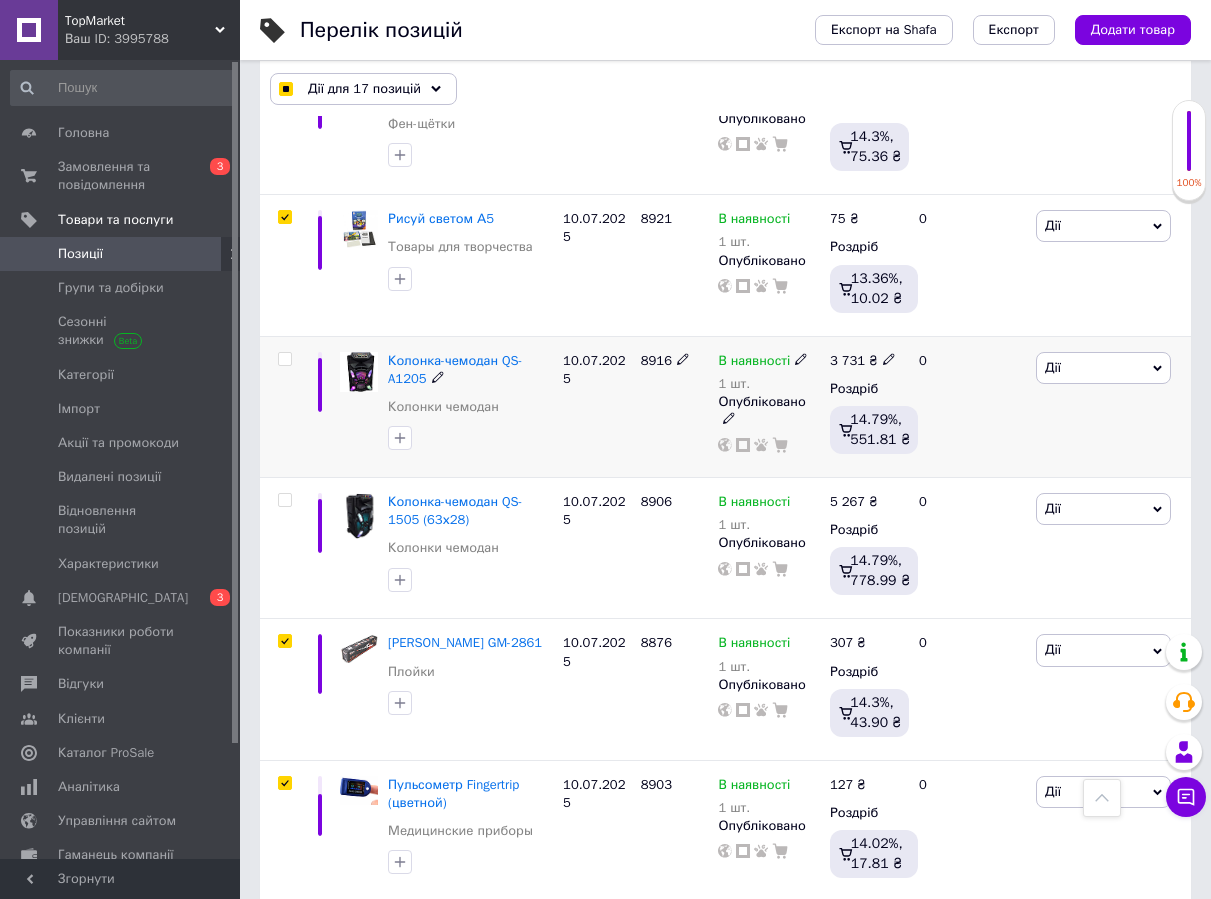 checkbox on "false" 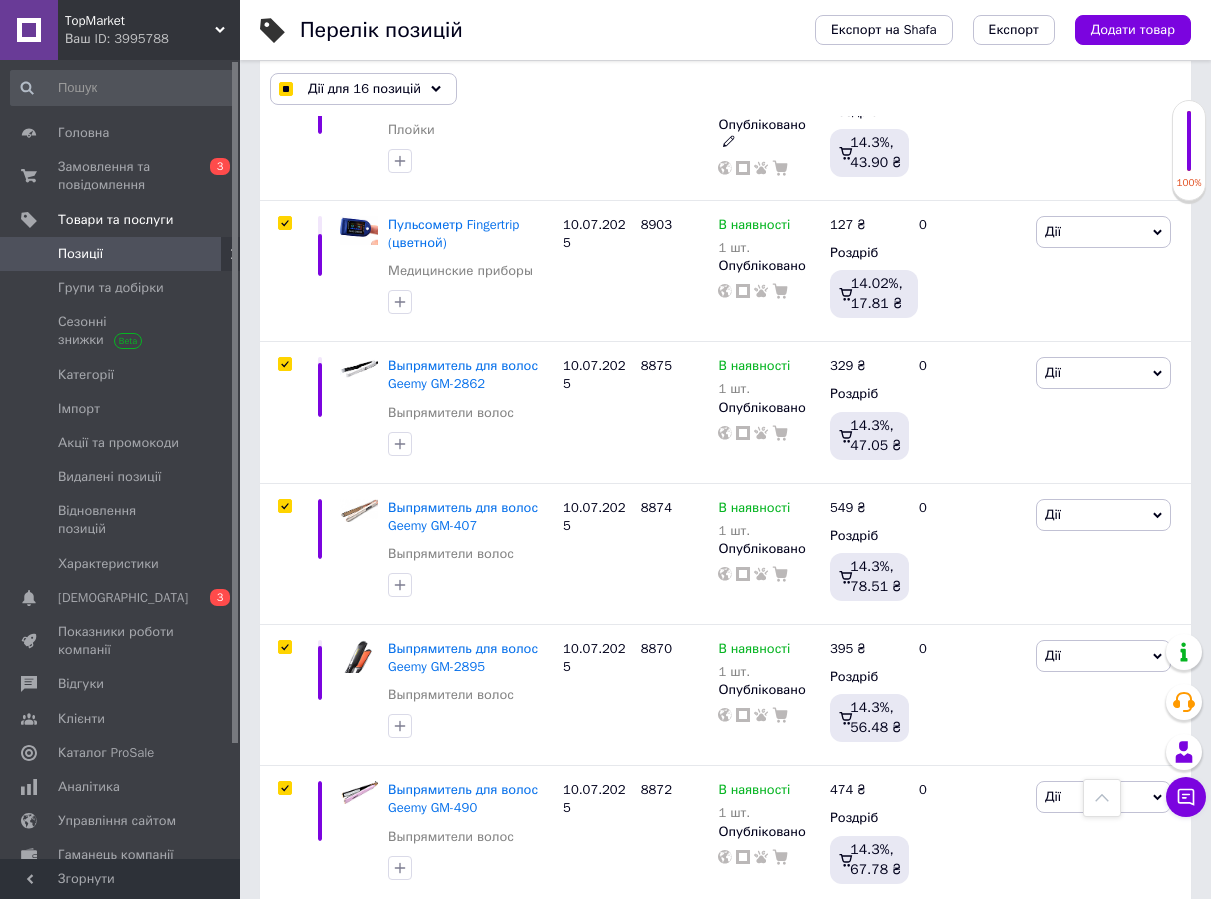 scroll, scrollTop: 2466, scrollLeft: 0, axis: vertical 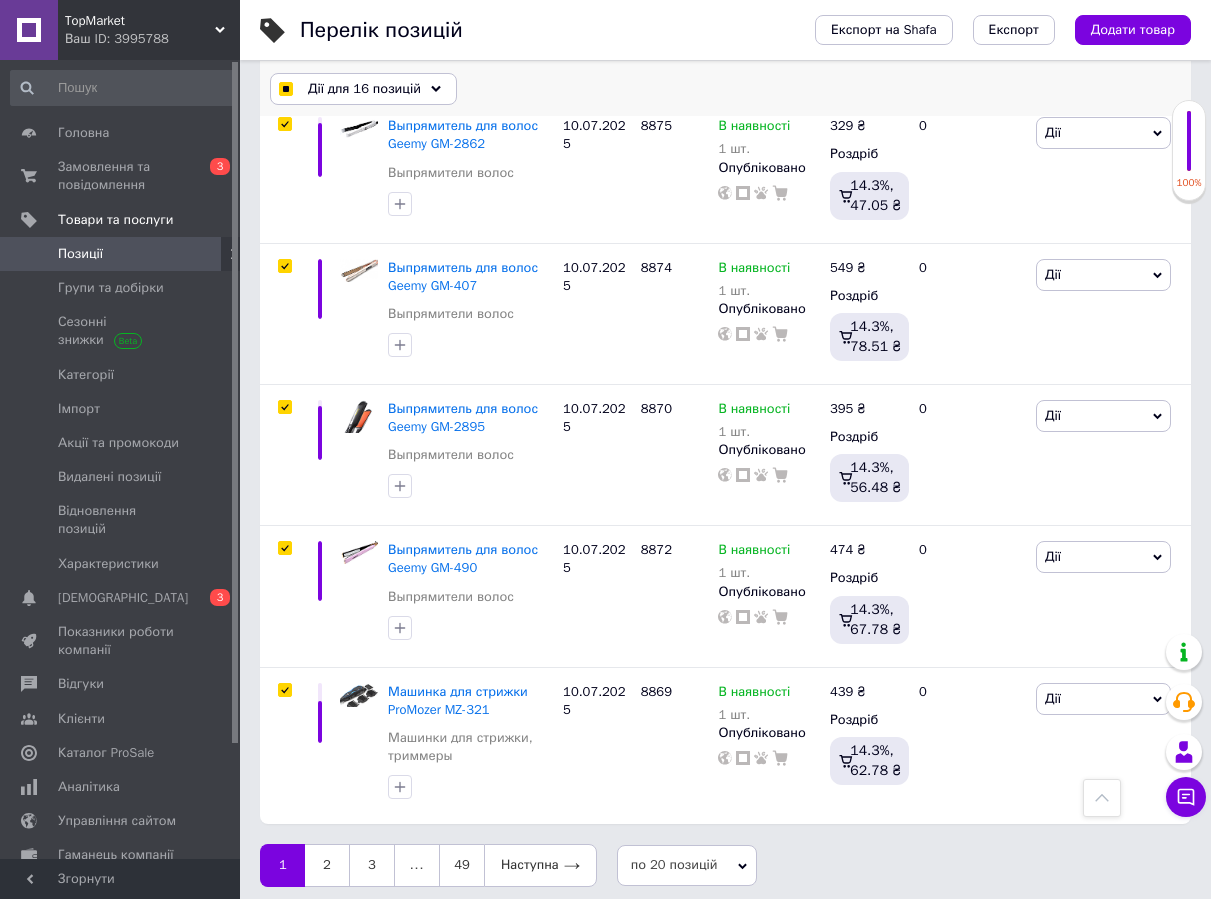 click on "Дії для 16 позицій" at bounding box center (364, 89) 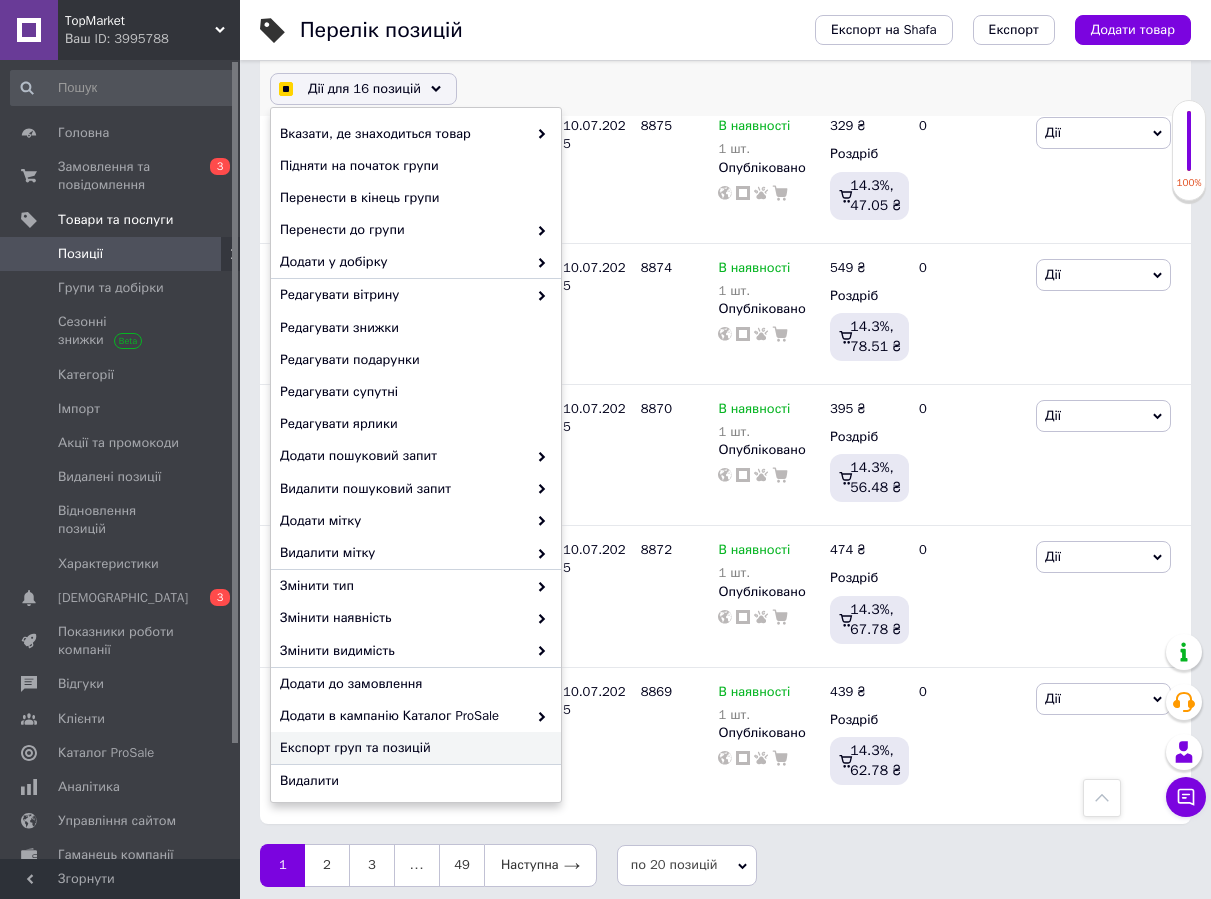 checkbox on "true" 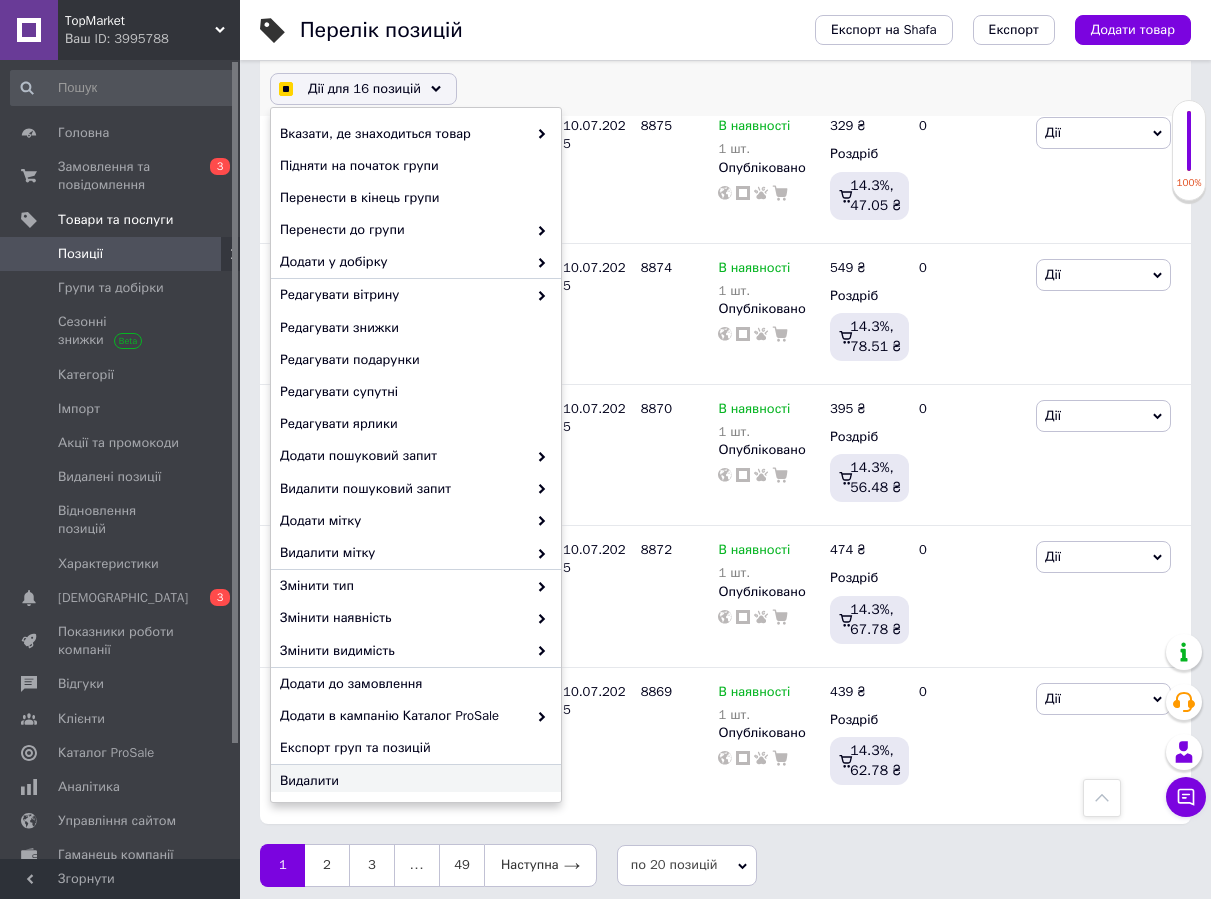 click on "Видалити" at bounding box center (413, 781) 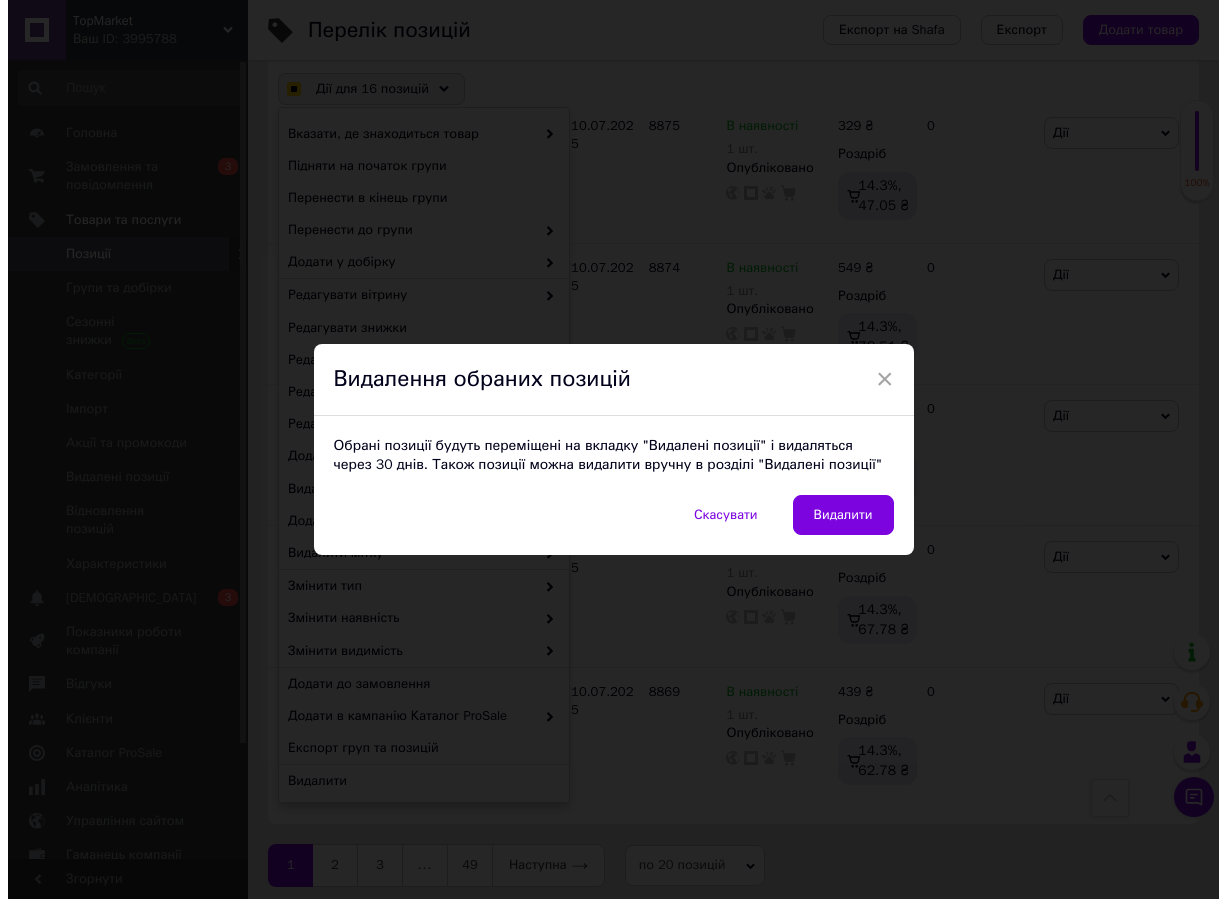 checkbox on "true" 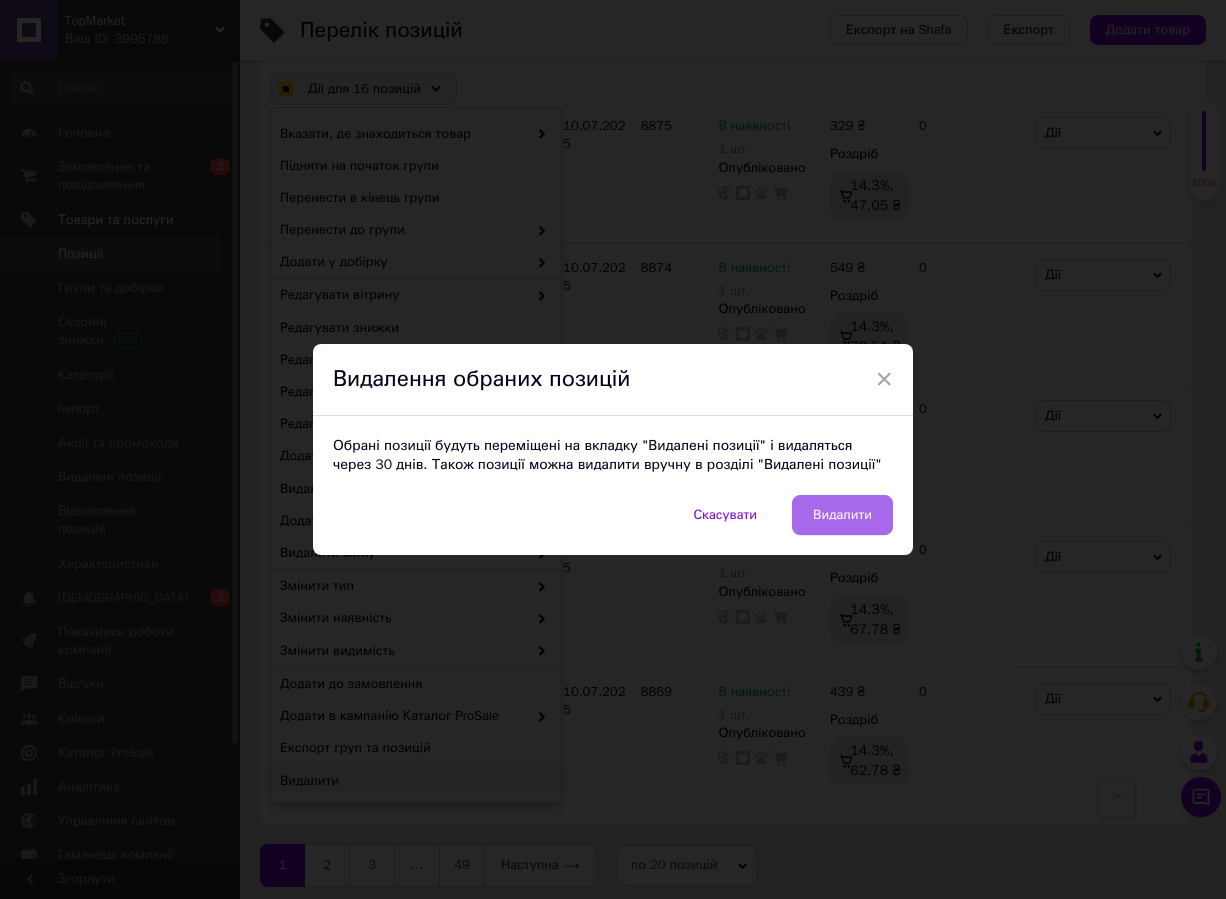 click on "Видалити" at bounding box center [842, 515] 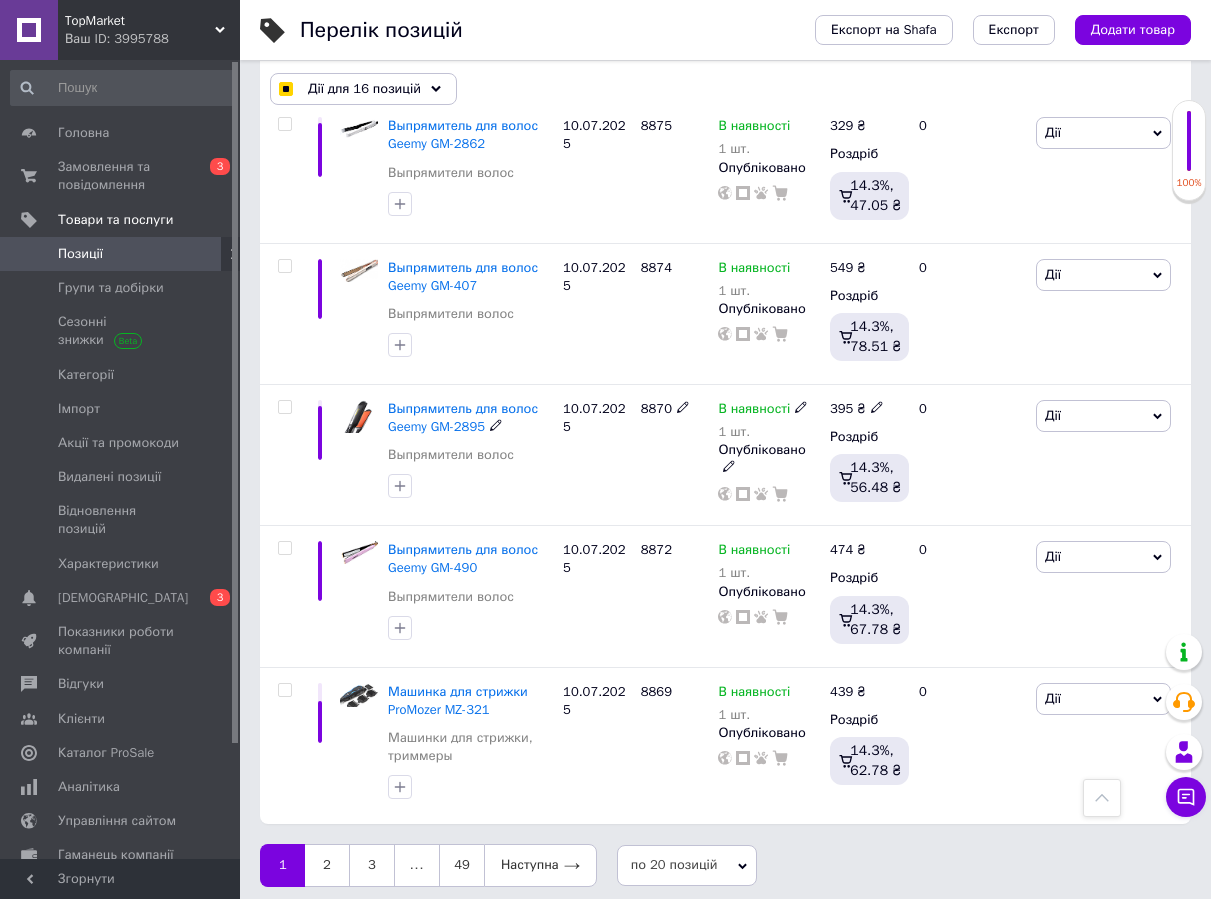checkbox on "false" 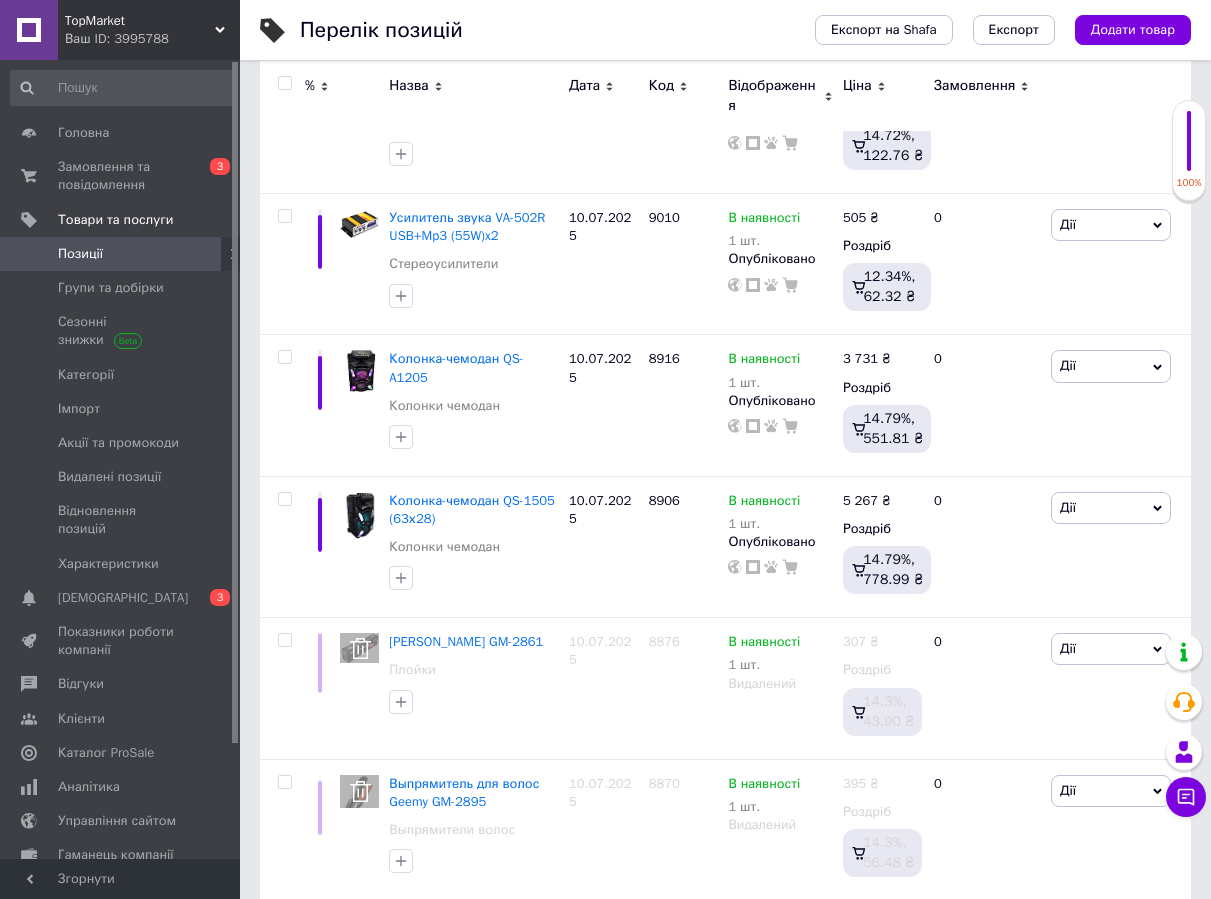 scroll, scrollTop: 179, scrollLeft: 0, axis: vertical 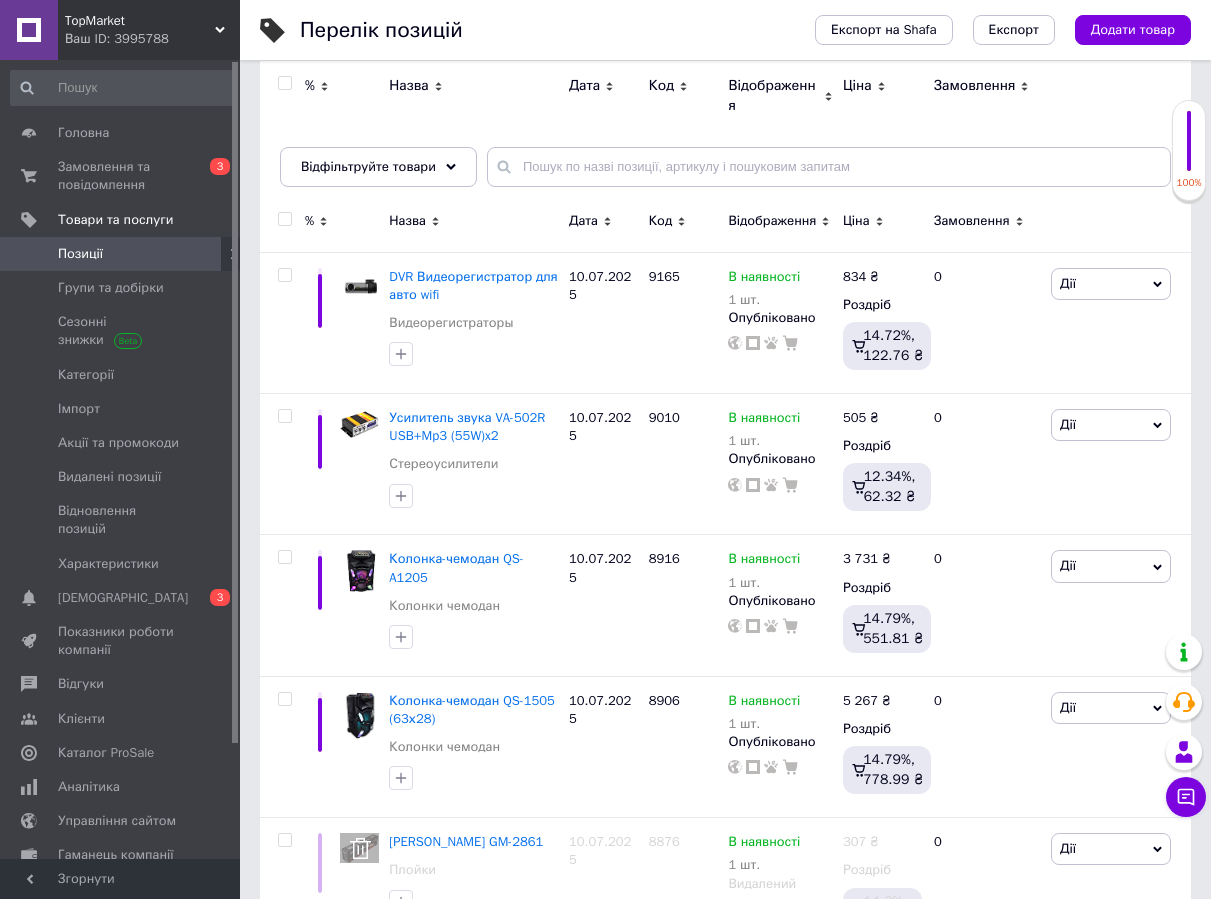 click at bounding box center [284, 219] 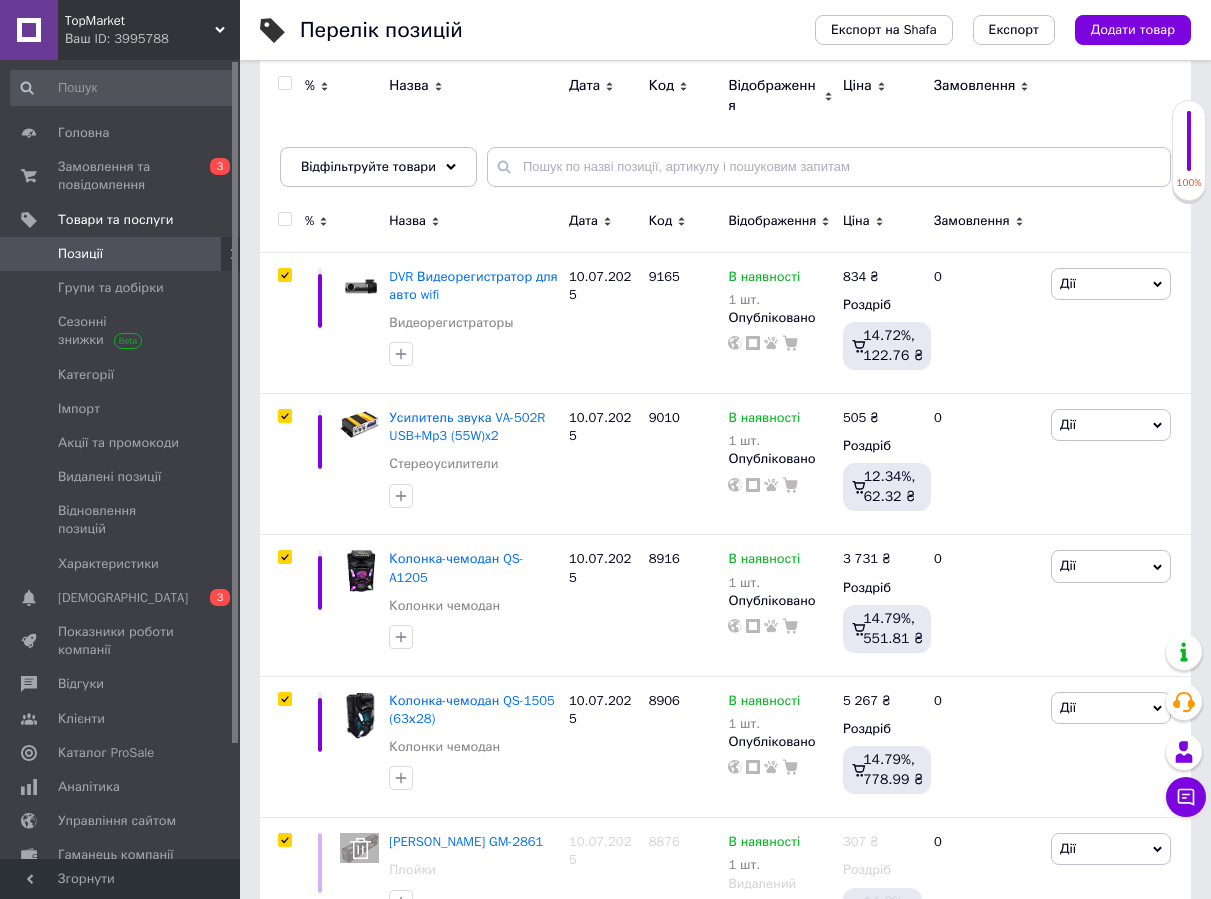 checkbox on "true" 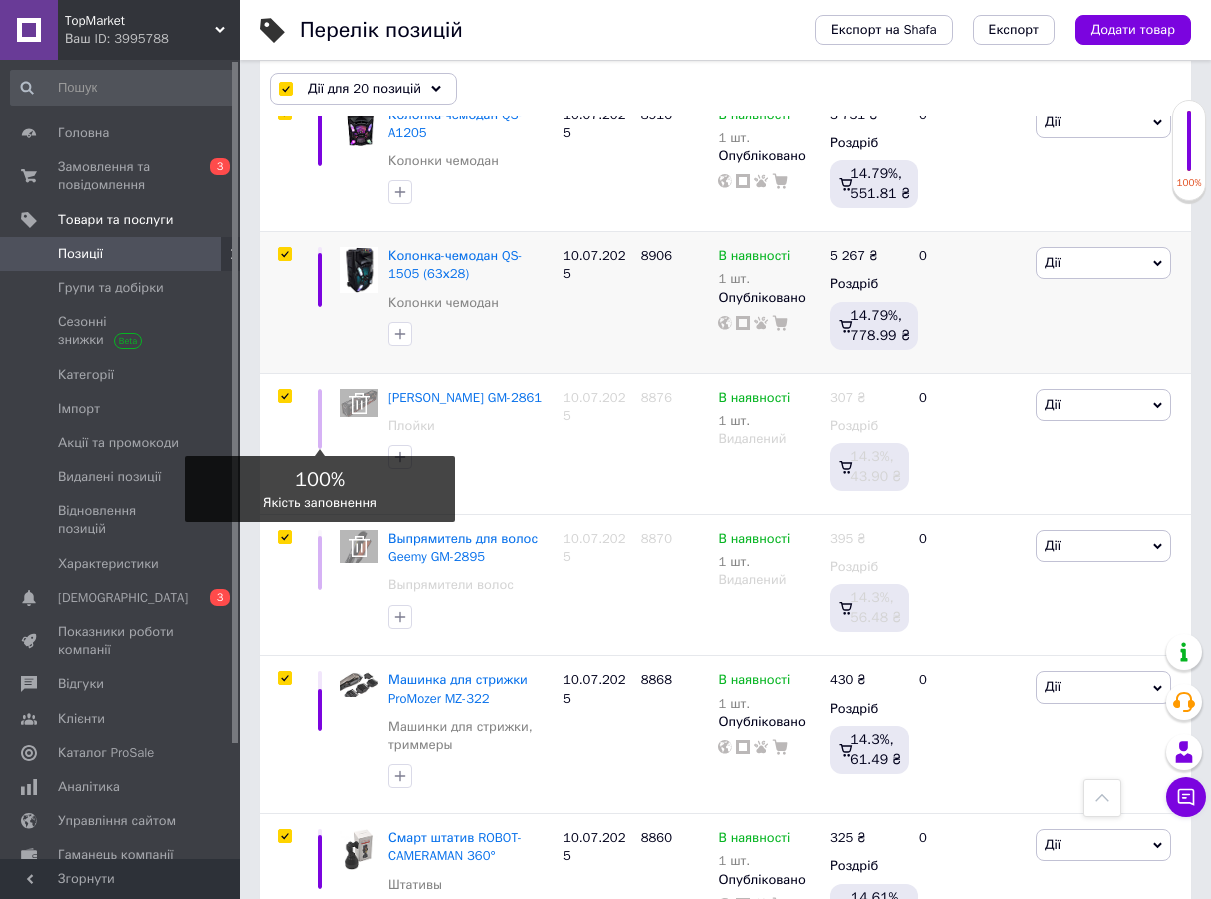 scroll, scrollTop: 479, scrollLeft: 0, axis: vertical 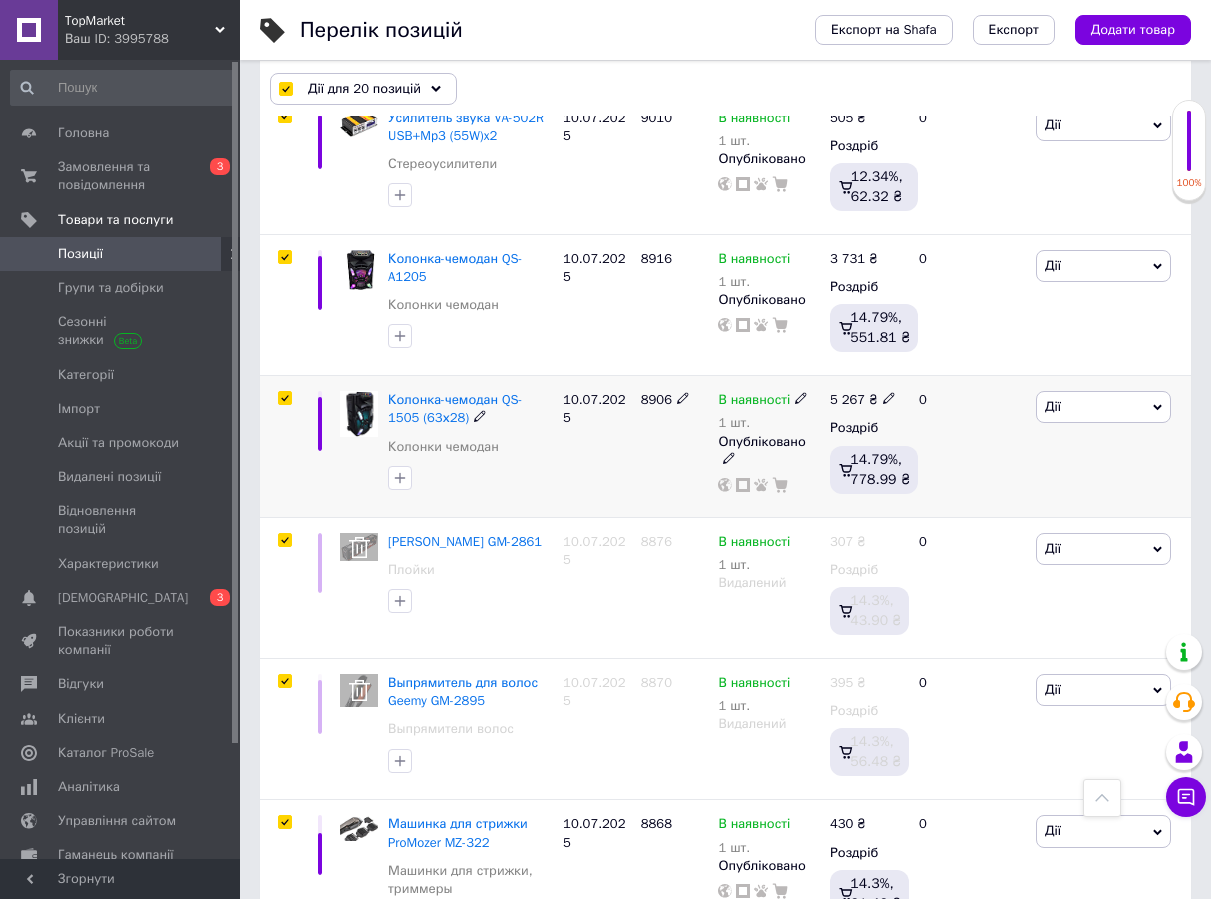 drag, startPoint x: 290, startPoint y: 393, endPoint x: 290, endPoint y: 382, distance: 11 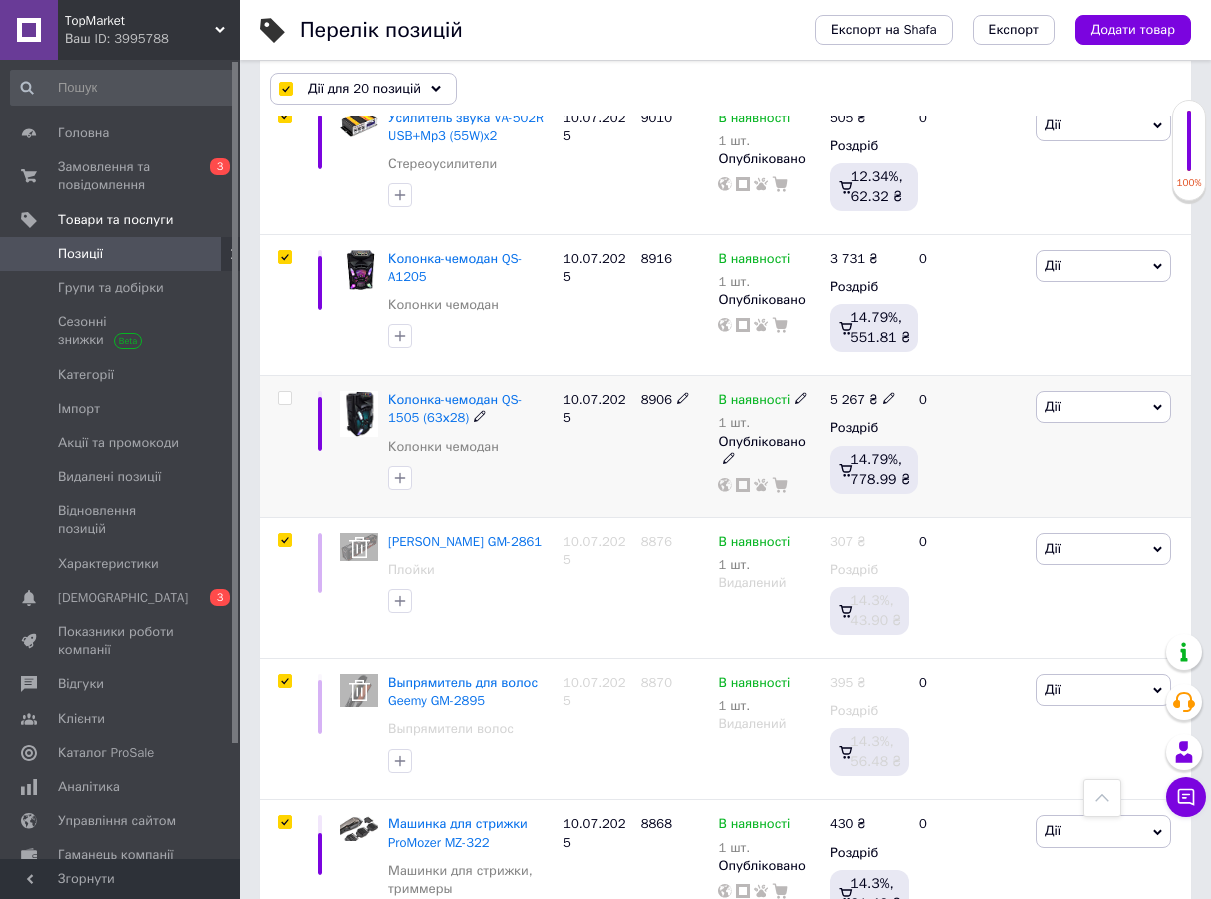 checkbox on "false" 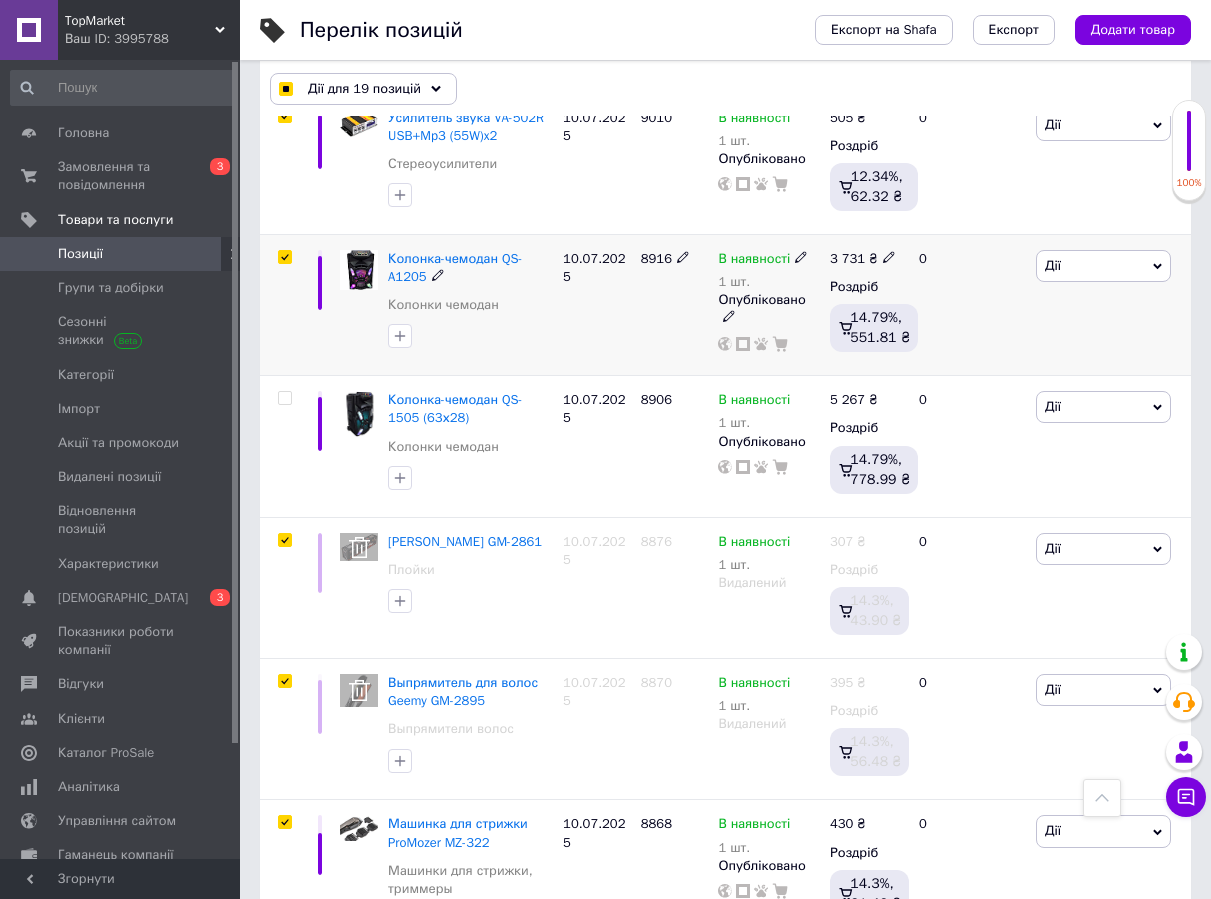 click at bounding box center (284, 257) 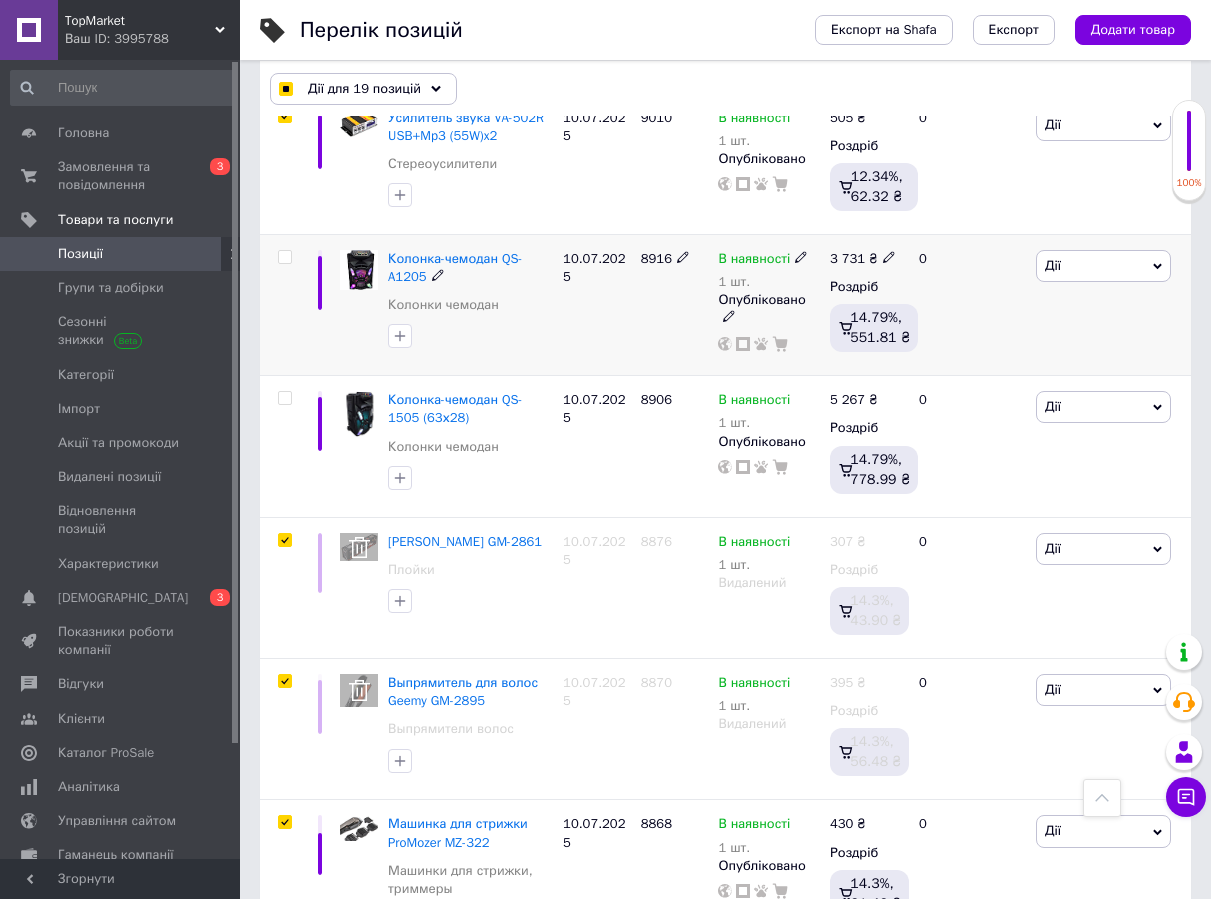 type 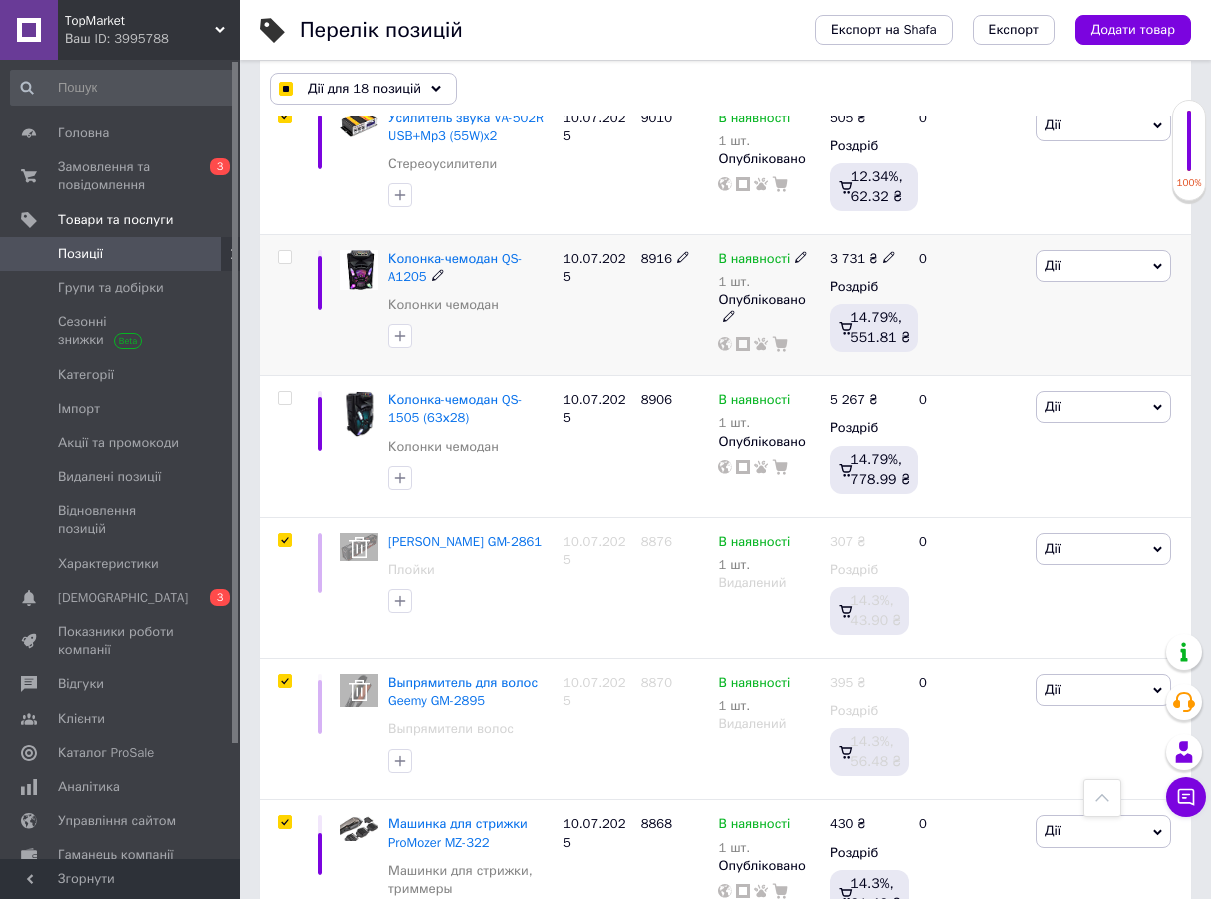 scroll, scrollTop: 279, scrollLeft: 0, axis: vertical 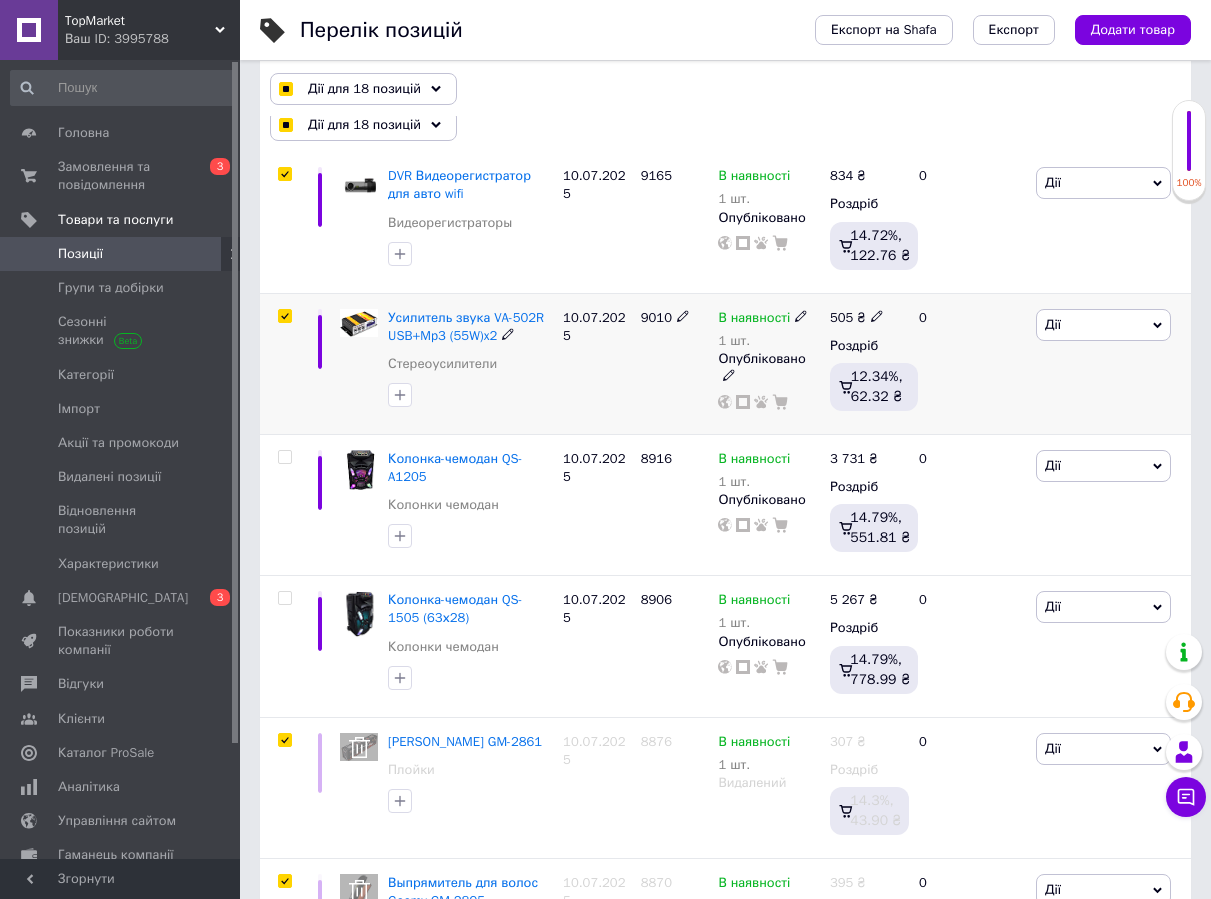click at bounding box center [284, 316] 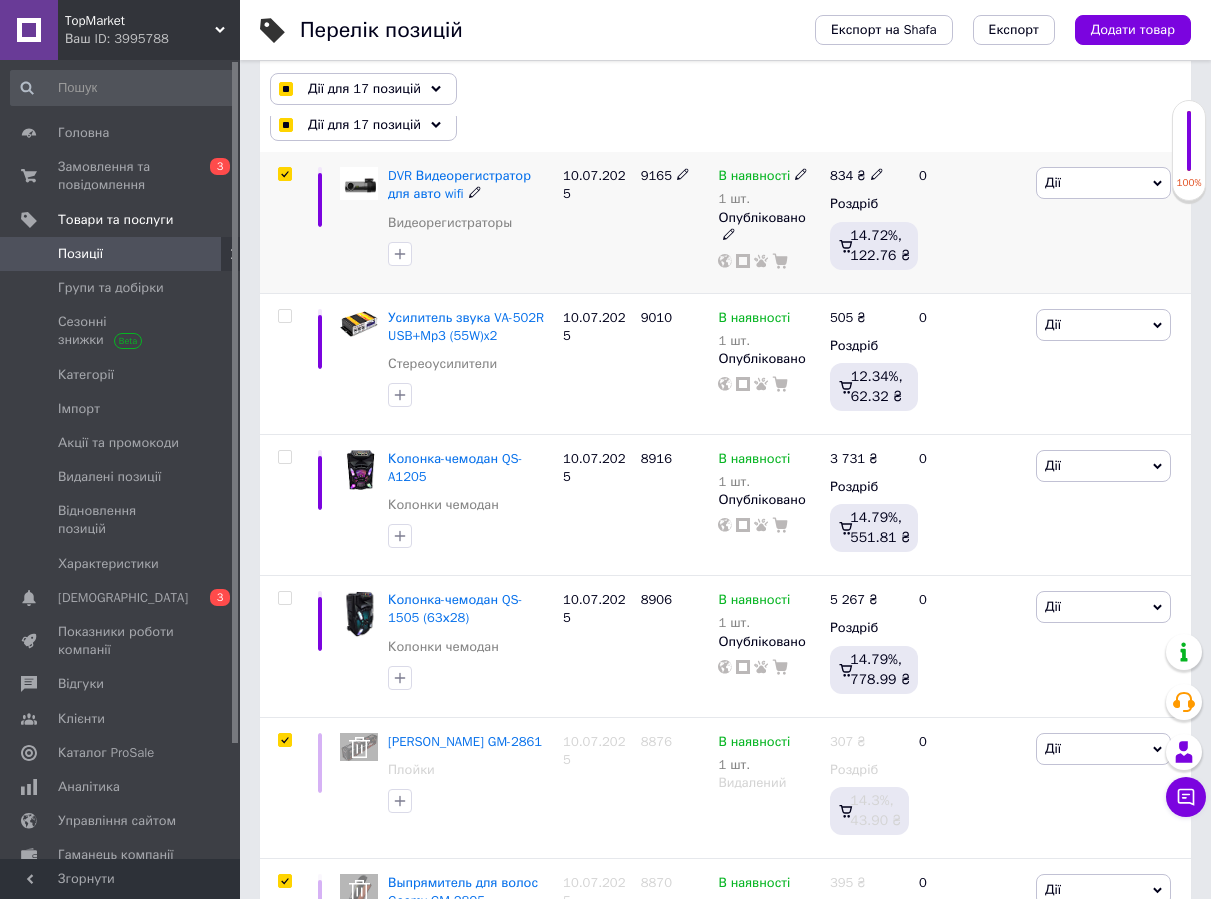 click at bounding box center [284, 174] 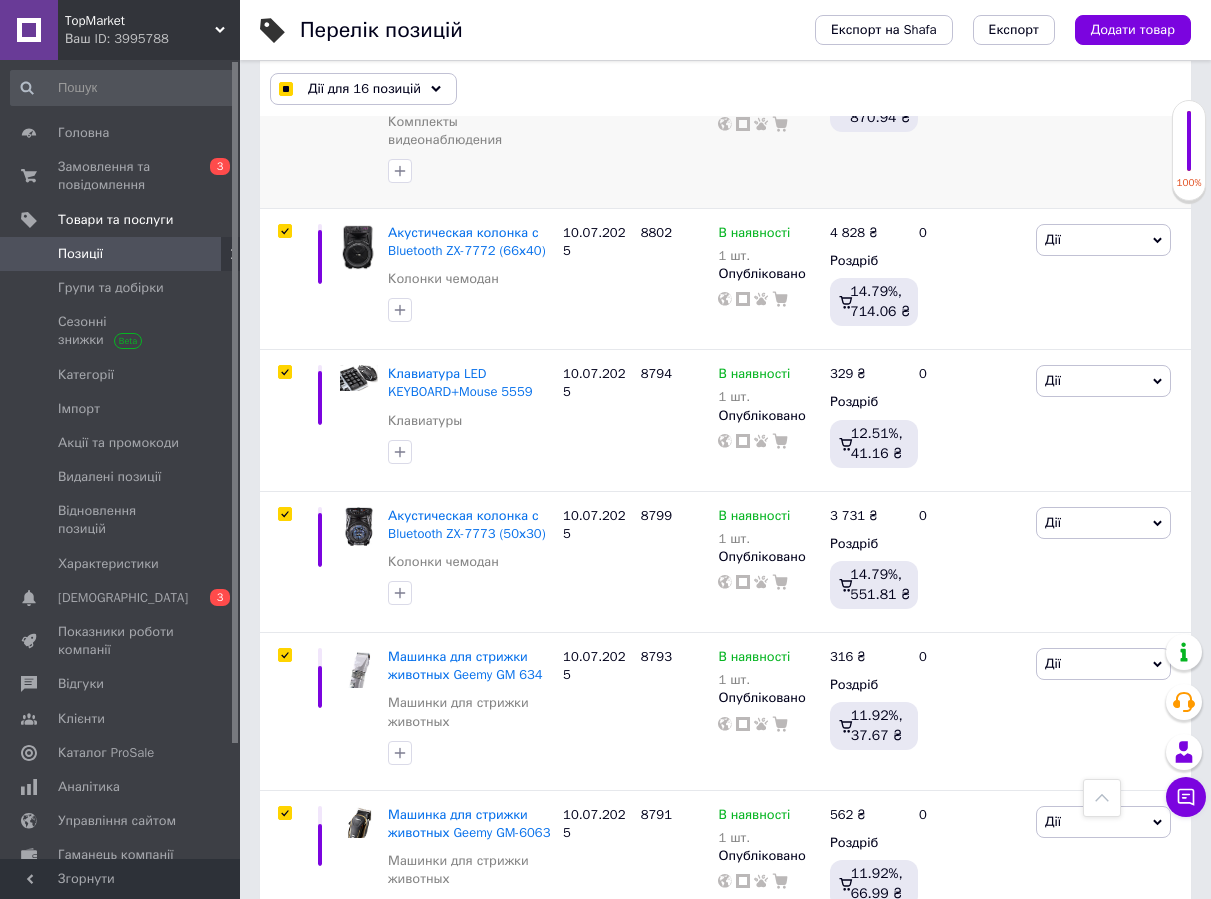 scroll, scrollTop: 2179, scrollLeft: 0, axis: vertical 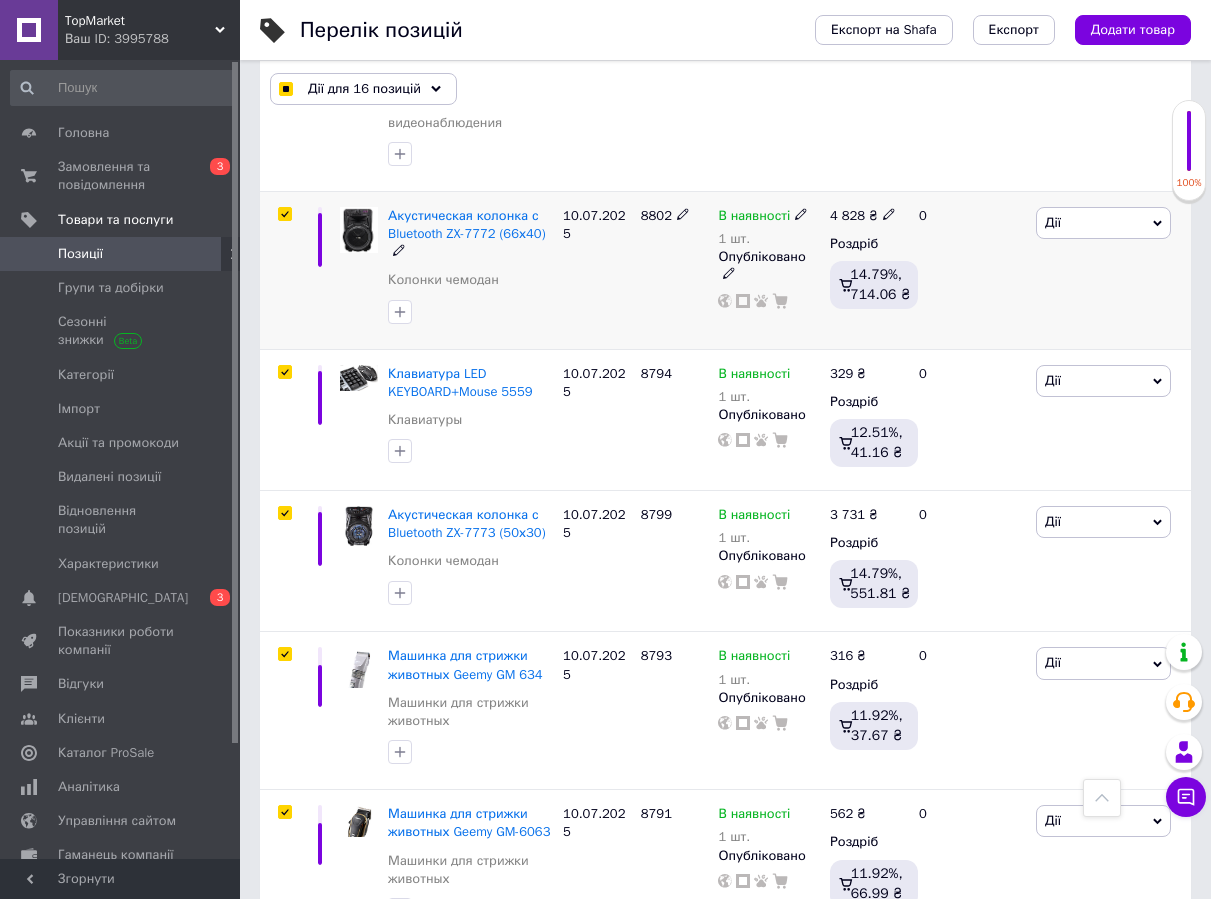 click at bounding box center (284, 214) 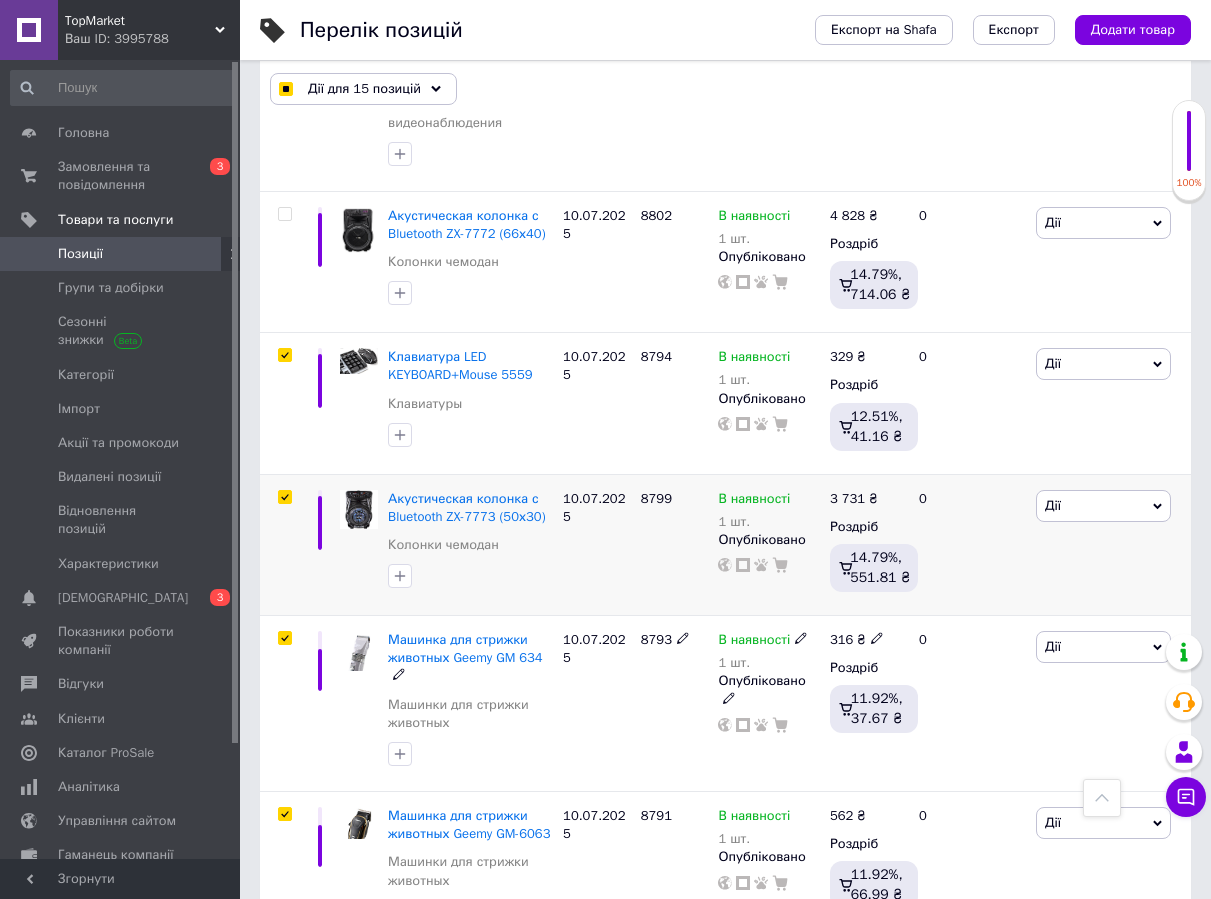 scroll, scrollTop: 2279, scrollLeft: 0, axis: vertical 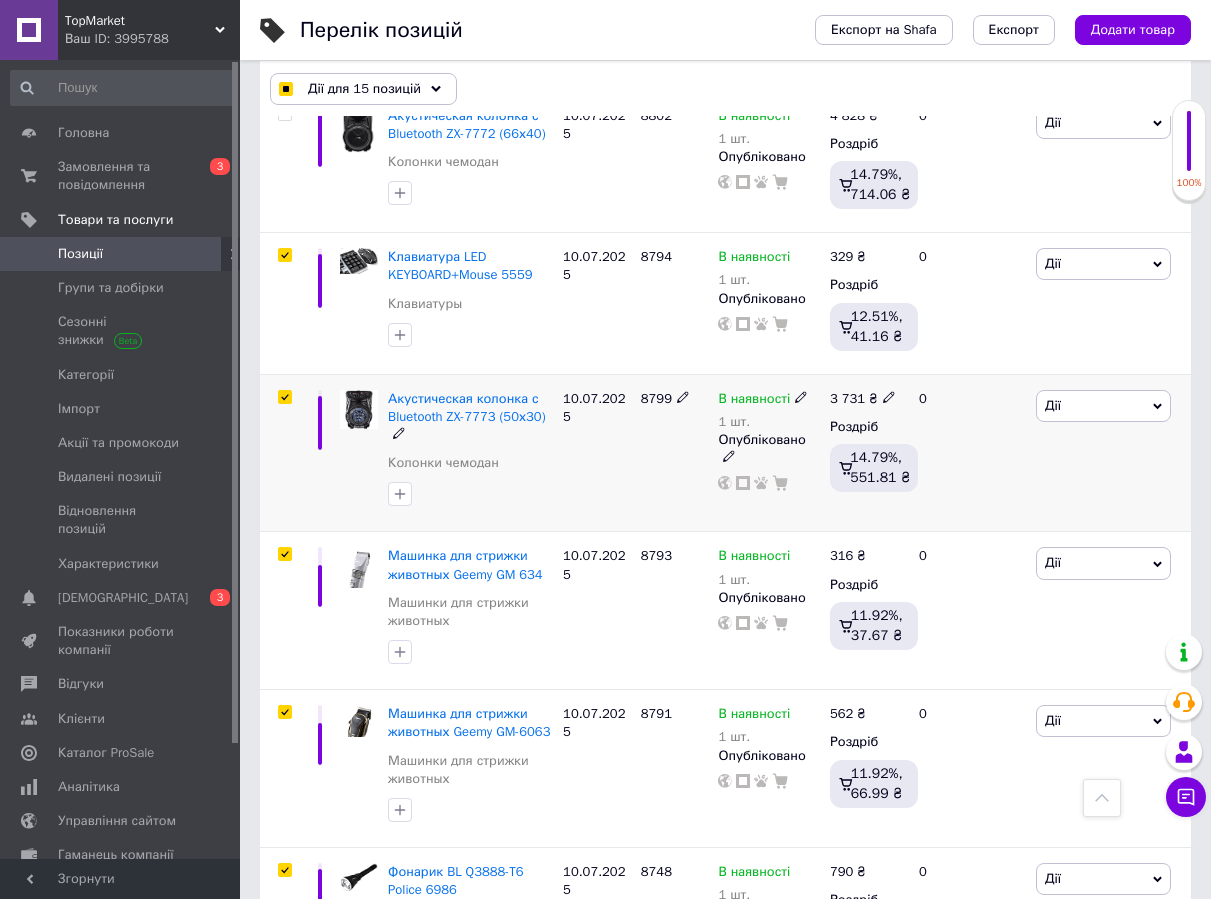 click at bounding box center (284, 397) 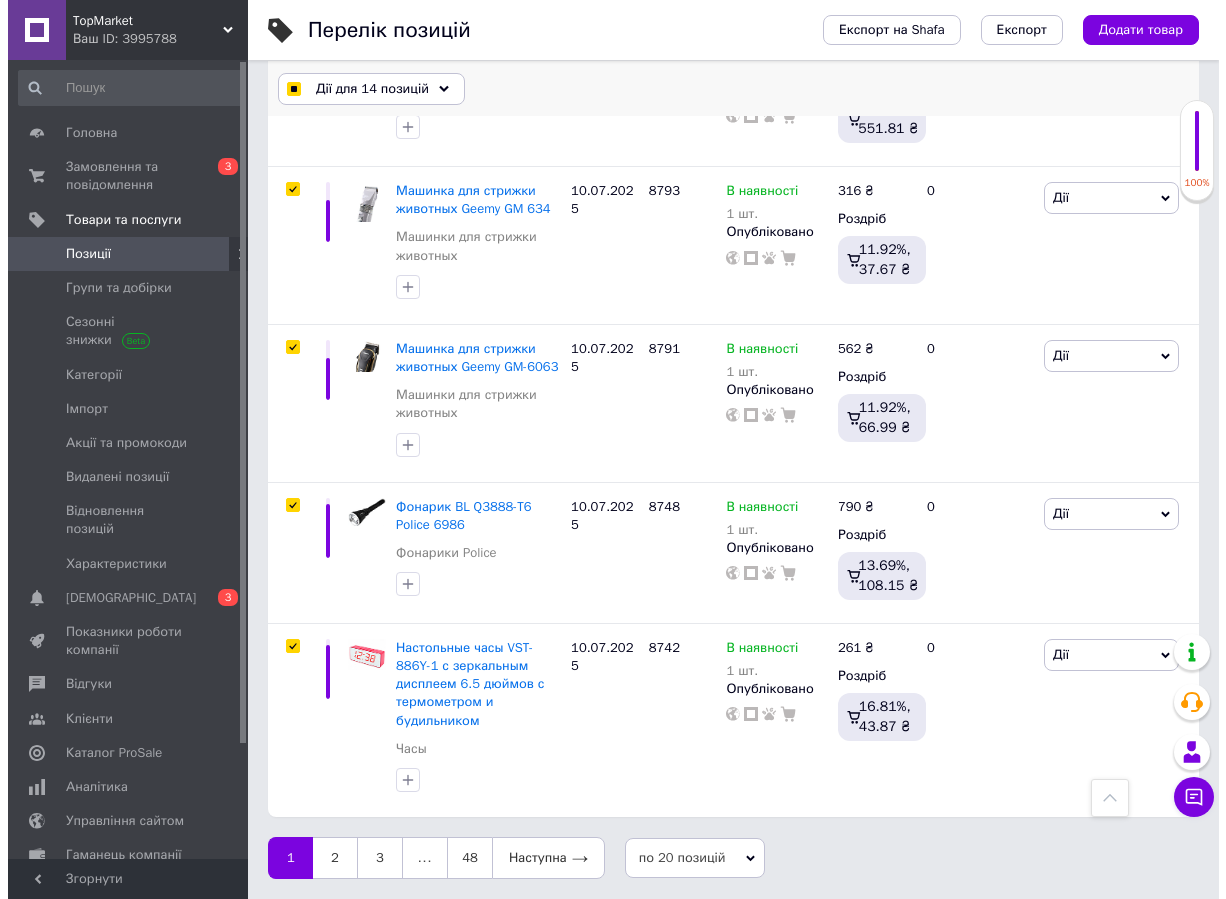 scroll, scrollTop: 2629, scrollLeft: 0, axis: vertical 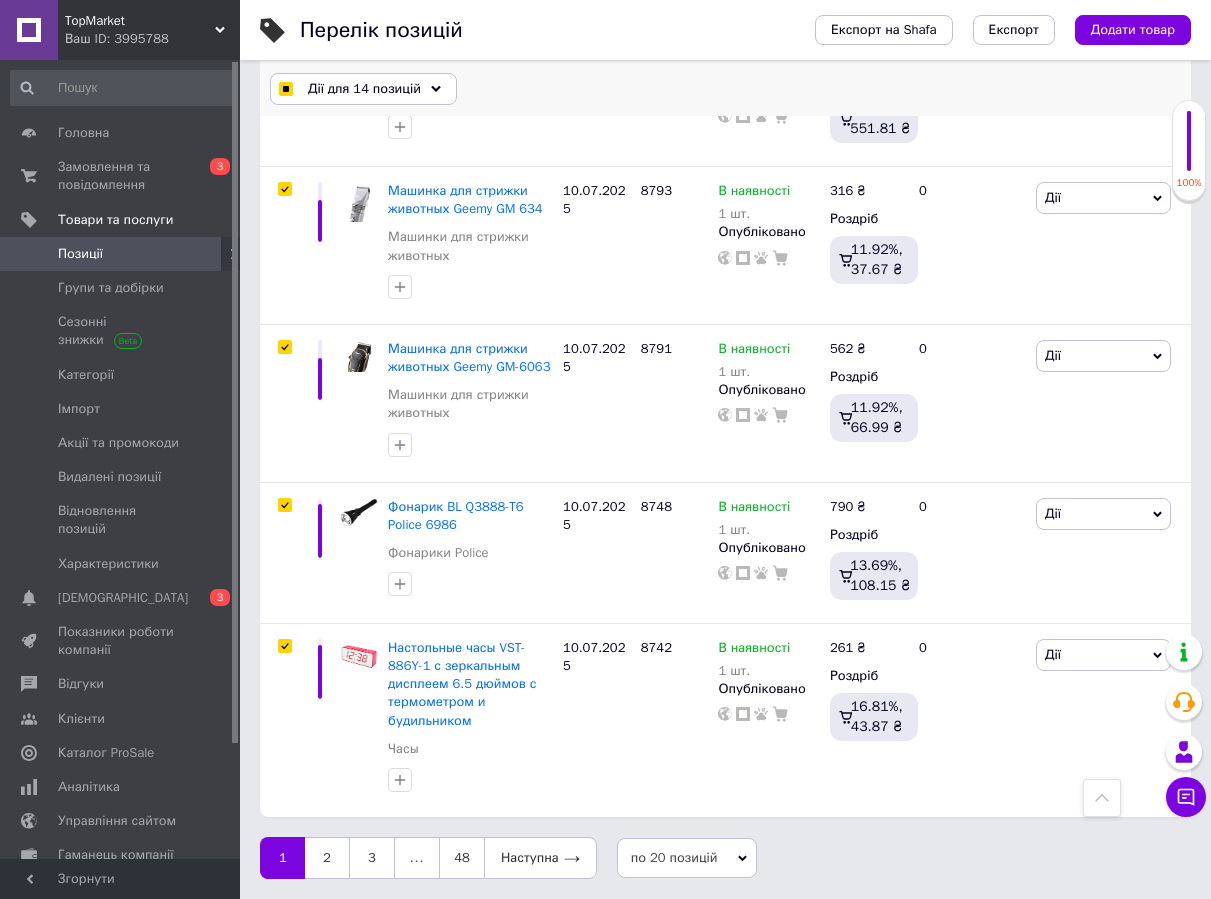 click on "Дії для 14 позицій" at bounding box center (364, 89) 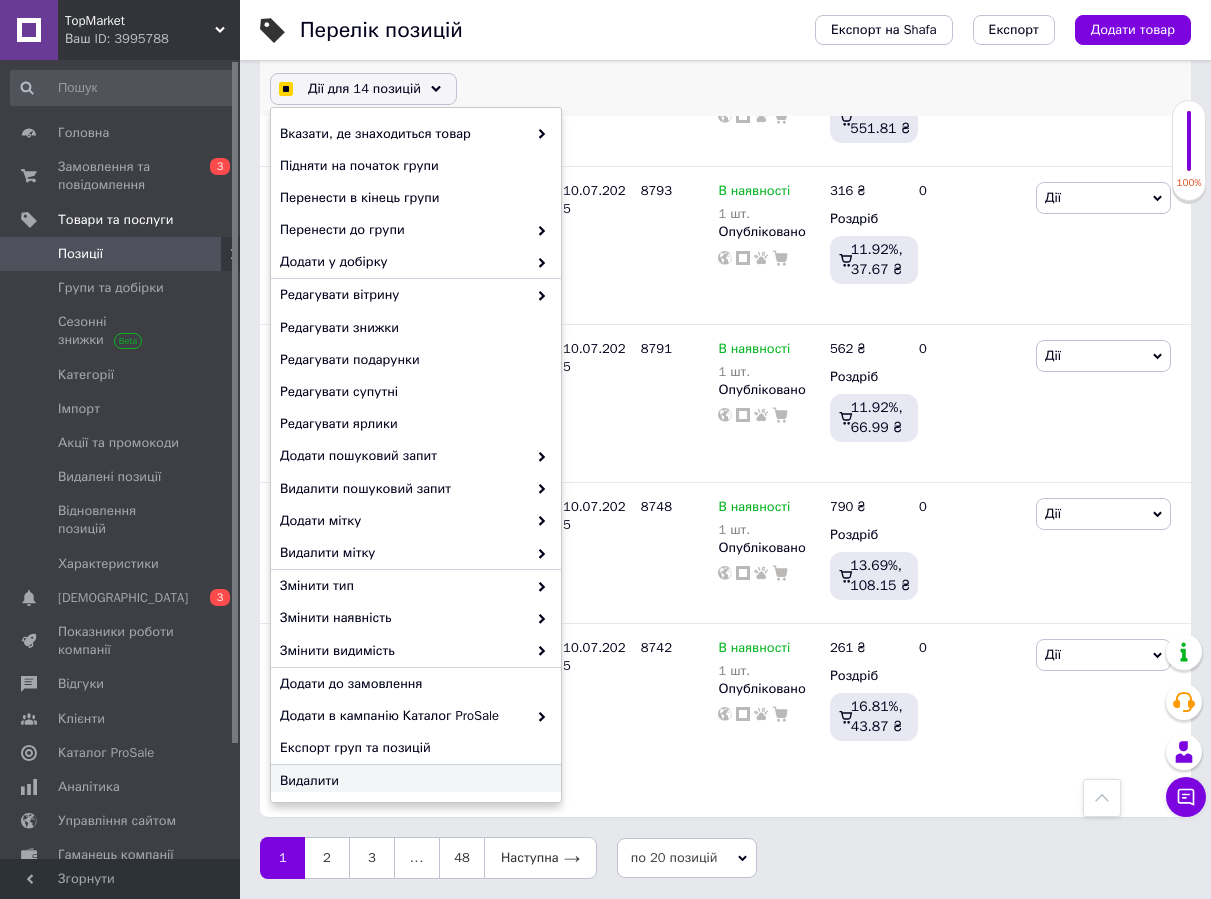 click on "Видалити" at bounding box center [416, 781] 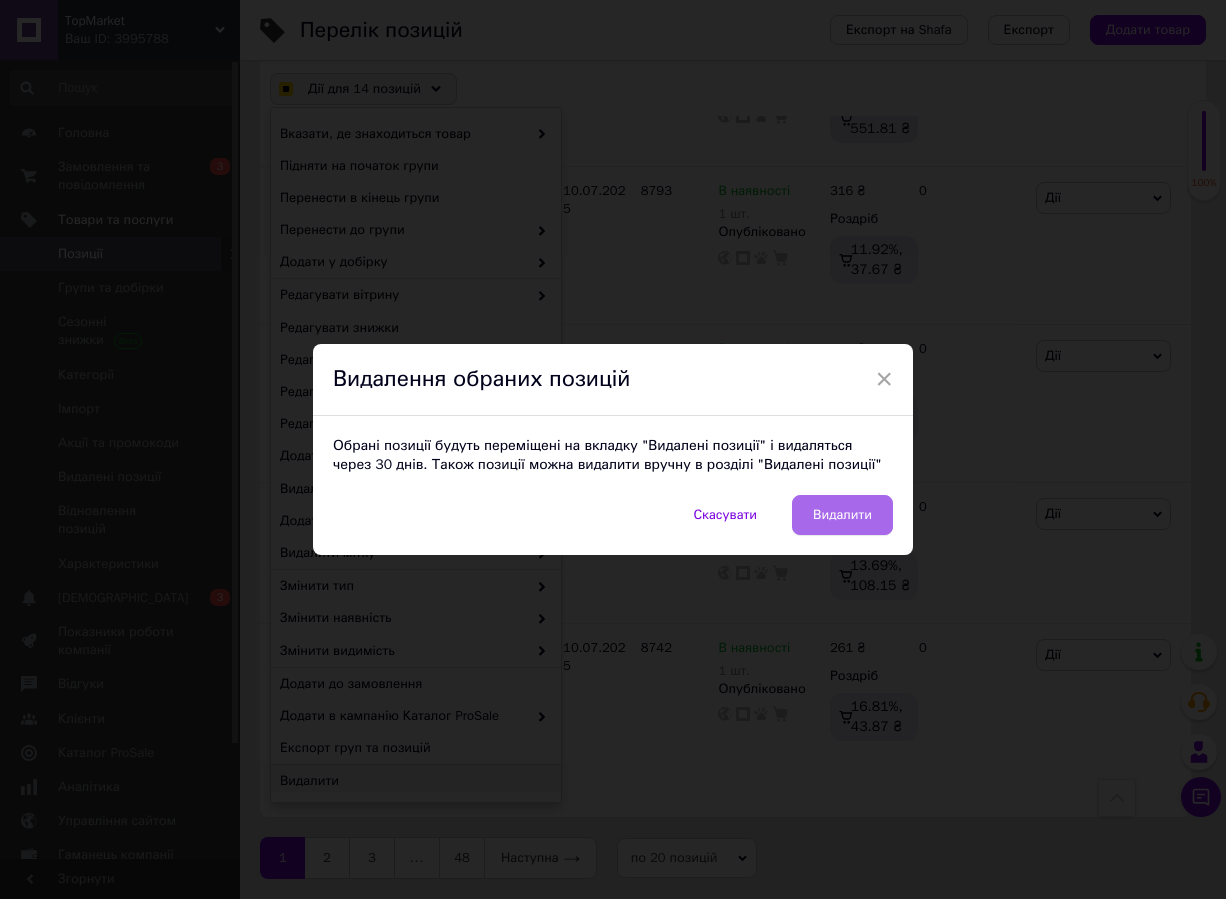 click on "Видалити" at bounding box center [842, 515] 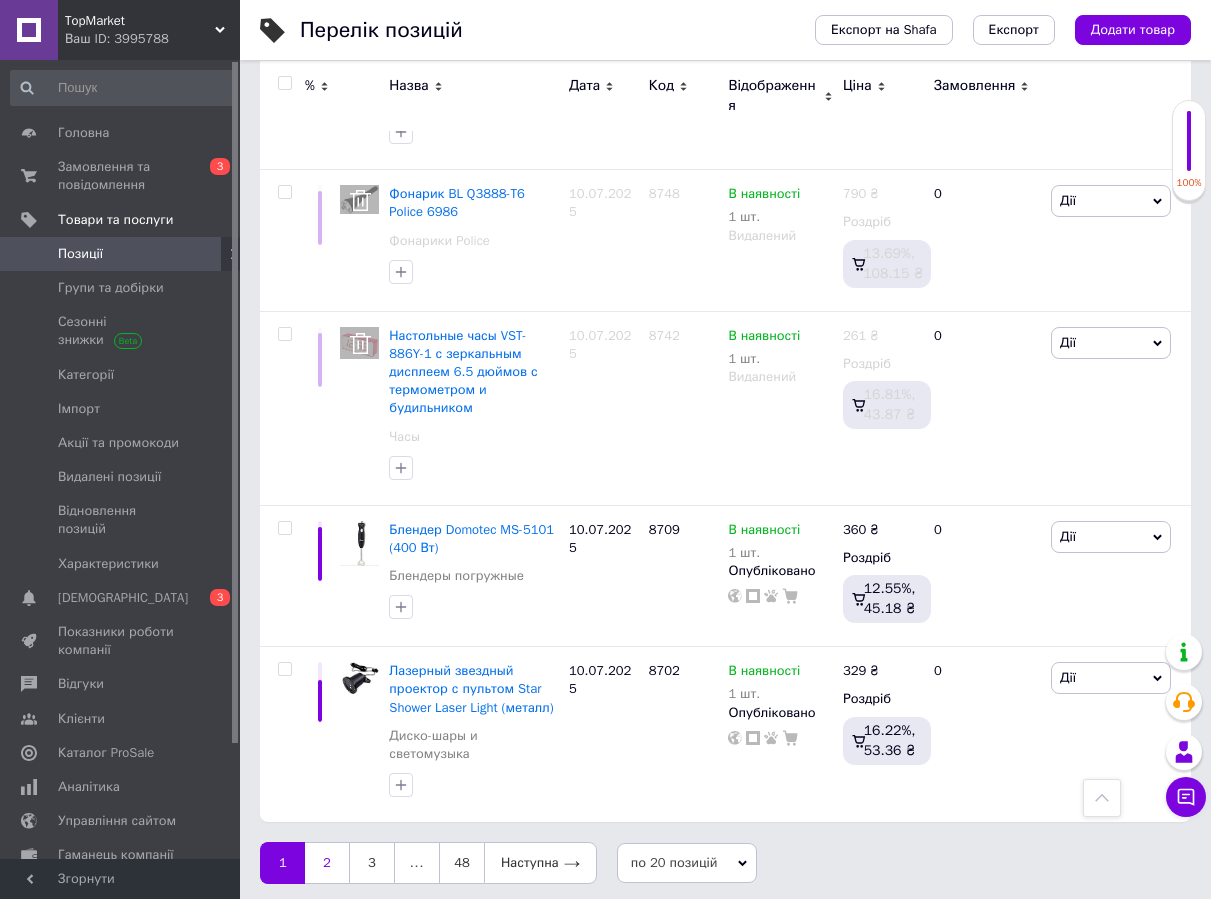 scroll, scrollTop: 2639, scrollLeft: 0, axis: vertical 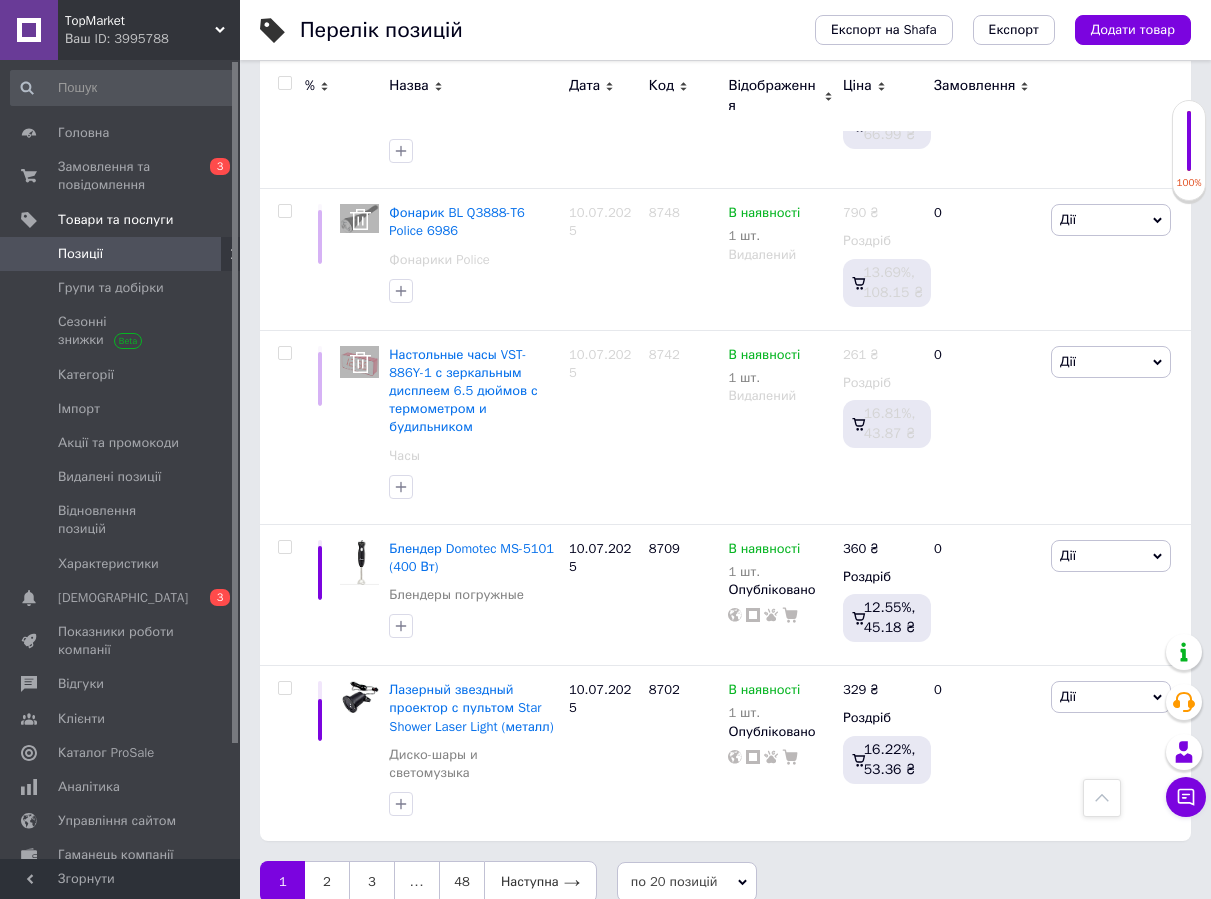 click on "1" at bounding box center (282, 882) 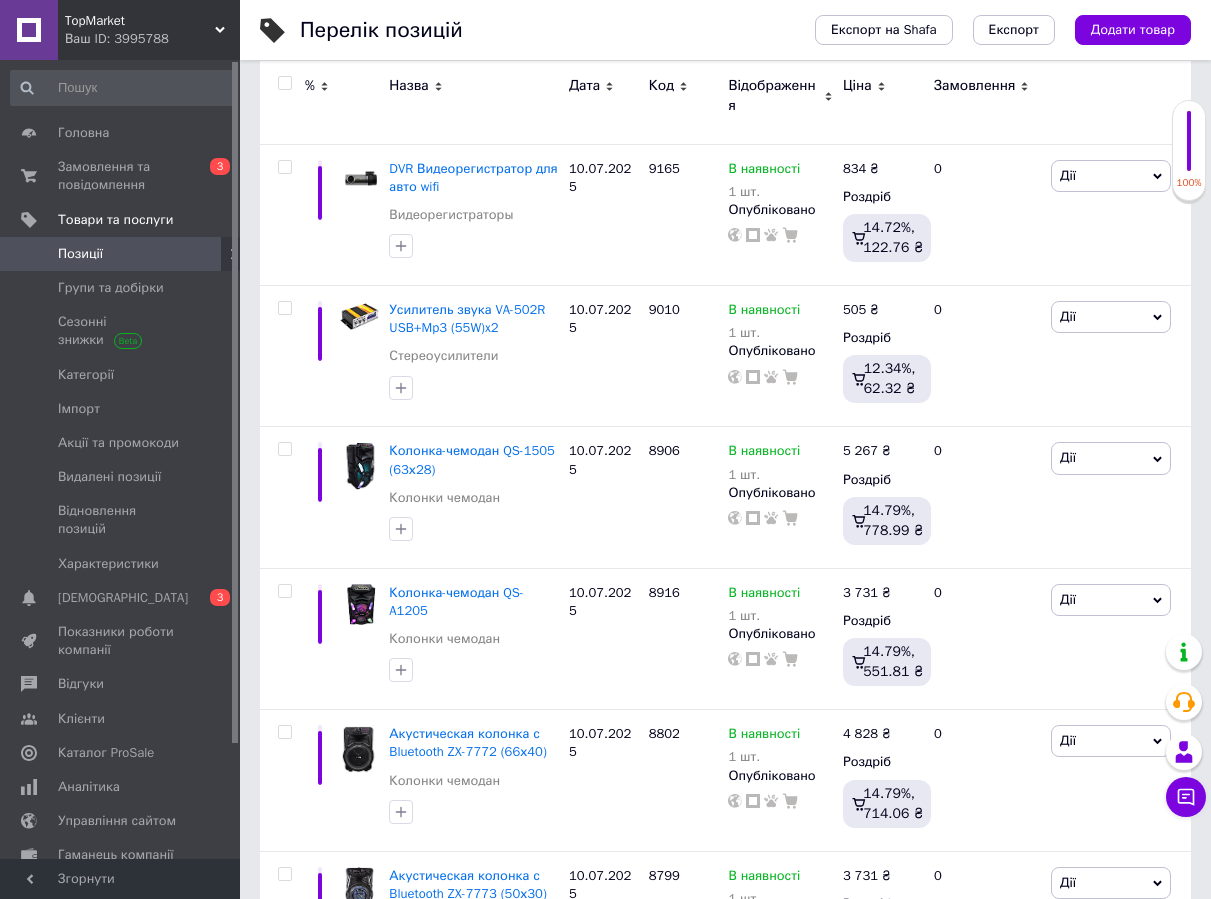scroll, scrollTop: 0, scrollLeft: 0, axis: both 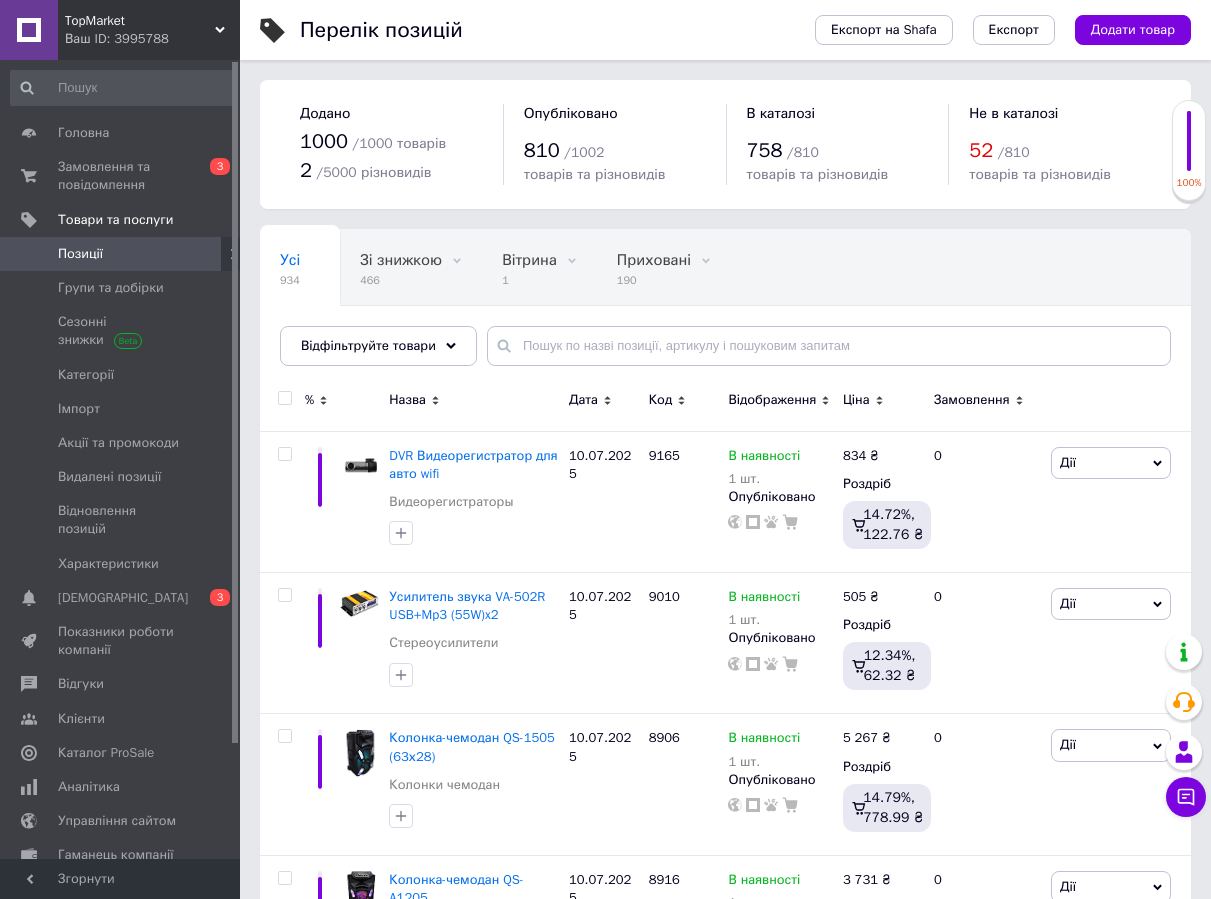 click at bounding box center (284, 398) 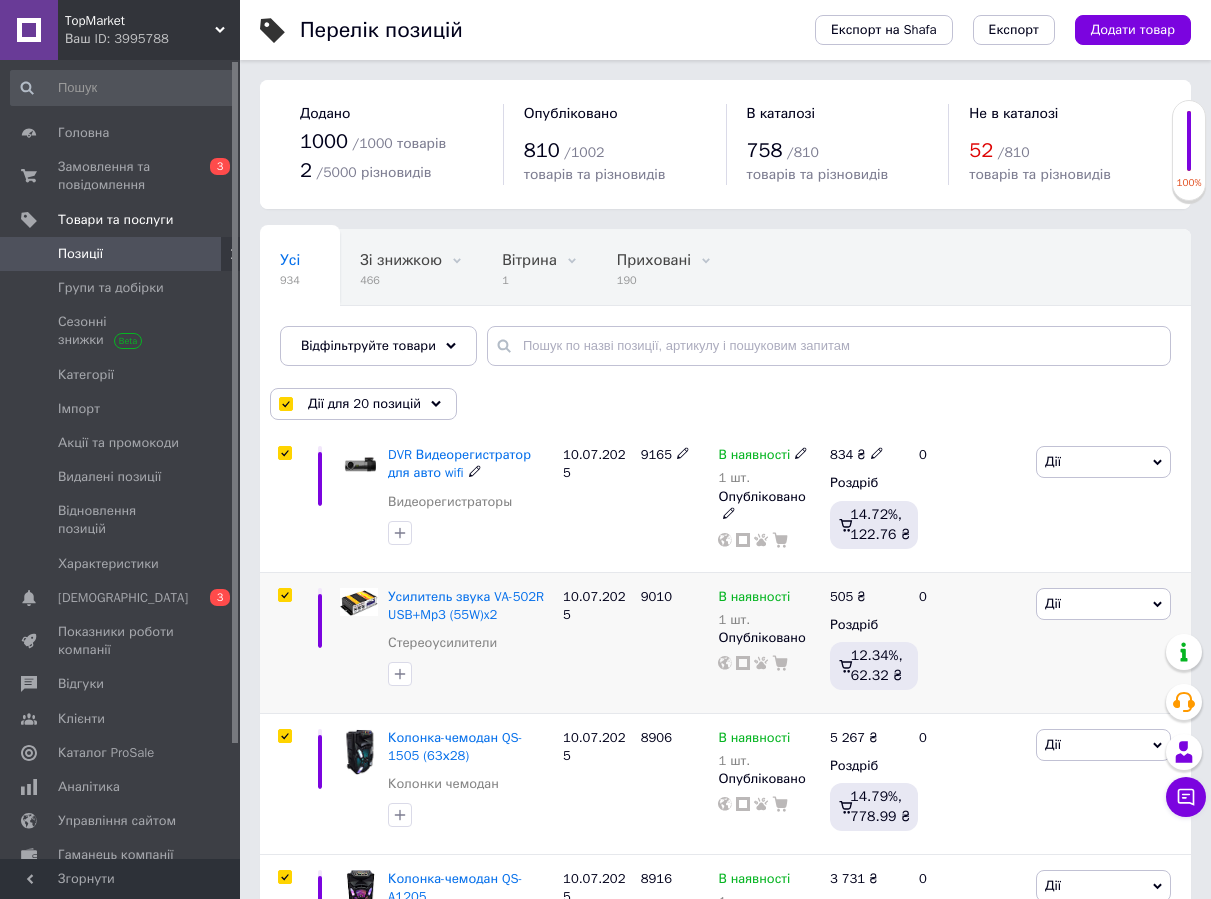 scroll, scrollTop: 300, scrollLeft: 0, axis: vertical 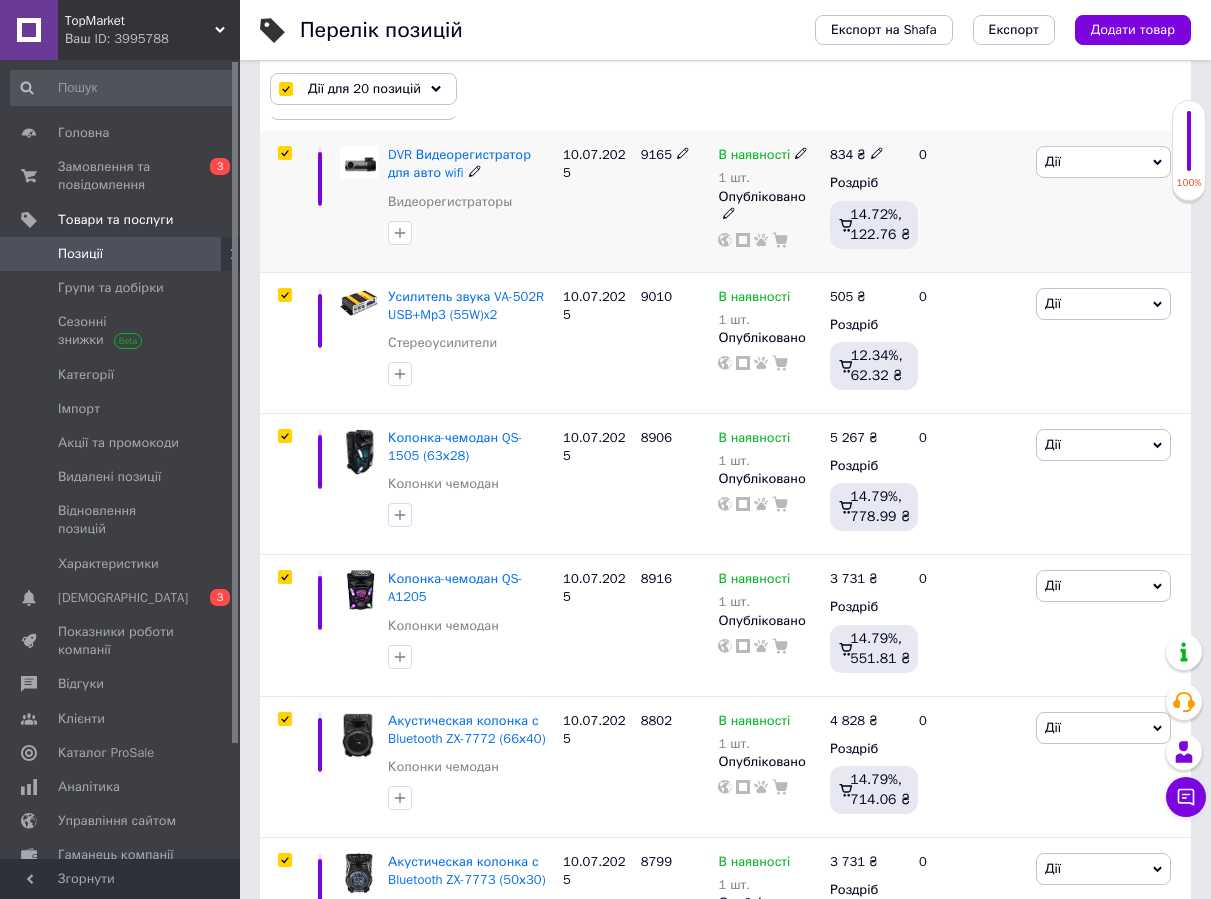 click at bounding box center [284, 153] 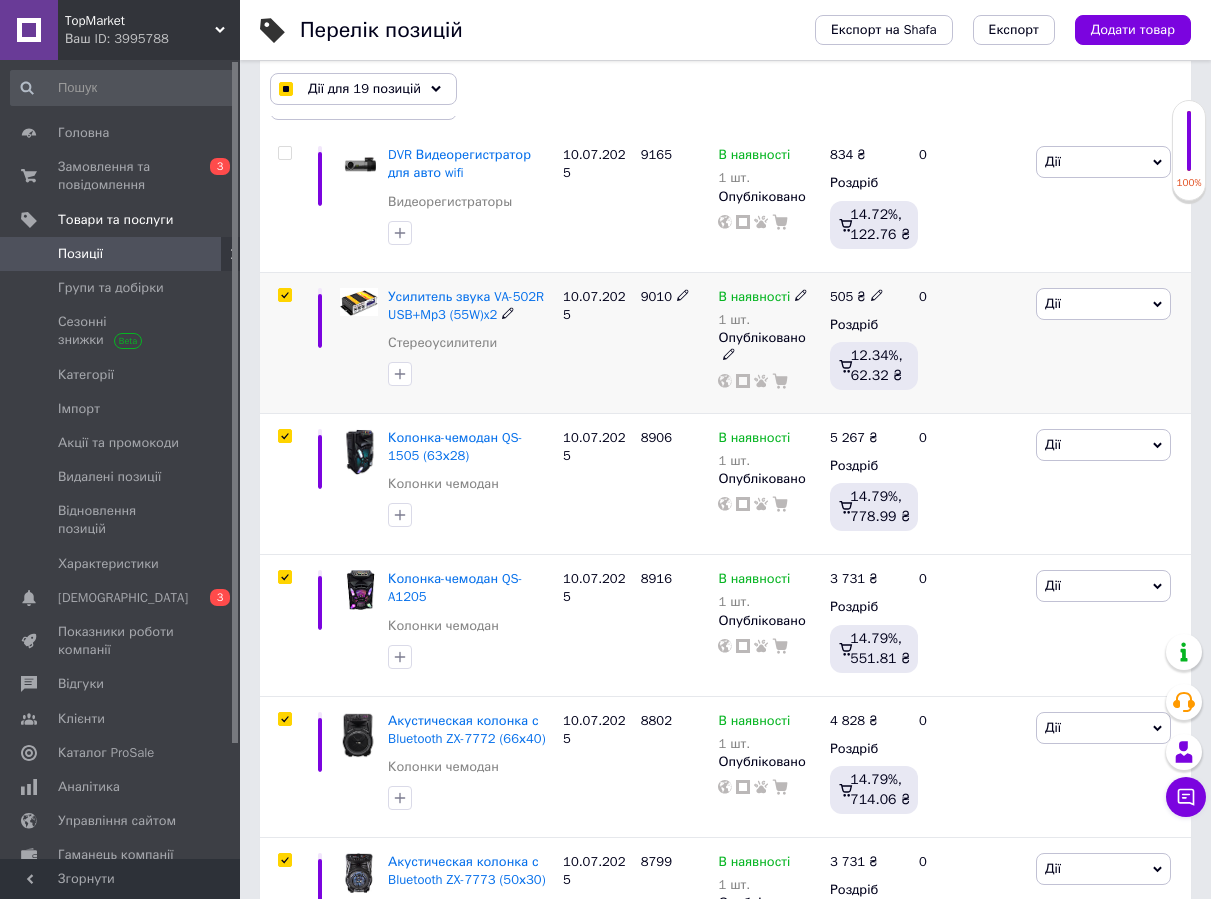 click at bounding box center [284, 295] 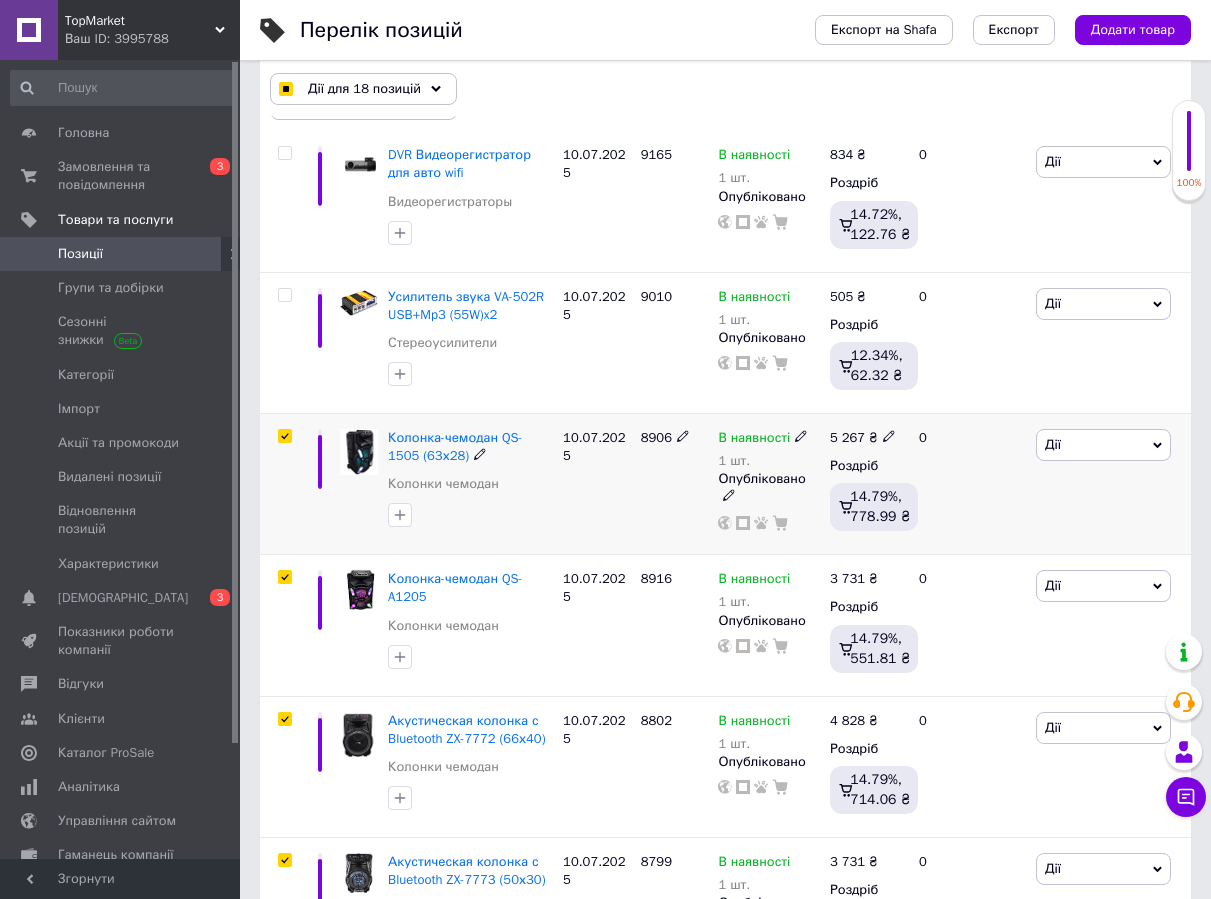 click at bounding box center [282, 483] 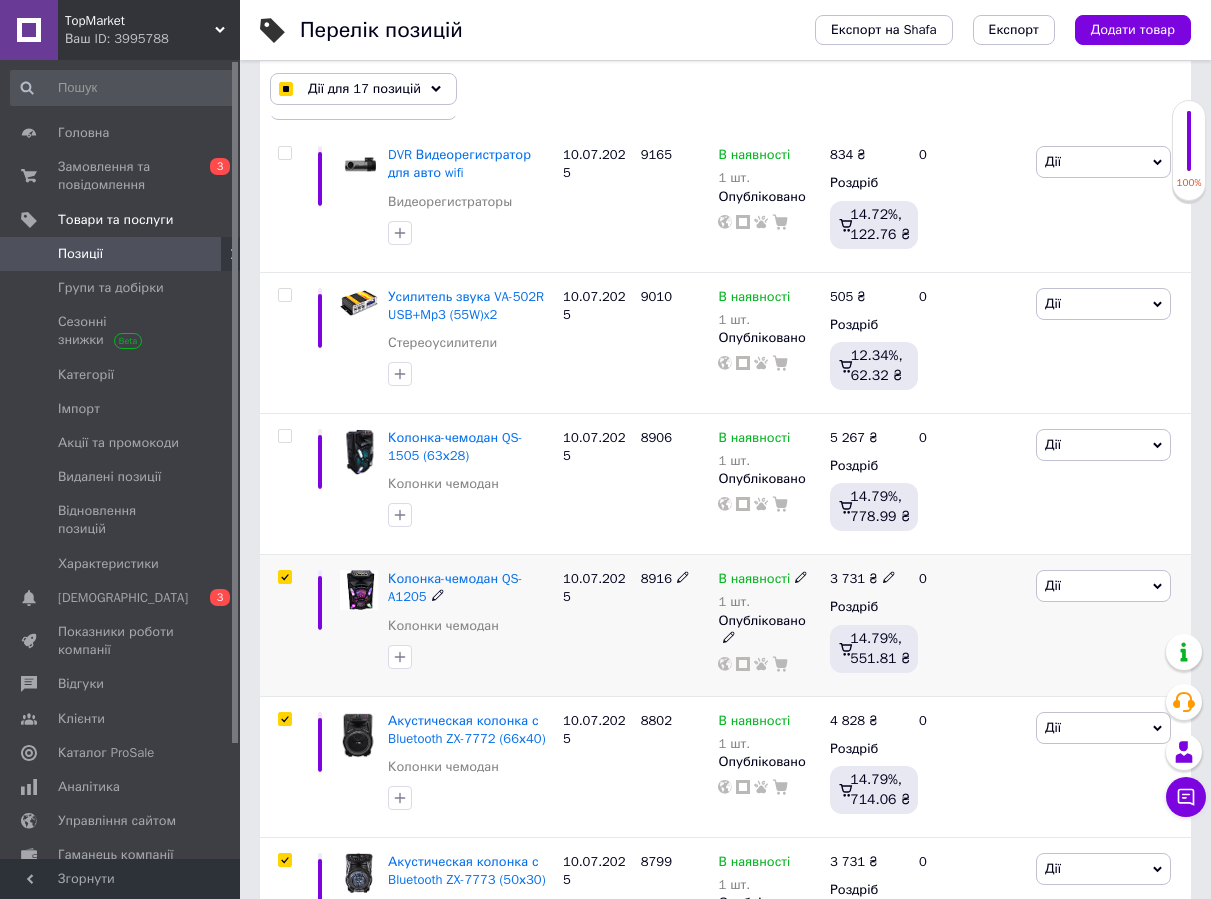 click at bounding box center (285, 577) 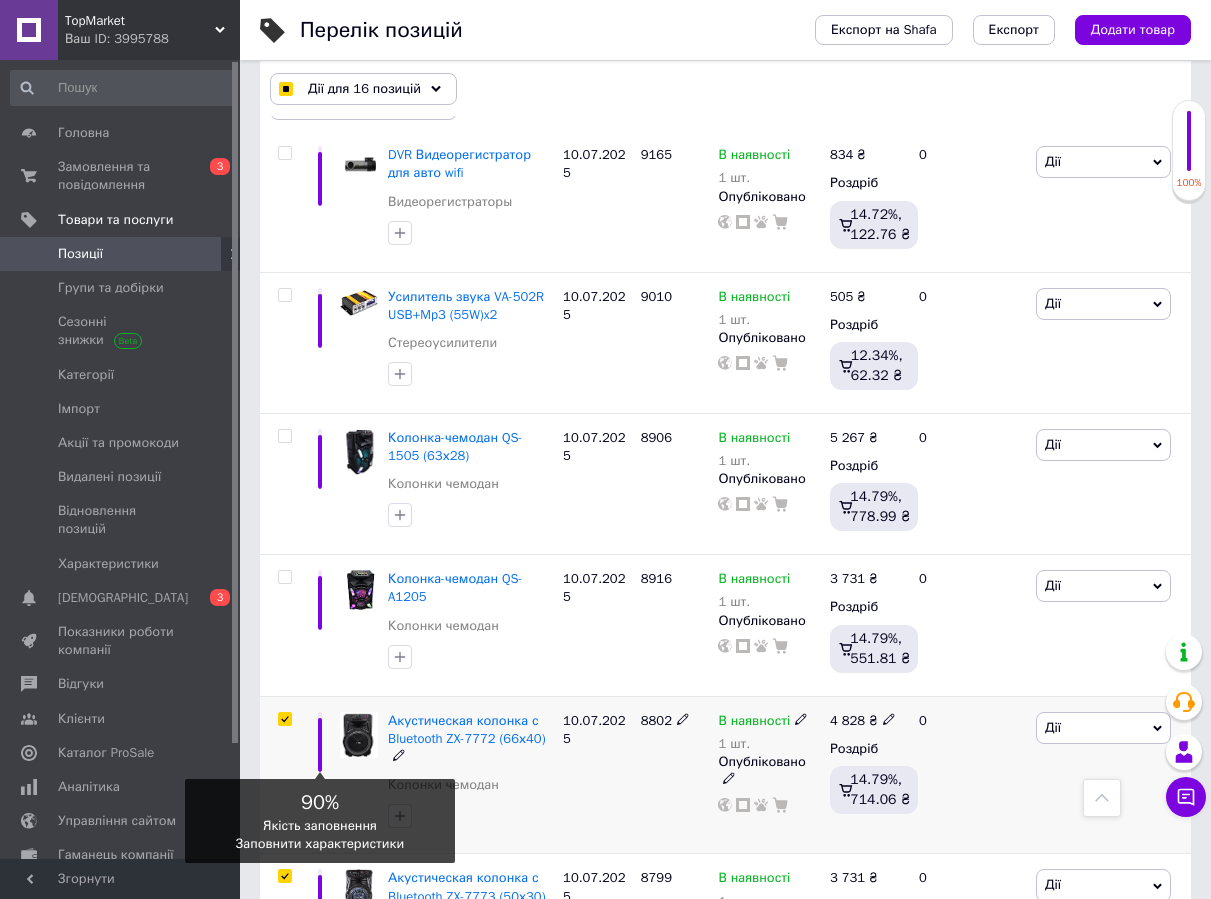 scroll, scrollTop: 500, scrollLeft: 0, axis: vertical 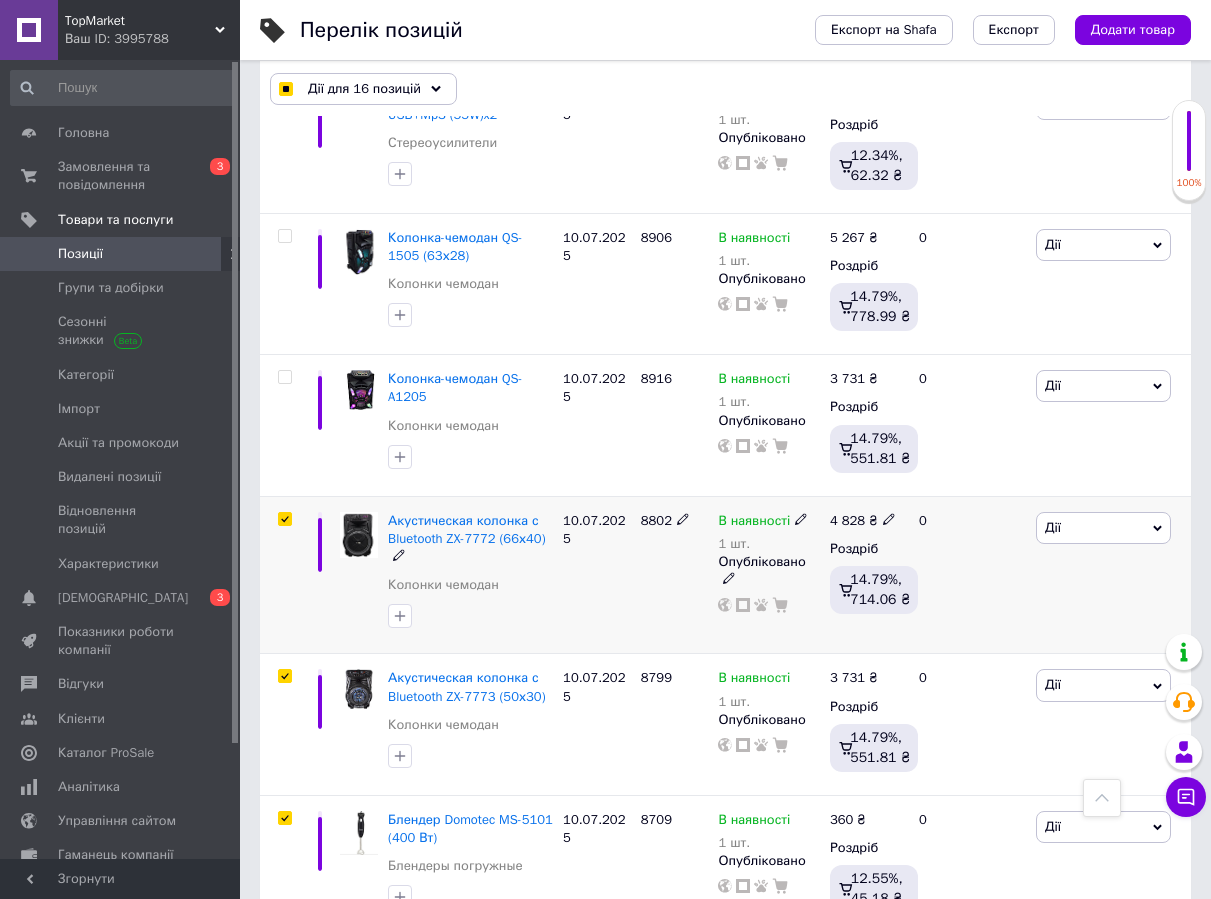 click at bounding box center [284, 519] 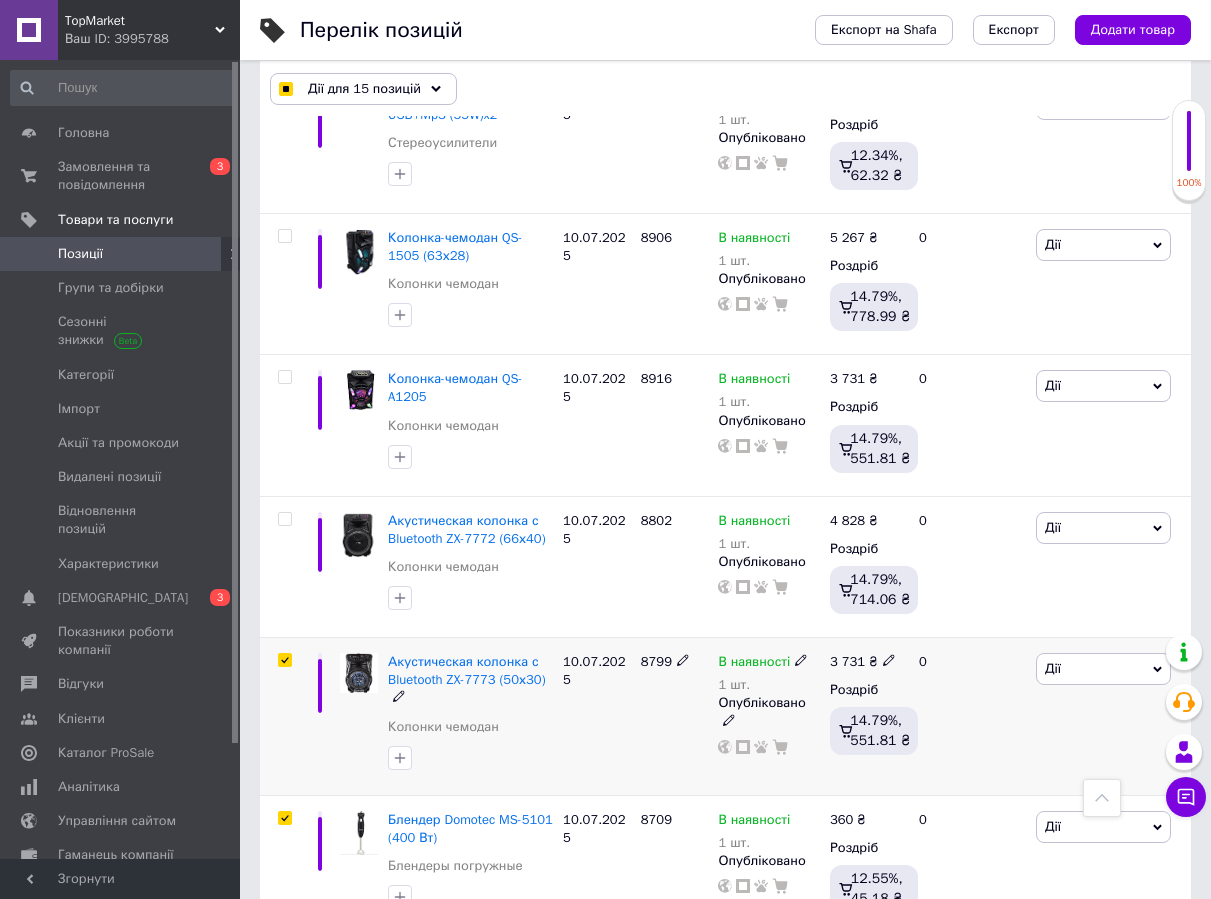 click at bounding box center [284, 660] 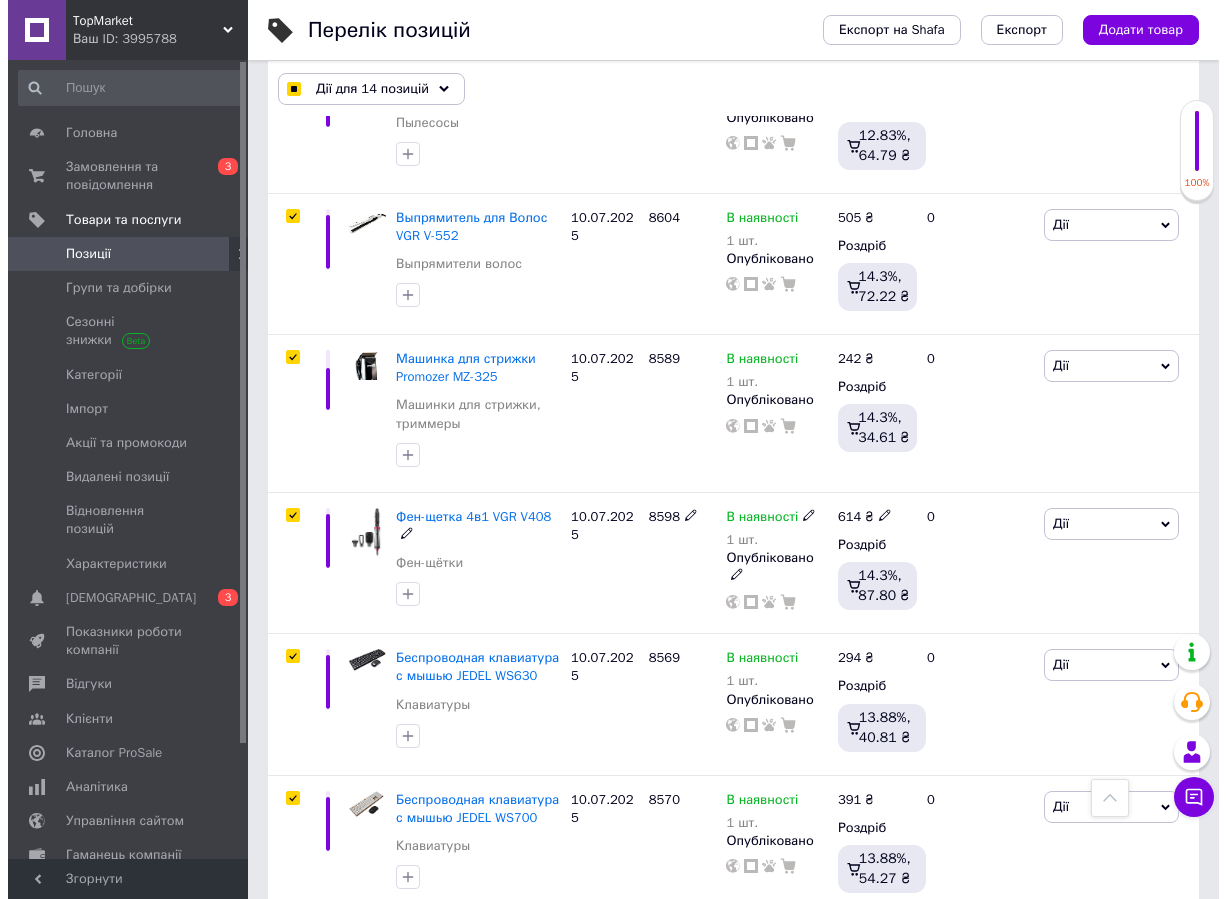 scroll, scrollTop: 2600, scrollLeft: 0, axis: vertical 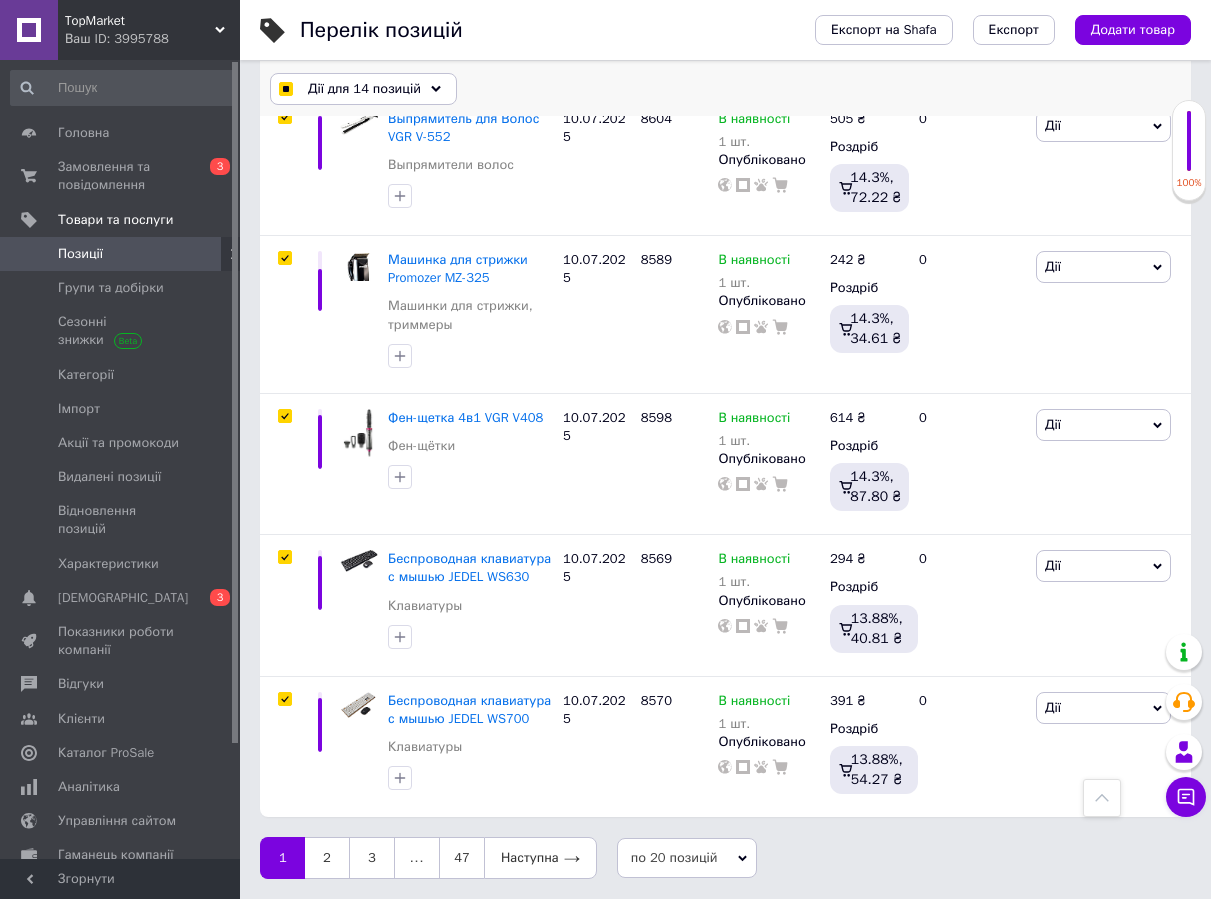 click on "Дії для 14 позицій" at bounding box center [363, 89] 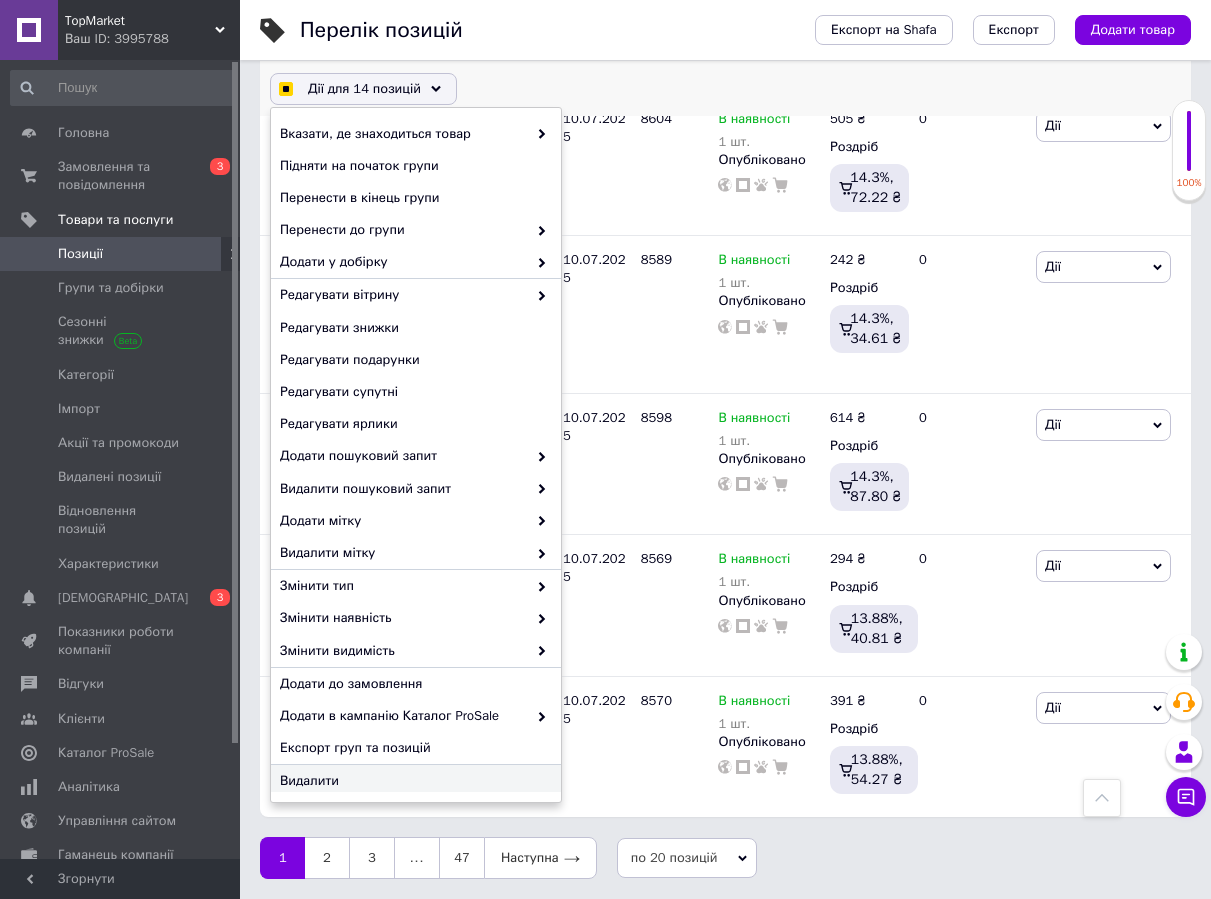 click on "Видалити" at bounding box center [413, 781] 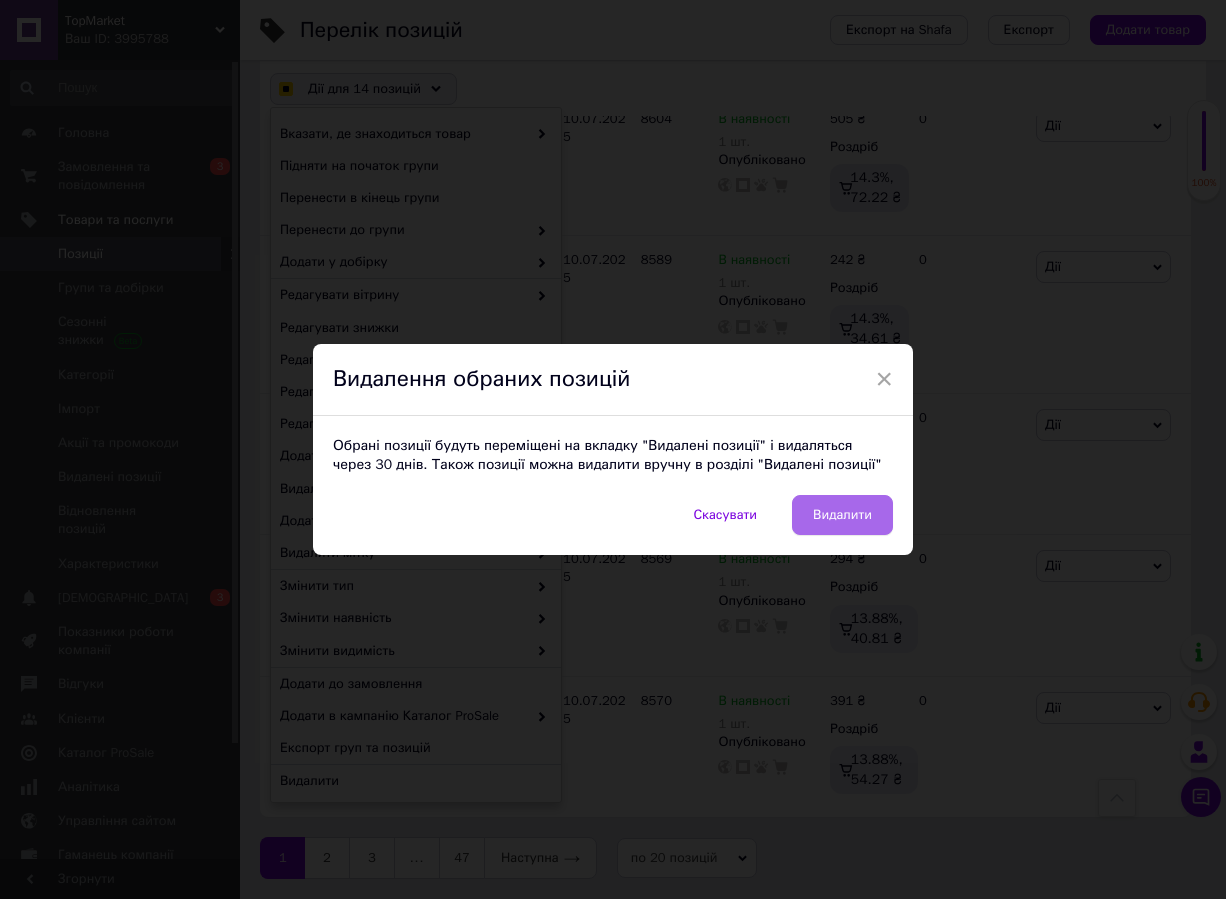 click on "Видалити" at bounding box center [842, 515] 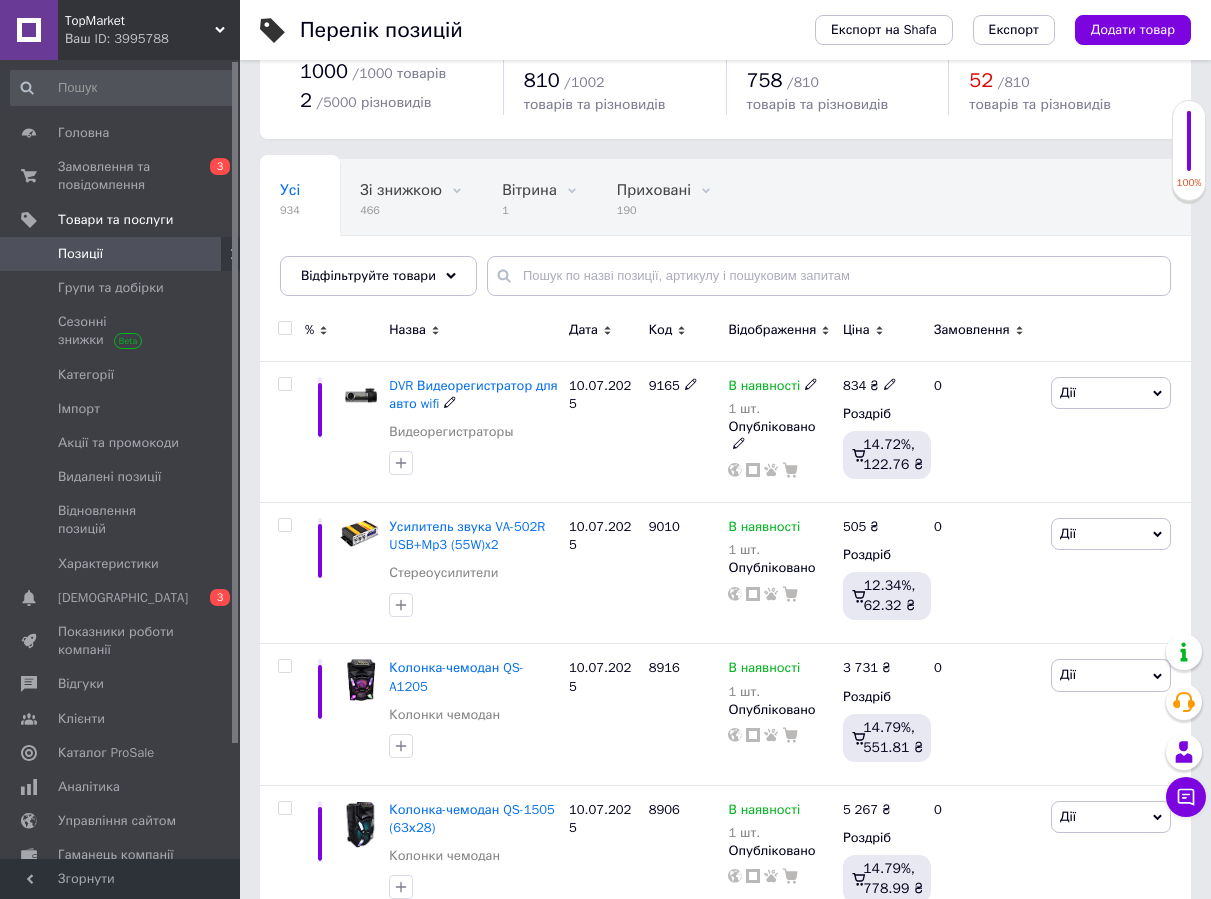 scroll, scrollTop: 63, scrollLeft: 0, axis: vertical 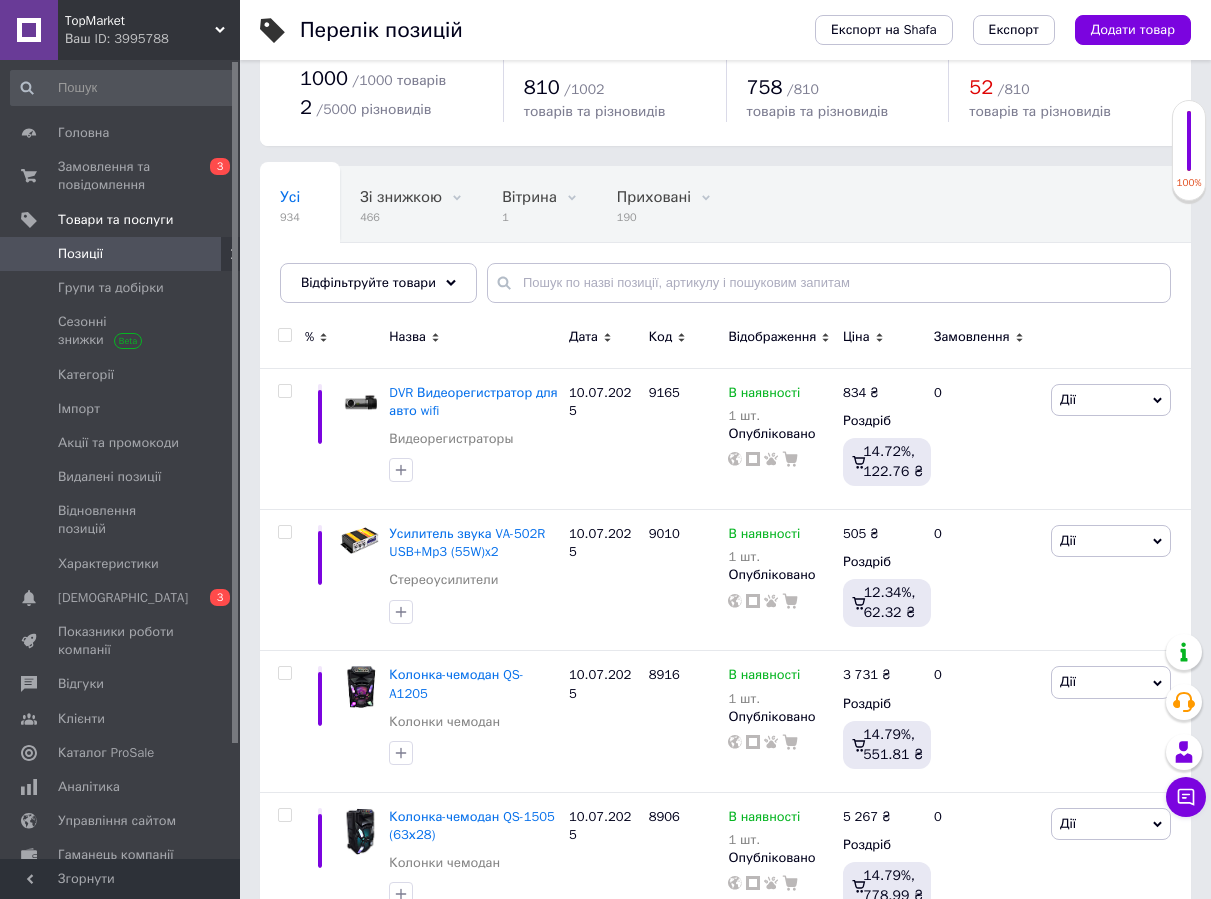 click at bounding box center [284, 335] 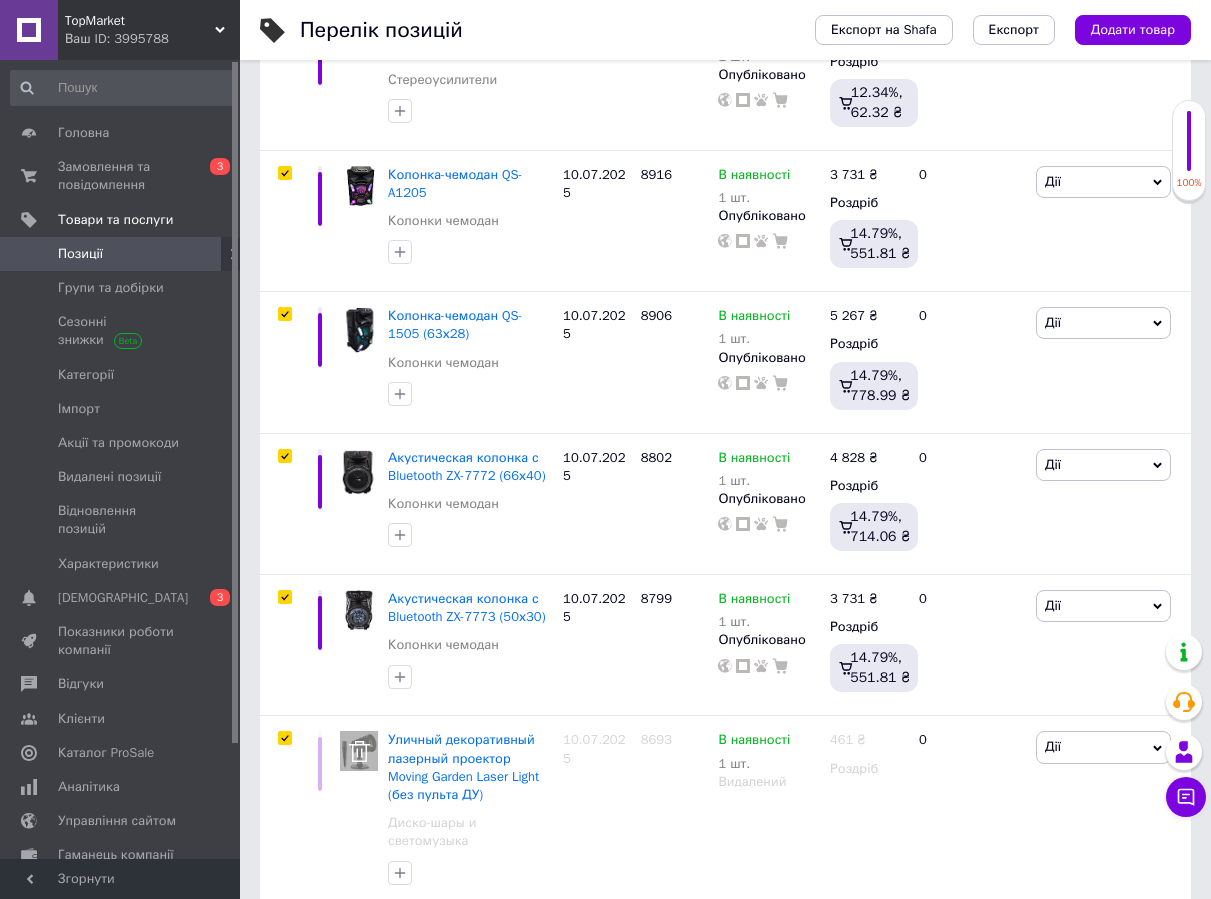 scroll, scrollTop: 63, scrollLeft: 0, axis: vertical 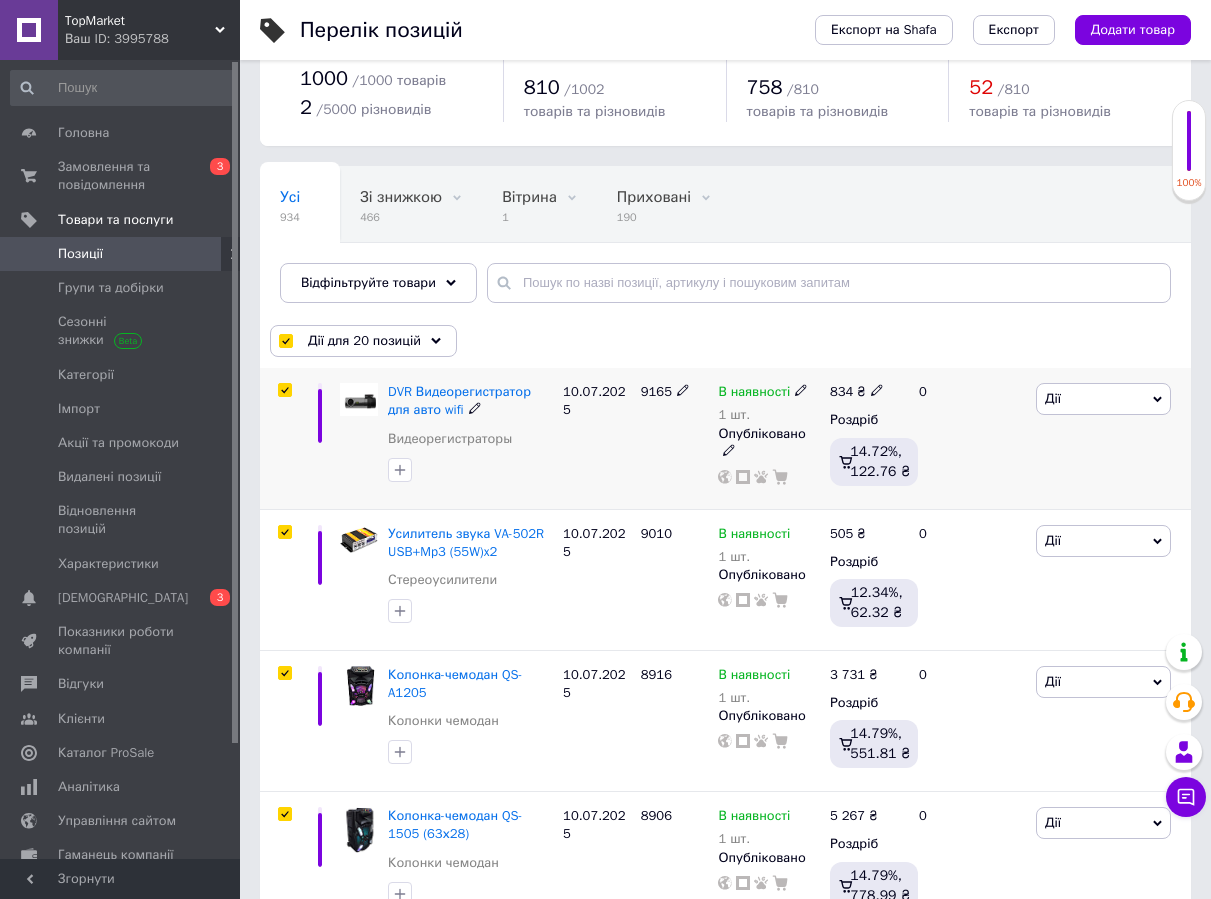 click at bounding box center (284, 390) 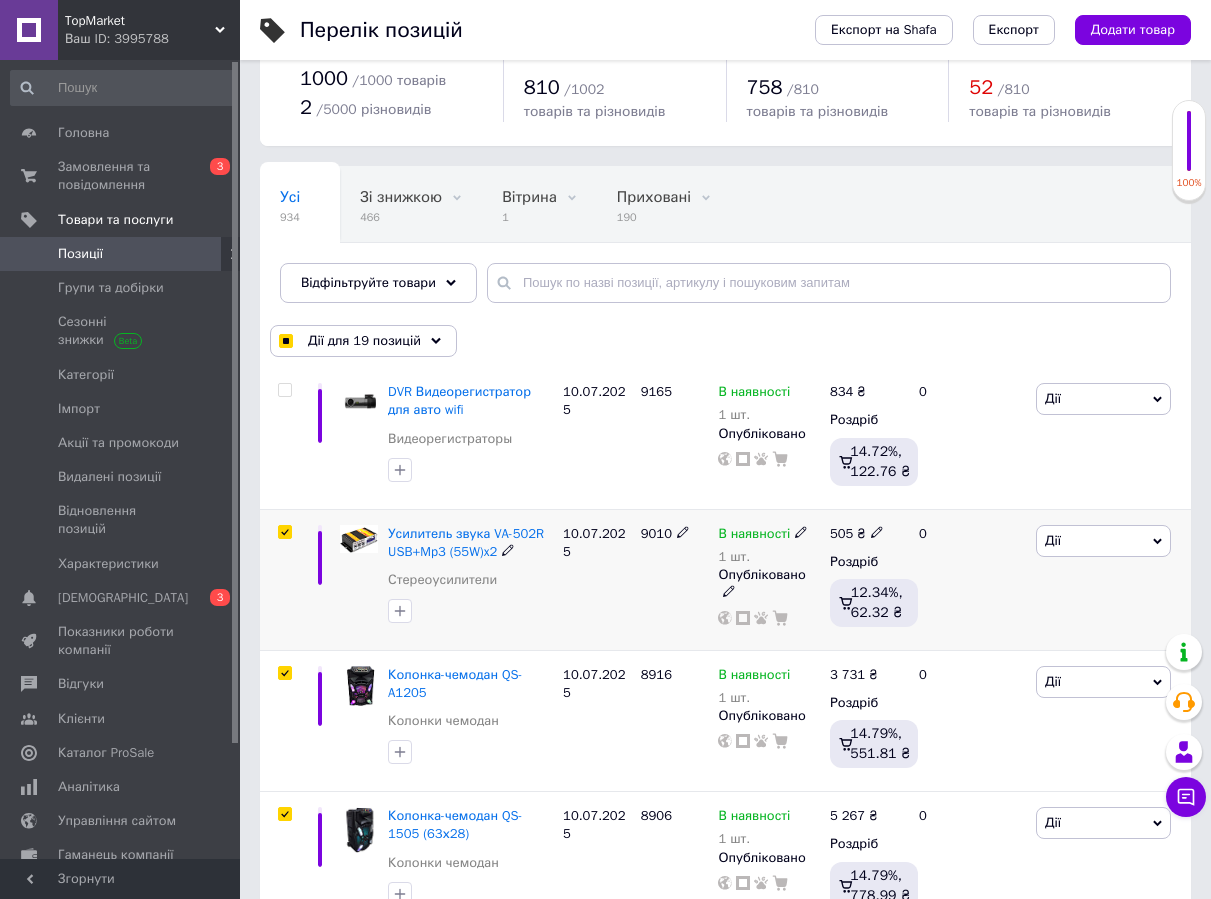 click at bounding box center [284, 532] 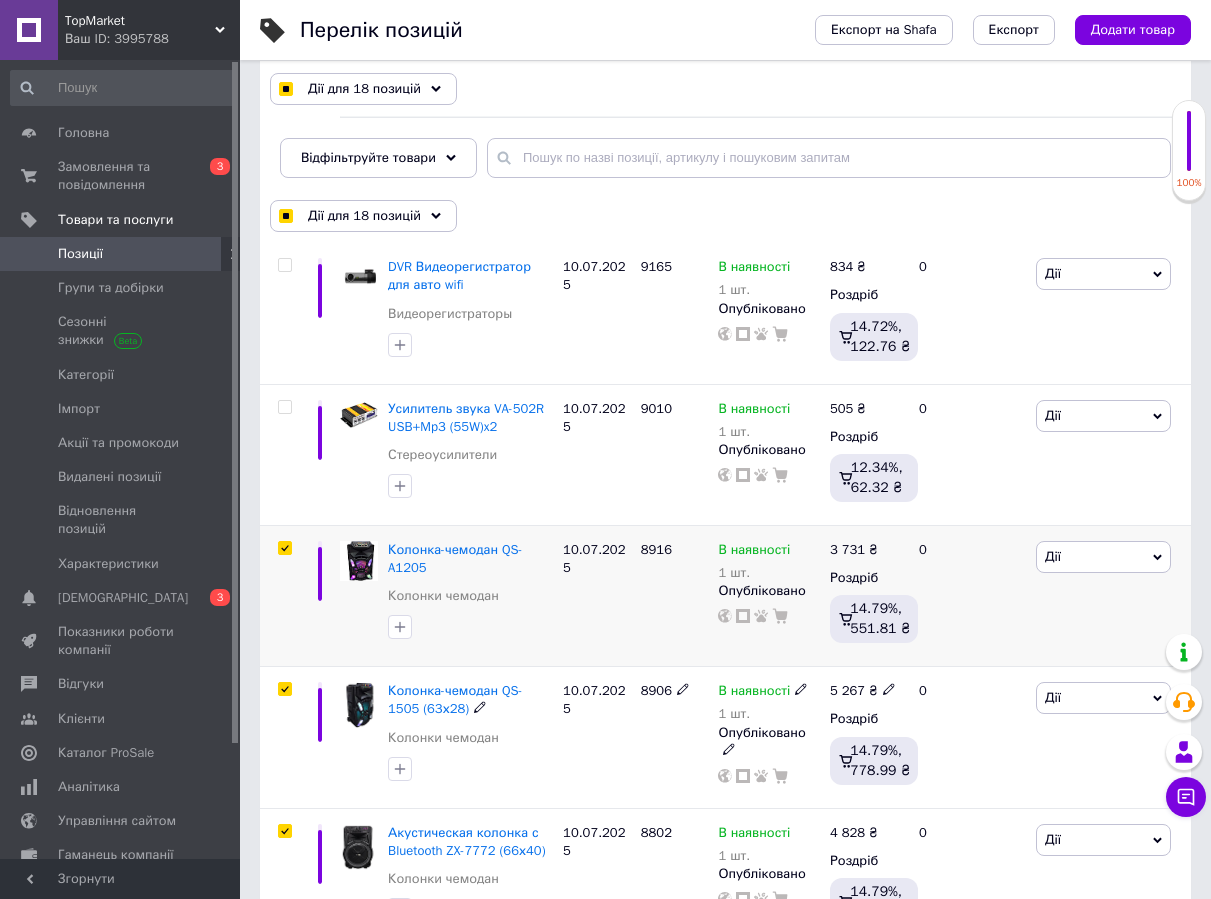 scroll, scrollTop: 463, scrollLeft: 0, axis: vertical 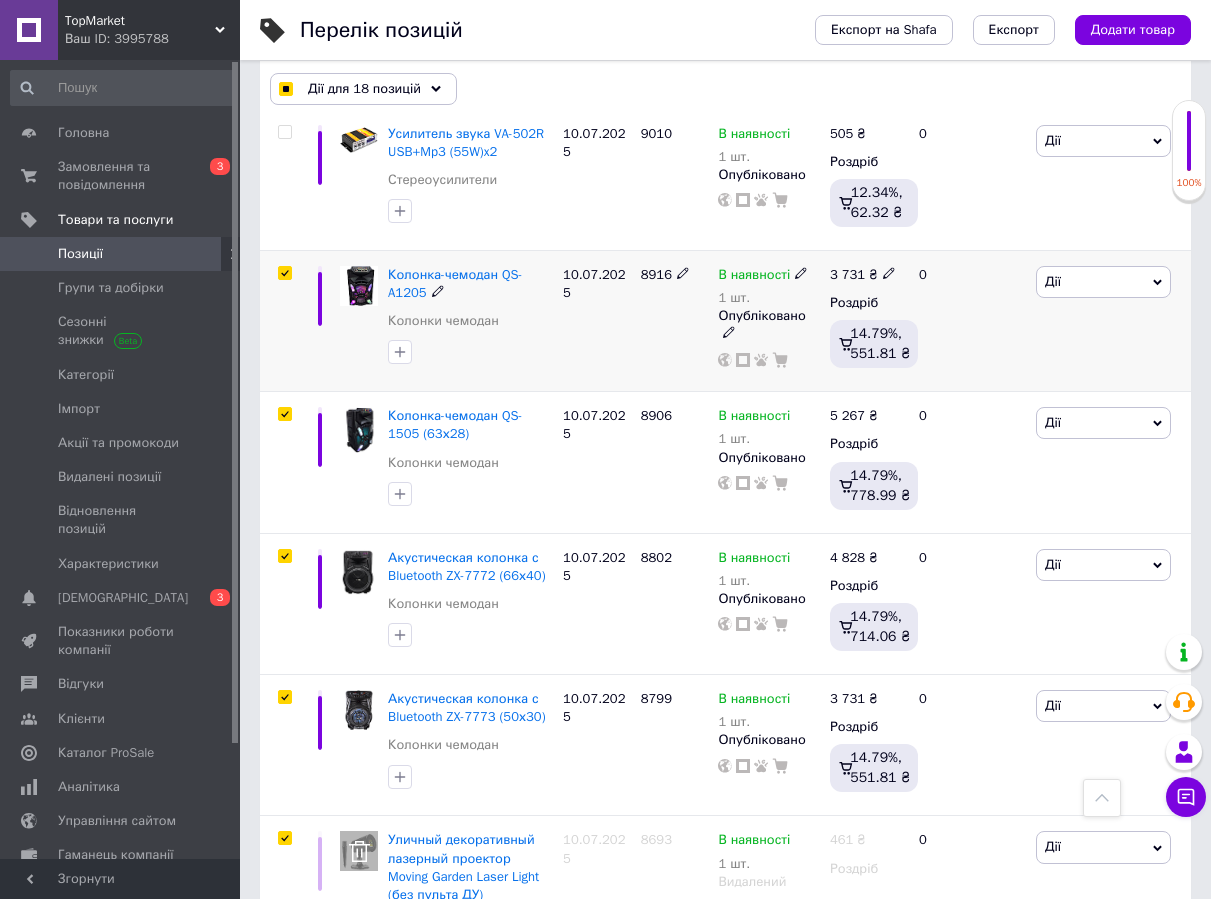click at bounding box center [284, 273] 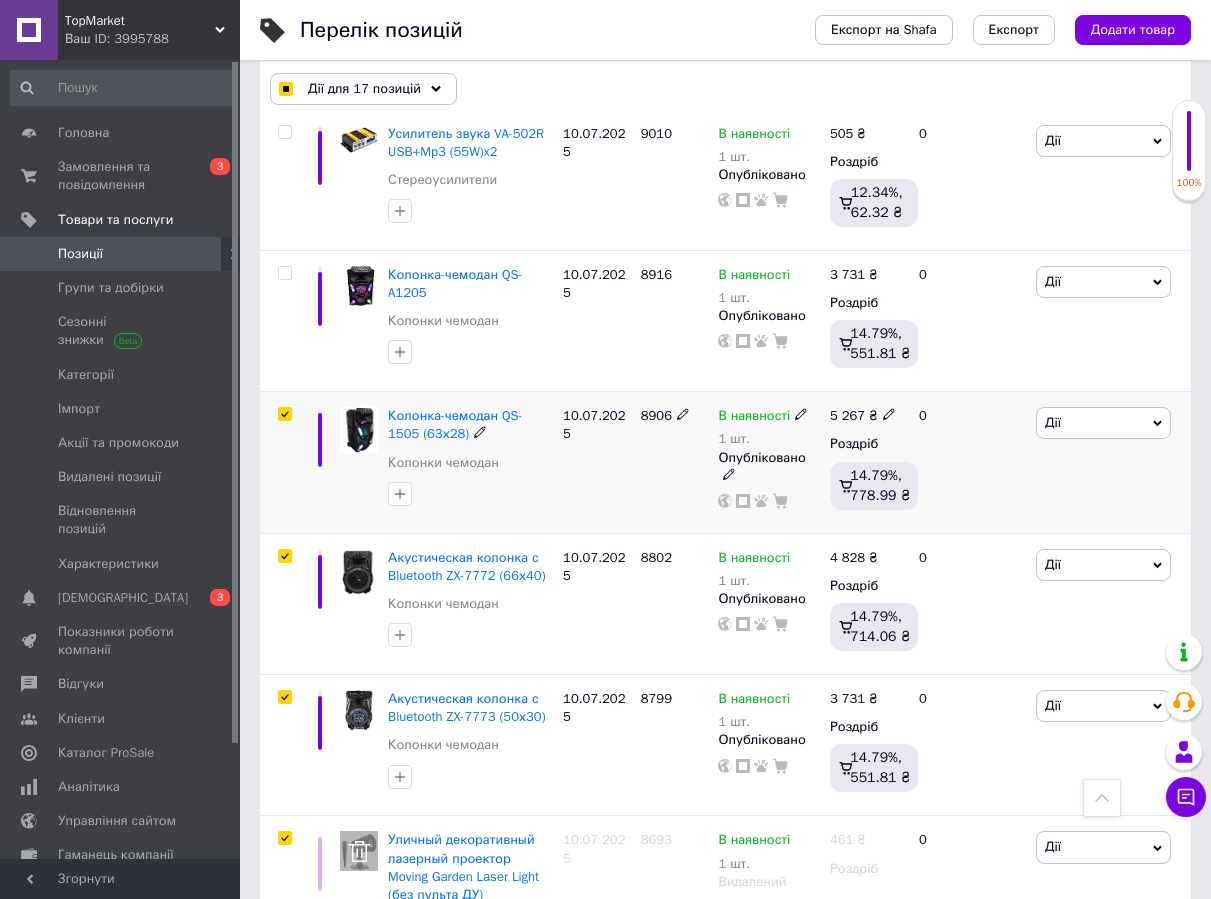 click at bounding box center (282, 462) 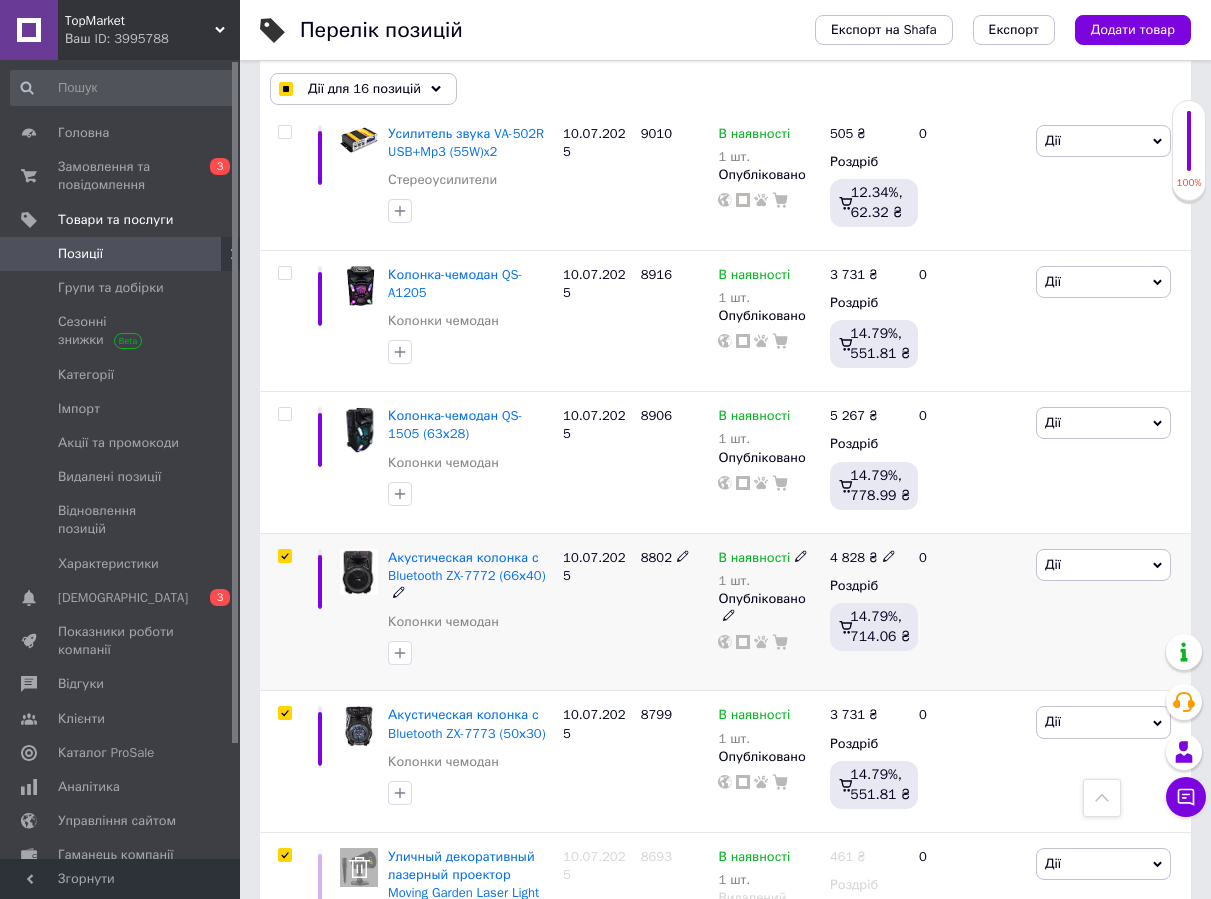 click at bounding box center (284, 556) 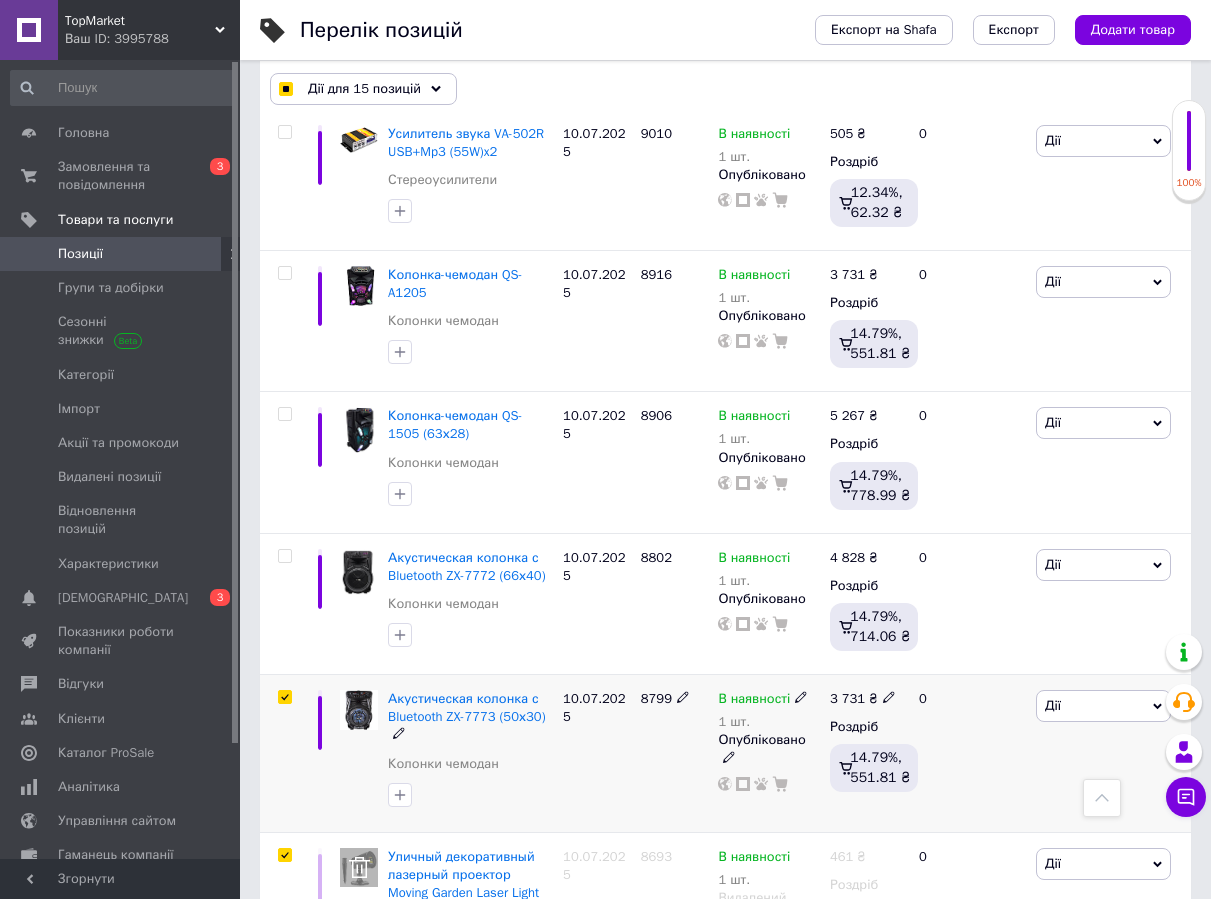 click at bounding box center (284, 697) 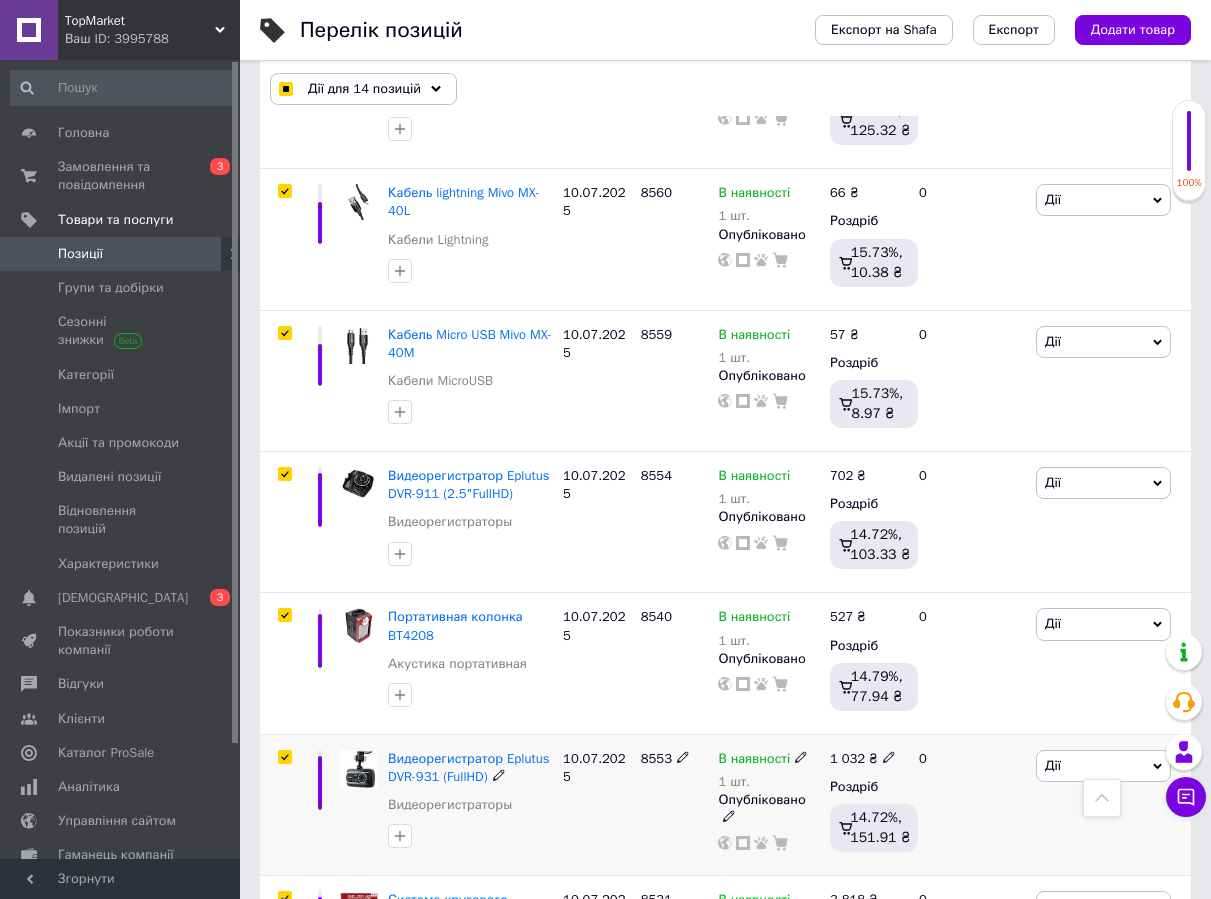 scroll, scrollTop: 1963, scrollLeft: 0, axis: vertical 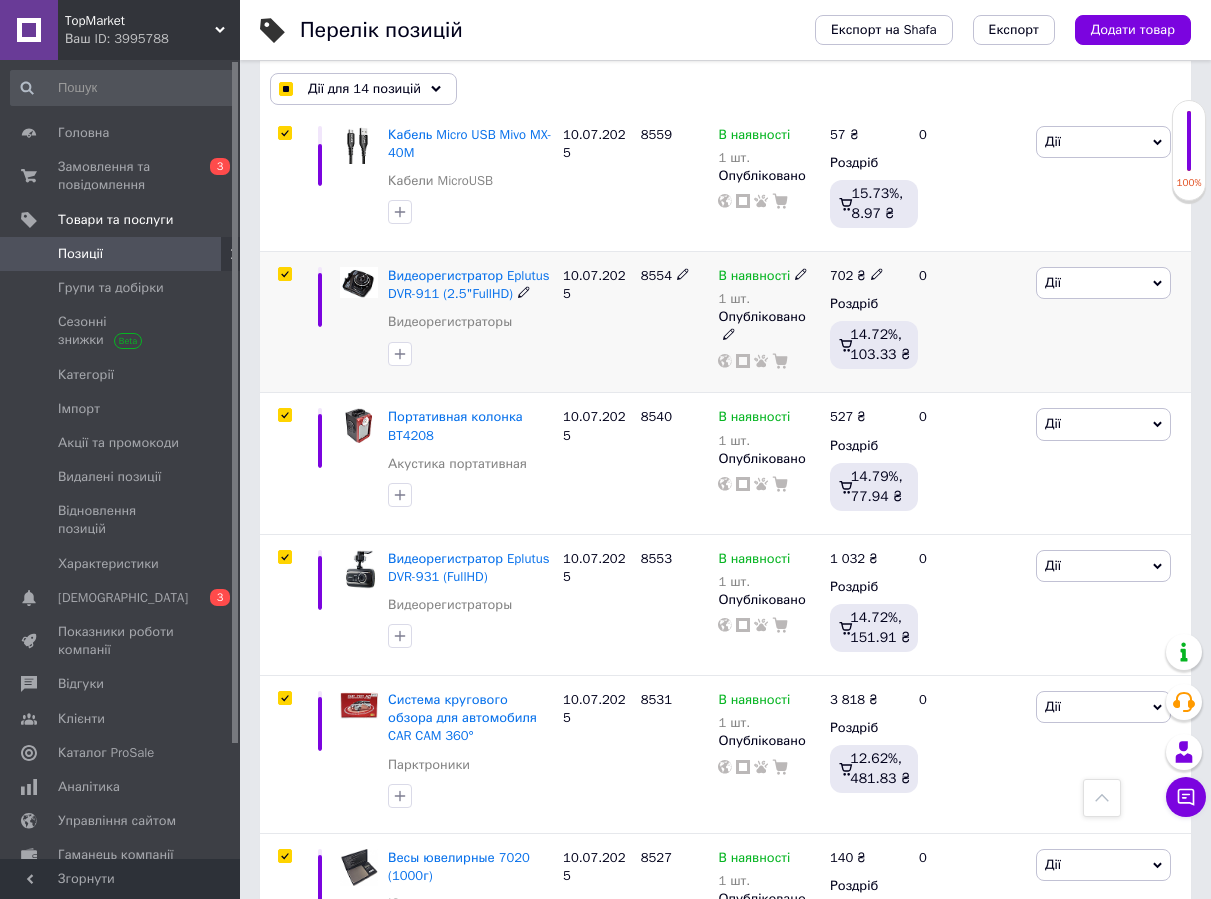 click at bounding box center (284, 274) 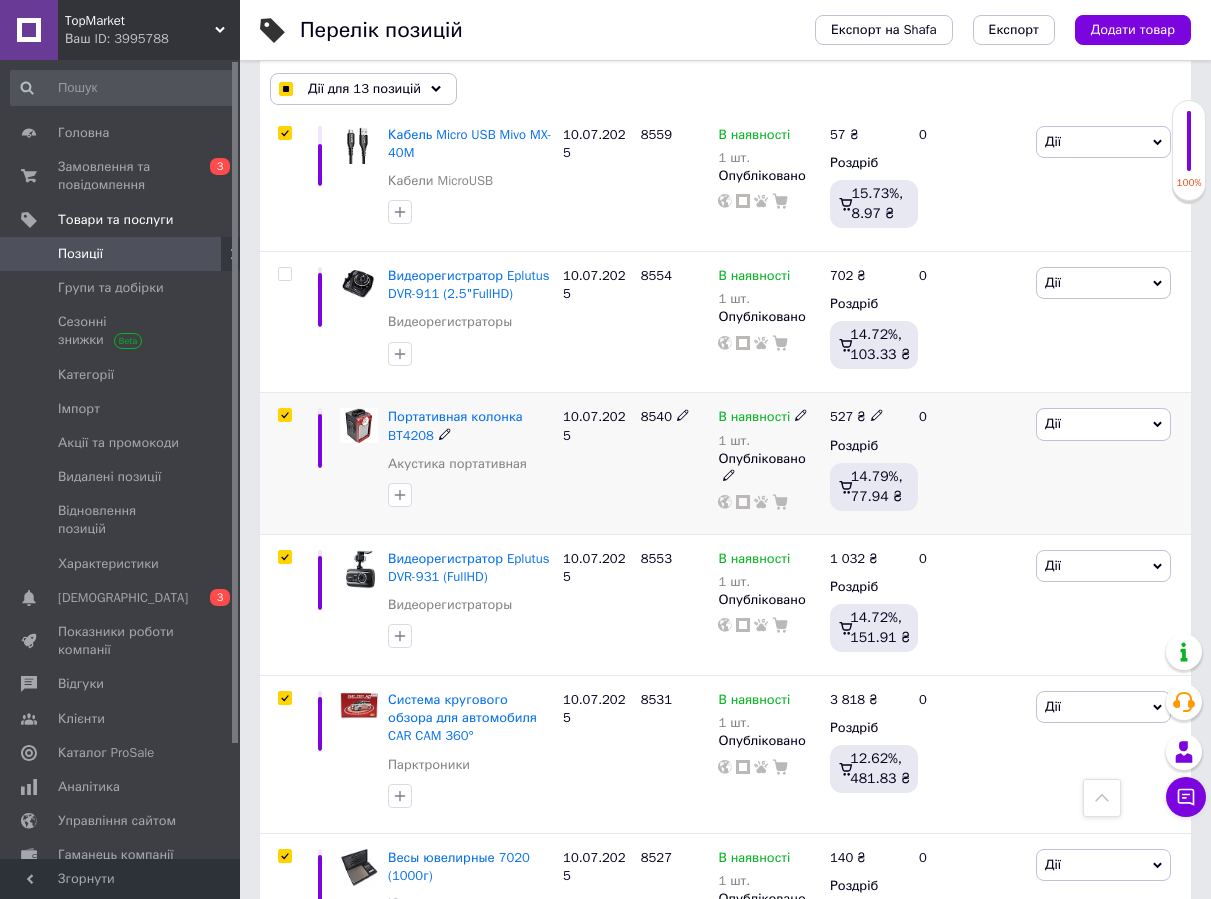 scroll, scrollTop: 2163, scrollLeft: 0, axis: vertical 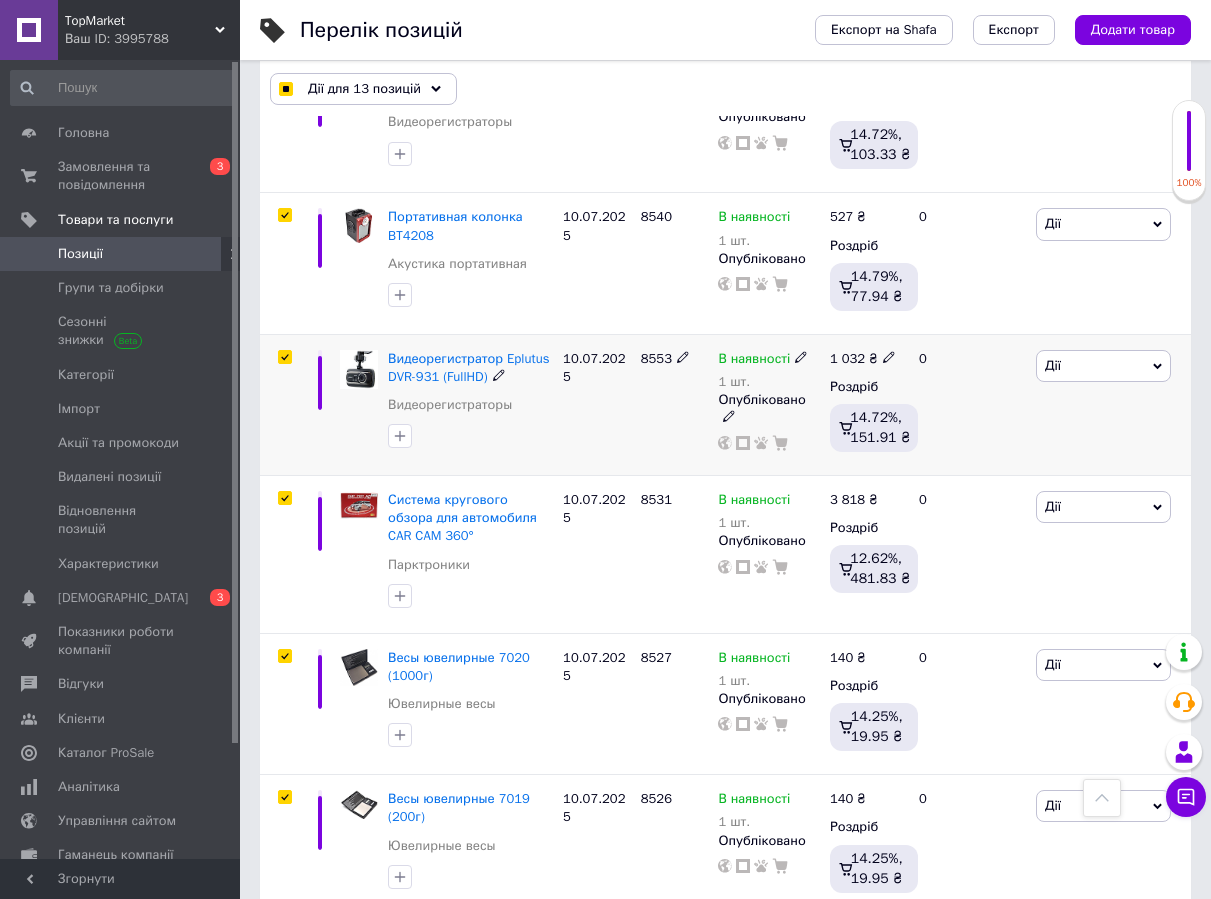 click at bounding box center [284, 357] 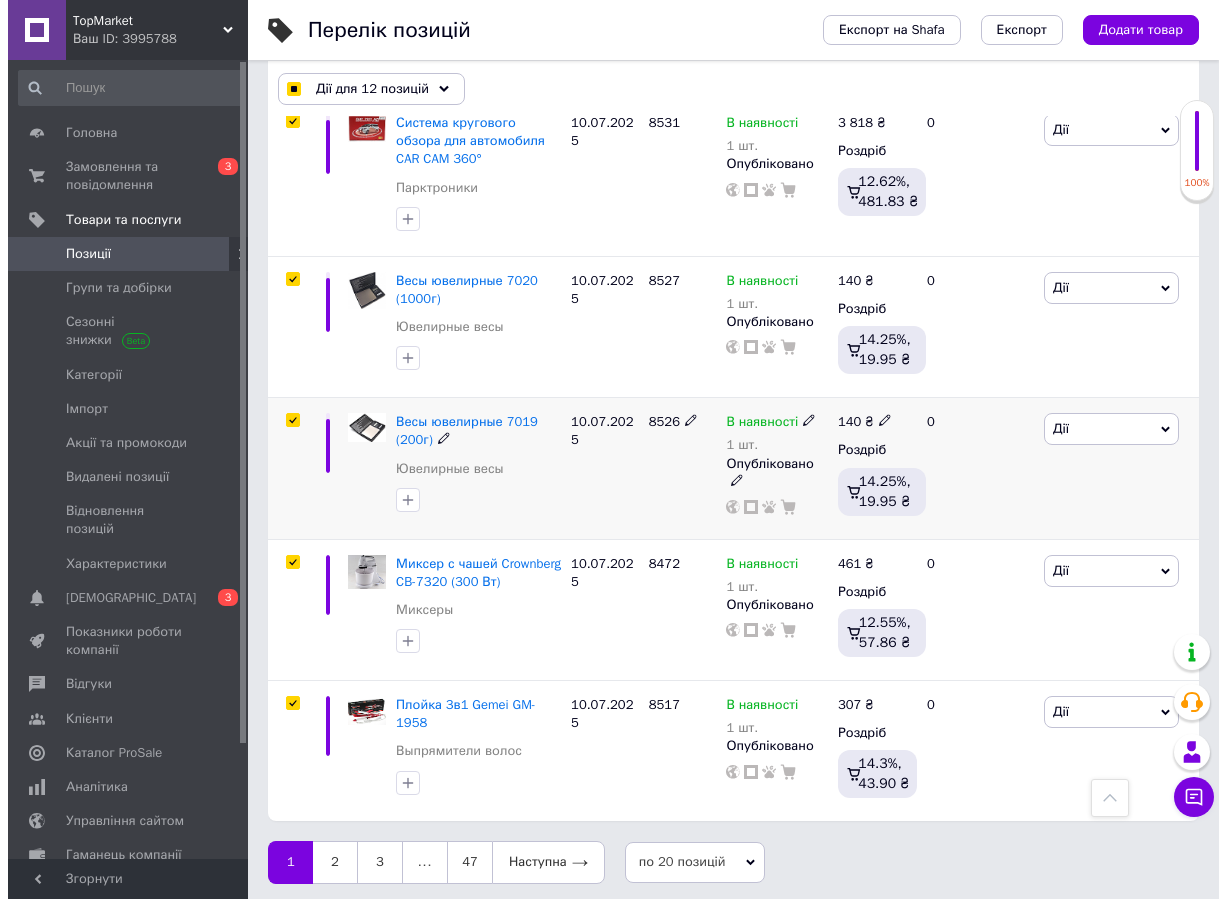 scroll, scrollTop: 2545, scrollLeft: 0, axis: vertical 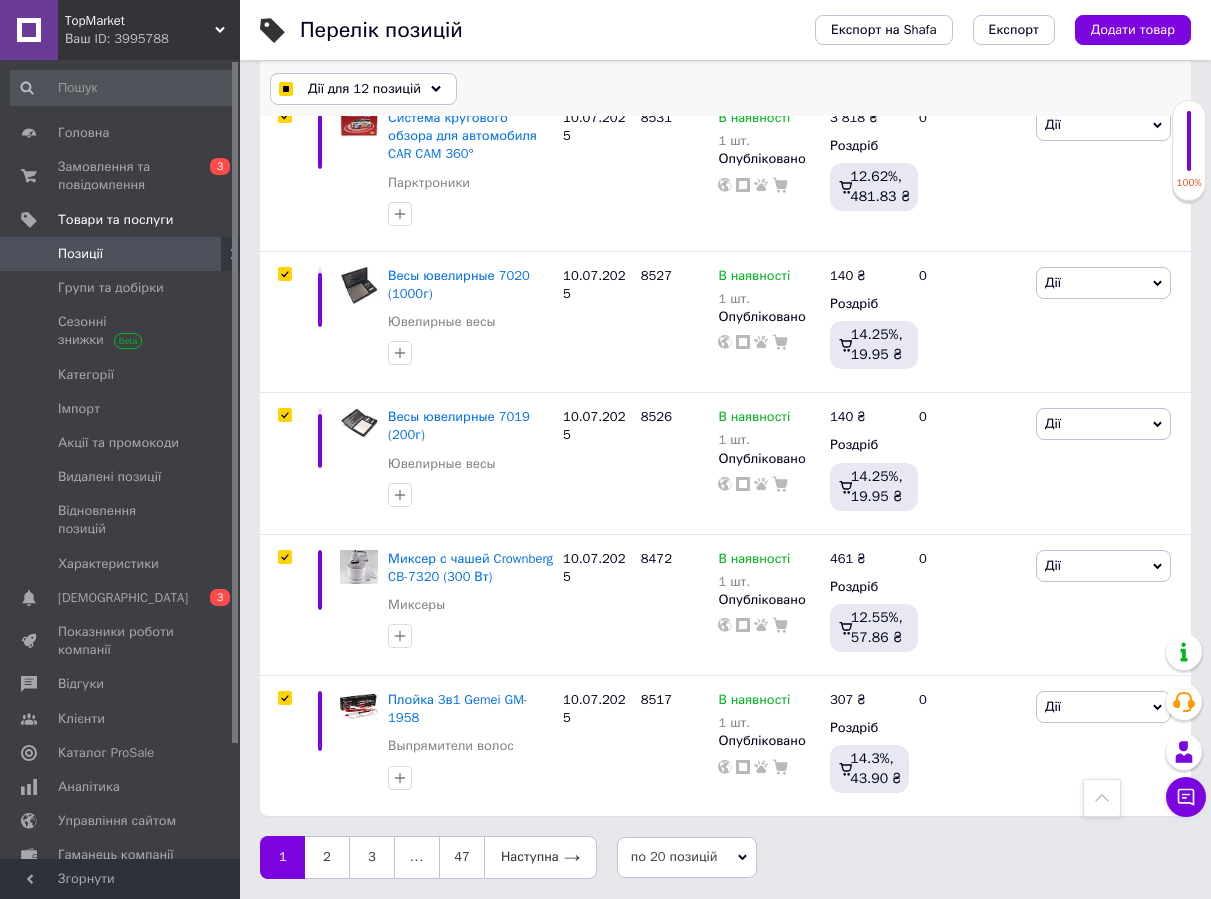 click on "Дії для 12 позицій" at bounding box center (364, 89) 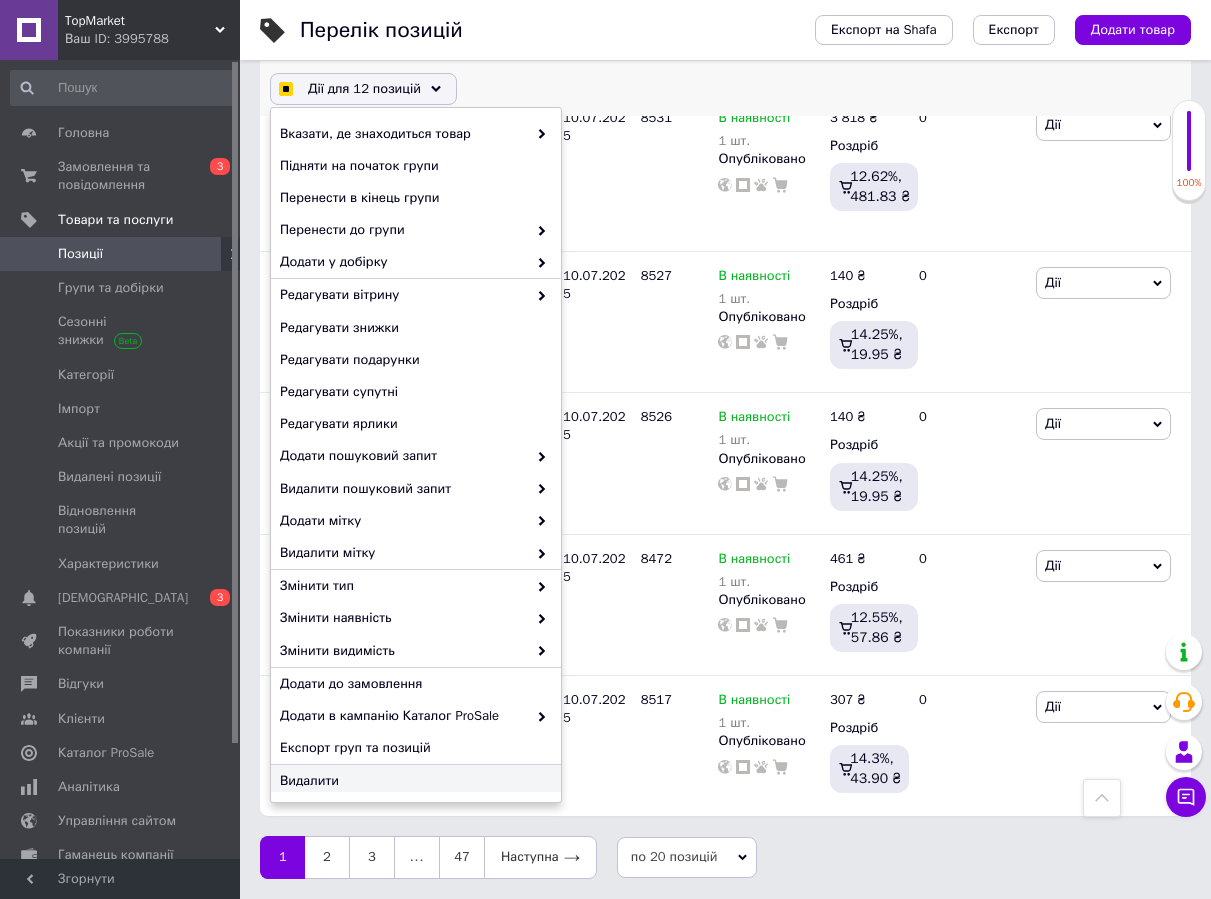 click on "Видалити" at bounding box center (413, 781) 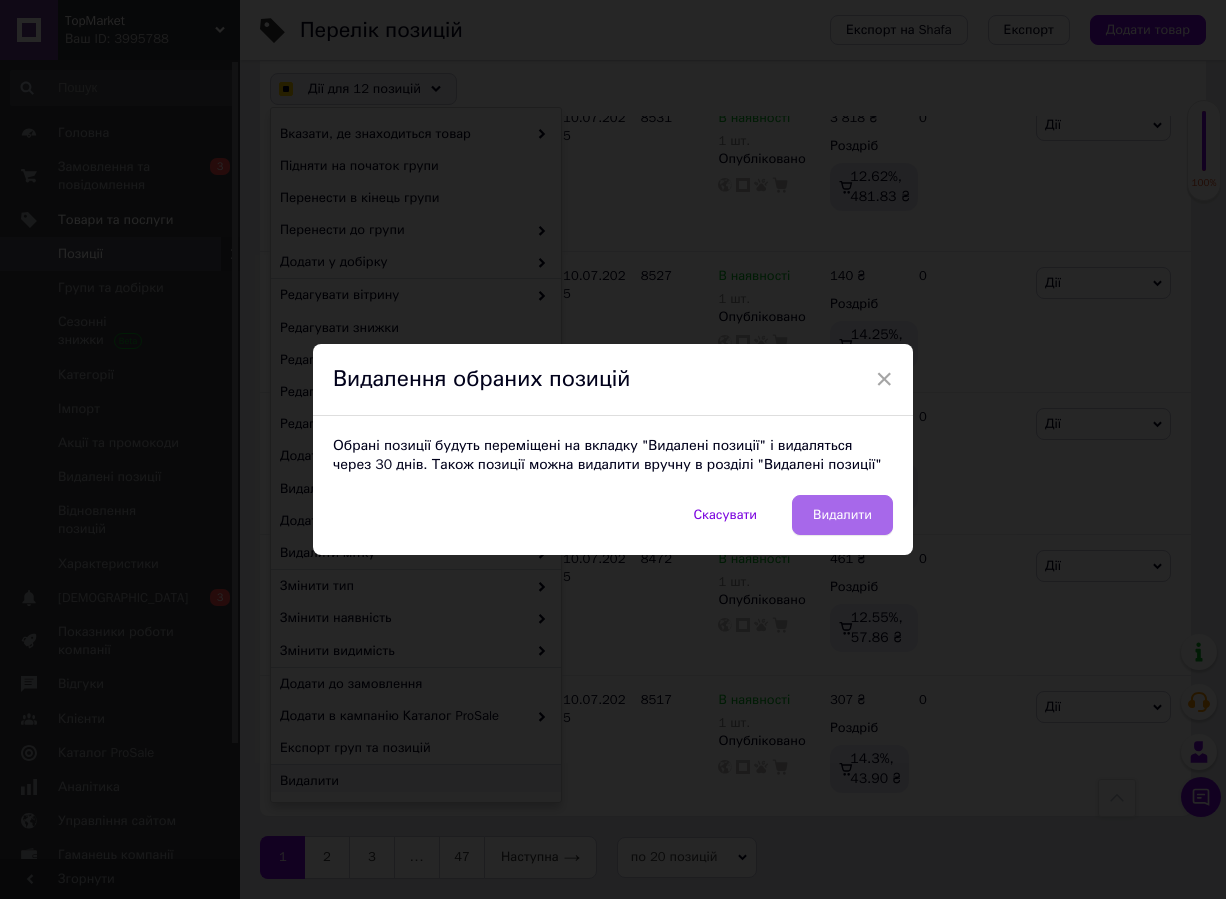 click on "Видалити" at bounding box center [842, 515] 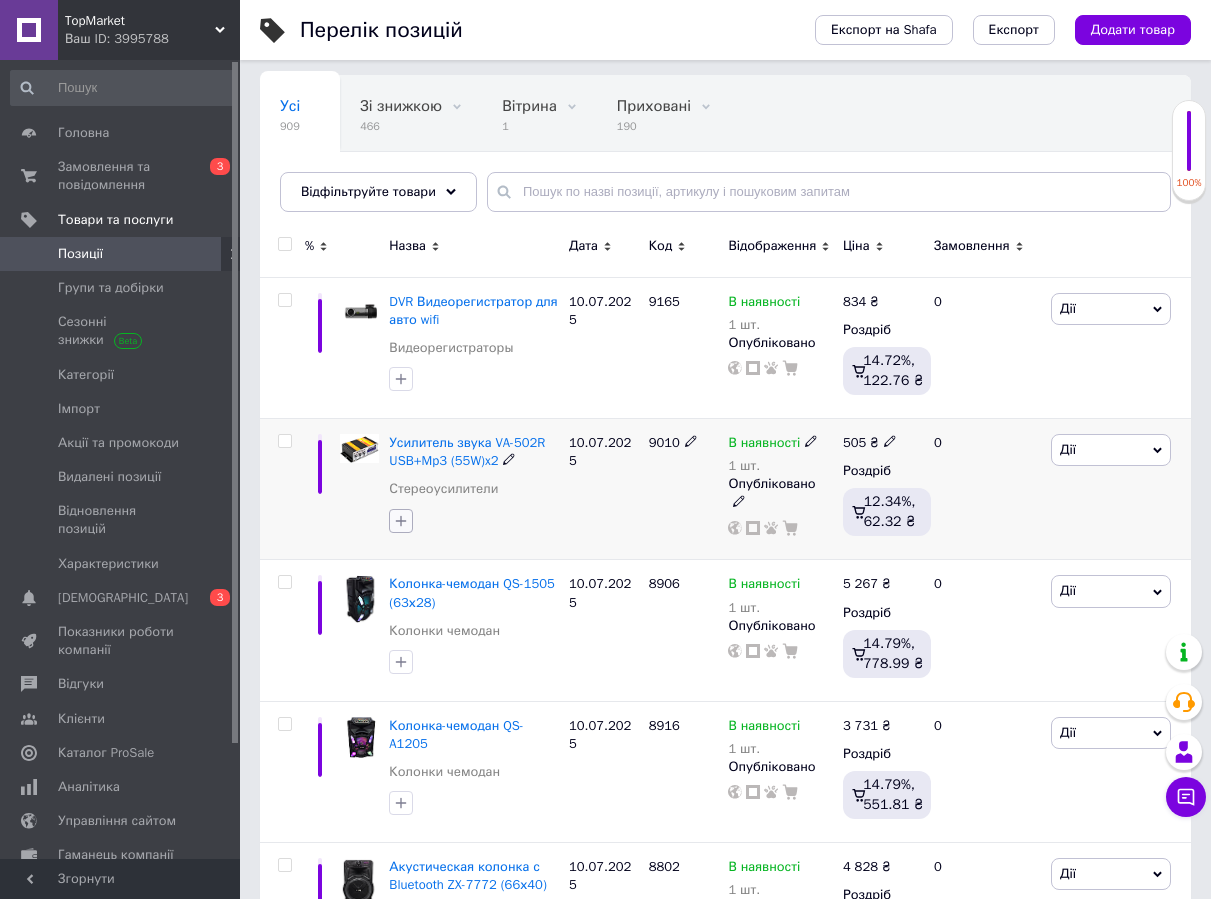 scroll, scrollTop: 0, scrollLeft: 0, axis: both 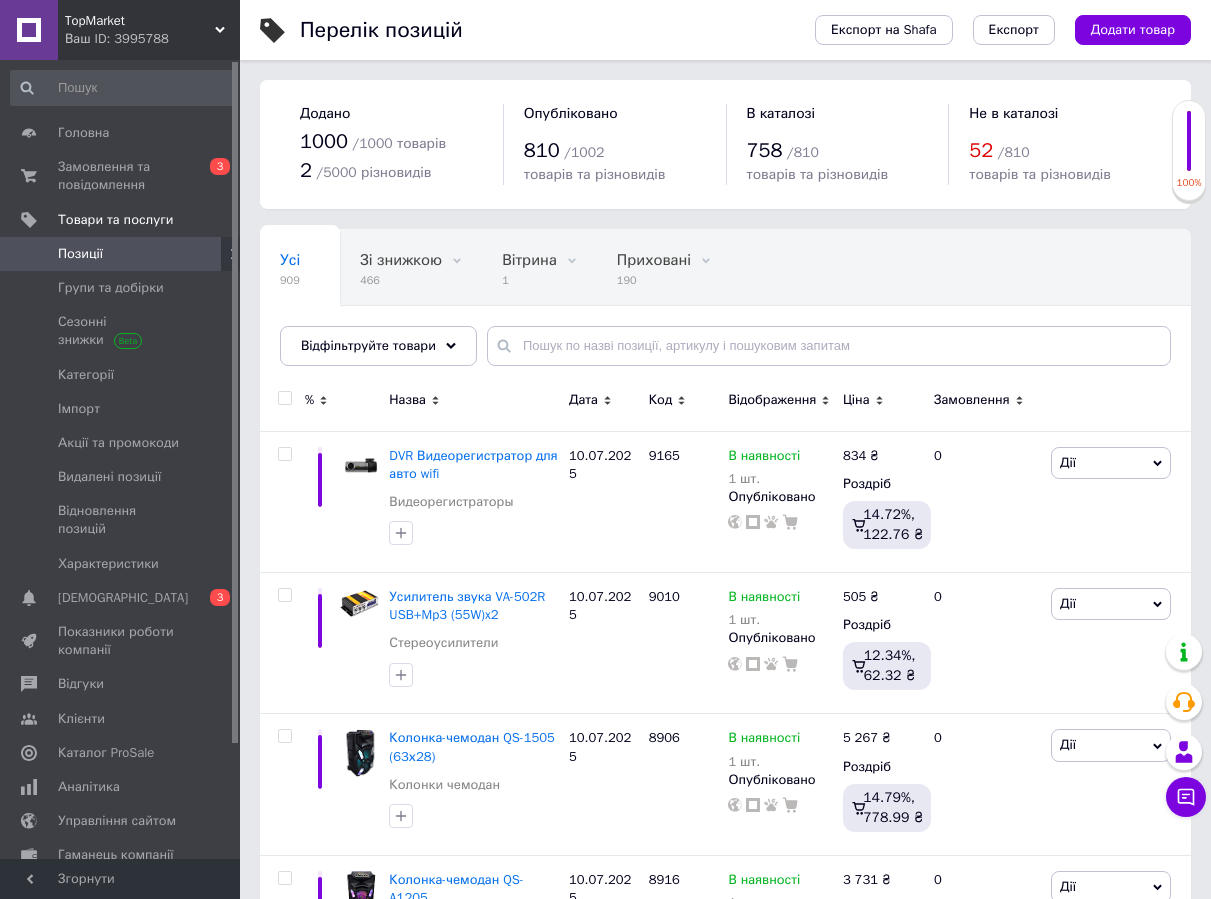 click at bounding box center (284, 398) 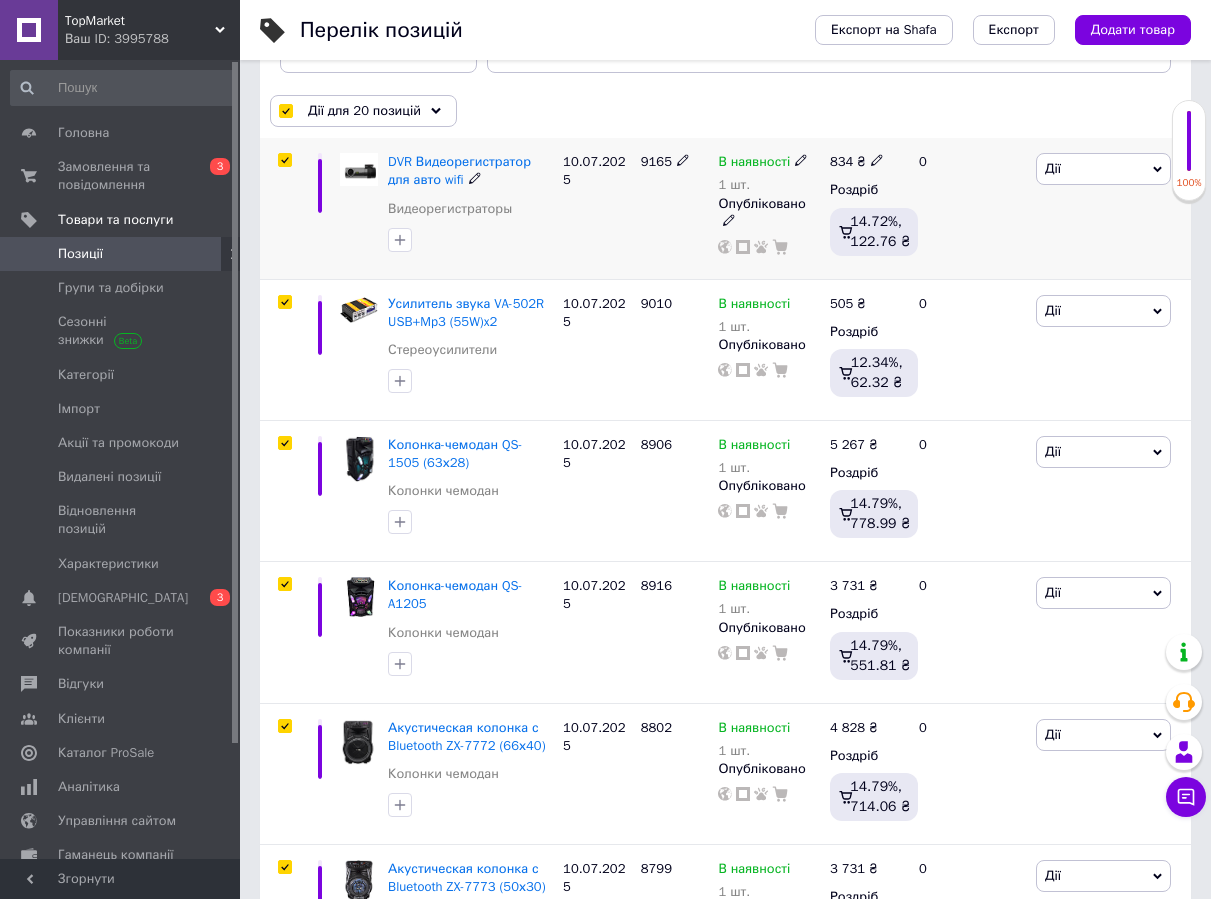 scroll, scrollTop: 300, scrollLeft: 0, axis: vertical 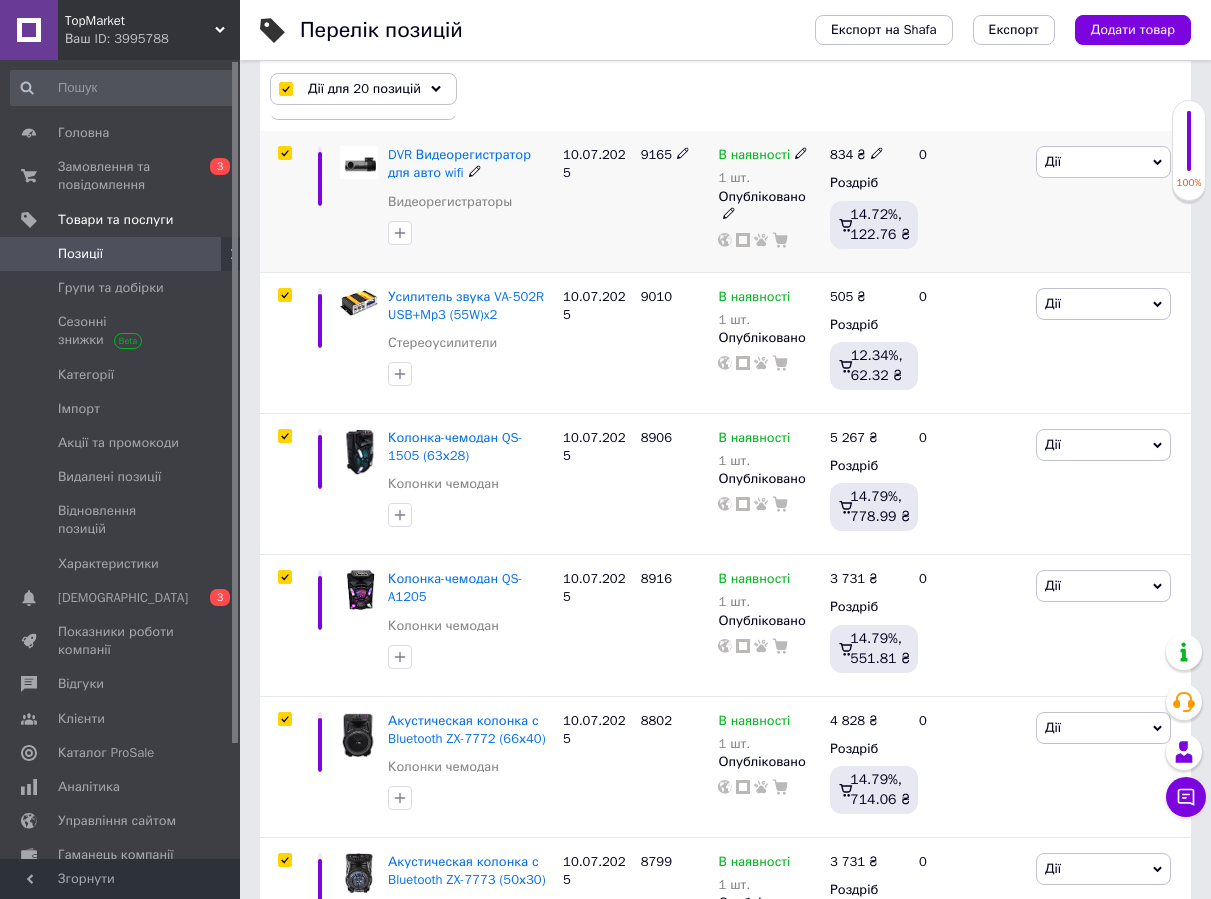 click at bounding box center [284, 153] 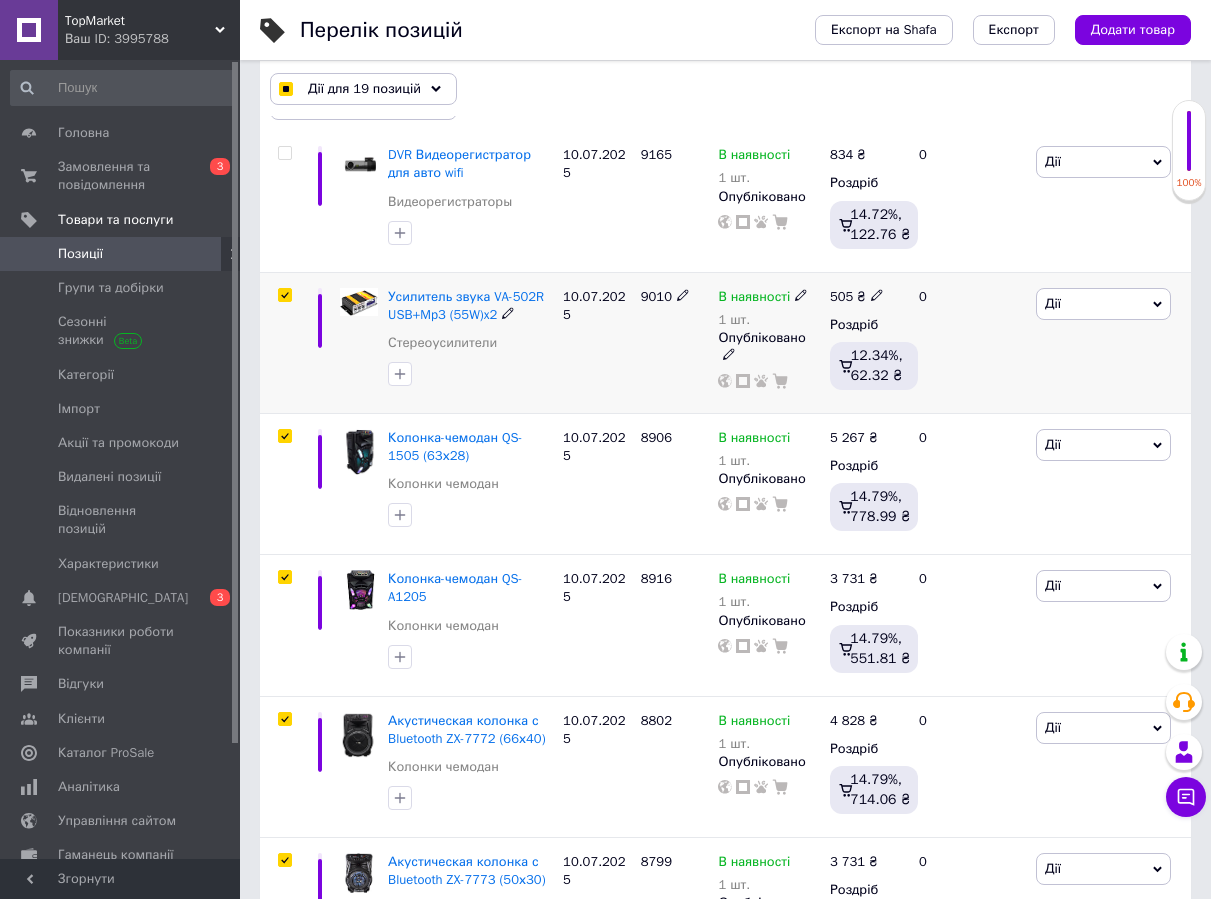 click at bounding box center [284, 295] 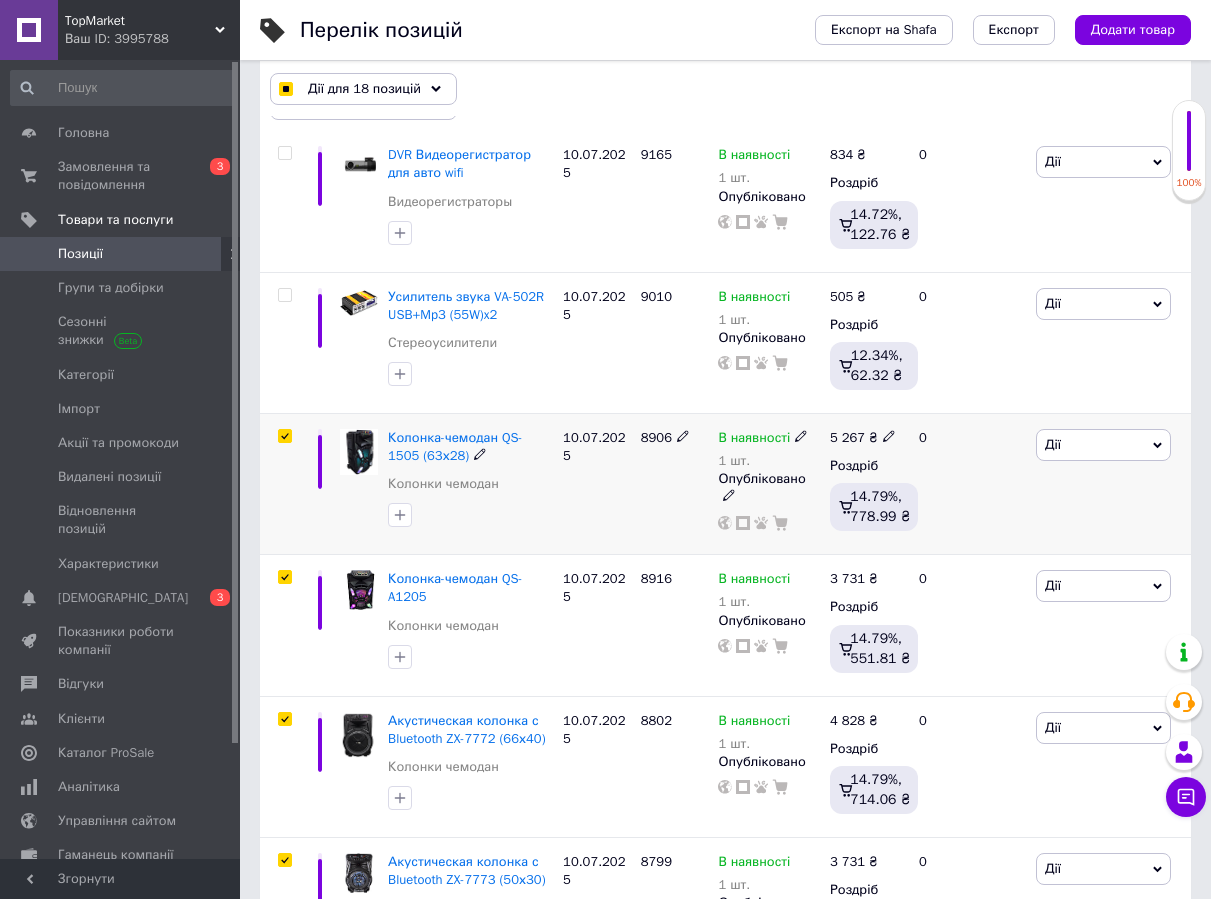 click at bounding box center (284, 436) 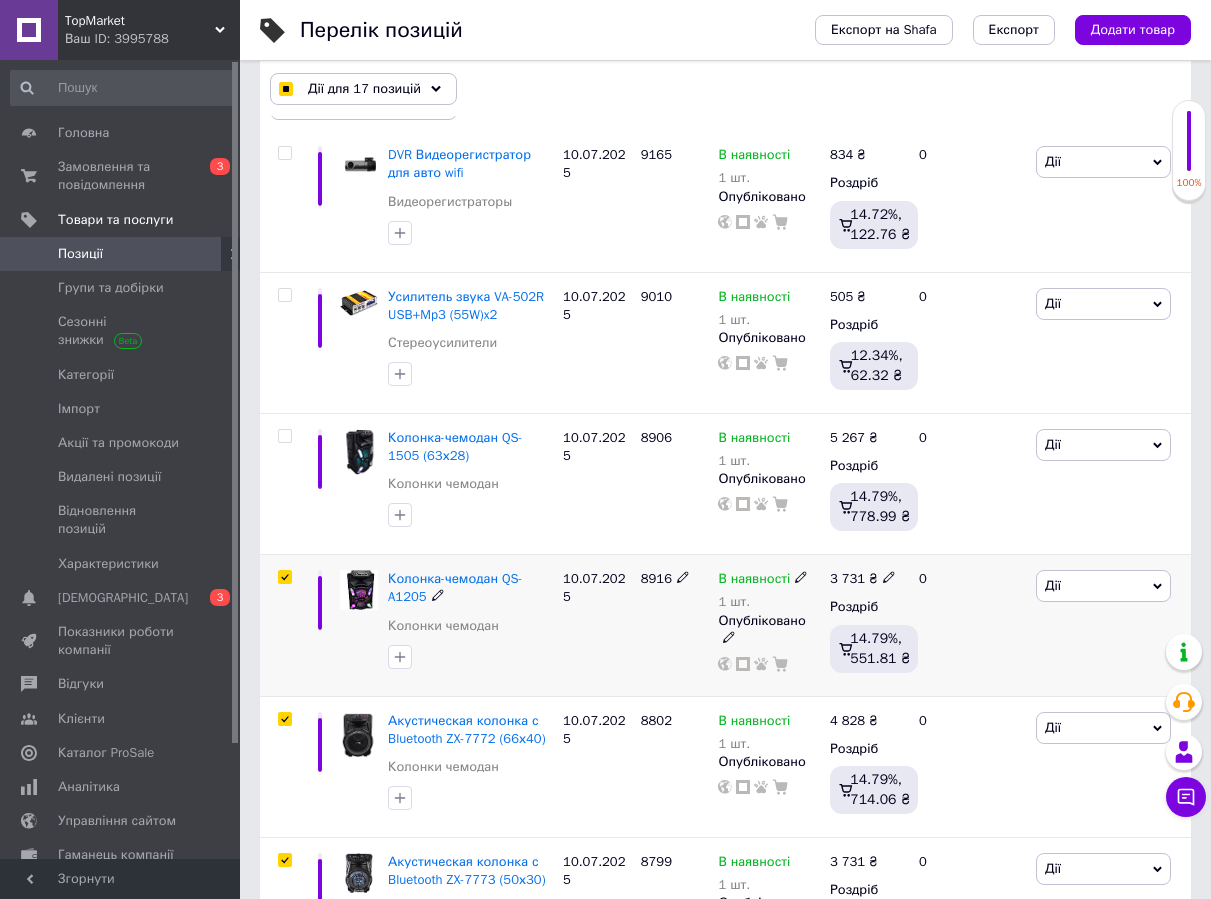 click at bounding box center [282, 625] 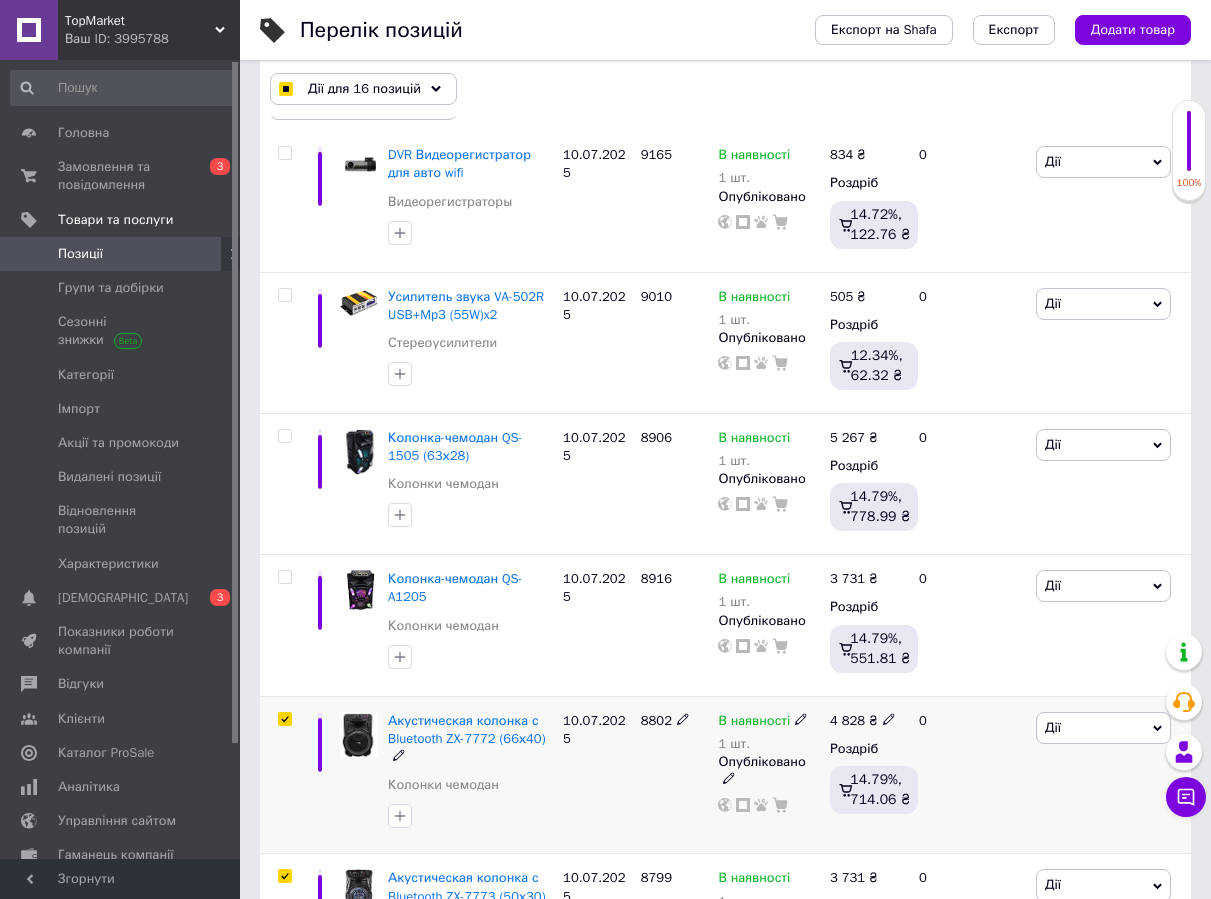 click at bounding box center [284, 719] 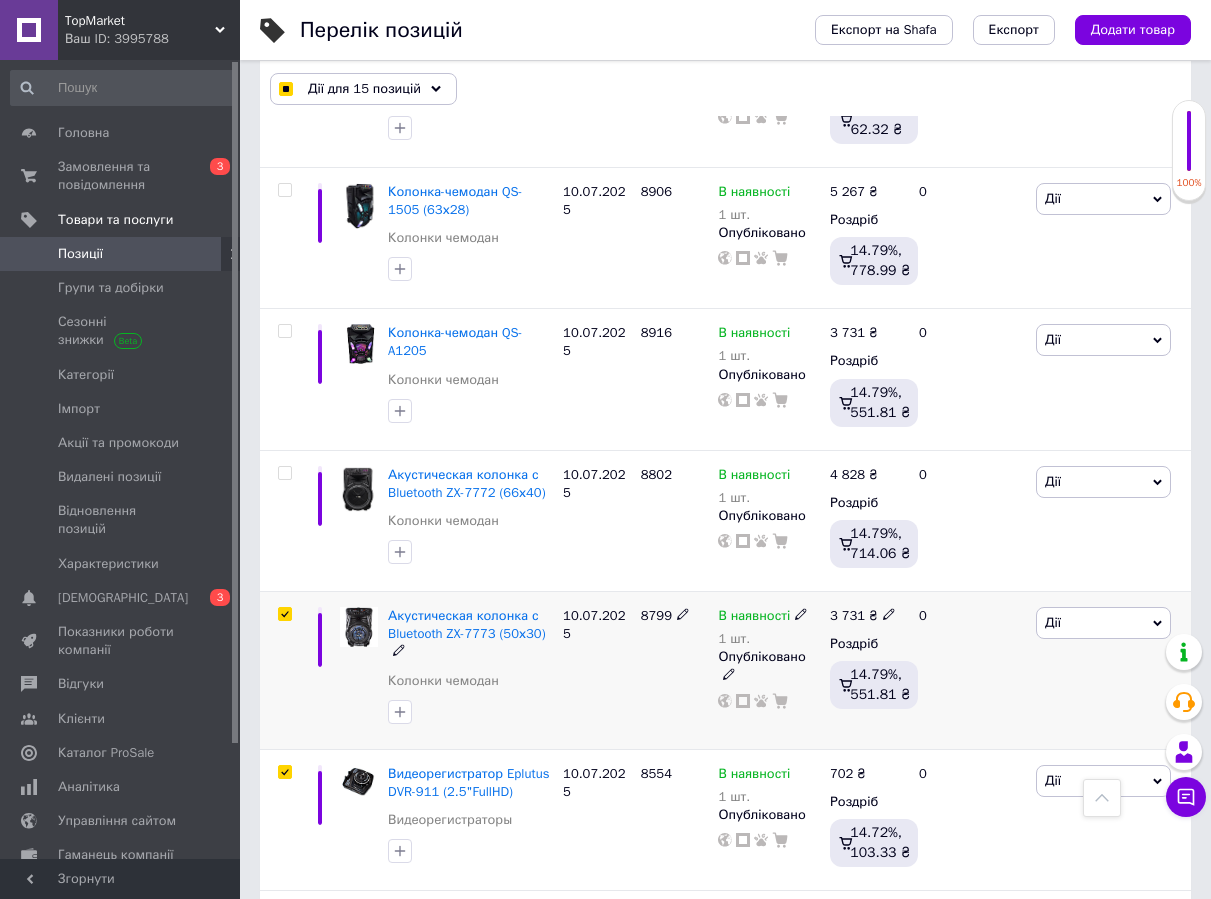 scroll, scrollTop: 700, scrollLeft: 0, axis: vertical 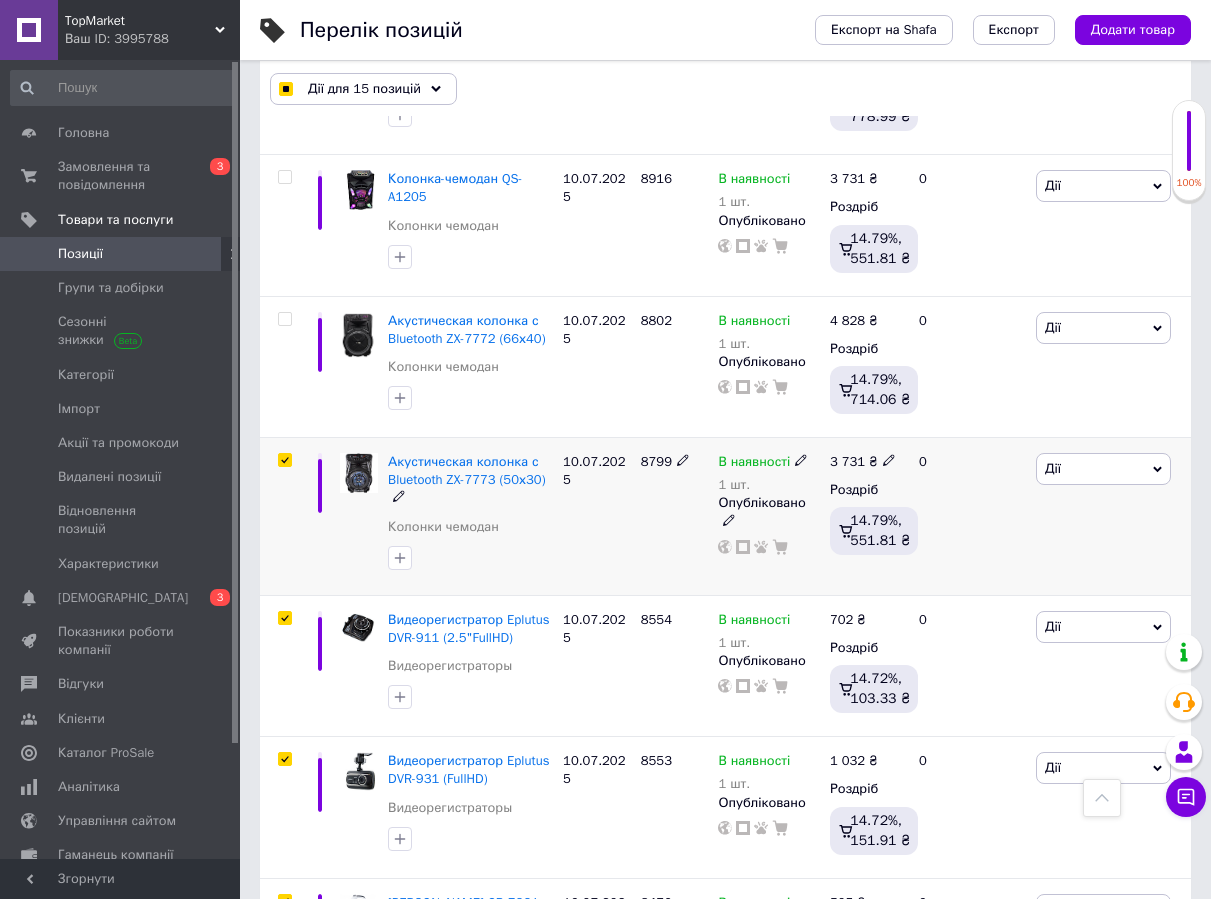 click at bounding box center (284, 460) 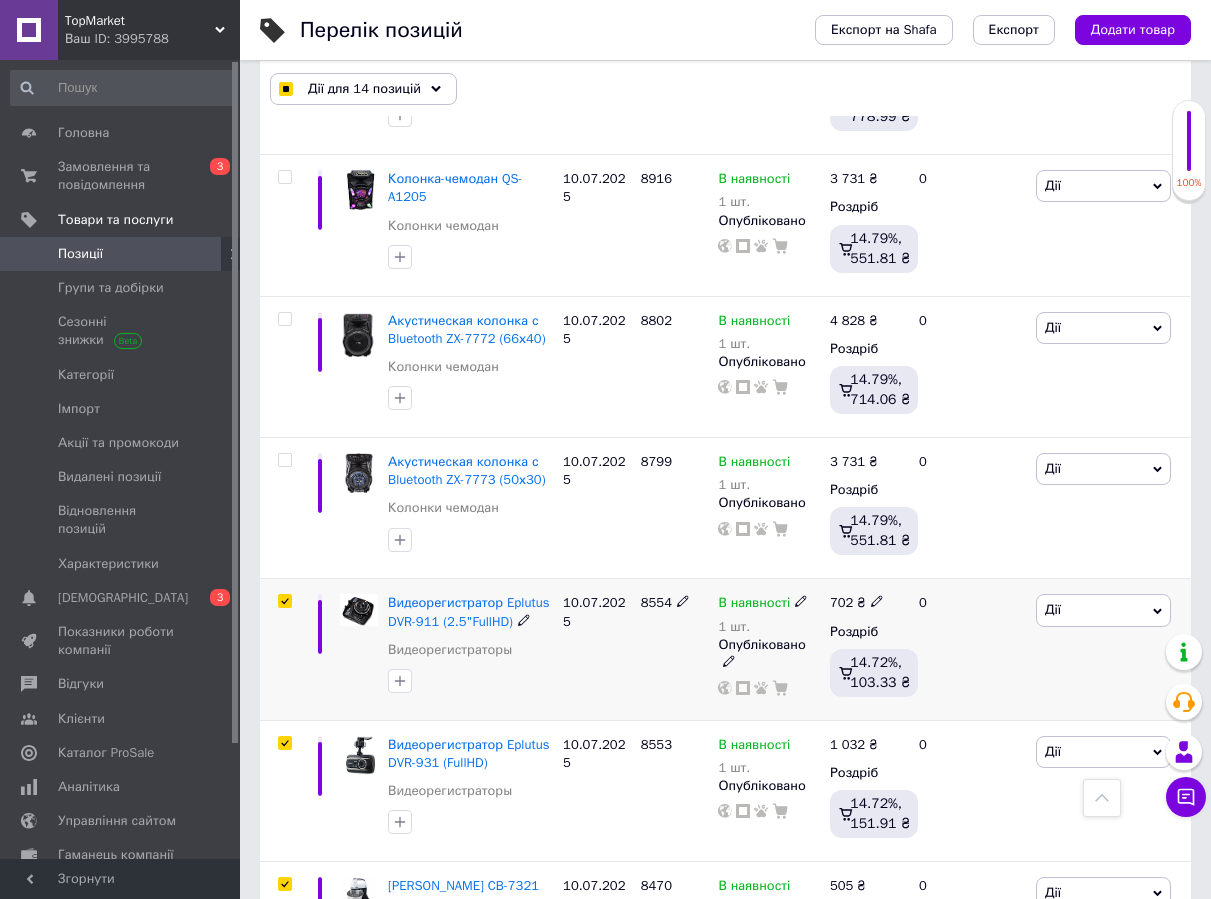 click at bounding box center [284, 601] 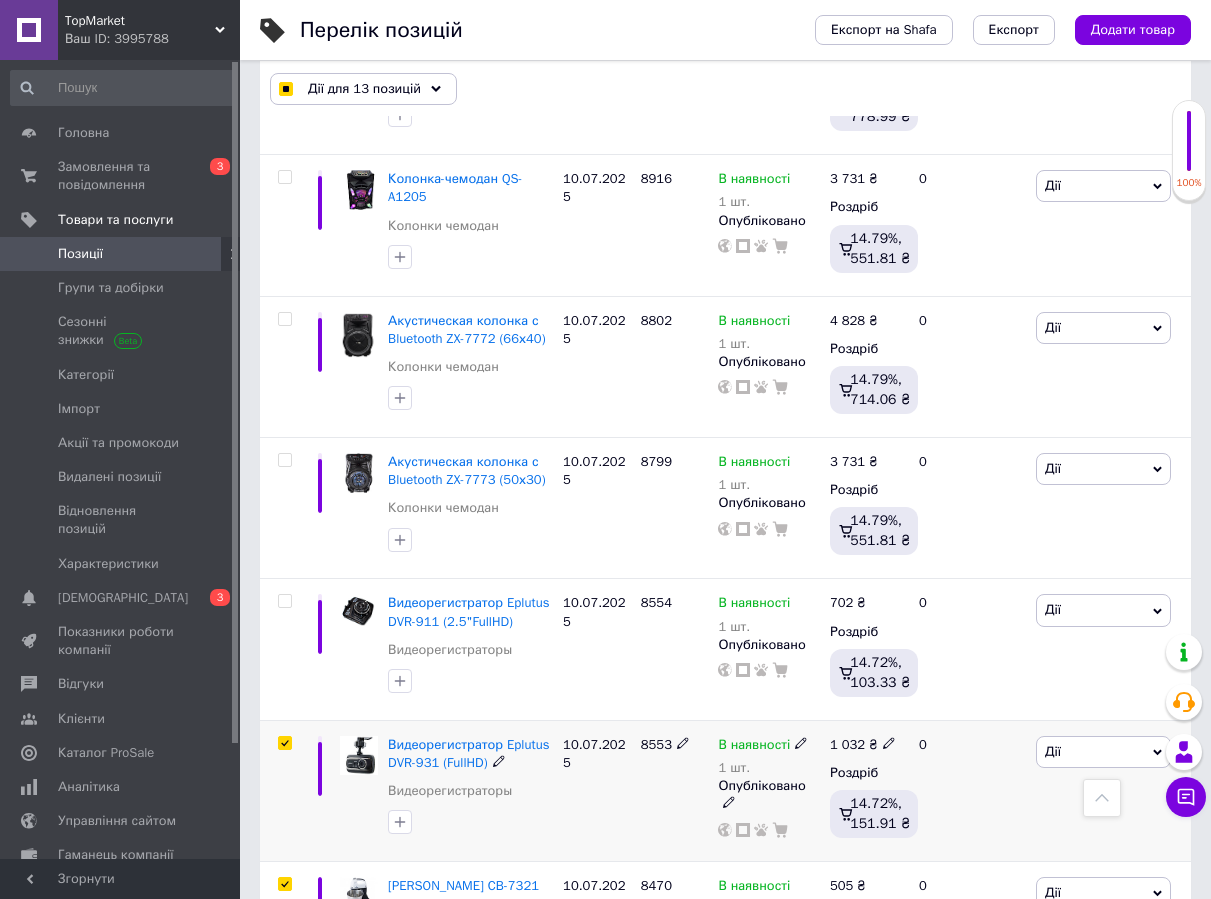 click at bounding box center (284, 743) 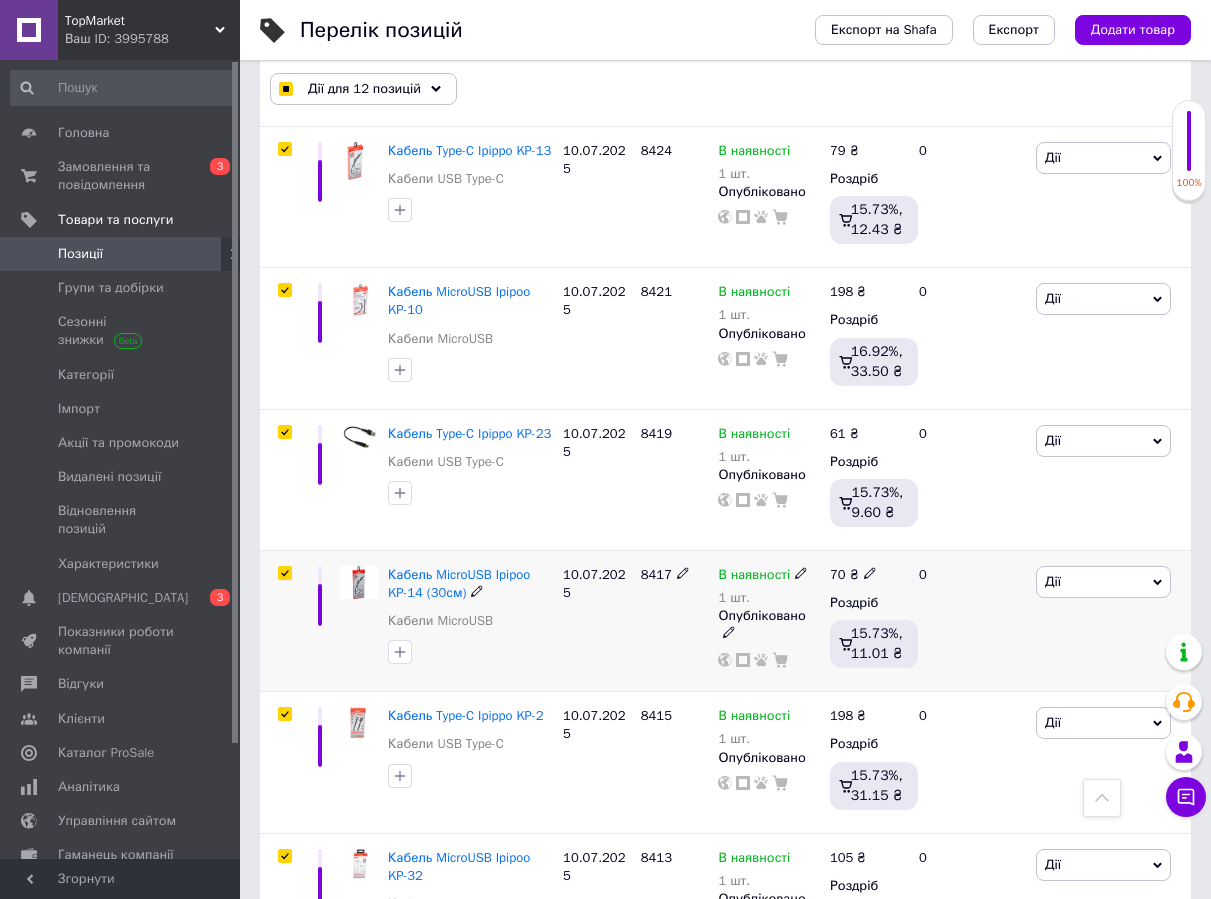scroll, scrollTop: 2441, scrollLeft: 0, axis: vertical 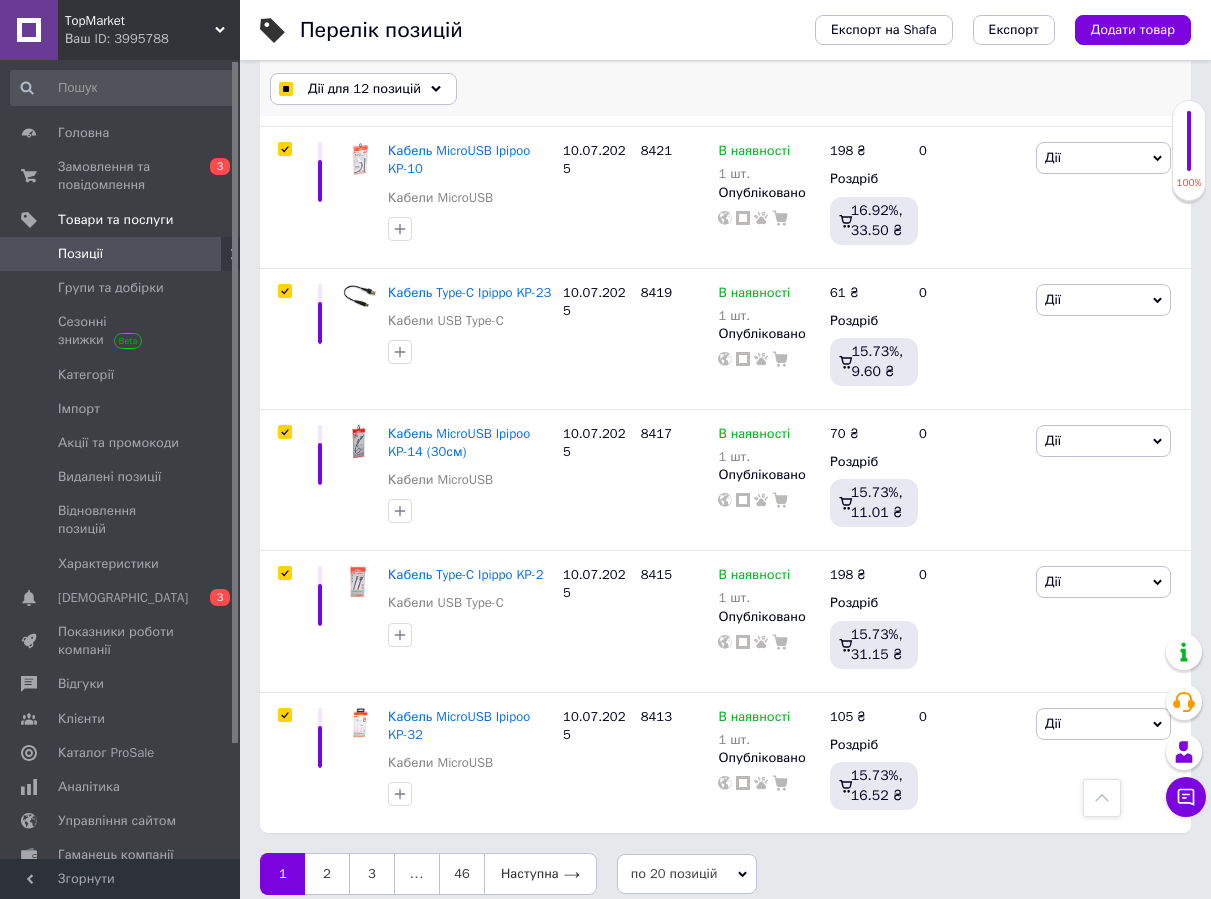 click on "Дії для 12 позицій" at bounding box center [364, 89] 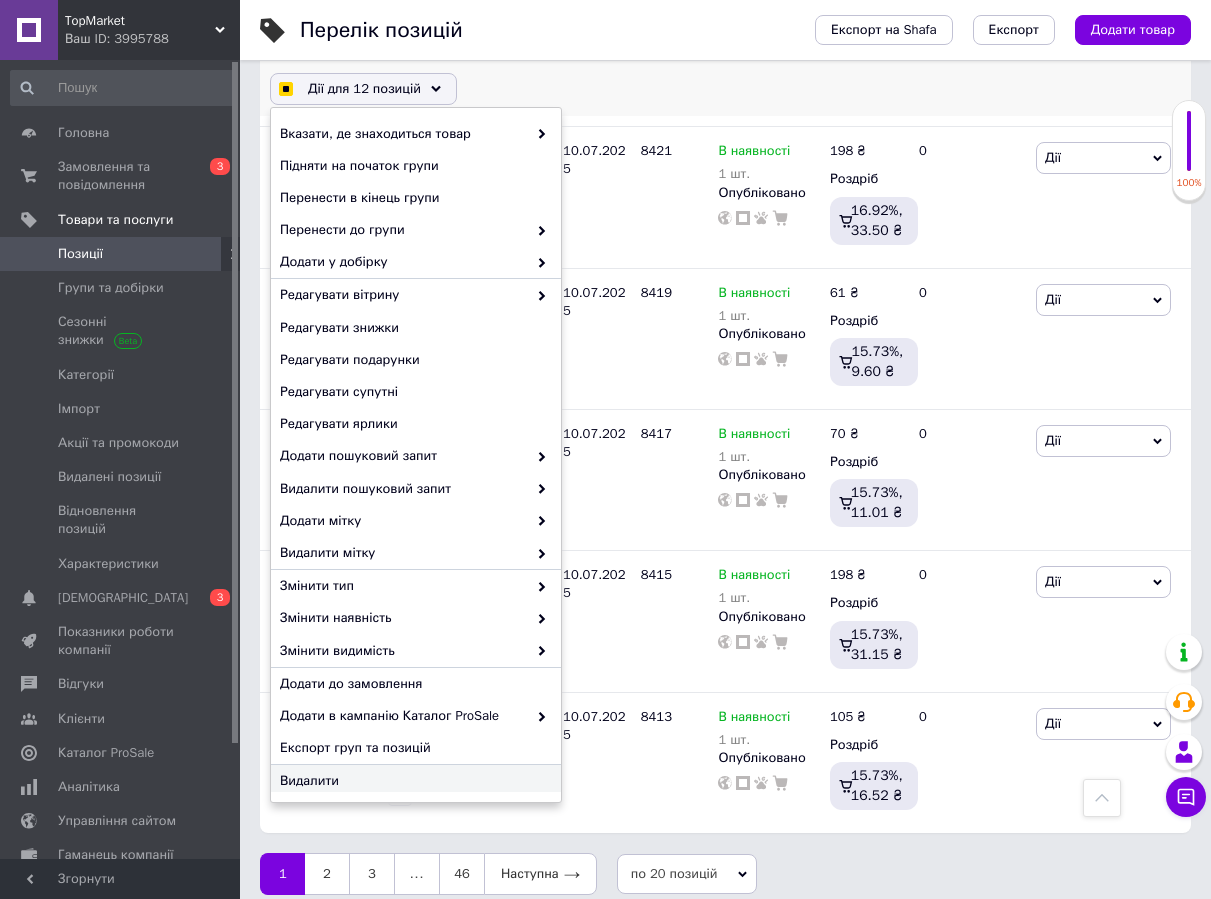 click on "Видалити" at bounding box center (416, 781) 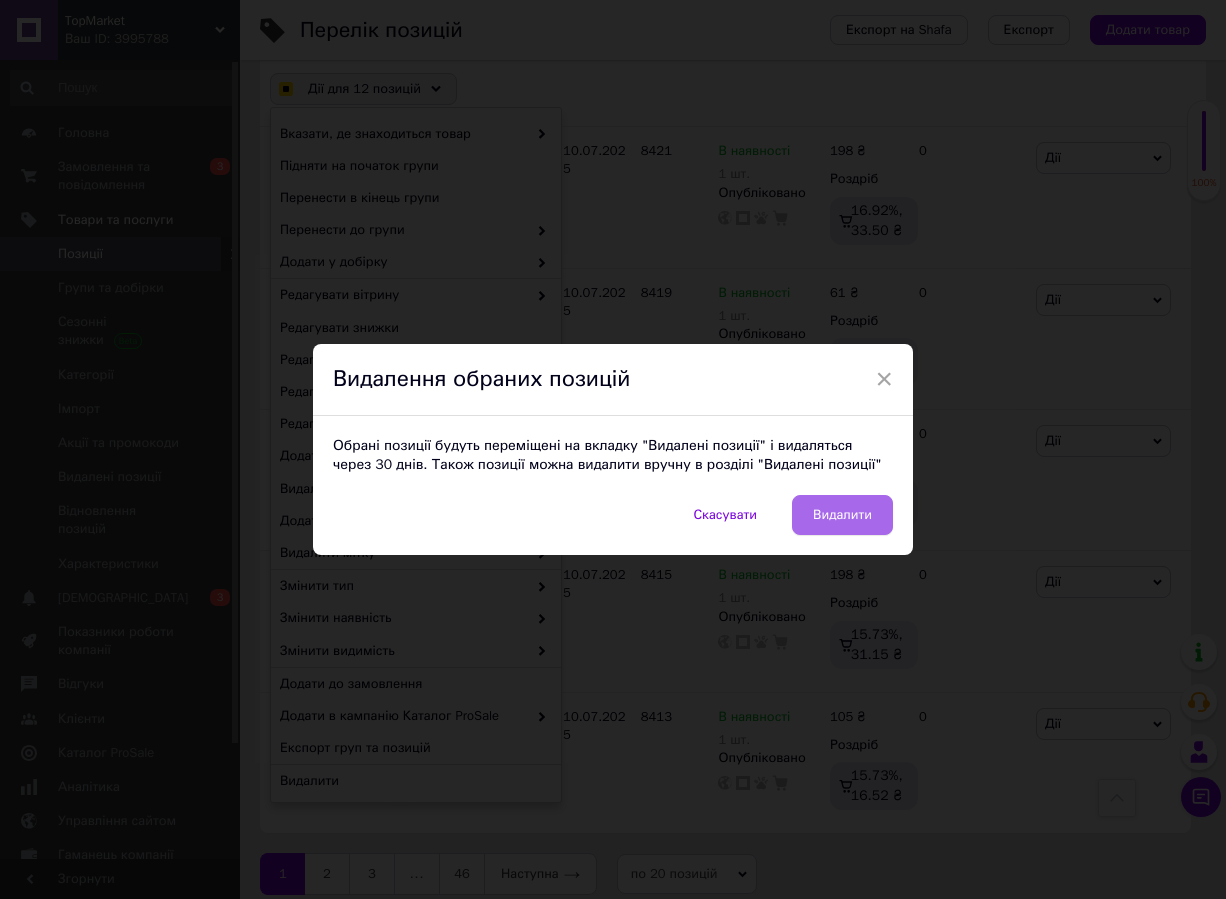 click on "Видалити" at bounding box center [842, 515] 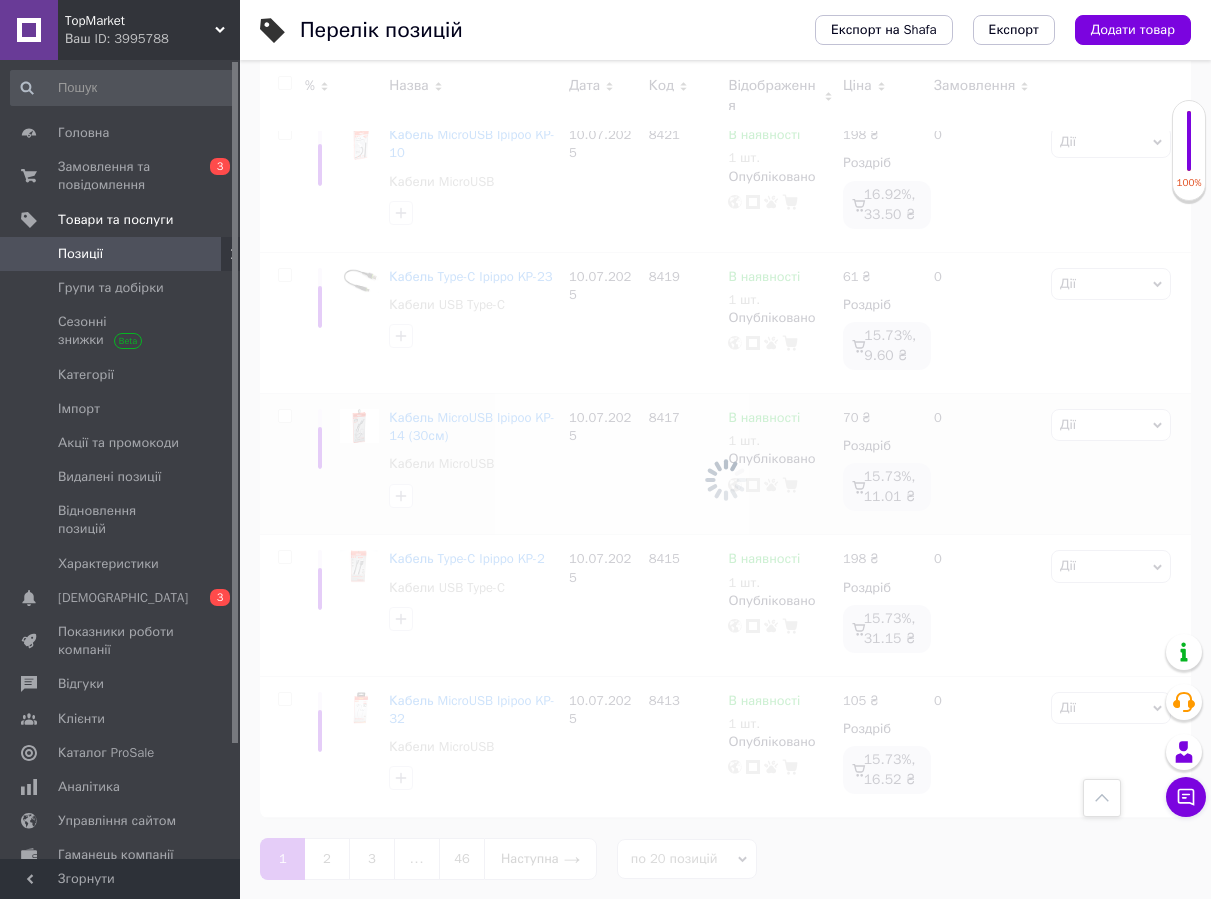 scroll, scrollTop: 2453, scrollLeft: 0, axis: vertical 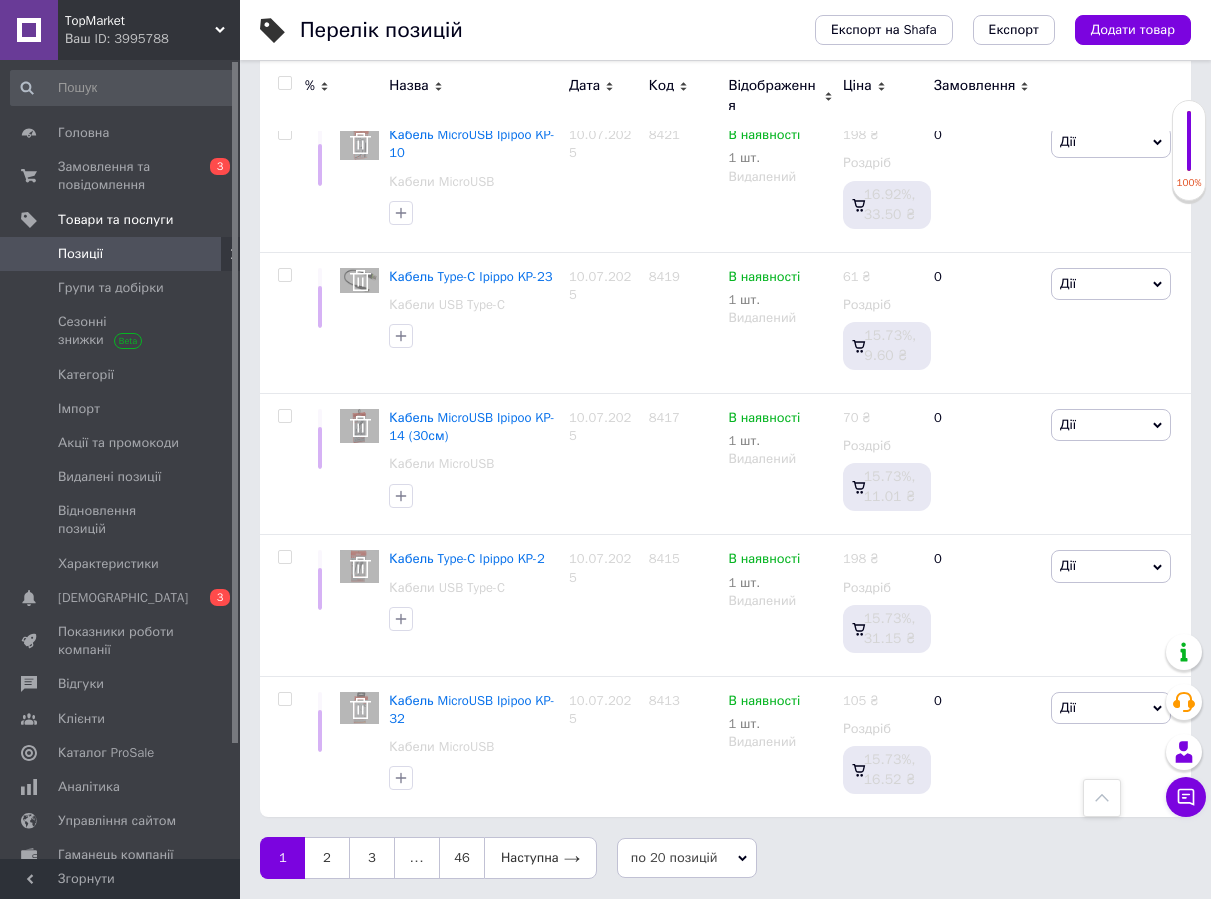 click on "1" at bounding box center [282, 858] 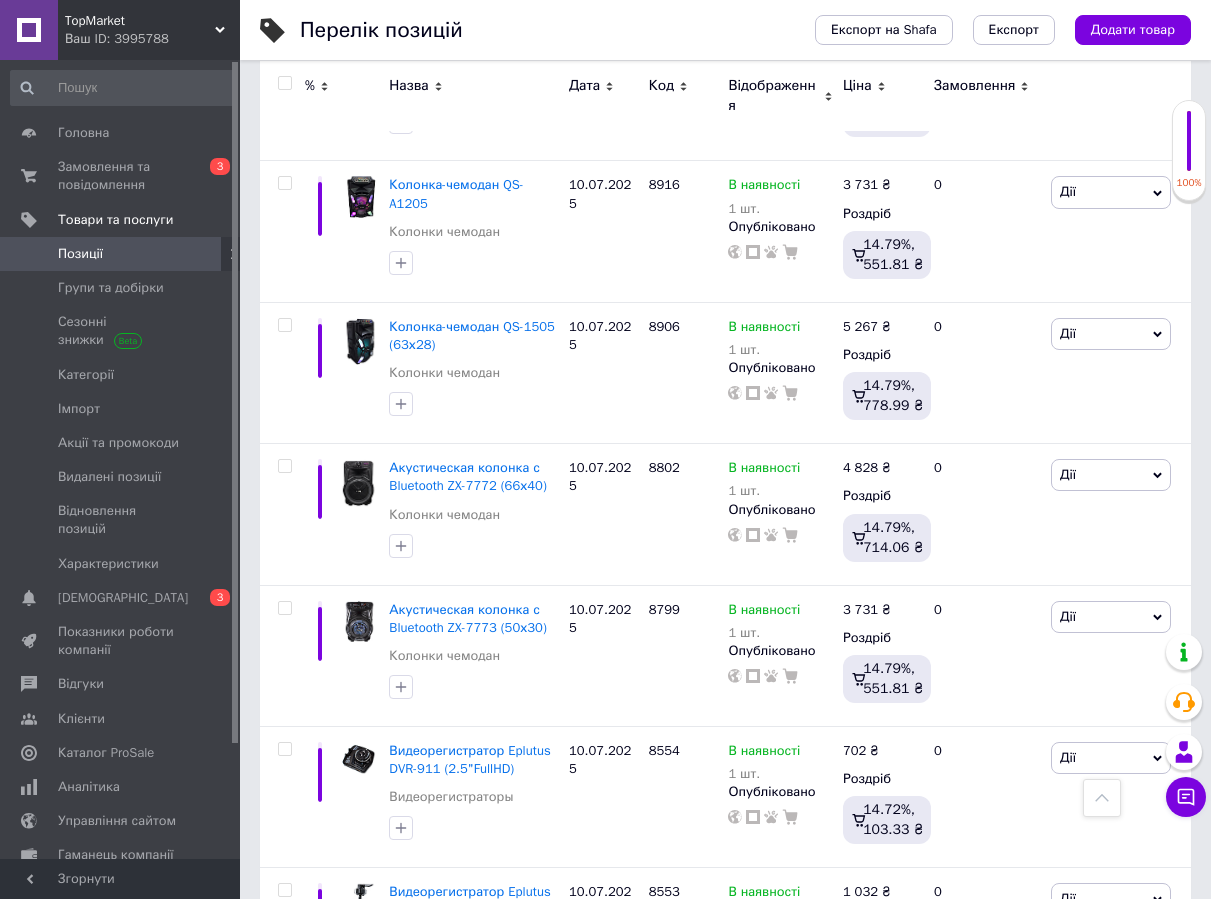 scroll, scrollTop: 53, scrollLeft: 0, axis: vertical 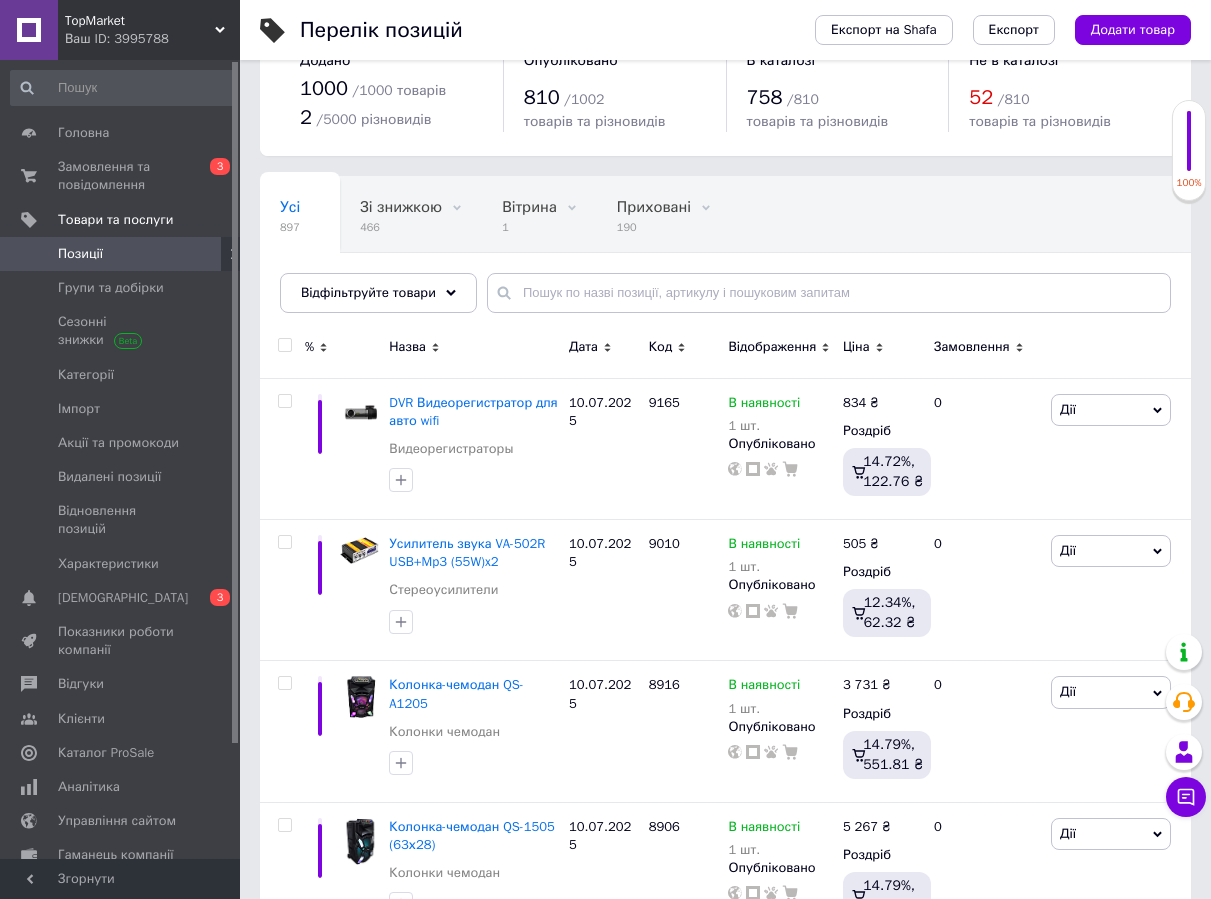 click at bounding box center (284, 345) 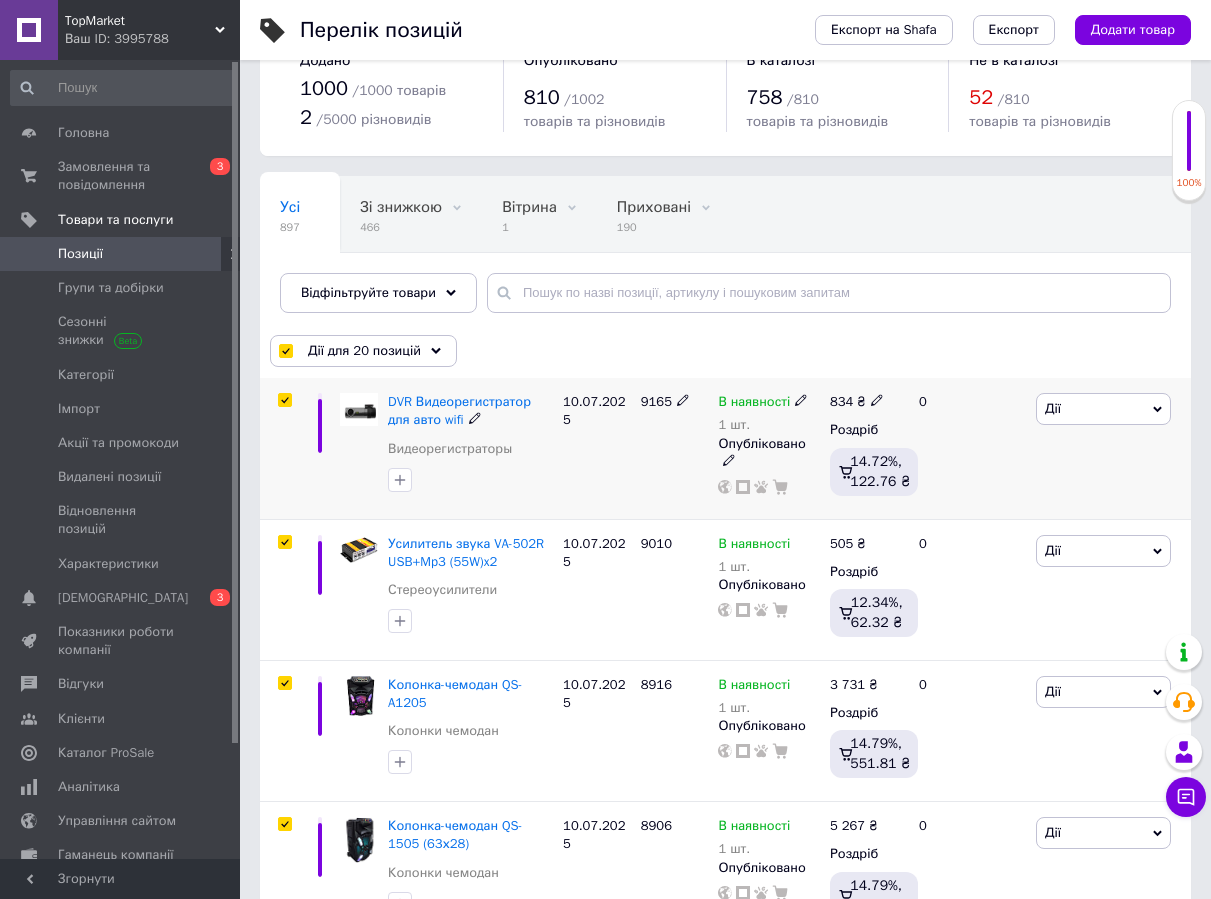 click at bounding box center [284, 400] 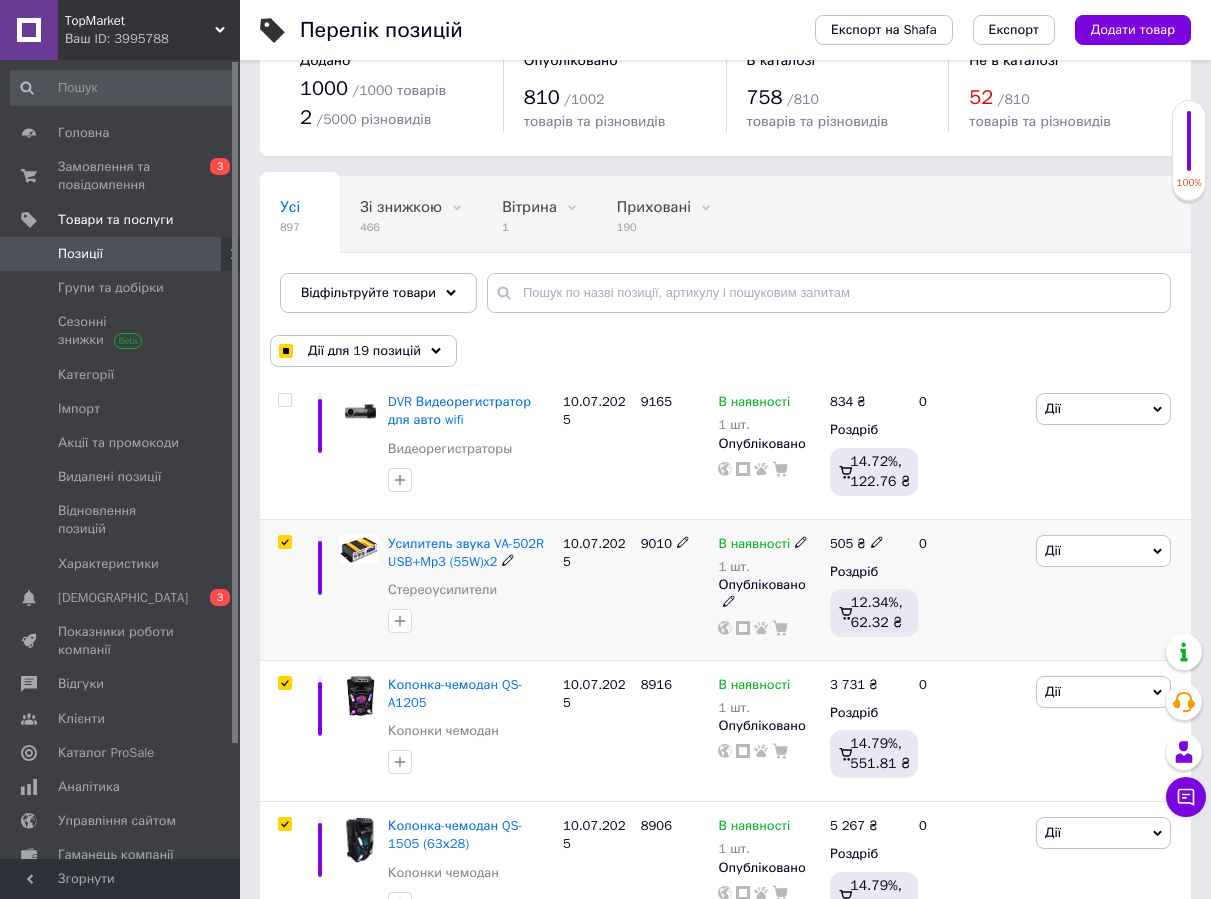 click at bounding box center [284, 542] 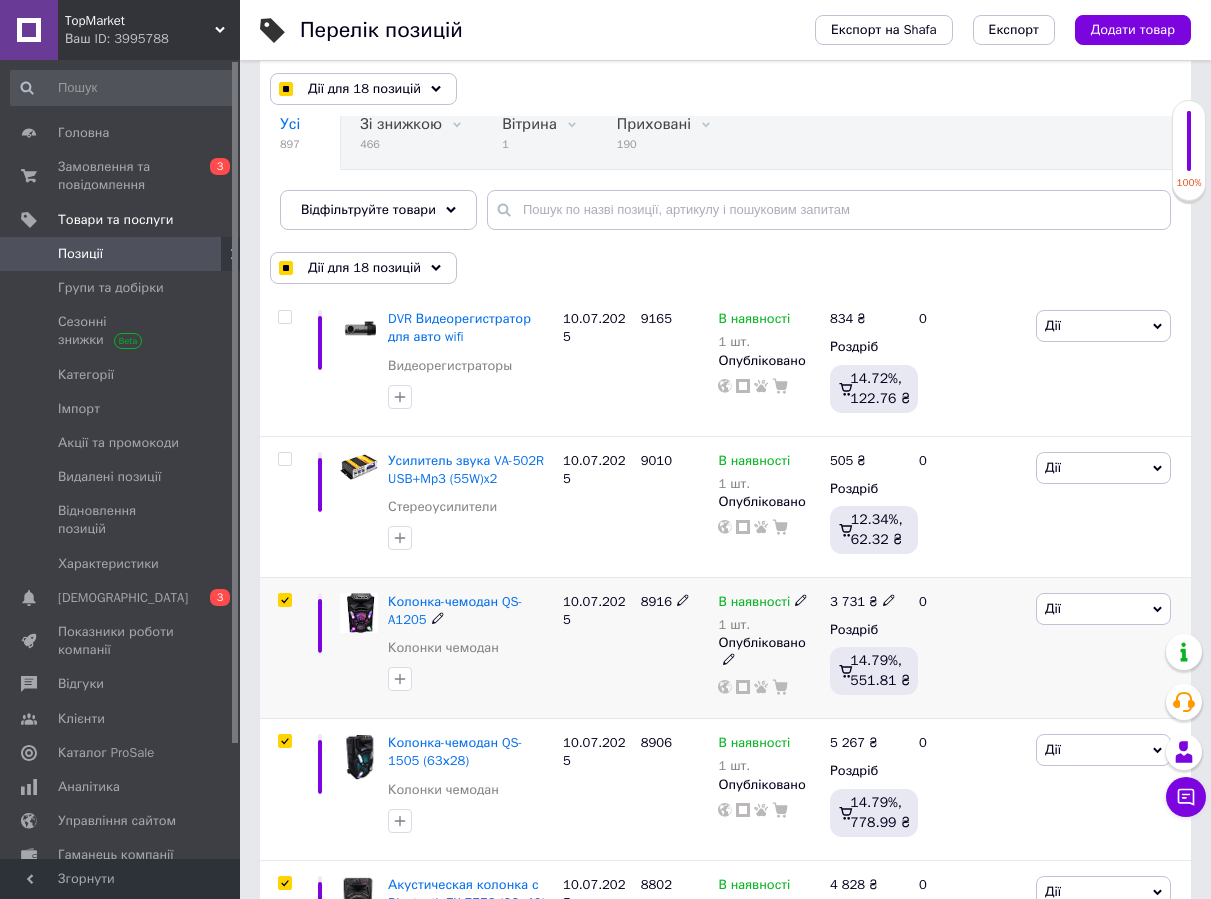 scroll, scrollTop: 353, scrollLeft: 0, axis: vertical 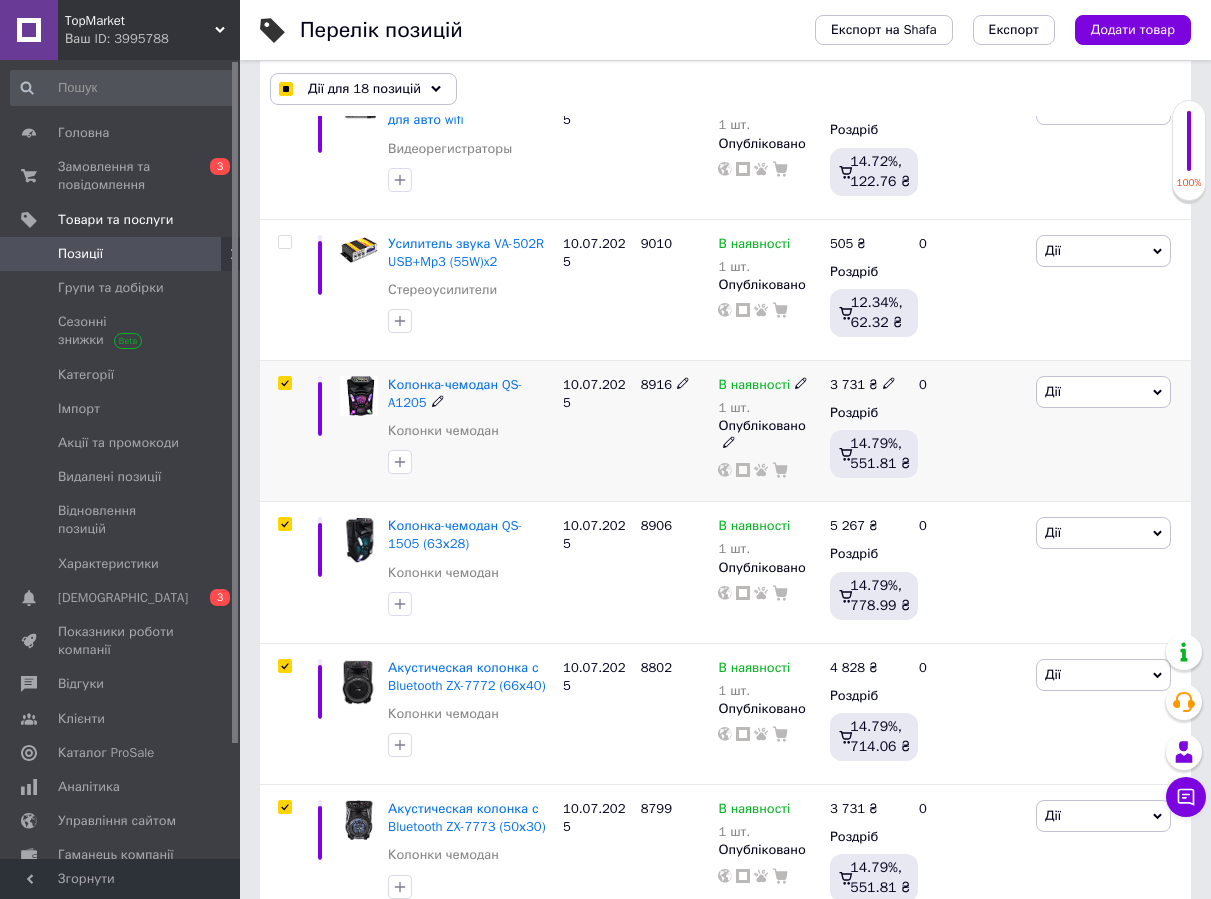 click at bounding box center [284, 383] 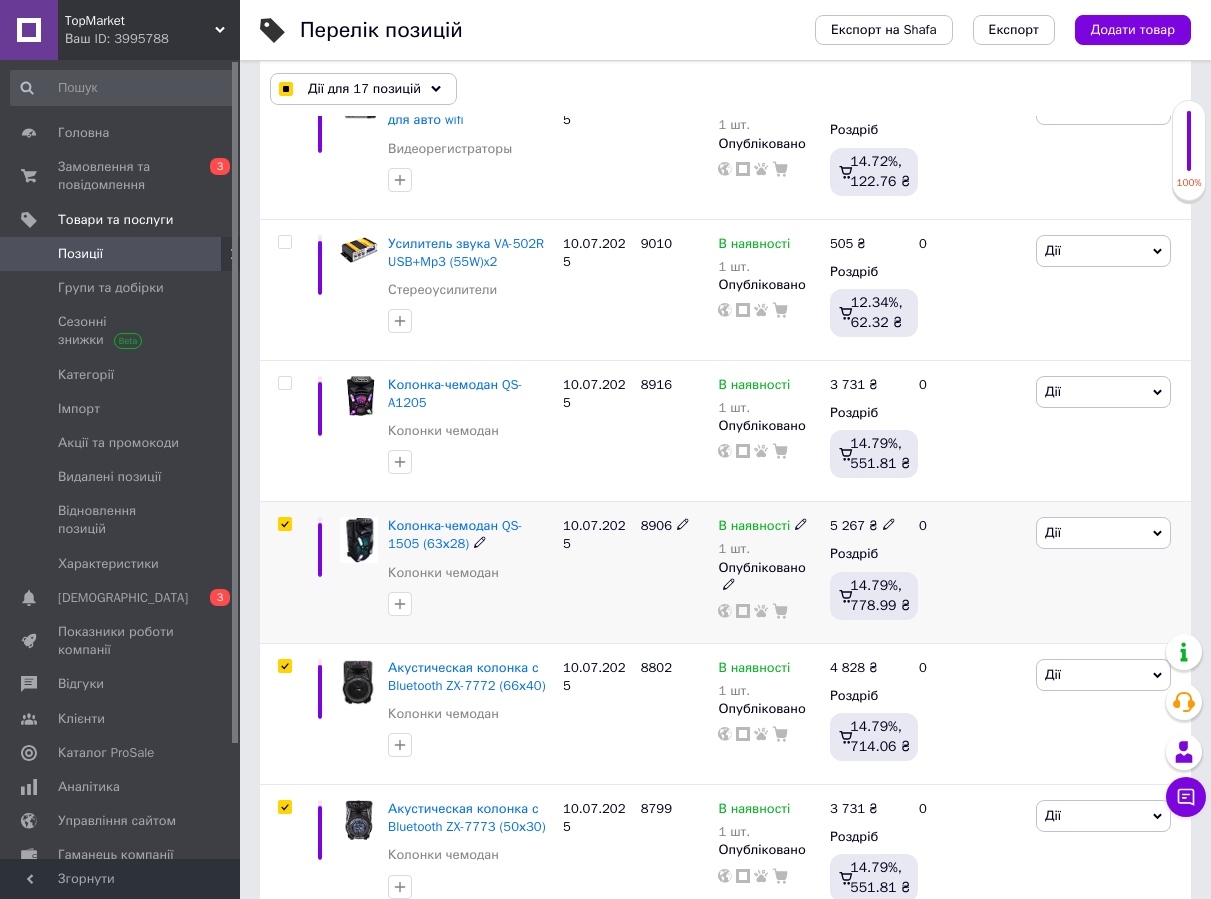 click at bounding box center (285, 524) 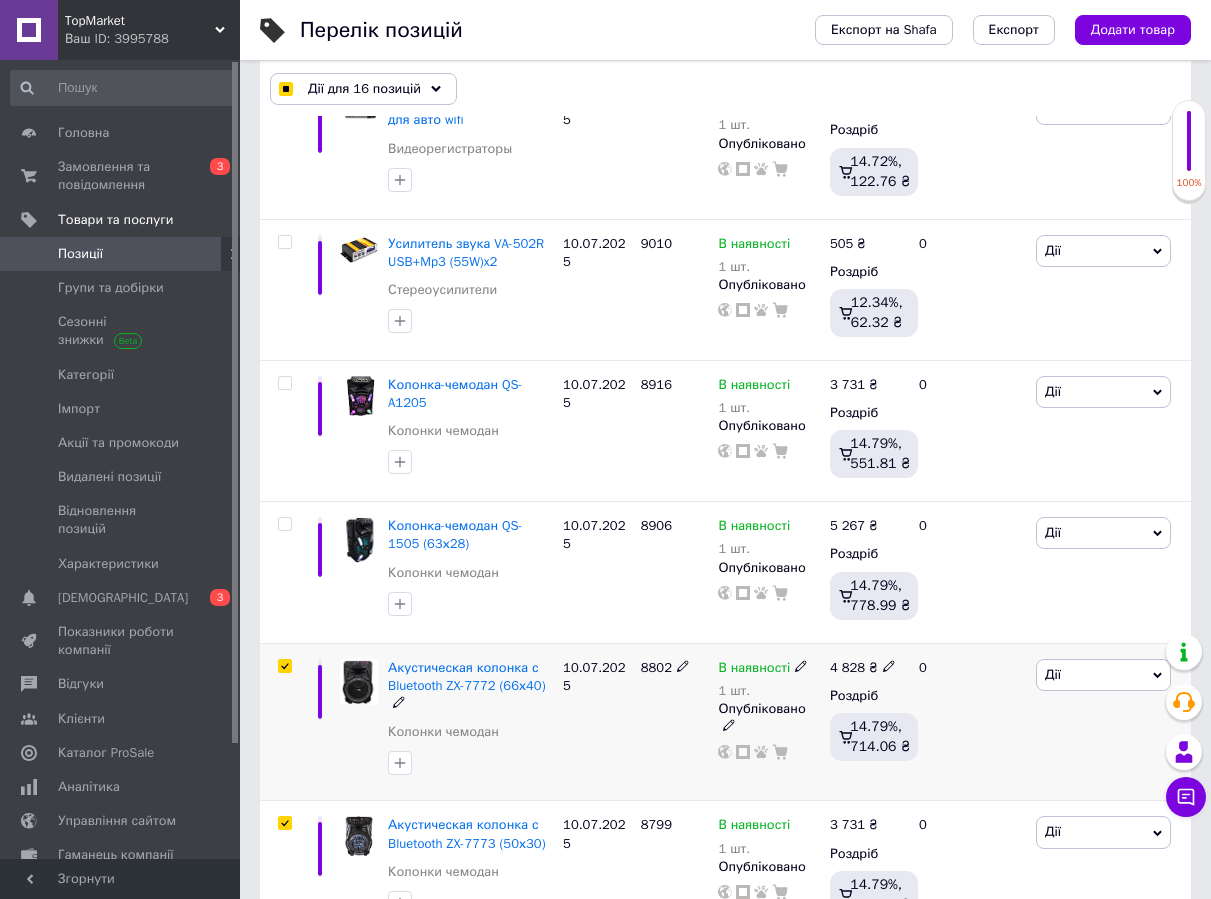 click at bounding box center (282, 722) 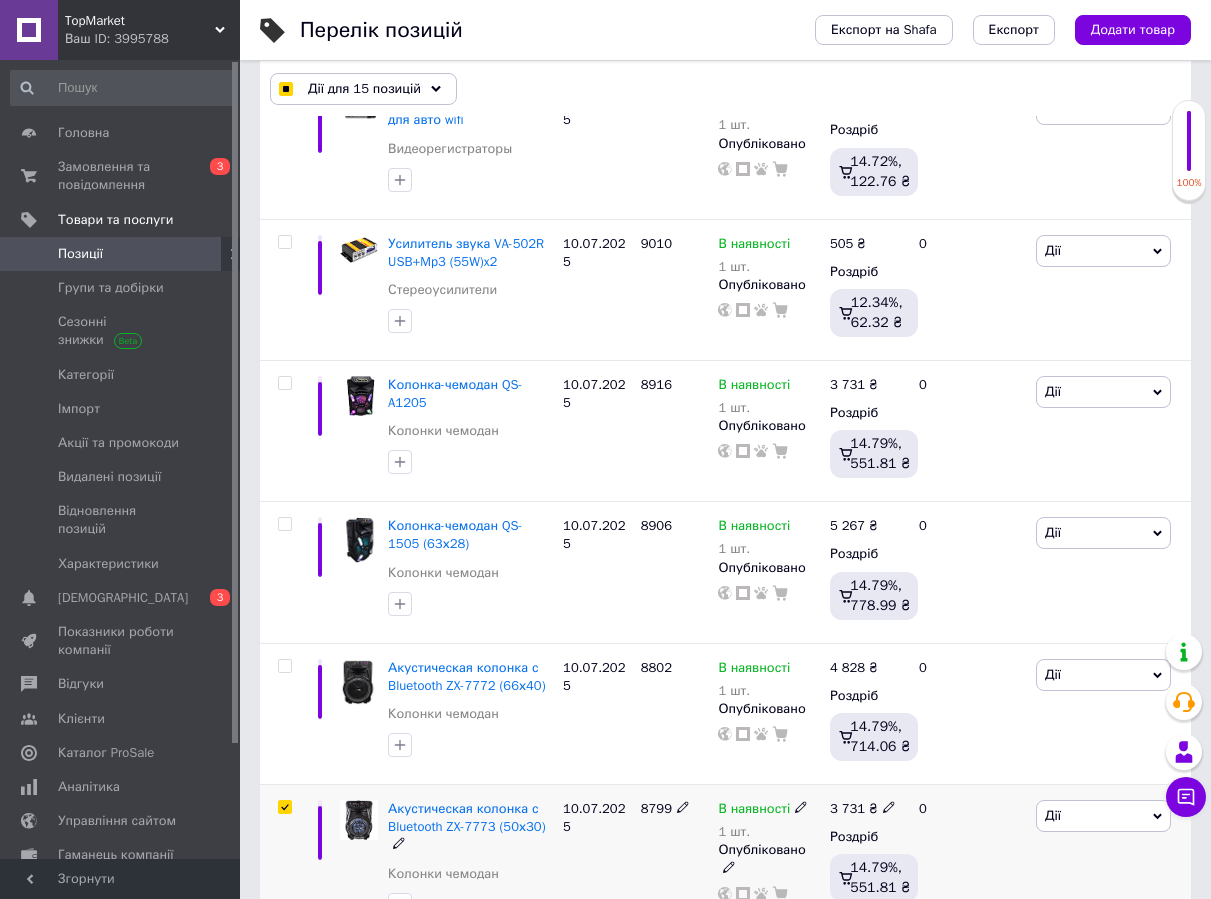 drag, startPoint x: 287, startPoint y: 830, endPoint x: 285, endPoint y: 819, distance: 11.18034 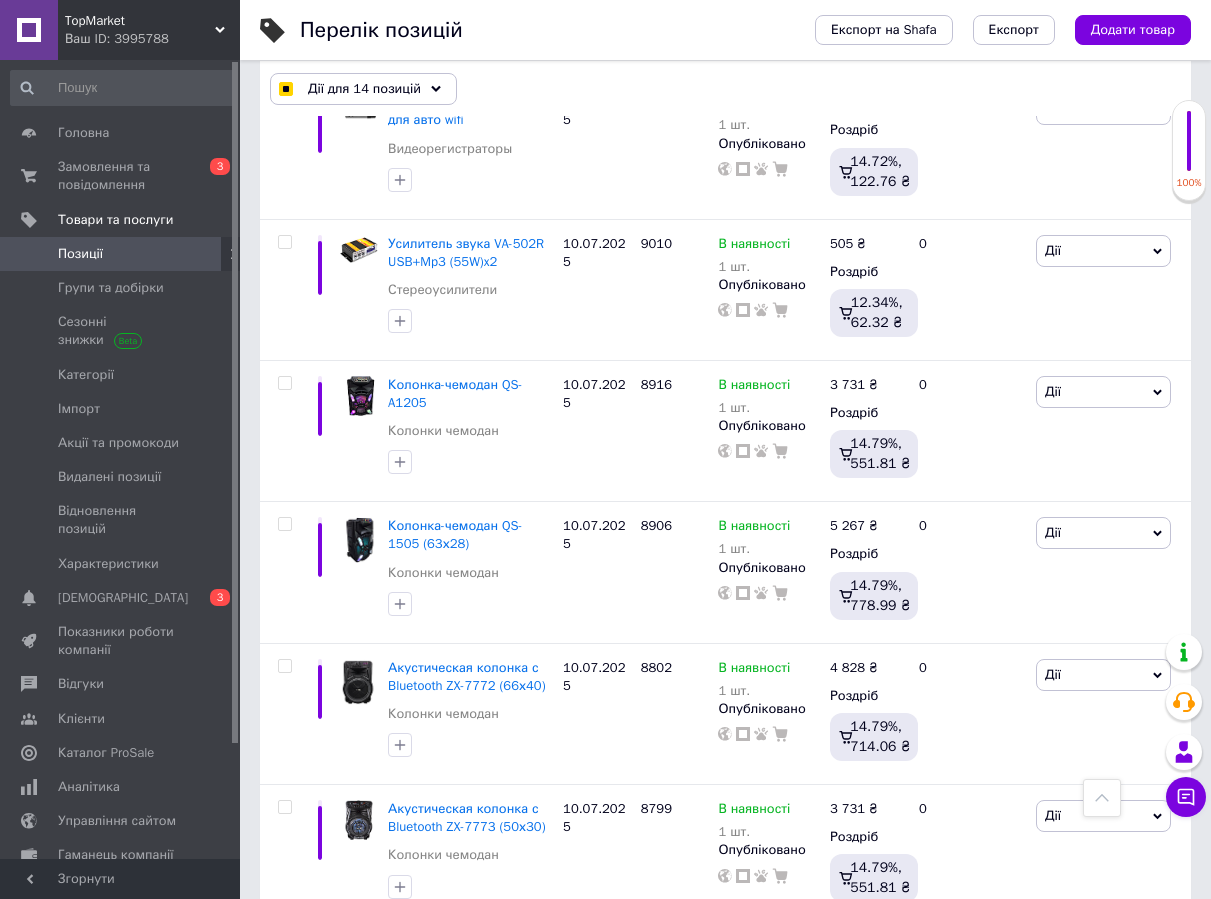 scroll, scrollTop: 753, scrollLeft: 0, axis: vertical 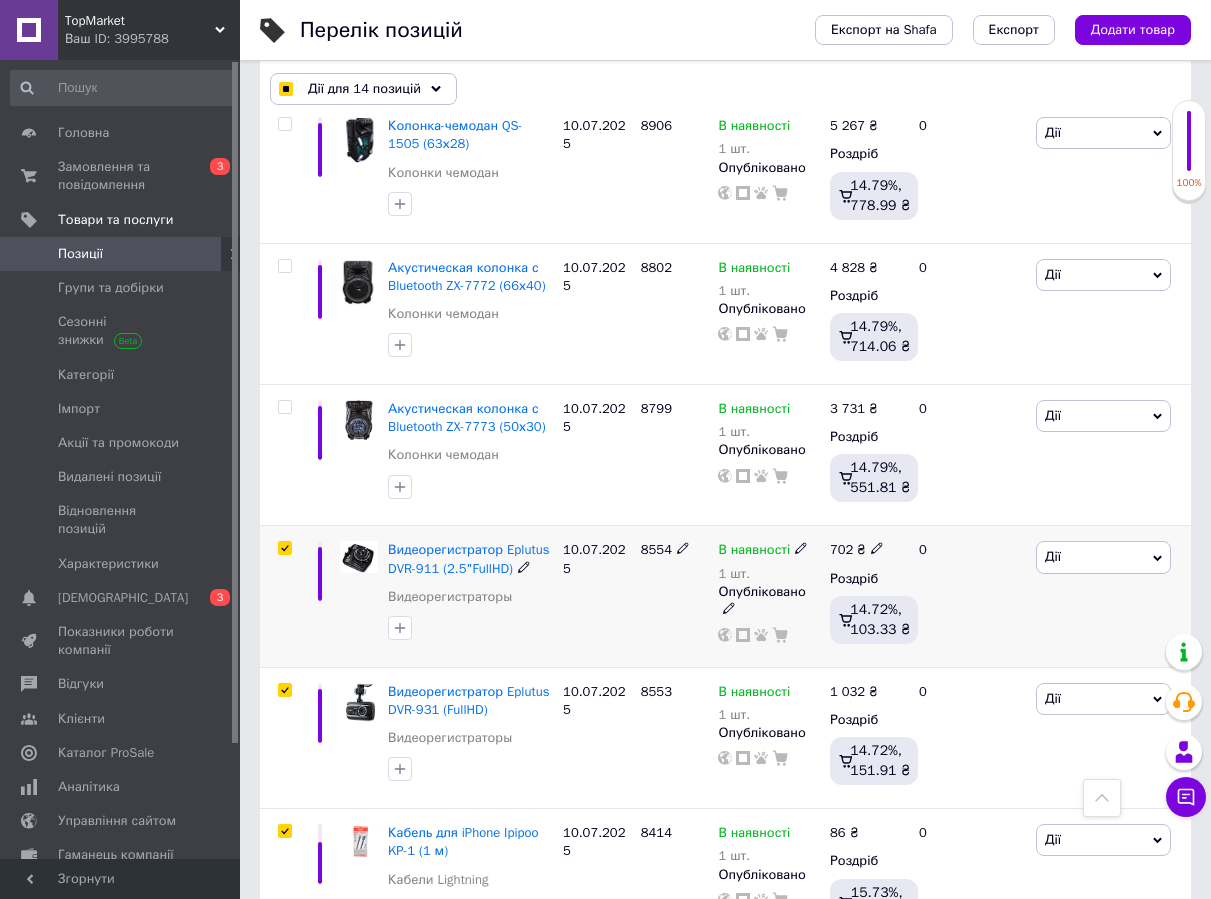 click at bounding box center (284, 548) 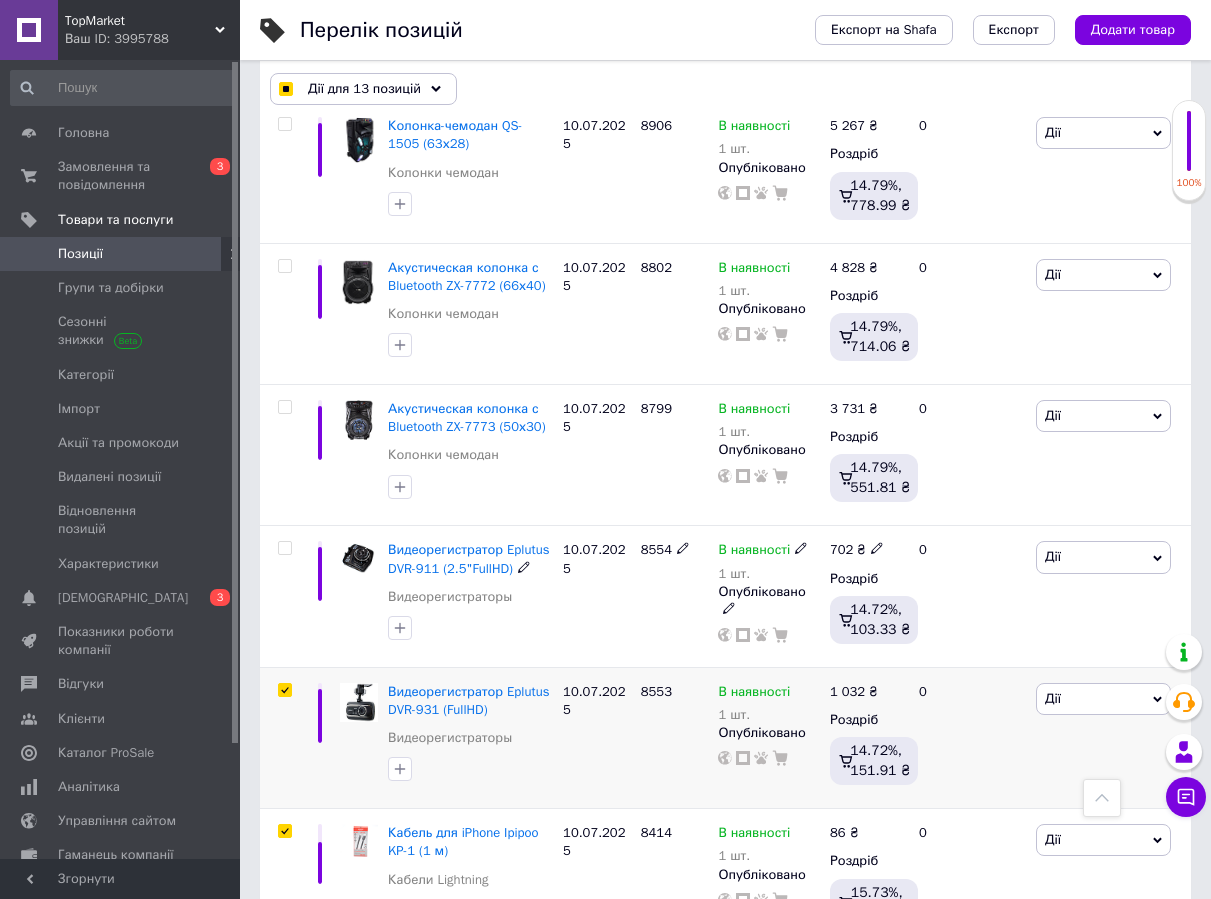 scroll, scrollTop: 853, scrollLeft: 0, axis: vertical 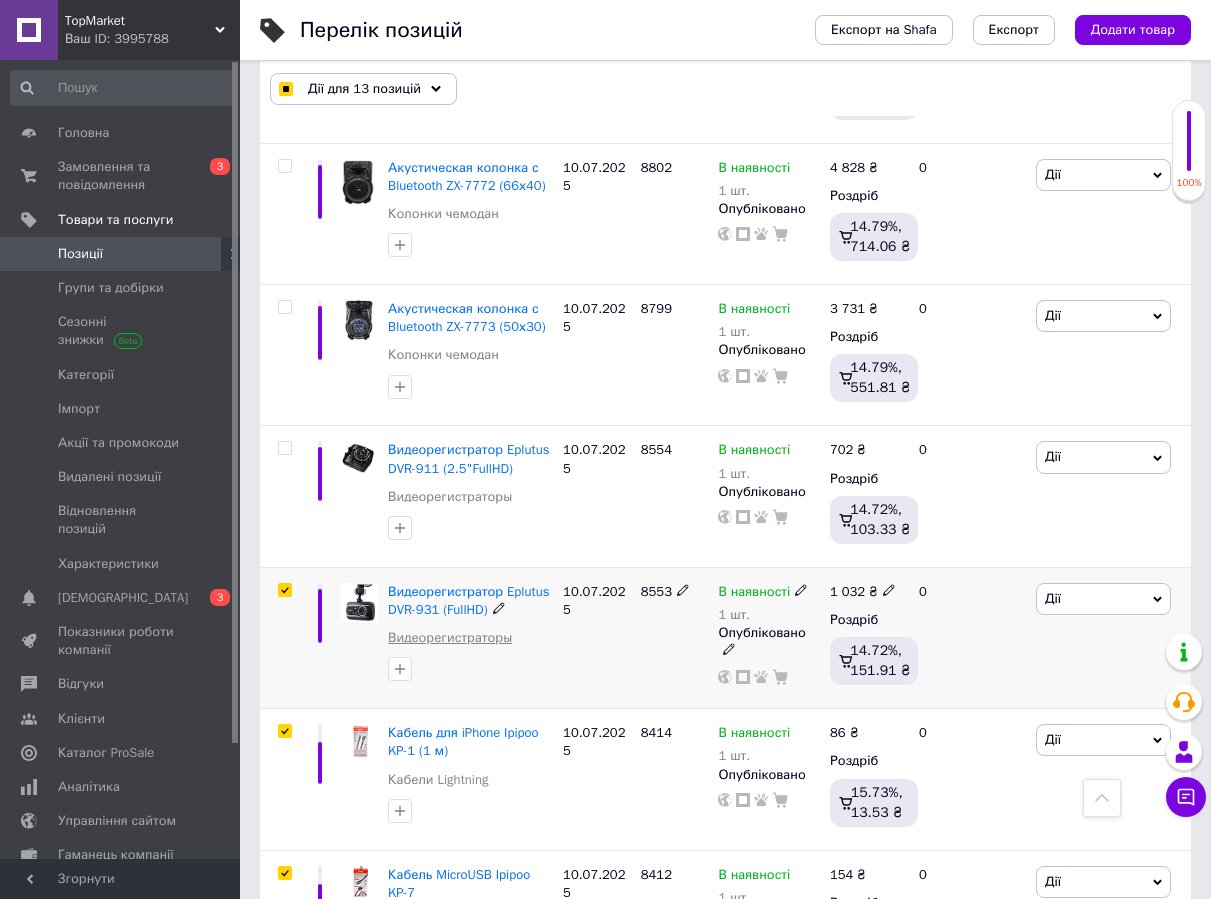 click at bounding box center (284, 590) 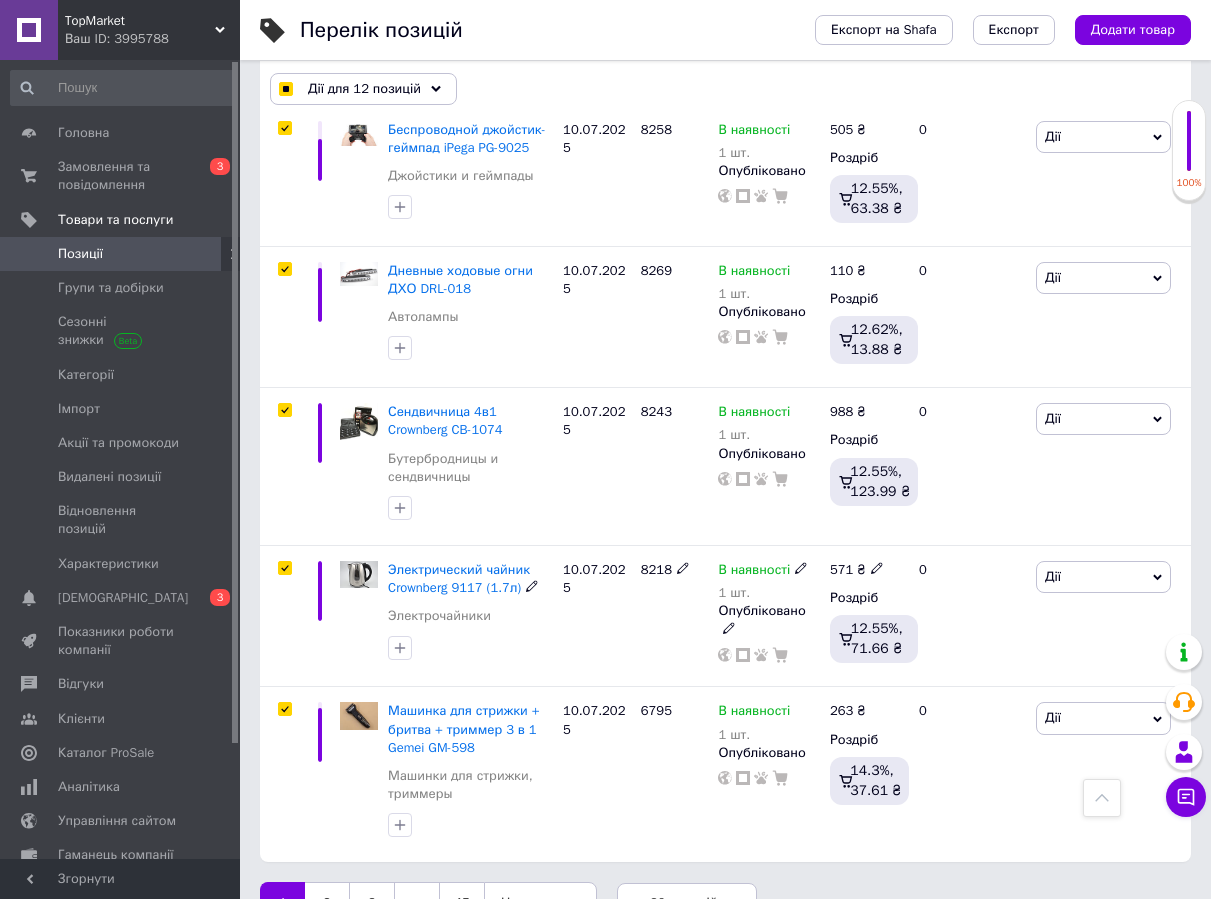 scroll, scrollTop: 2525, scrollLeft: 0, axis: vertical 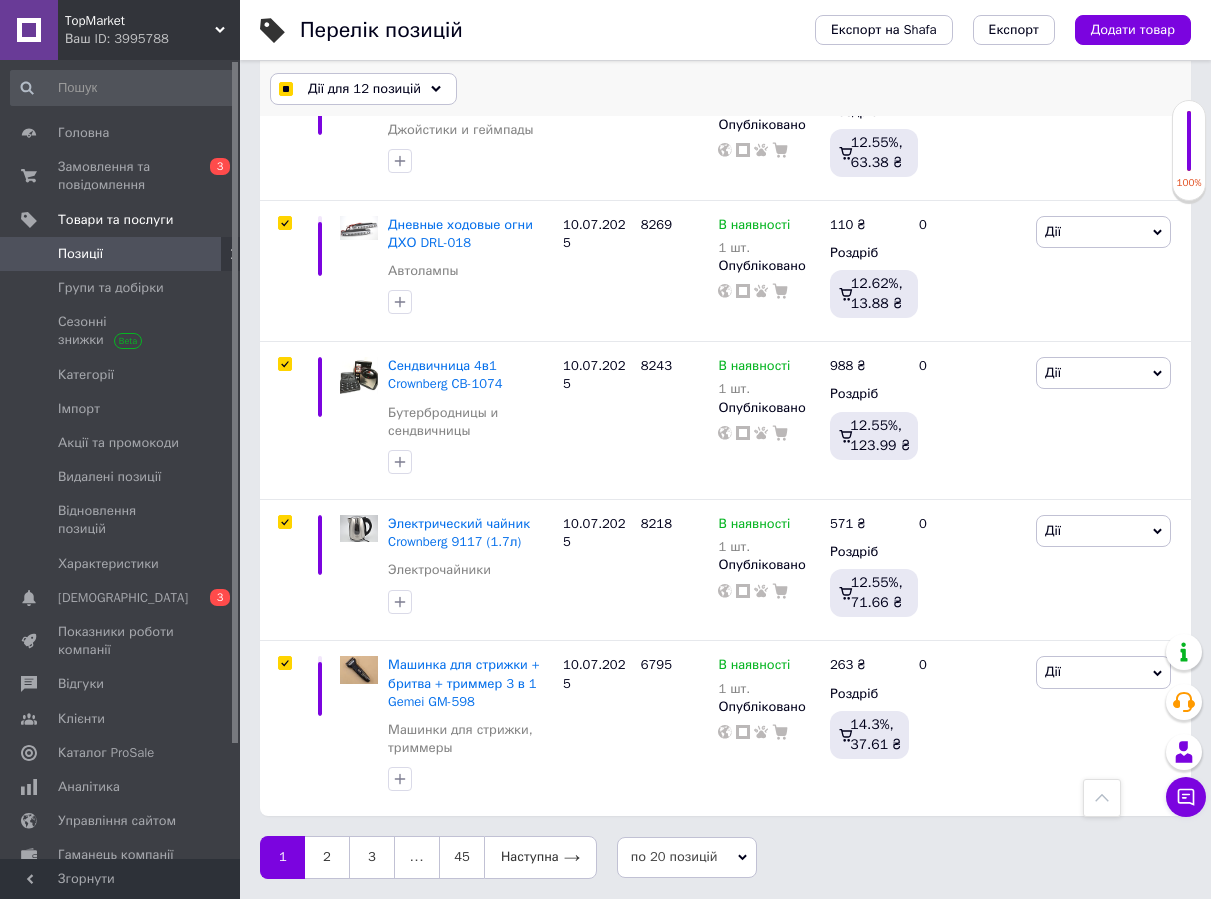click on "Дії для 12 позицій" at bounding box center (364, 89) 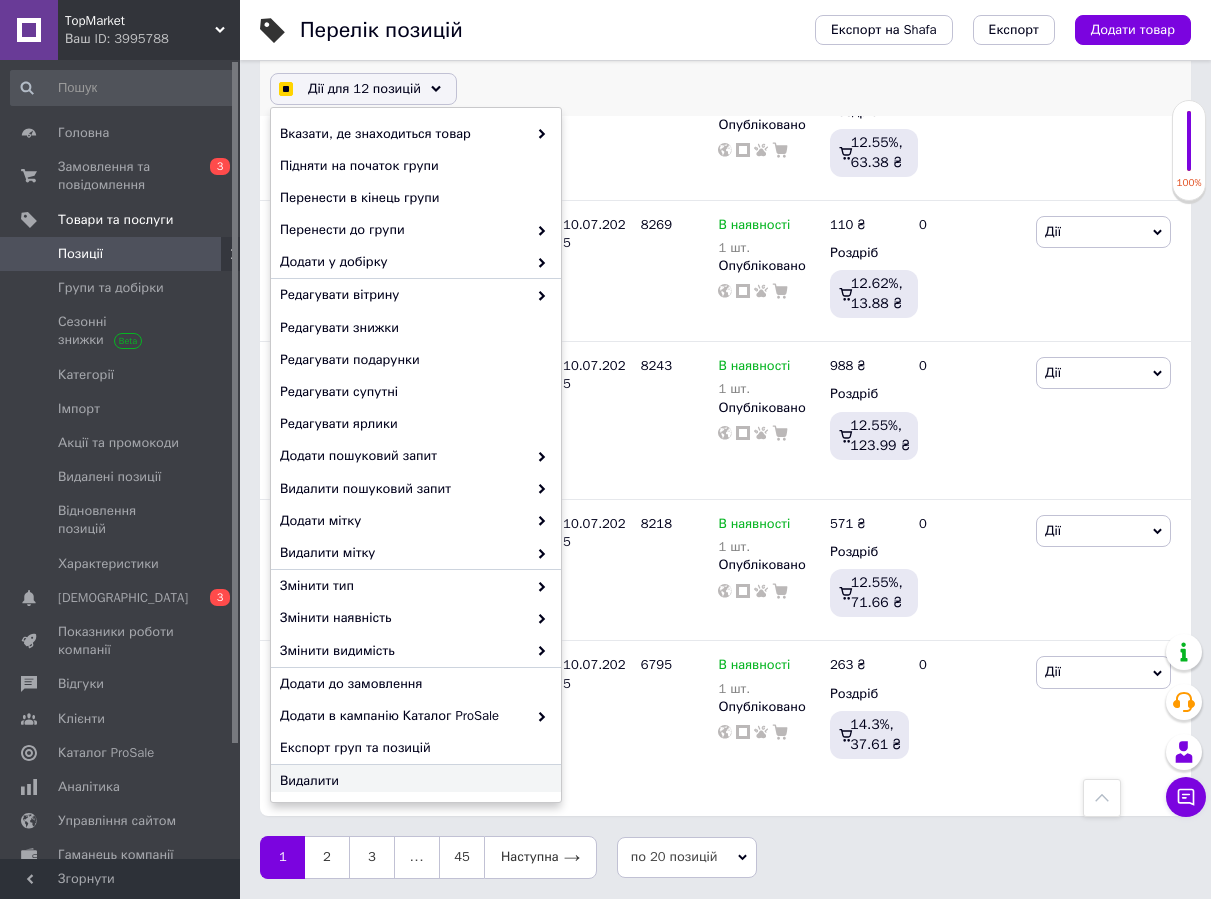 click on "Видалити" at bounding box center [413, 781] 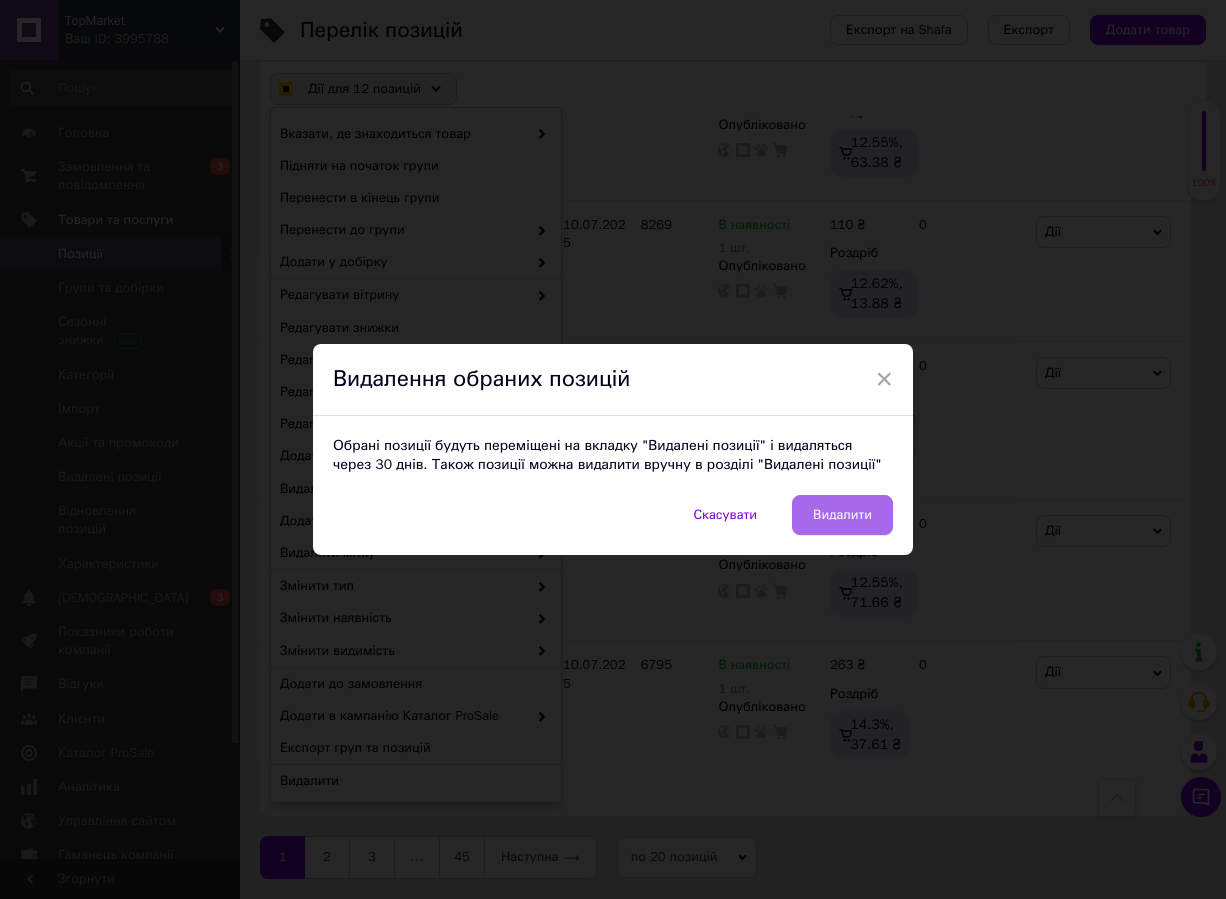 click on "Видалити" at bounding box center [842, 515] 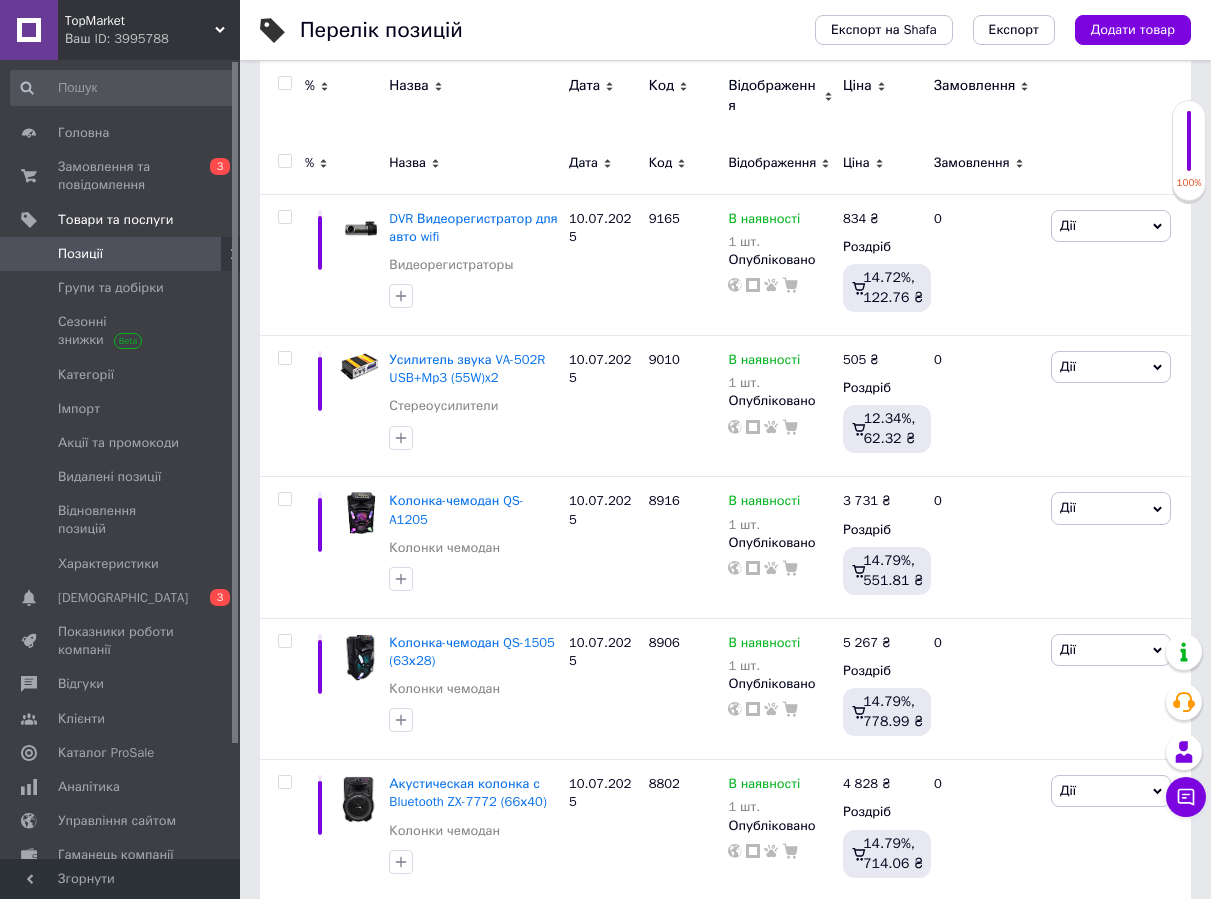 scroll, scrollTop: 0, scrollLeft: 0, axis: both 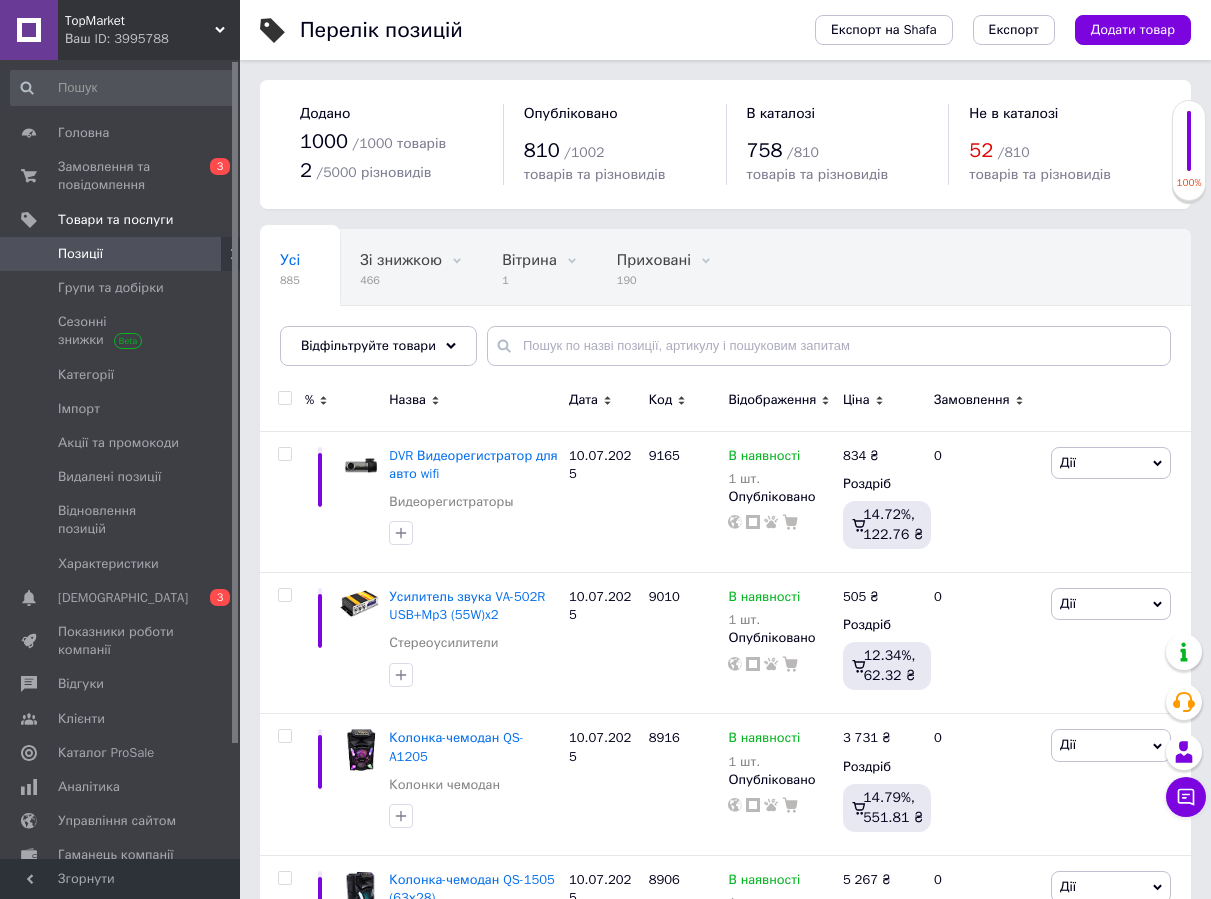 click at bounding box center (284, 398) 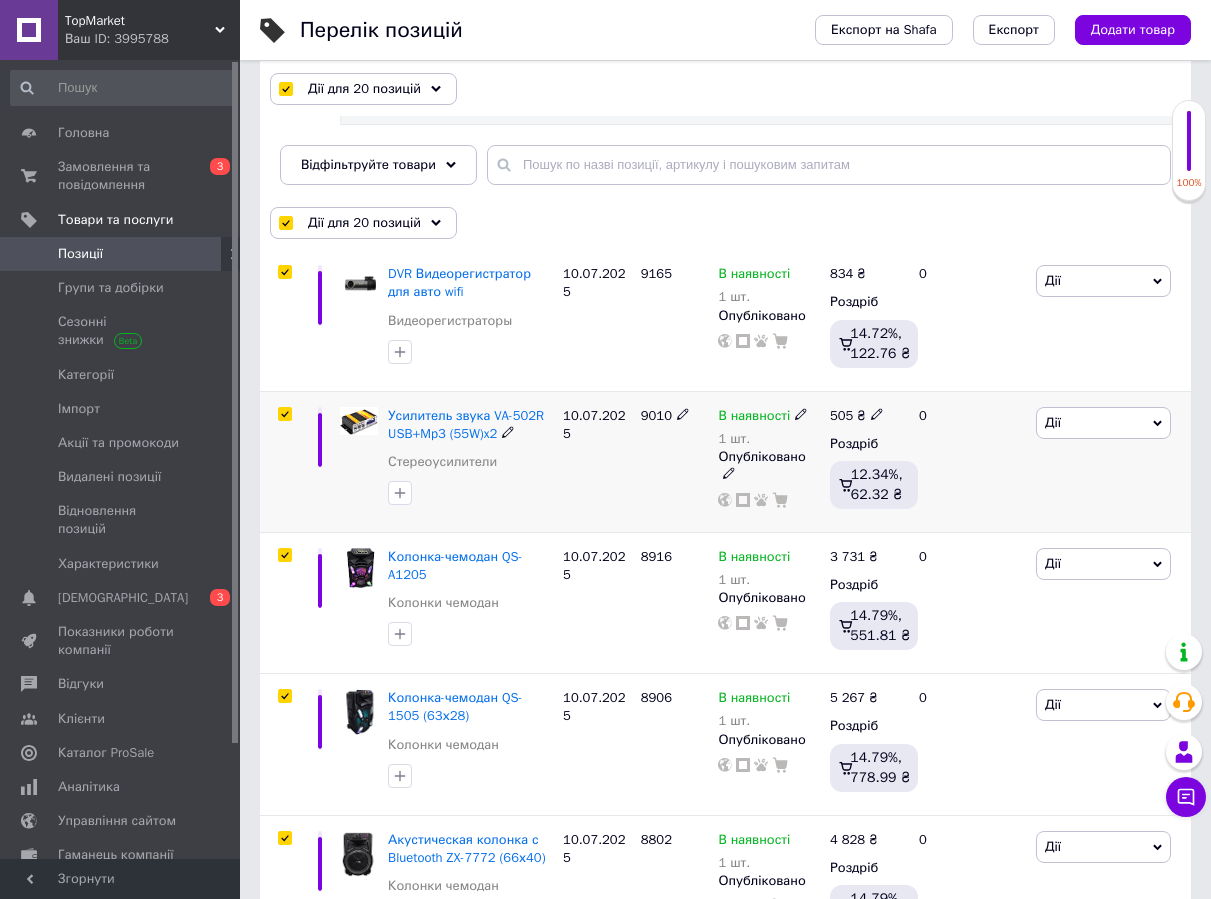 scroll, scrollTop: 200, scrollLeft: 0, axis: vertical 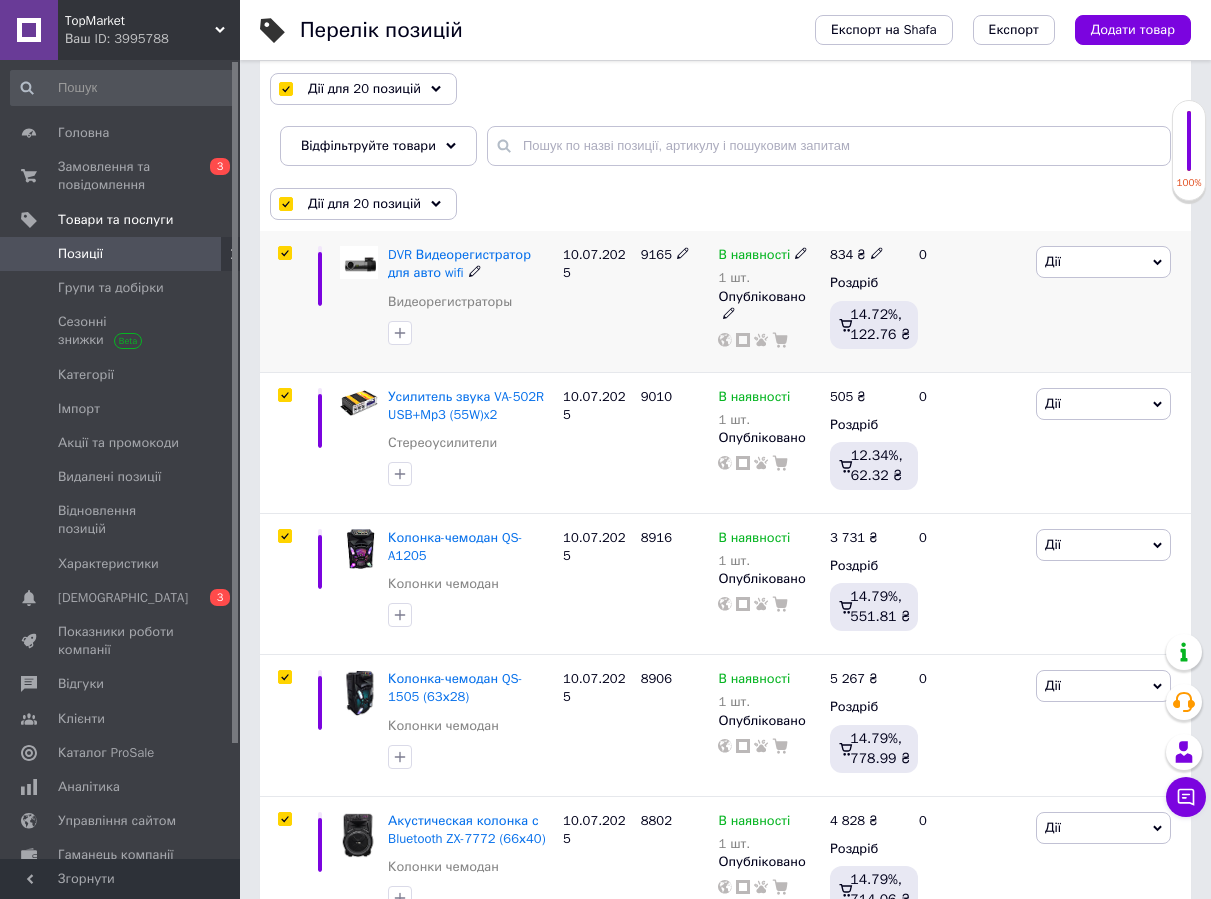 click at bounding box center [284, 253] 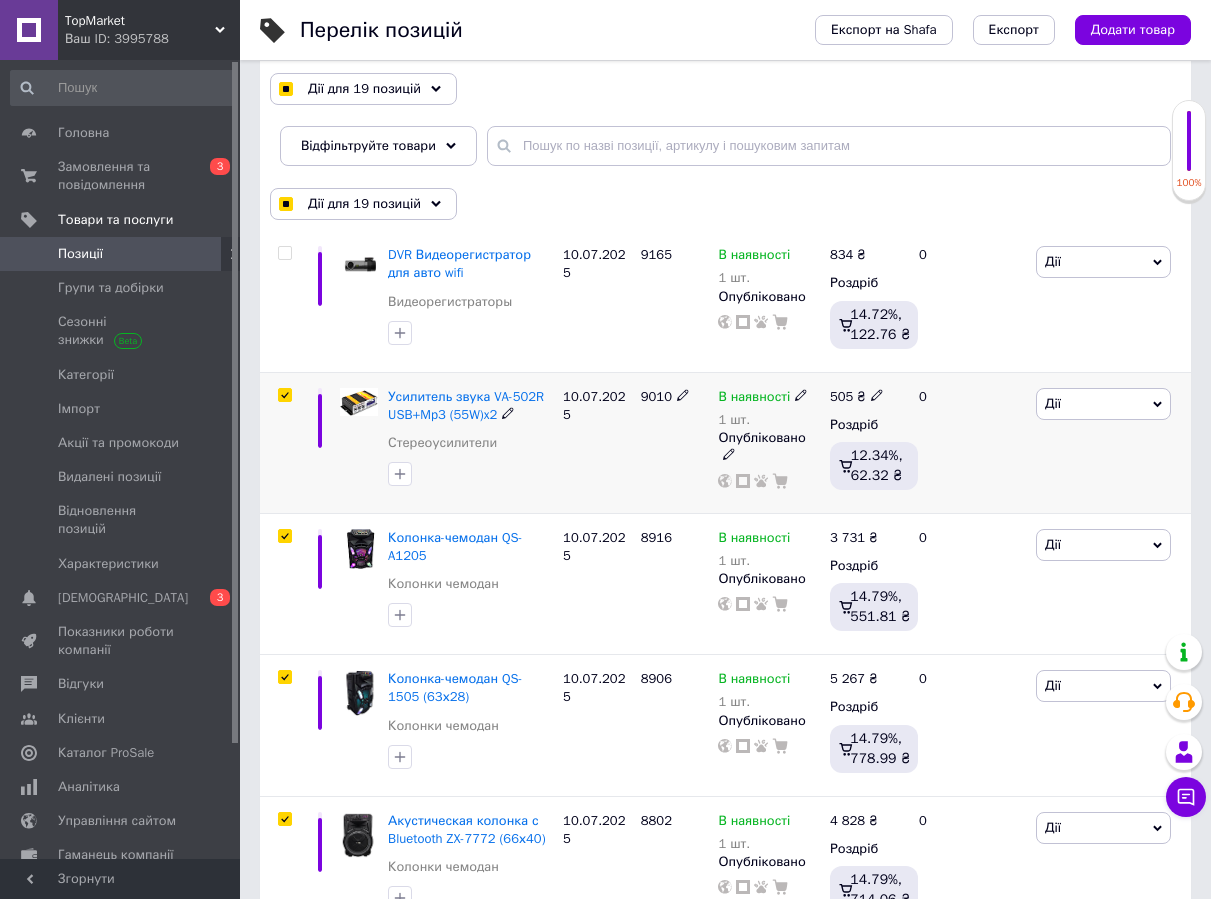 click at bounding box center [284, 395] 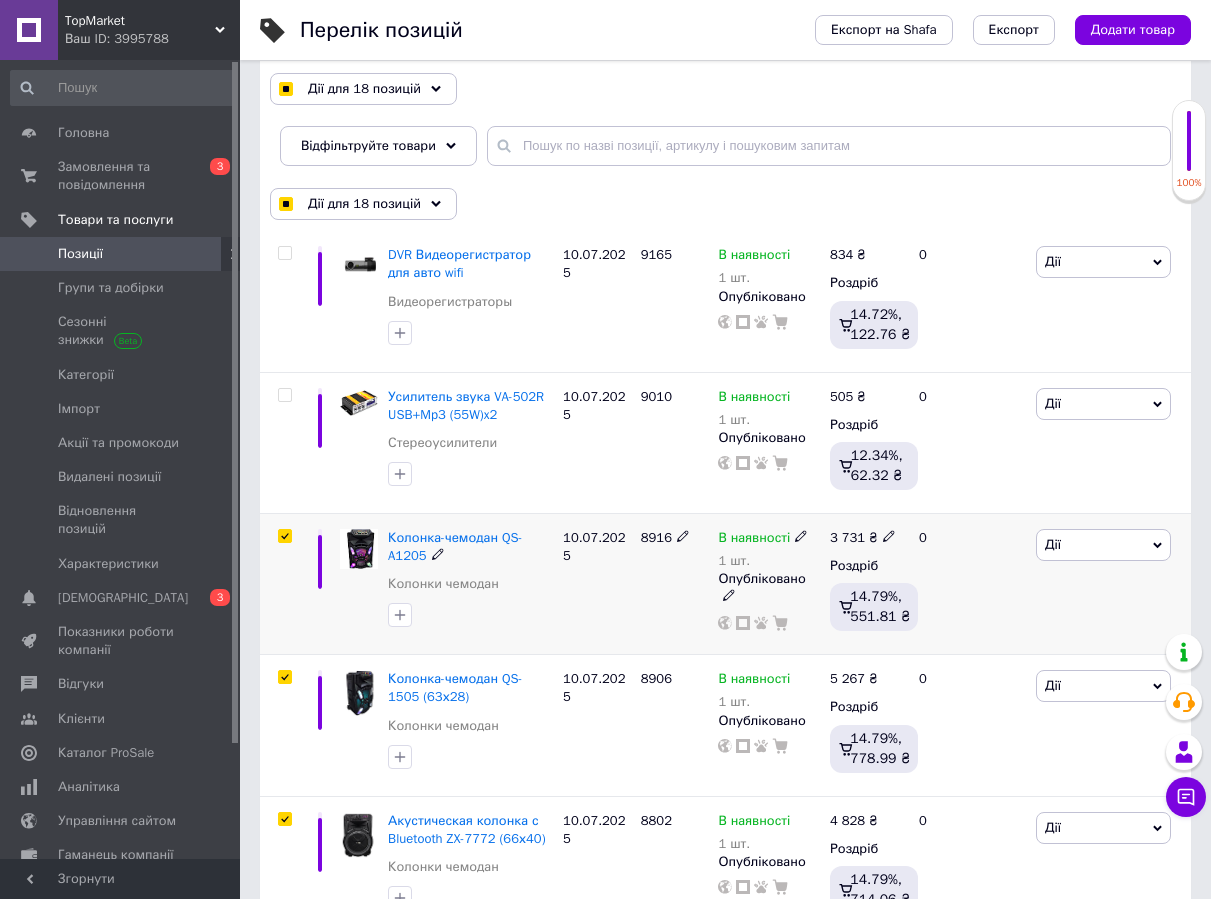 click at bounding box center (284, 536) 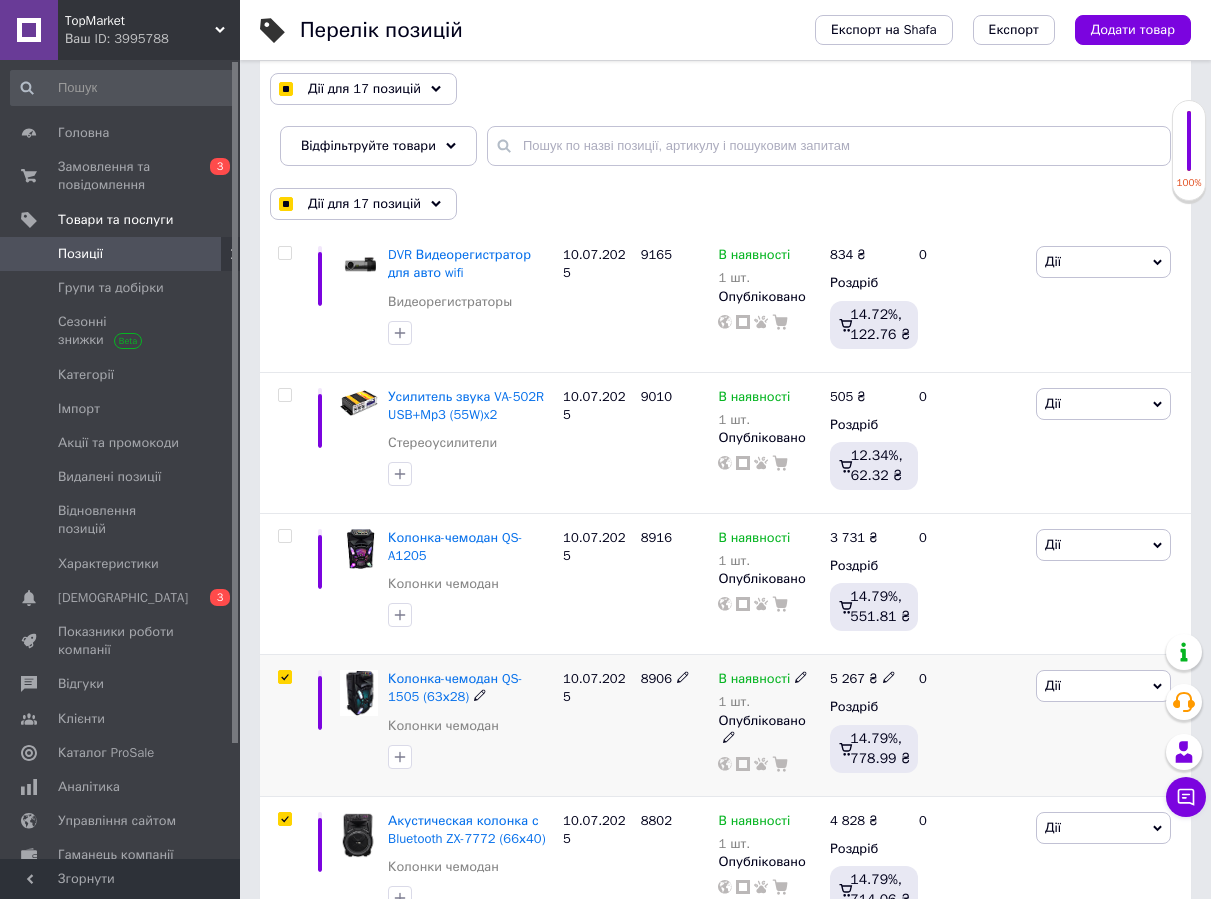 click at bounding box center [284, 677] 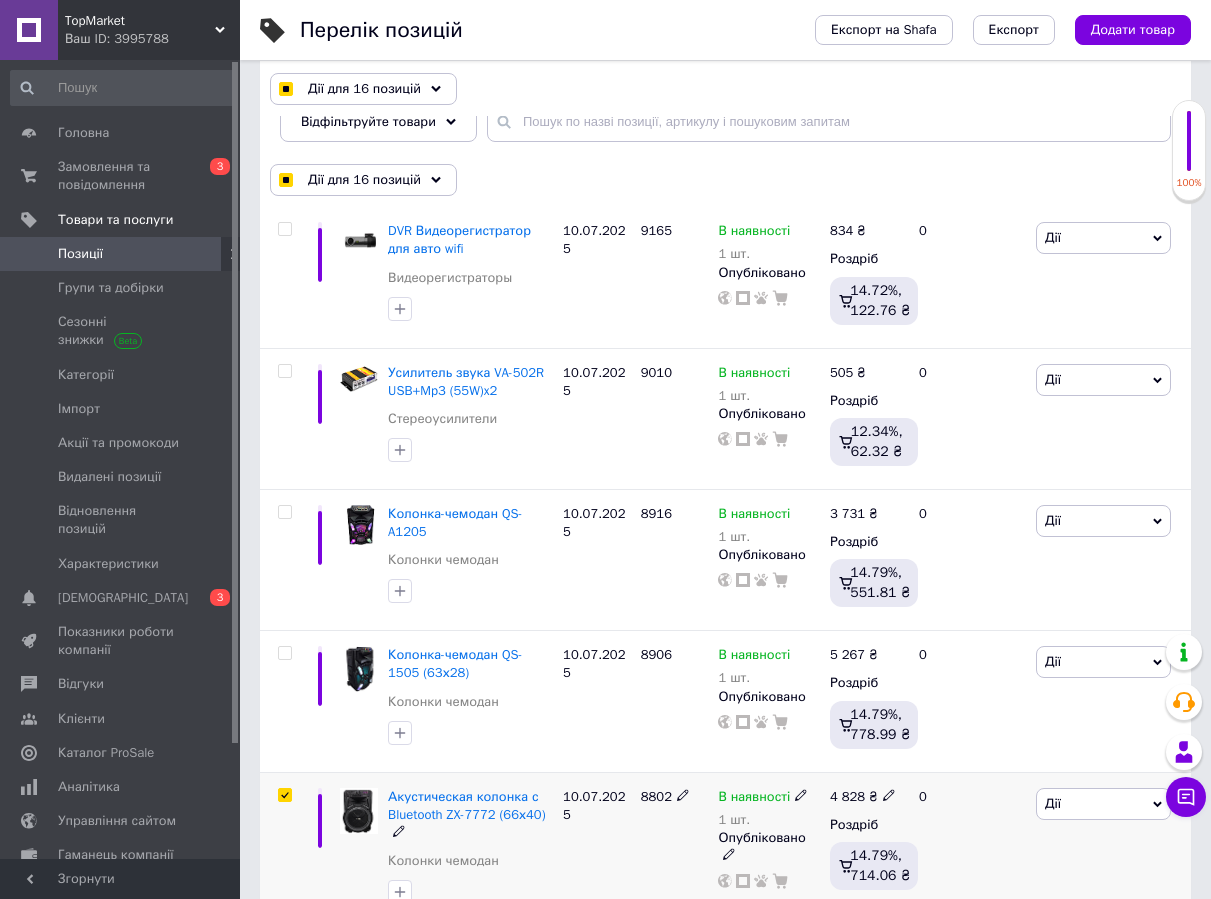 scroll, scrollTop: 600, scrollLeft: 0, axis: vertical 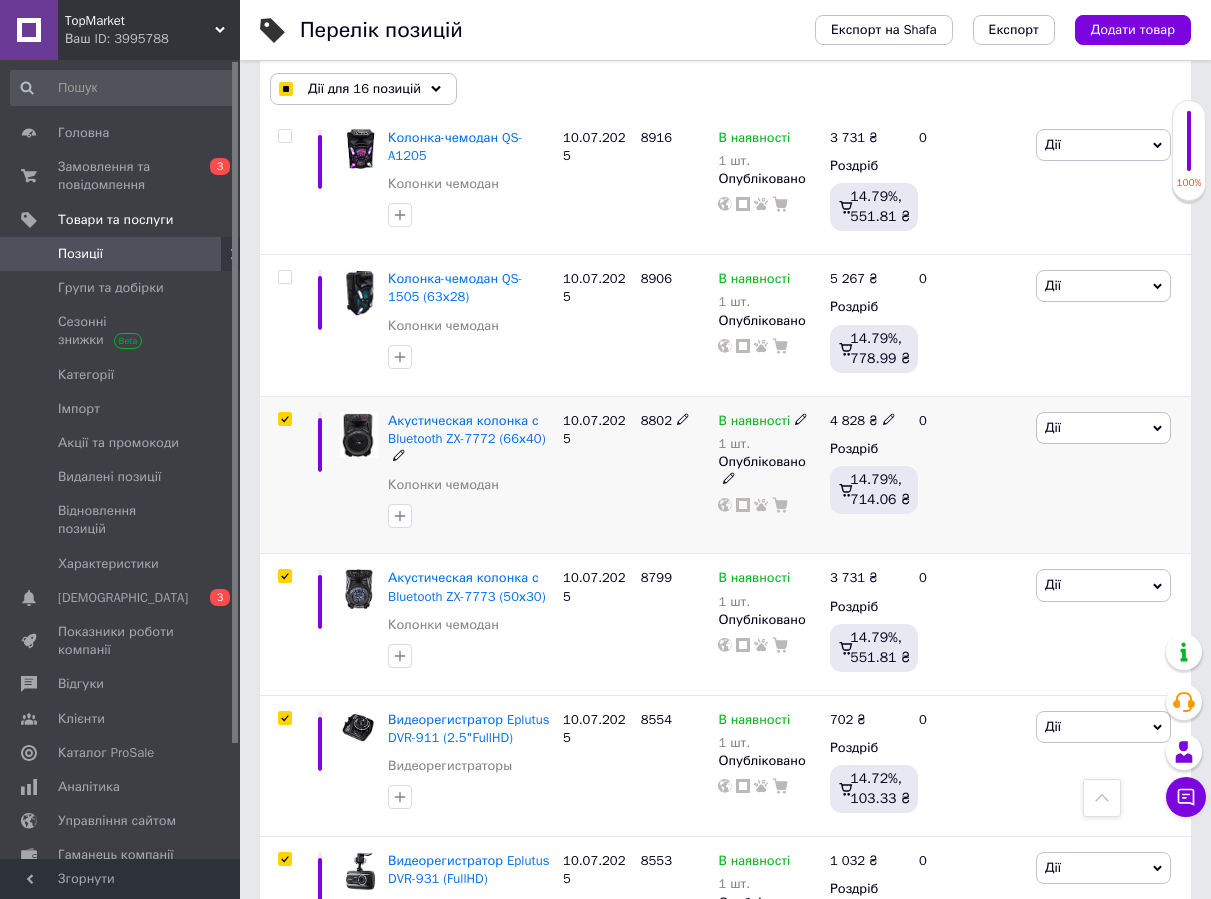drag, startPoint x: 301, startPoint y: 418, endPoint x: 287, endPoint y: 418, distance: 14 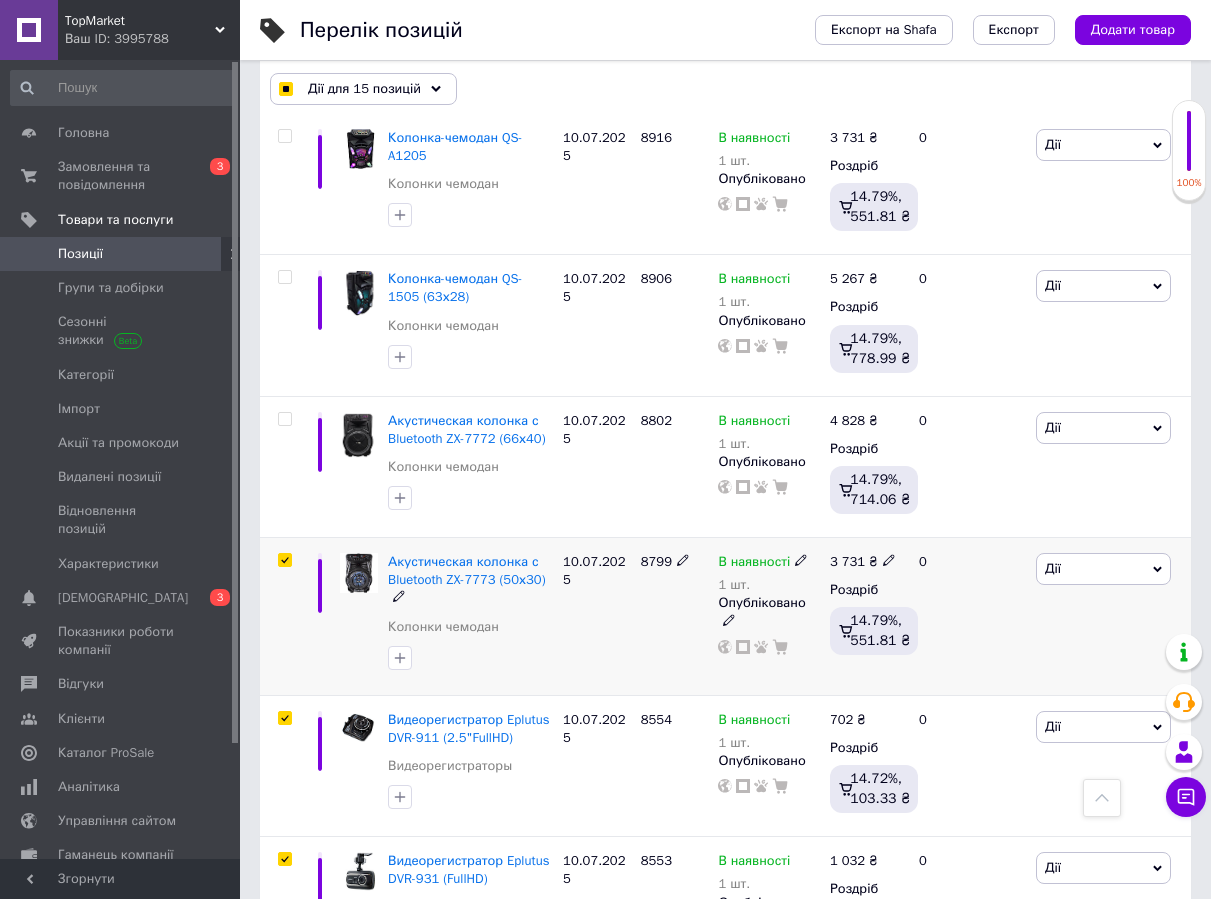 click at bounding box center [285, 560] 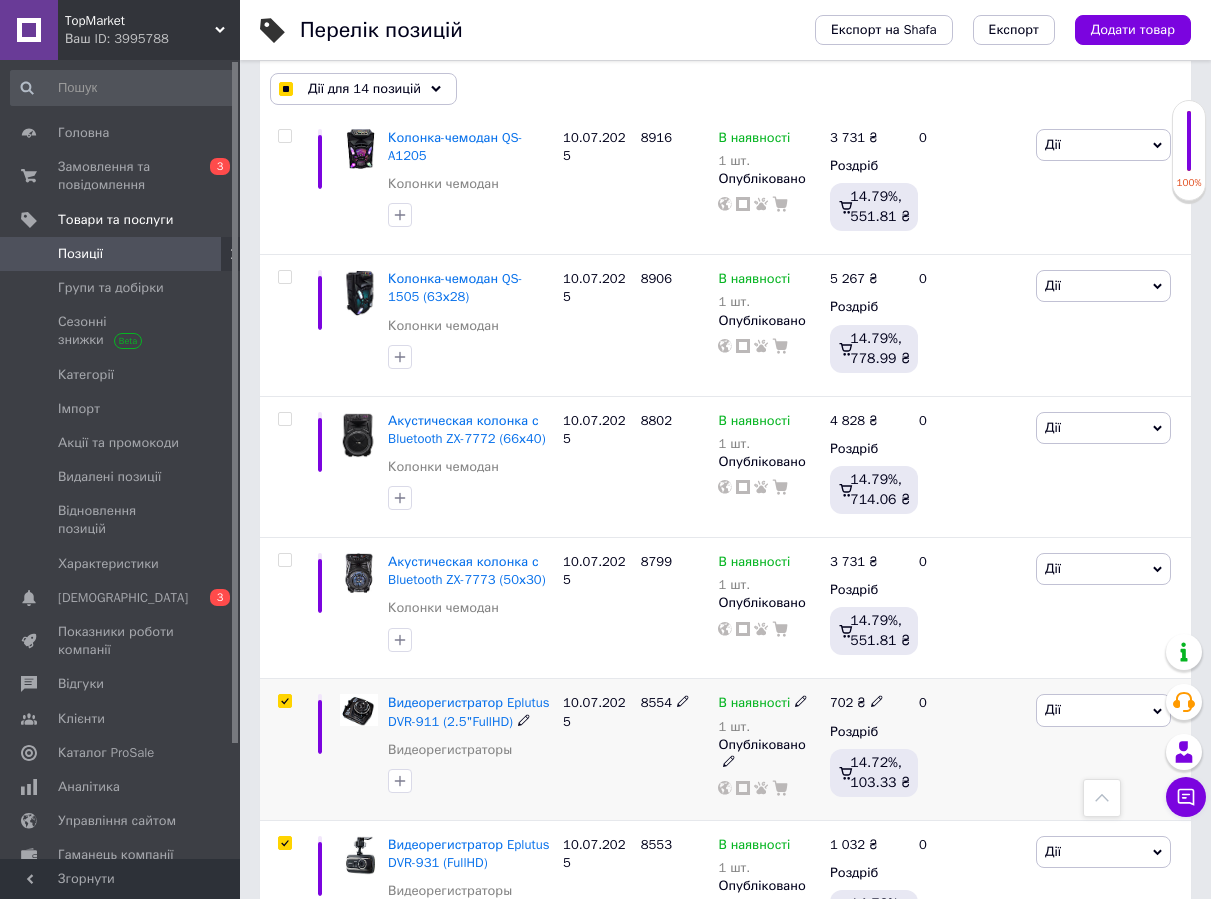 click at bounding box center (284, 701) 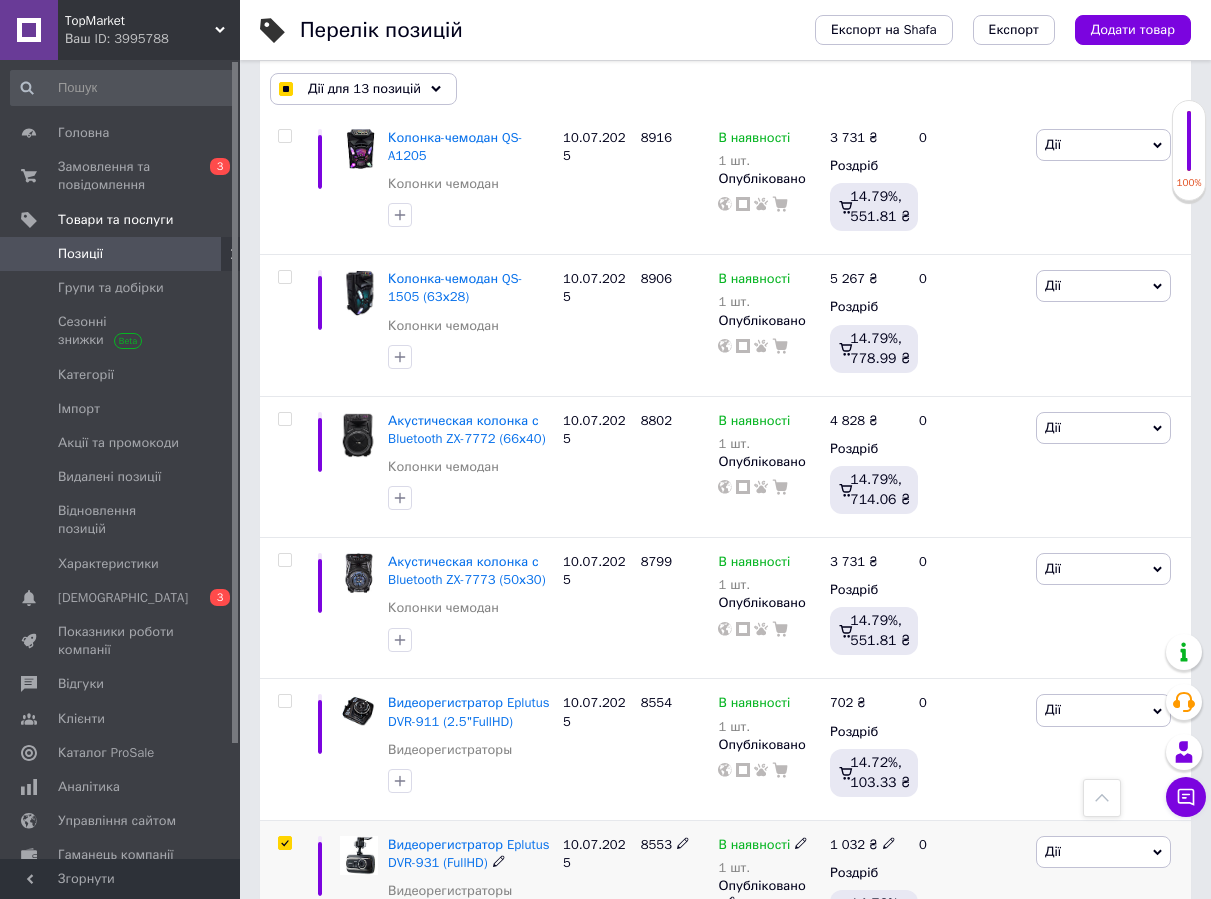 scroll, scrollTop: 900, scrollLeft: 0, axis: vertical 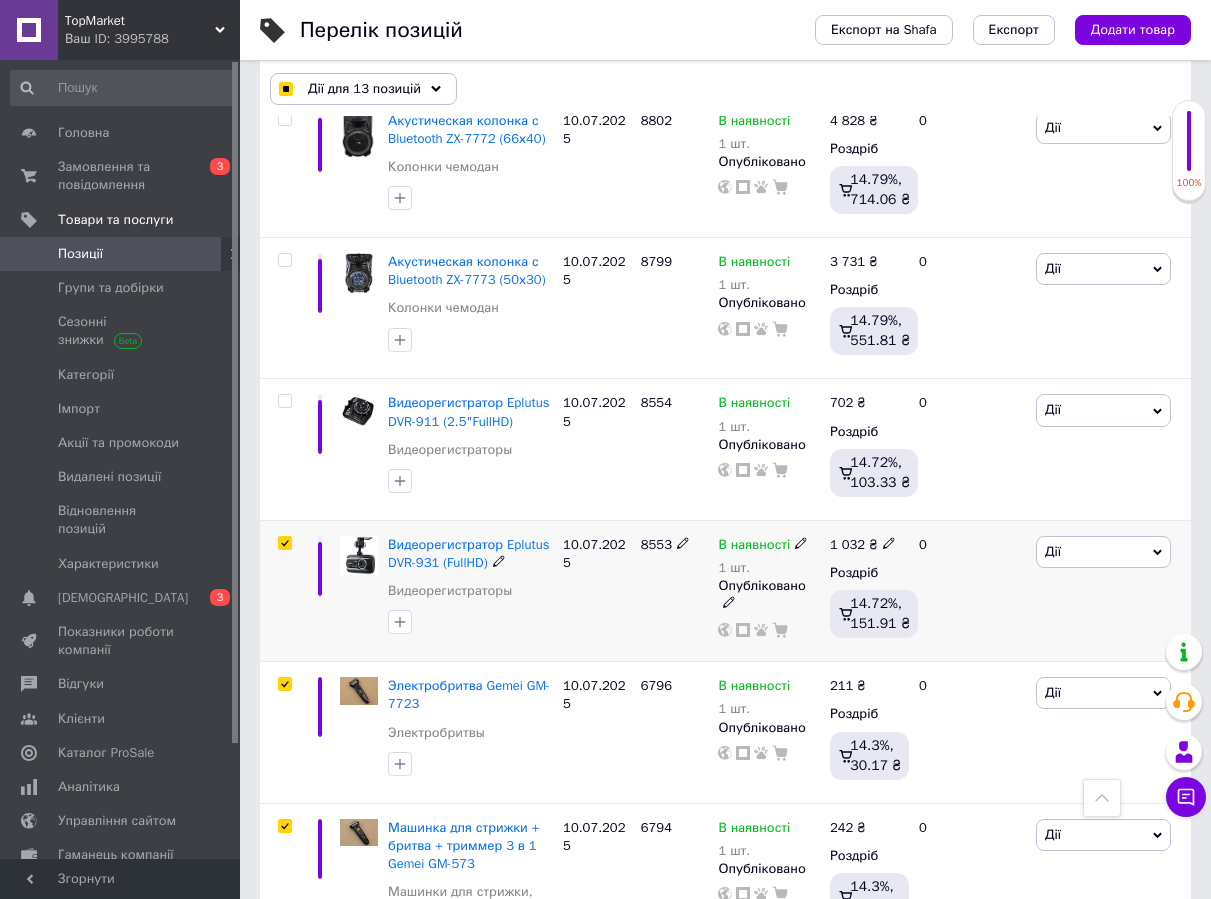 click at bounding box center (284, 543) 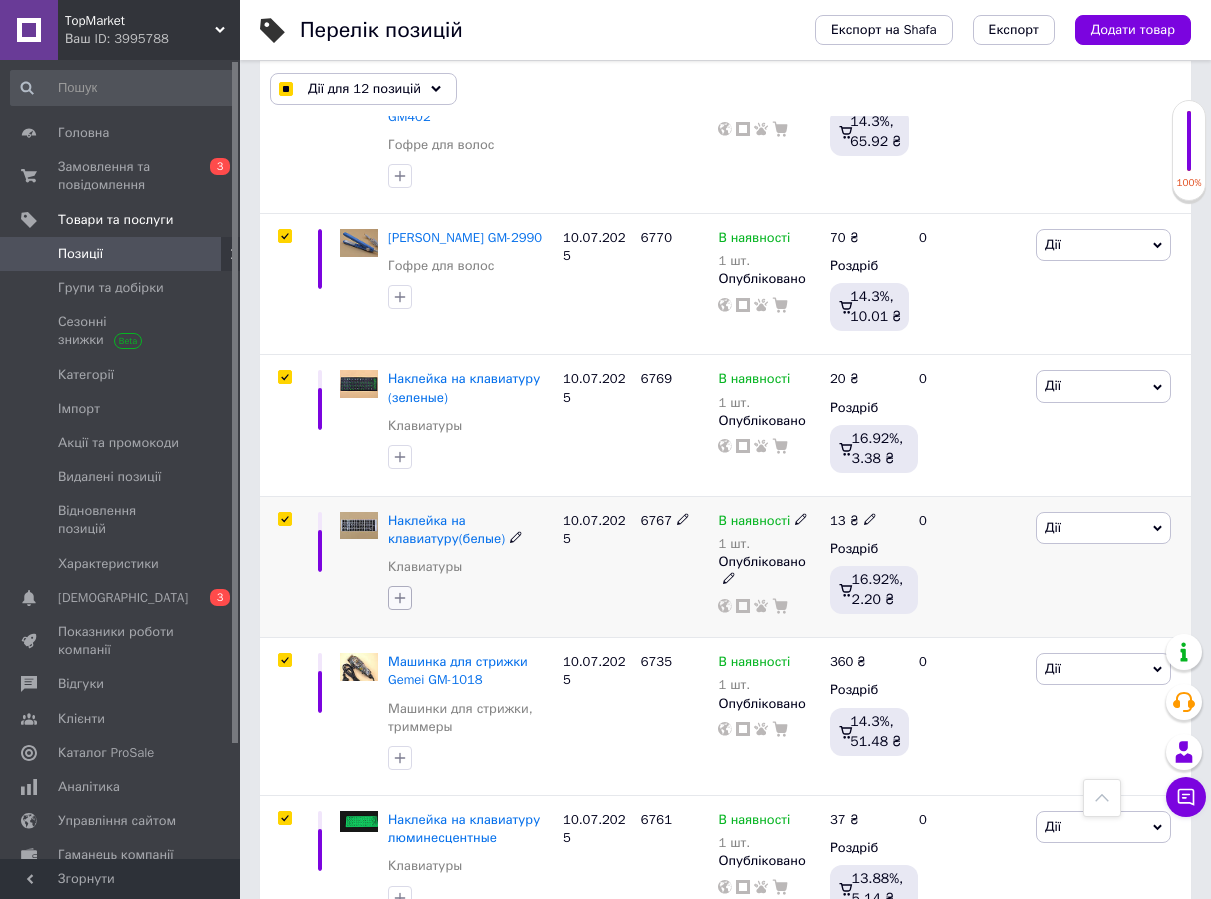 scroll, scrollTop: 2525, scrollLeft: 0, axis: vertical 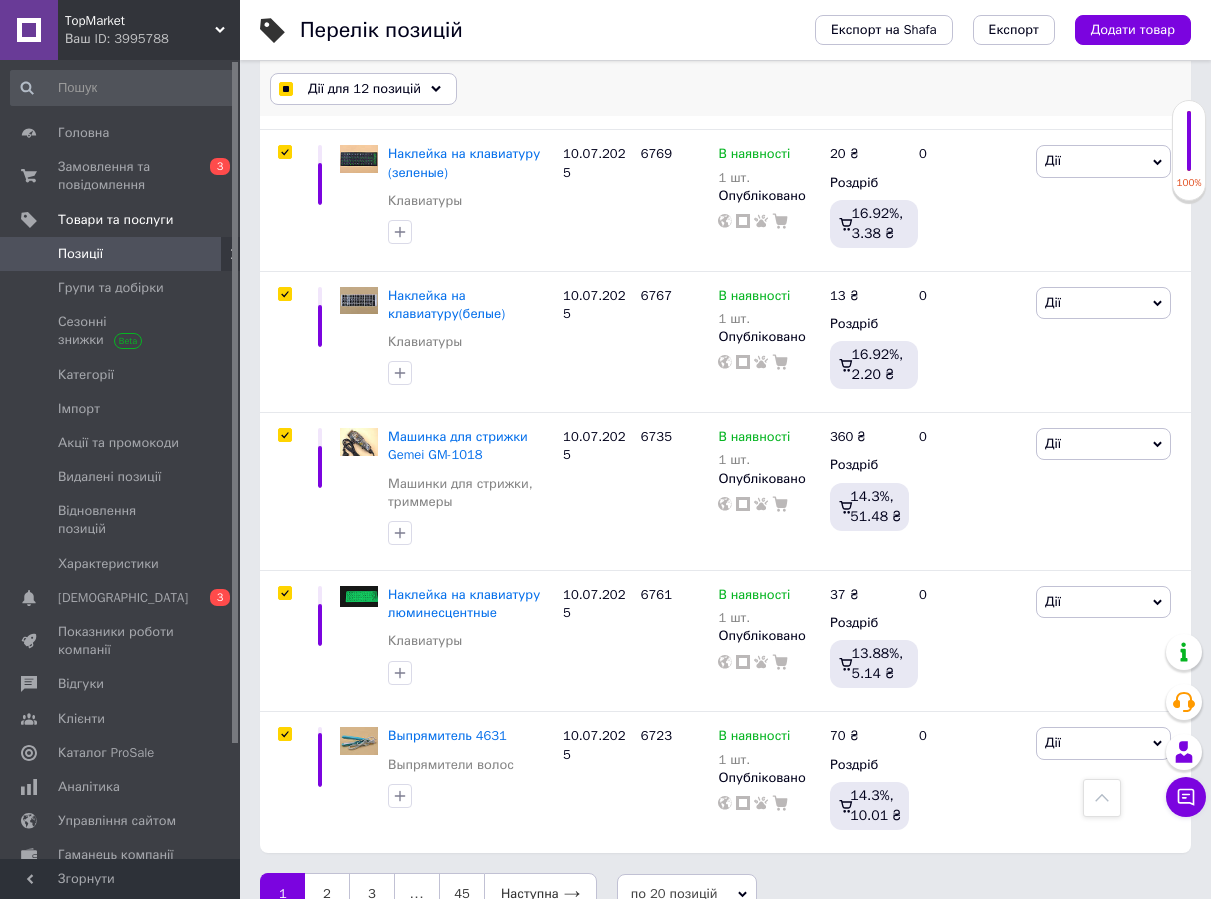 click on "Дії для 12 позицій" at bounding box center (364, 89) 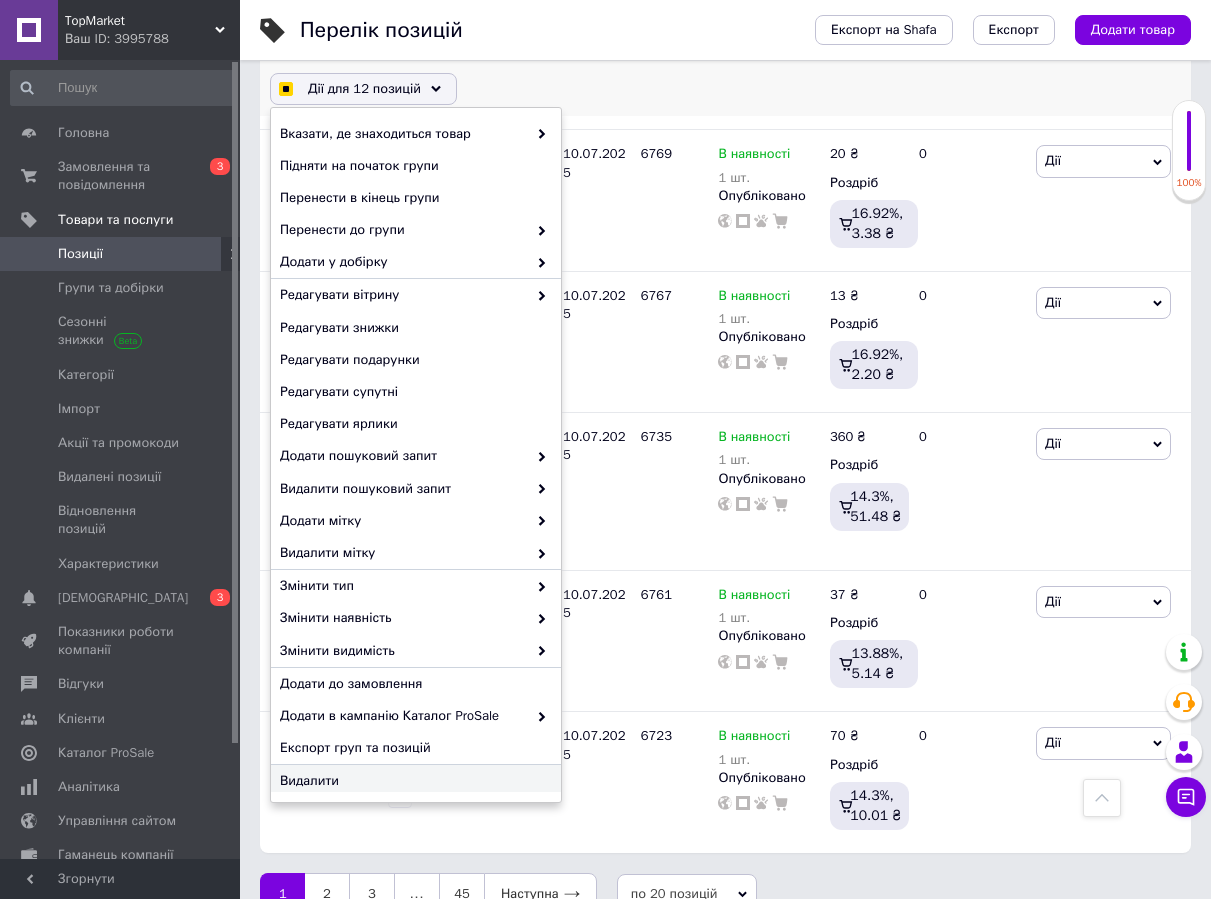 click on "Видалити" at bounding box center (413, 781) 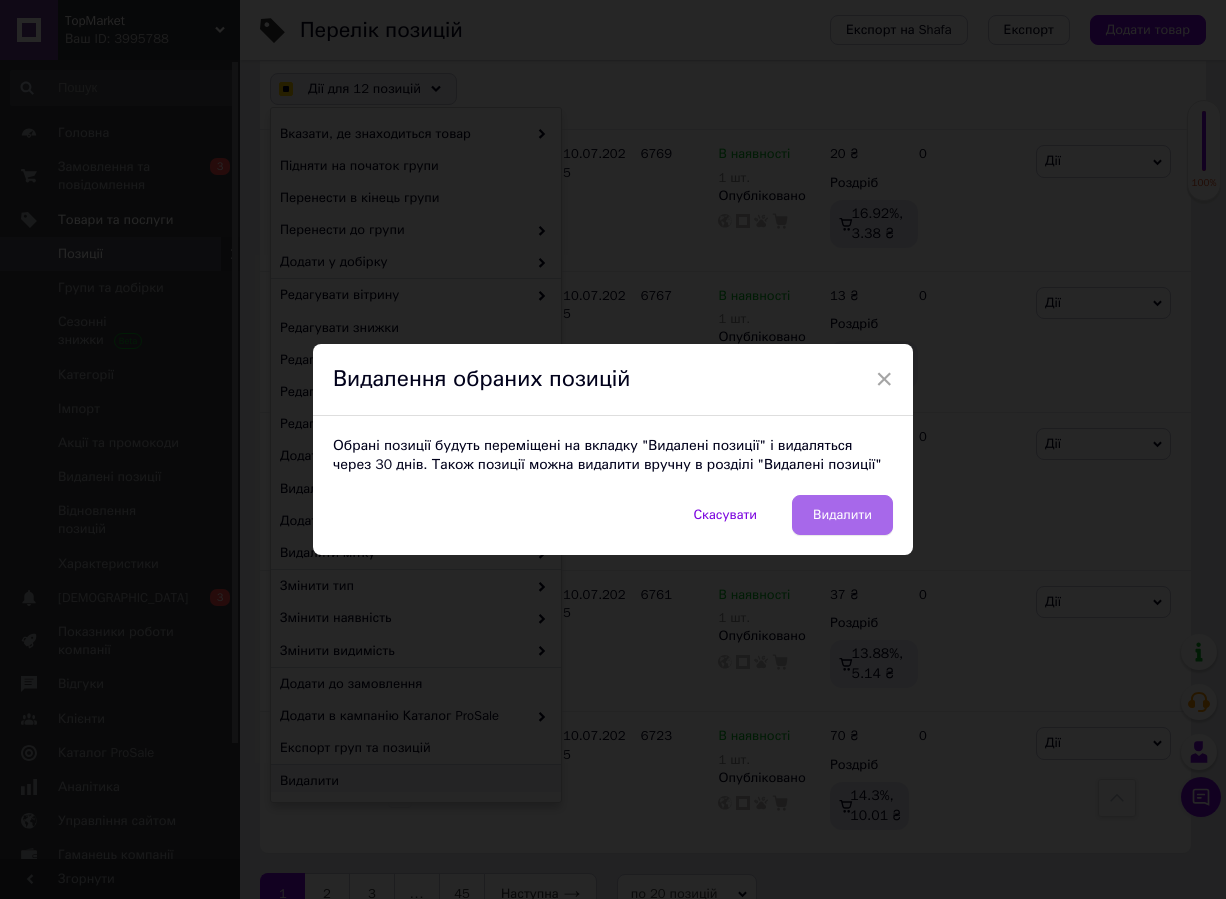 click on "Видалити" at bounding box center (842, 515) 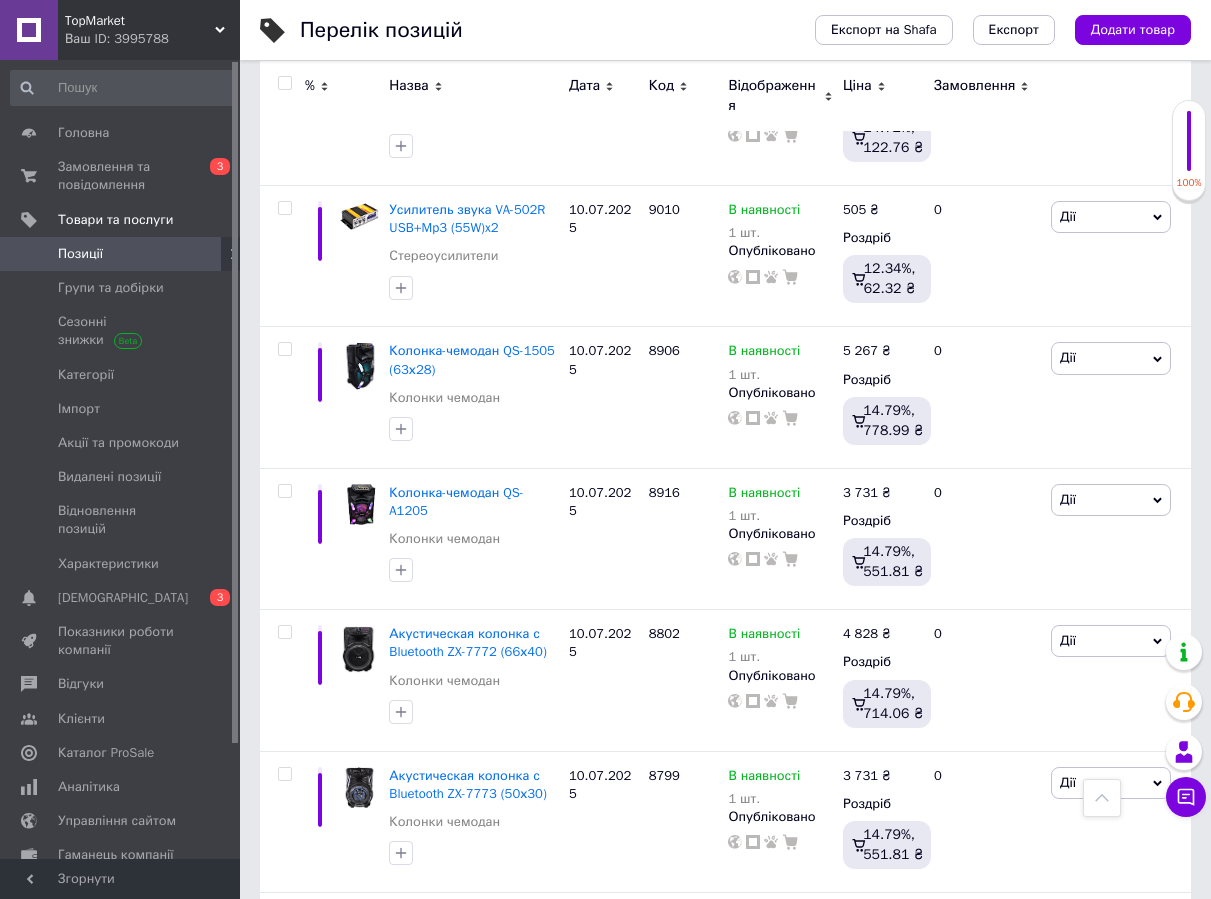scroll, scrollTop: 107, scrollLeft: 0, axis: vertical 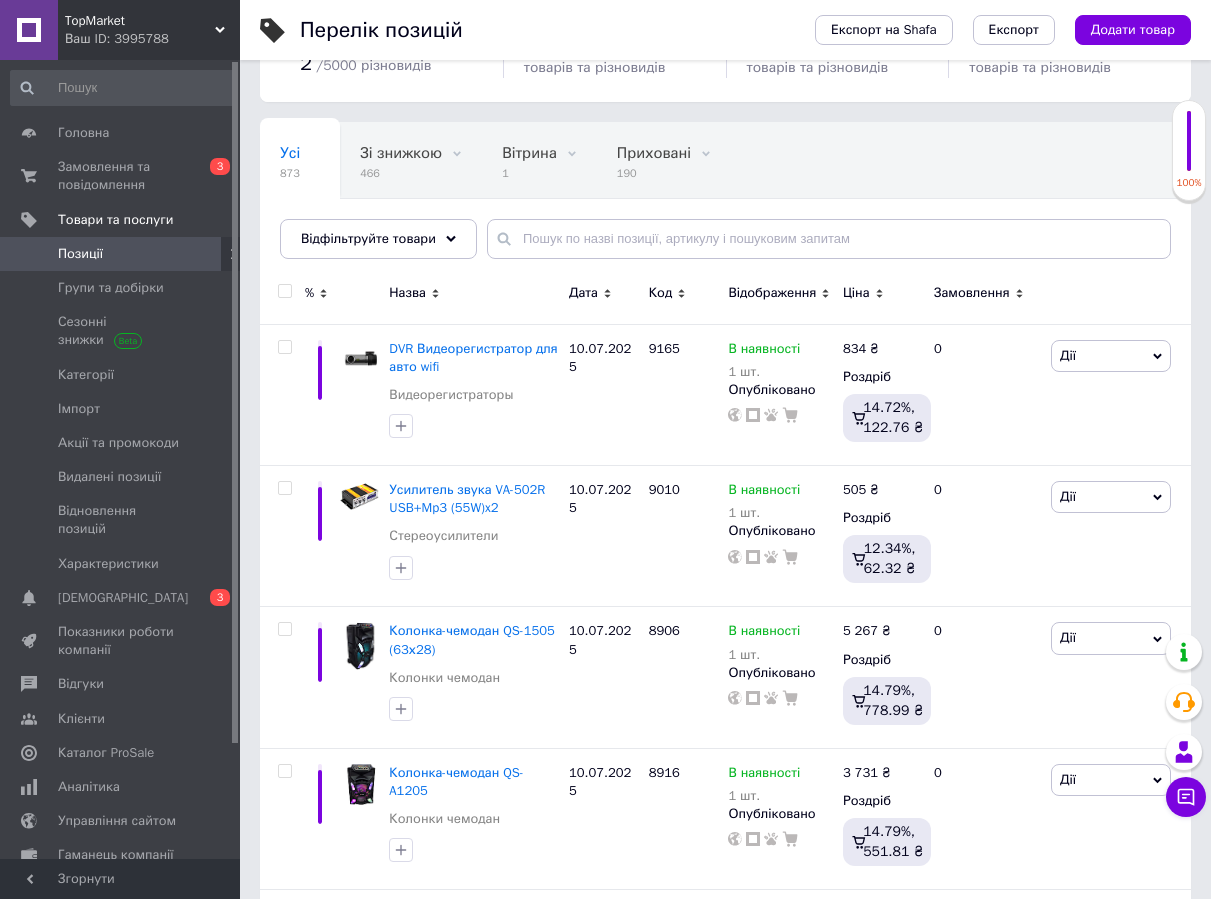 click at bounding box center (284, 291) 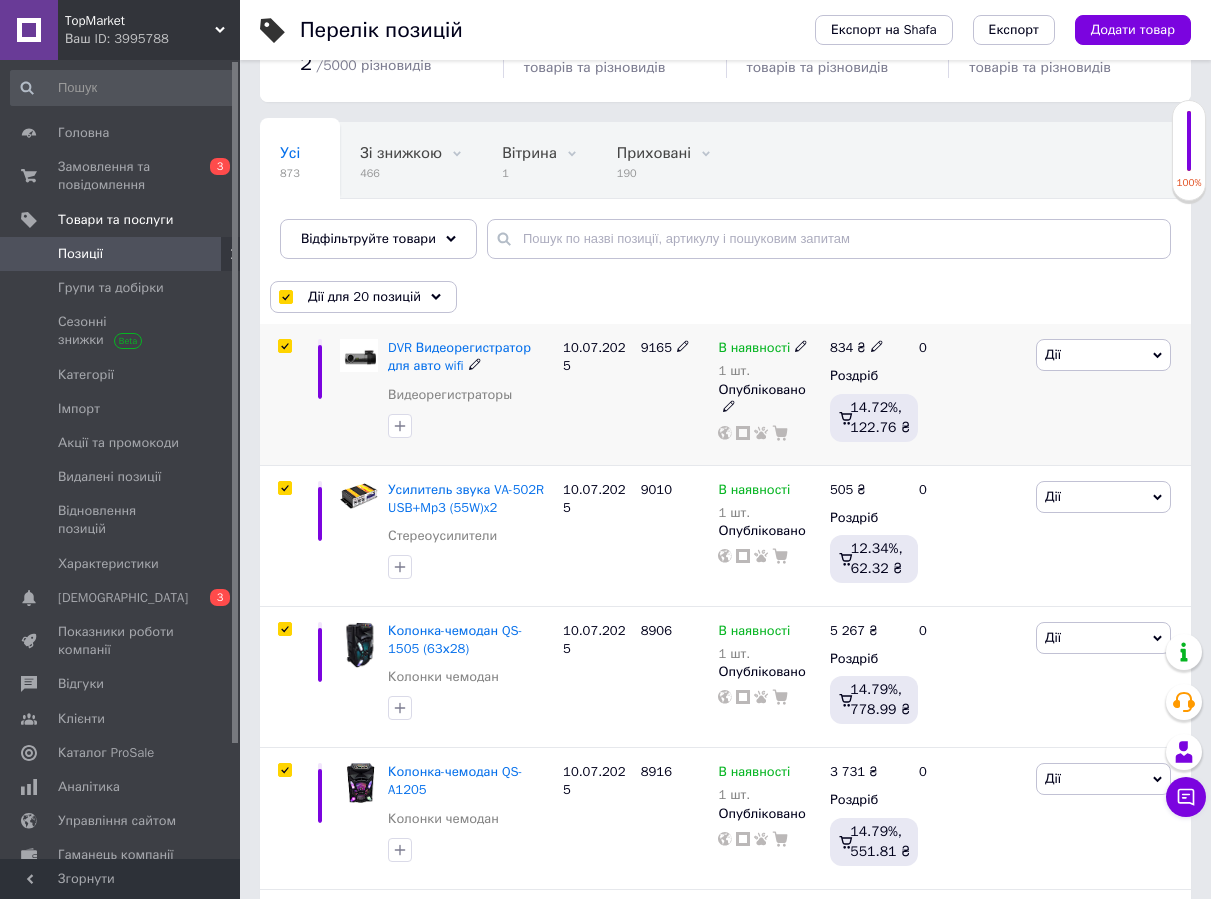 click at bounding box center (285, 346) 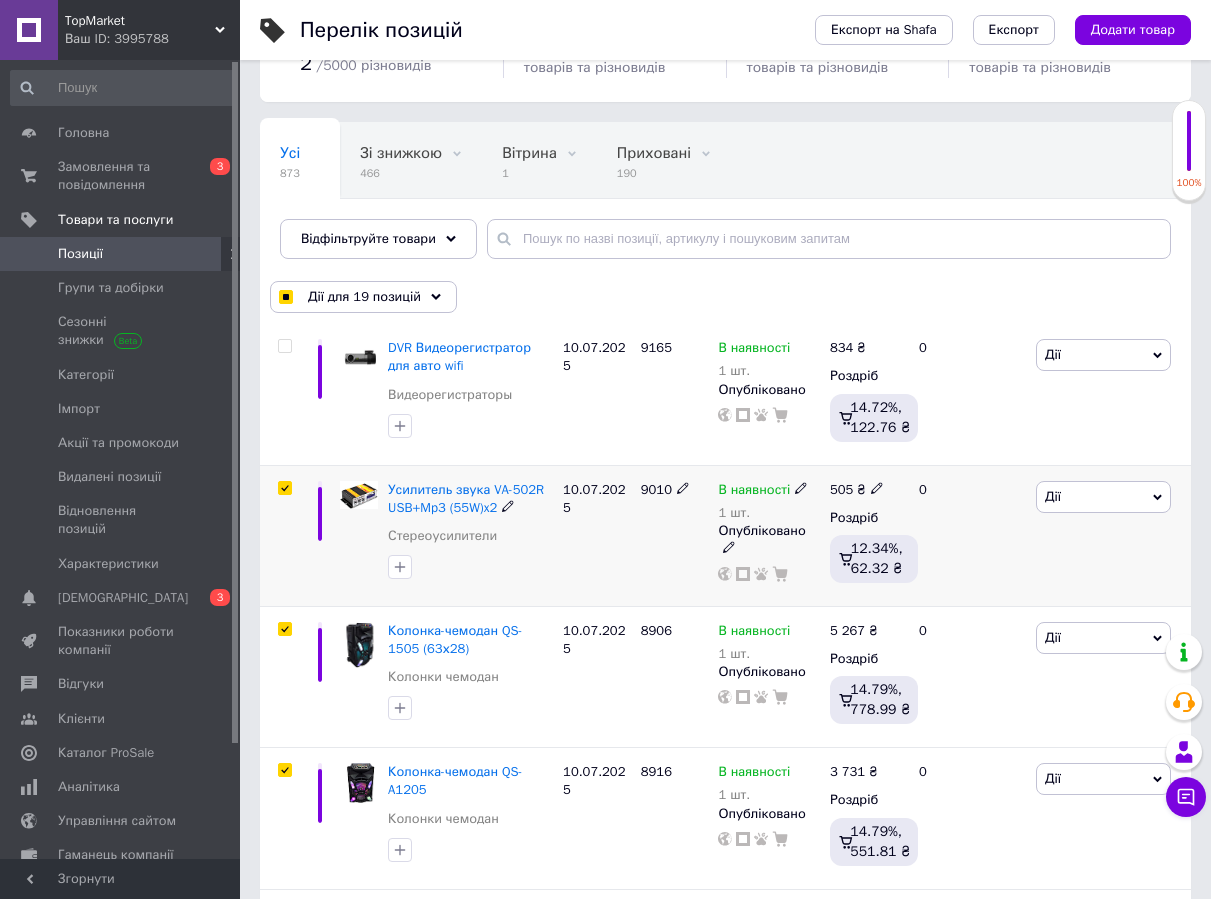click at bounding box center [284, 488] 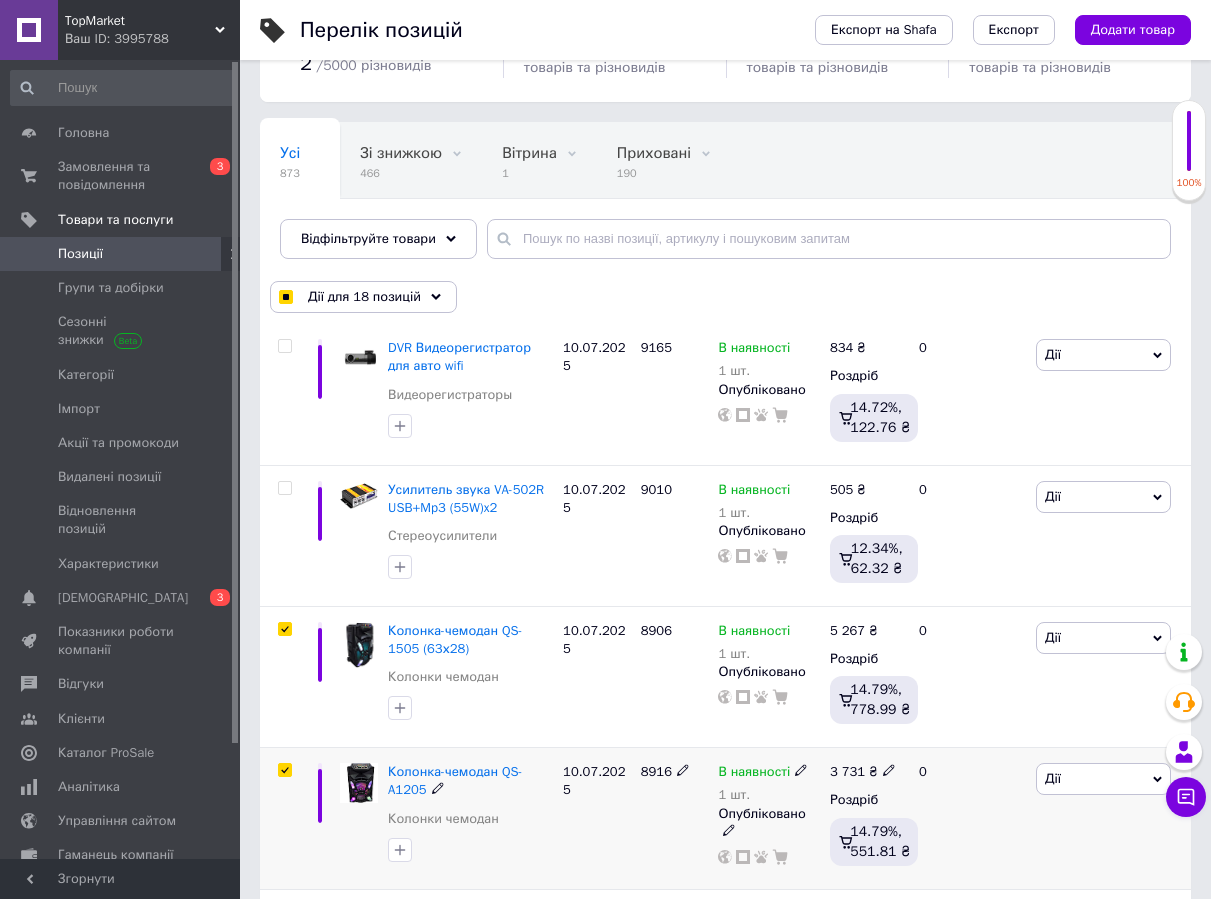 scroll, scrollTop: 507, scrollLeft: 0, axis: vertical 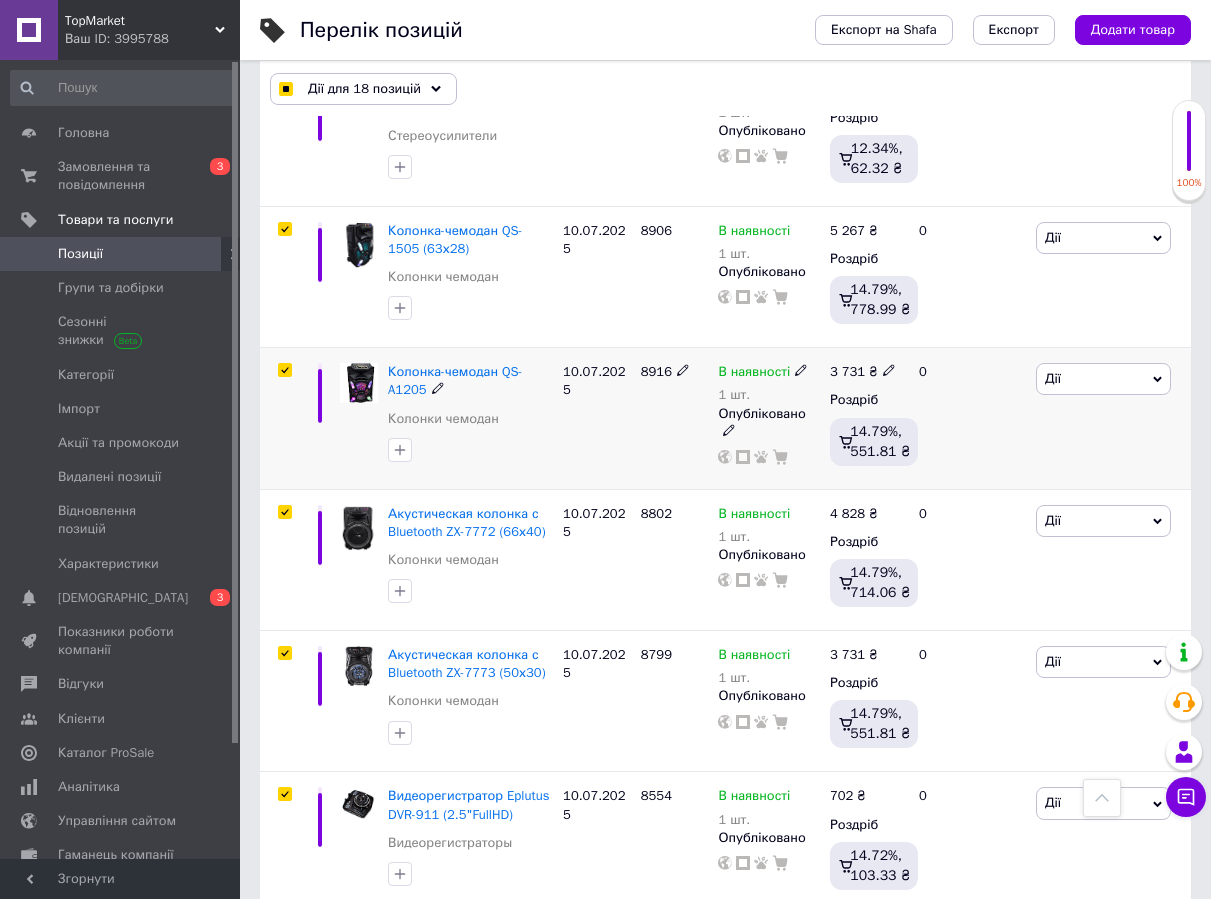 click at bounding box center [284, 370] 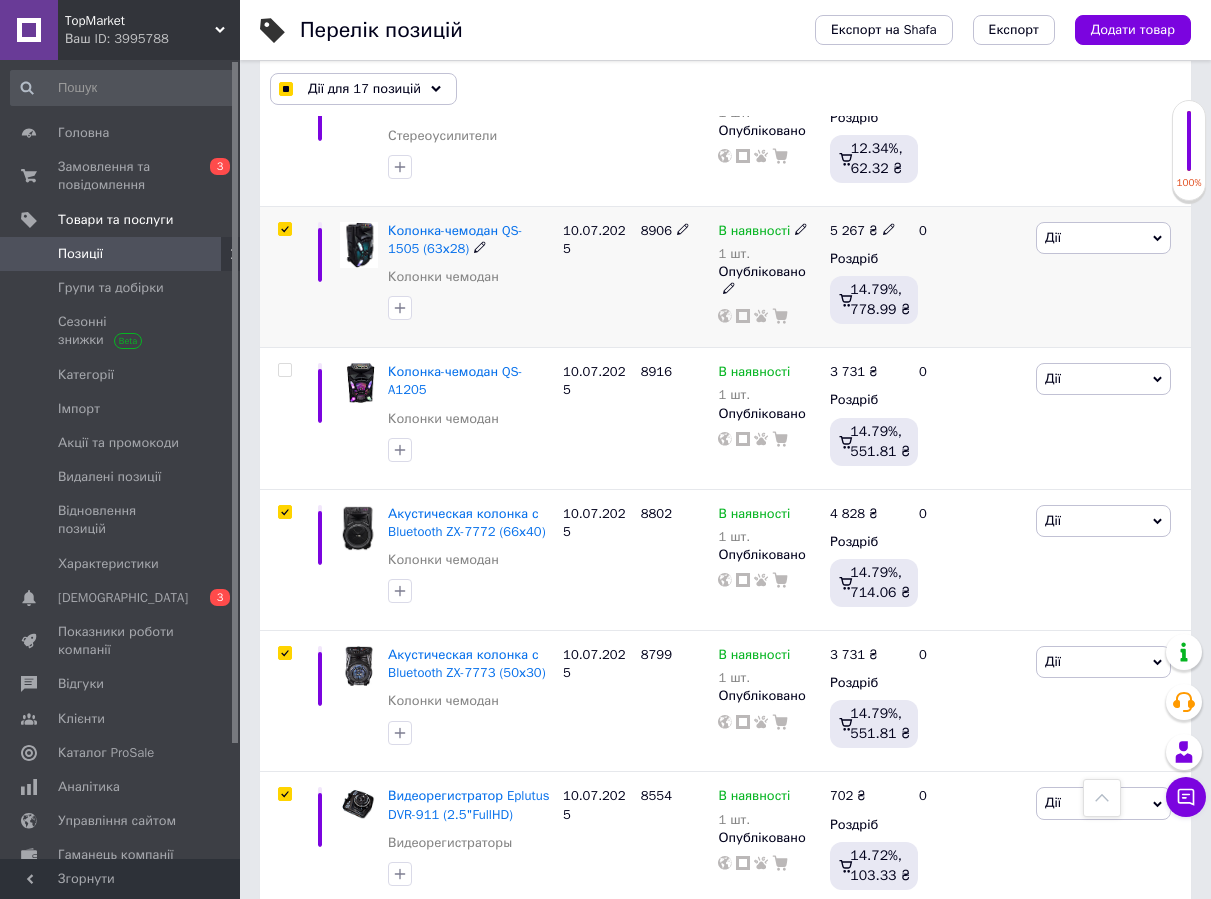 click at bounding box center [284, 229] 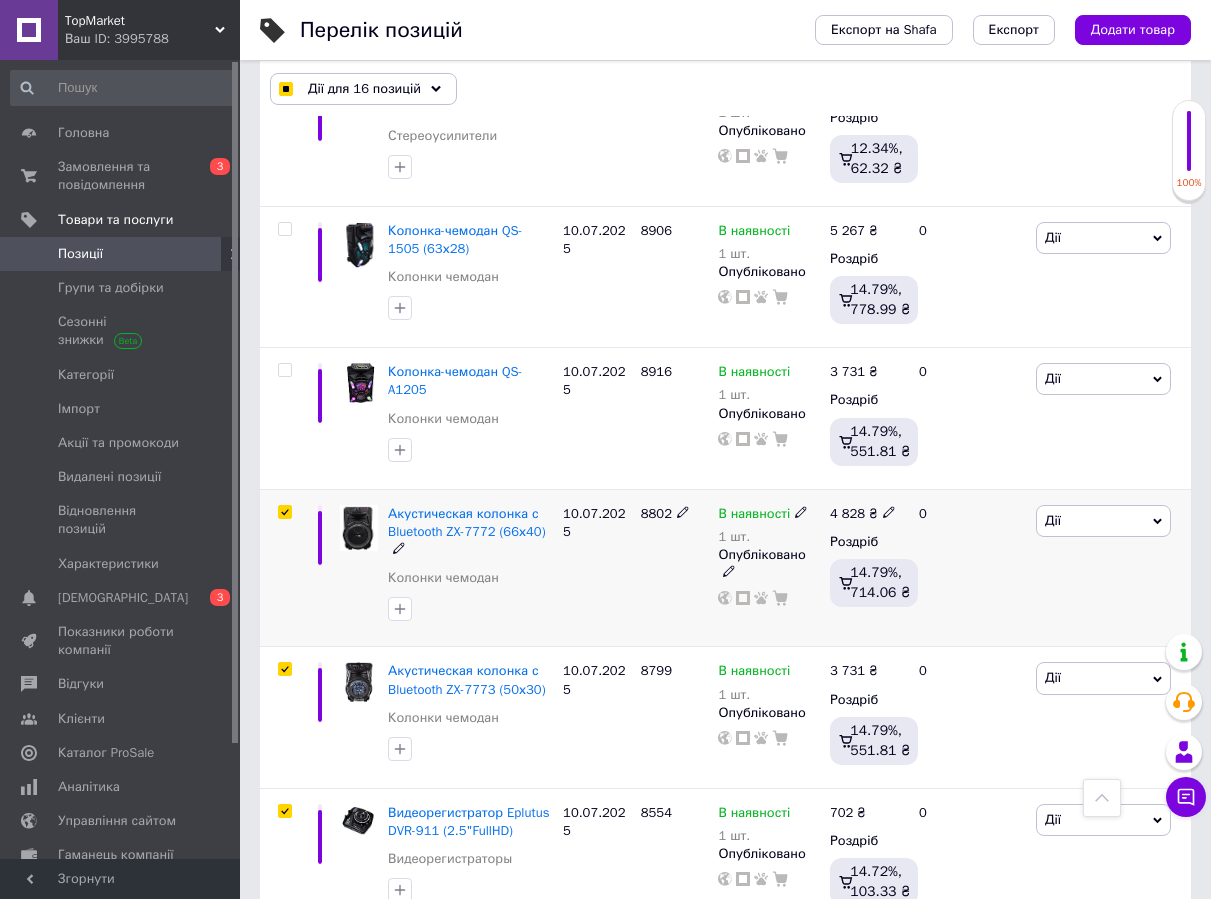 click at bounding box center [284, 512] 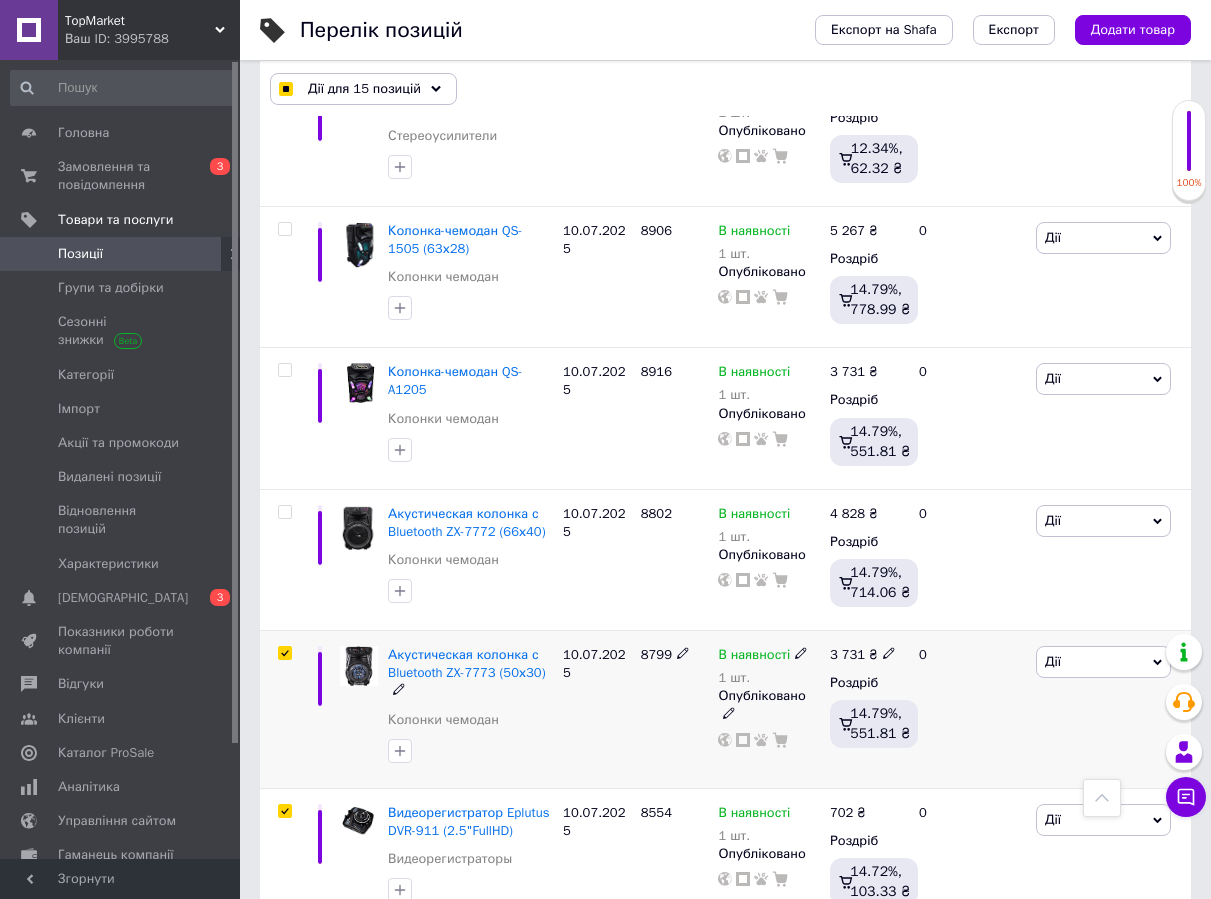 click at bounding box center (282, 710) 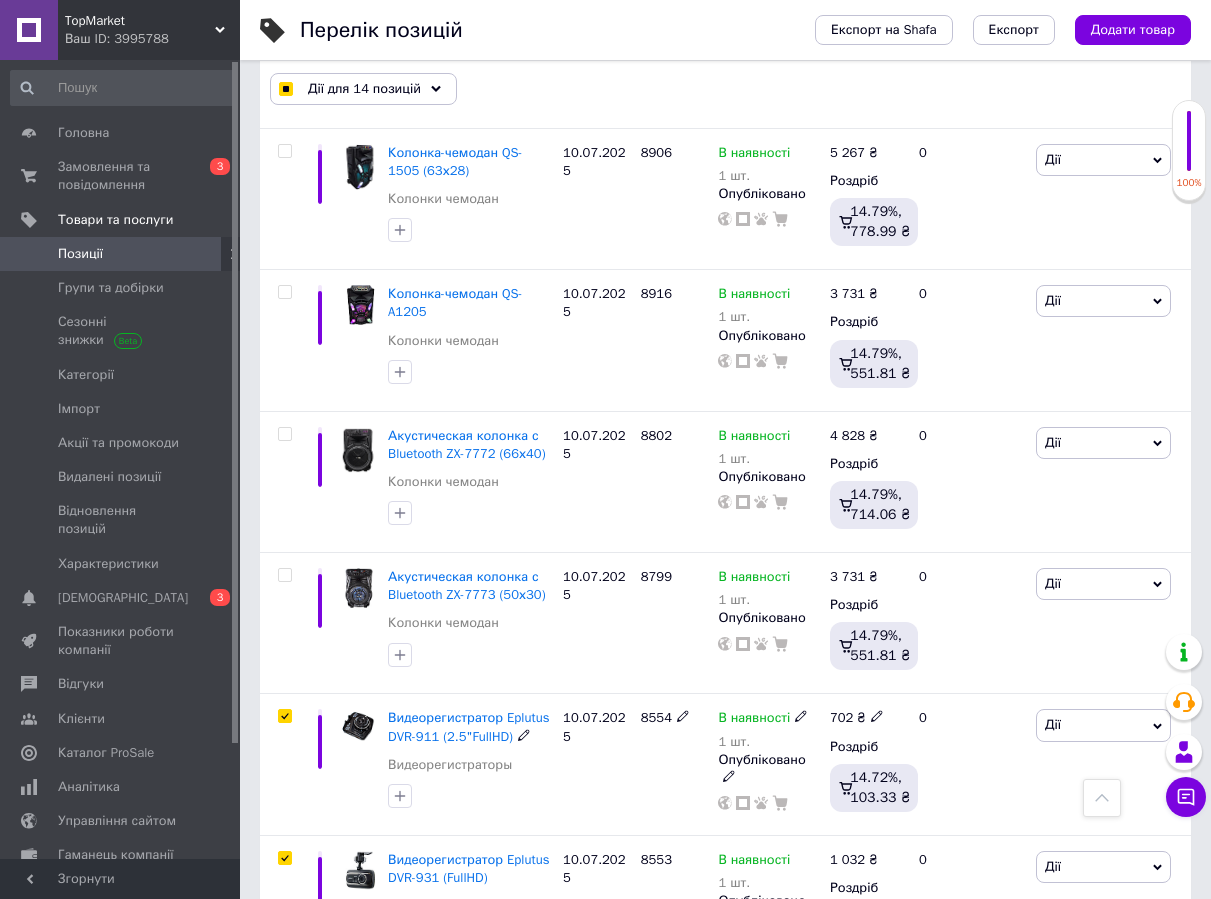 scroll, scrollTop: 807, scrollLeft: 0, axis: vertical 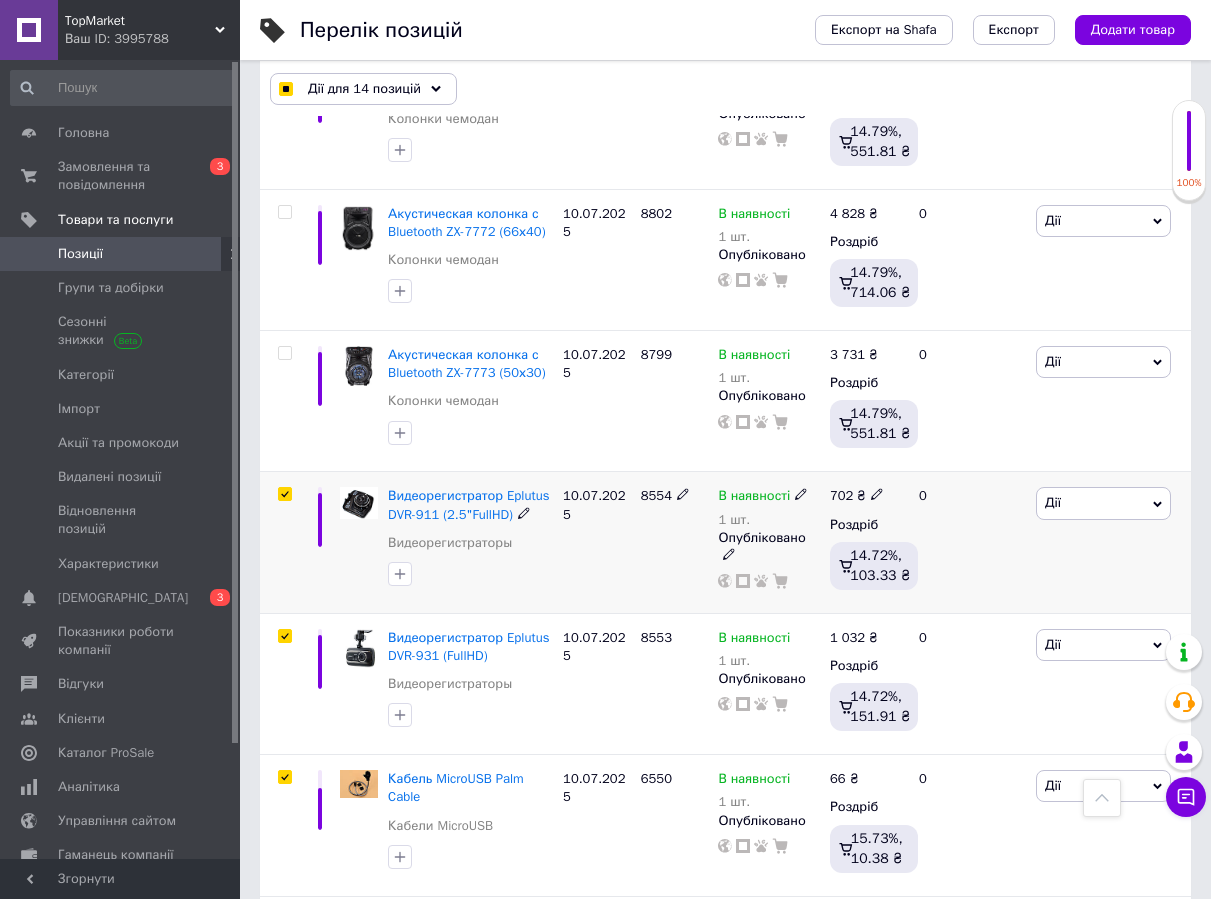 click at bounding box center [284, 494] 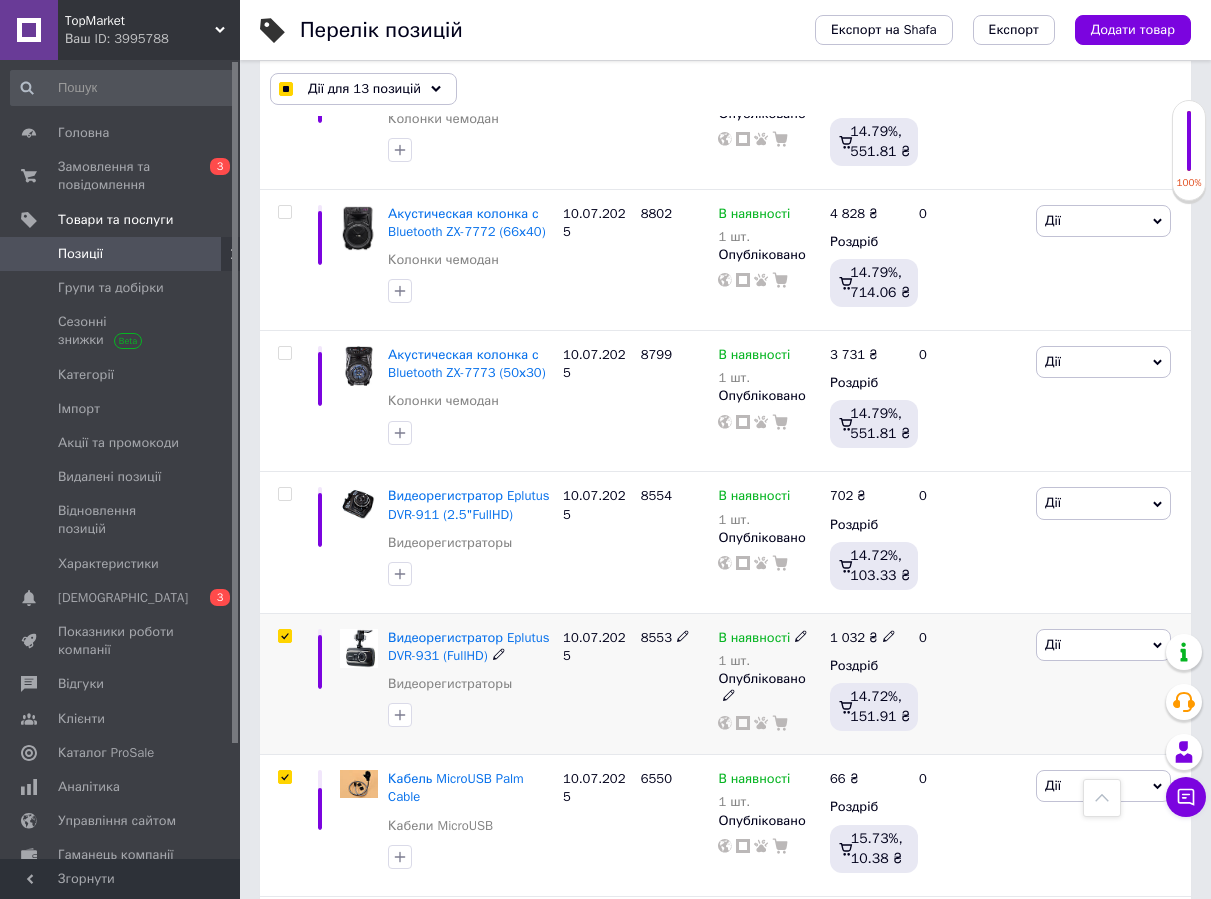 click at bounding box center (284, 636) 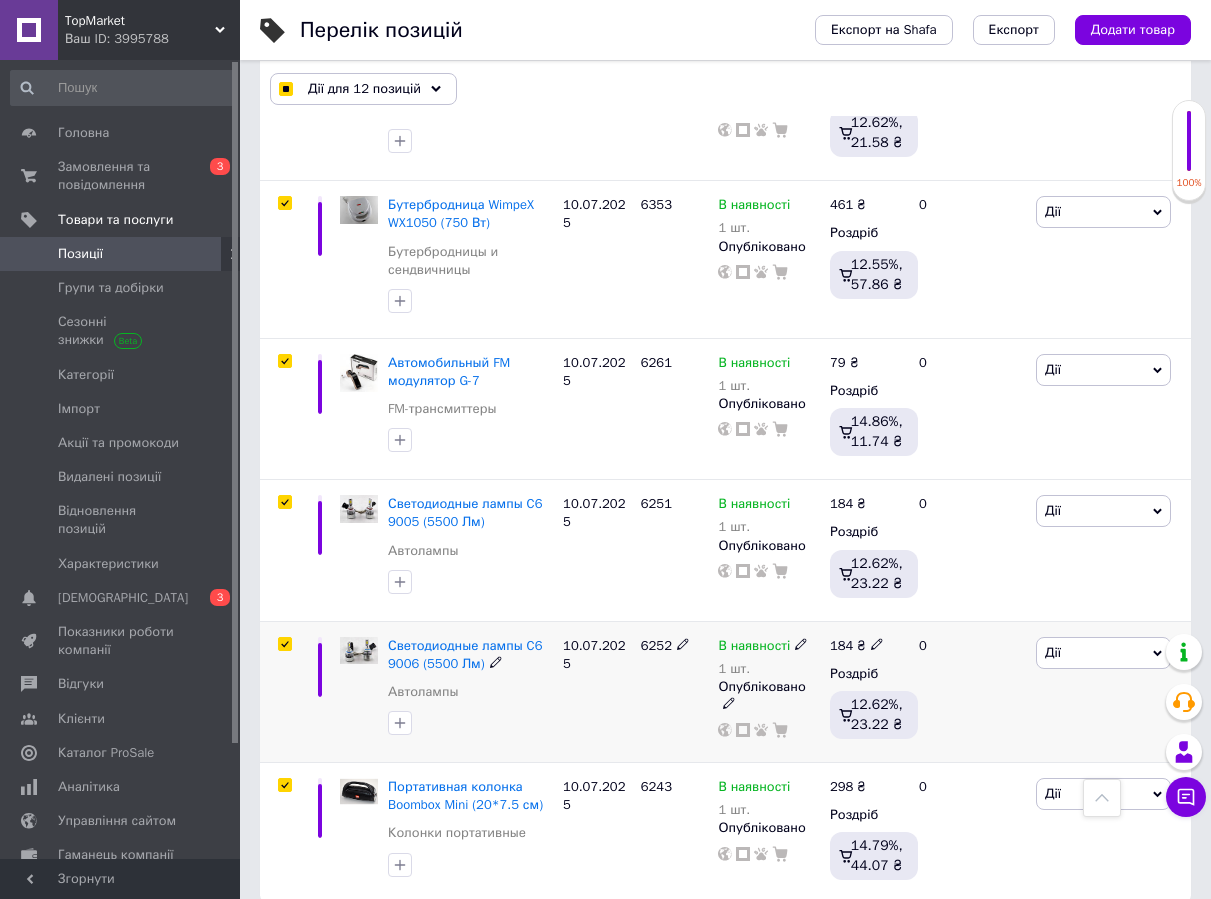 scroll, scrollTop: 2494, scrollLeft: 0, axis: vertical 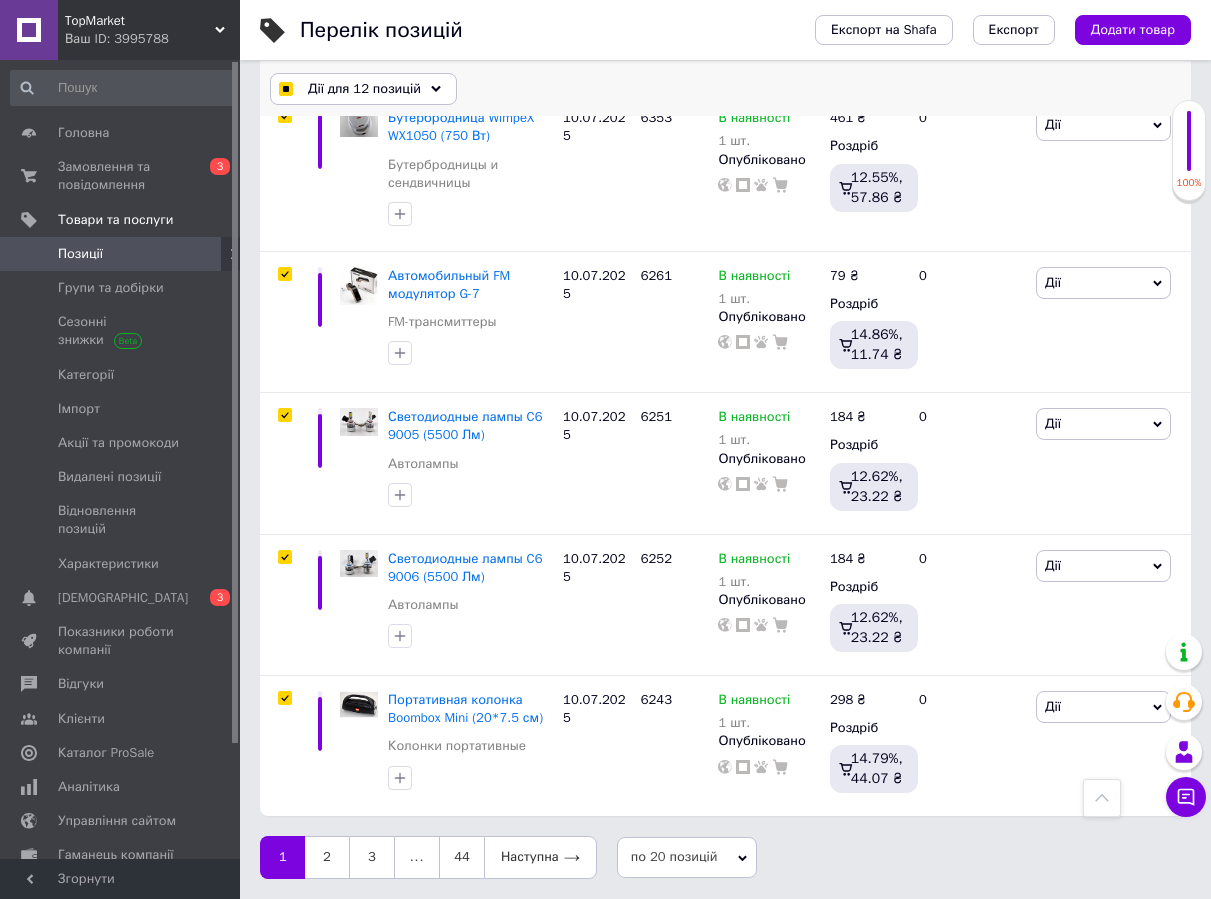 click on "Дії для 12 позицій" at bounding box center [363, 89] 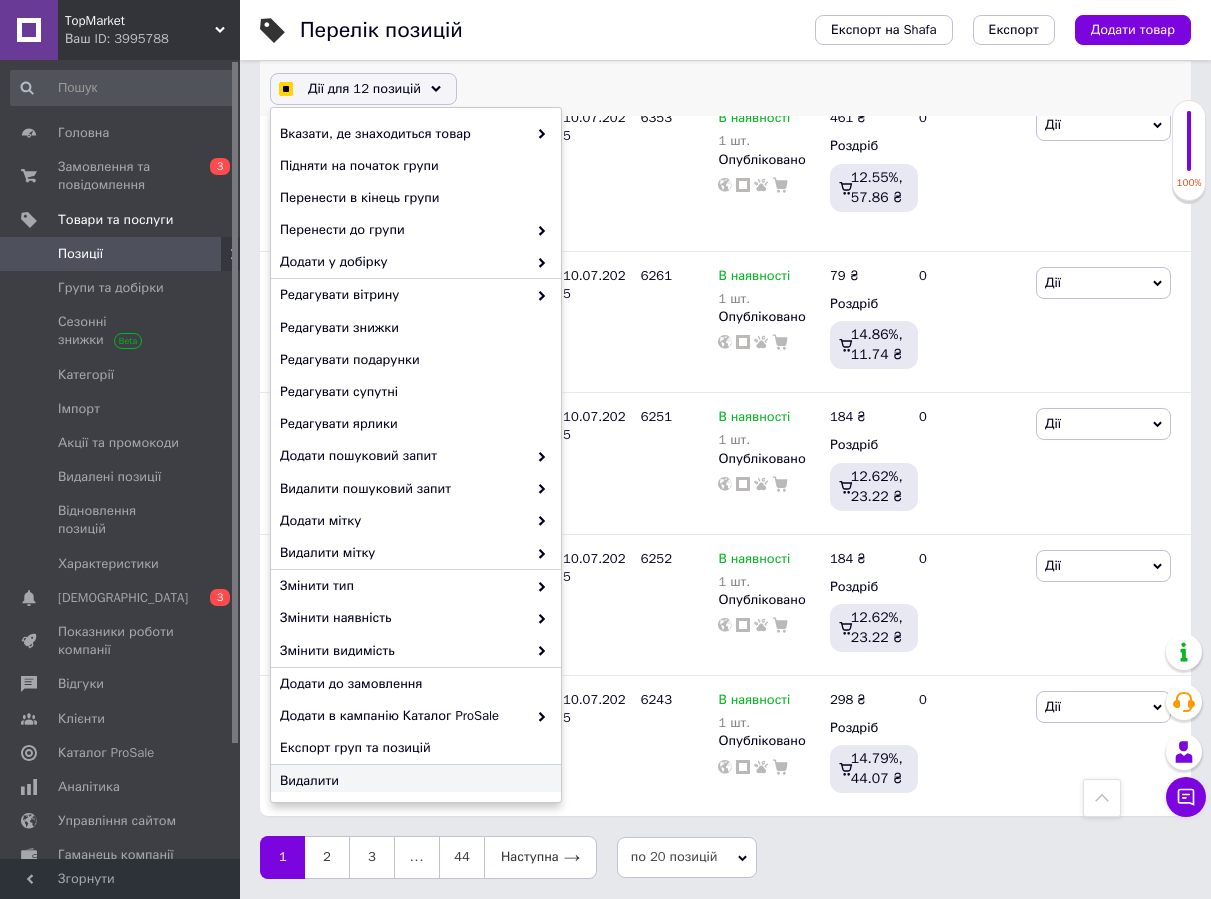 click on "Видалити" at bounding box center [413, 781] 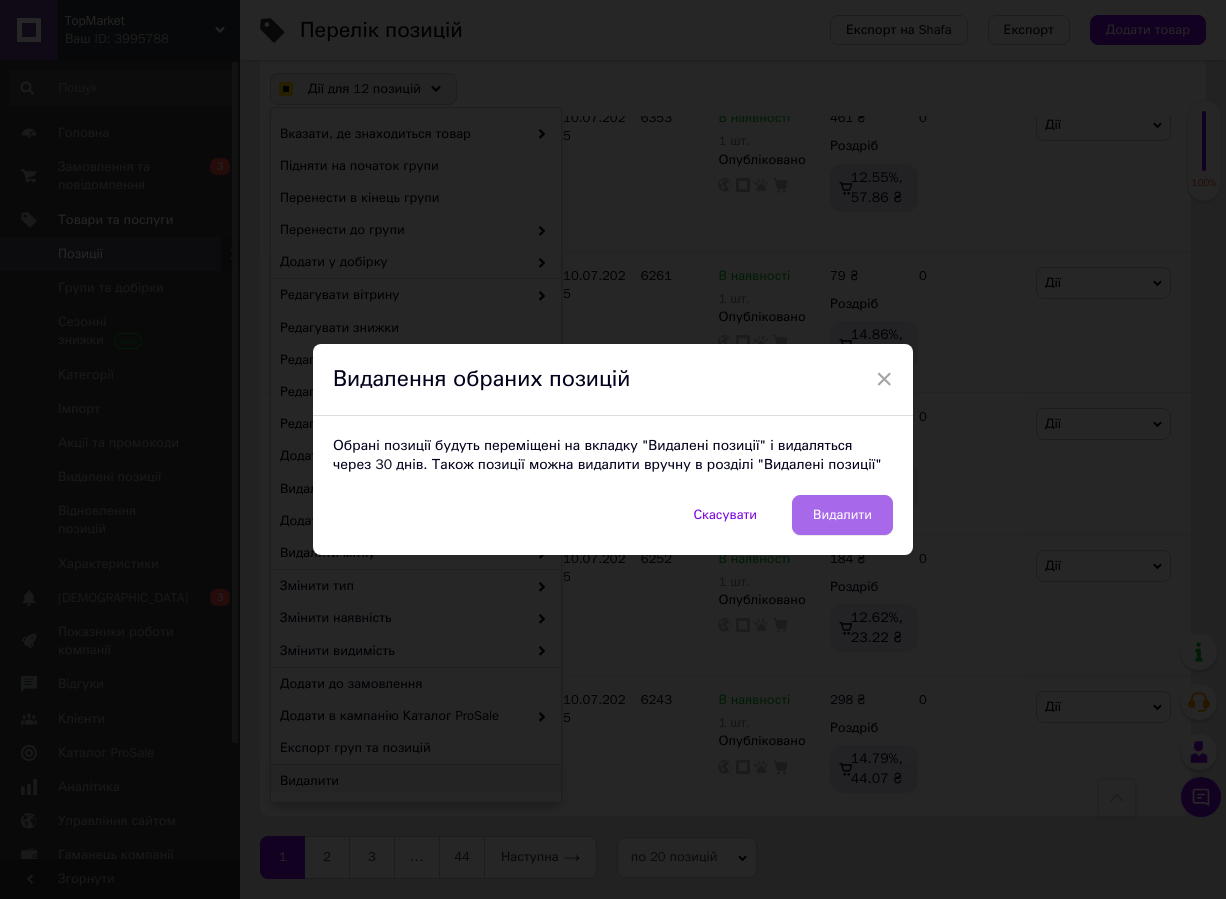 click on "Видалити" at bounding box center (842, 515) 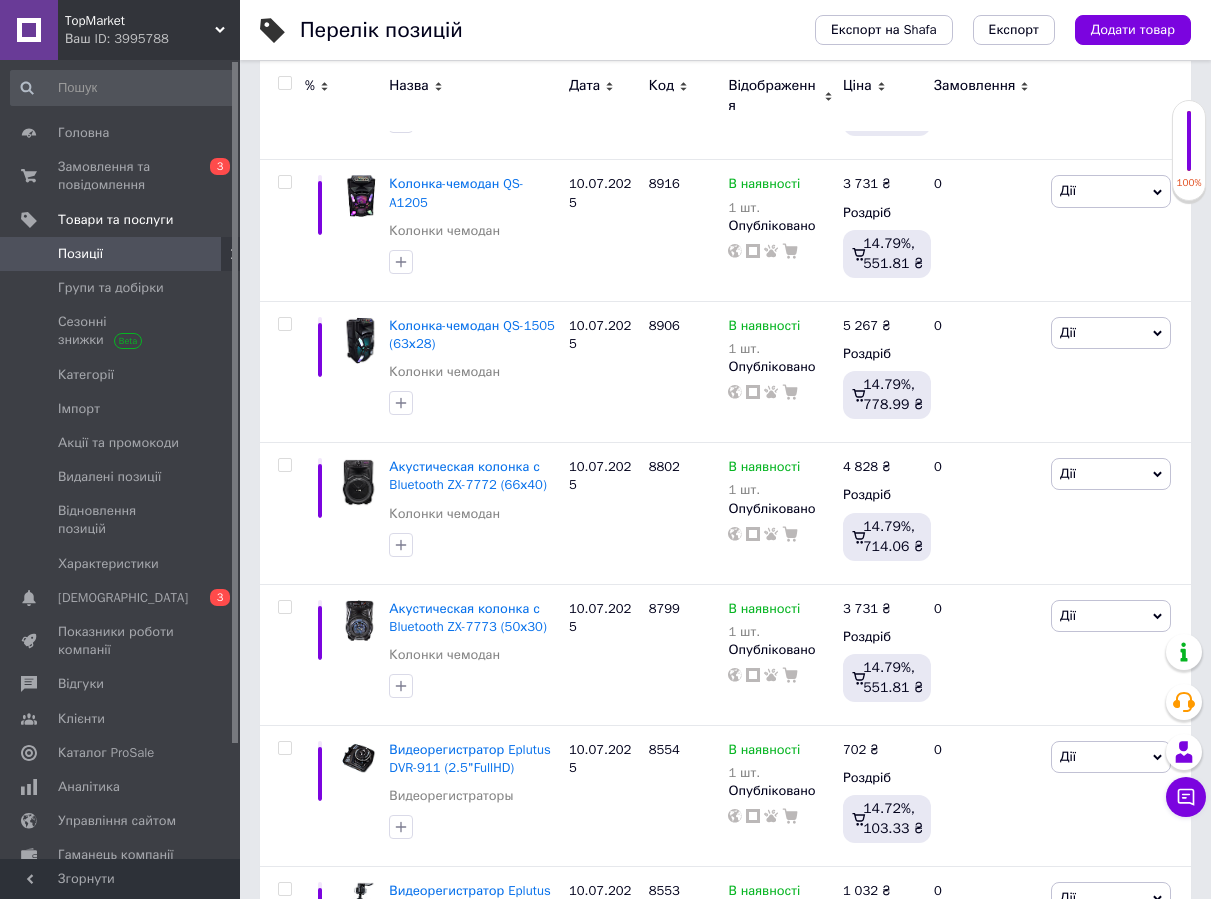 scroll, scrollTop: 0, scrollLeft: 0, axis: both 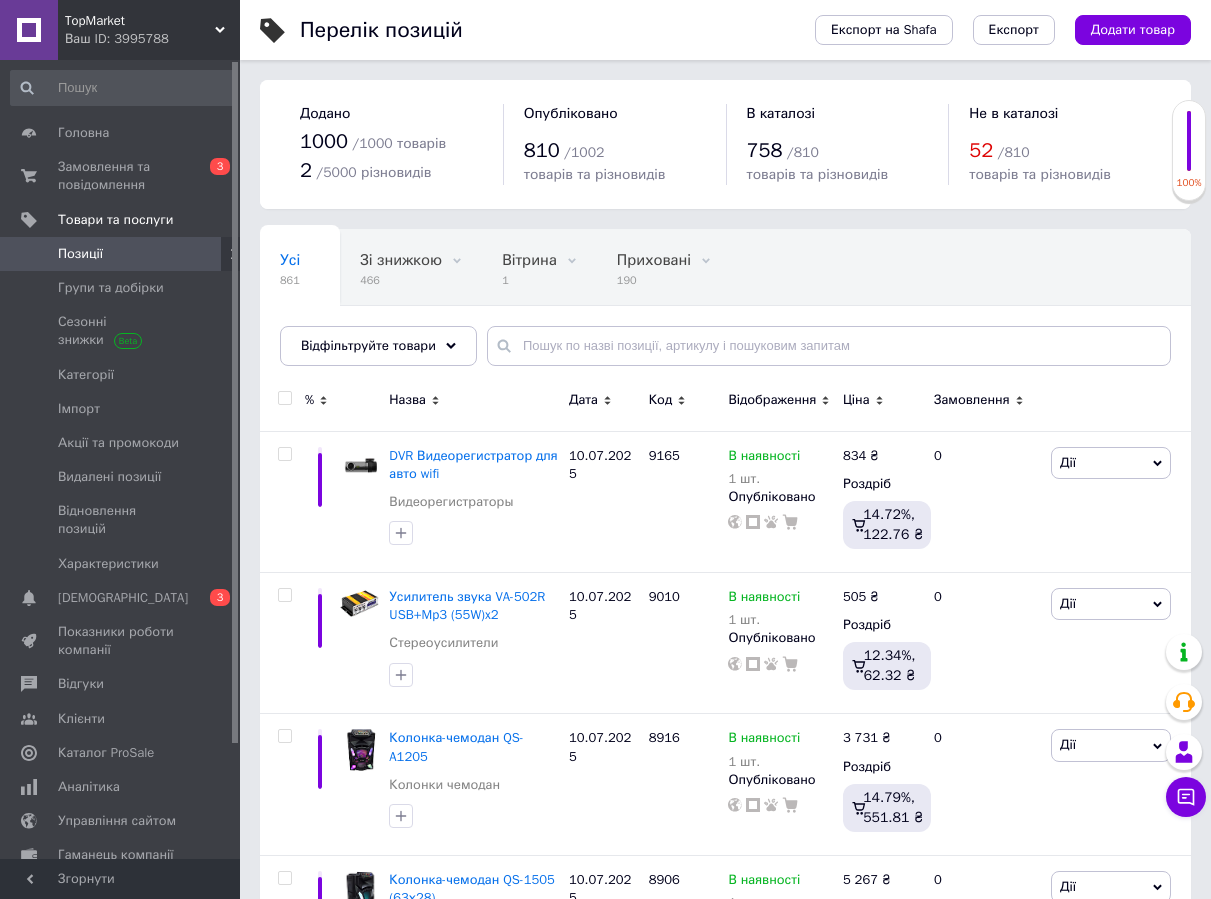 click at bounding box center [284, 398] 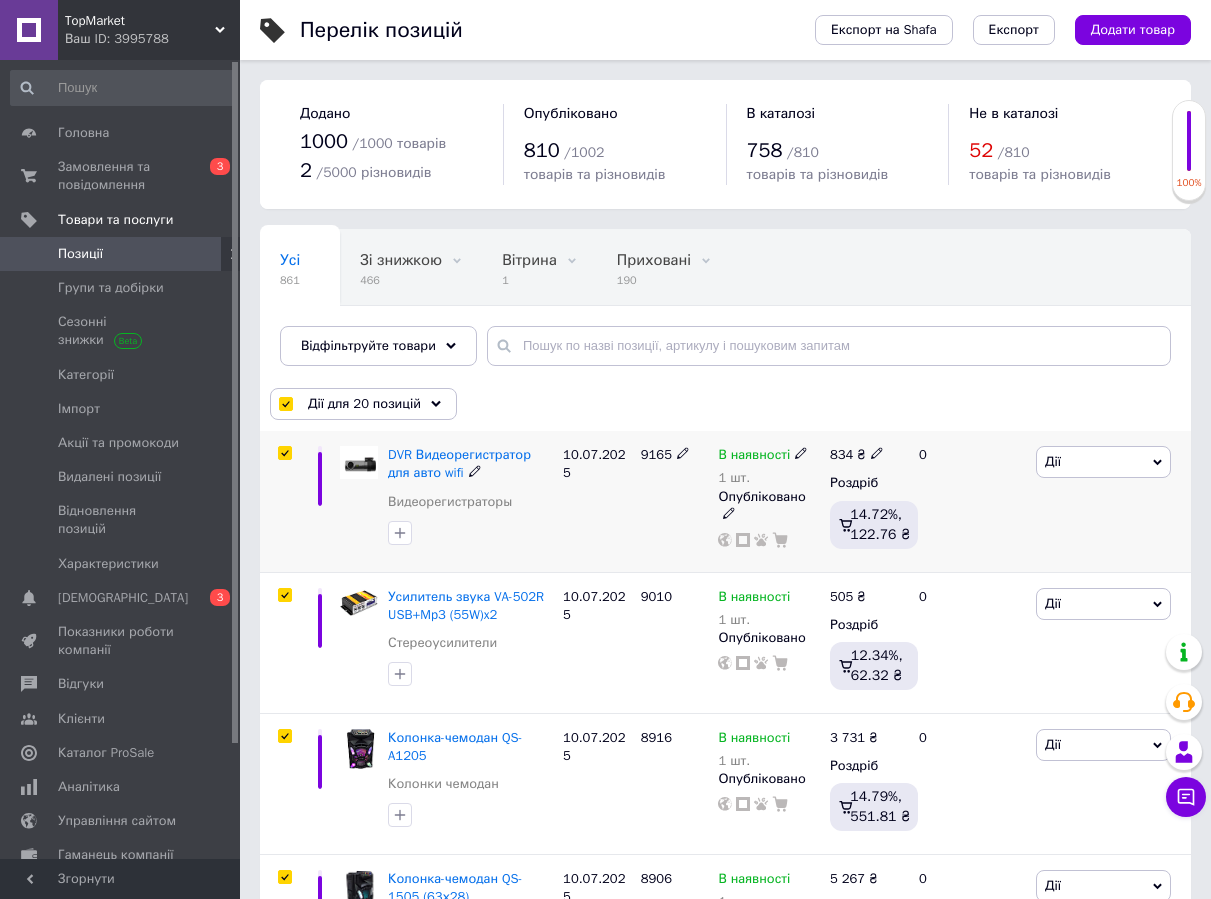 click at bounding box center [284, 453] 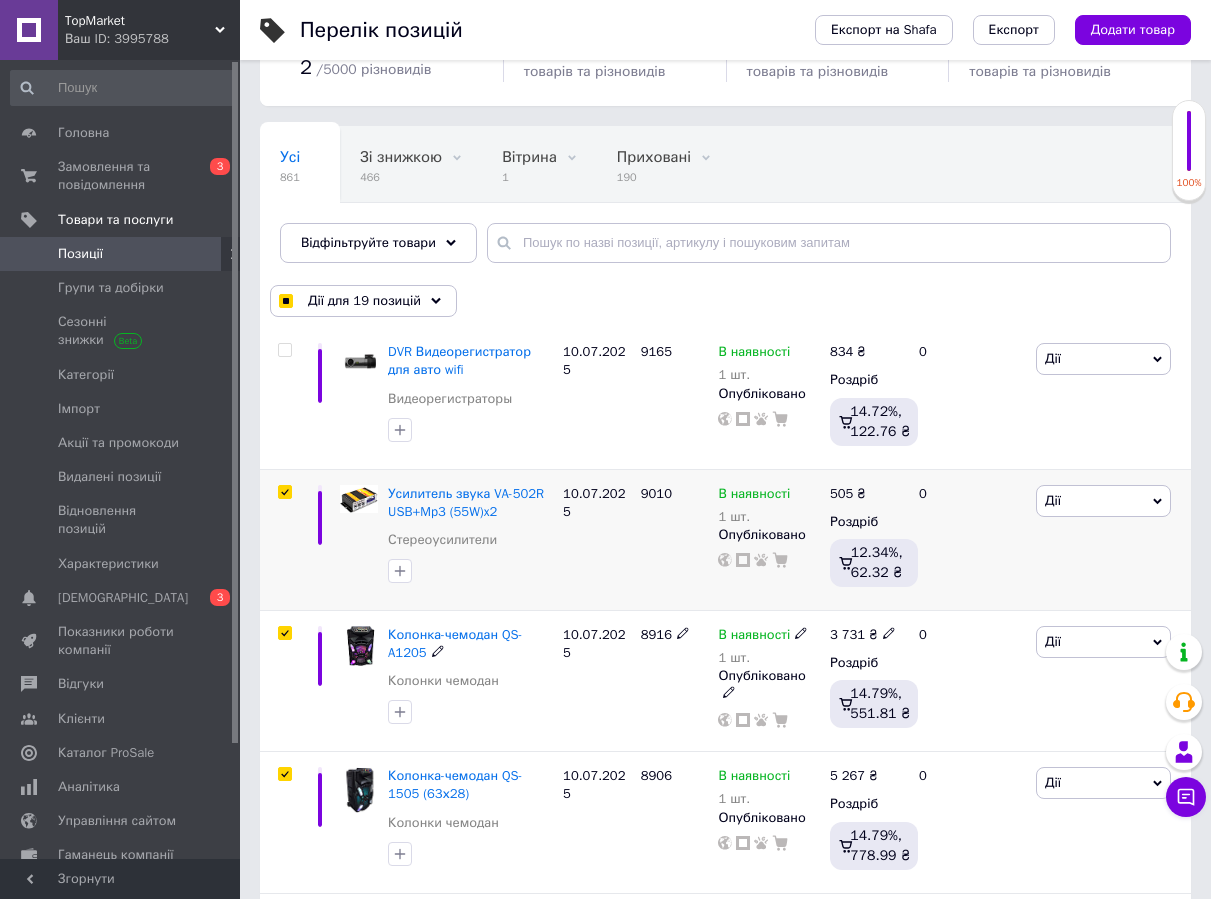scroll, scrollTop: 300, scrollLeft: 0, axis: vertical 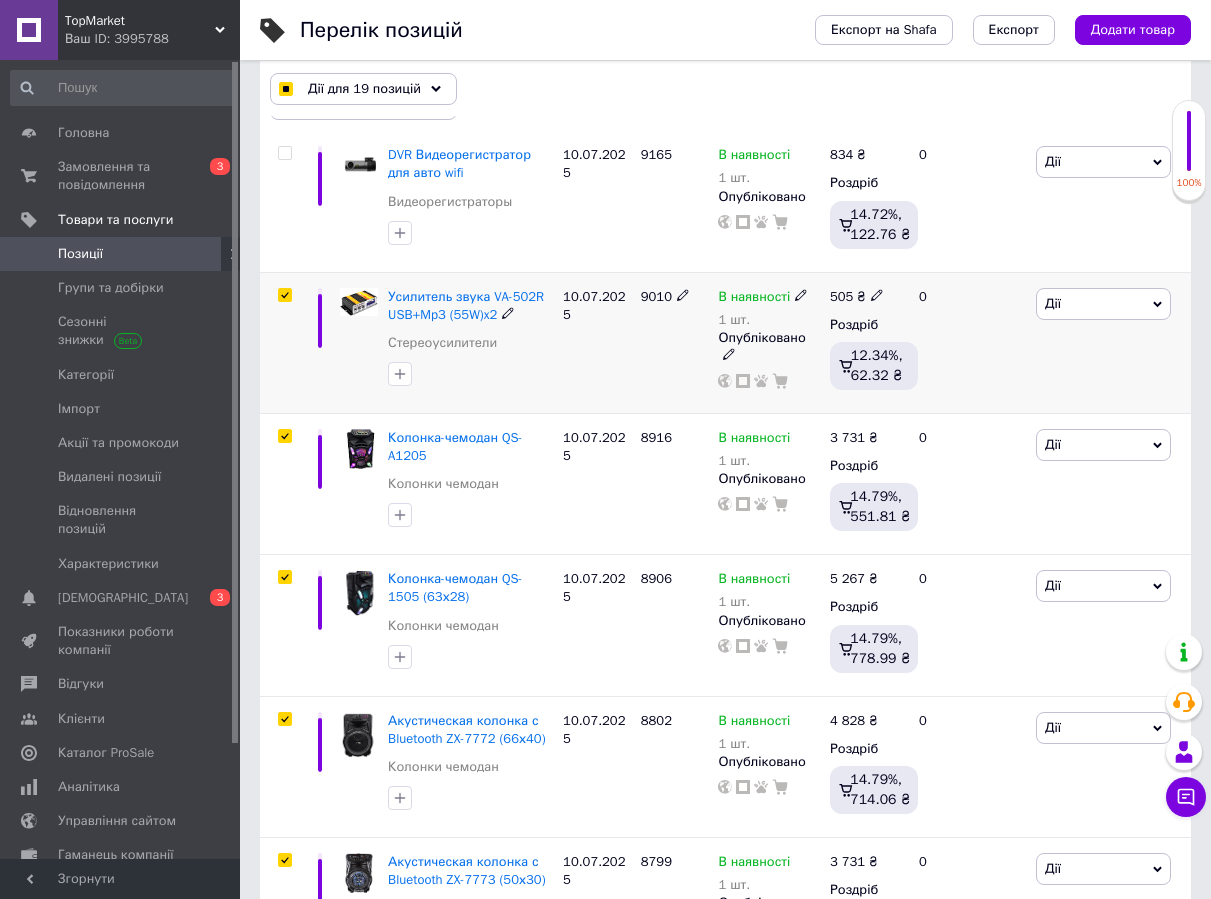 click at bounding box center (284, 295) 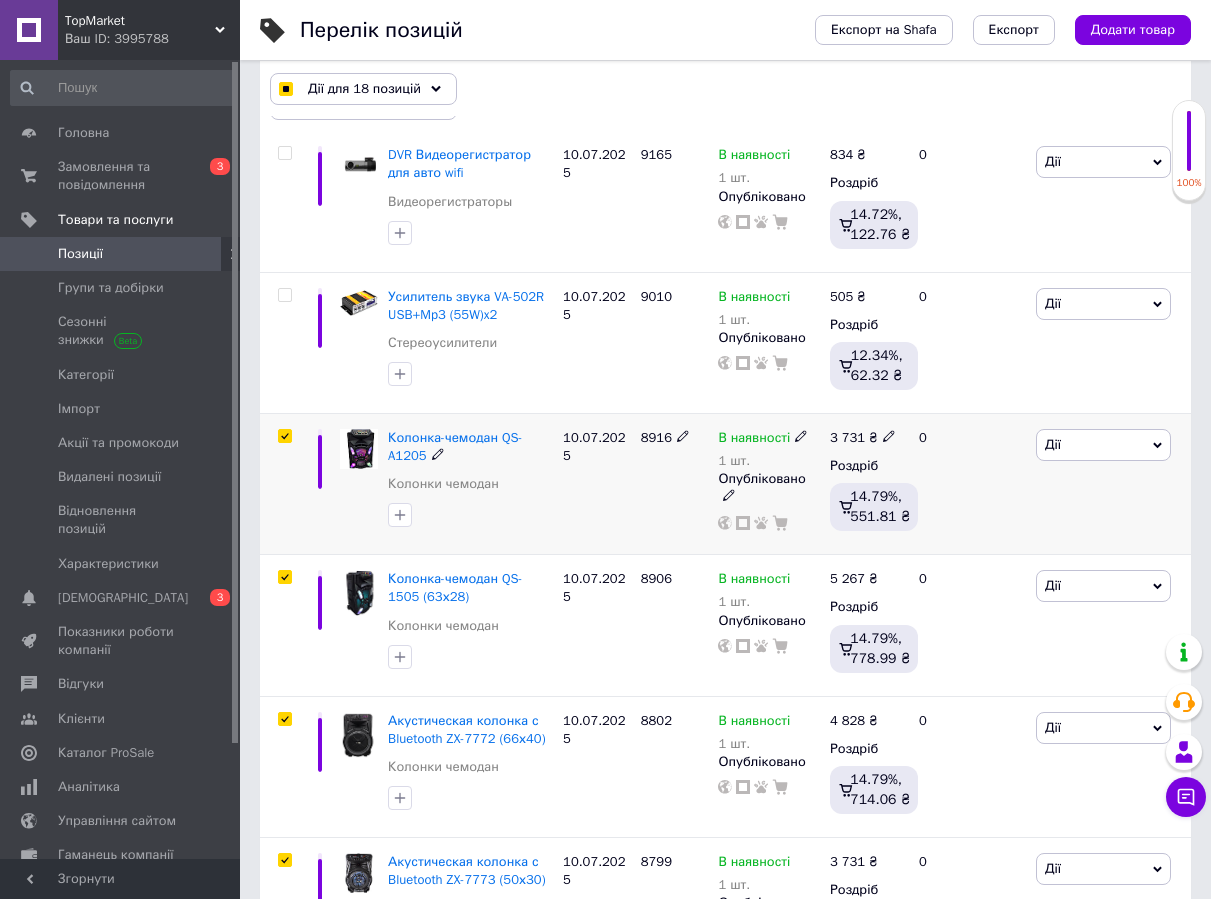 click at bounding box center [284, 436] 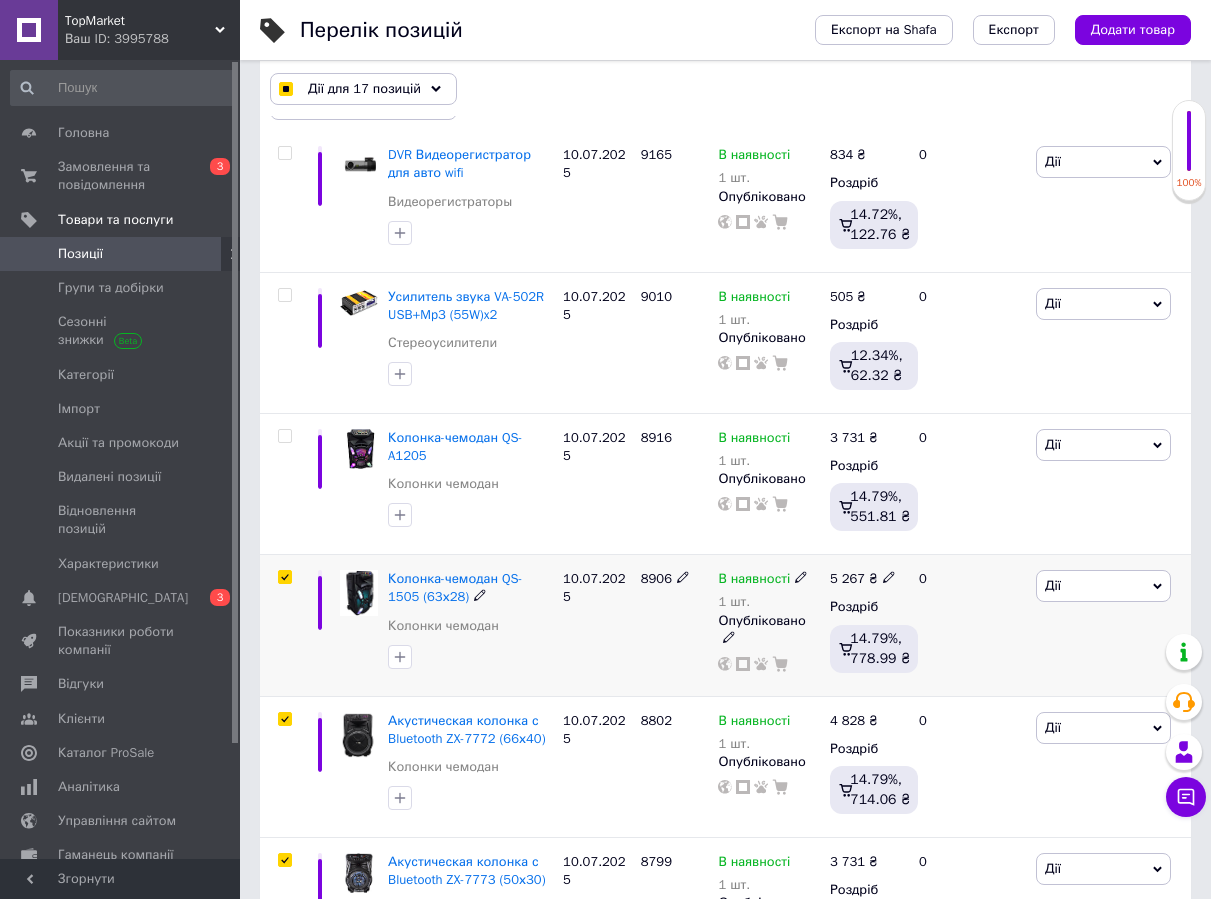 click at bounding box center [284, 577] 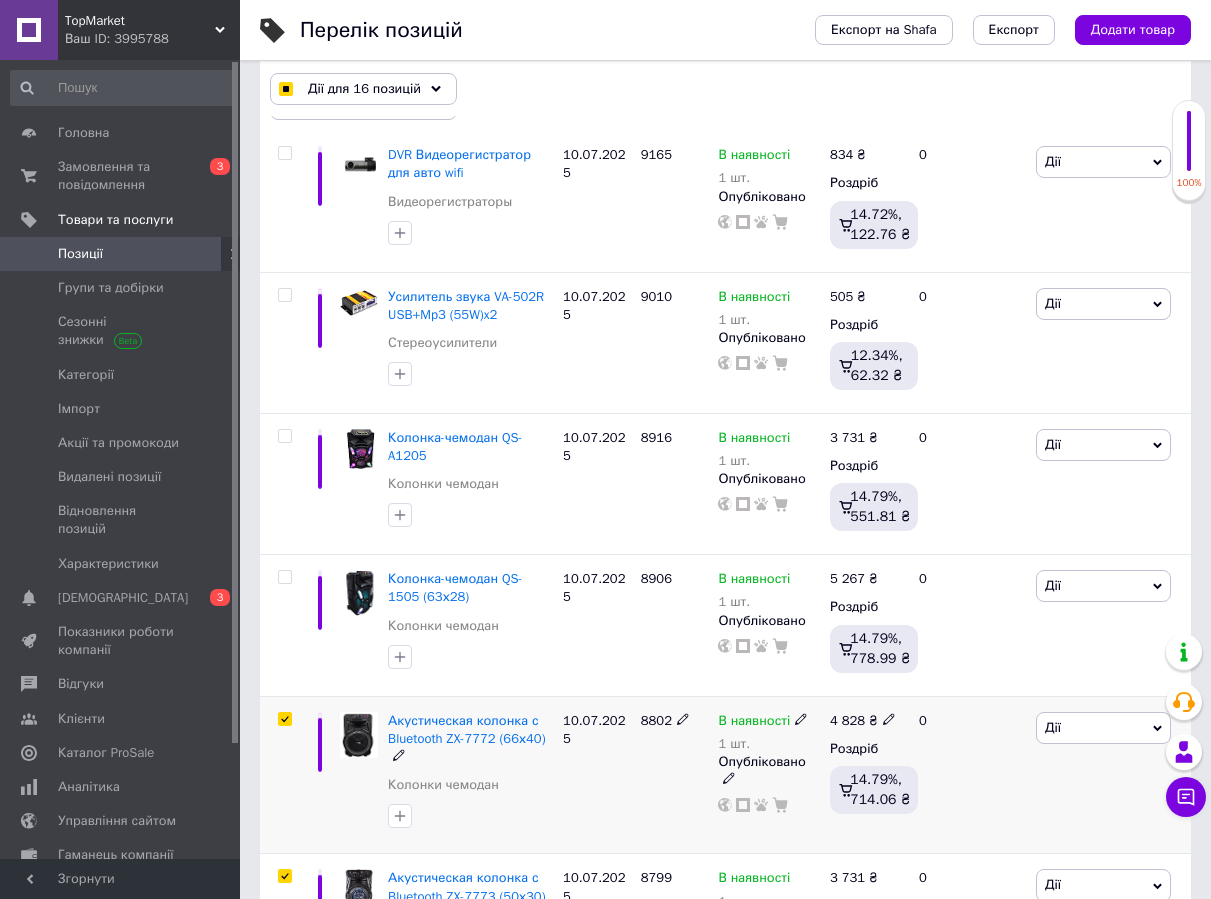 click at bounding box center (284, 719) 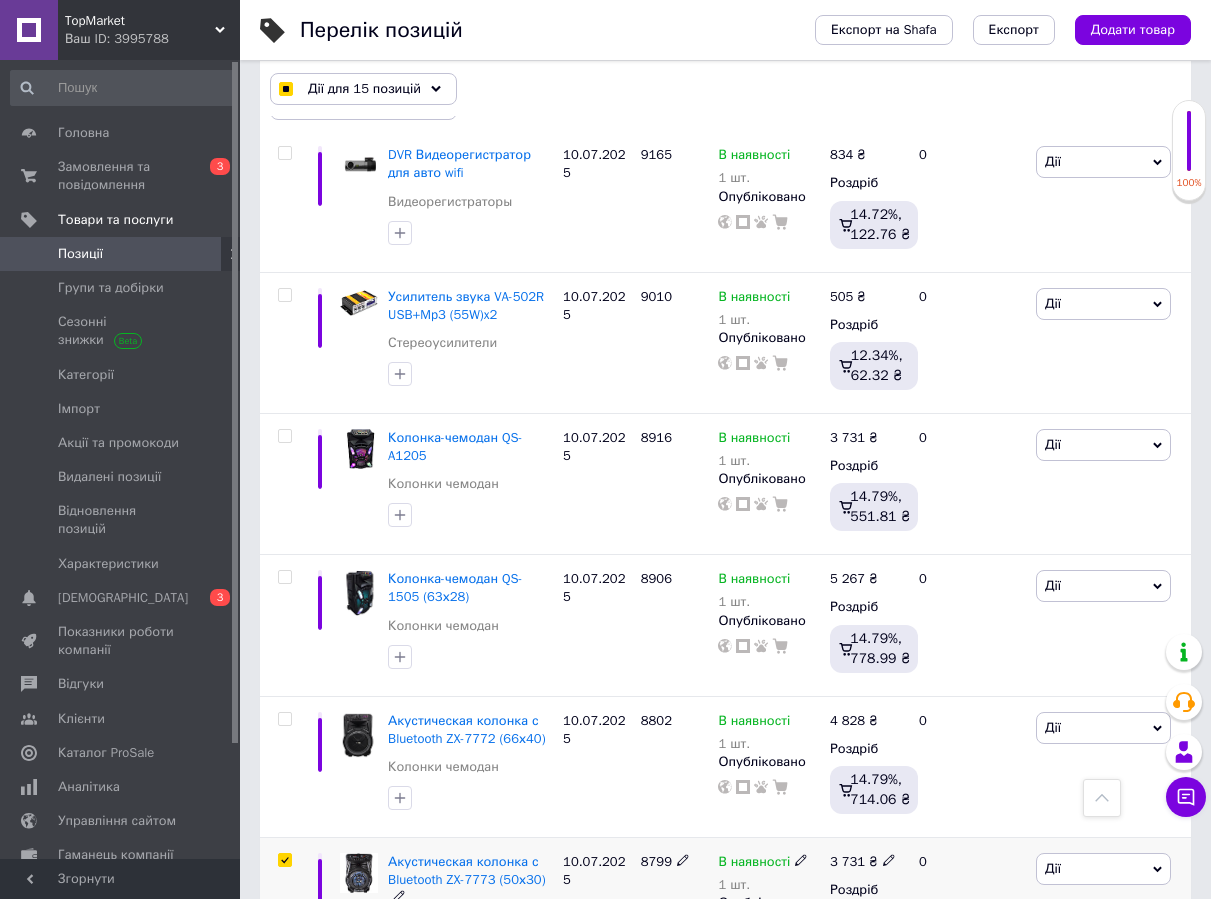 scroll, scrollTop: 600, scrollLeft: 0, axis: vertical 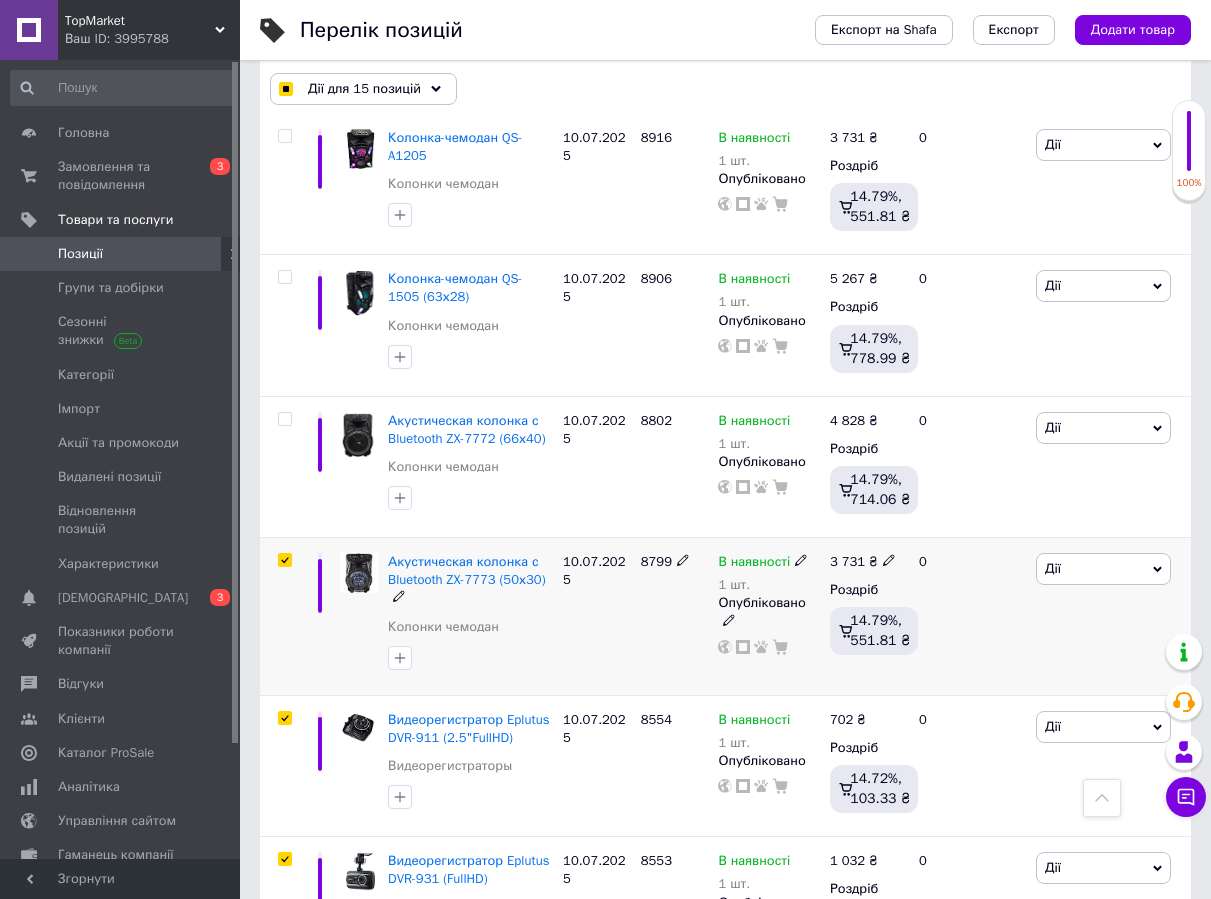 click at bounding box center (284, 560) 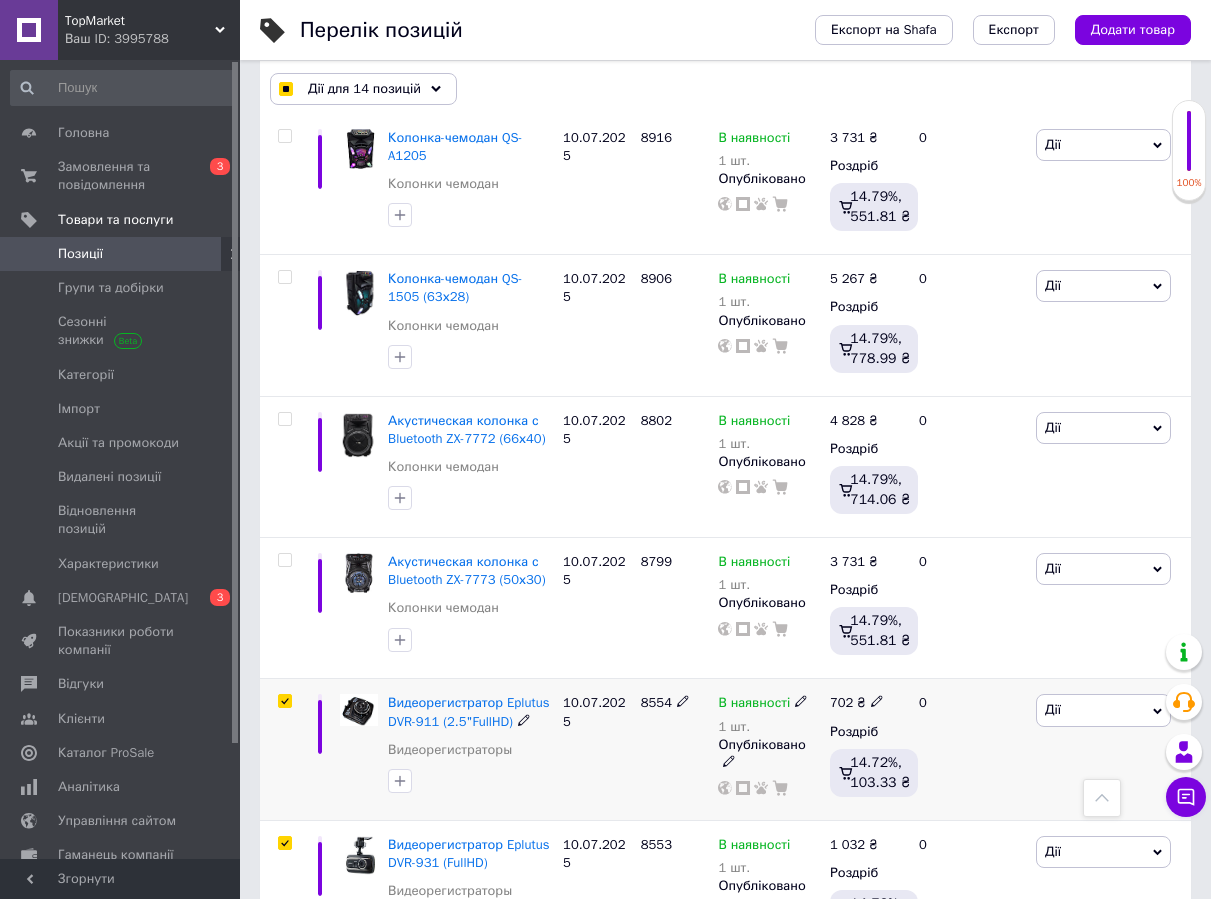 click at bounding box center (284, 701) 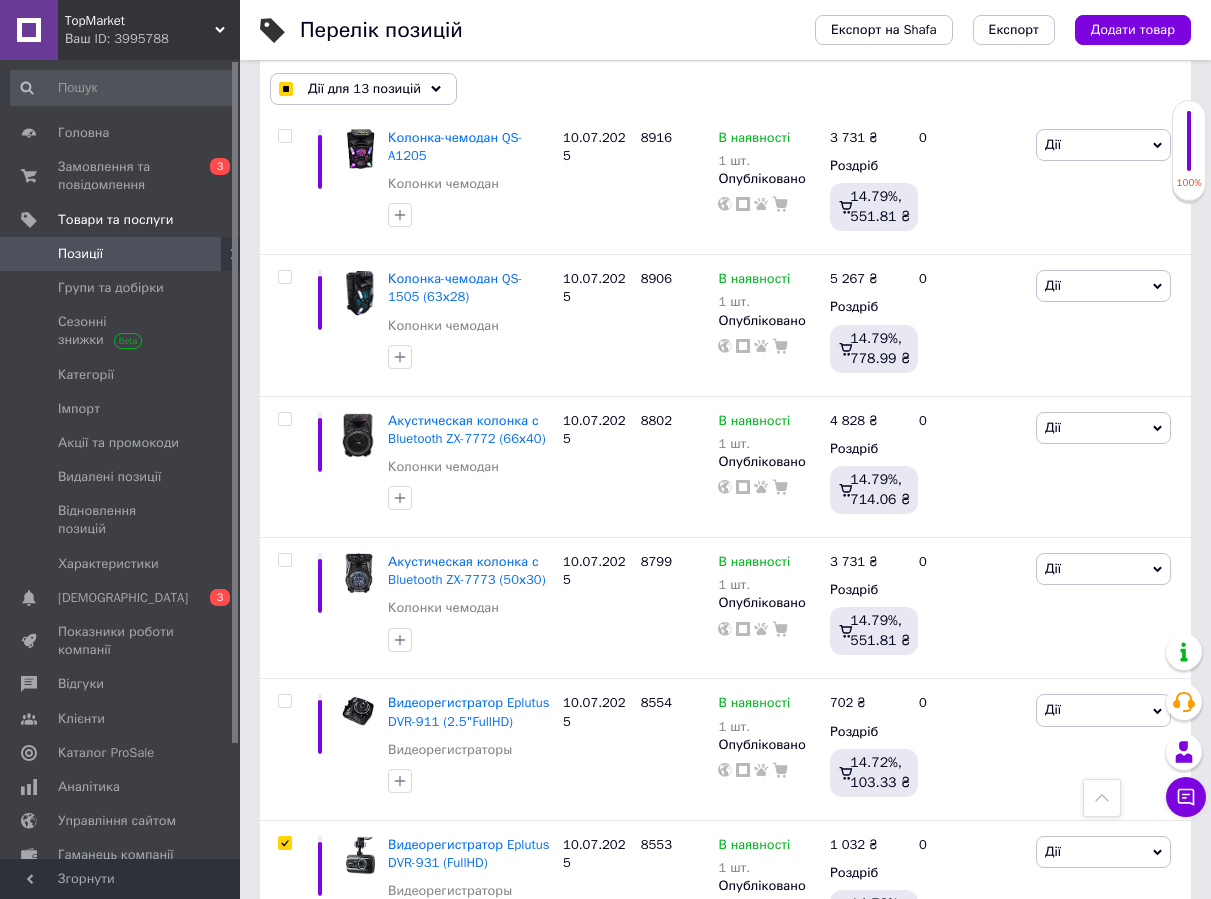 scroll, scrollTop: 1000, scrollLeft: 0, axis: vertical 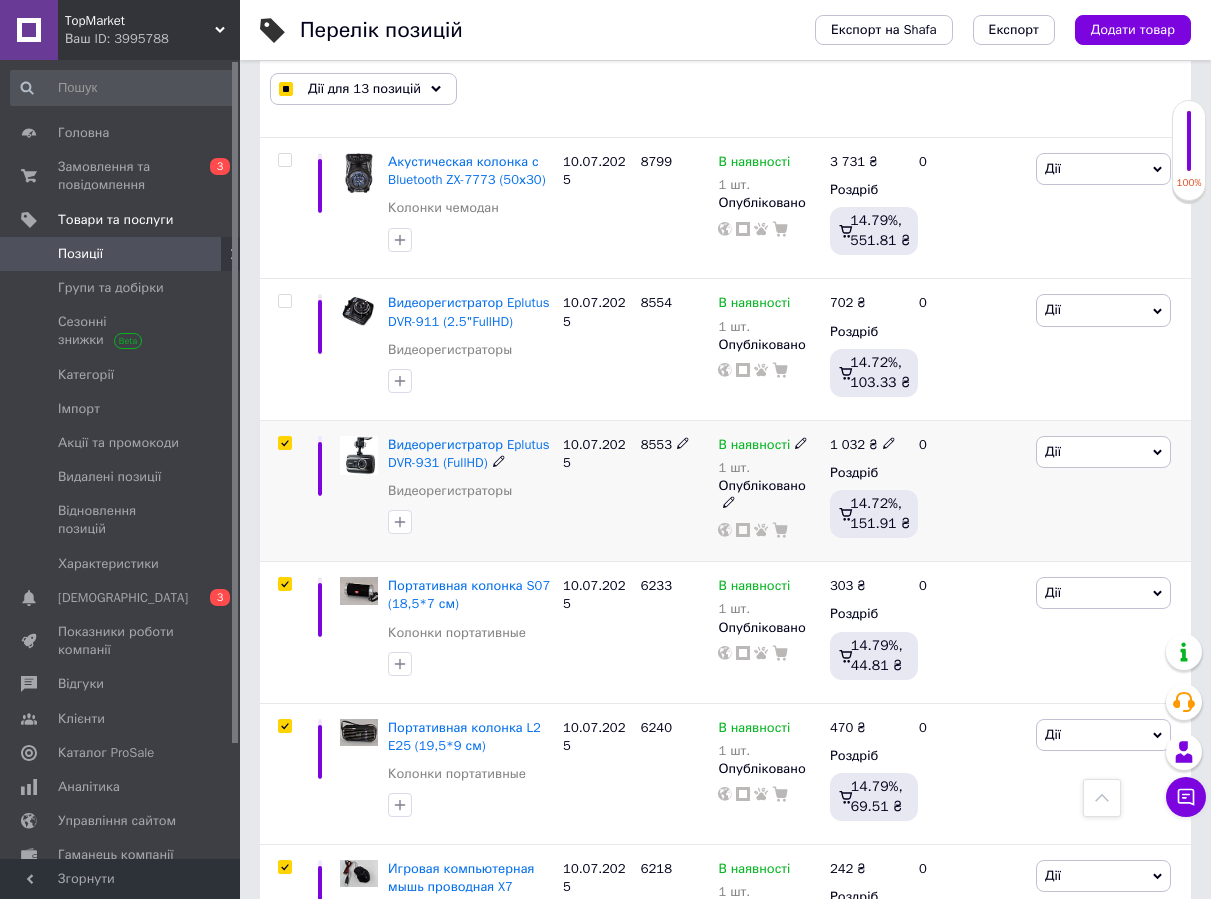 click at bounding box center (284, 443) 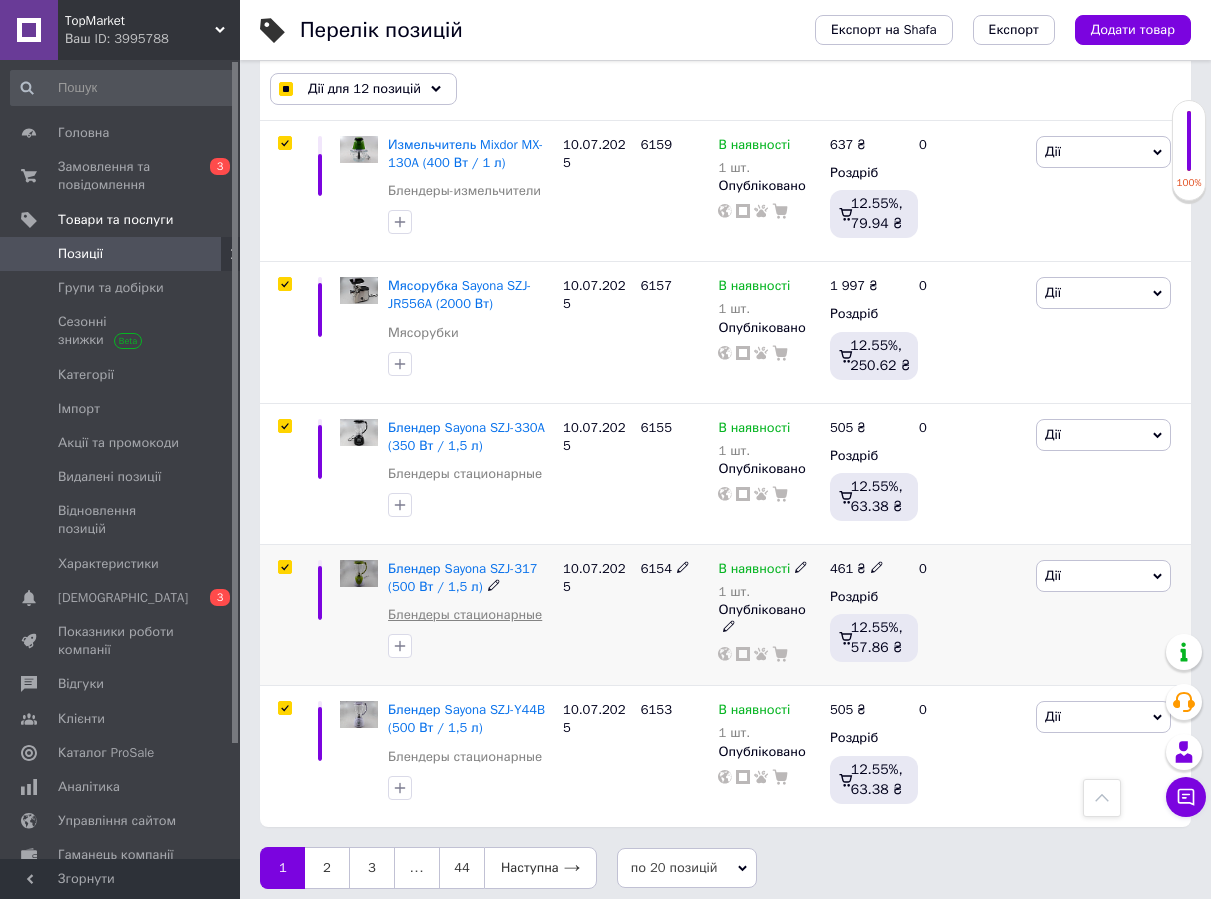 scroll, scrollTop: 2441, scrollLeft: 0, axis: vertical 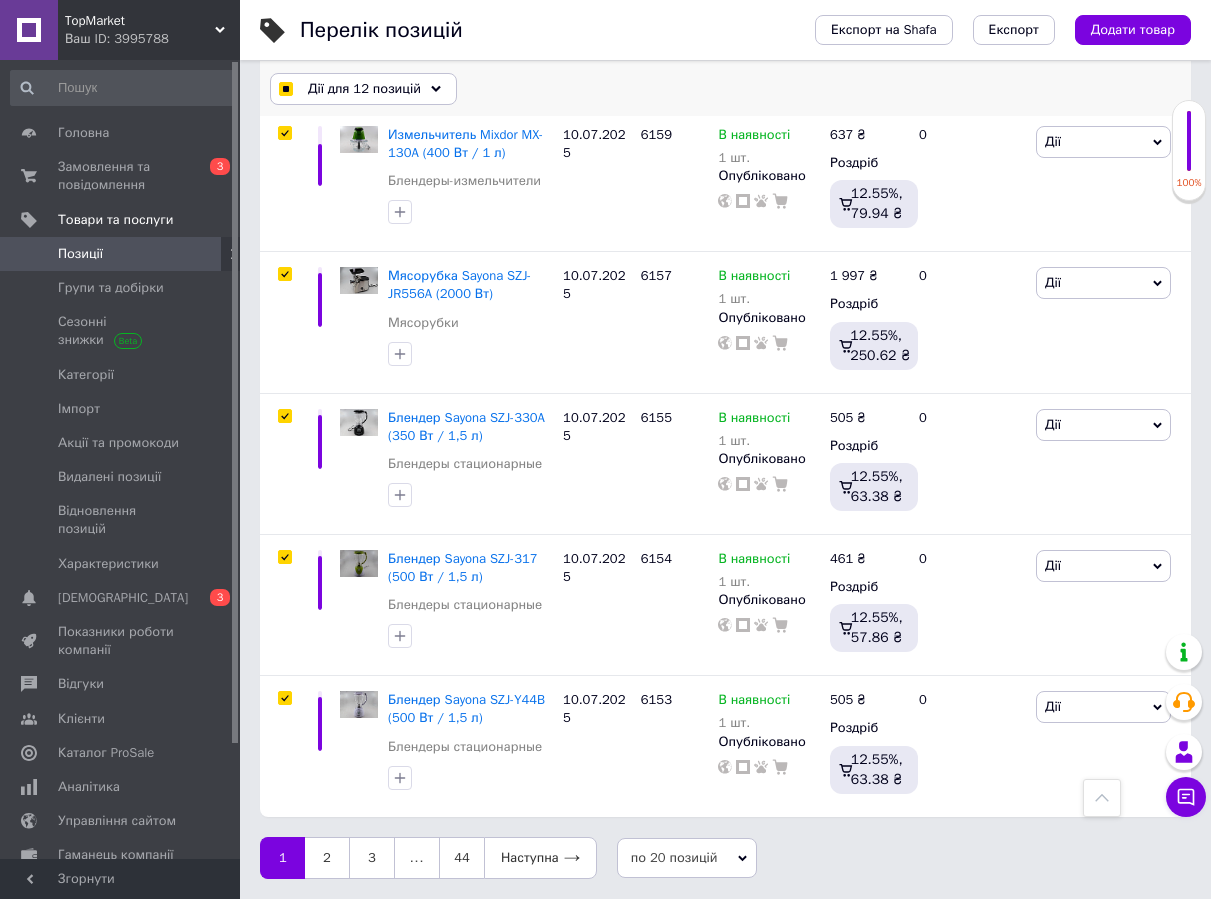 click on "Дії для 12 позицій" at bounding box center (364, 89) 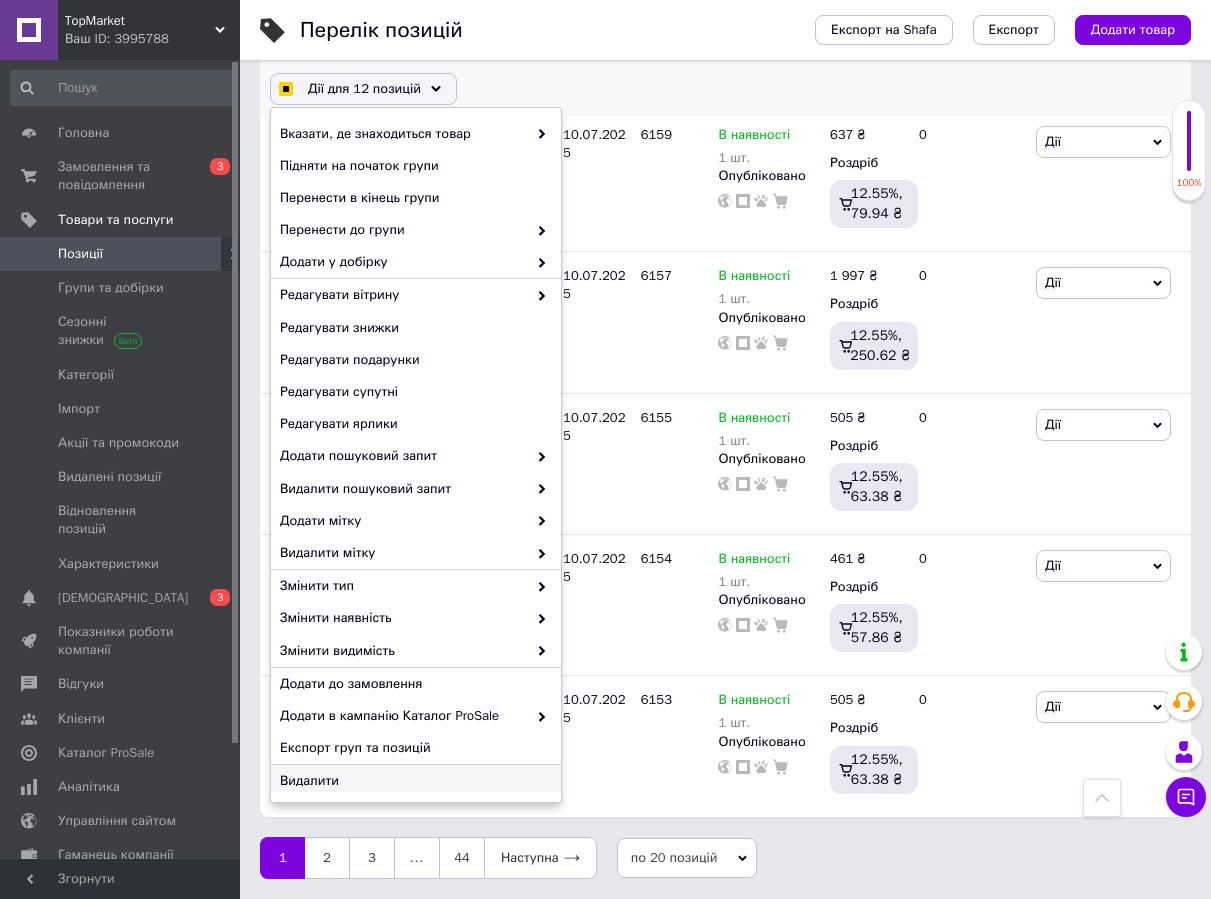 click on "Видалити" at bounding box center [416, 781] 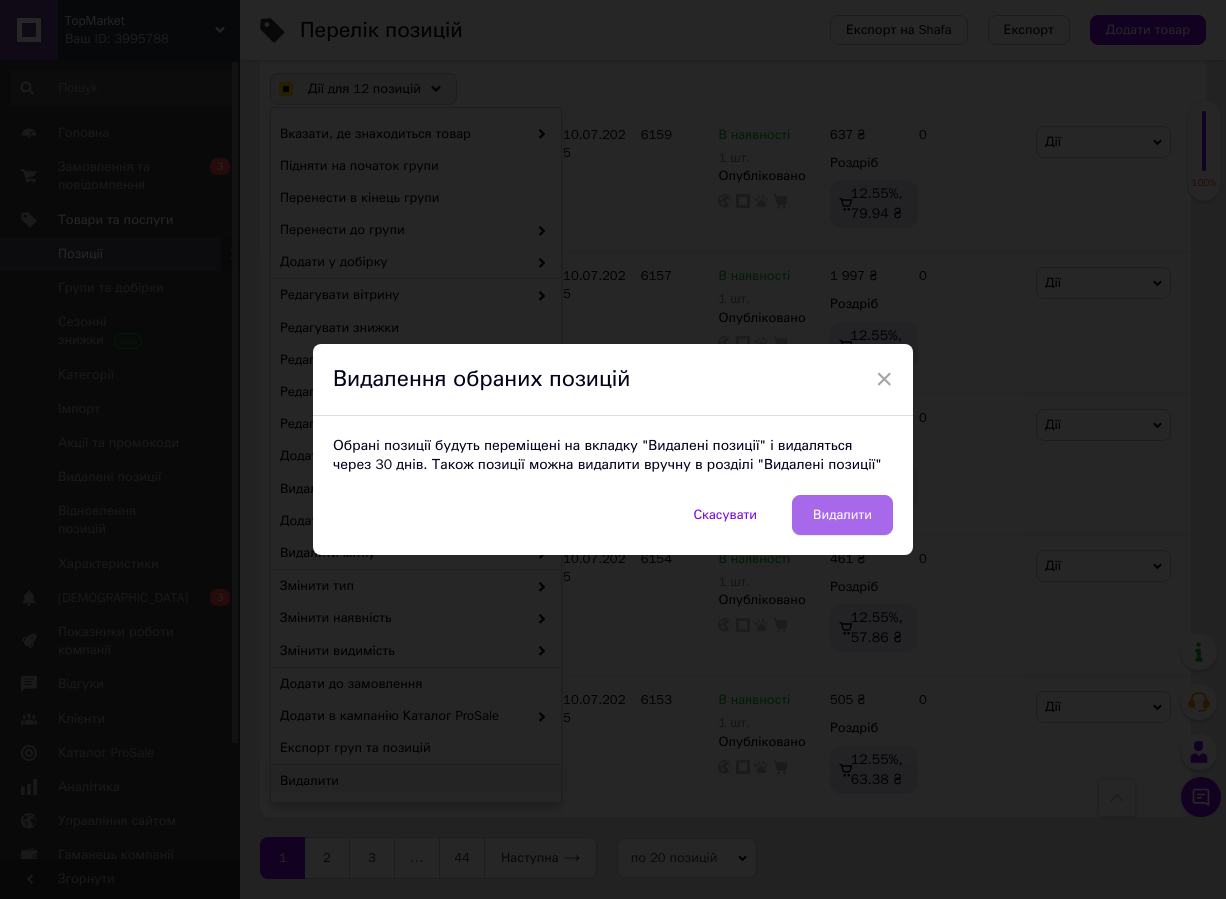 click on "Видалити" at bounding box center (842, 515) 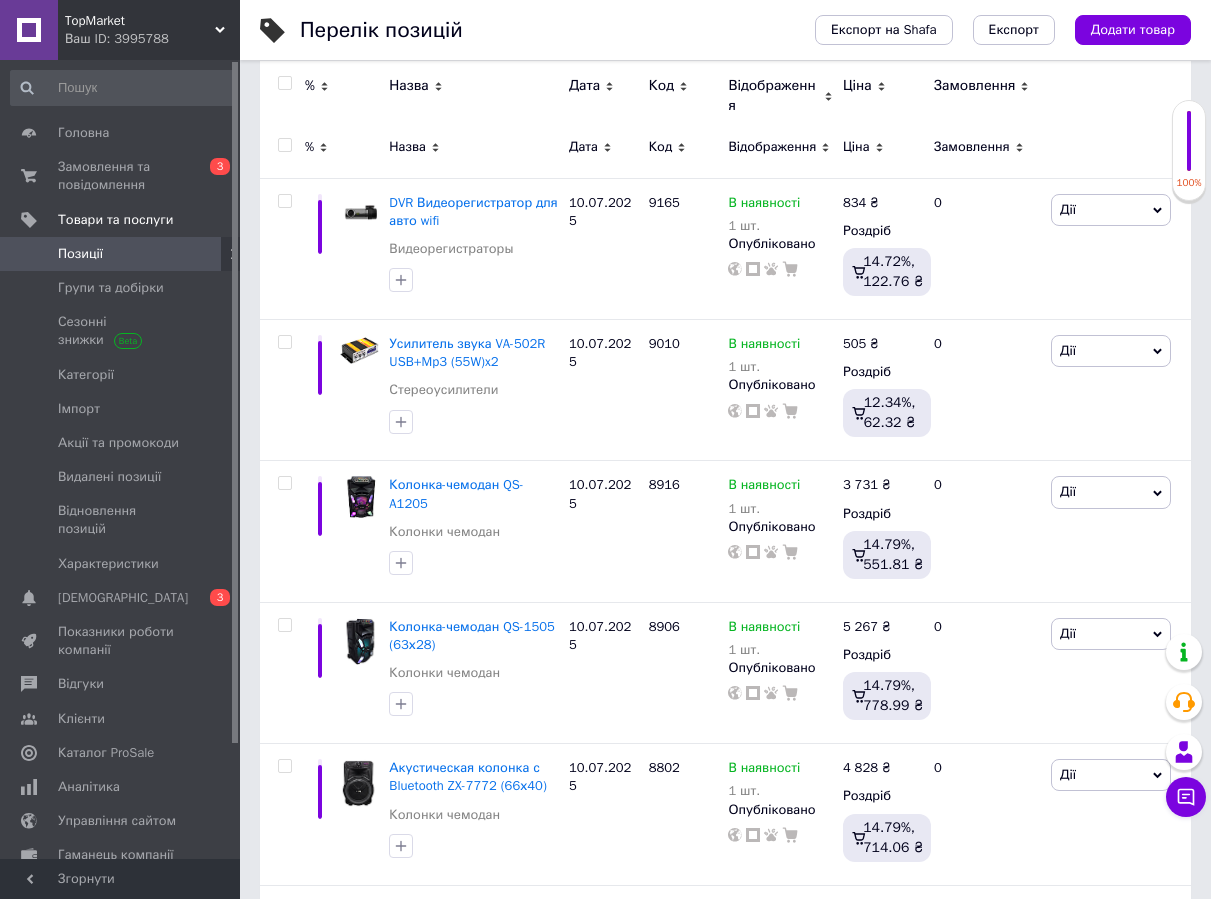 scroll, scrollTop: 0, scrollLeft: 0, axis: both 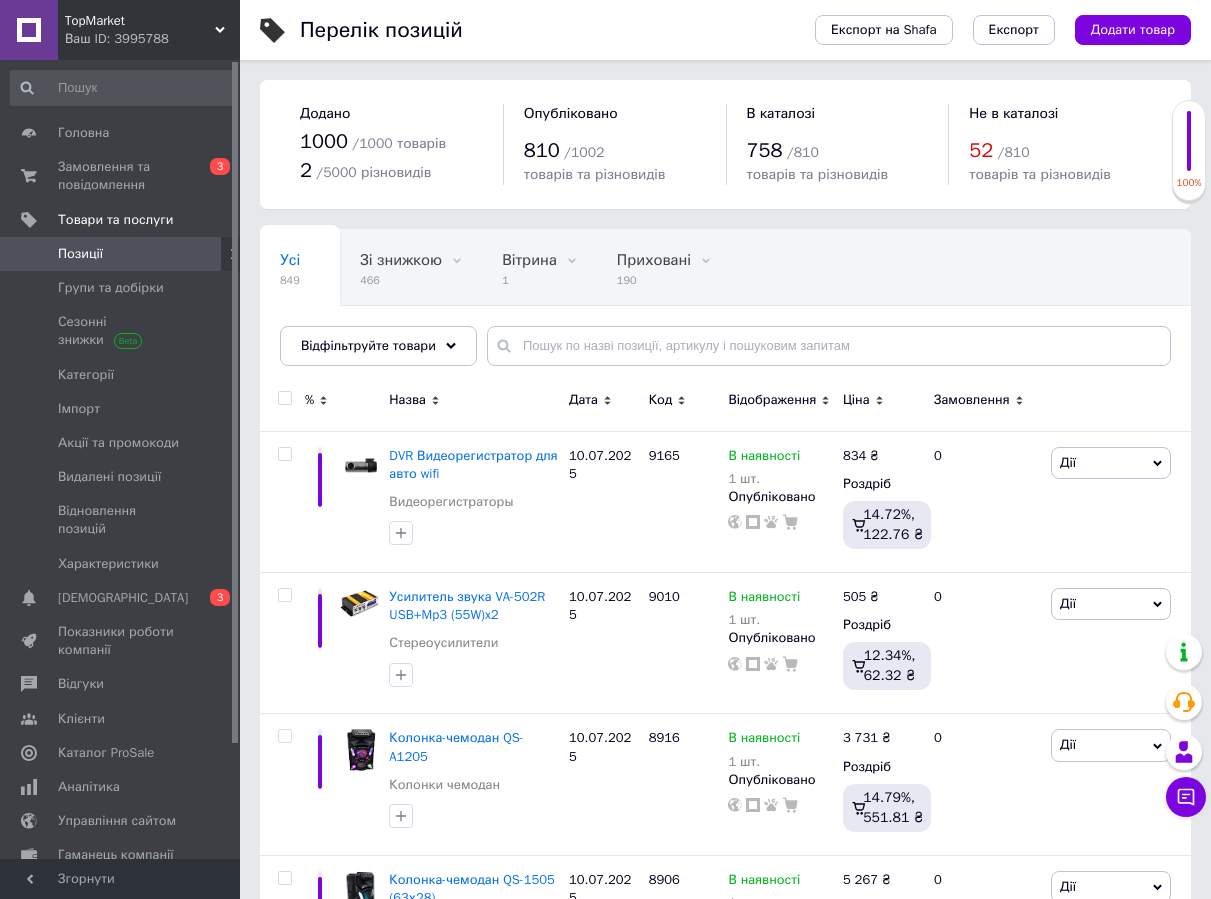click at bounding box center [284, 398] 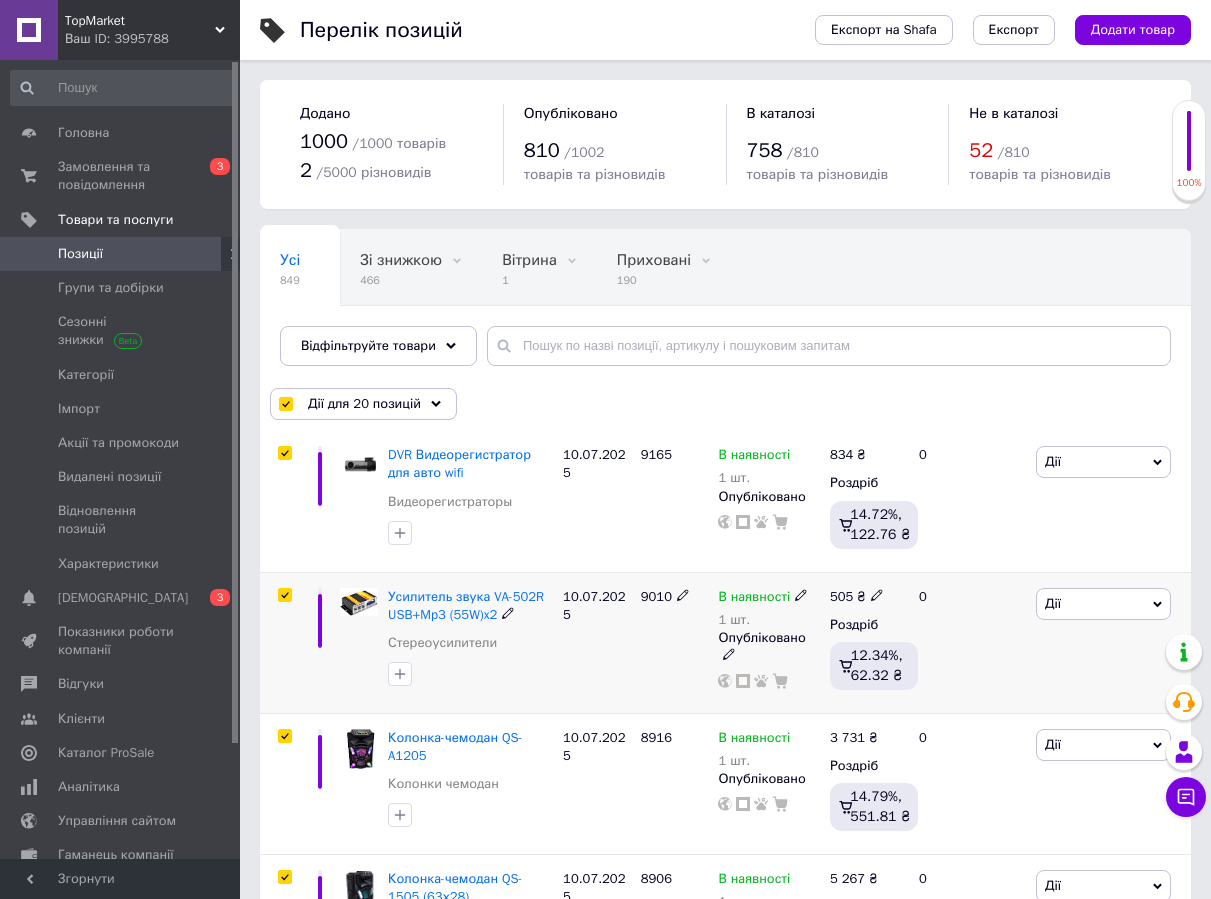 scroll, scrollTop: 200, scrollLeft: 0, axis: vertical 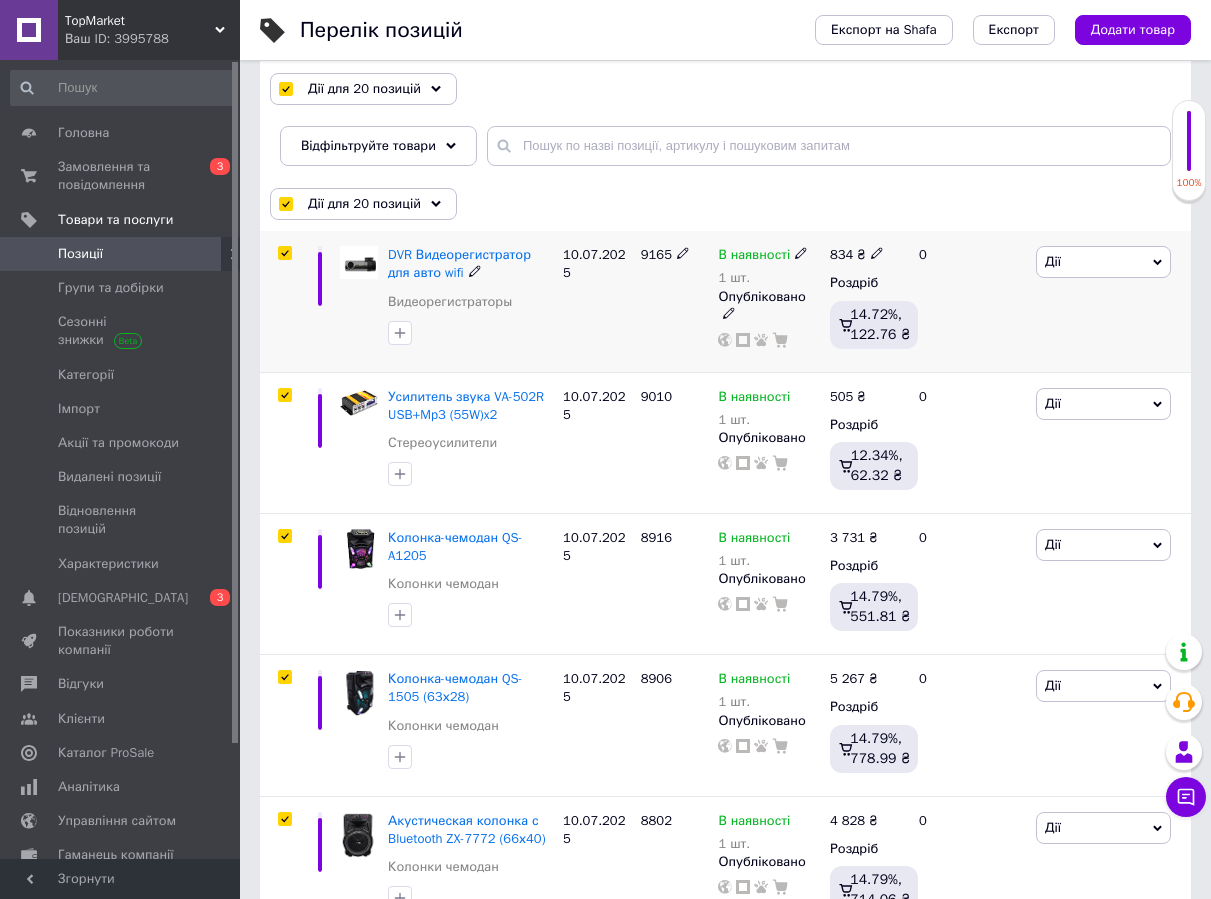 click at bounding box center (284, 253) 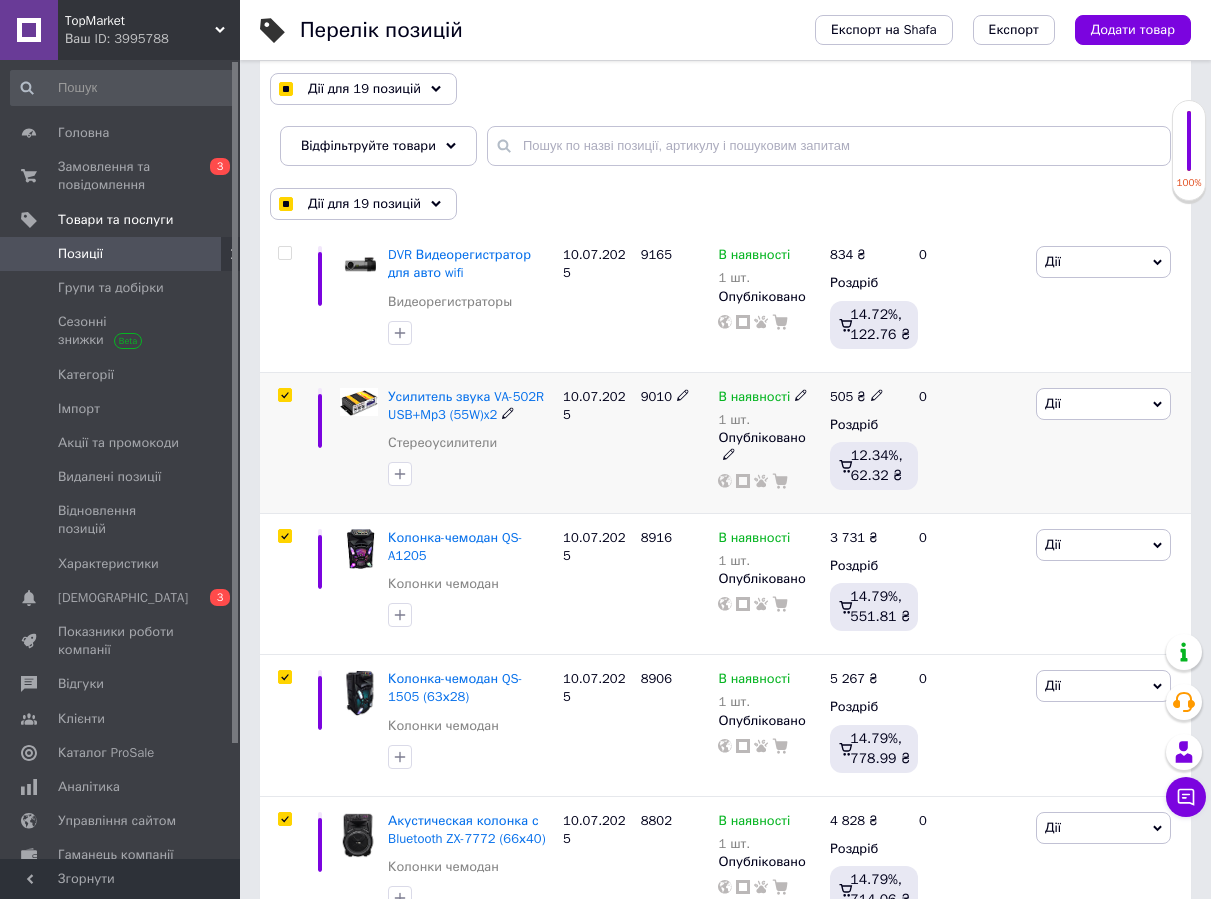 click at bounding box center [284, 395] 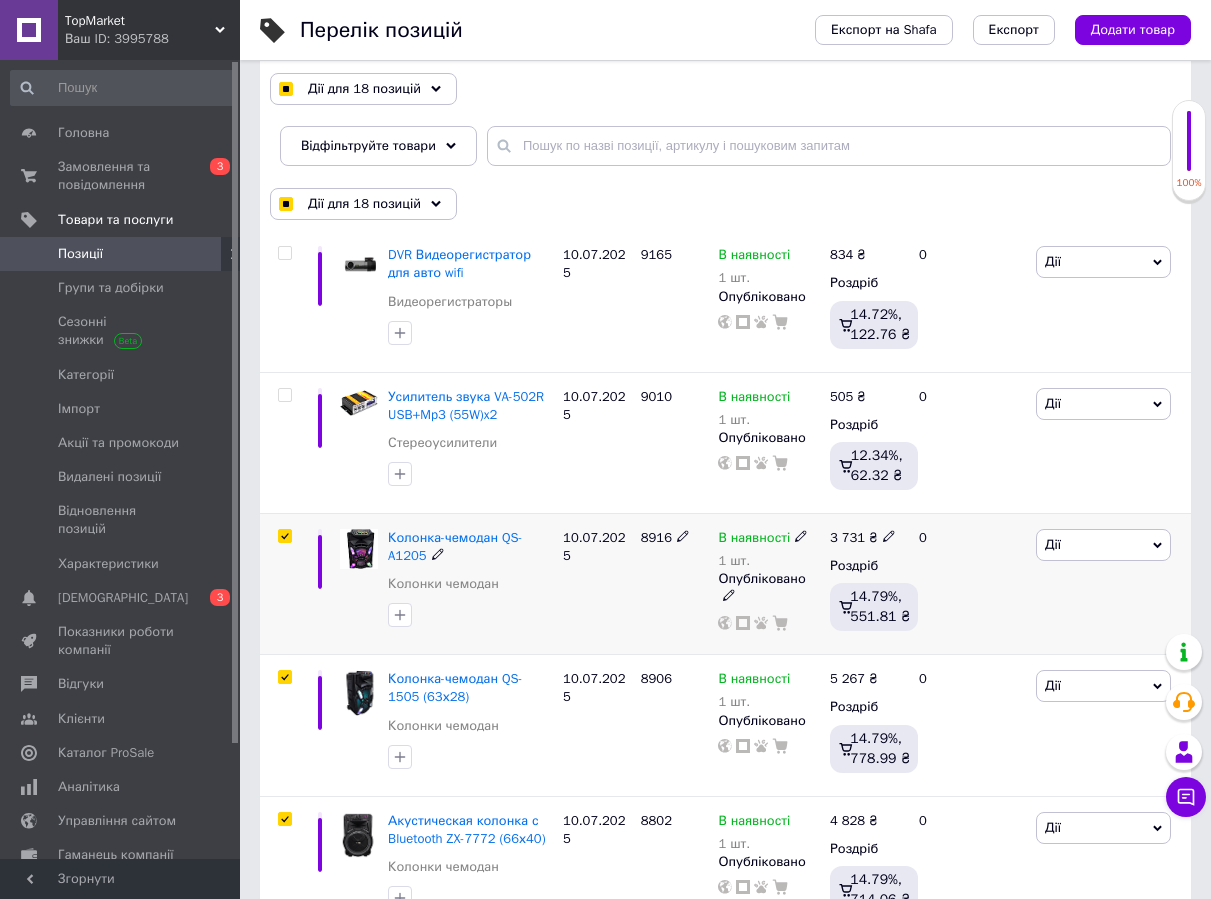 click at bounding box center (284, 536) 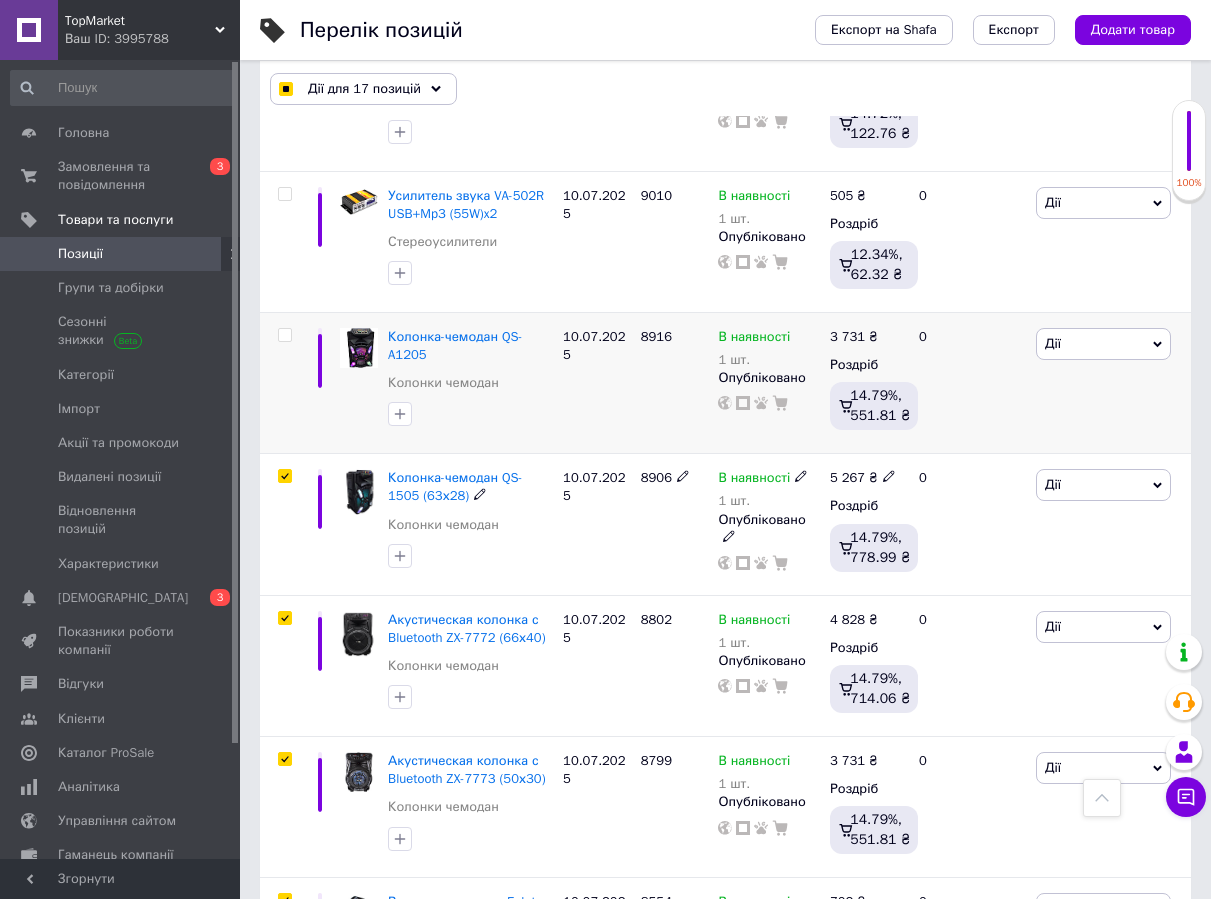 scroll, scrollTop: 500, scrollLeft: 0, axis: vertical 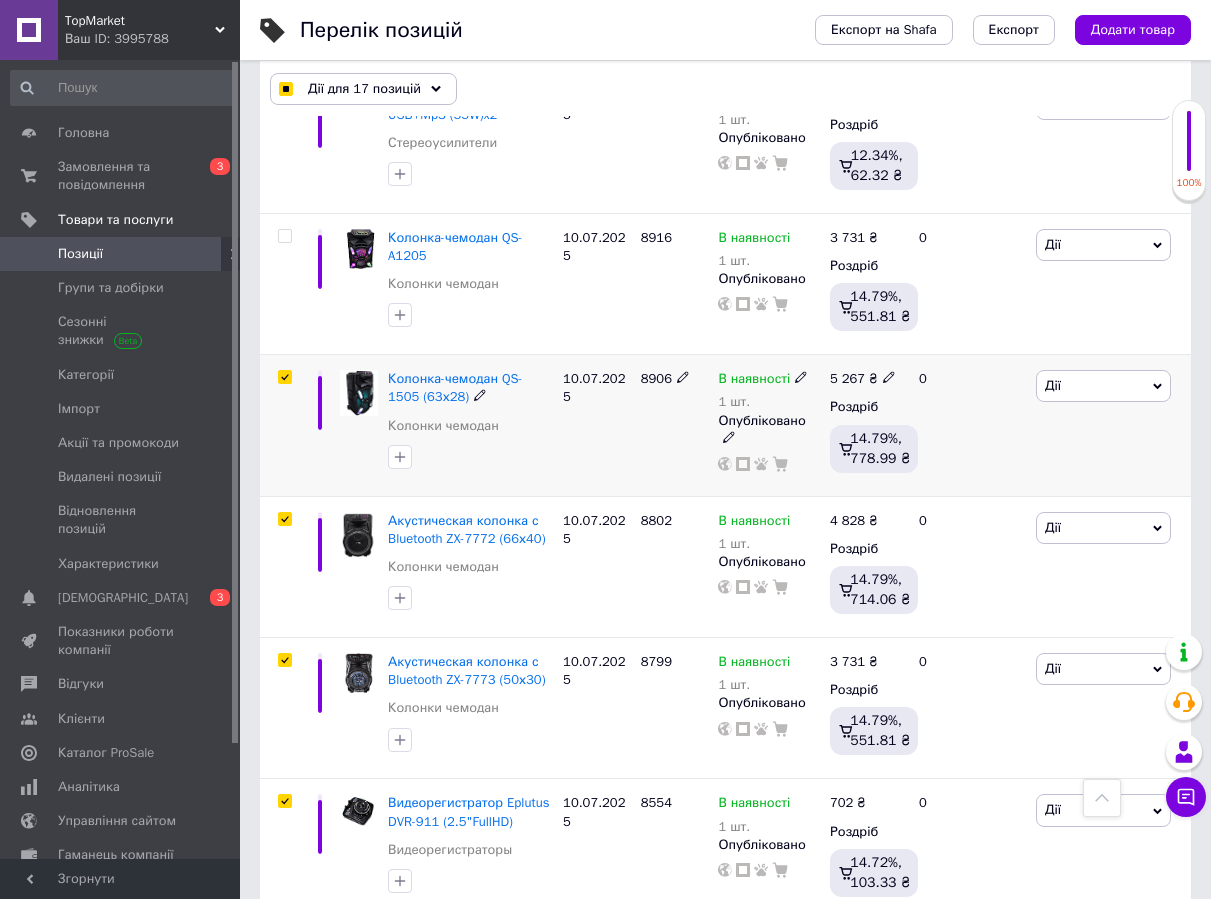 drag, startPoint x: 291, startPoint y: 367, endPoint x: 283, endPoint y: 383, distance: 17.888544 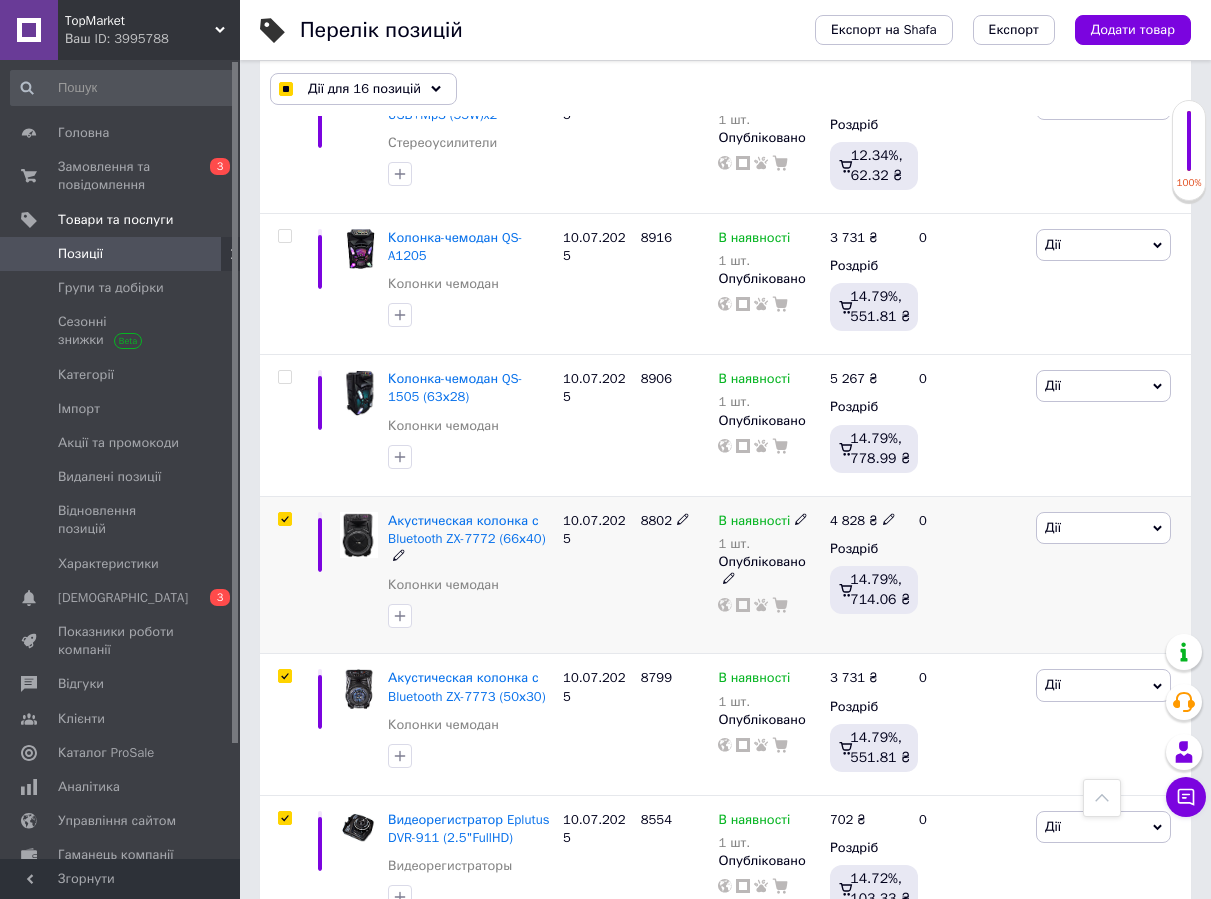 click at bounding box center (284, 519) 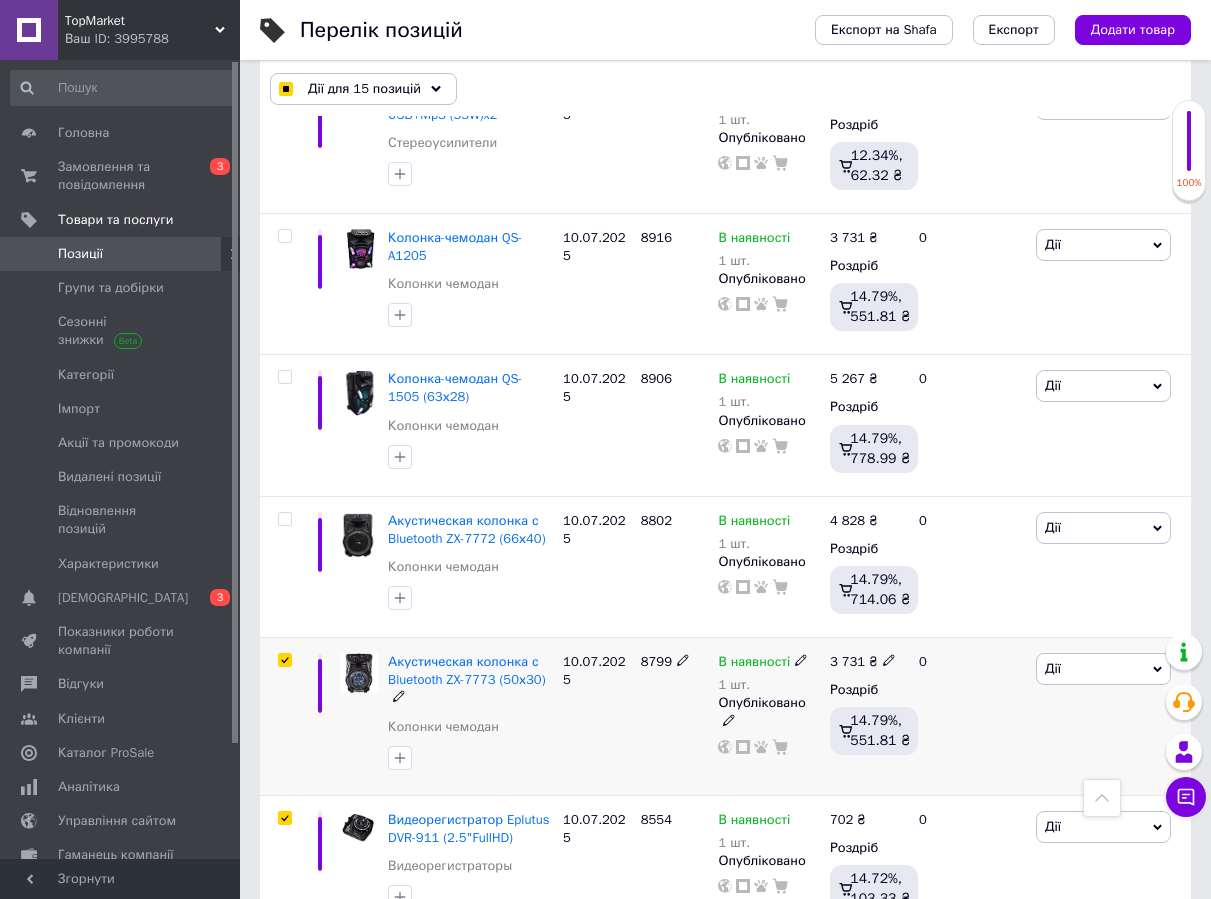 click at bounding box center (282, 717) 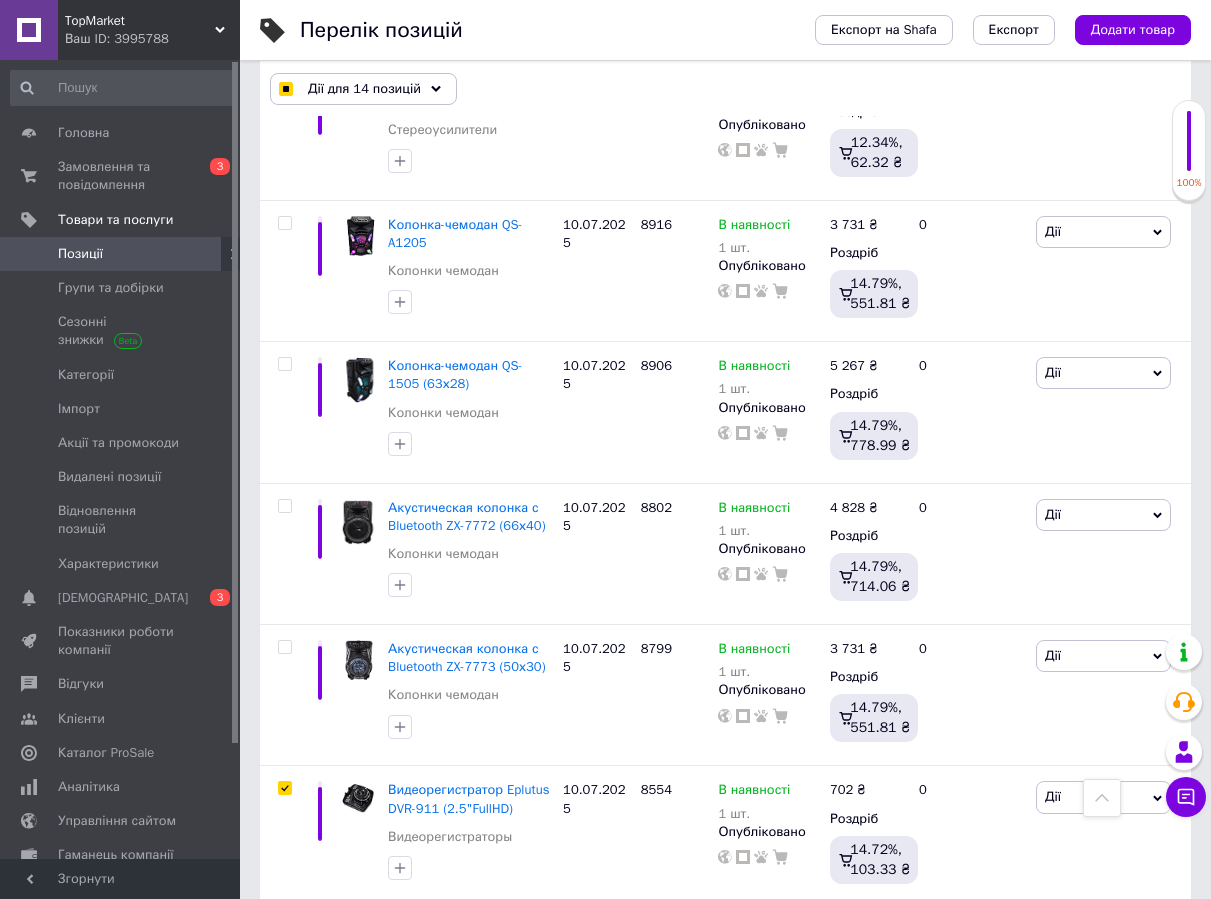 scroll, scrollTop: 900, scrollLeft: 0, axis: vertical 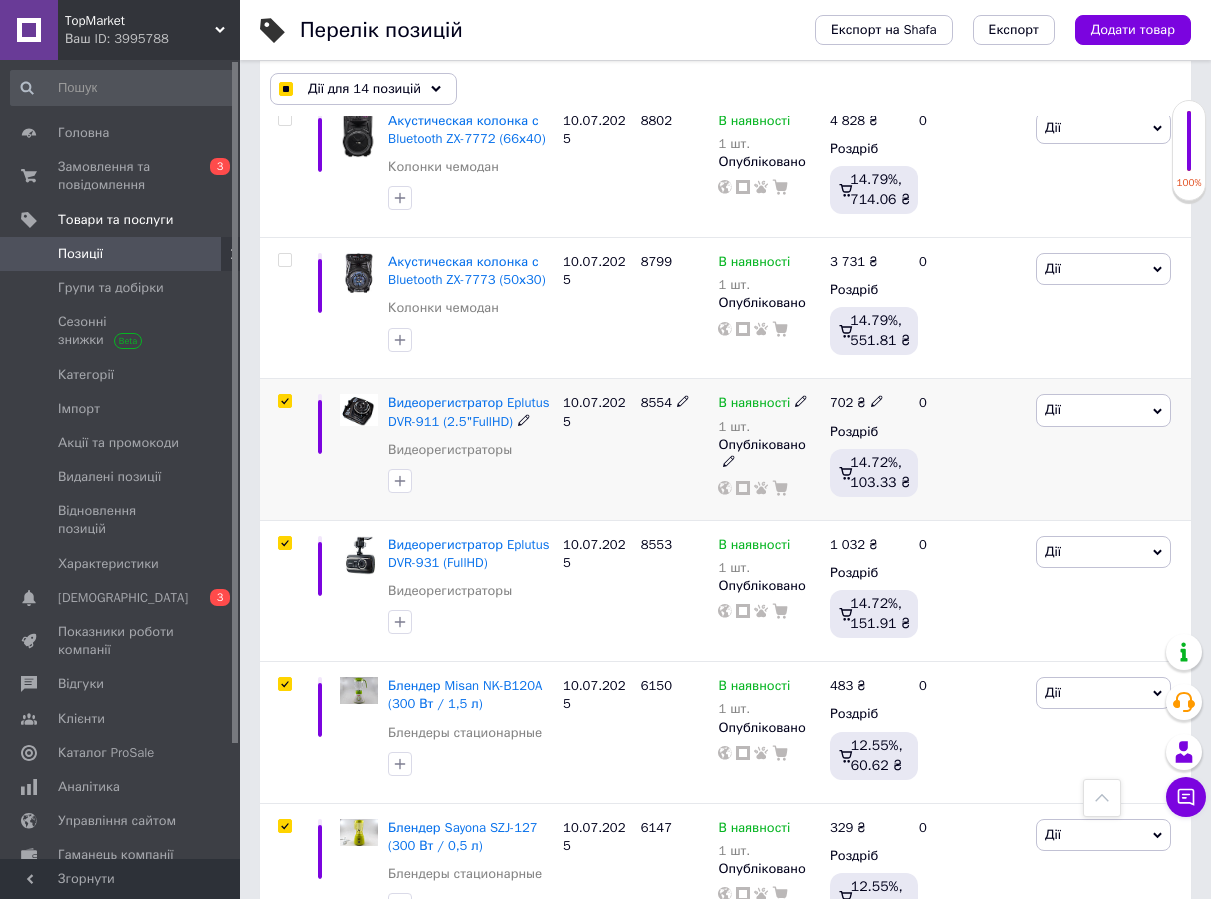 click at bounding box center [284, 401] 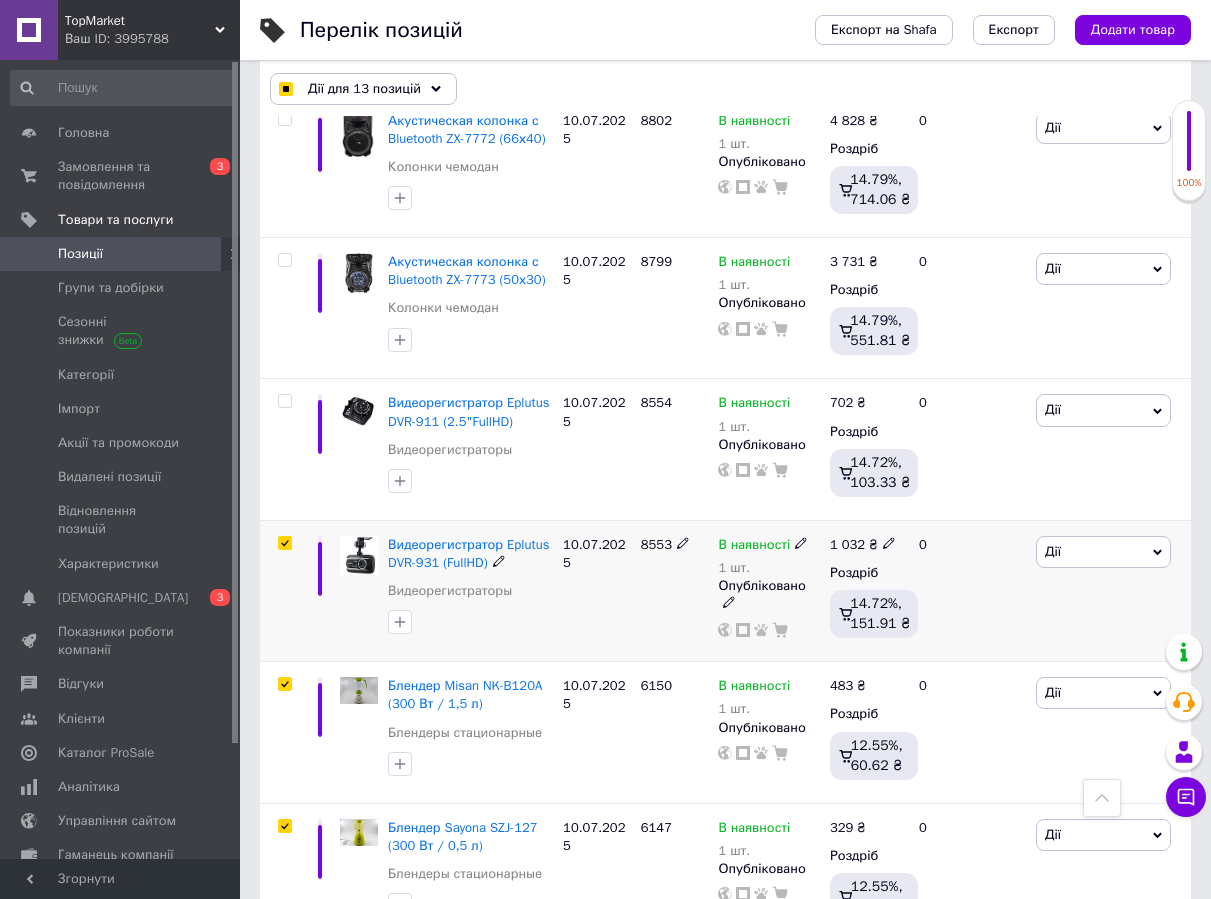 click at bounding box center [284, 543] 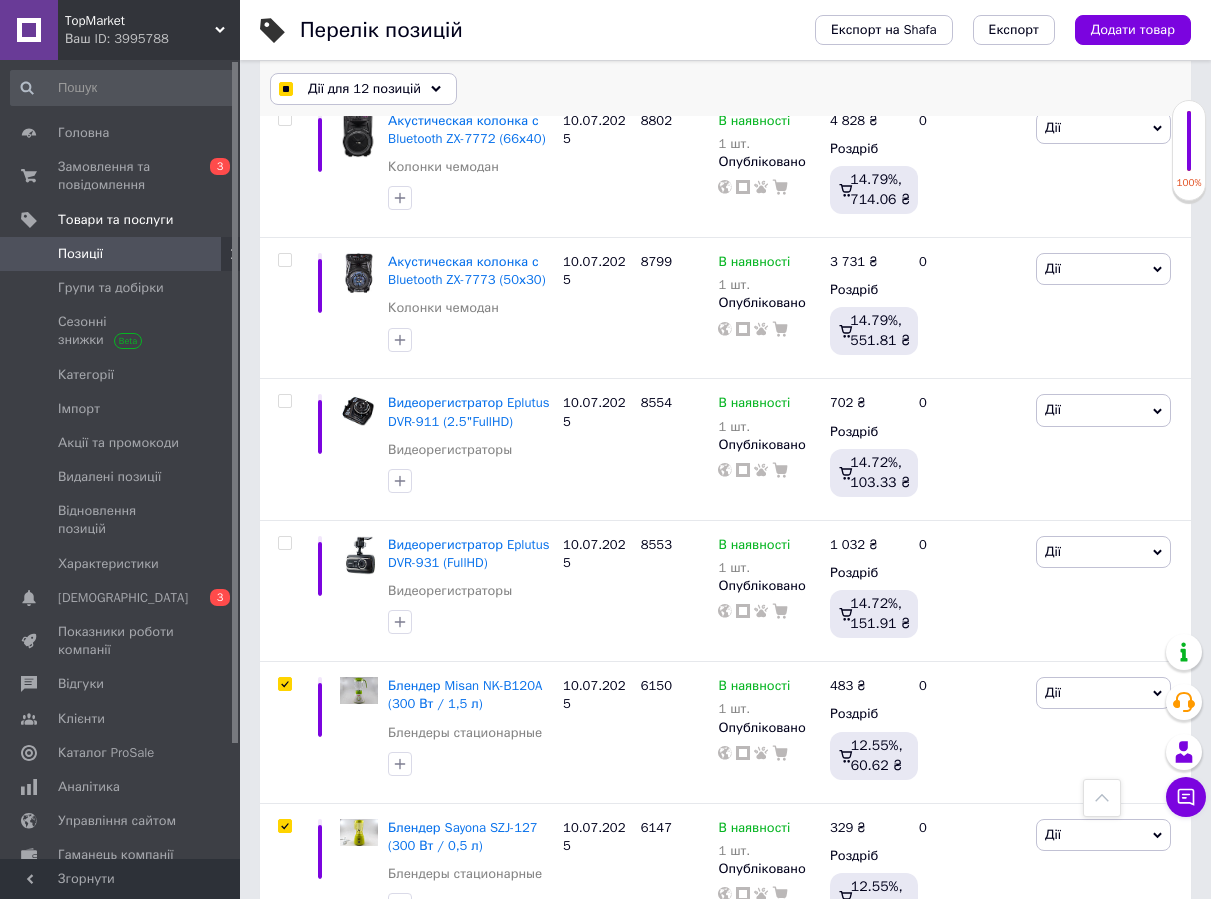 scroll, scrollTop: 1200, scrollLeft: 0, axis: vertical 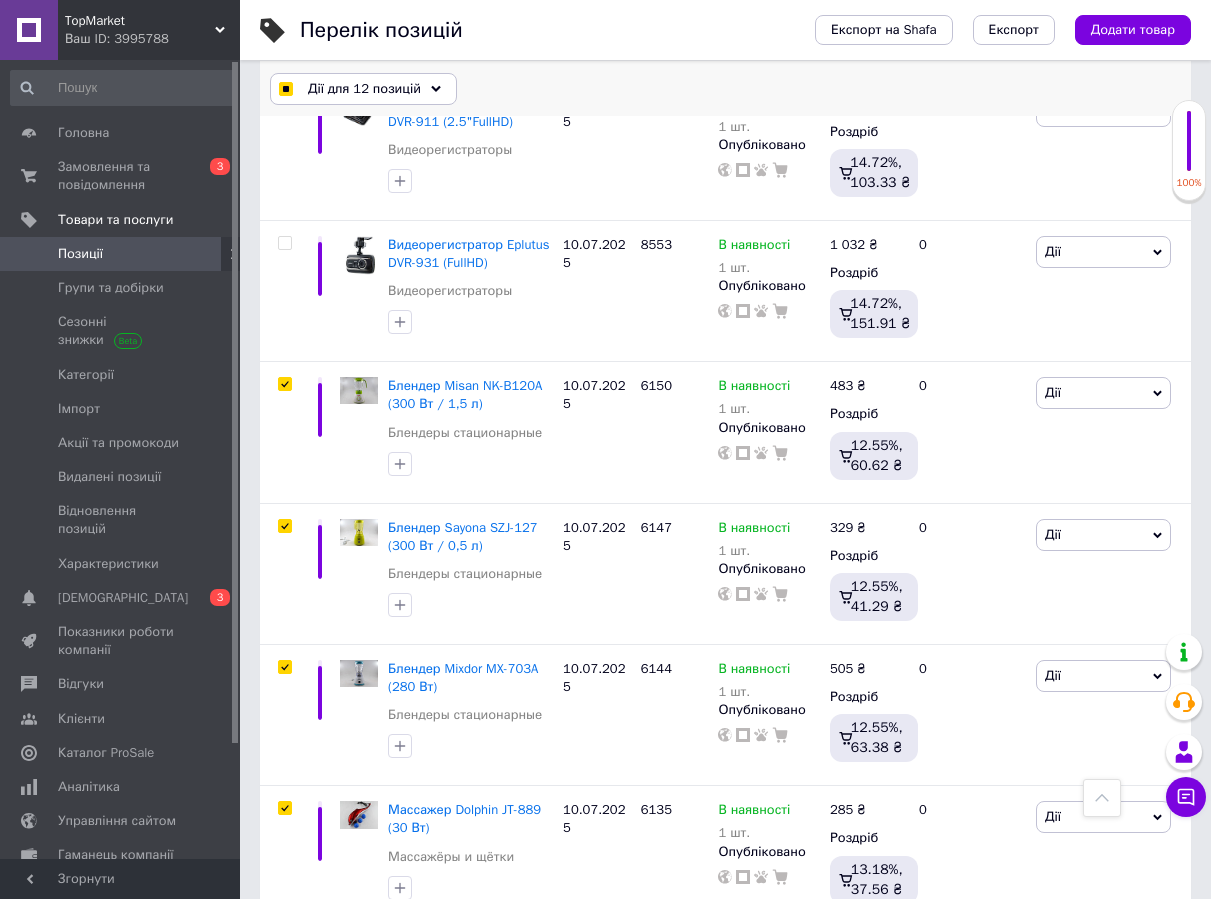 click on "Дії для 12 позицій" at bounding box center (364, 89) 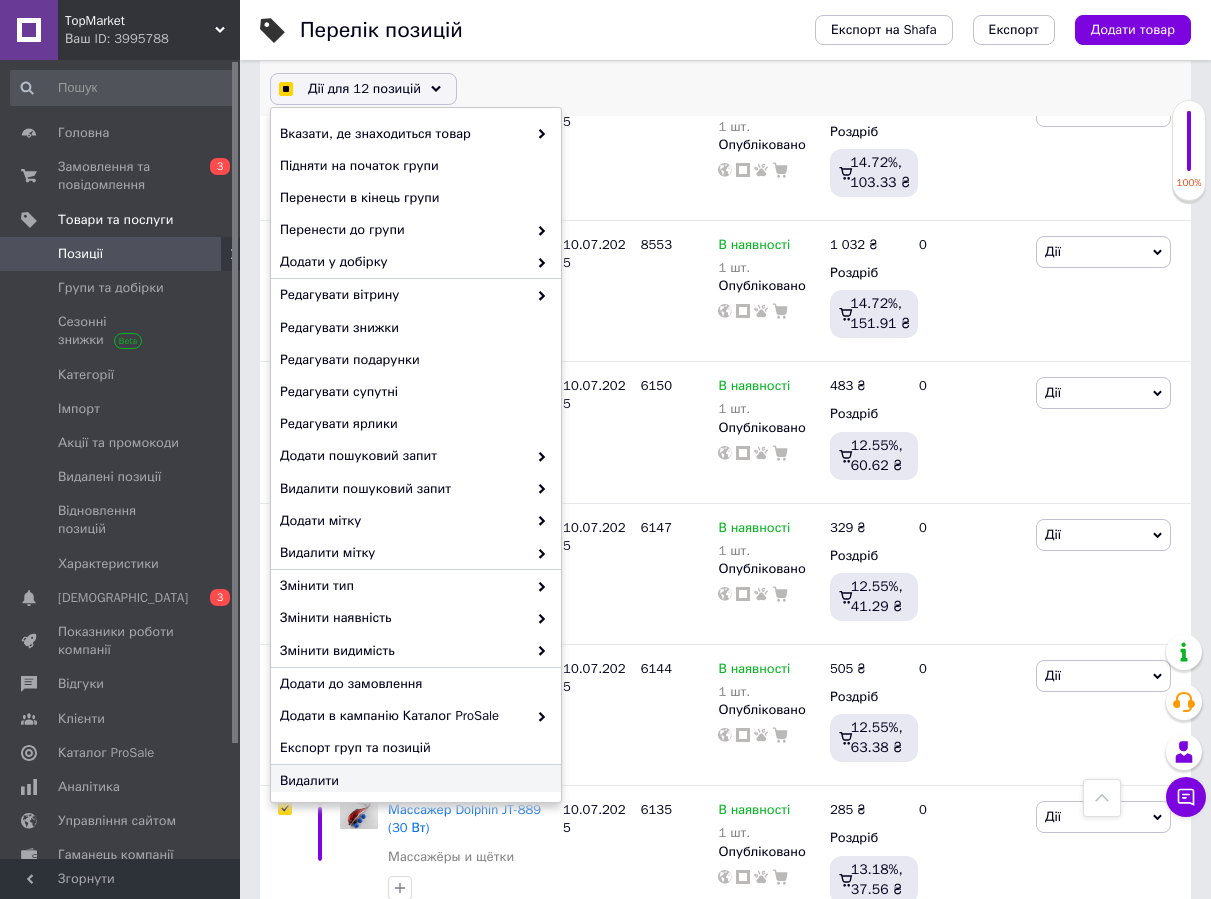 click on "Видалити" at bounding box center (416, 781) 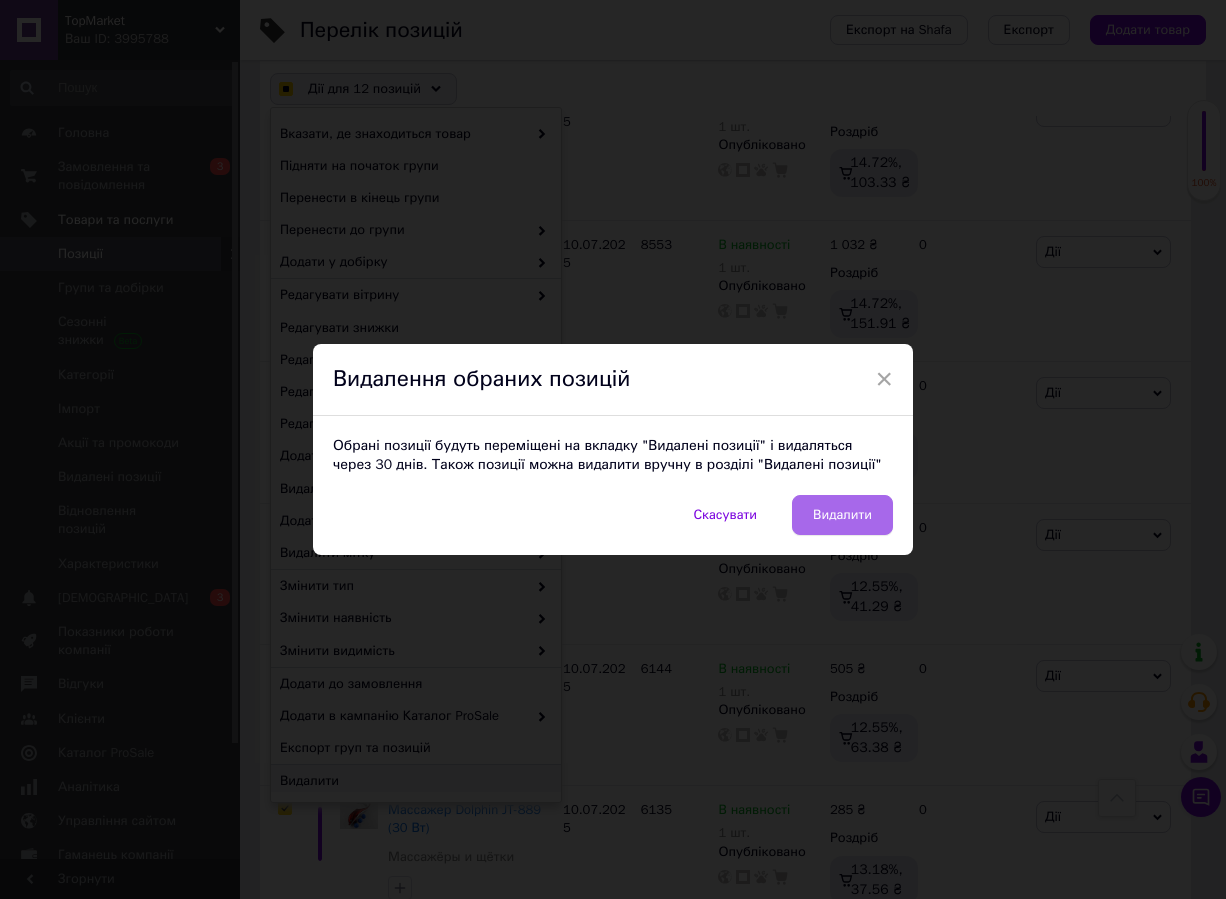 click on "Видалити" at bounding box center (842, 515) 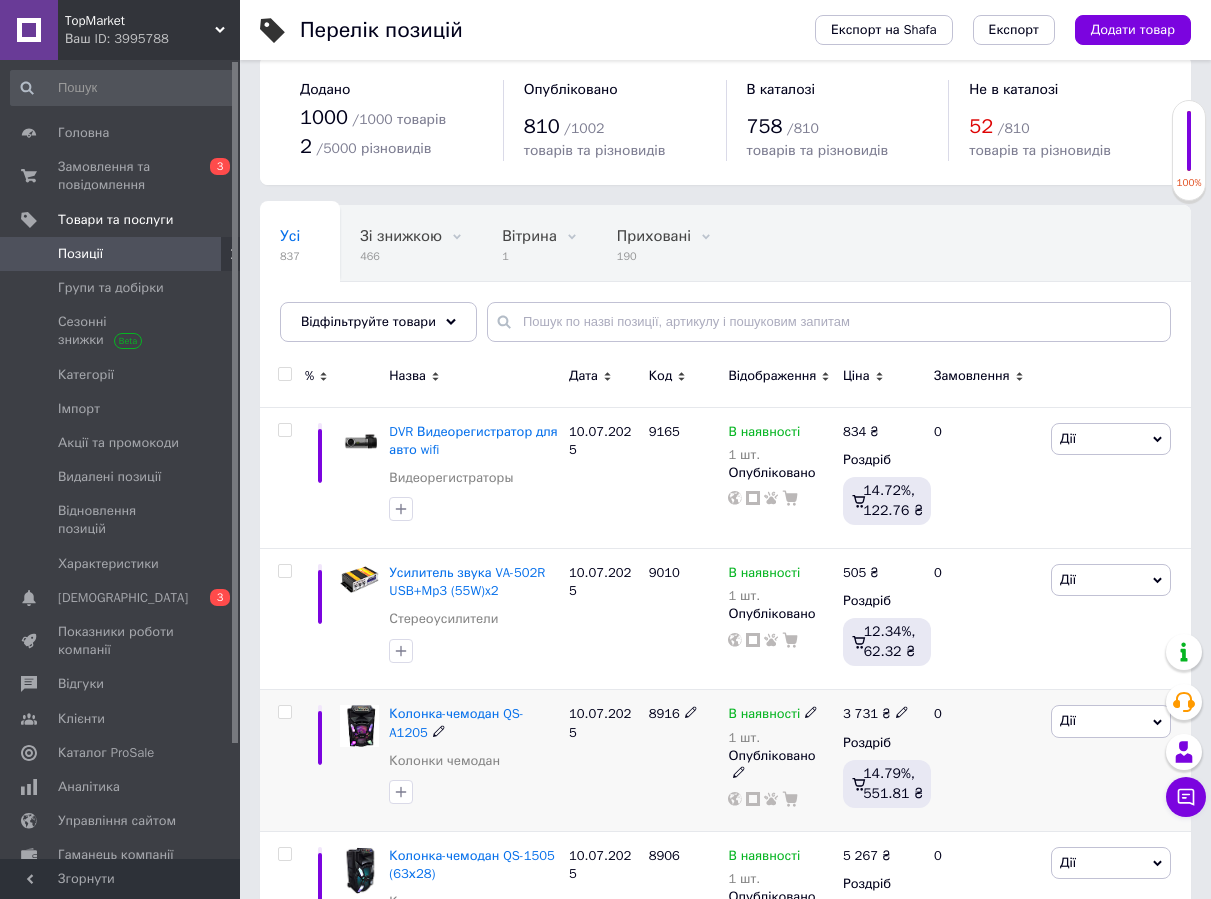 scroll, scrollTop: 0, scrollLeft: 0, axis: both 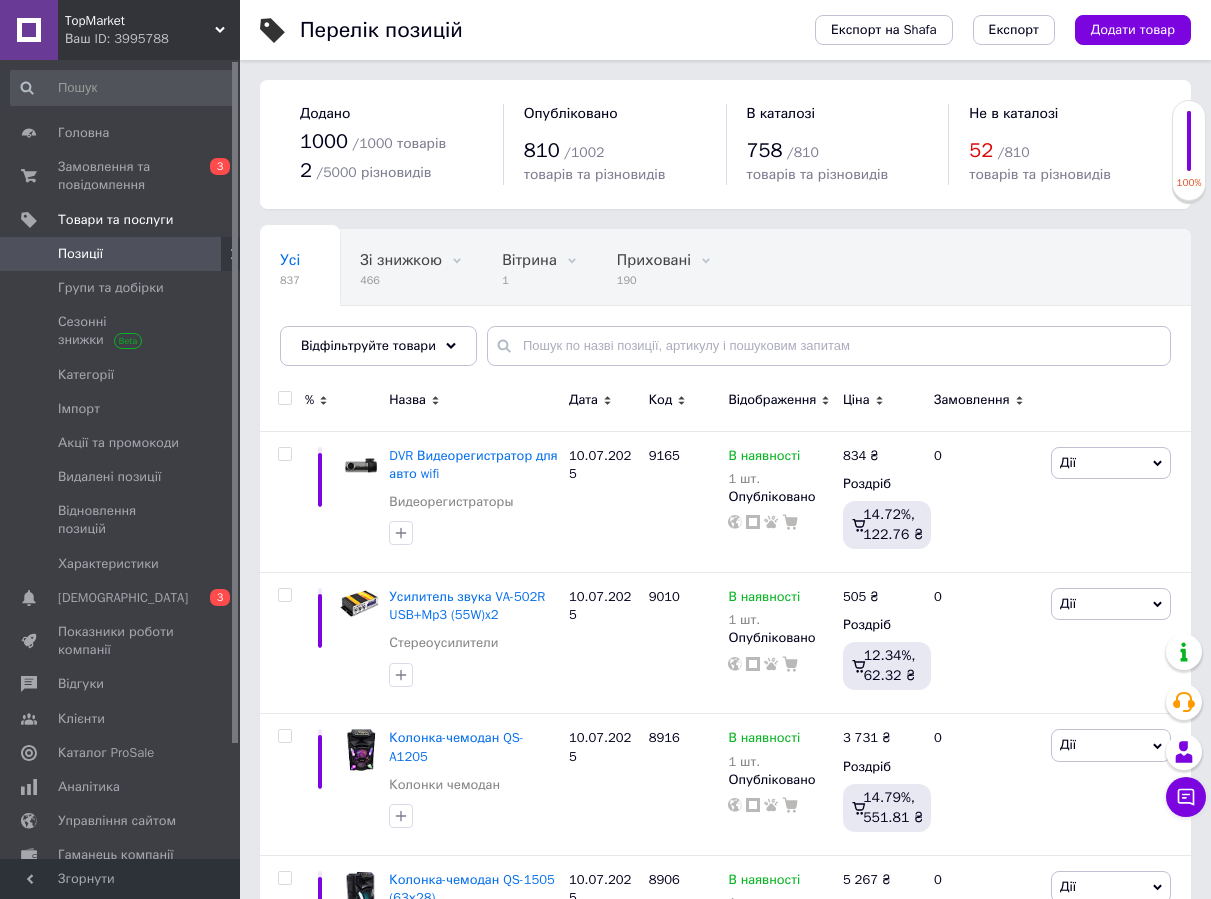 click at bounding box center (284, 398) 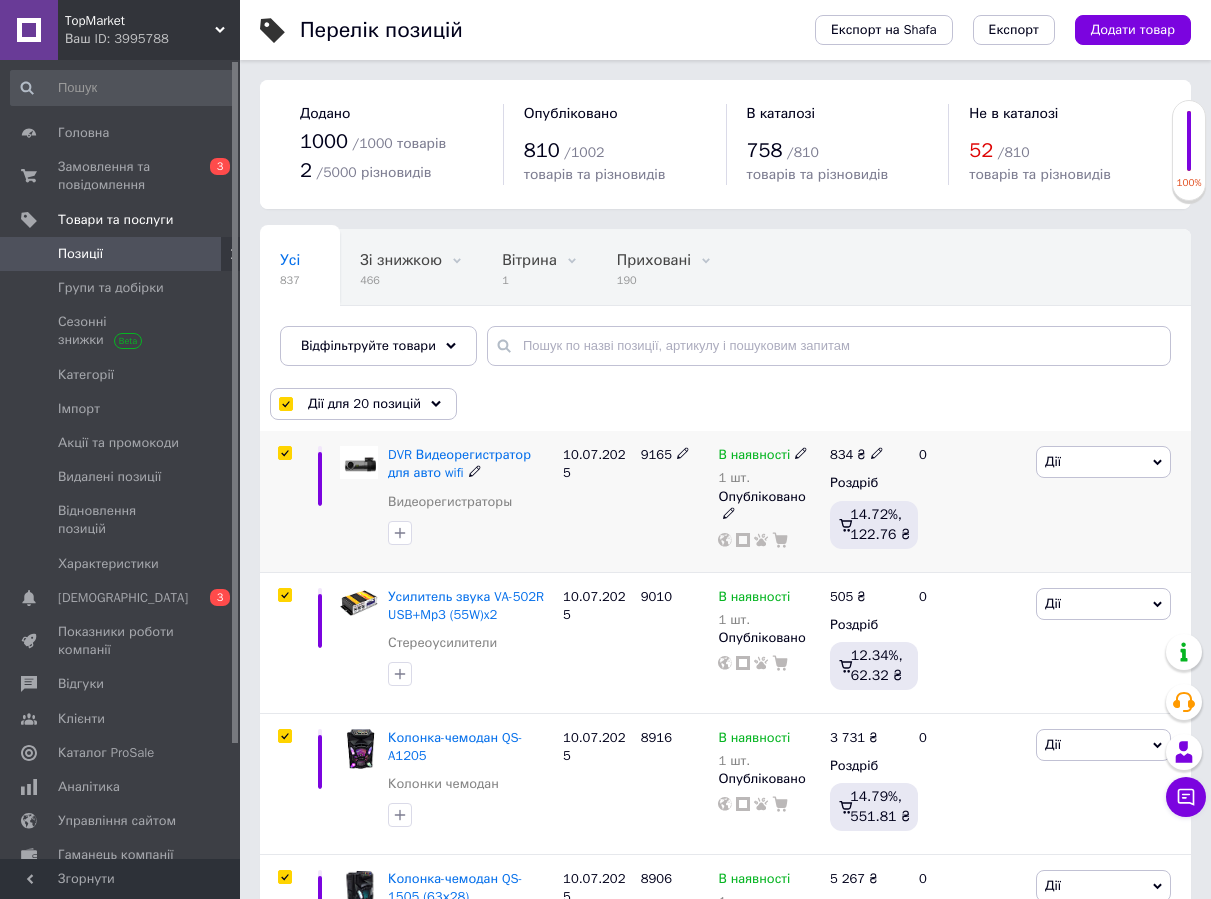 click at bounding box center (284, 453) 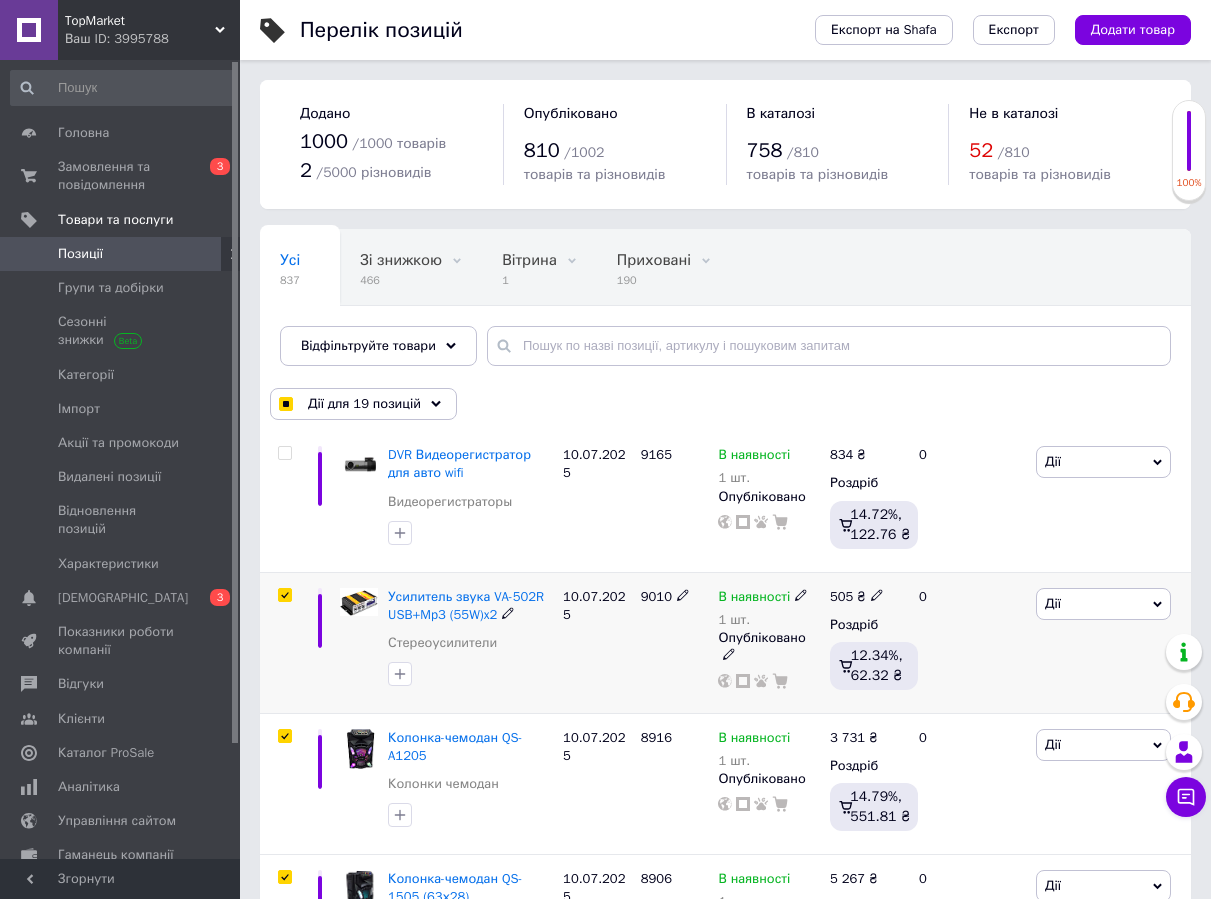 click at bounding box center [284, 595] 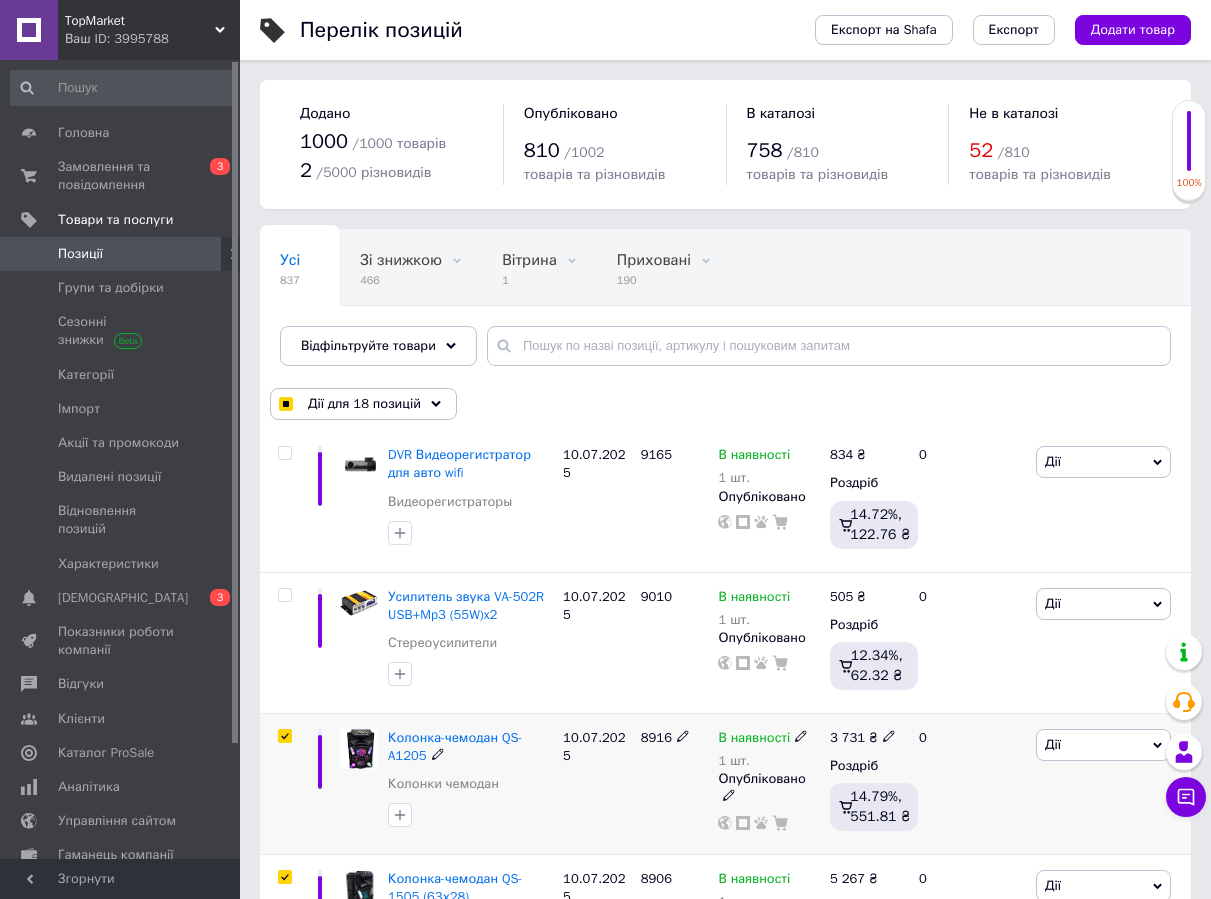 click at bounding box center [282, 783] 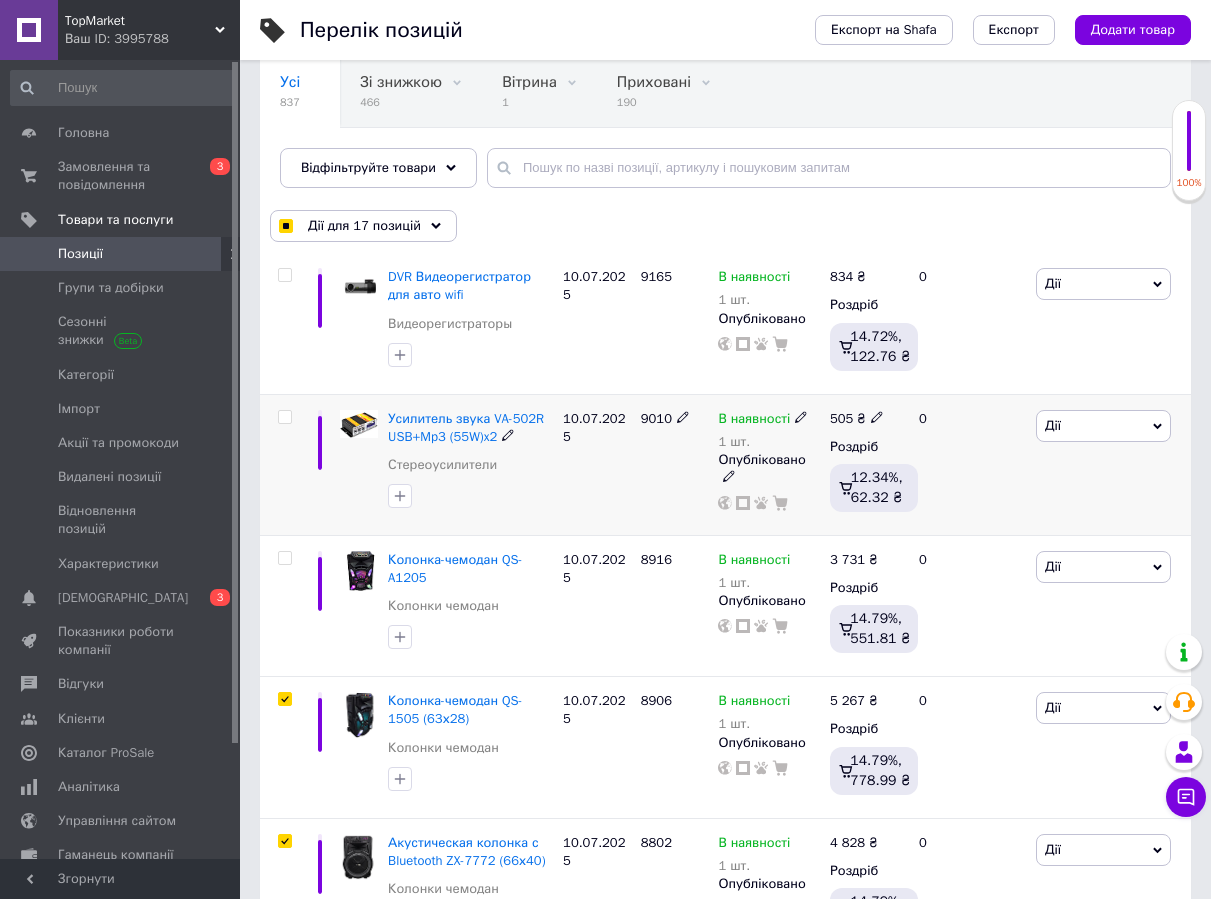 scroll, scrollTop: 300, scrollLeft: 0, axis: vertical 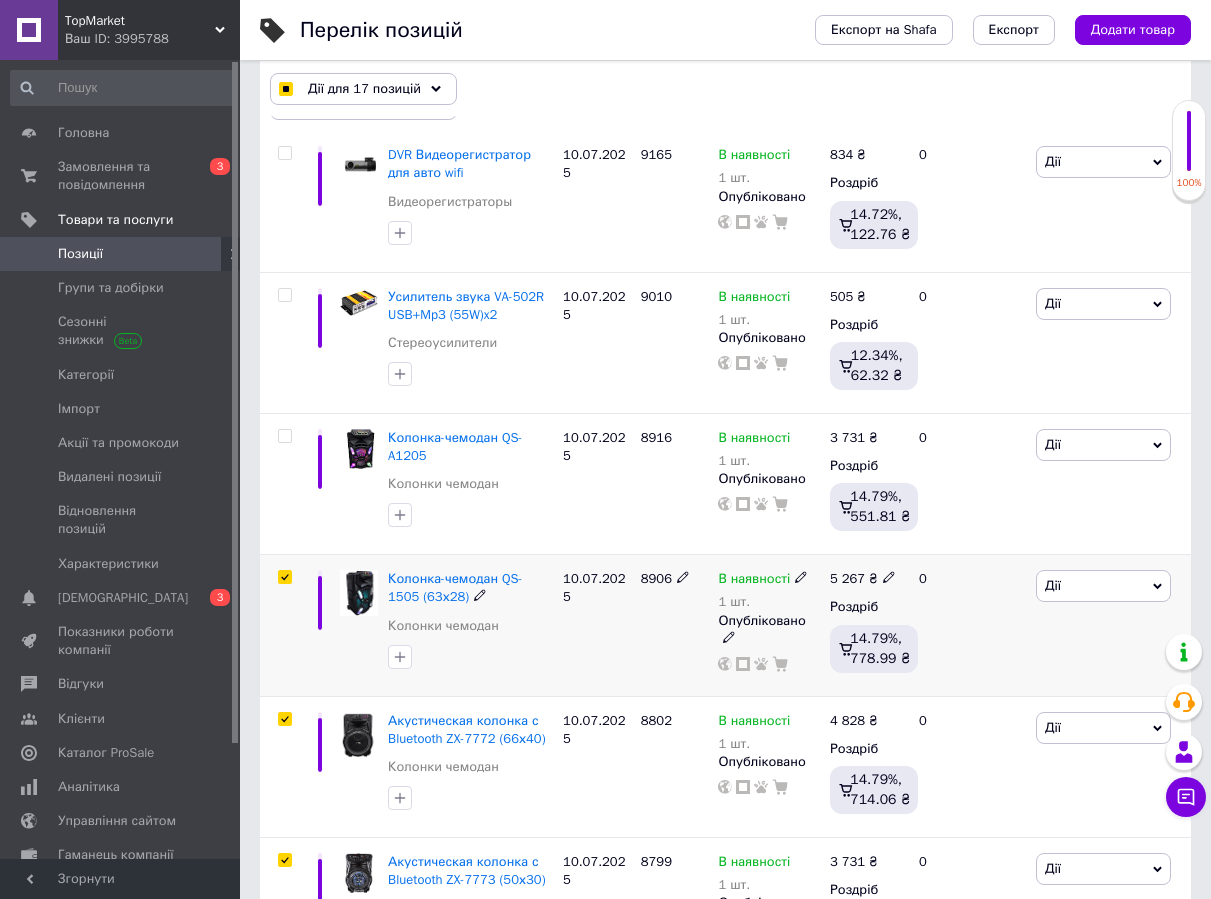 click at bounding box center [284, 577] 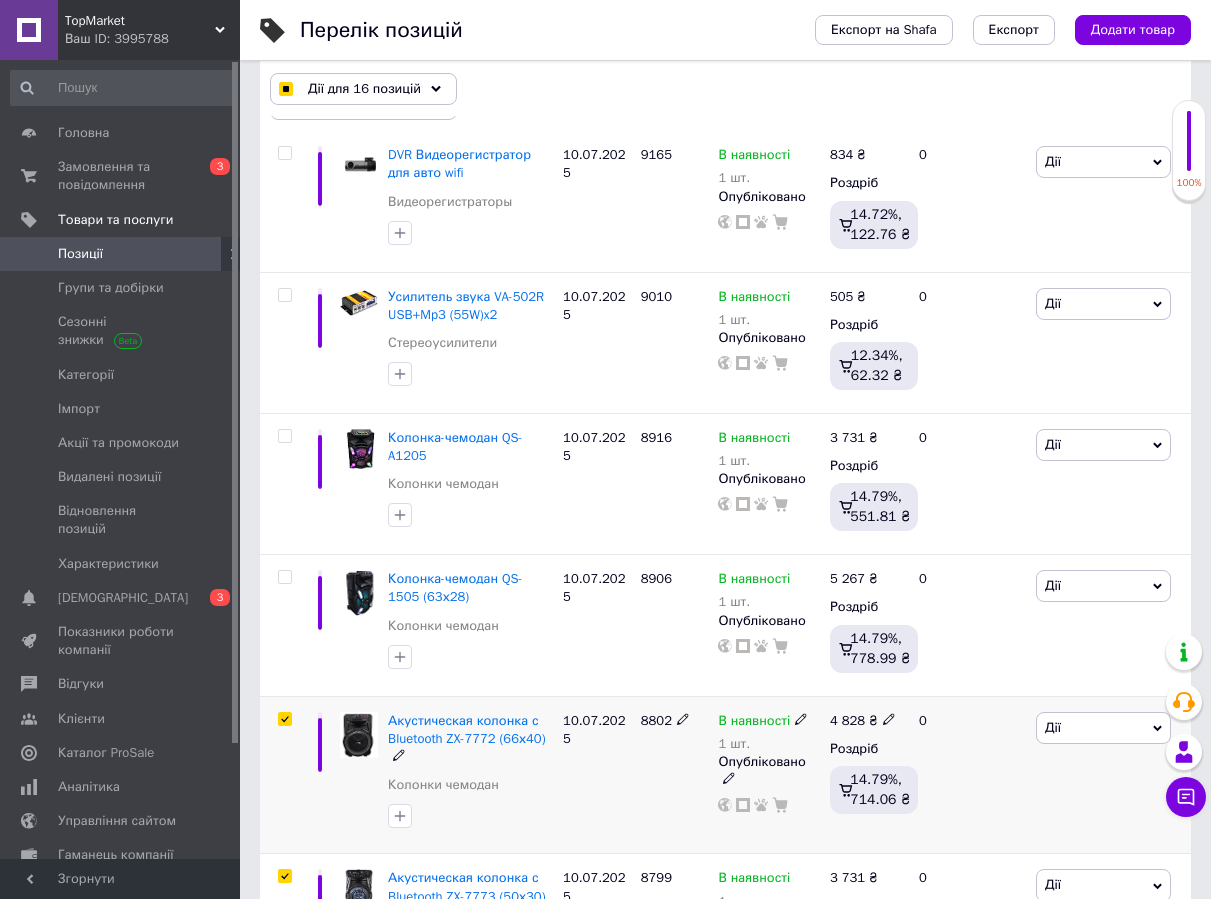 click at bounding box center [284, 719] 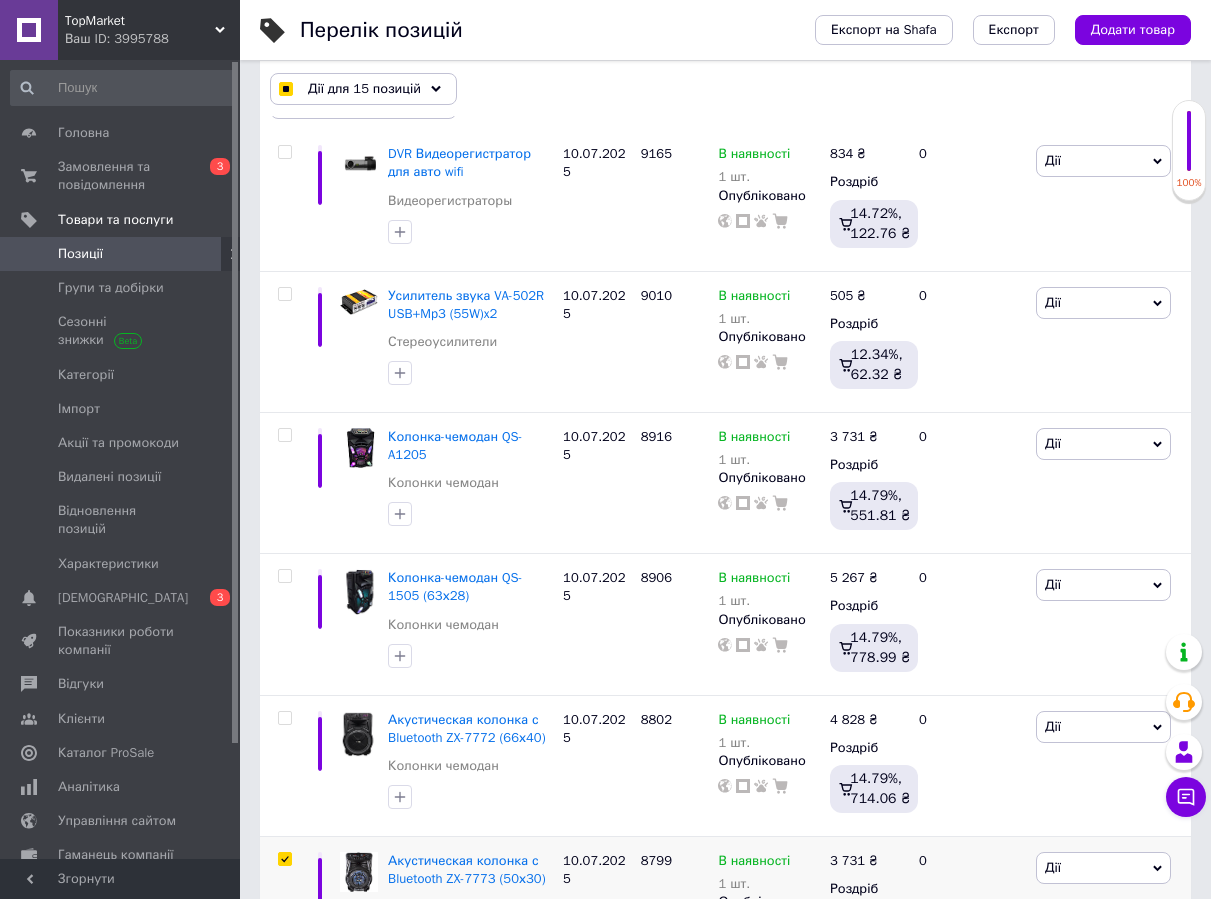 scroll, scrollTop: 700, scrollLeft: 0, axis: vertical 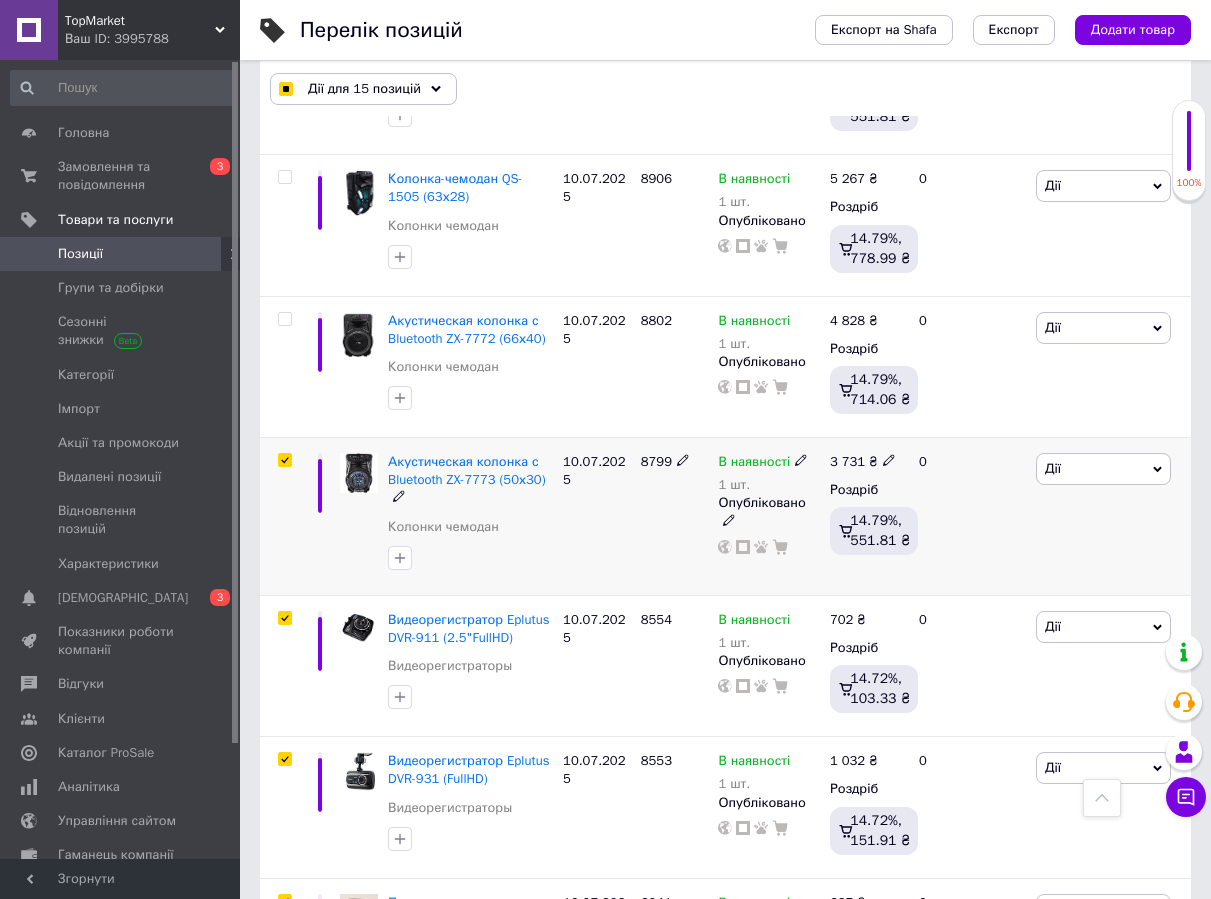 click at bounding box center [284, 460] 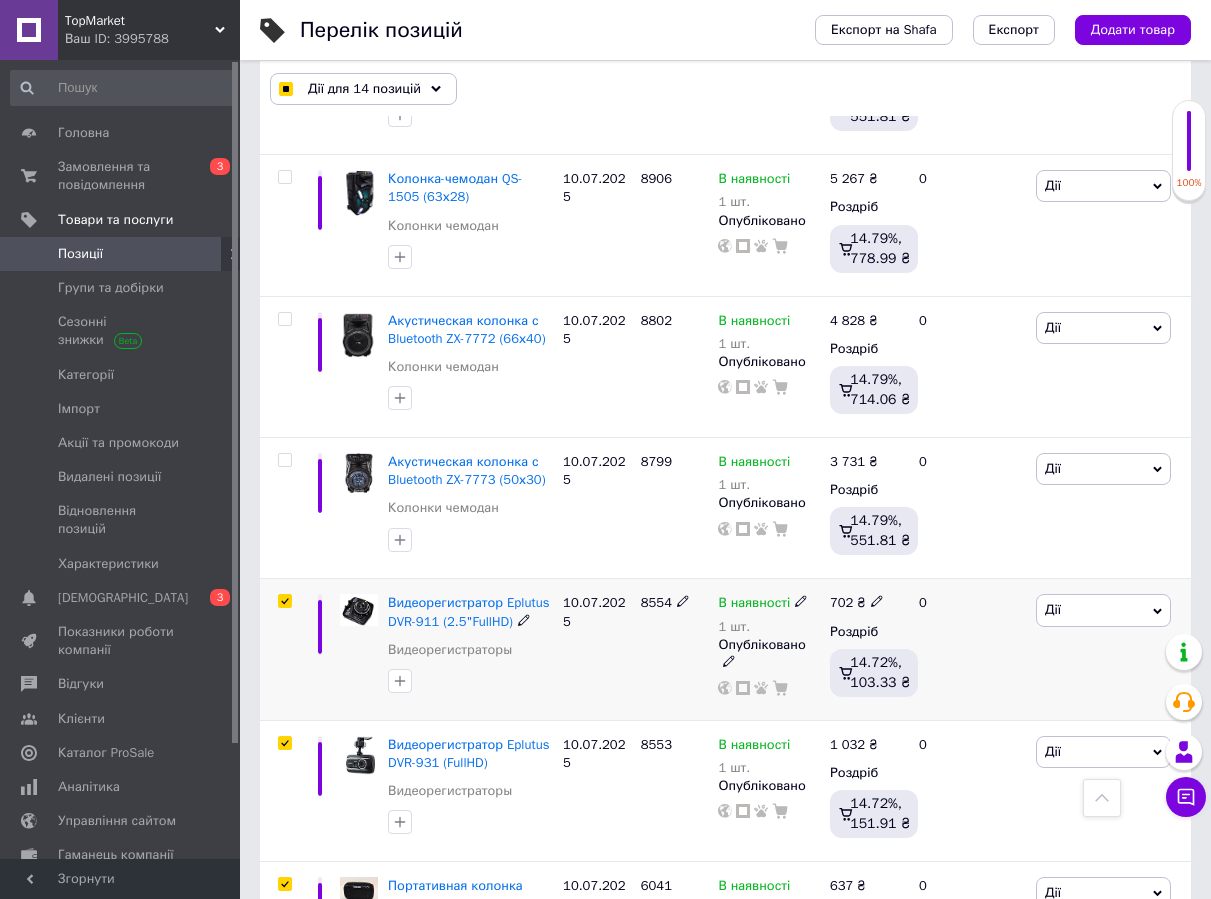 click at bounding box center [284, 601] 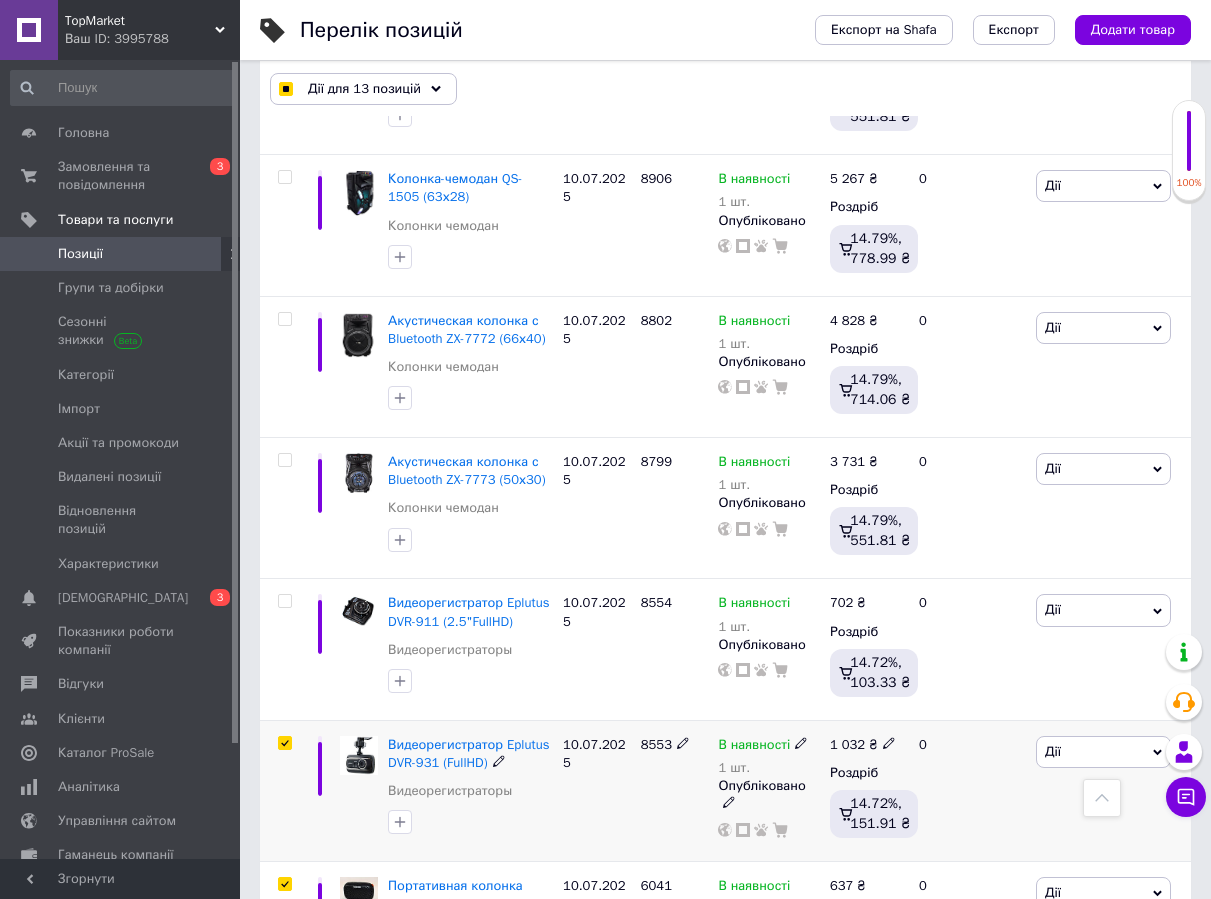 click at bounding box center (284, 743) 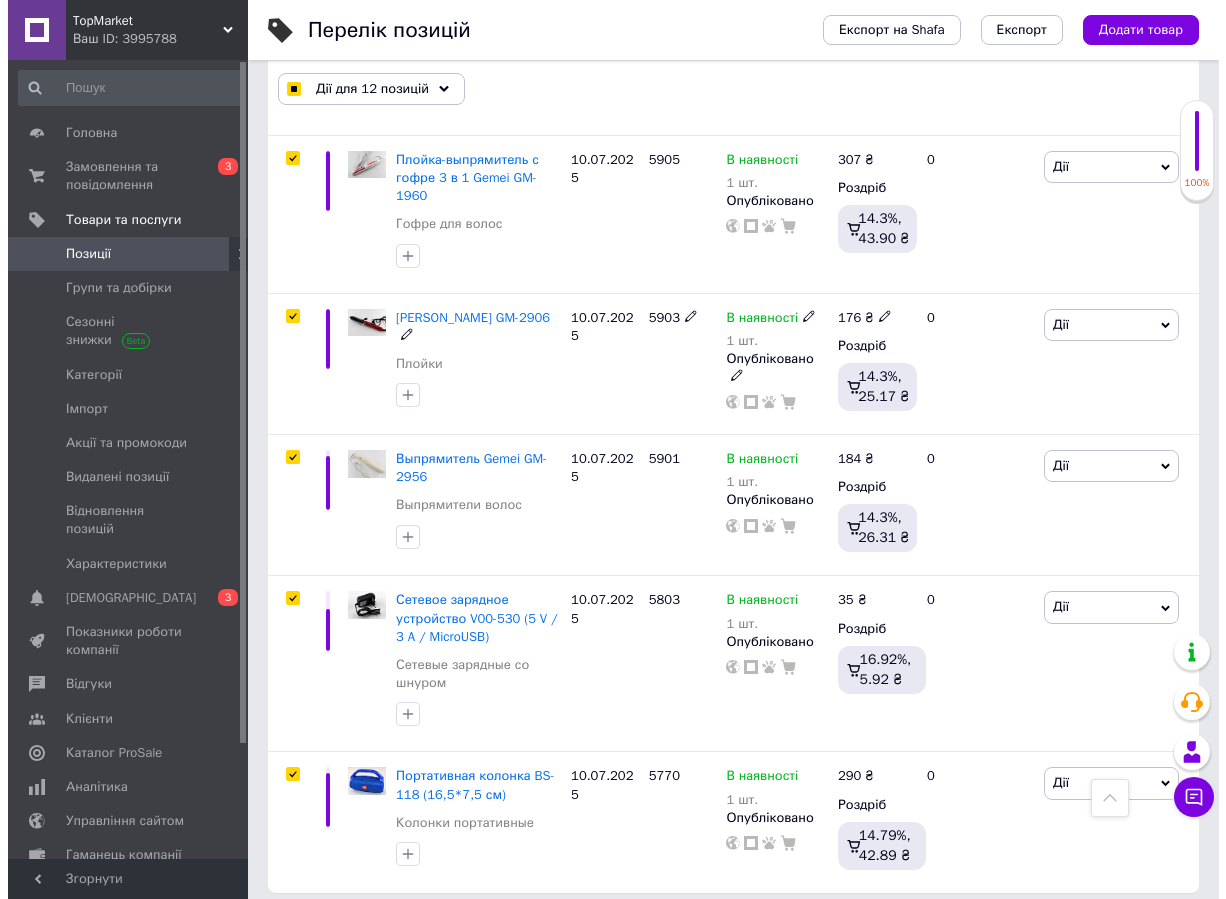 scroll, scrollTop: 2541, scrollLeft: 0, axis: vertical 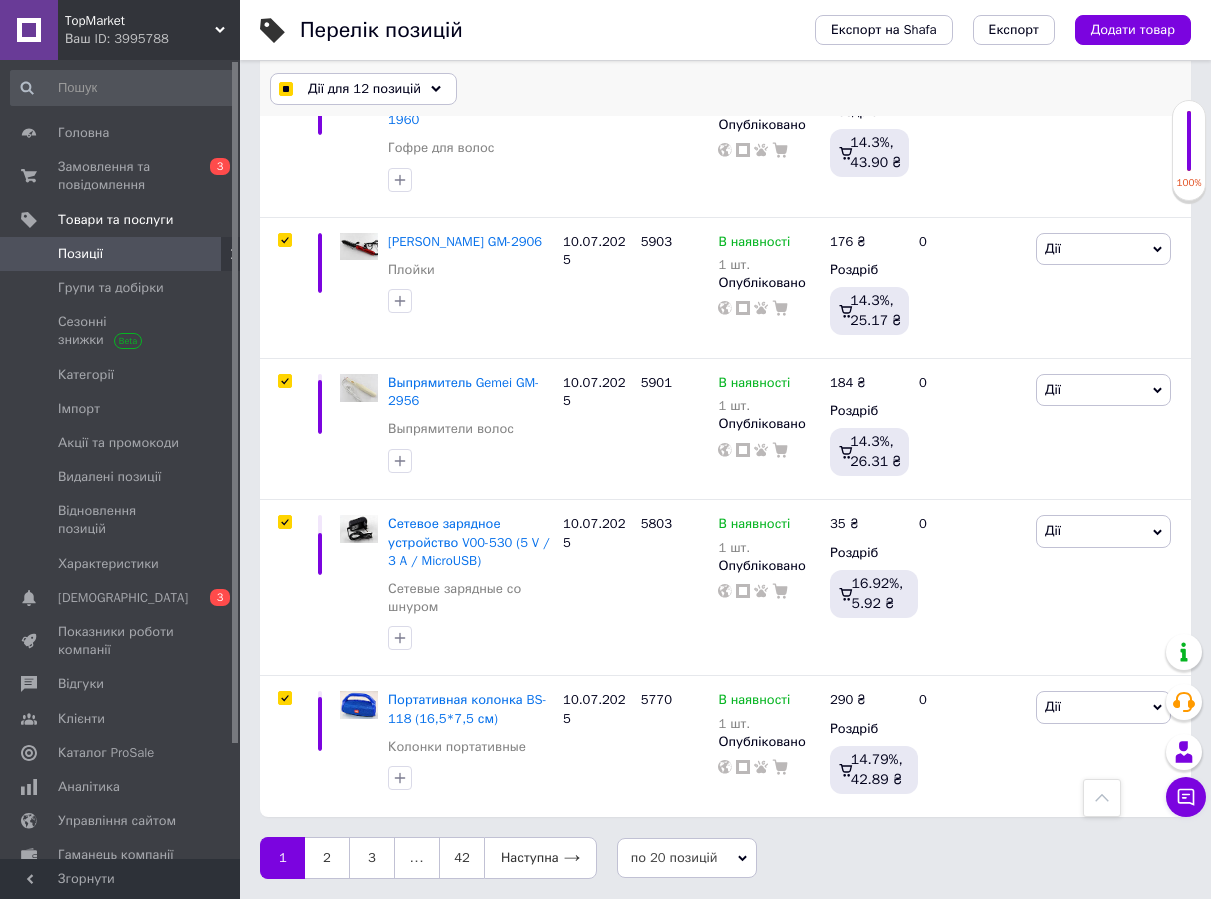 click on "Дії для 12 позицій" at bounding box center (364, 89) 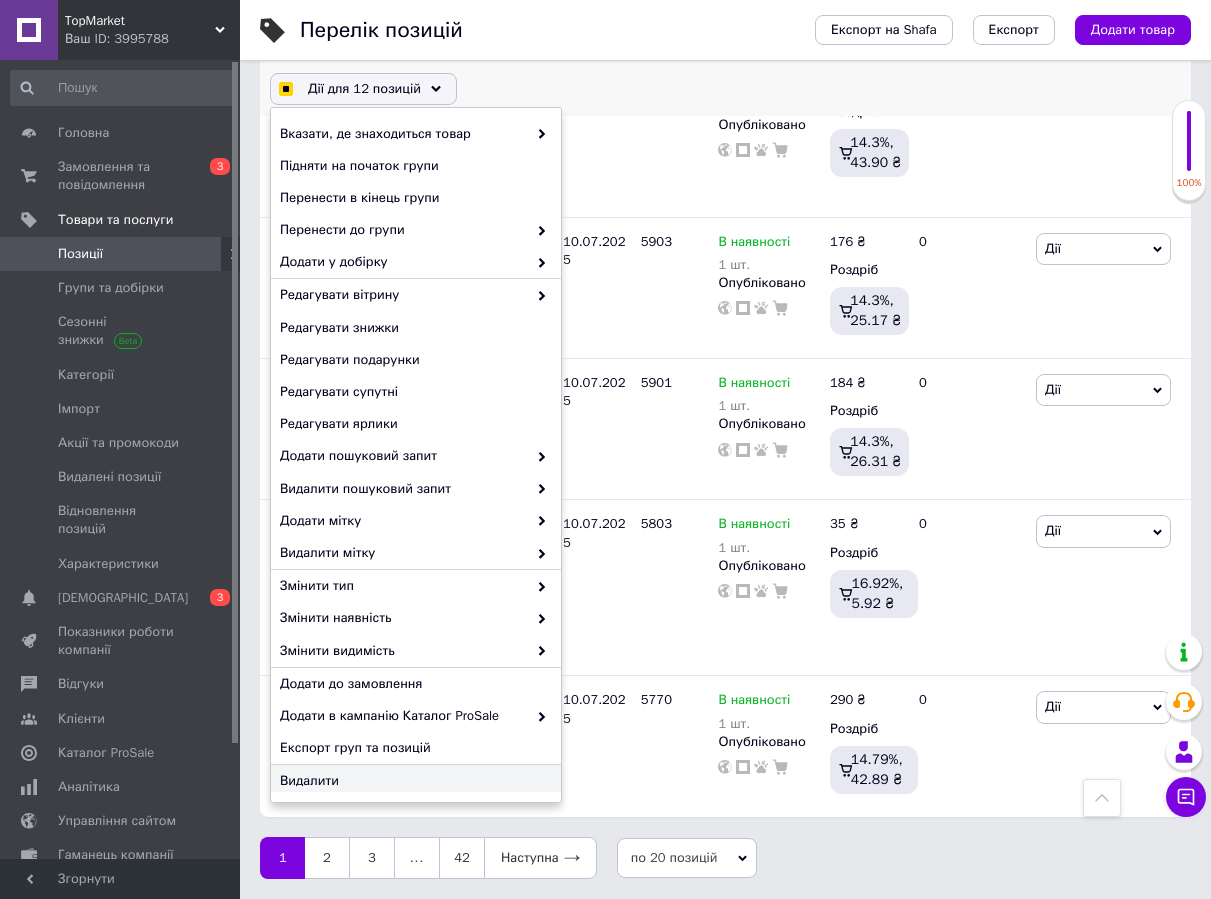 click on "Видалити" at bounding box center [413, 781] 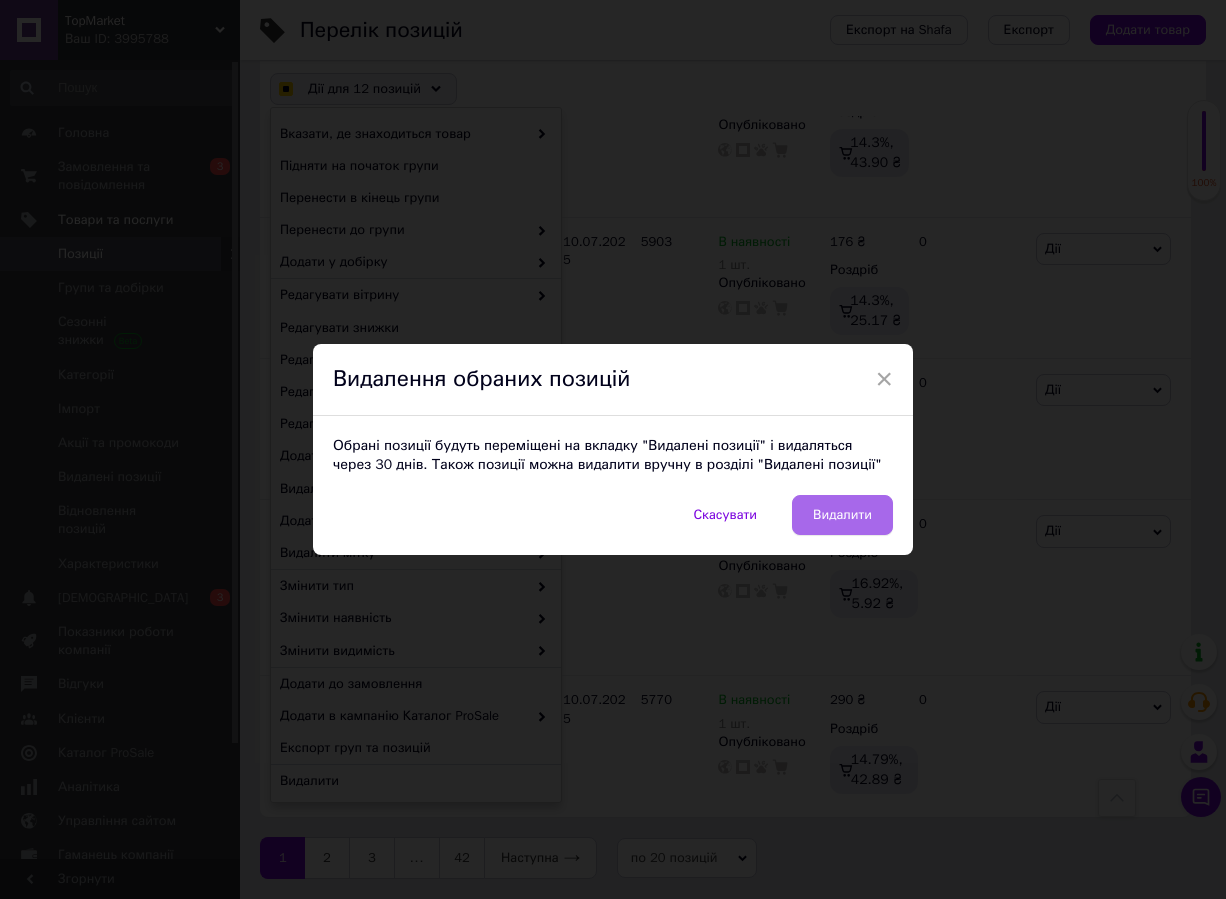 click on "Видалити" at bounding box center (842, 515) 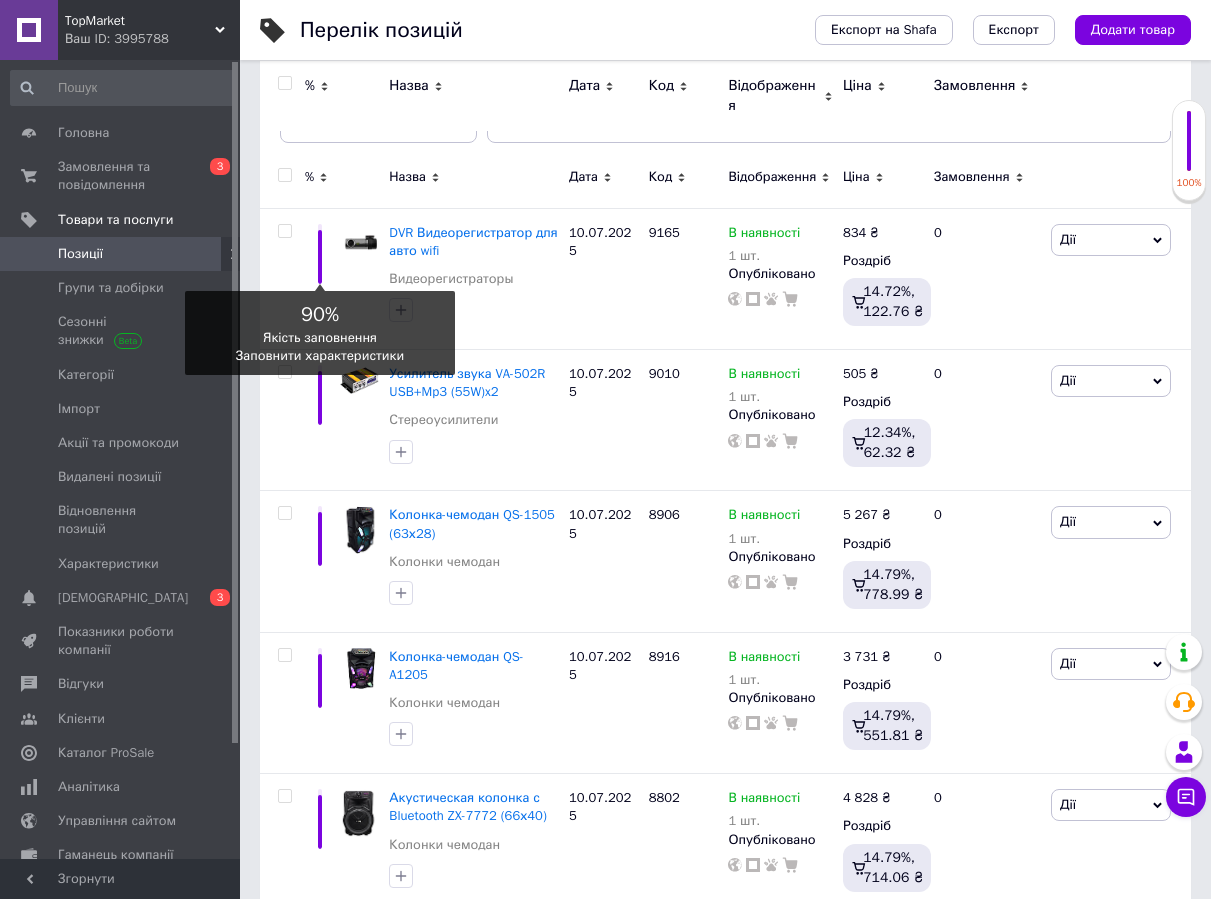 scroll, scrollTop: 221, scrollLeft: 0, axis: vertical 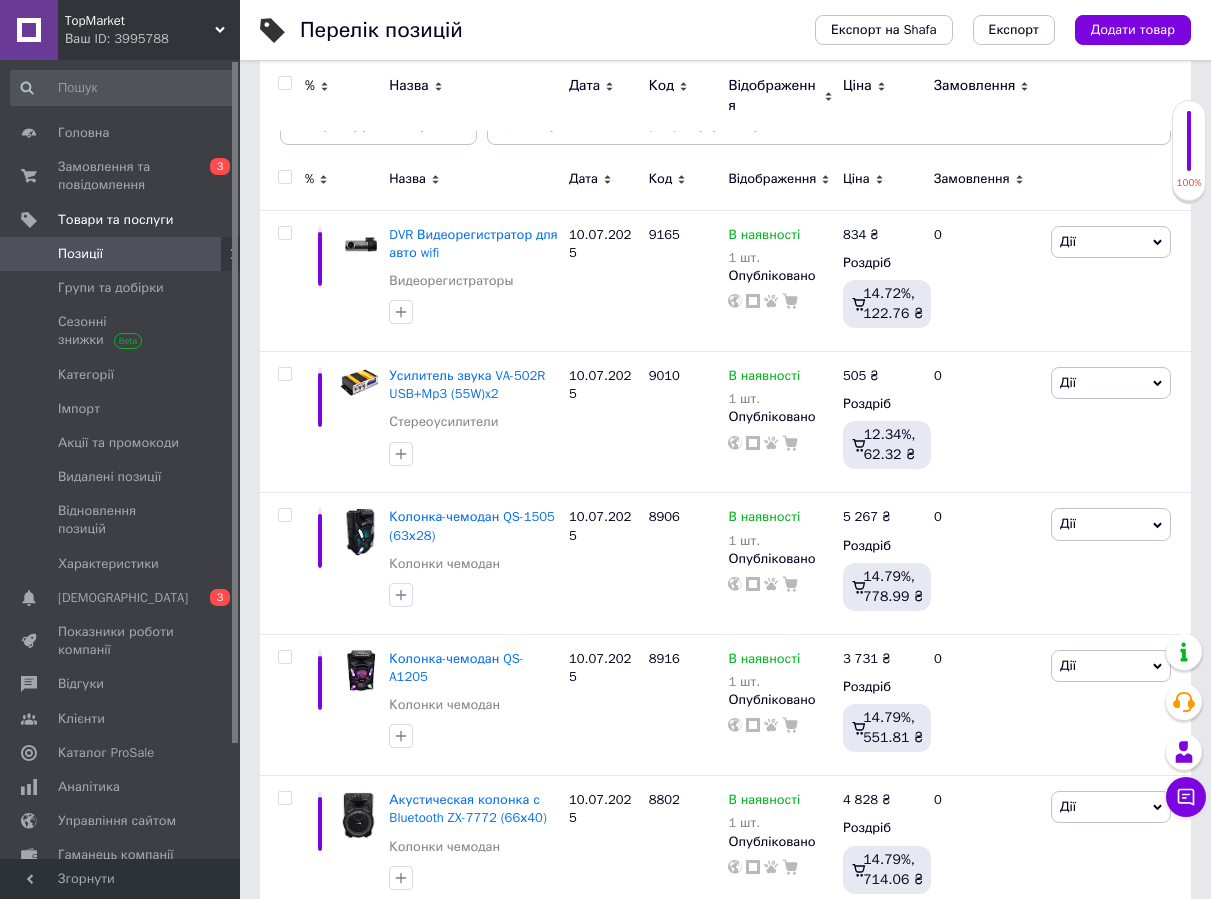 click at bounding box center (285, 177) 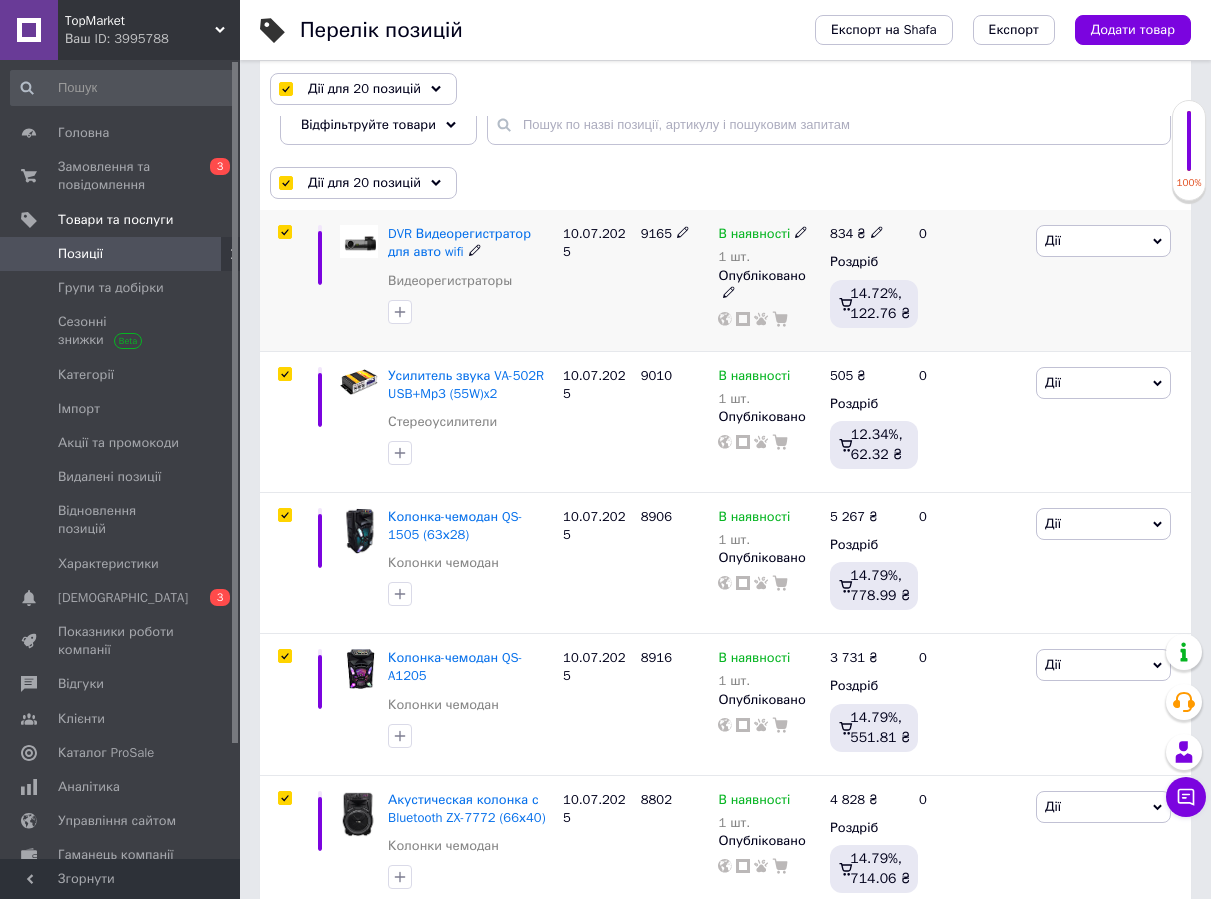 click at bounding box center [284, 232] 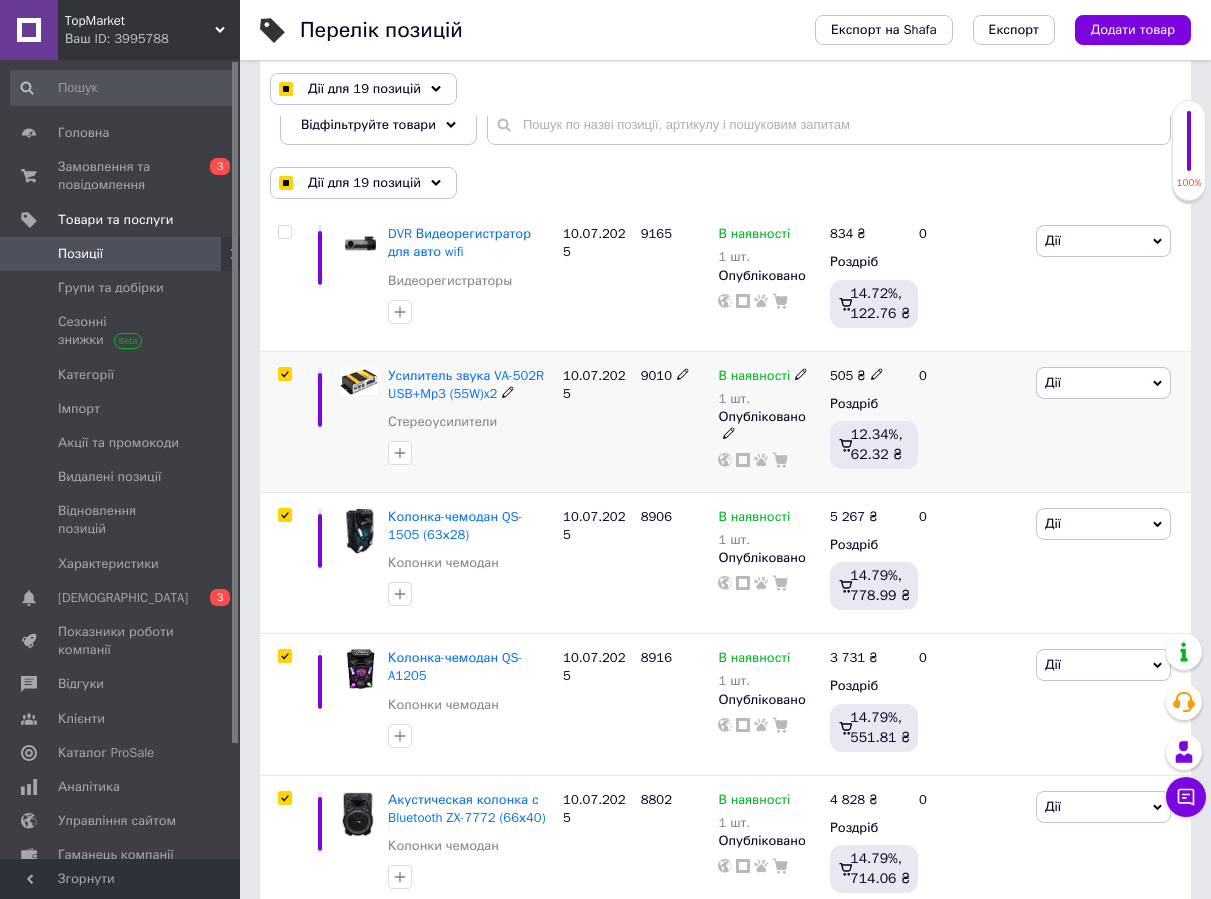 click at bounding box center (284, 374) 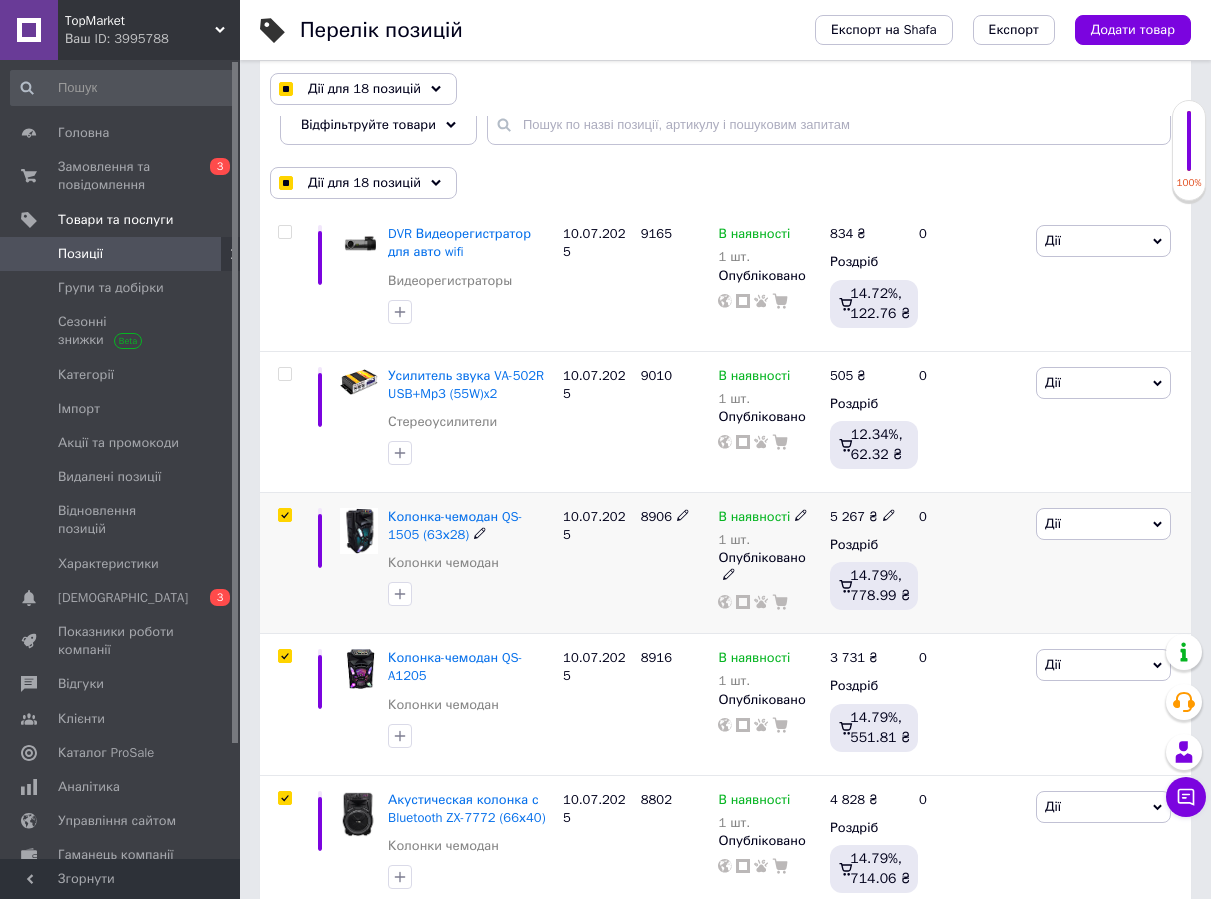 click at bounding box center [284, 515] 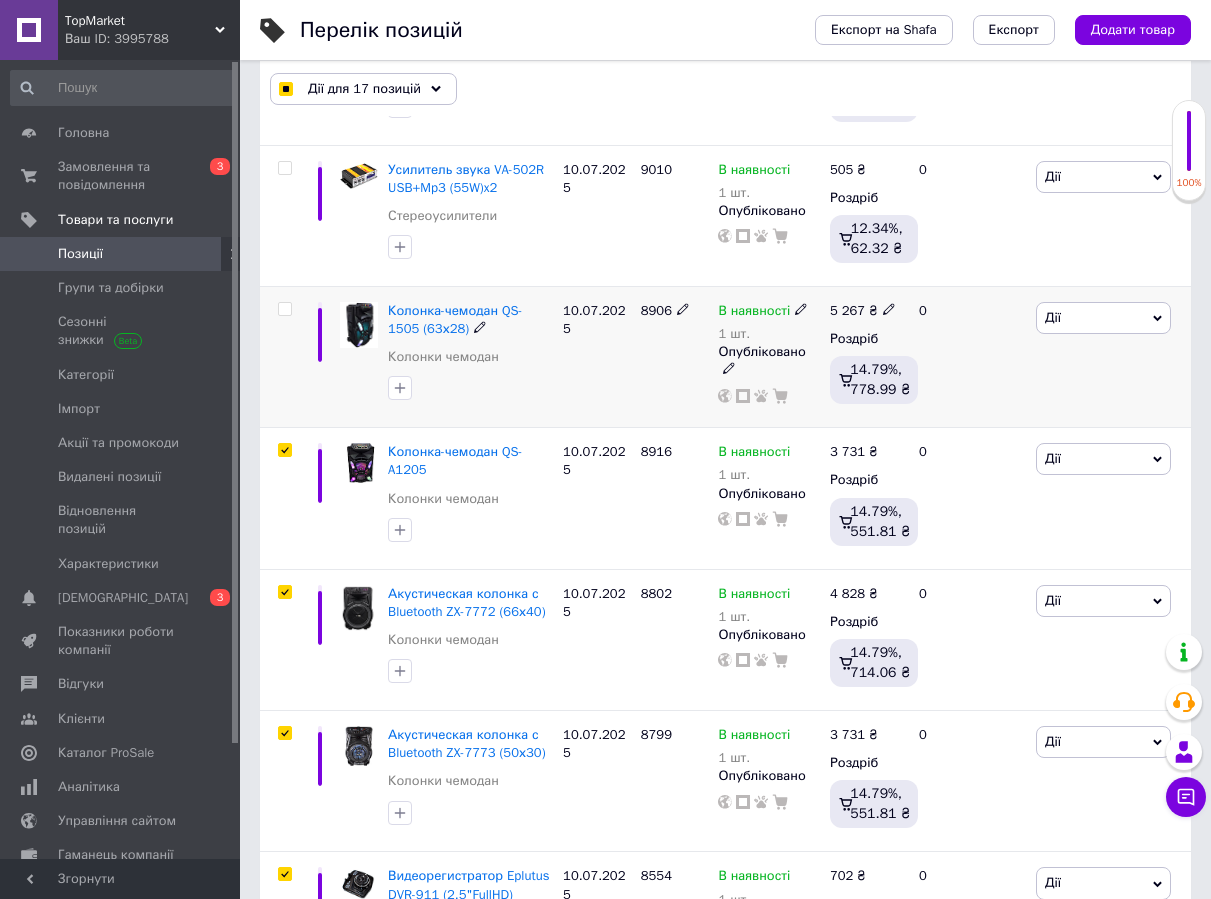 scroll, scrollTop: 621, scrollLeft: 0, axis: vertical 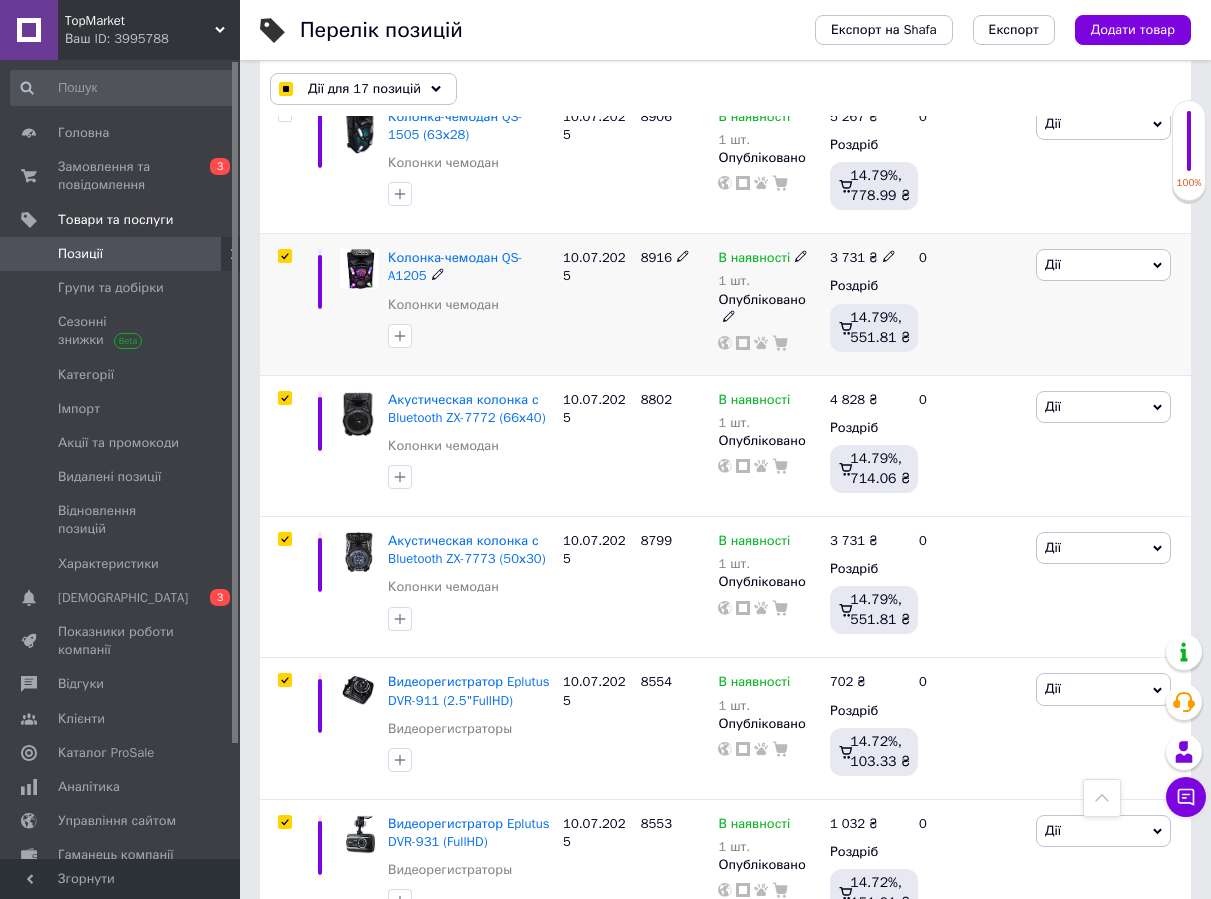 click at bounding box center (284, 256) 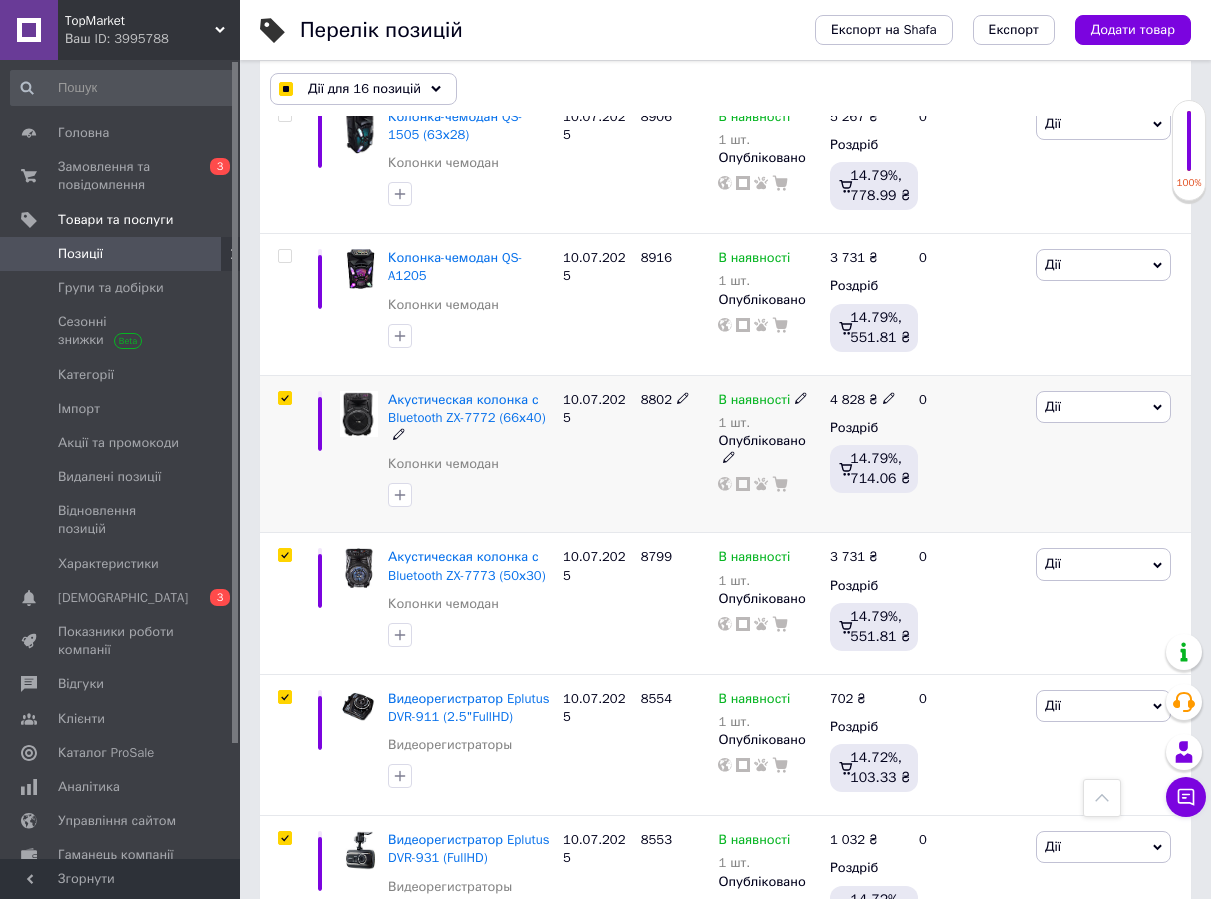 click at bounding box center (285, 398) 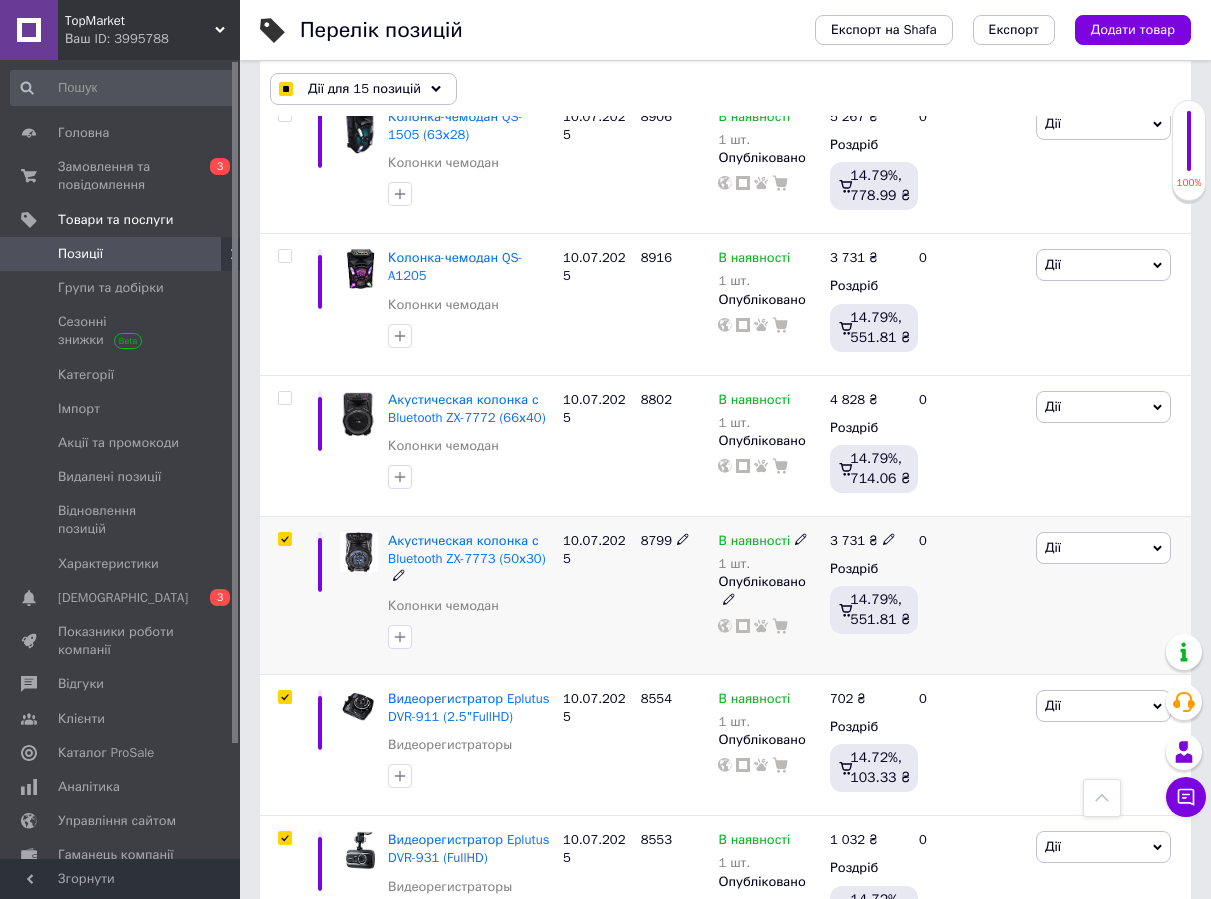 drag, startPoint x: 287, startPoint y: 529, endPoint x: 286, endPoint y: 539, distance: 10.049875 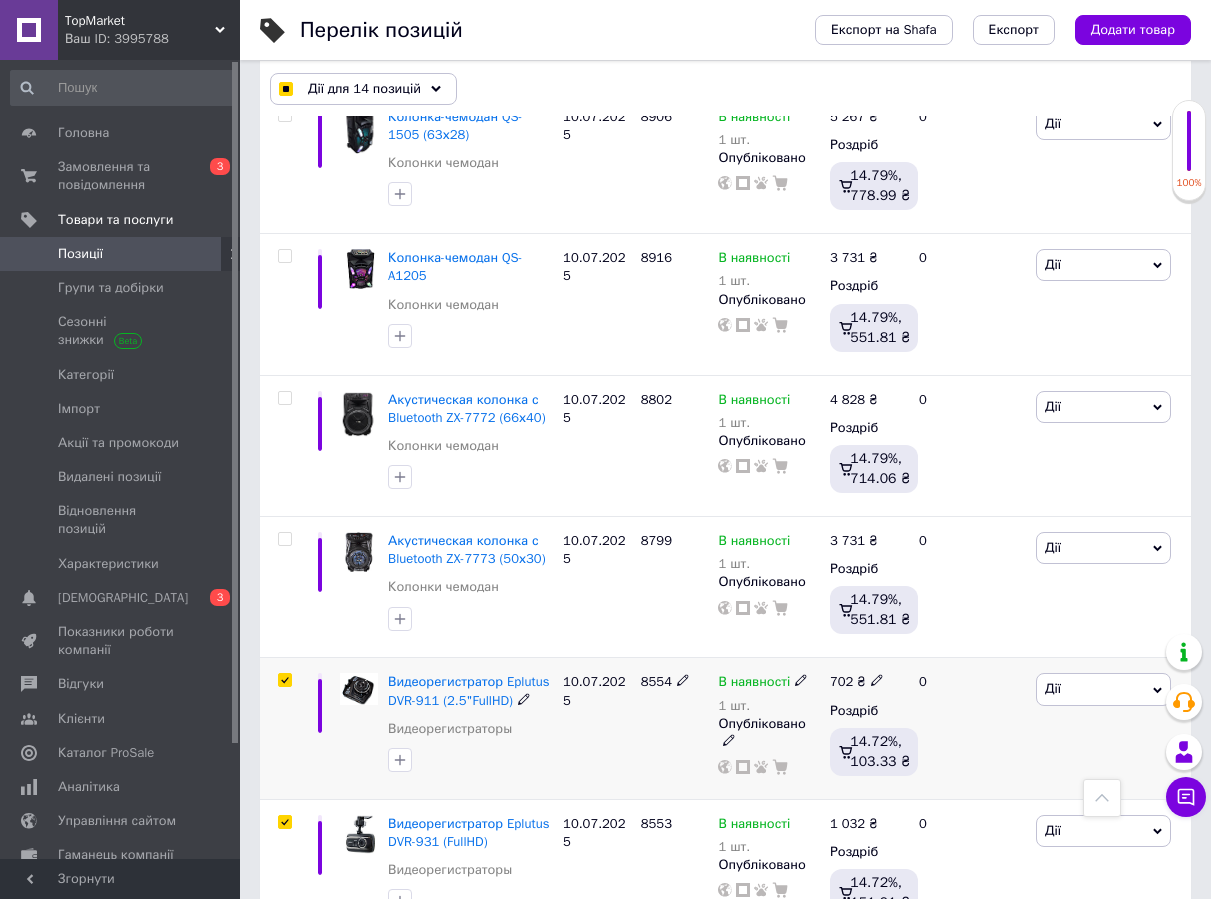click at bounding box center (284, 680) 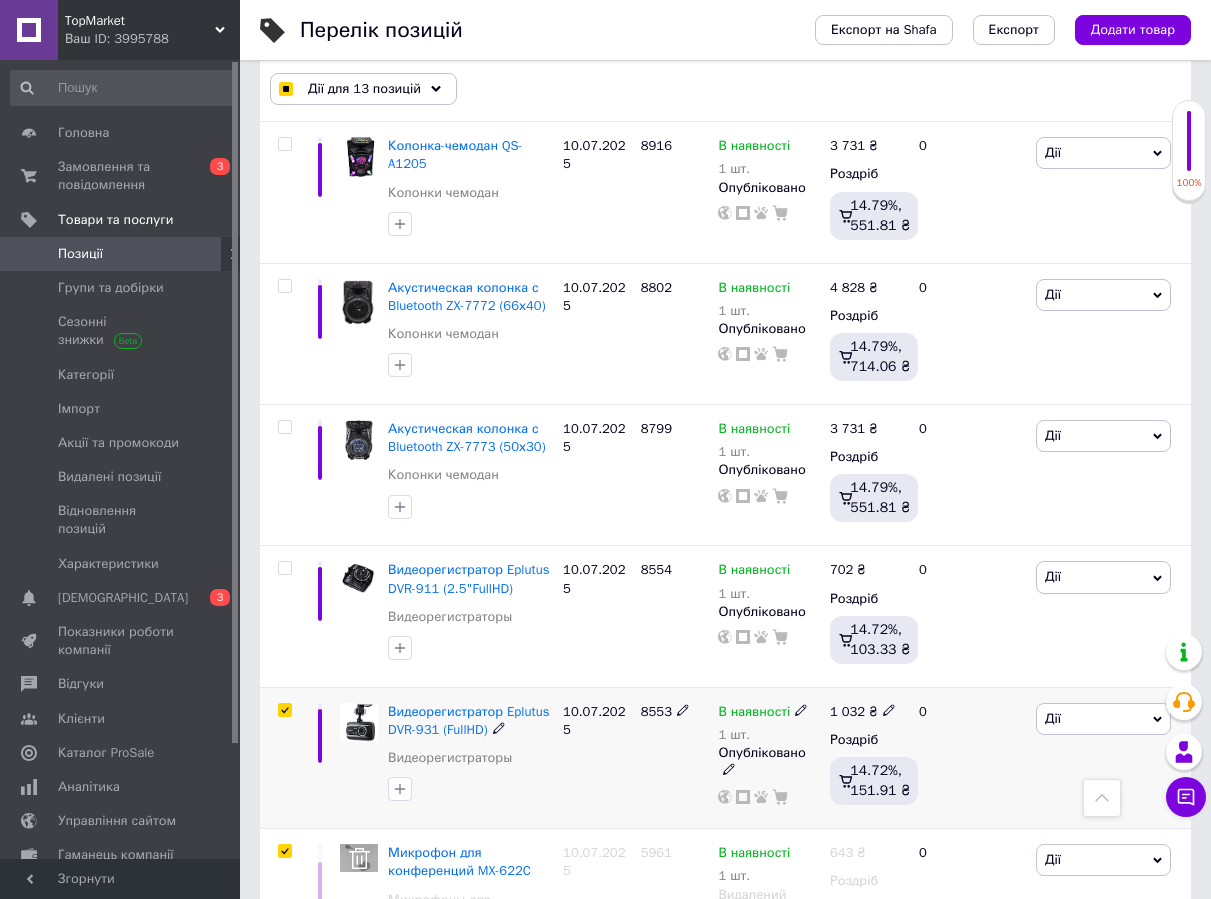 scroll, scrollTop: 1021, scrollLeft: 0, axis: vertical 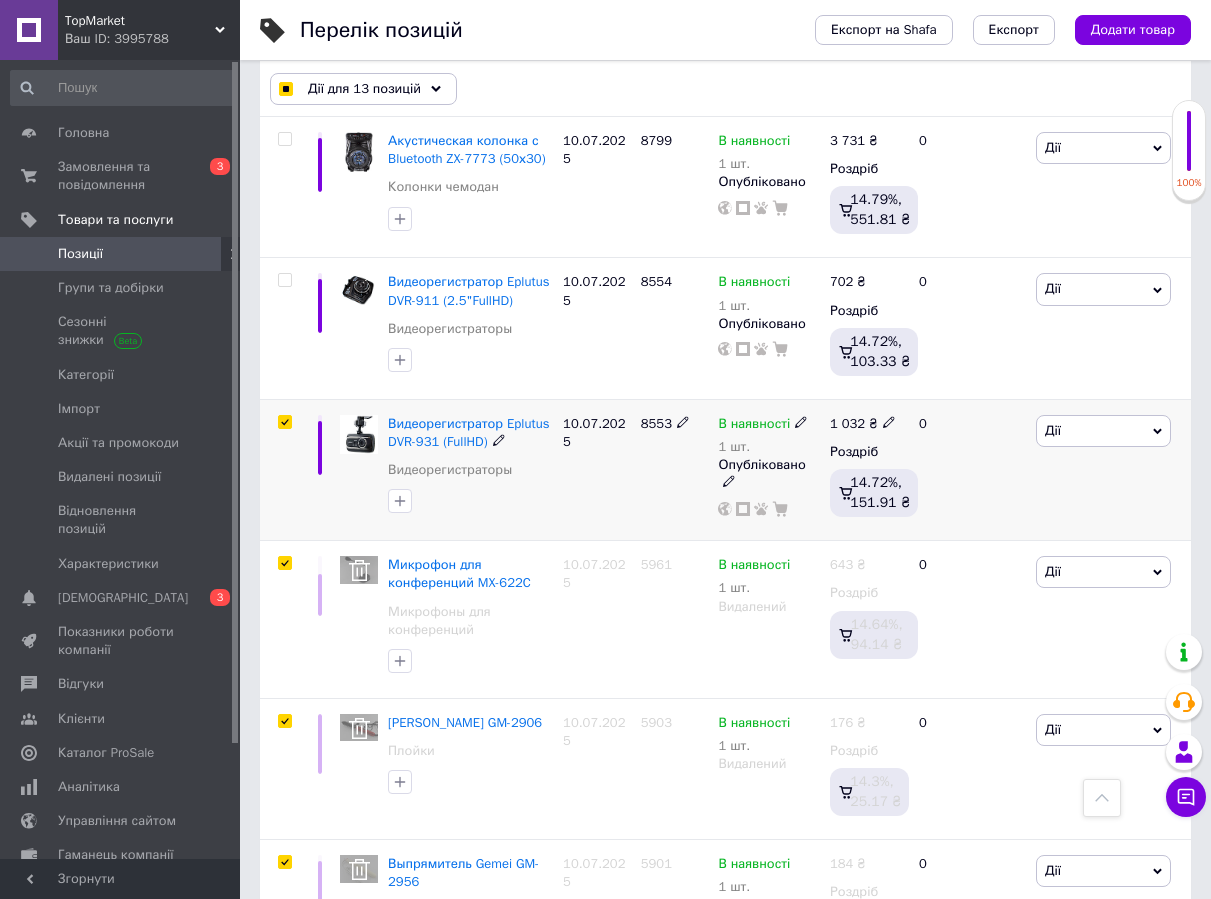 click at bounding box center [284, 422] 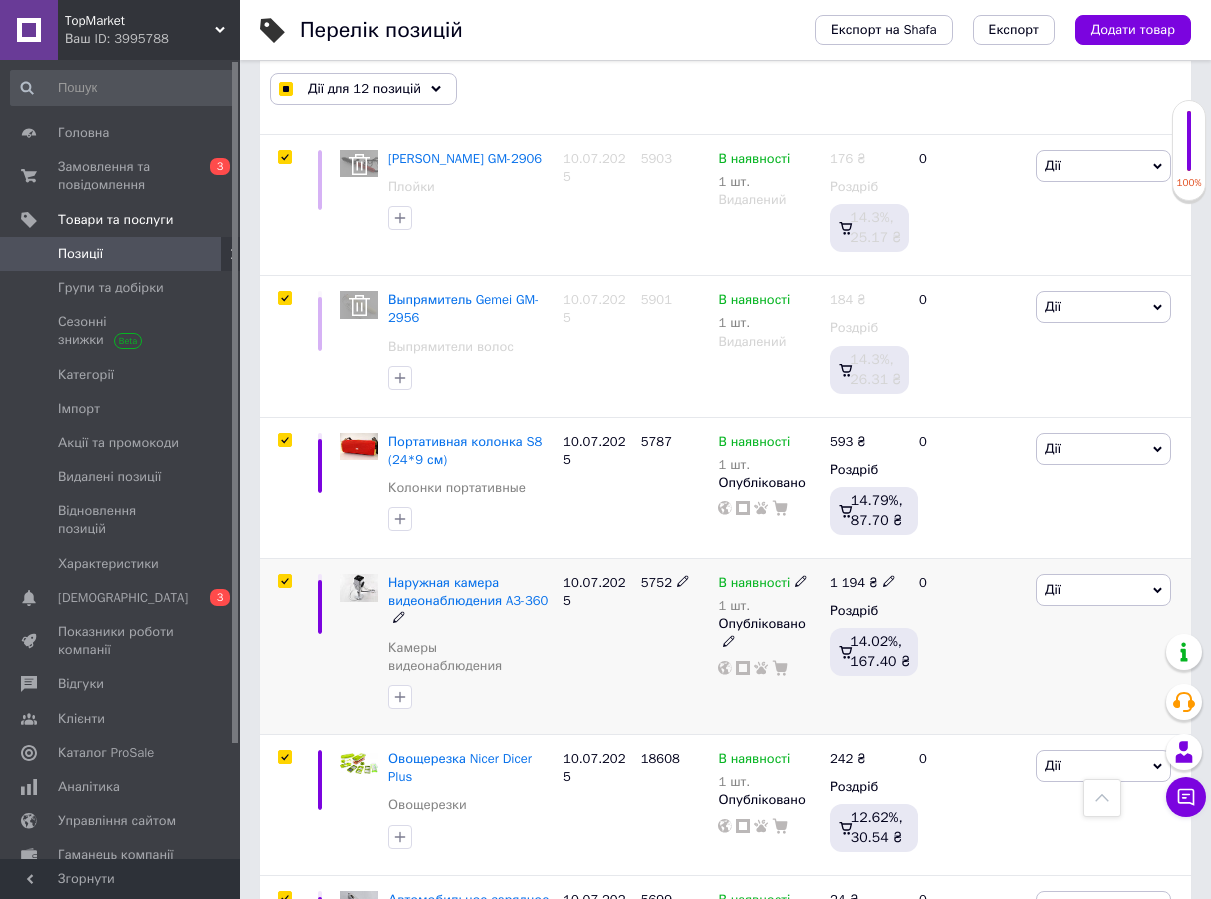 scroll, scrollTop: 1621, scrollLeft: 0, axis: vertical 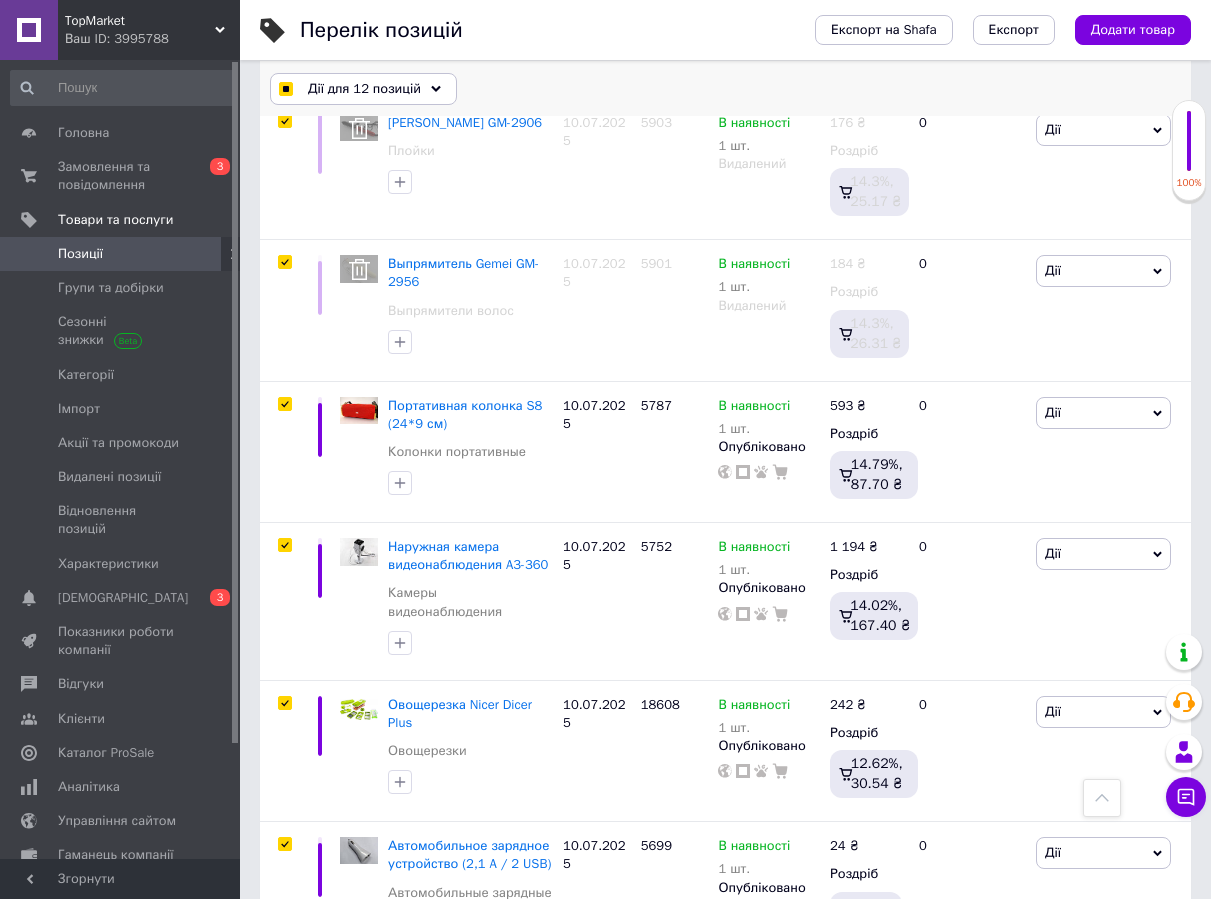 click on "Дії для 12 позицій" at bounding box center [364, 89] 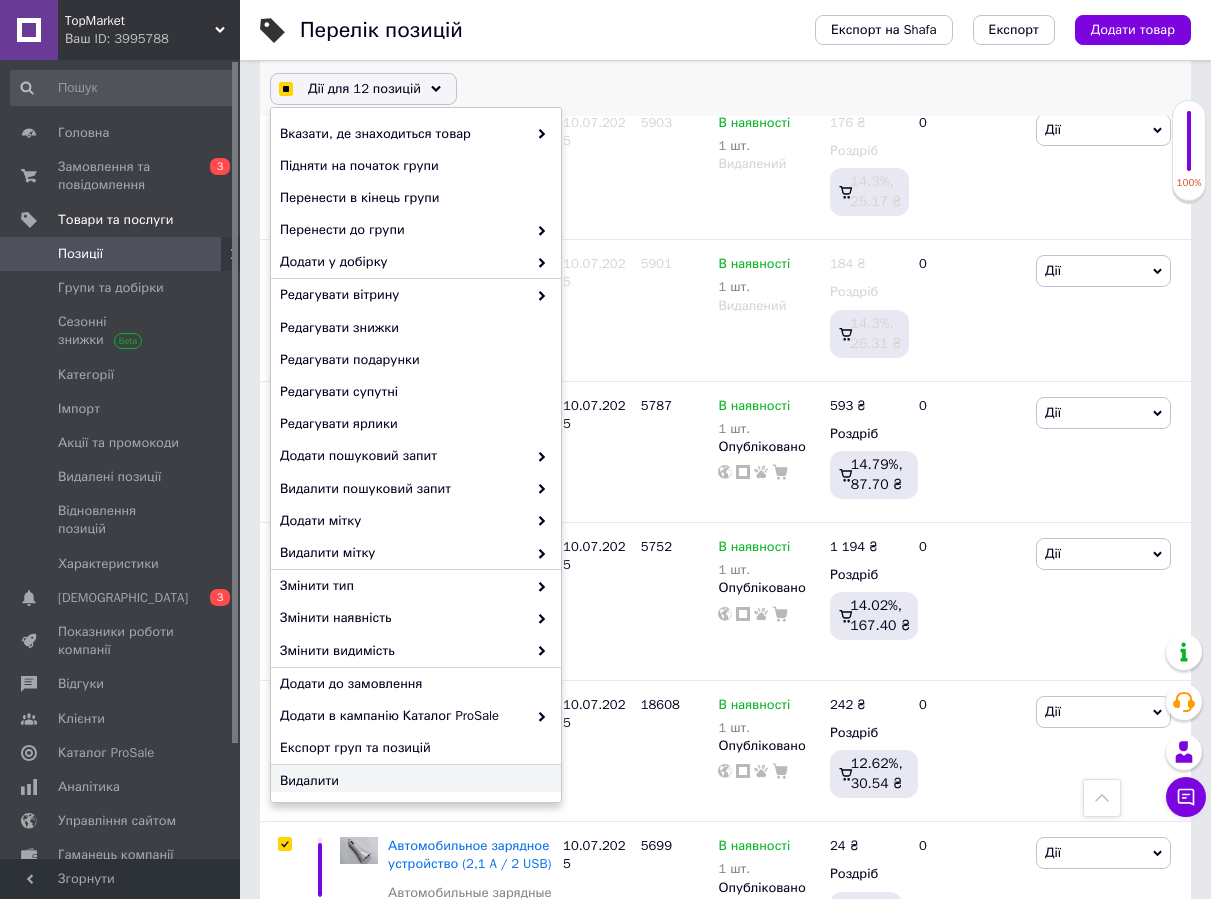 click on "Видалити" at bounding box center [413, 781] 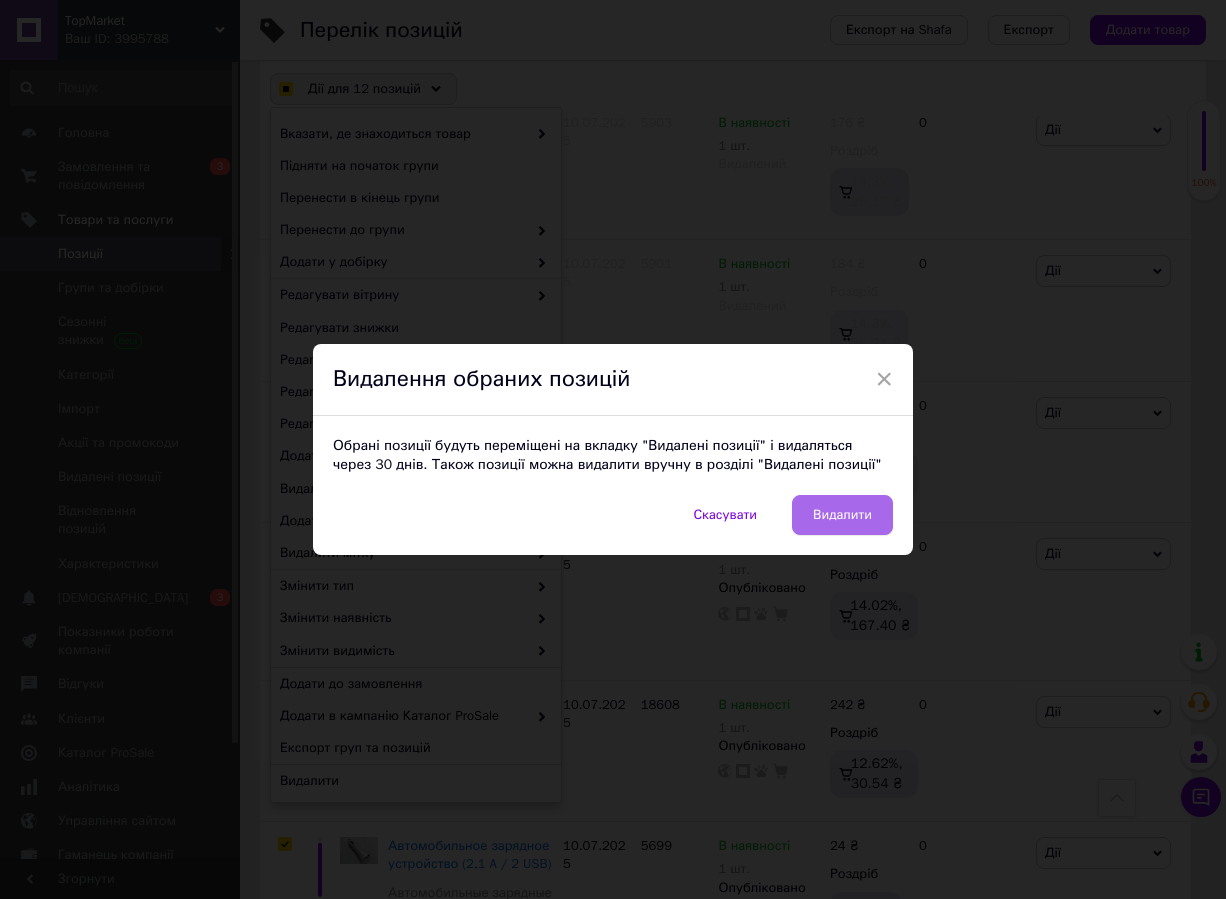 drag, startPoint x: 892, startPoint y: 496, endPoint x: 868, endPoint y: 501, distance: 24.5153 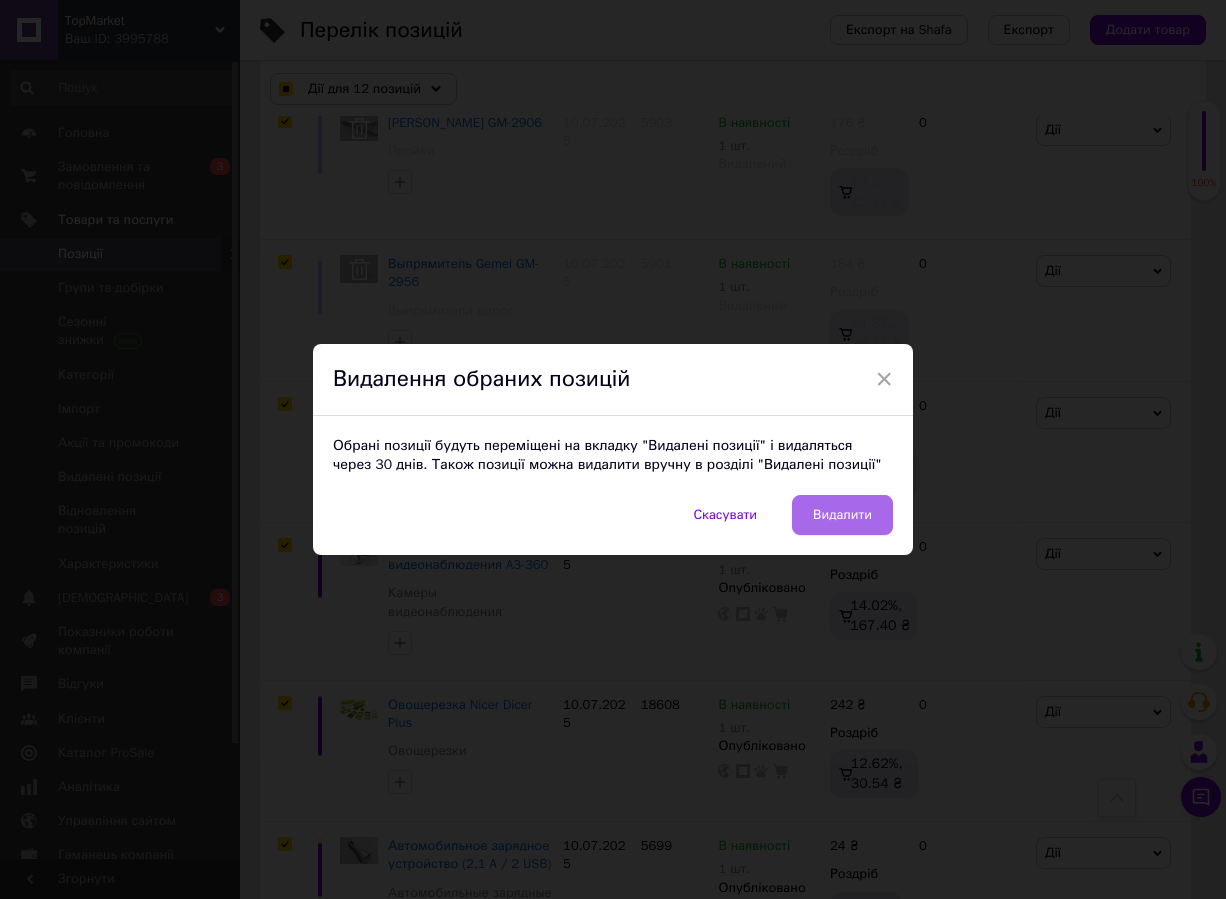 click on "Видалити" at bounding box center [842, 515] 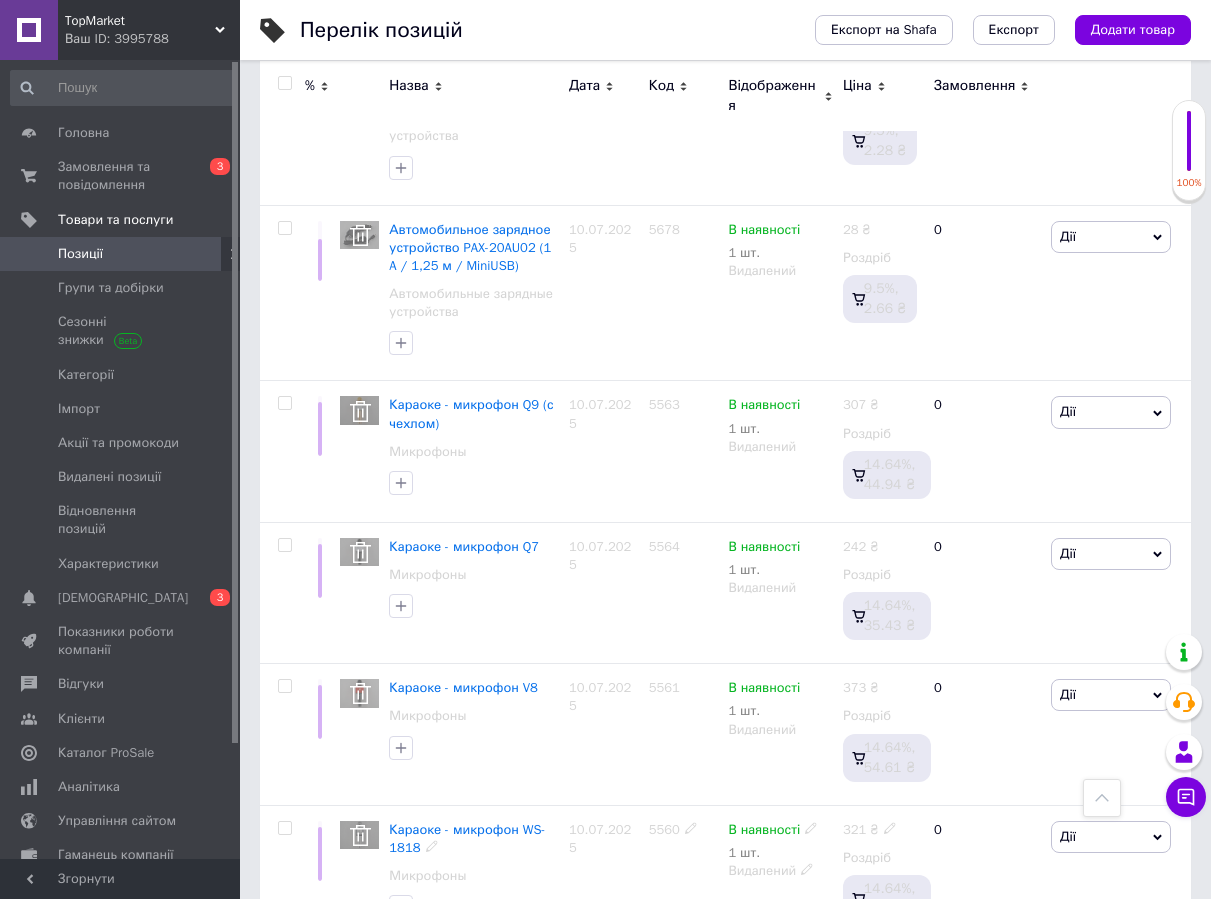 scroll, scrollTop: 2505, scrollLeft: 0, axis: vertical 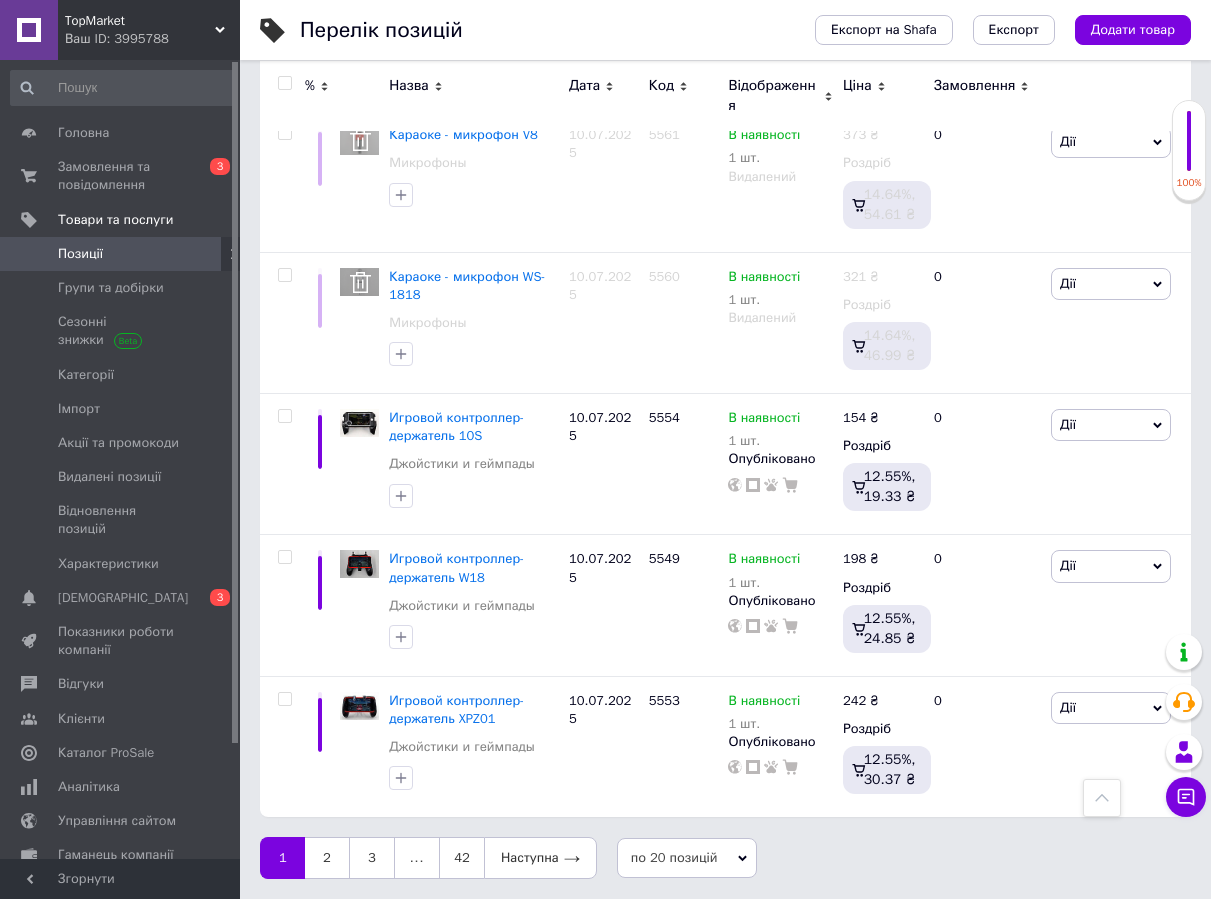 click on "1" at bounding box center (282, 858) 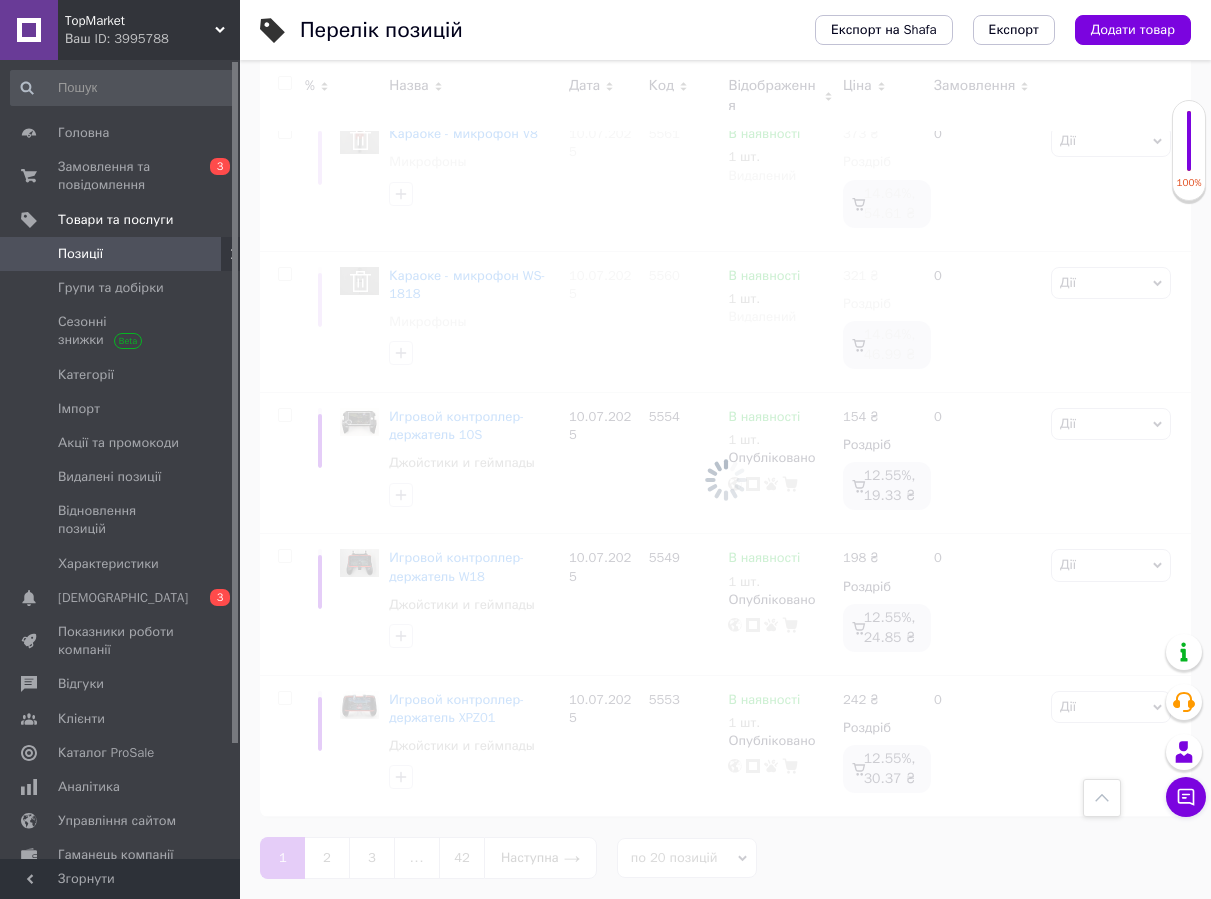 click at bounding box center (725, 479) 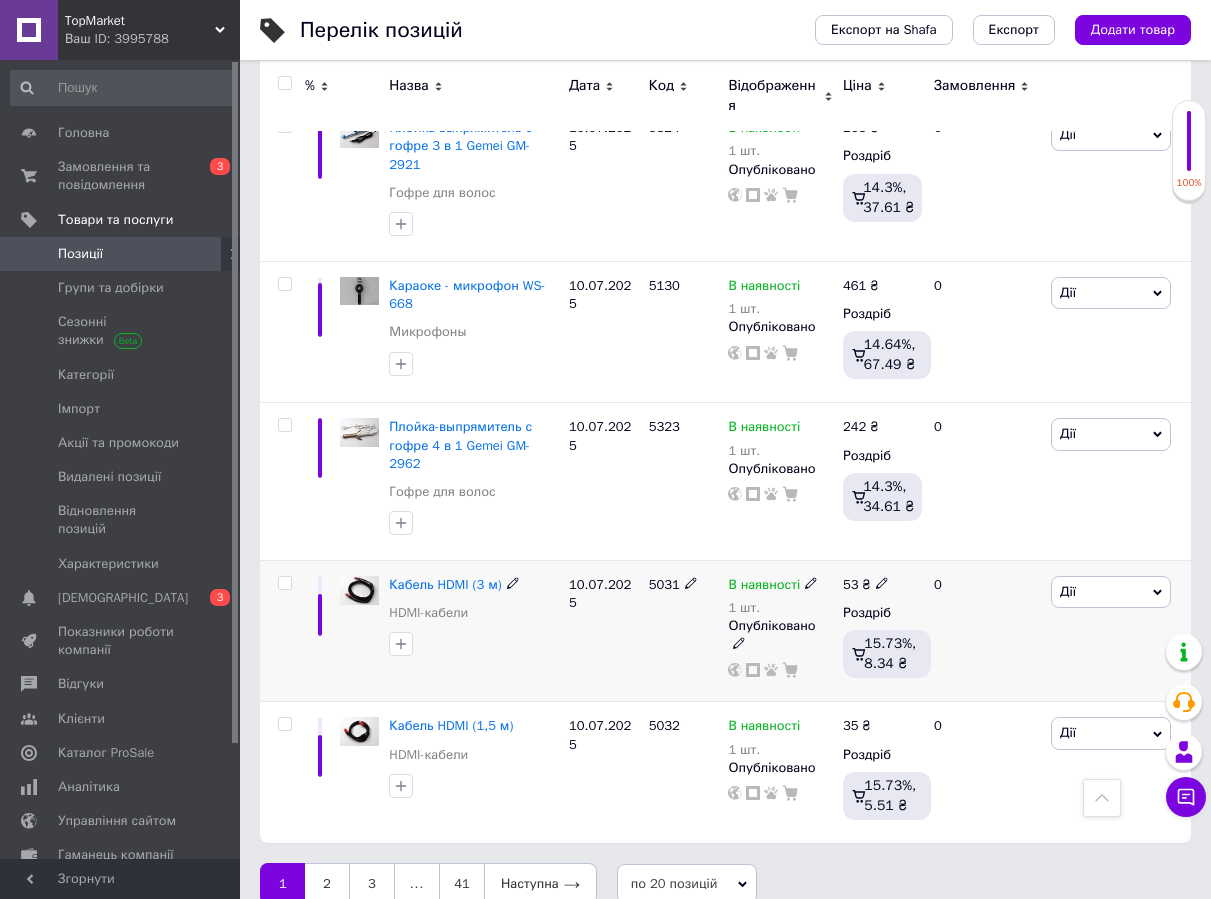 scroll, scrollTop: 2505, scrollLeft: 0, axis: vertical 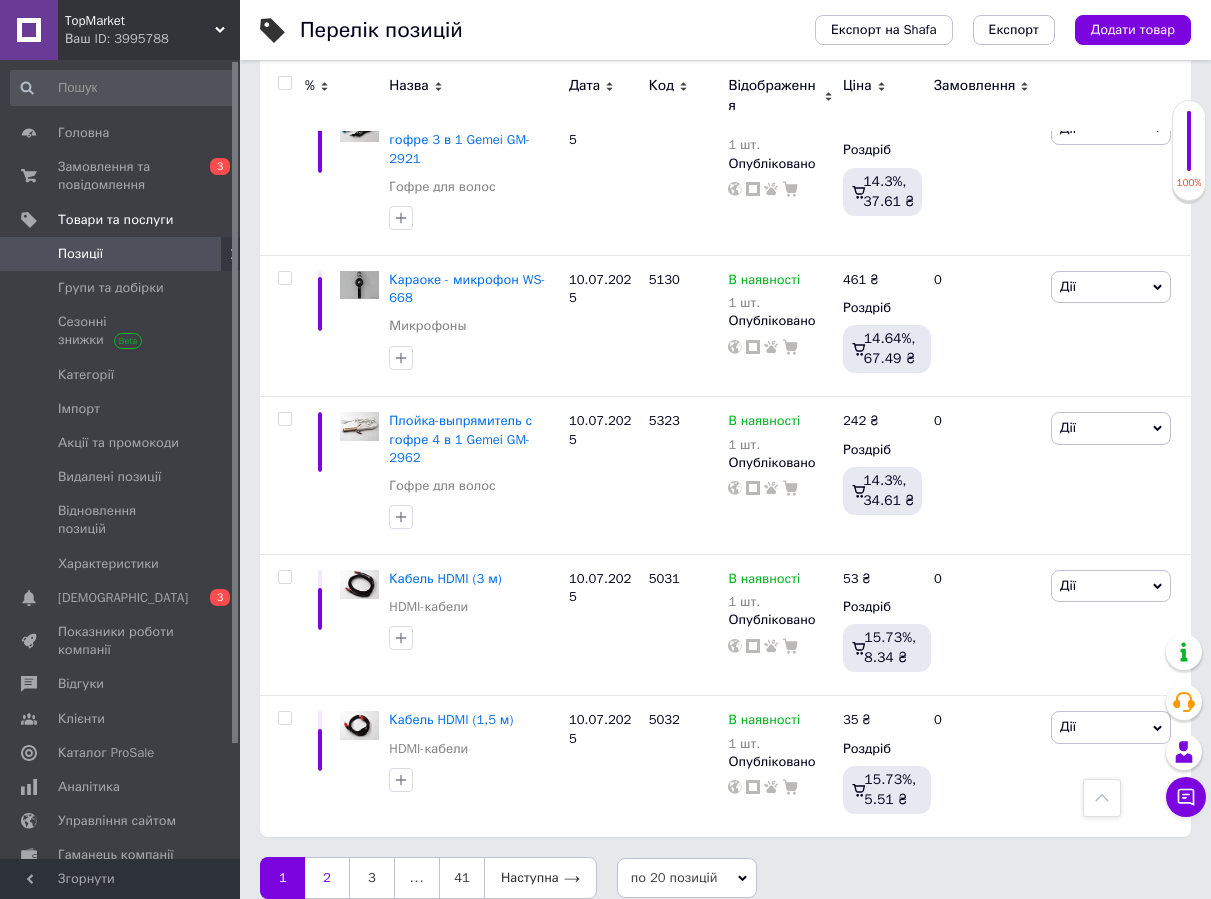 click on "2" at bounding box center (327, 878) 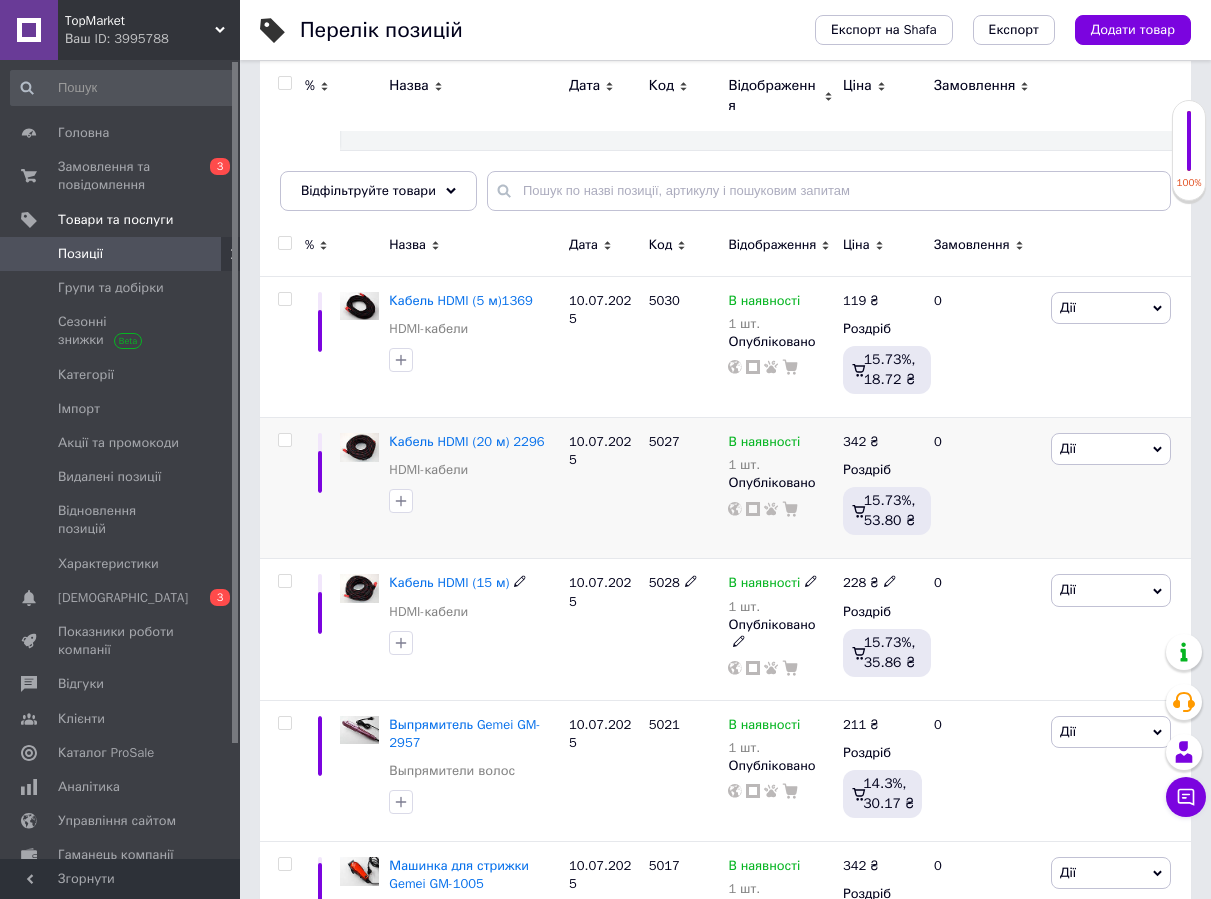 scroll, scrollTop: 3, scrollLeft: 0, axis: vertical 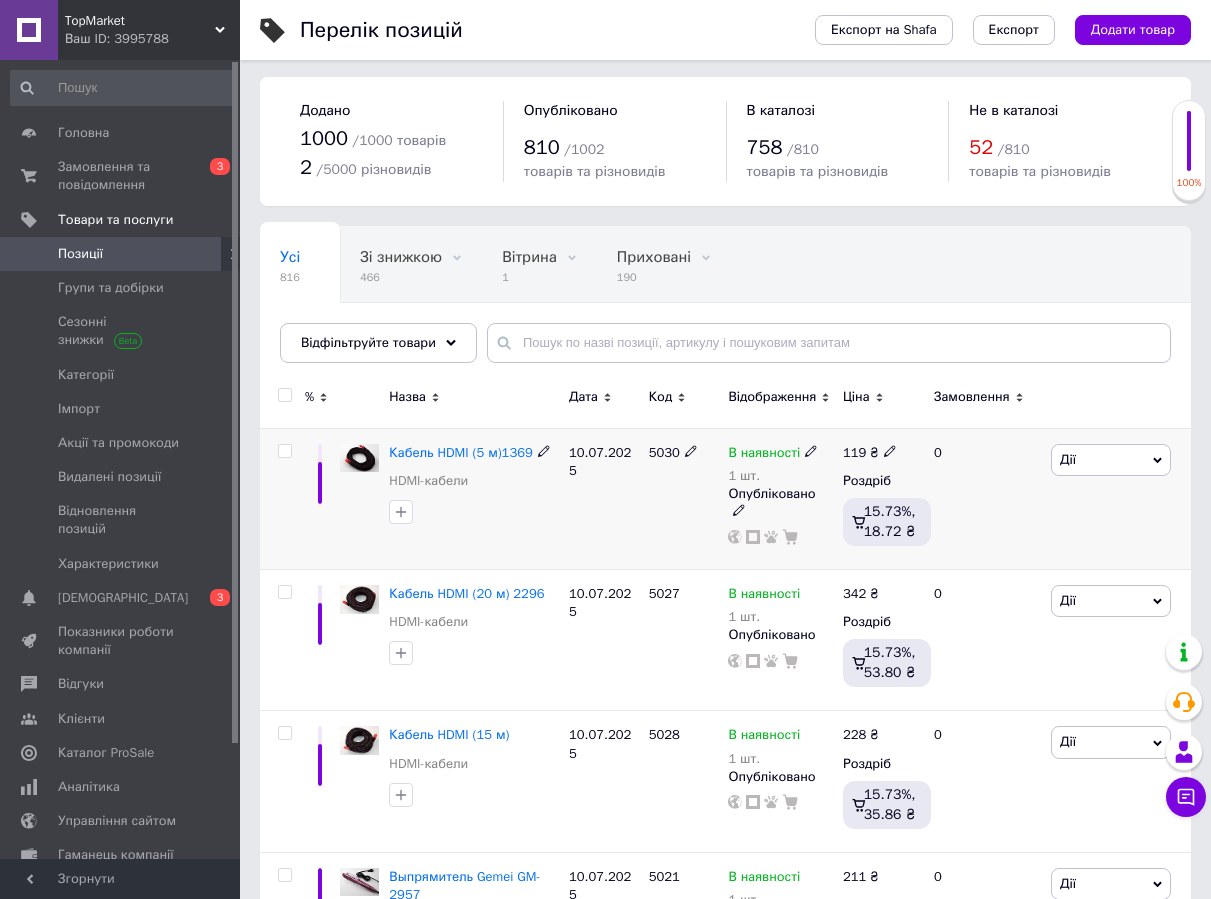 click at bounding box center [284, 451] 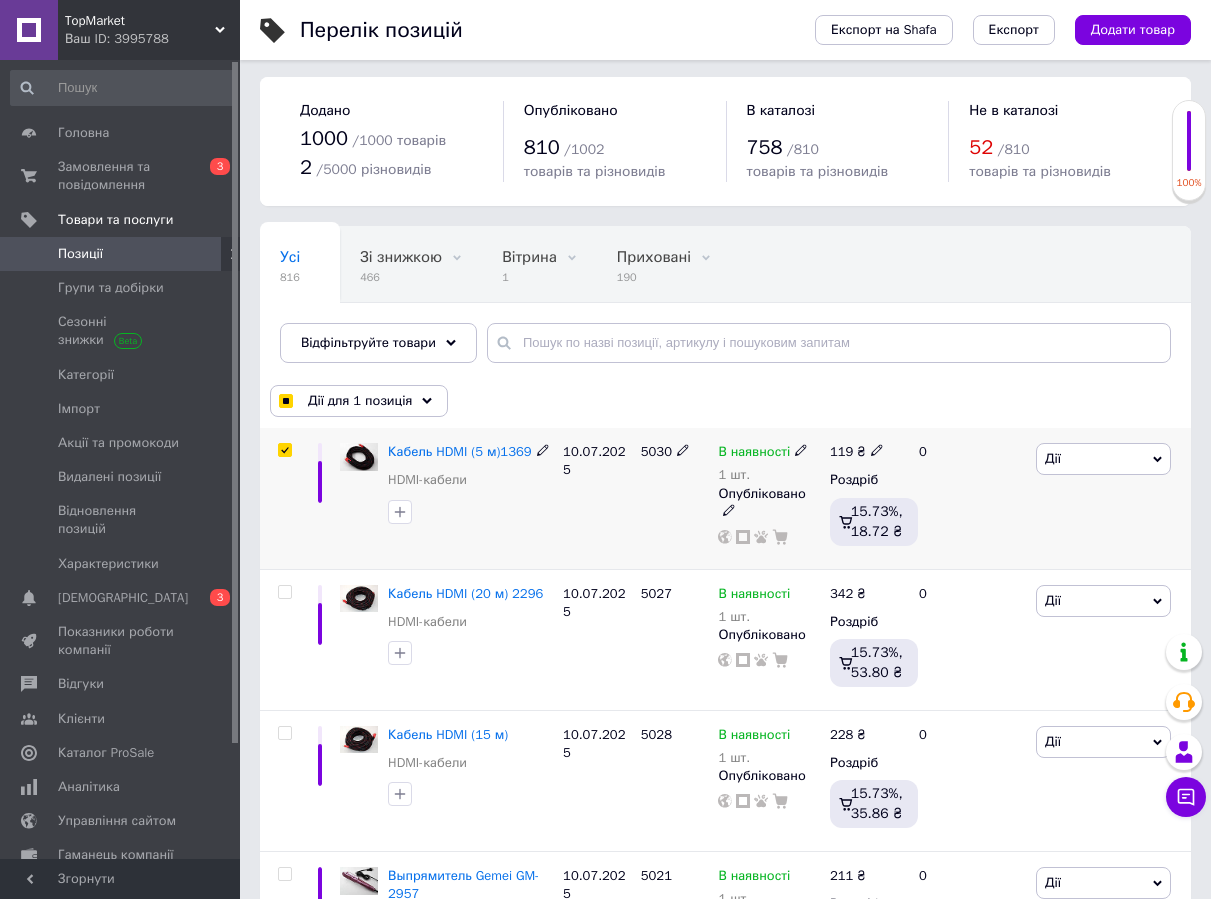 click at bounding box center (285, 450) 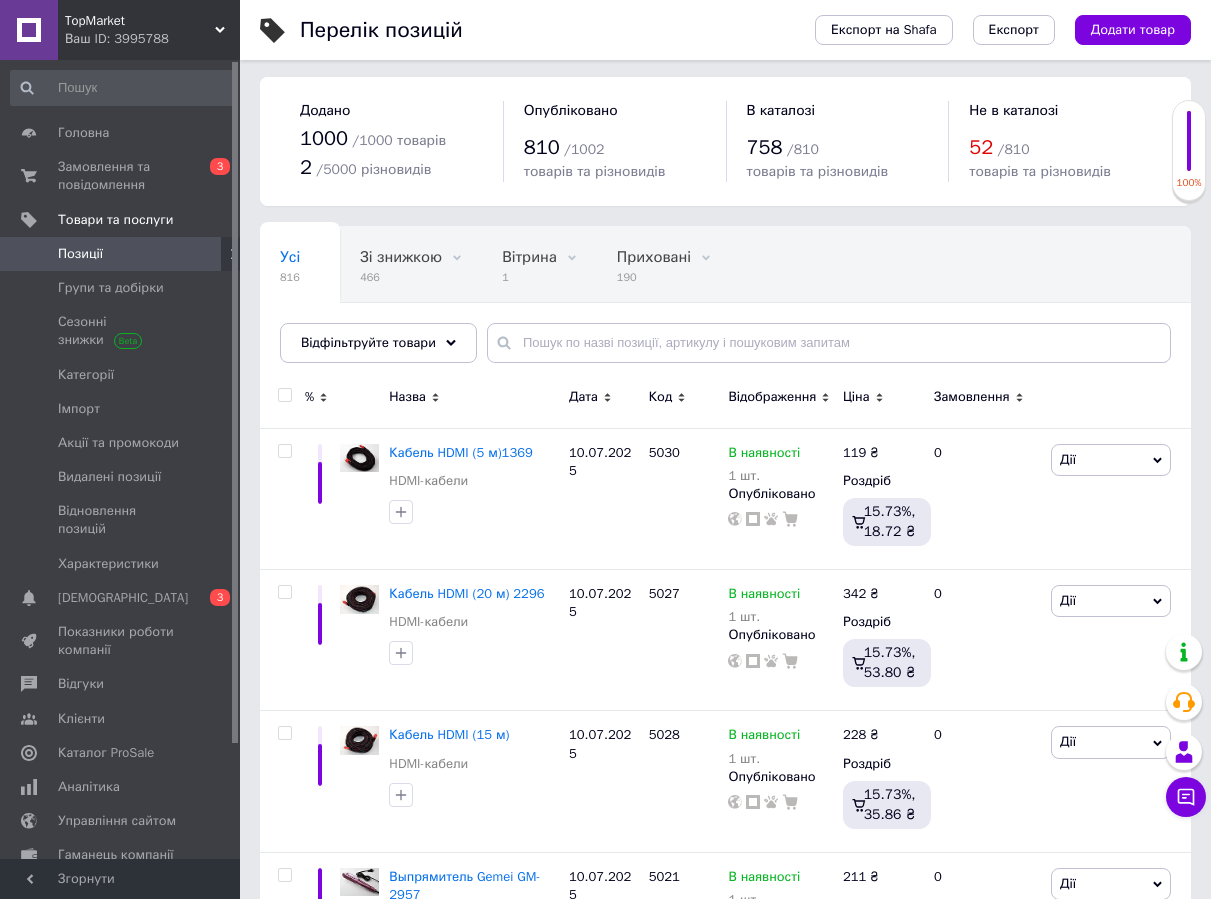 click at bounding box center (285, 395) 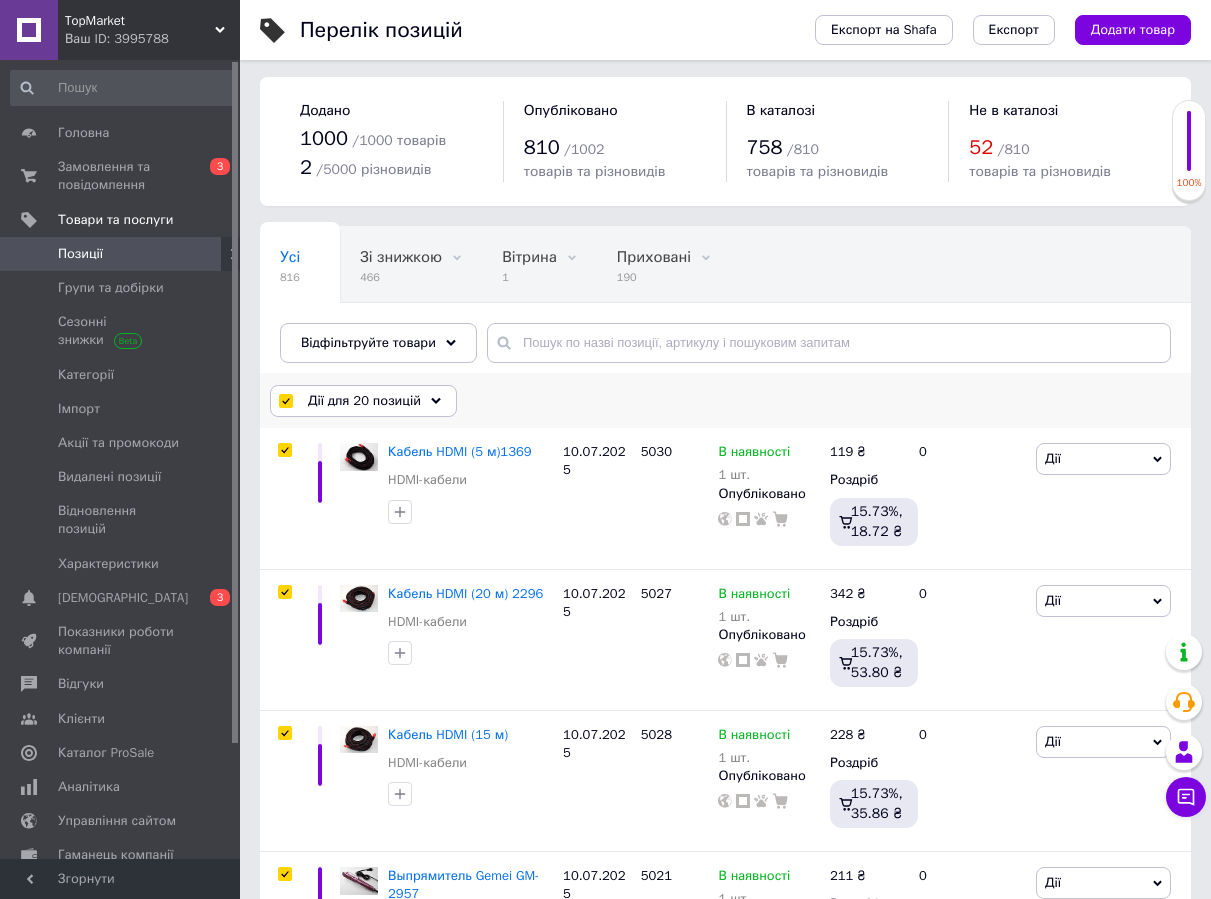 click on "Дії для 20 позицій" at bounding box center (364, 401) 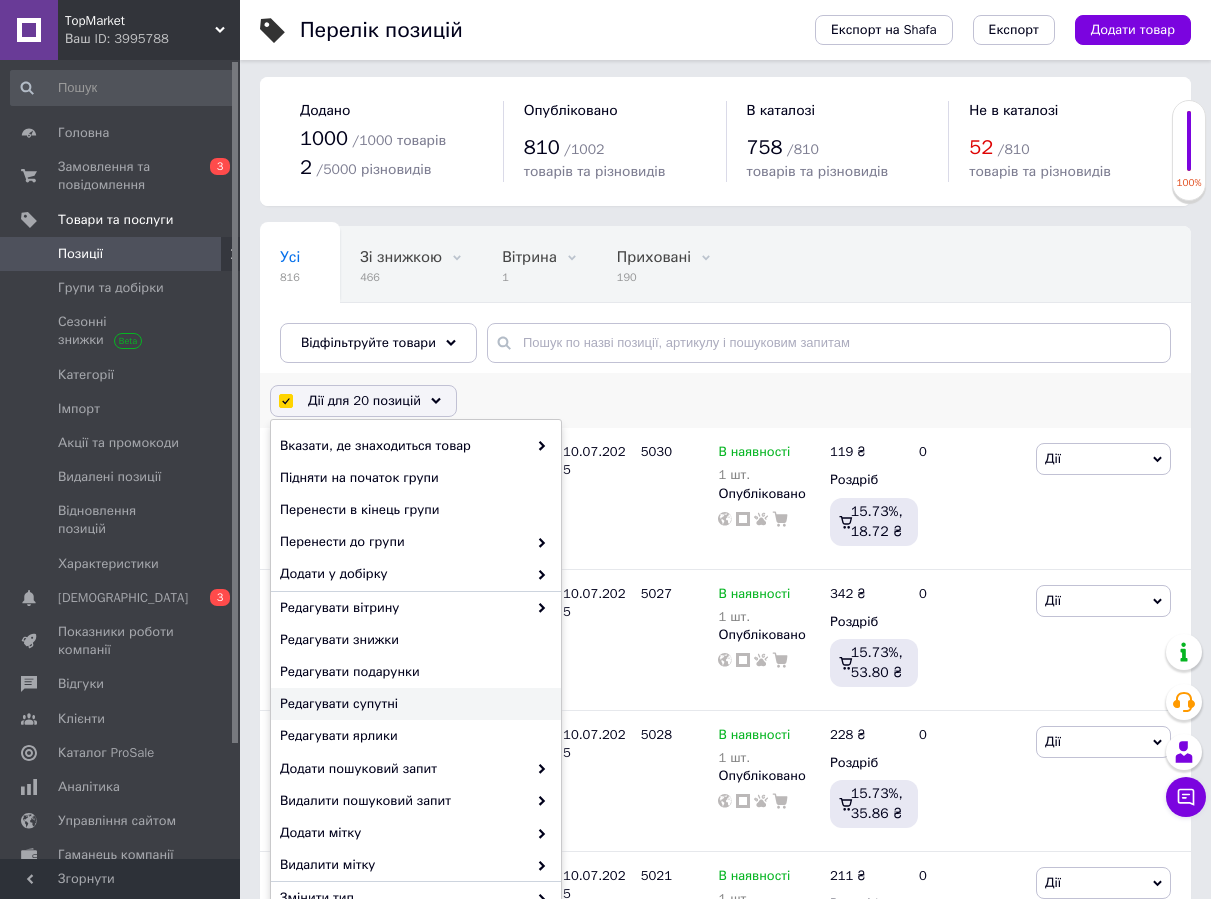 scroll, scrollTop: 6, scrollLeft: 0, axis: vertical 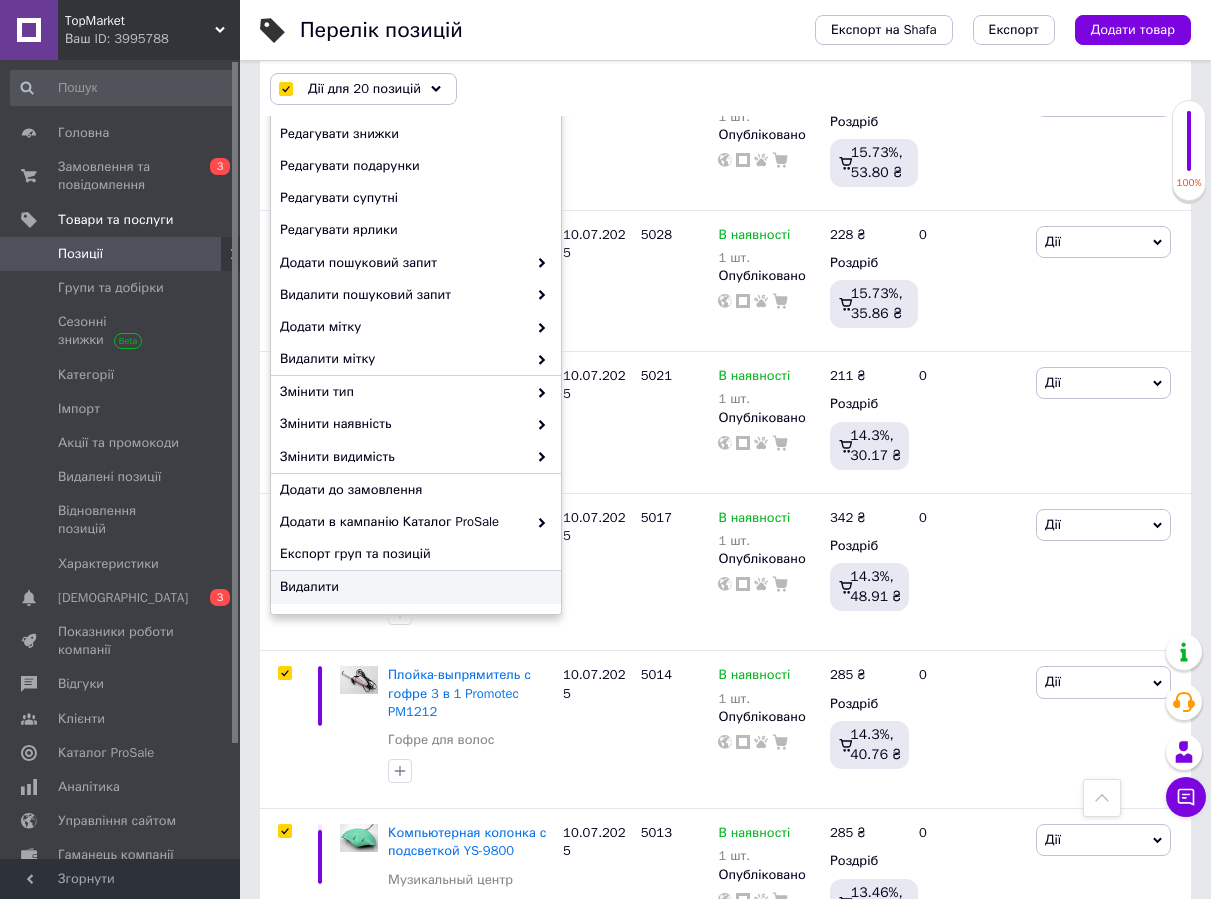 click on "Видалити" at bounding box center (413, 587) 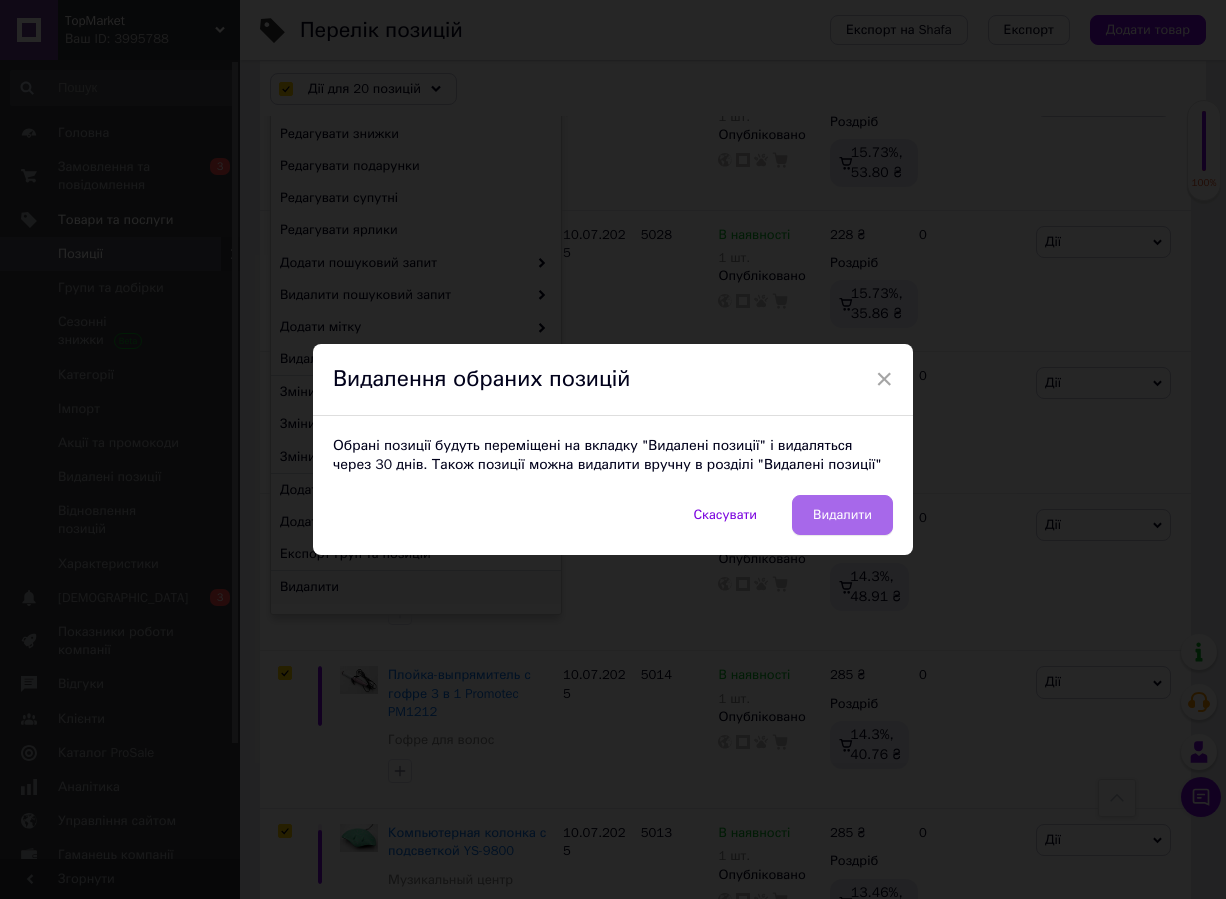 click on "Видалити" at bounding box center (842, 515) 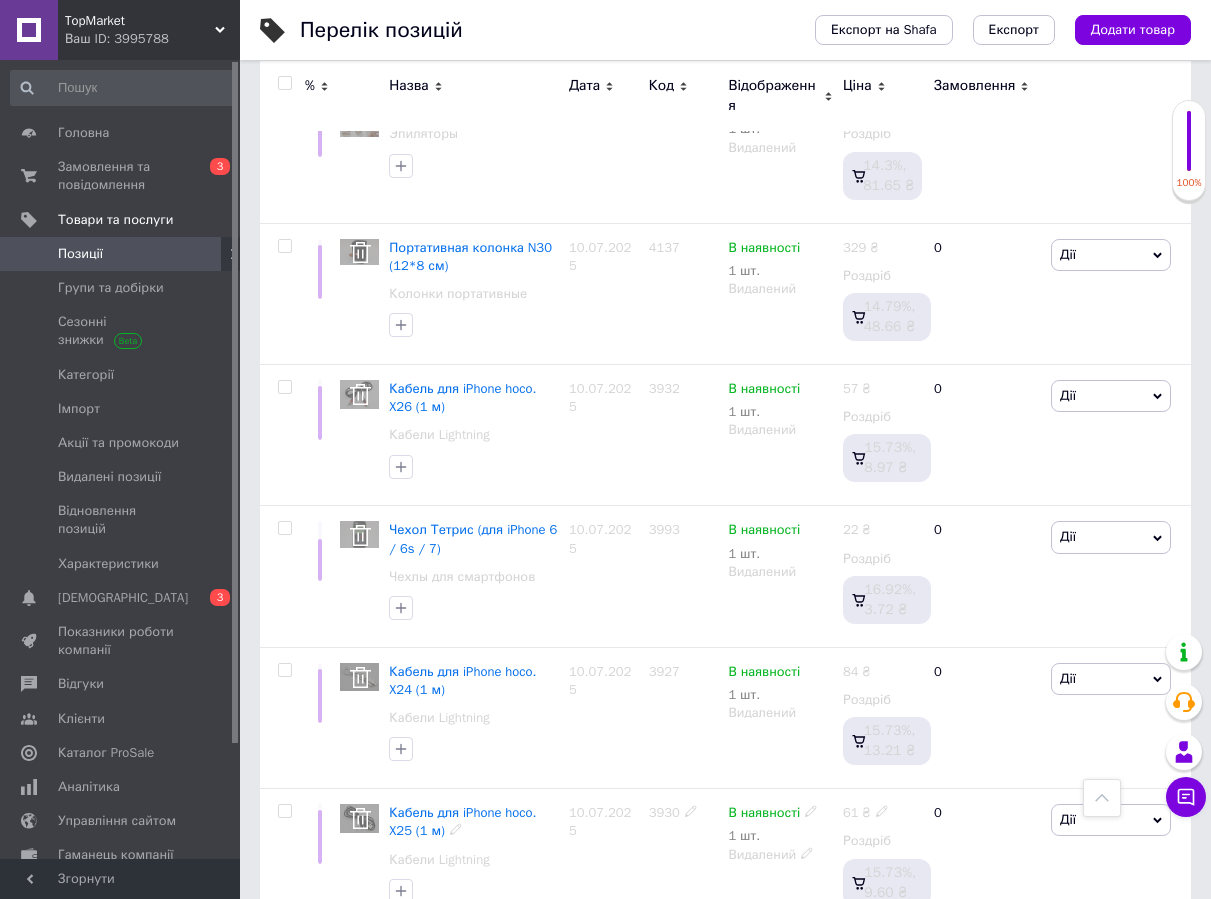 scroll, scrollTop: 2503, scrollLeft: 0, axis: vertical 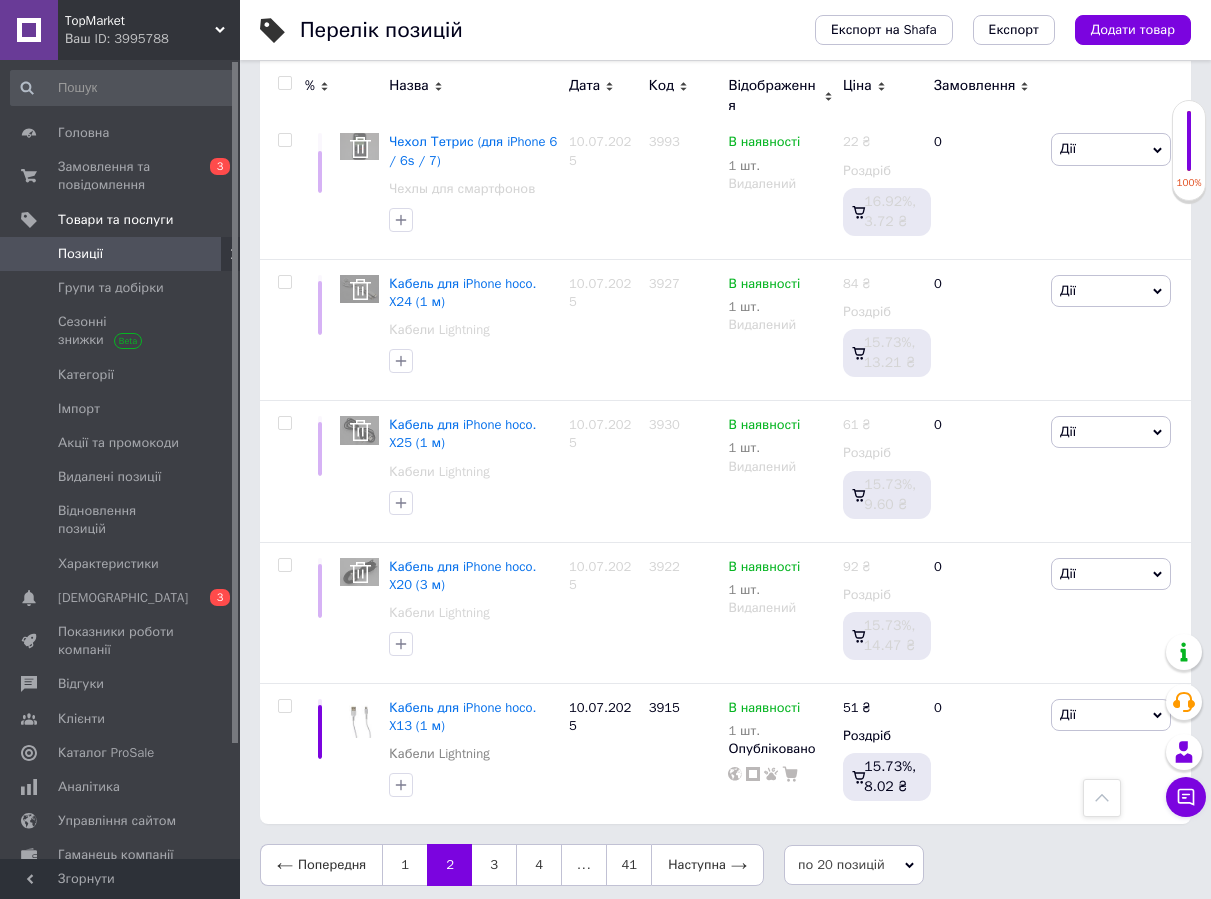 click on "2" at bounding box center [449, 865] 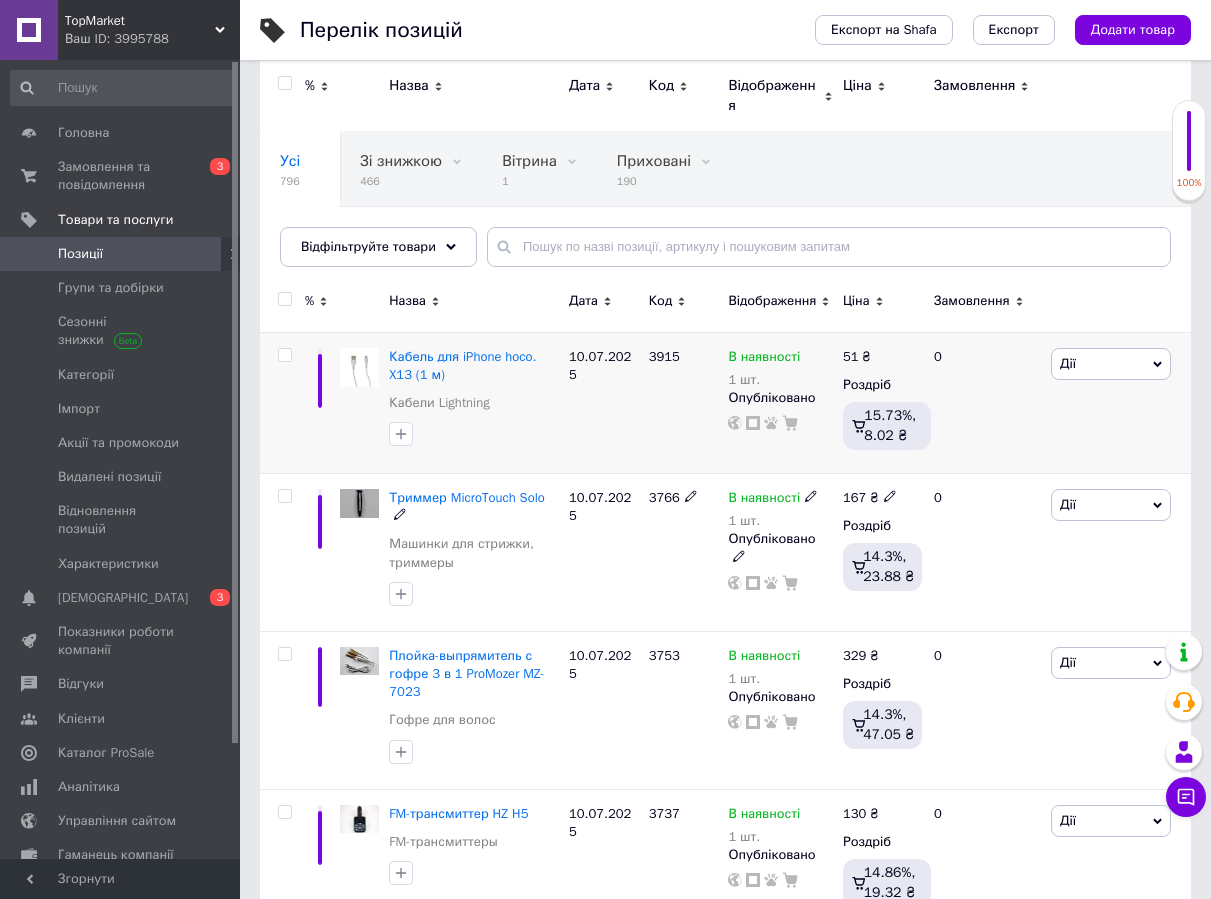 scroll, scrollTop: 3, scrollLeft: 0, axis: vertical 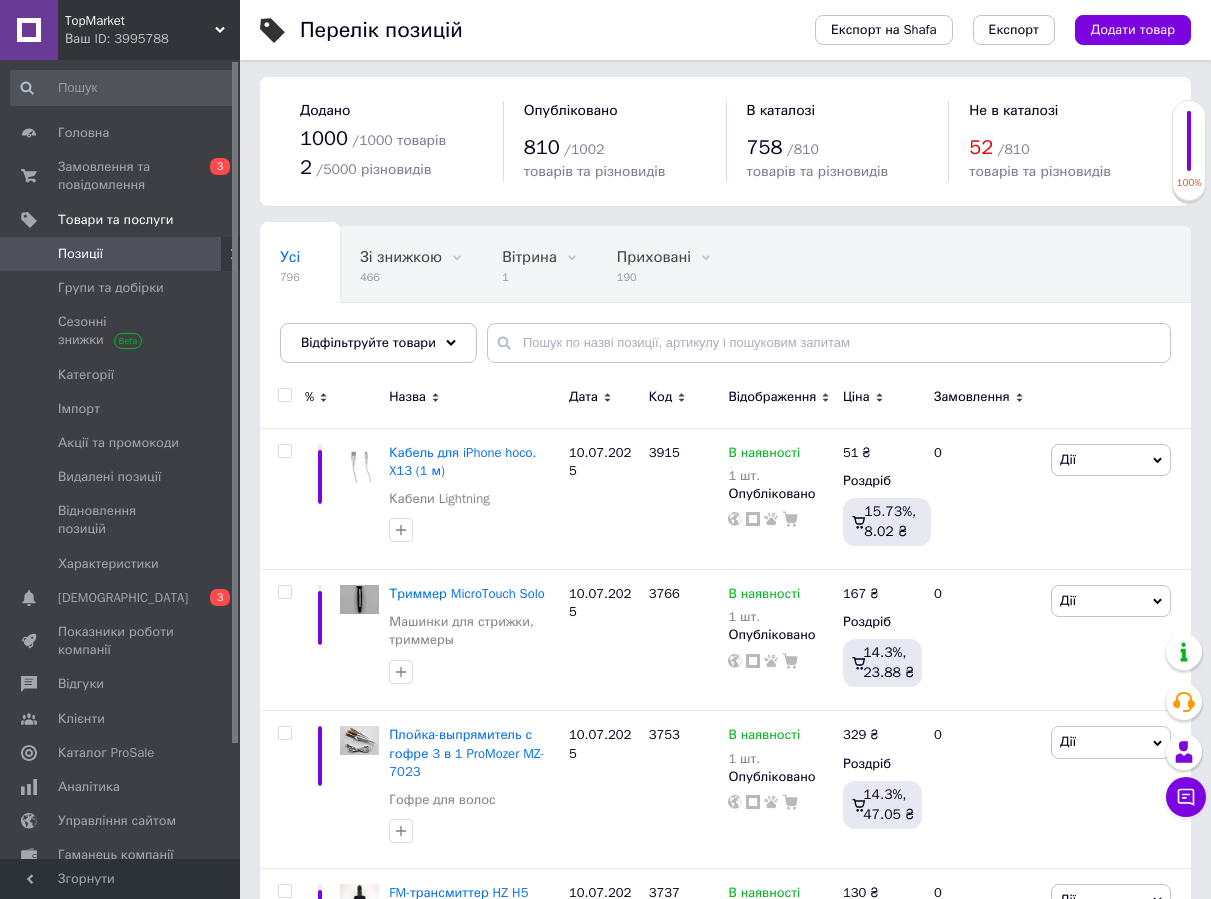 click at bounding box center (284, 395) 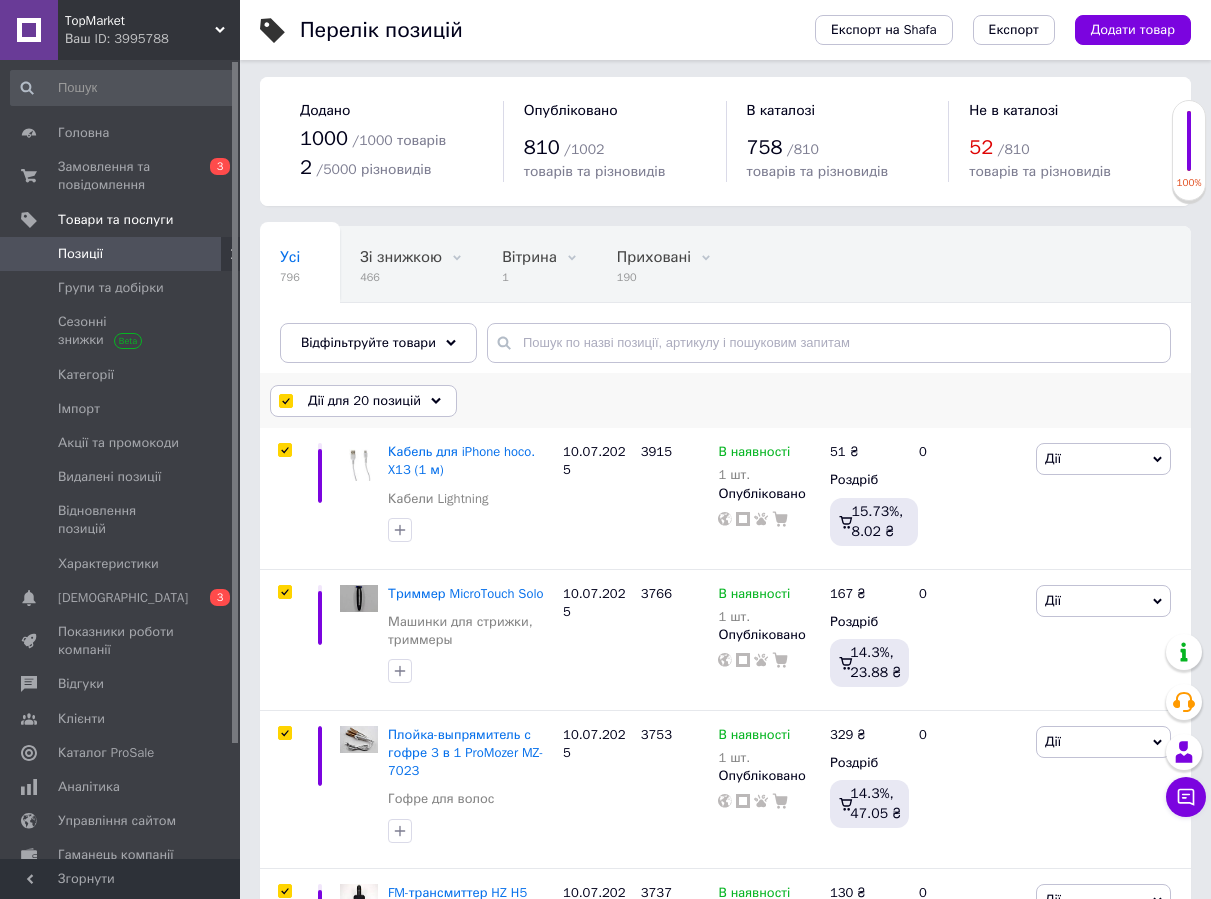 click on "Дії для 20 позицій" at bounding box center (364, 401) 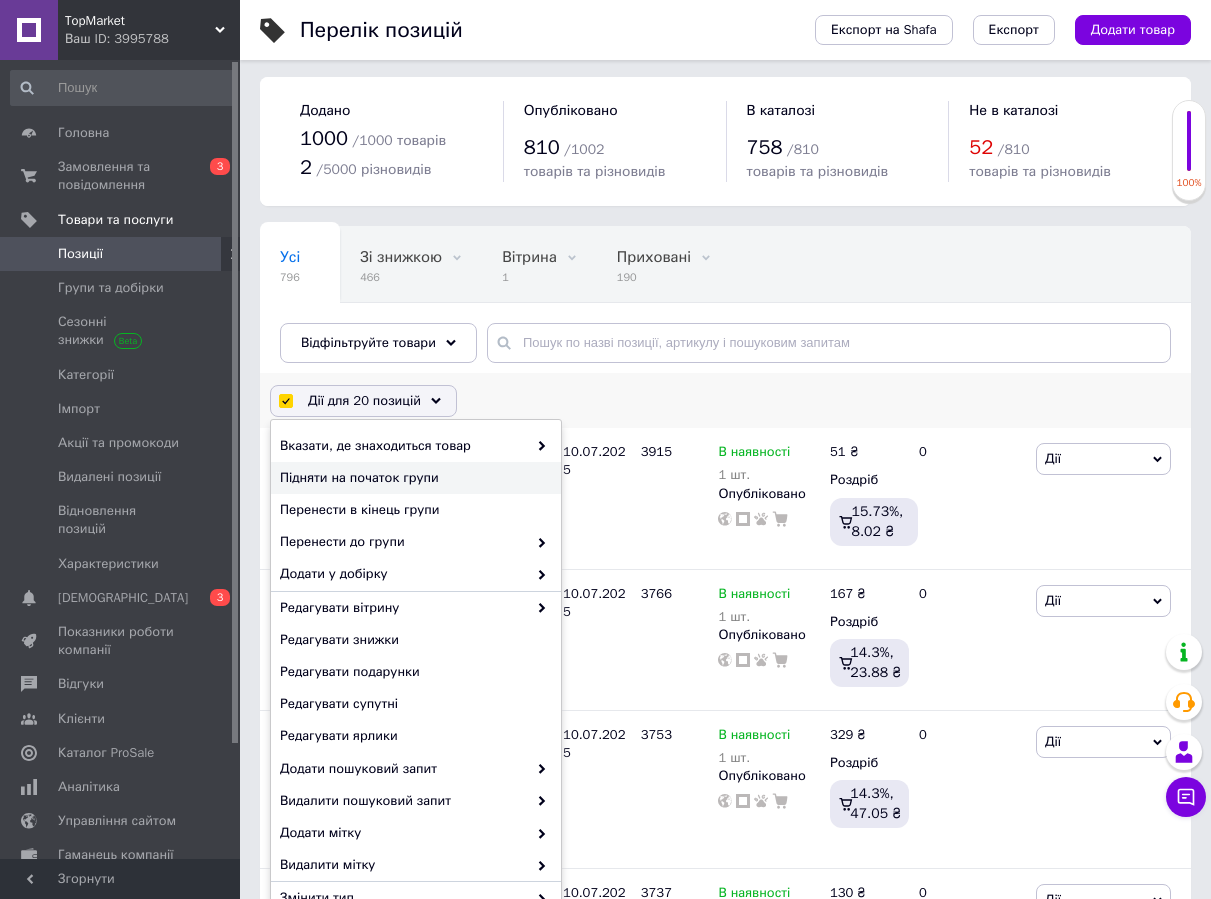 scroll, scrollTop: 6, scrollLeft: 0, axis: vertical 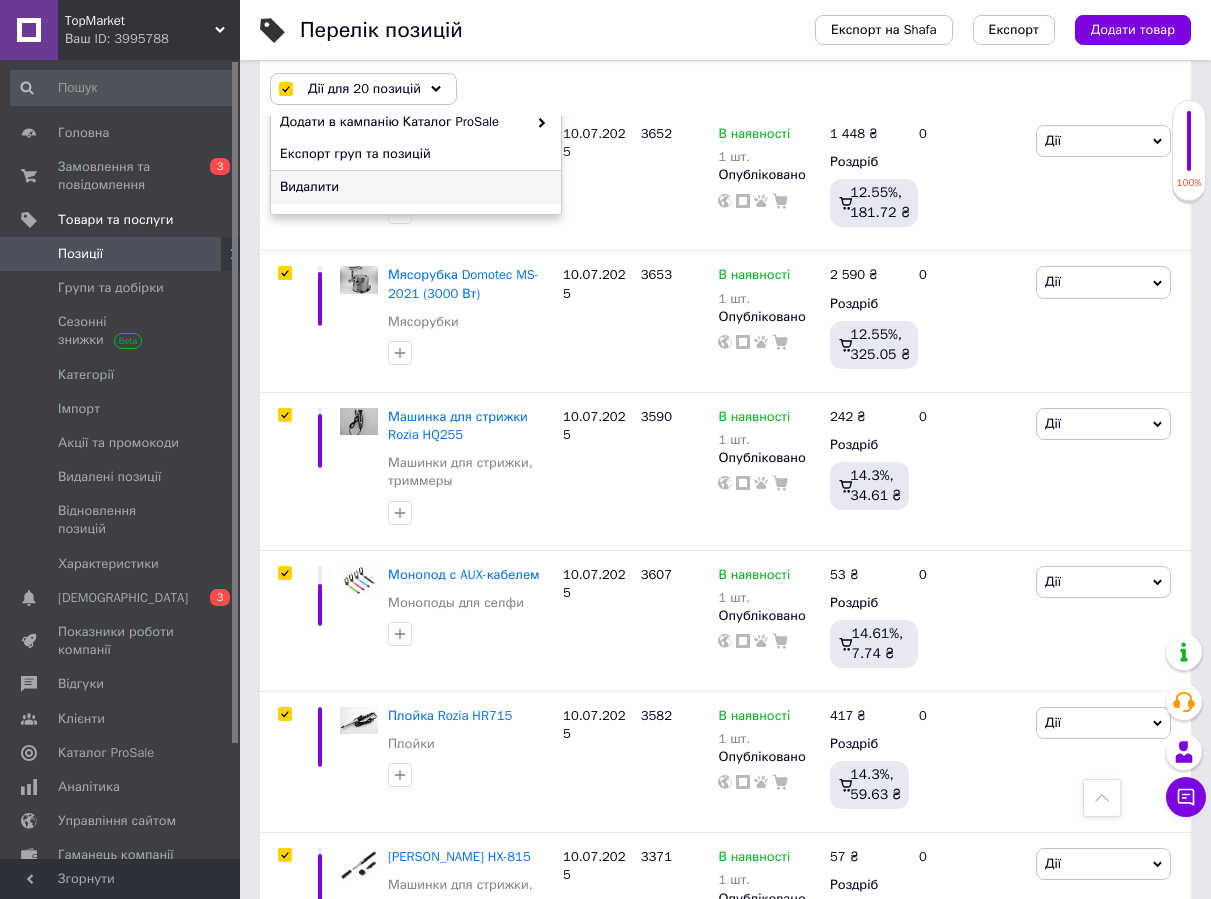 click on "Видалити" at bounding box center [413, 187] 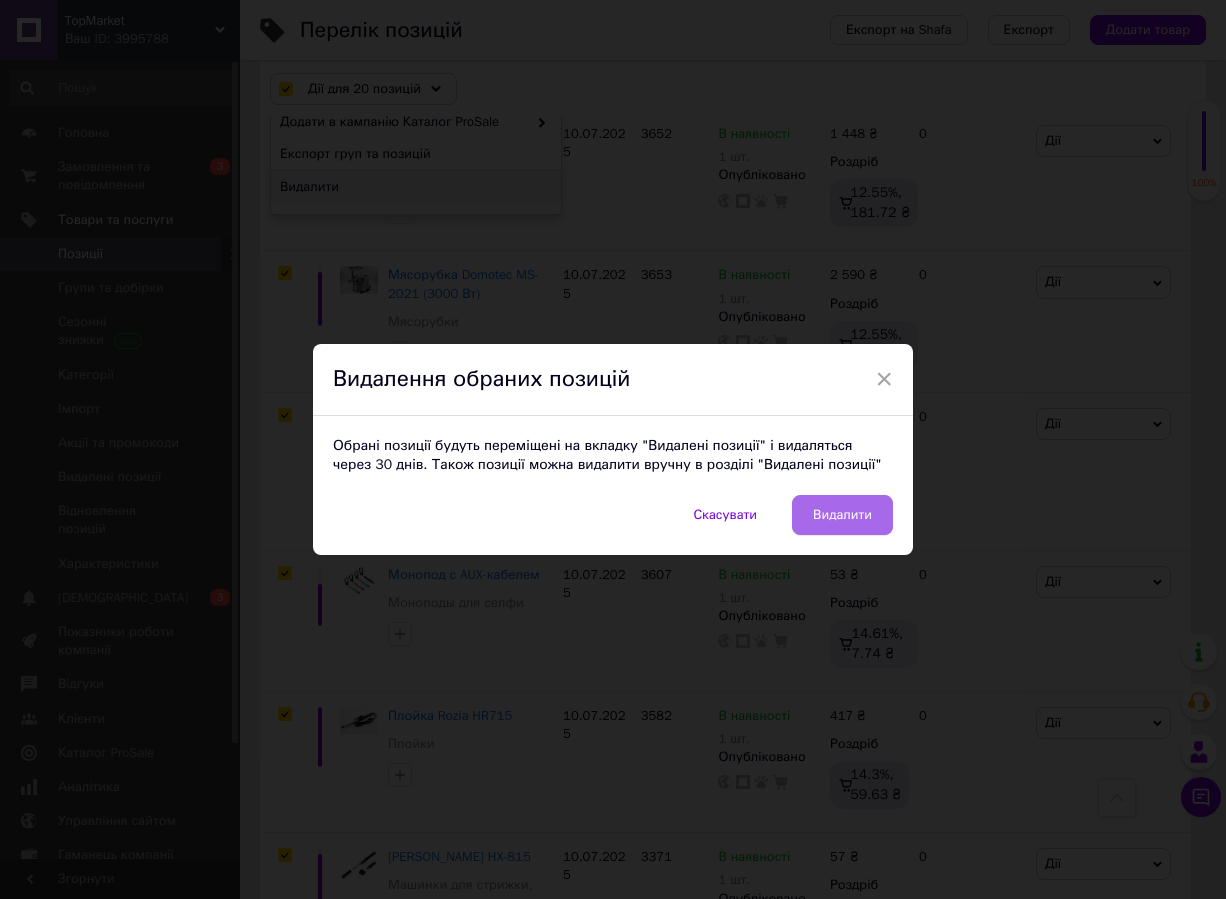 click on "Видалити" at bounding box center [842, 515] 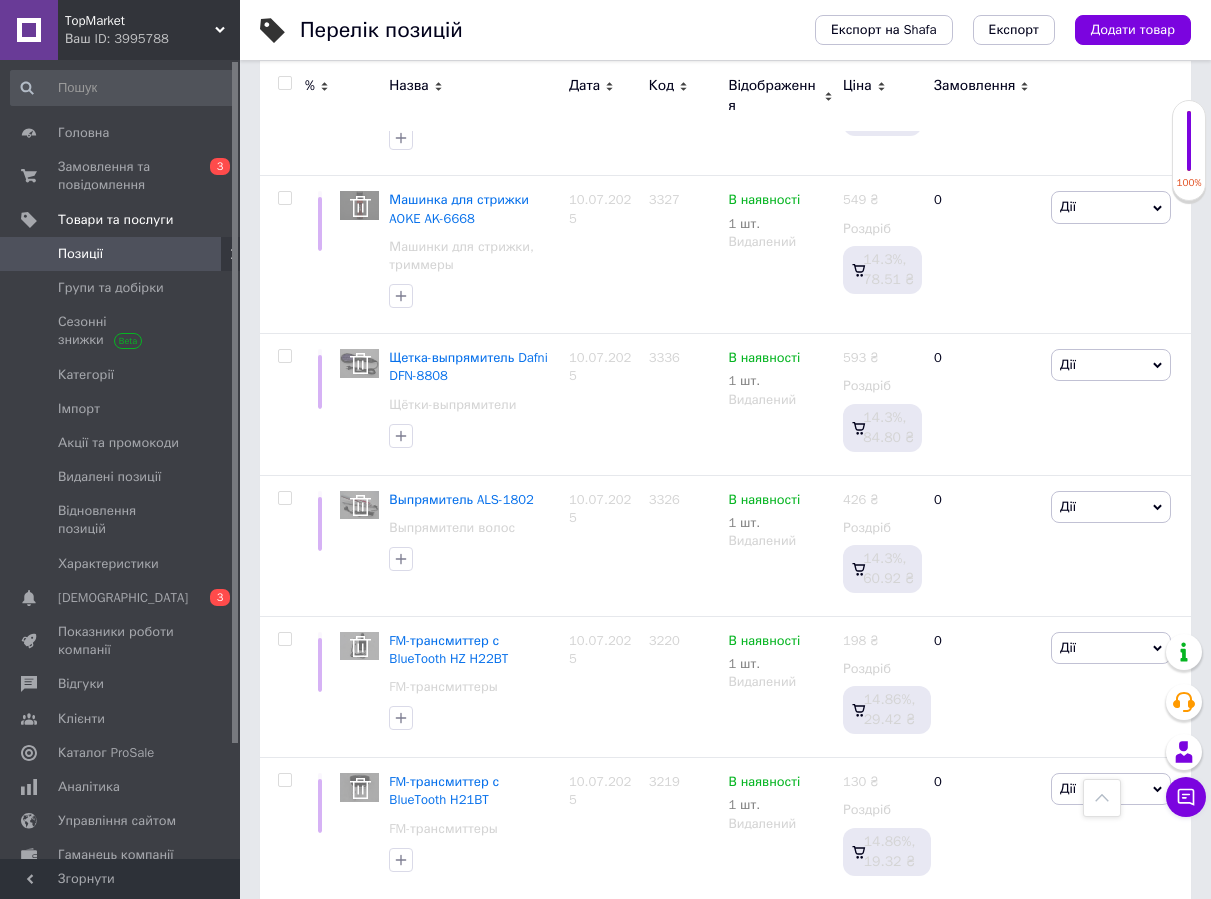 scroll, scrollTop: 2552, scrollLeft: 0, axis: vertical 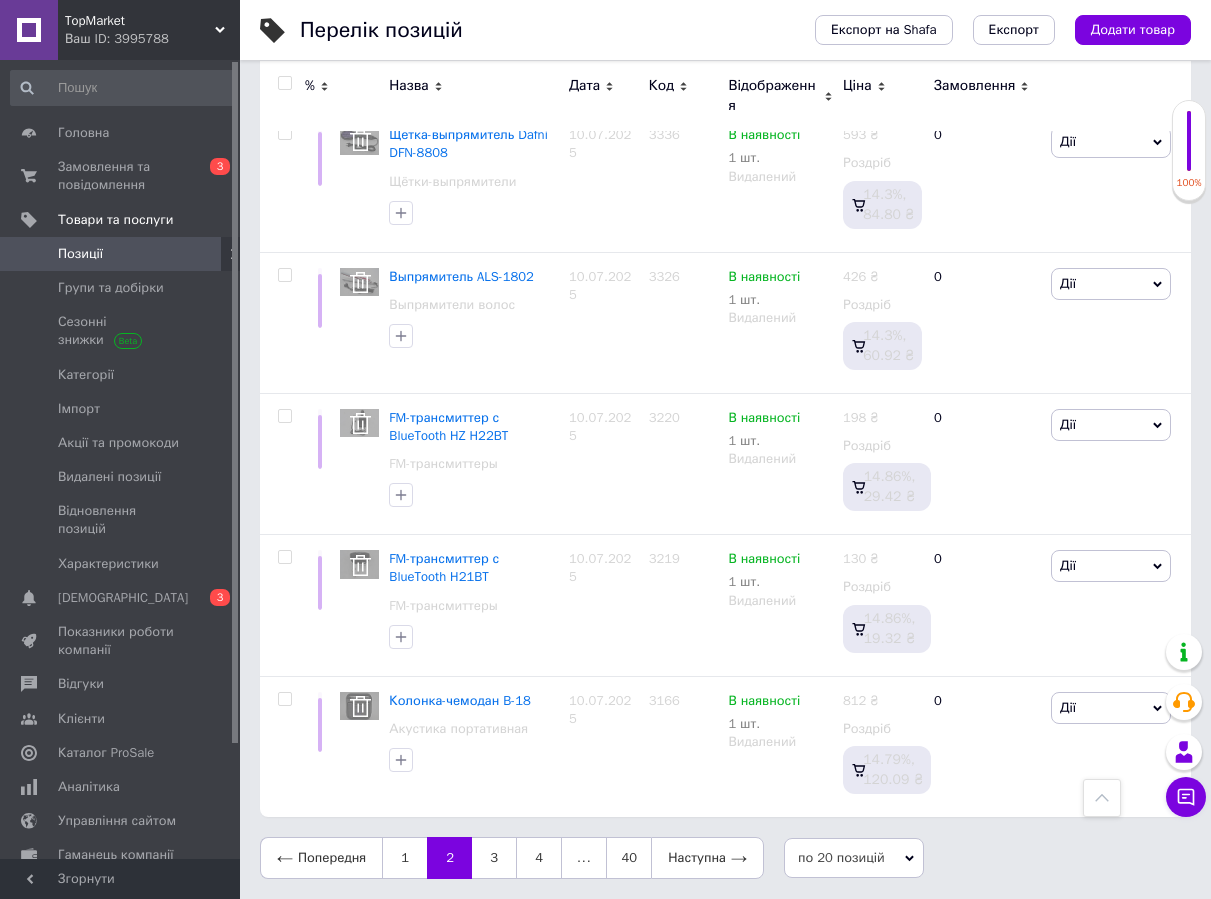 click on "2" at bounding box center (449, 858) 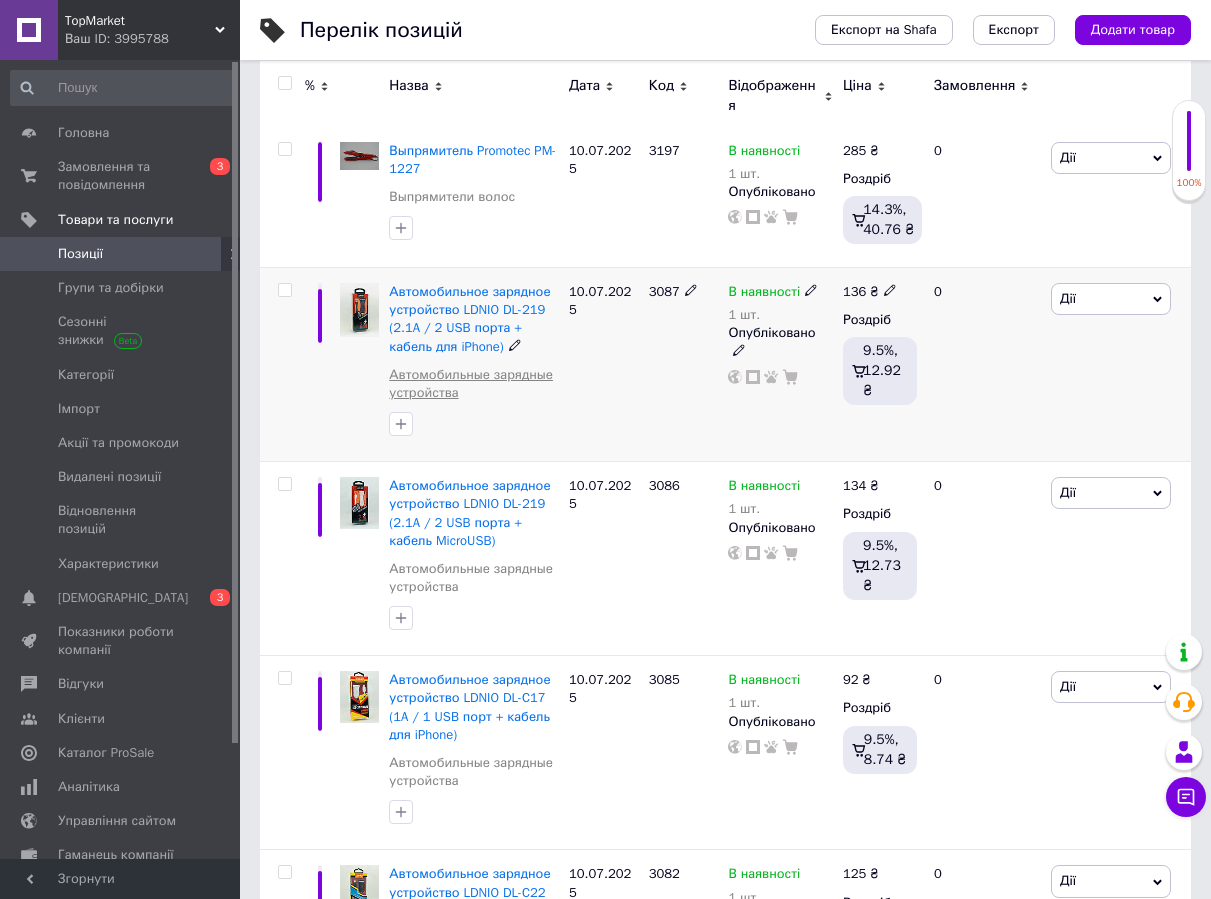 scroll, scrollTop: 127, scrollLeft: 0, axis: vertical 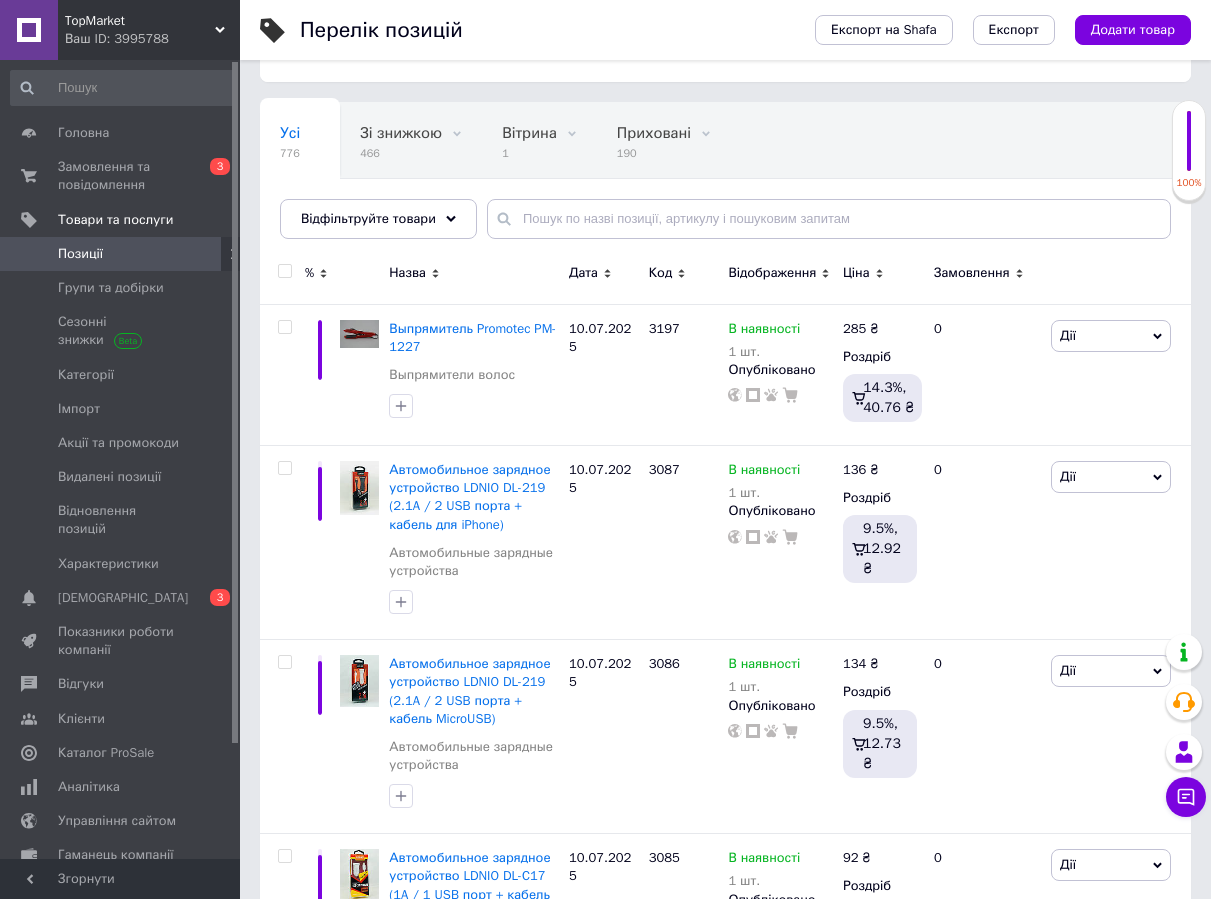 click at bounding box center (284, 271) 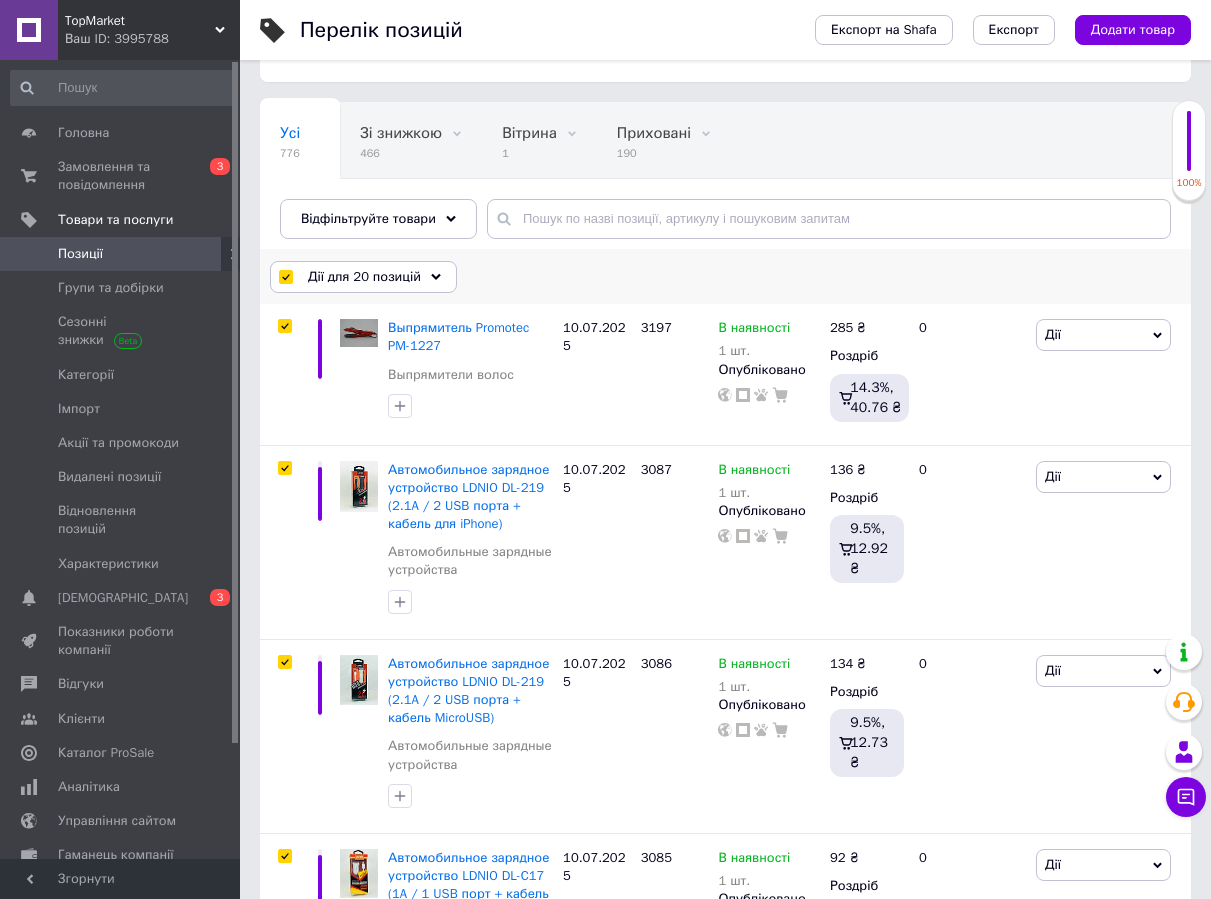 click on "Дії для 20 позицій" at bounding box center (364, 277) 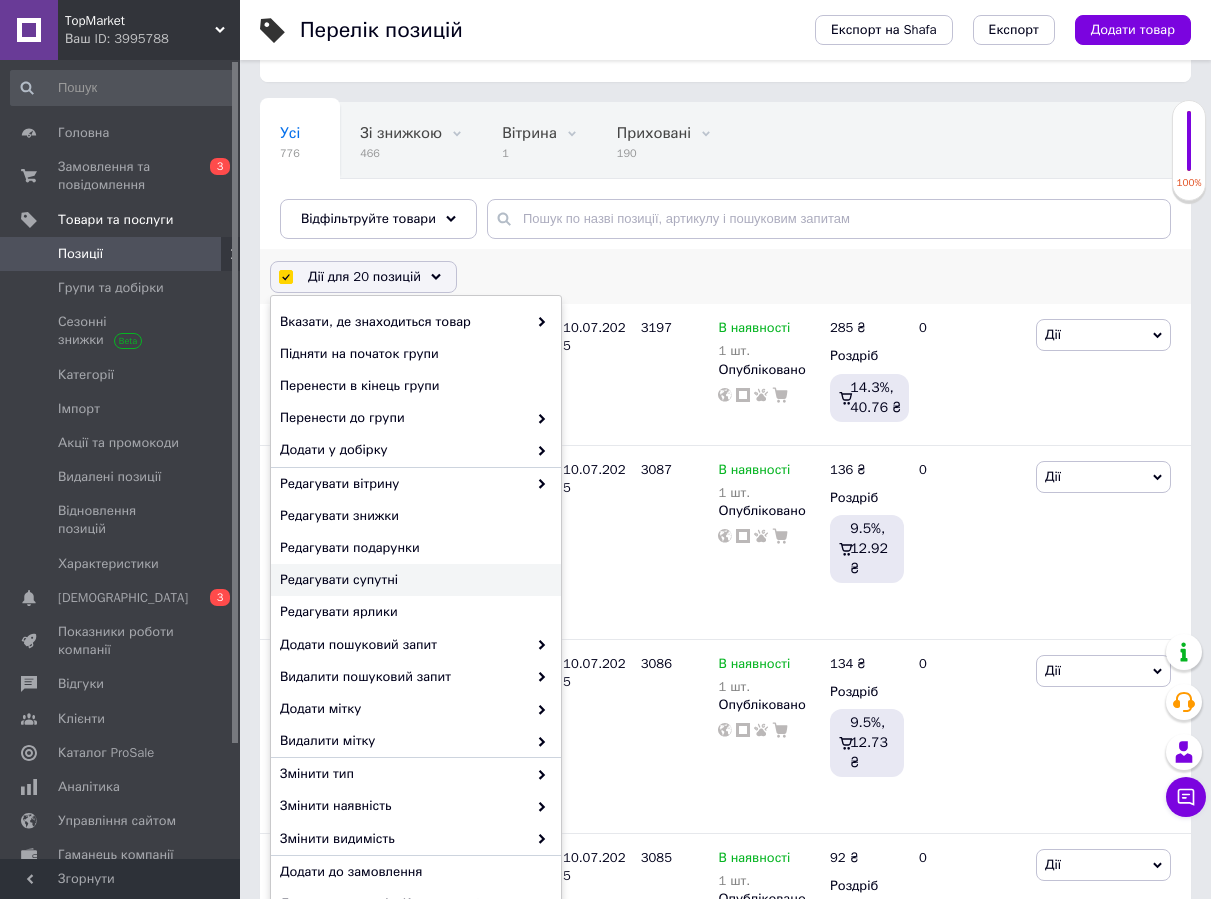 scroll, scrollTop: 6, scrollLeft: 0, axis: vertical 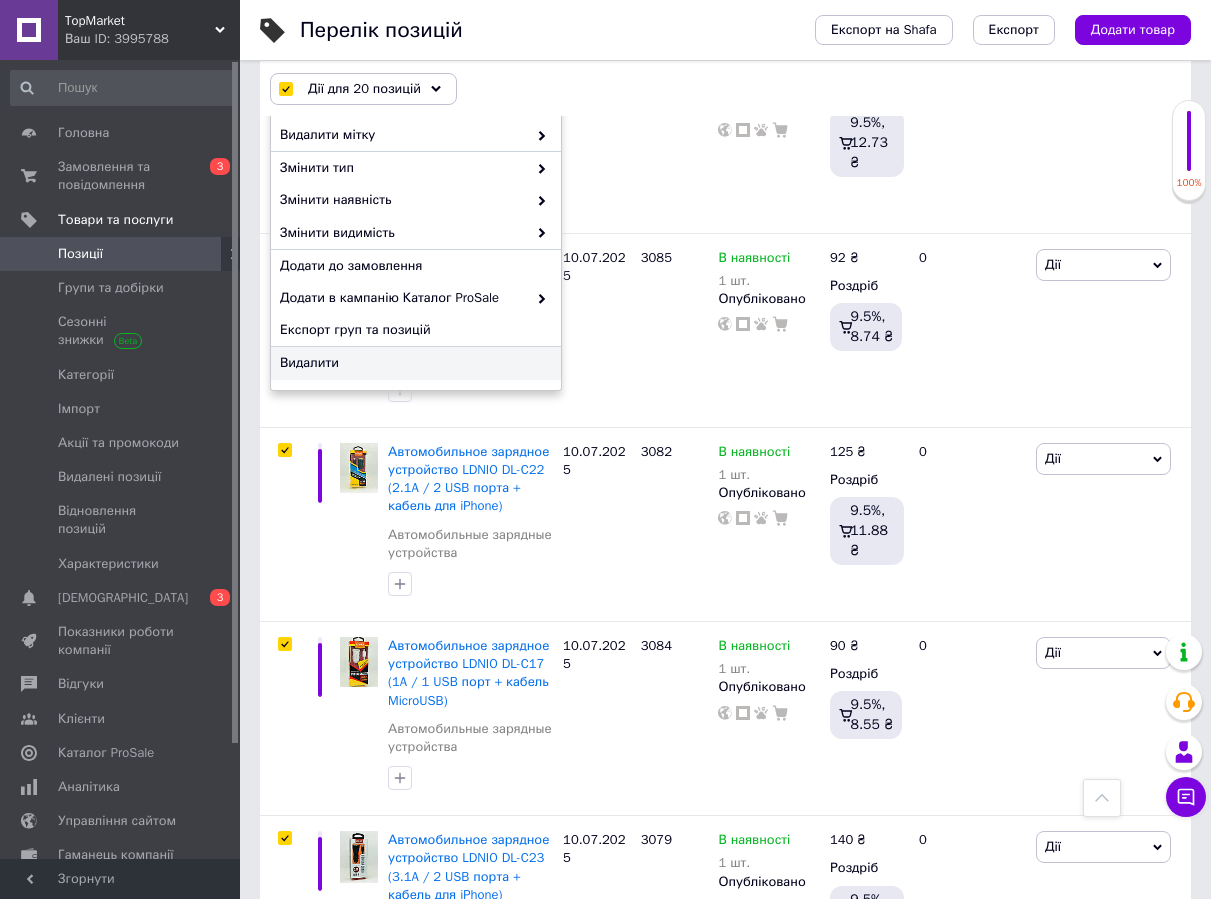 click on "Видалити" at bounding box center [416, 363] 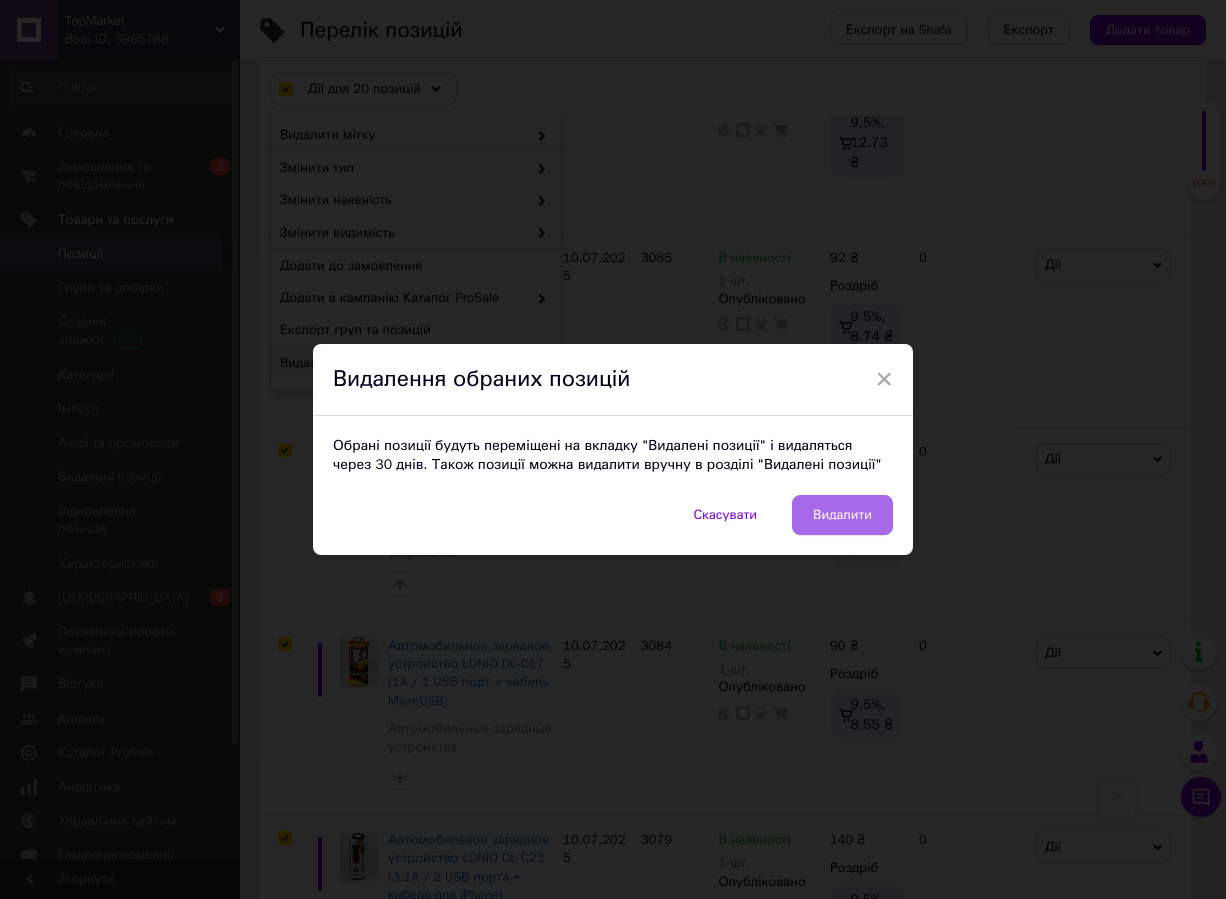 click on "Видалити" at bounding box center [842, 515] 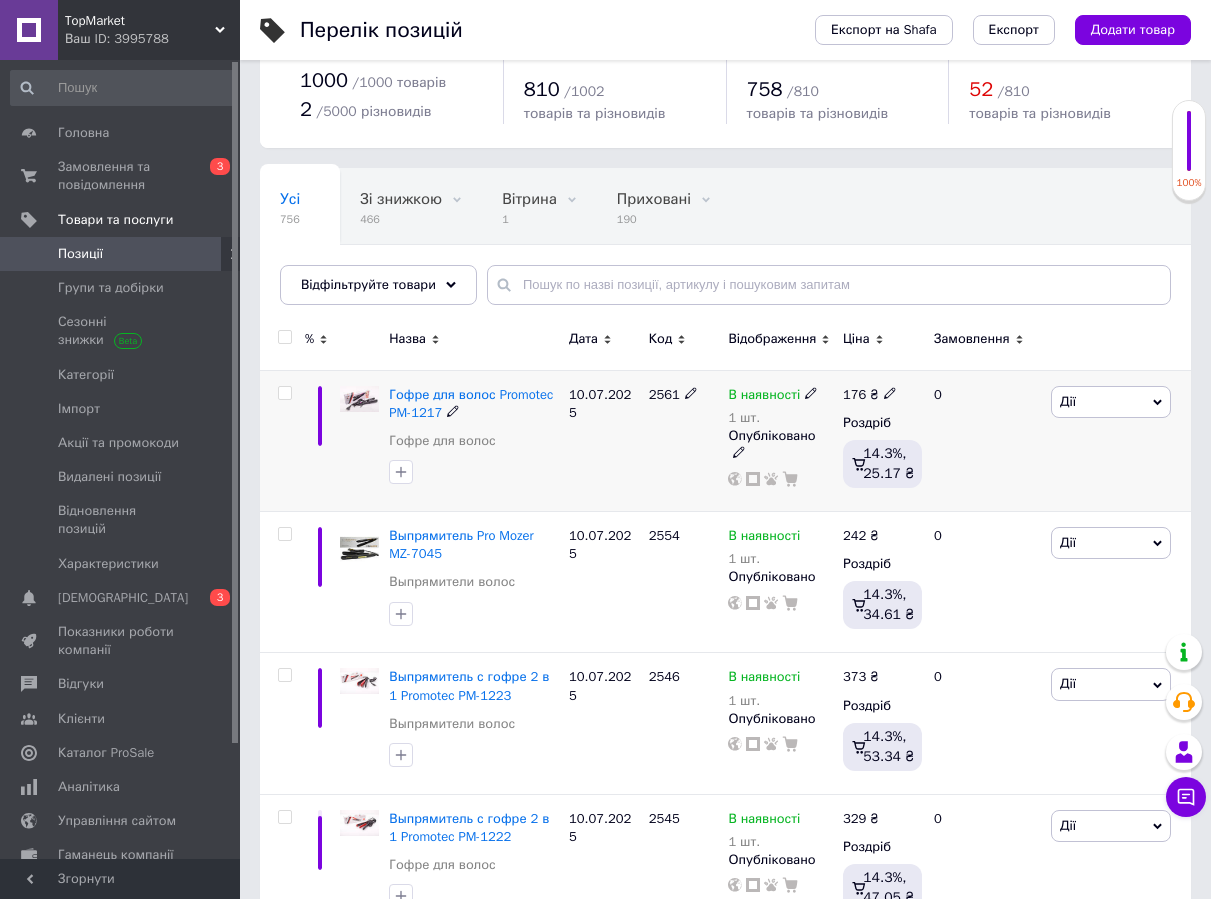 scroll, scrollTop: 39, scrollLeft: 0, axis: vertical 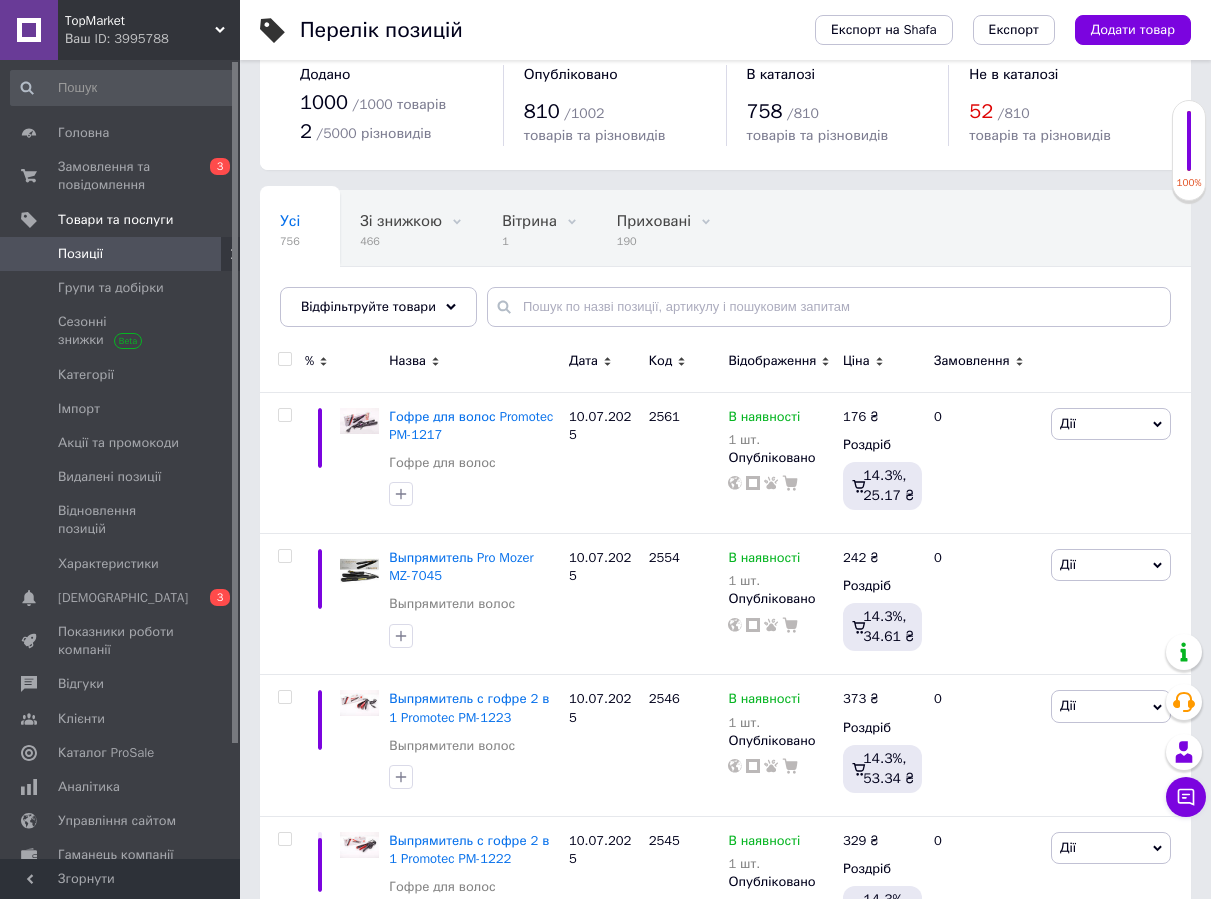 click at bounding box center (284, 359) 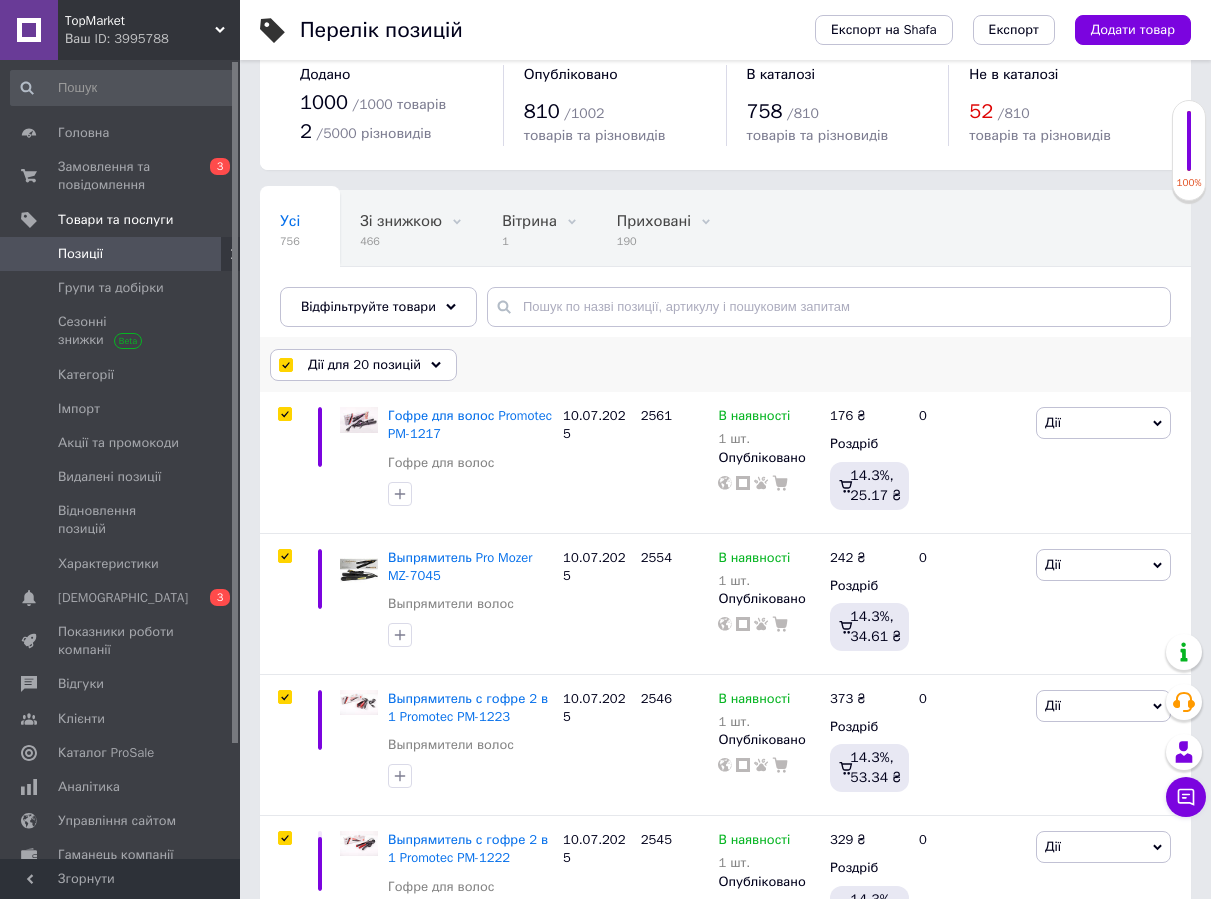 click on "Дії для 20 позицій" at bounding box center (363, 365) 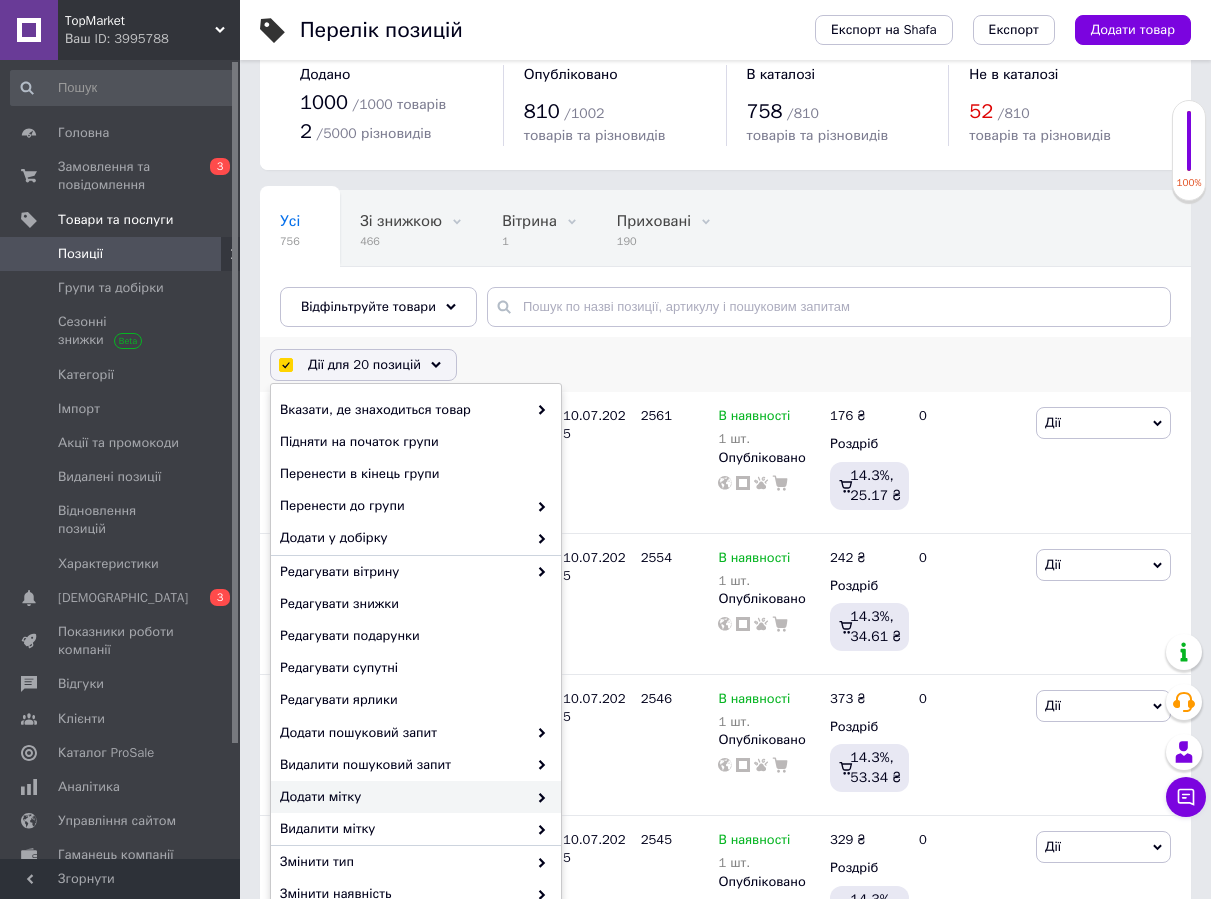 scroll, scrollTop: 6, scrollLeft: 0, axis: vertical 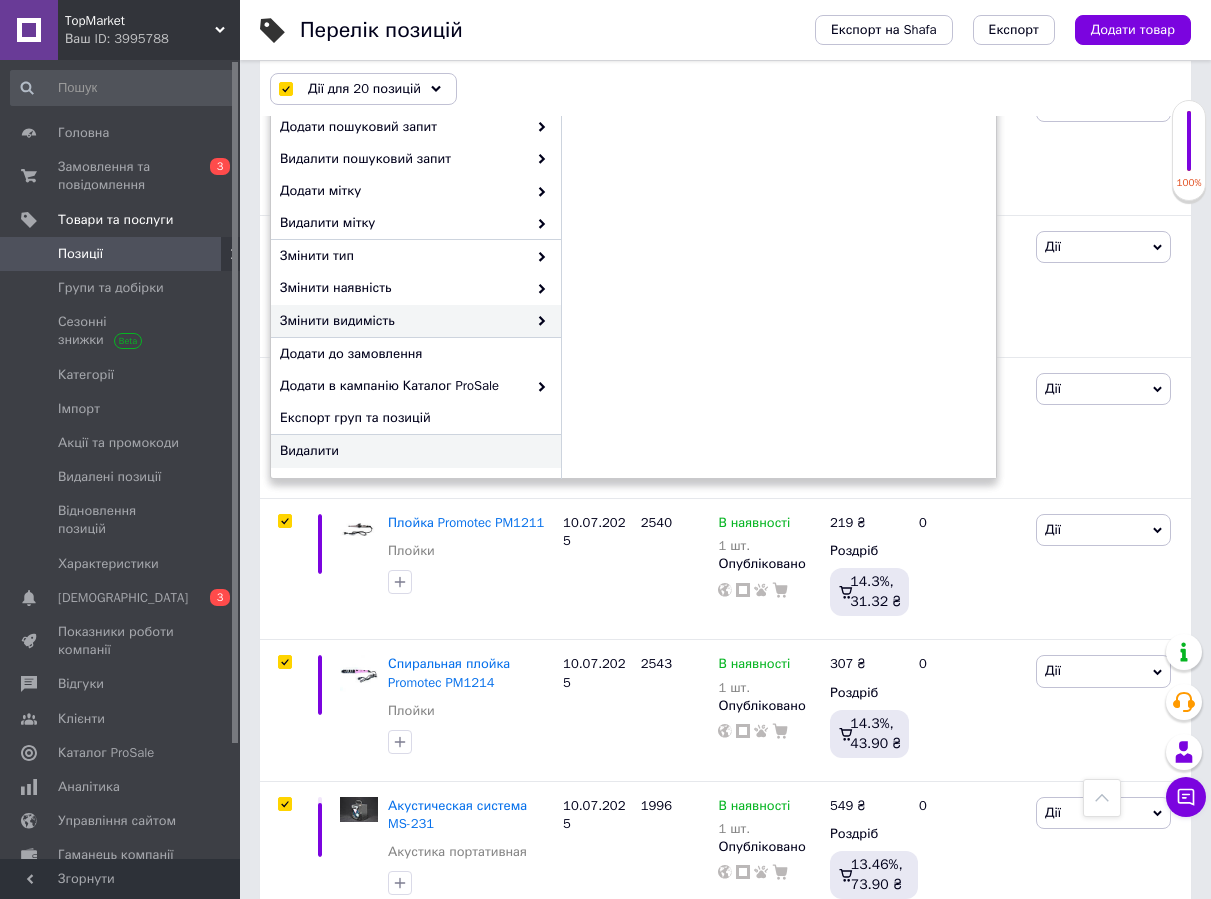 click on "Видалити" at bounding box center [416, 451] 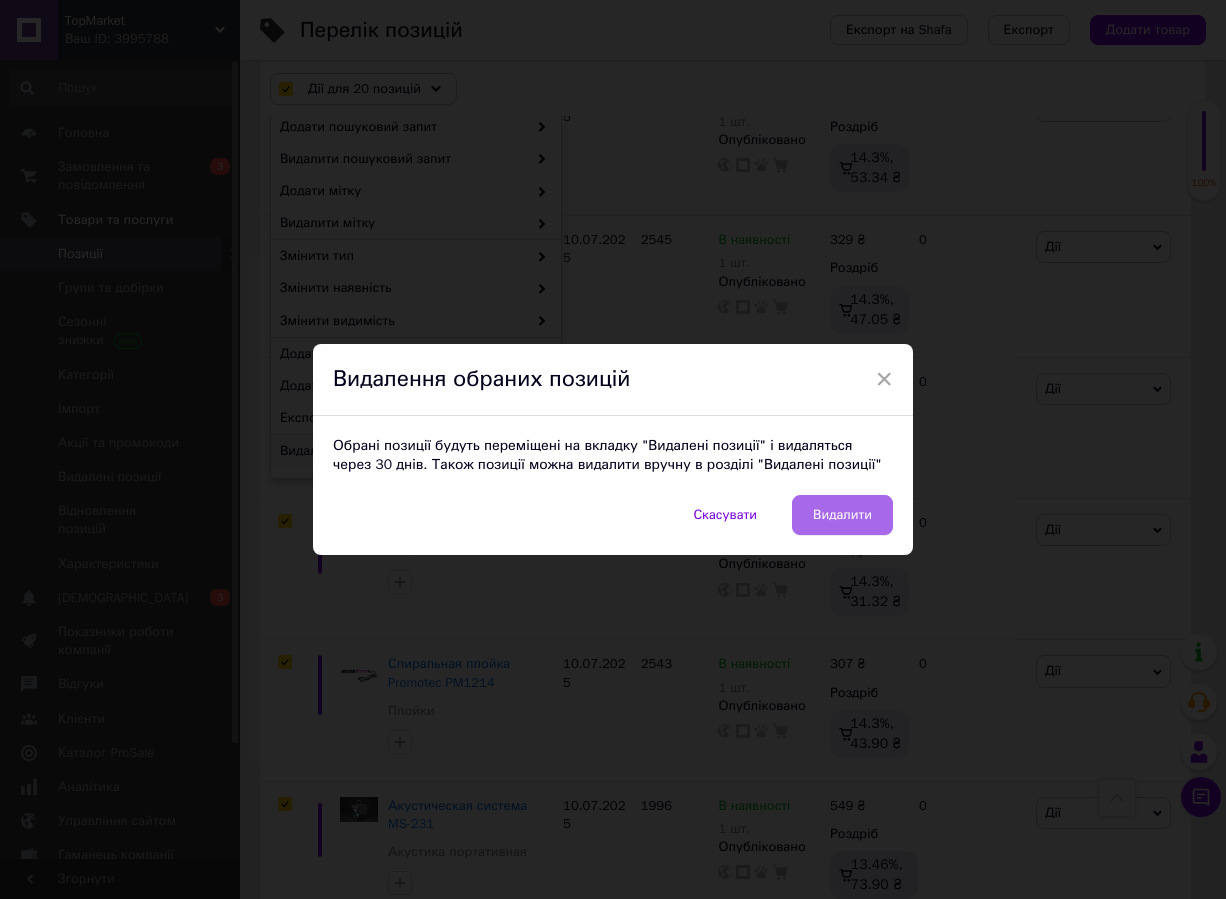 click on "Видалити" at bounding box center (842, 515) 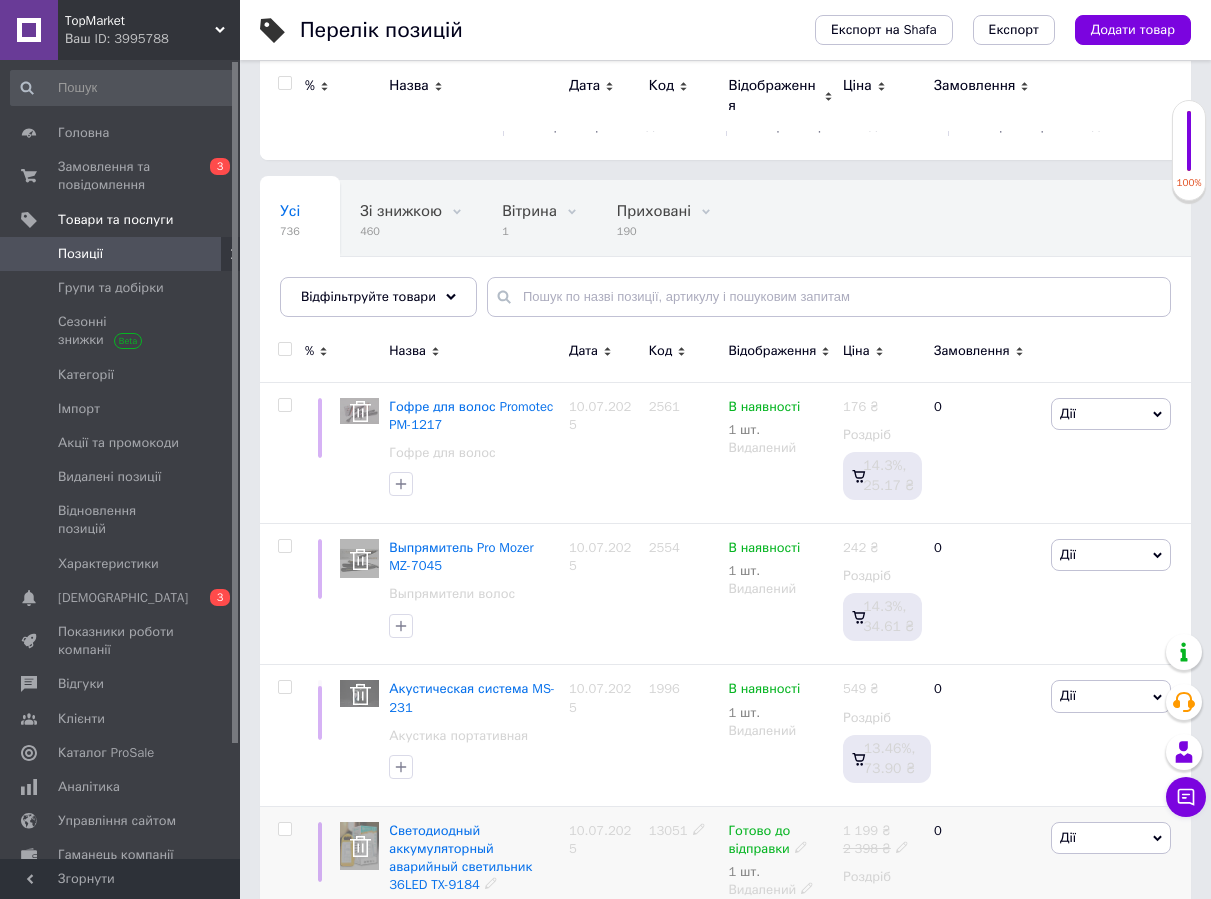 scroll, scrollTop: 0, scrollLeft: 0, axis: both 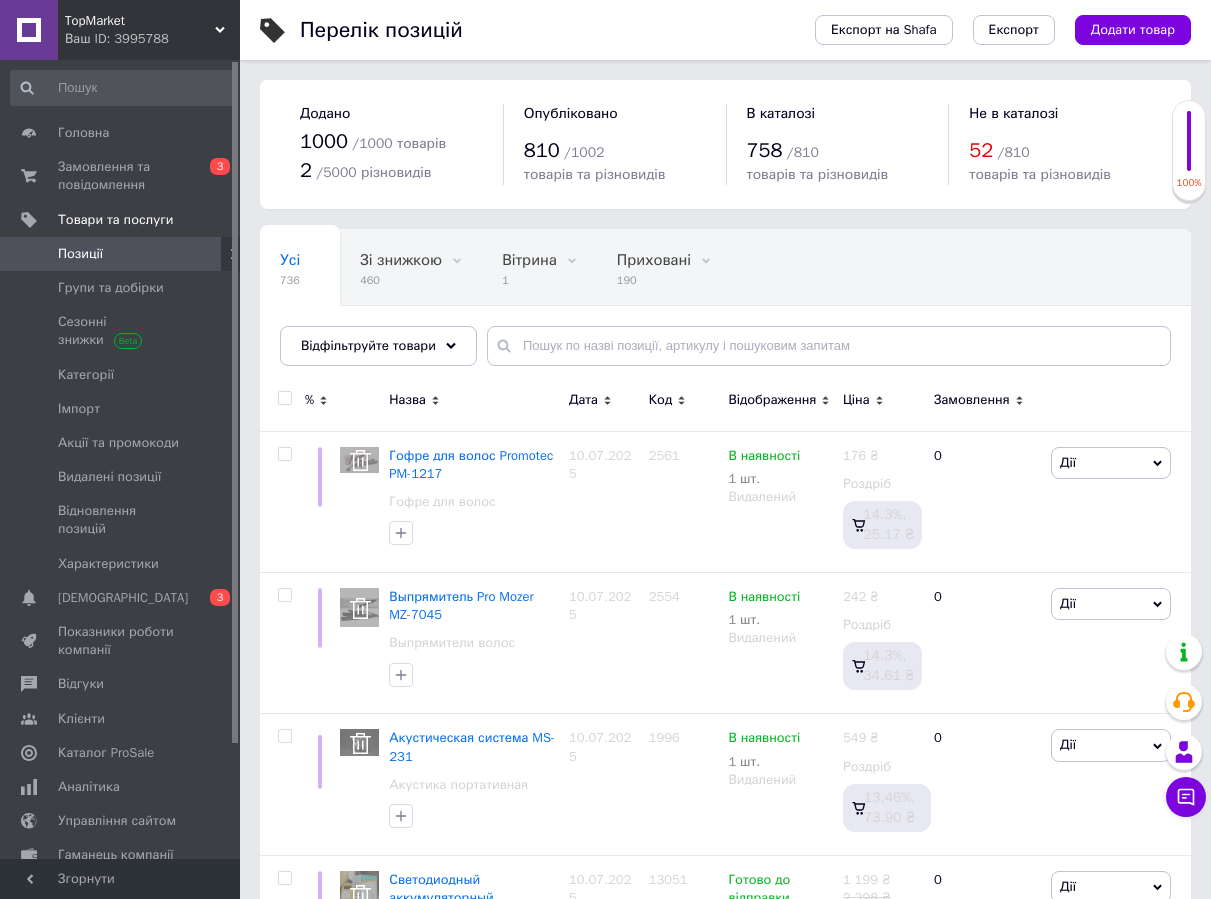click at bounding box center (284, 398) 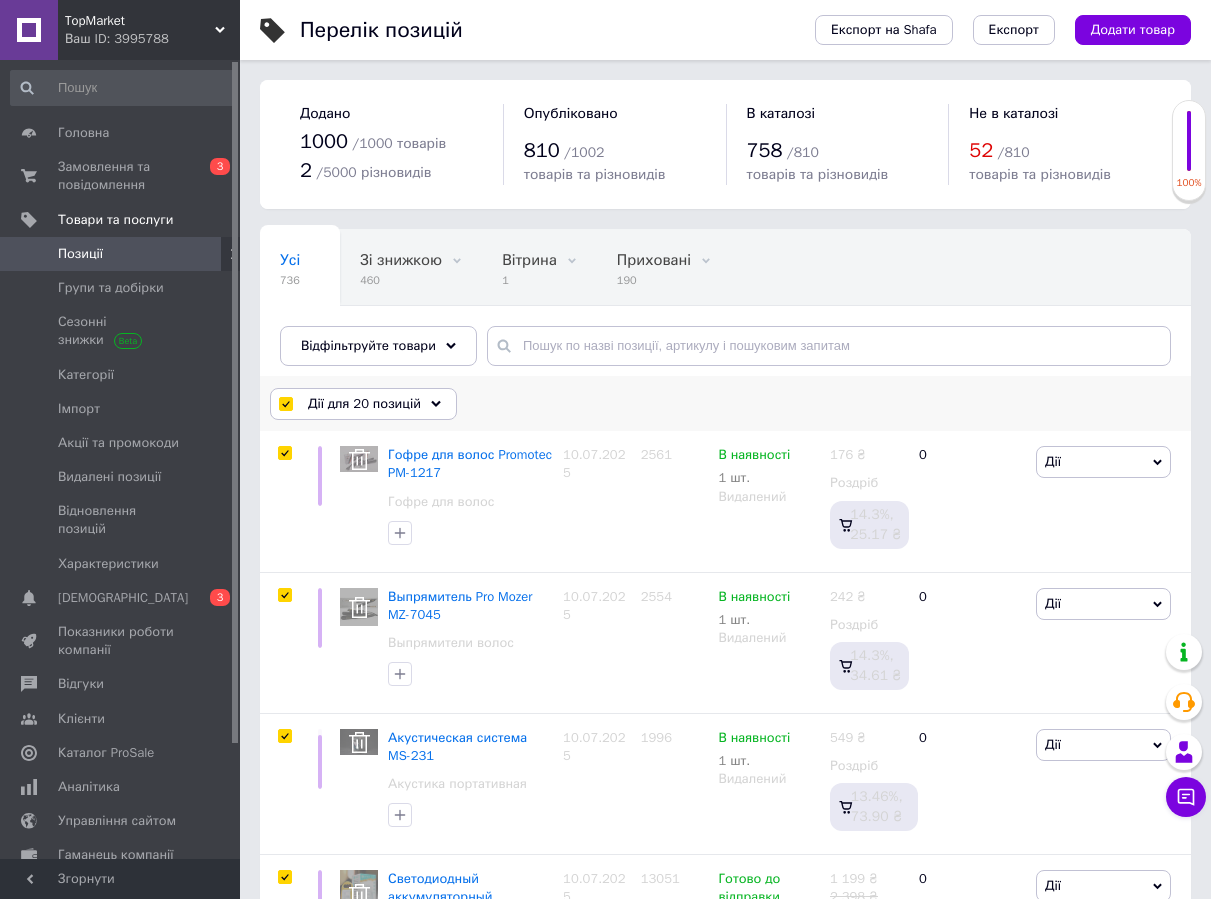 click on "Дії для 20 позицій" at bounding box center [364, 404] 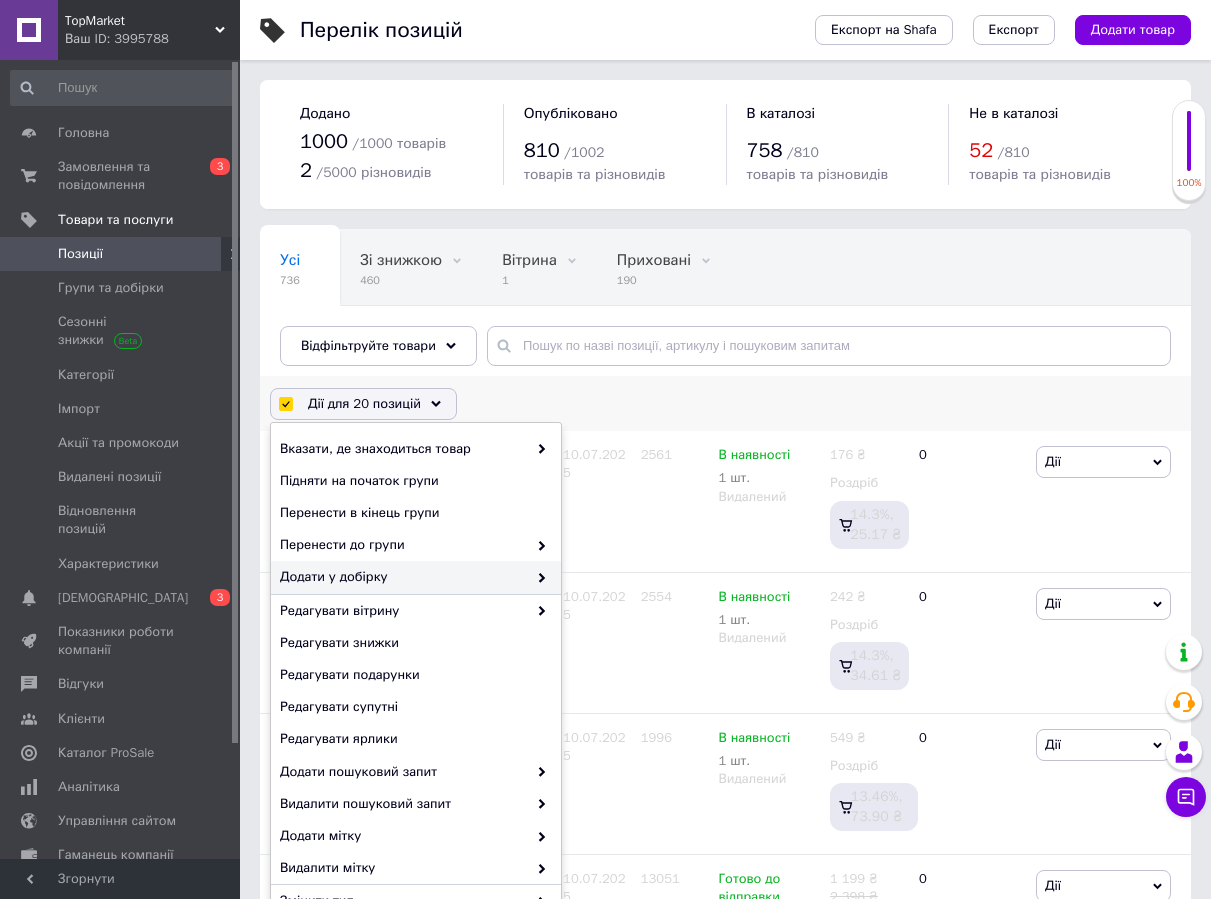 scroll, scrollTop: 6, scrollLeft: 0, axis: vertical 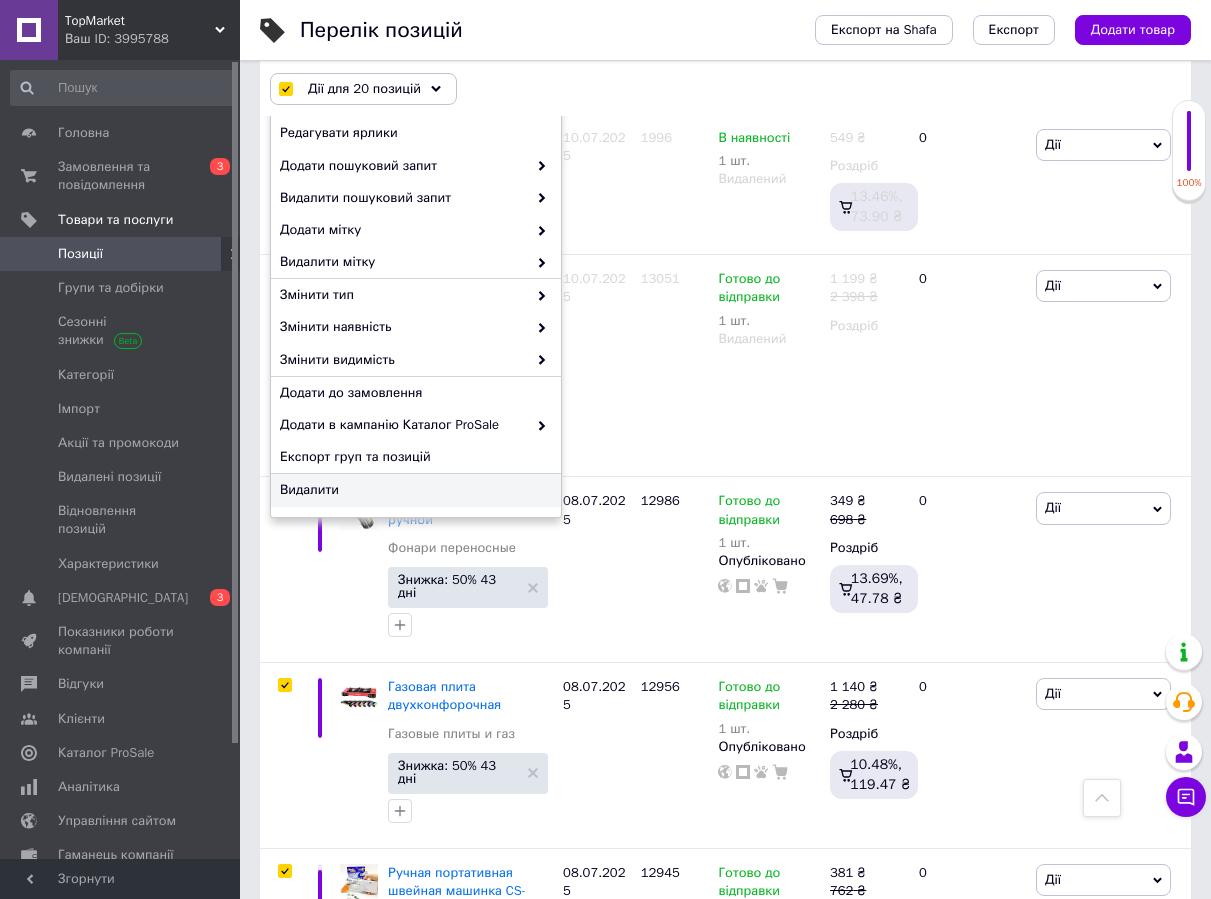 click on "Видалити" at bounding box center [413, 490] 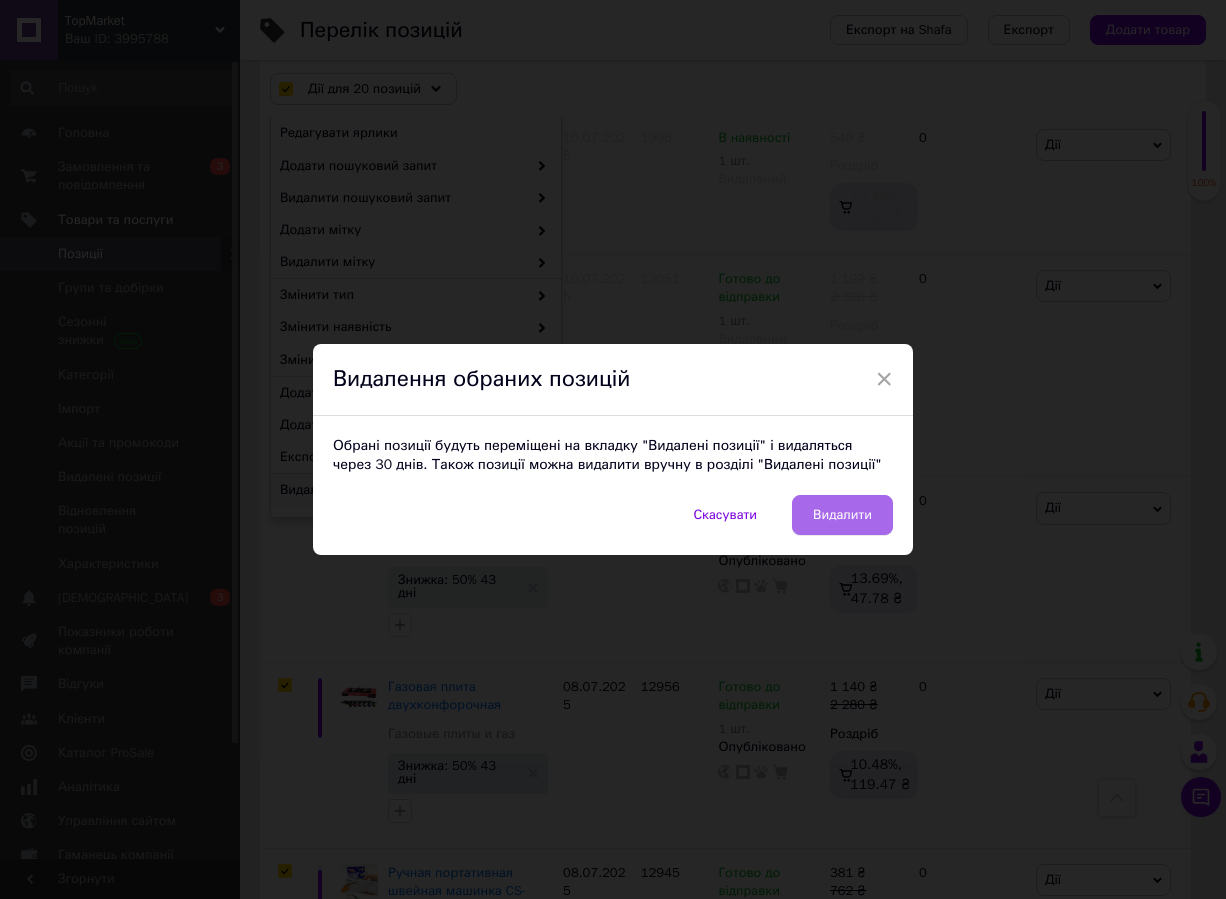 click on "Видалити" at bounding box center [842, 515] 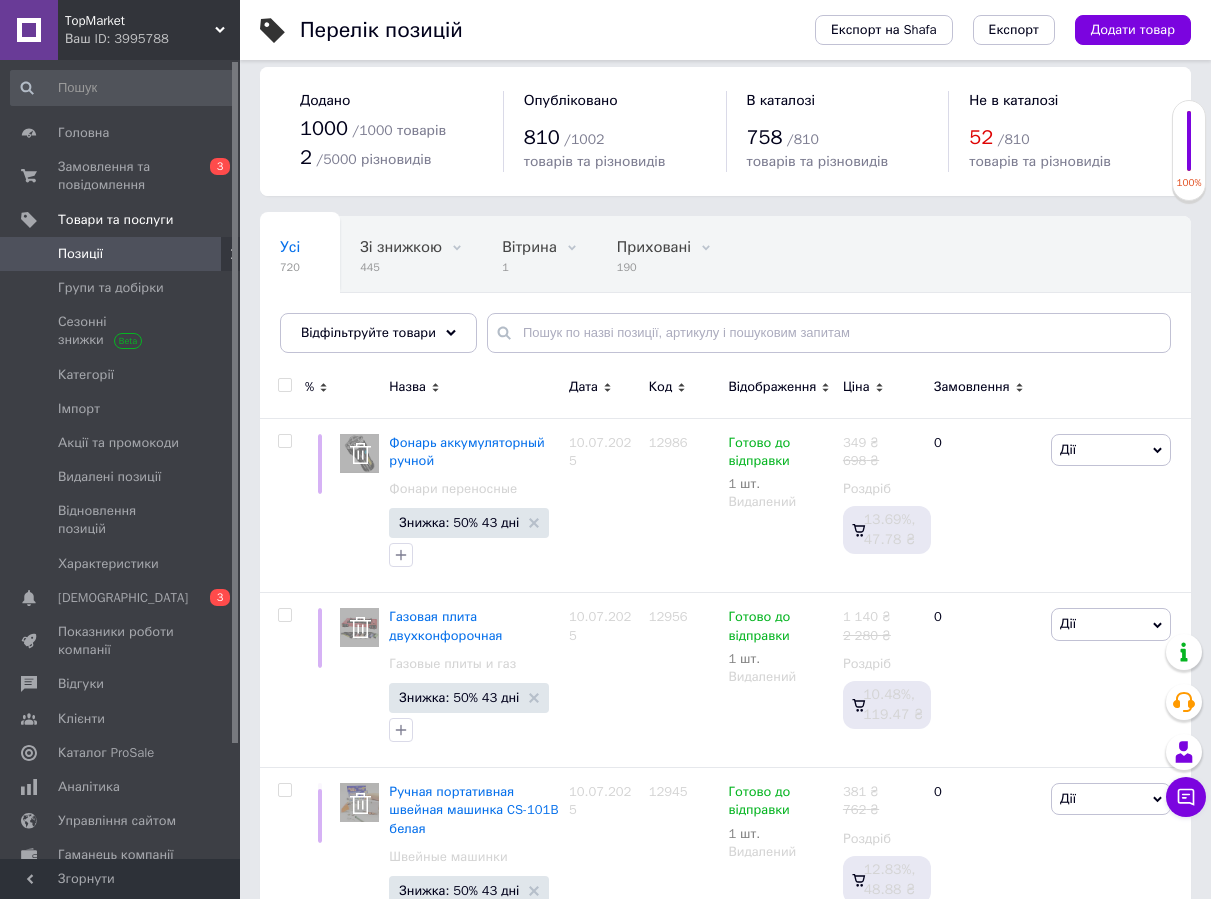 scroll, scrollTop: 0, scrollLeft: 0, axis: both 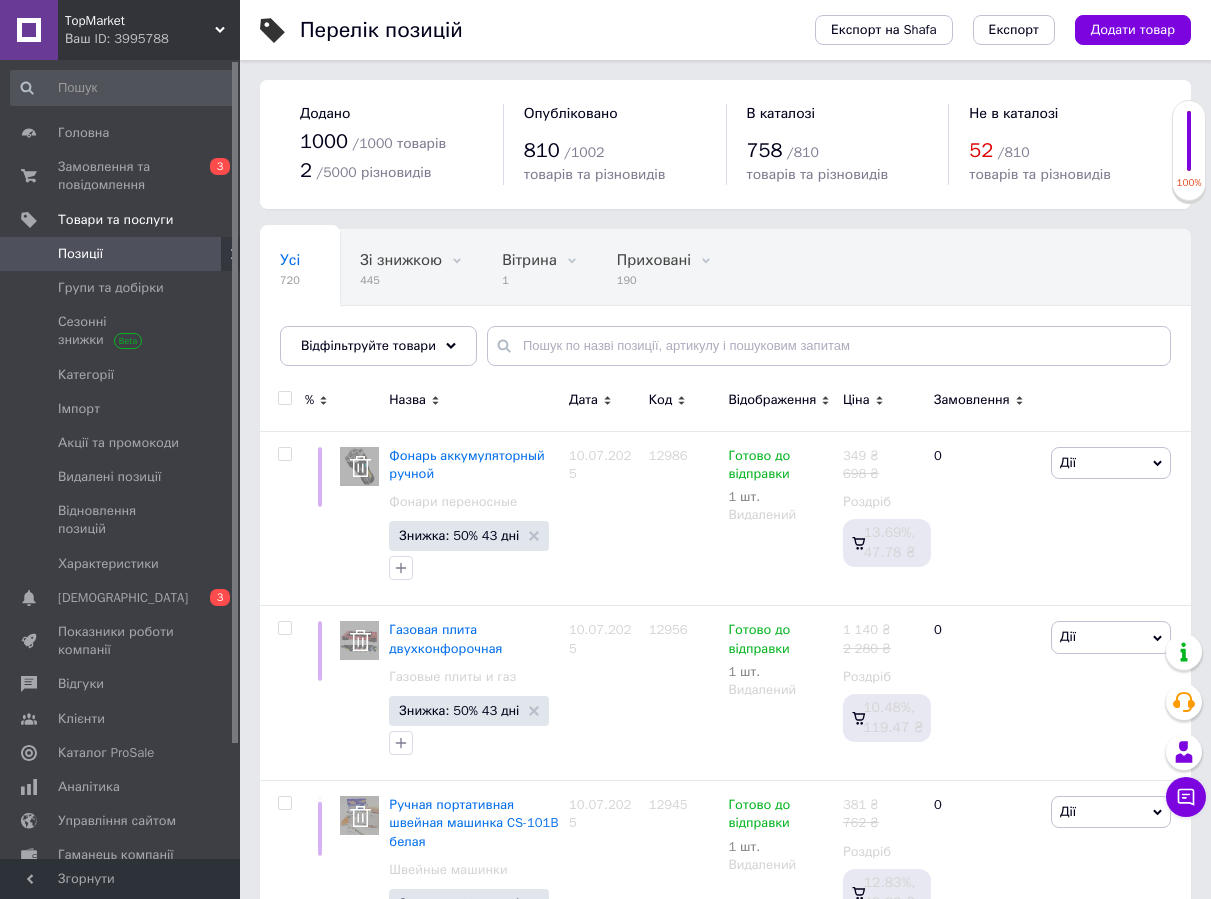 click at bounding box center (284, 398) 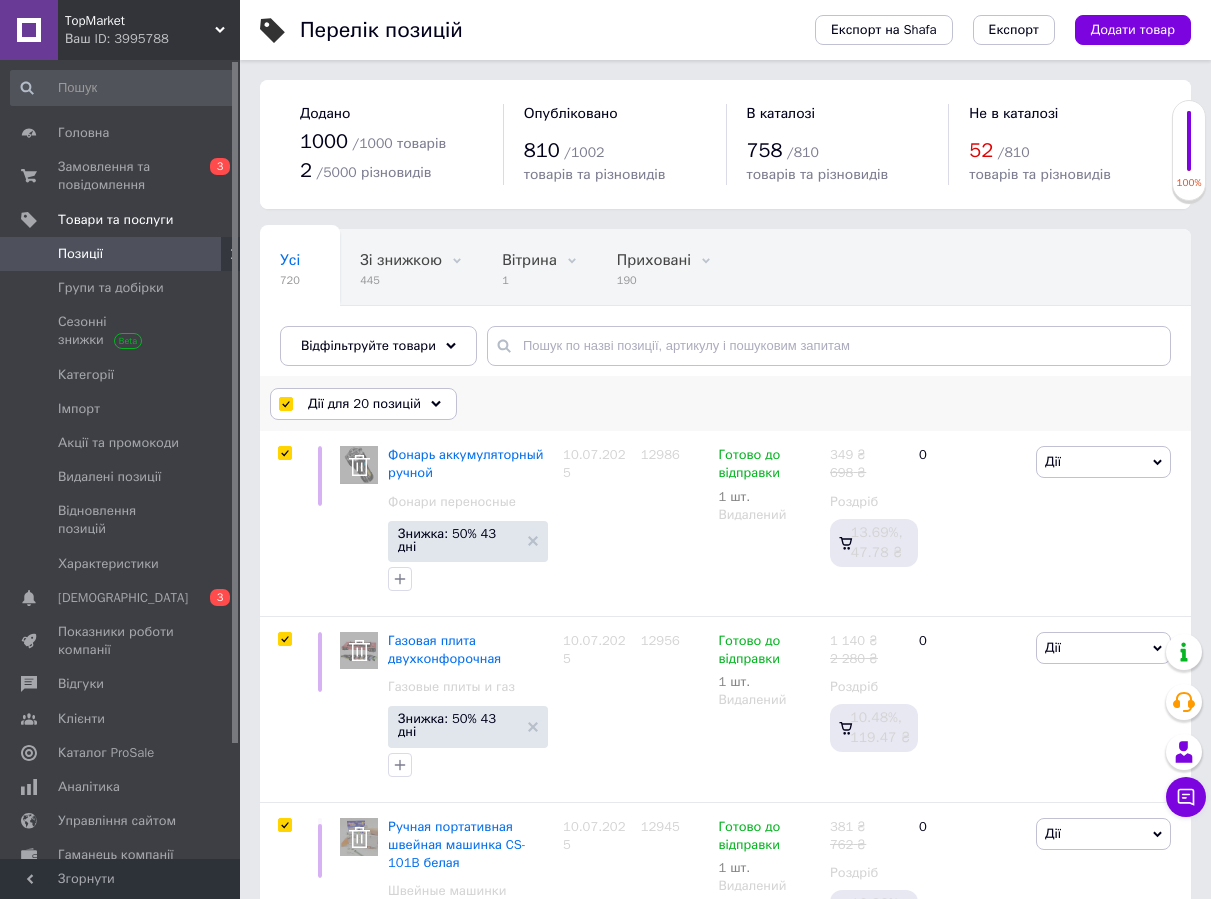 click on "Дії для 20 позицій" at bounding box center (364, 404) 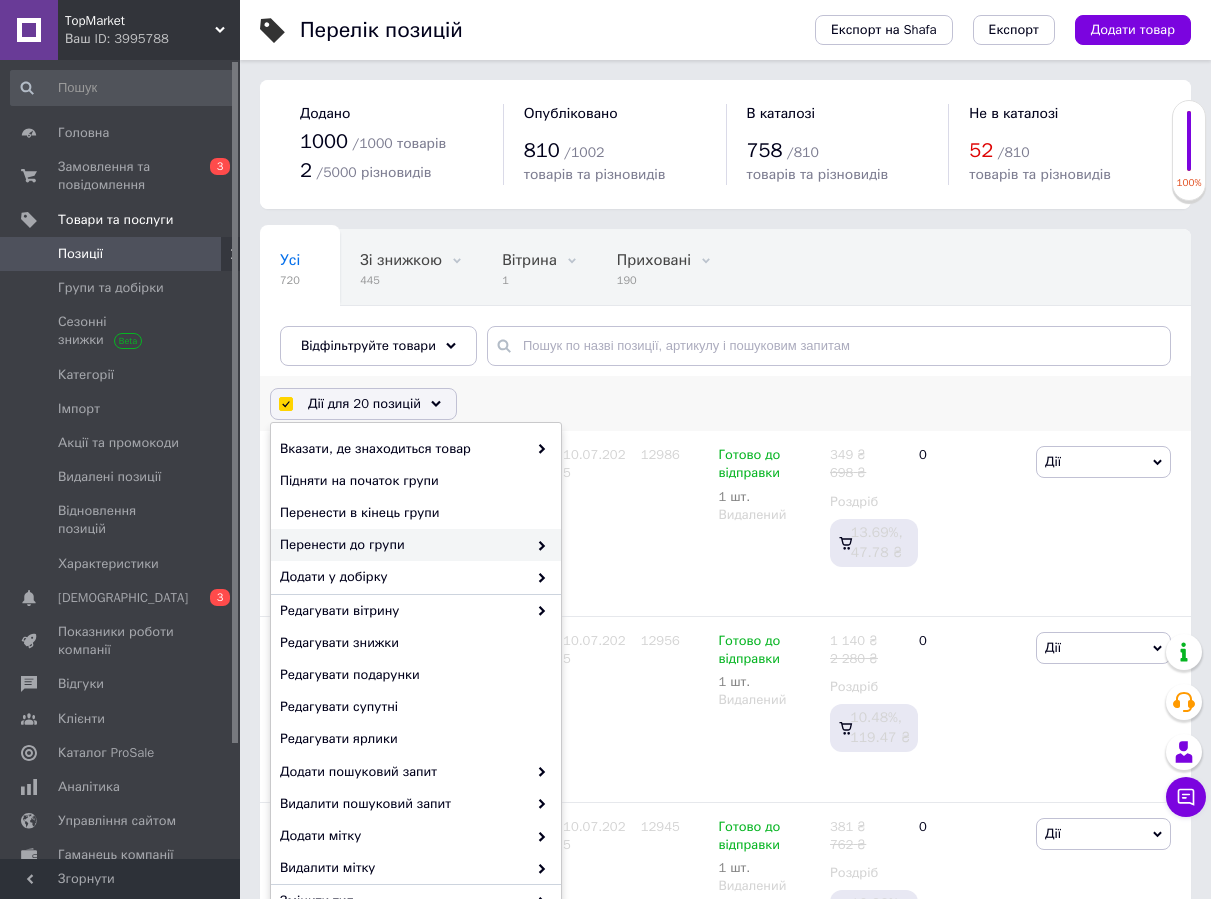scroll, scrollTop: 6, scrollLeft: 0, axis: vertical 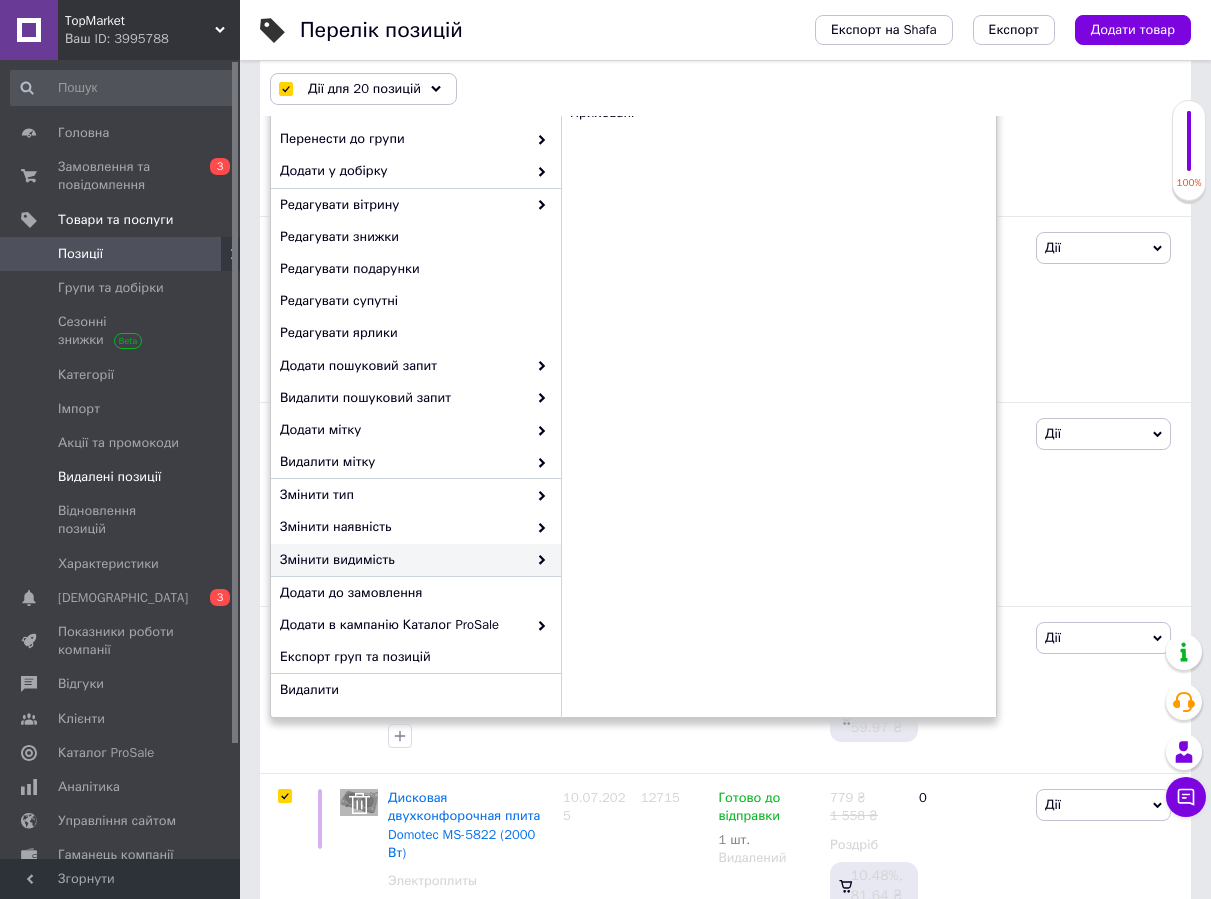 click on "Видалені позиції" at bounding box center [109, 477] 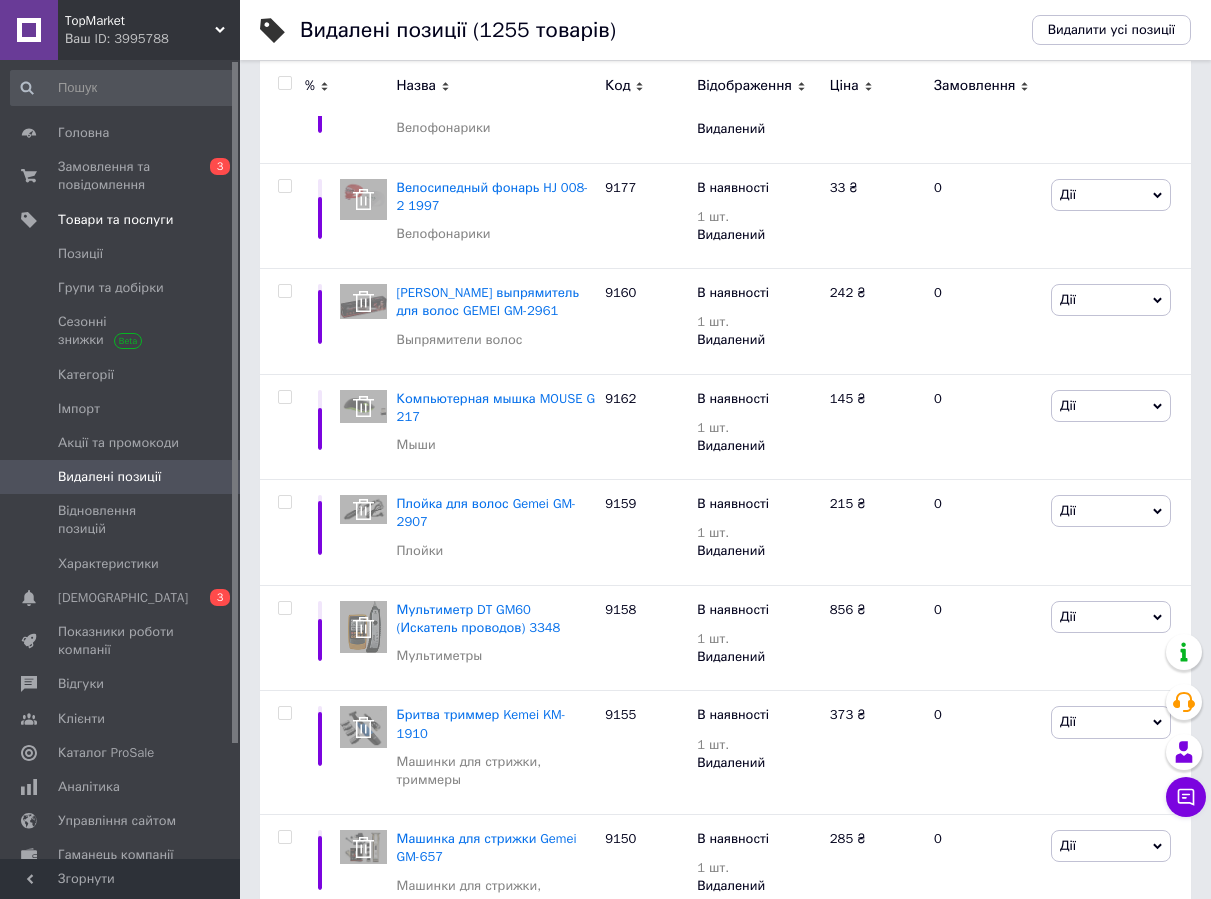 scroll, scrollTop: 1522, scrollLeft: 0, axis: vertical 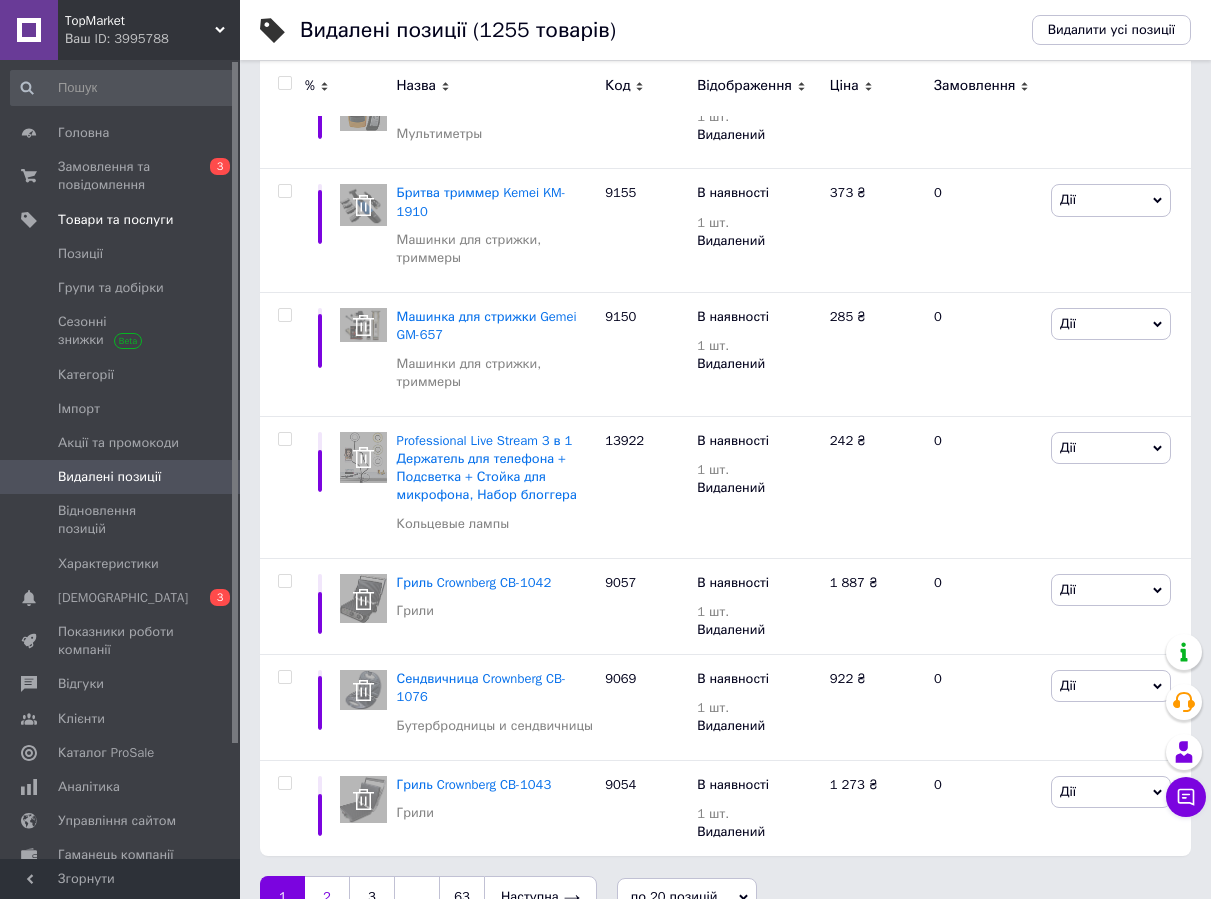 click on "2" at bounding box center [327, 897] 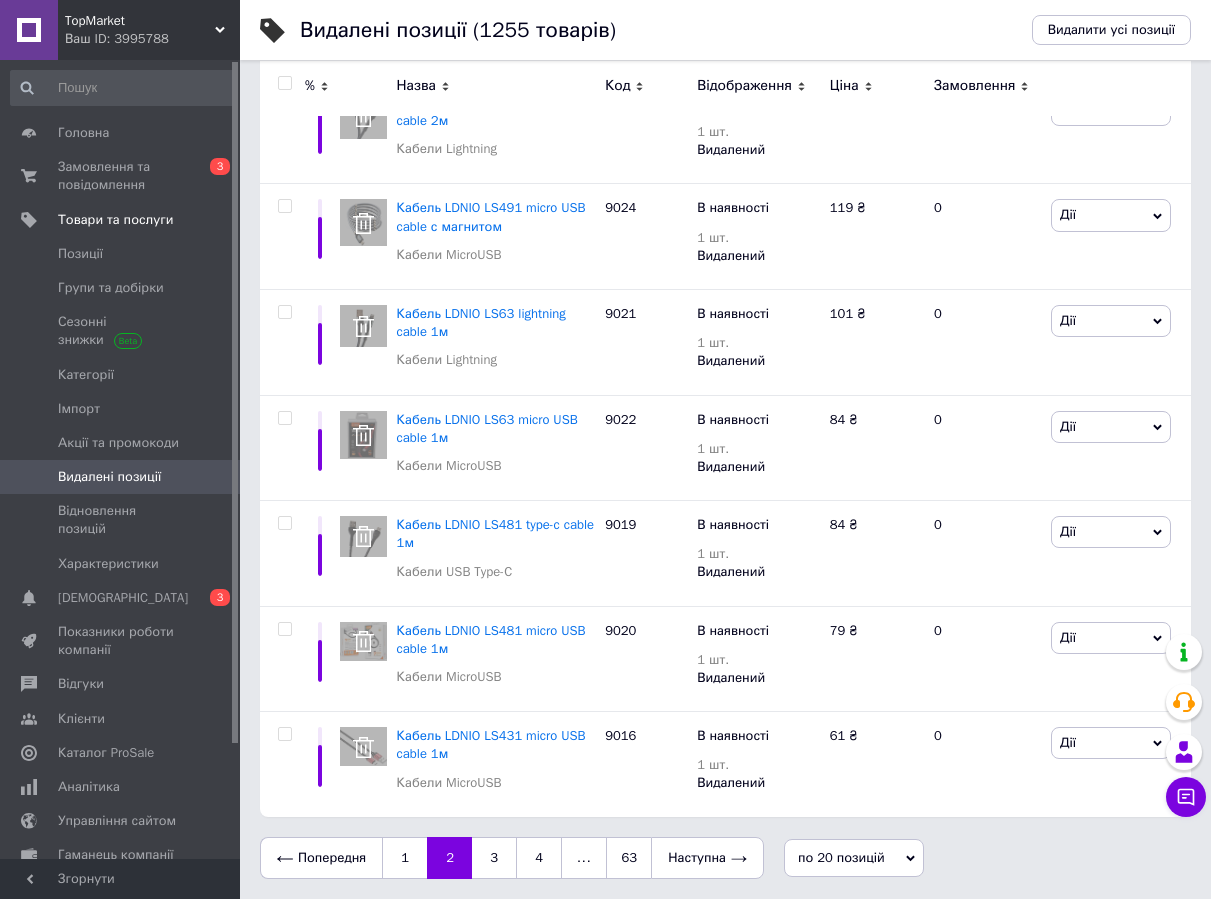 scroll, scrollTop: 1428, scrollLeft: 0, axis: vertical 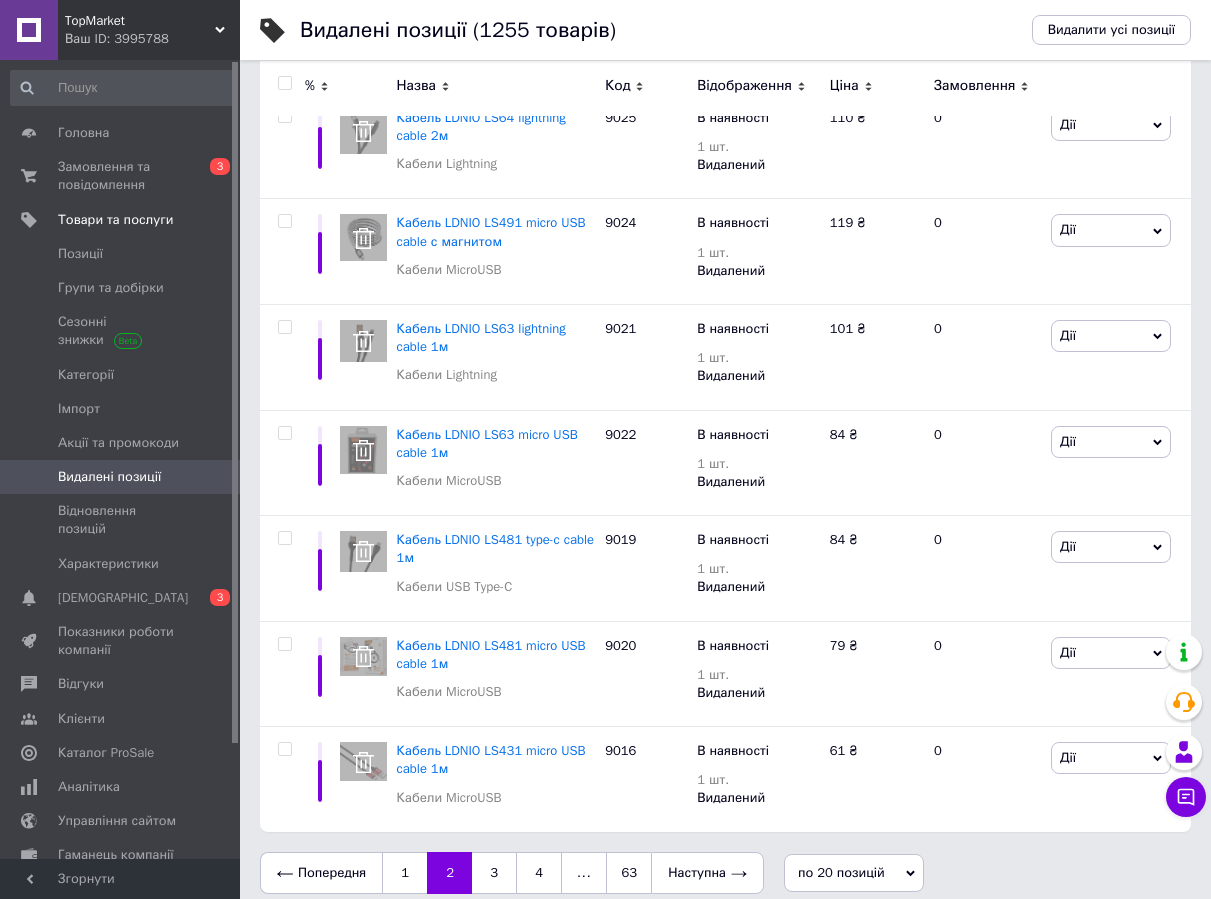 click on "3" at bounding box center (494, 873) 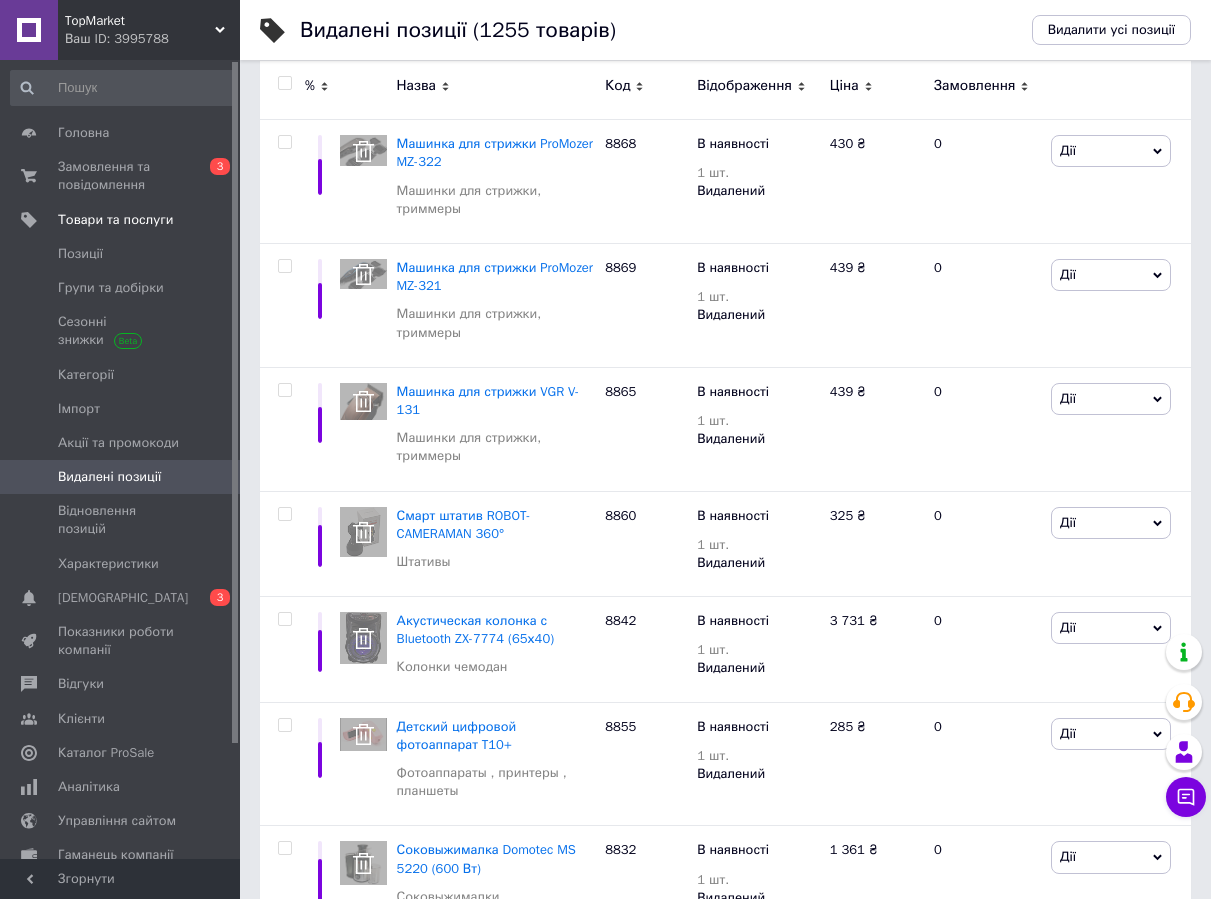 scroll, scrollTop: 1523, scrollLeft: 0, axis: vertical 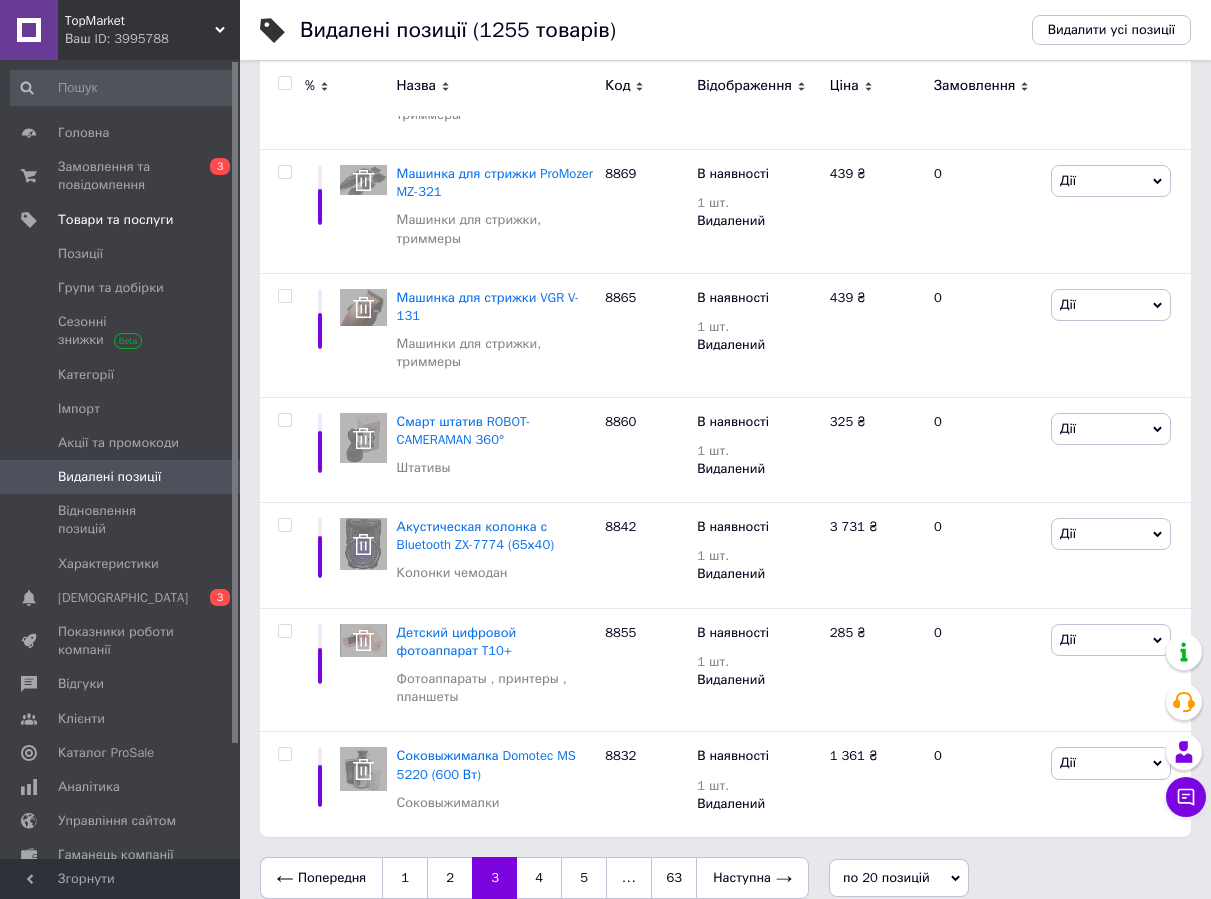 click on "4" at bounding box center (539, 878) 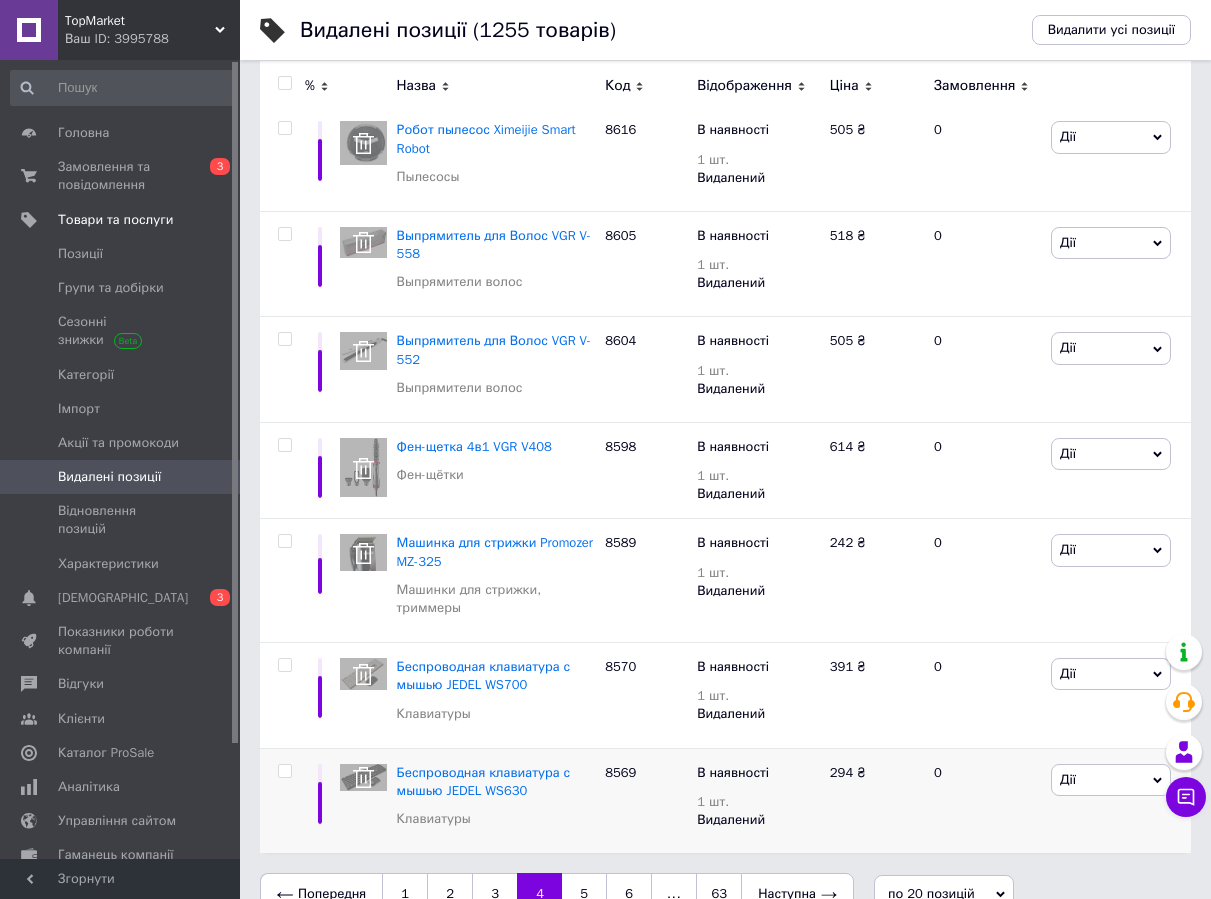 scroll, scrollTop: 1651, scrollLeft: 0, axis: vertical 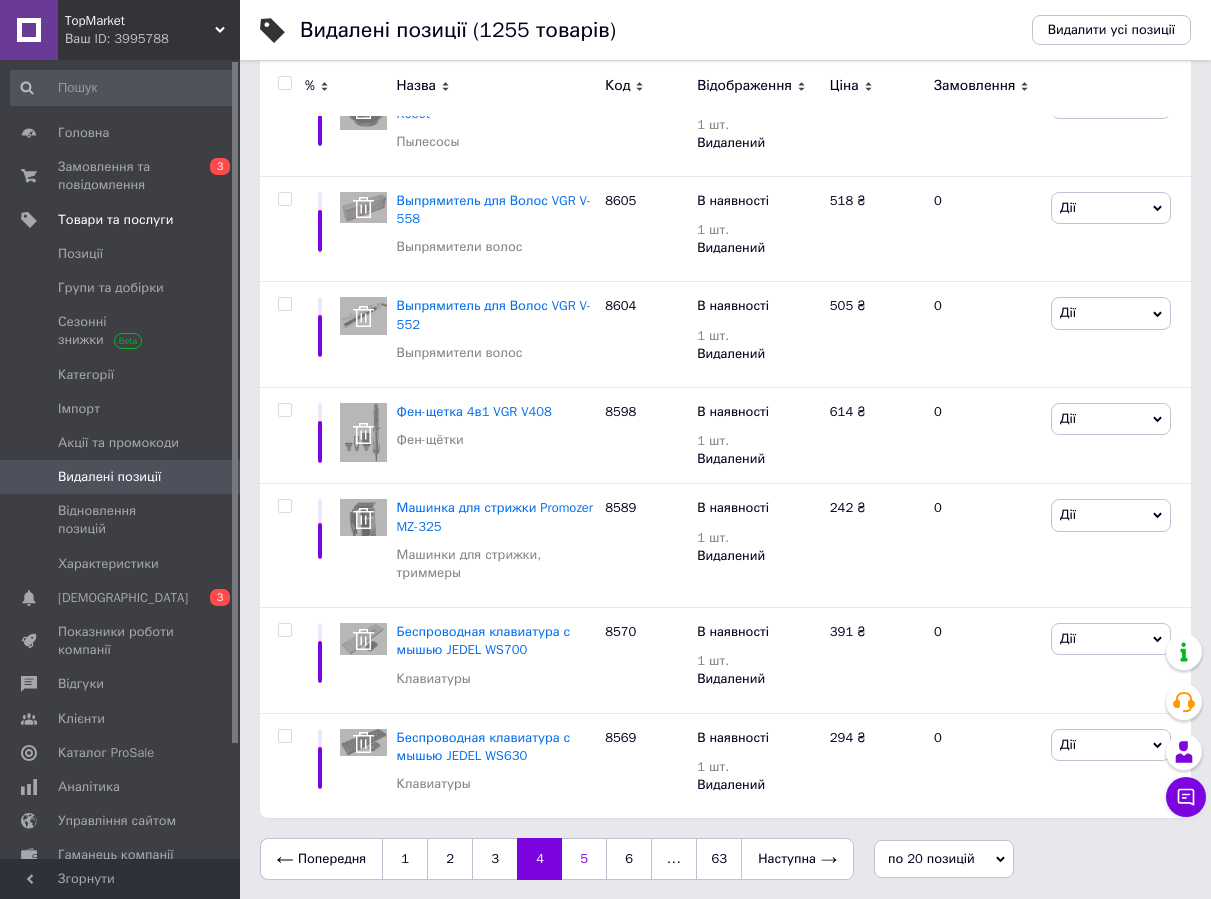 click on "5" at bounding box center [584, 859] 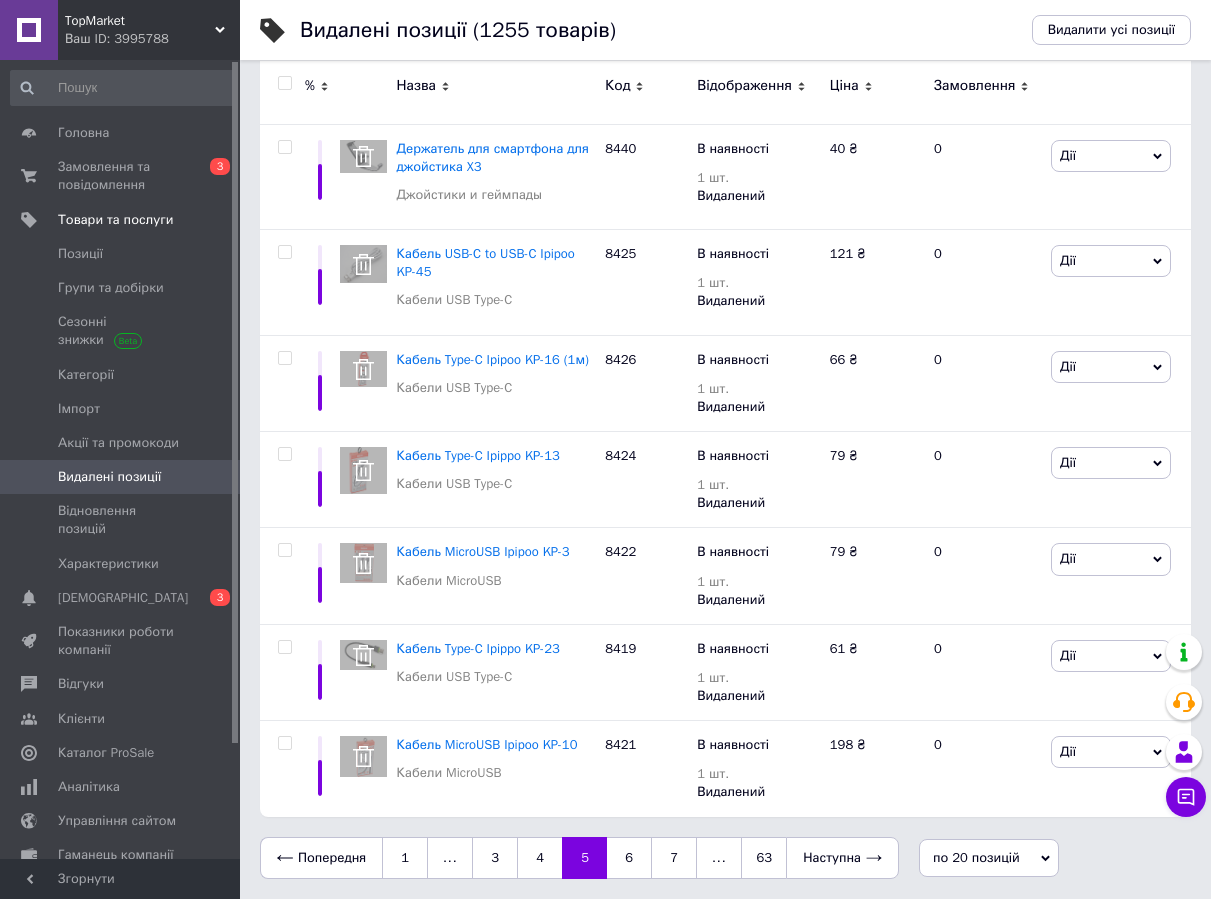 scroll, scrollTop: 1365, scrollLeft: 0, axis: vertical 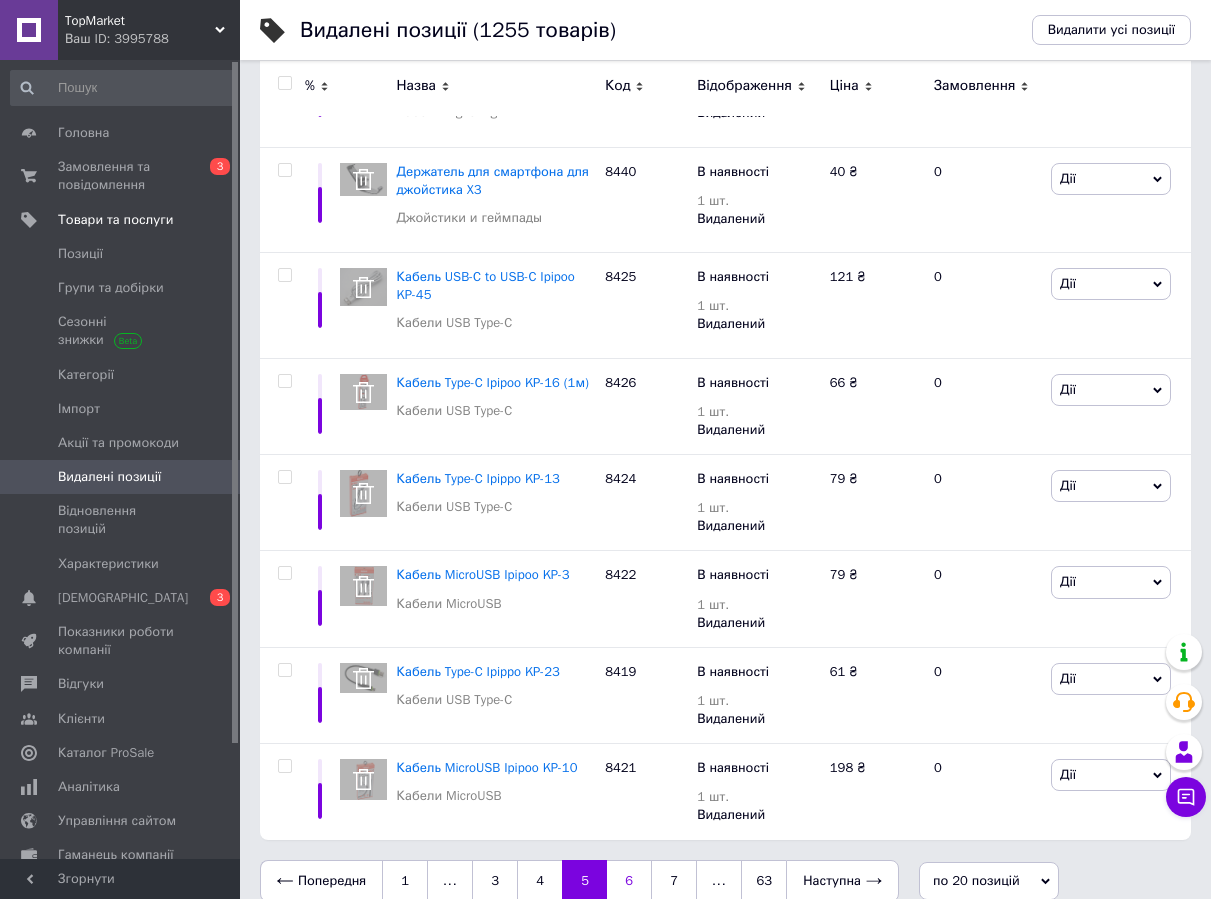 click on "6" at bounding box center (629, 881) 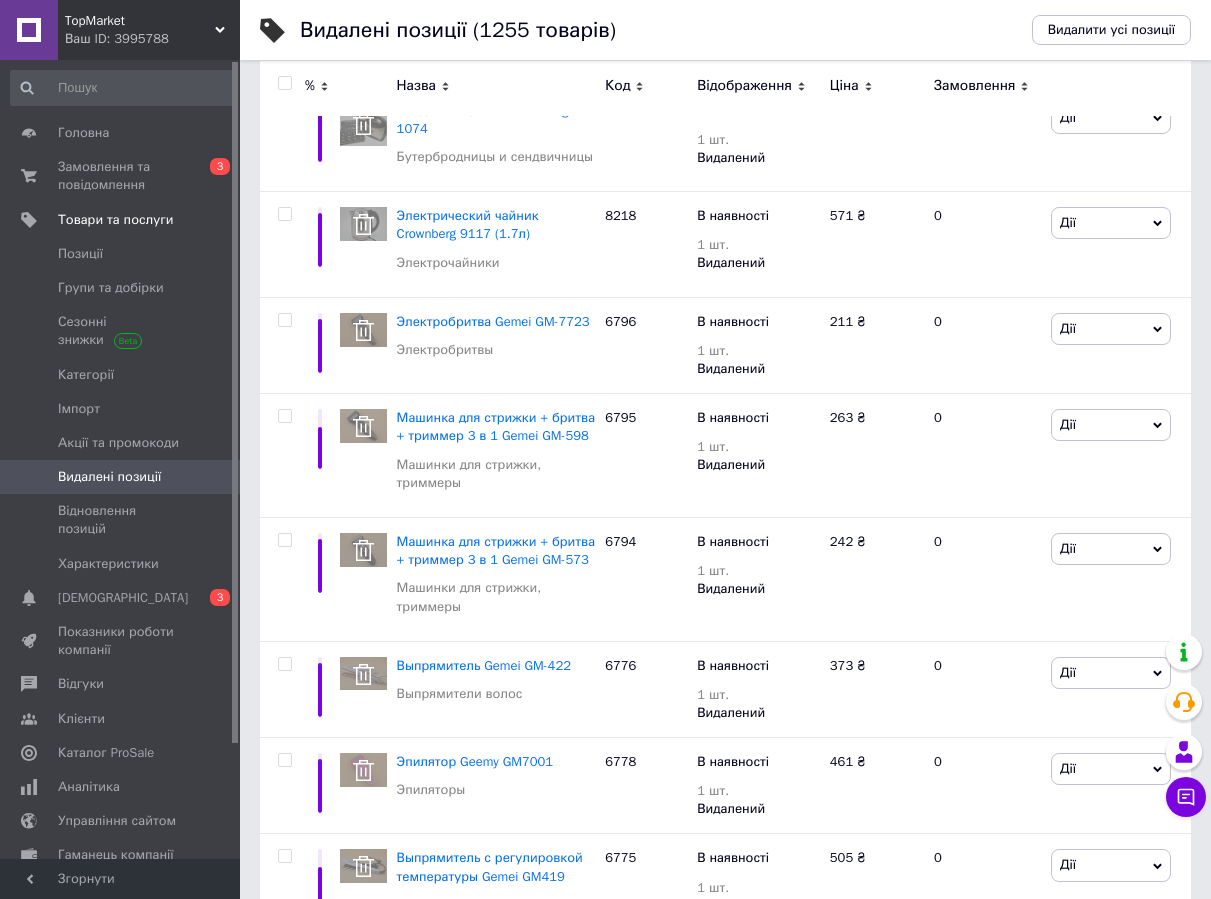 scroll, scrollTop: 1452, scrollLeft: 0, axis: vertical 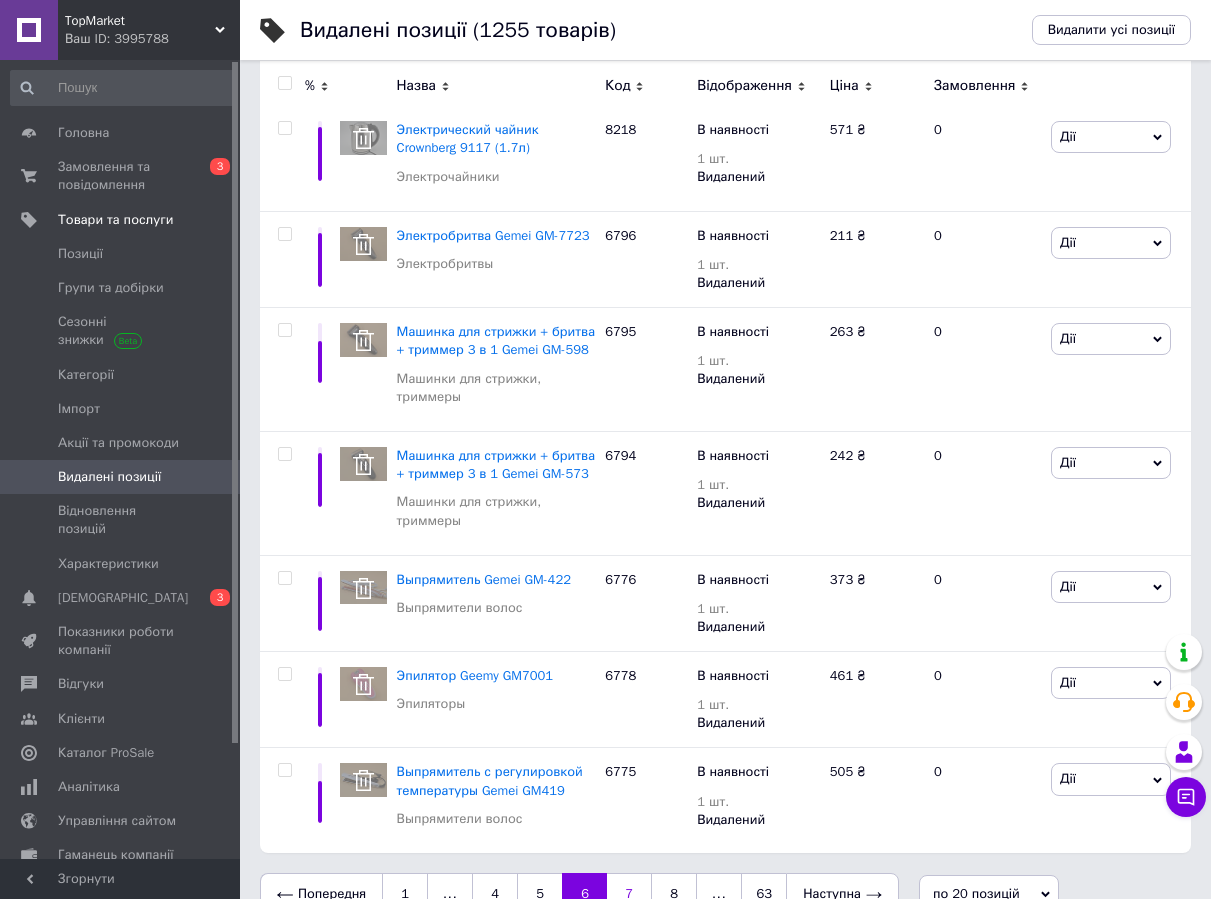 click on "7" at bounding box center (629, 894) 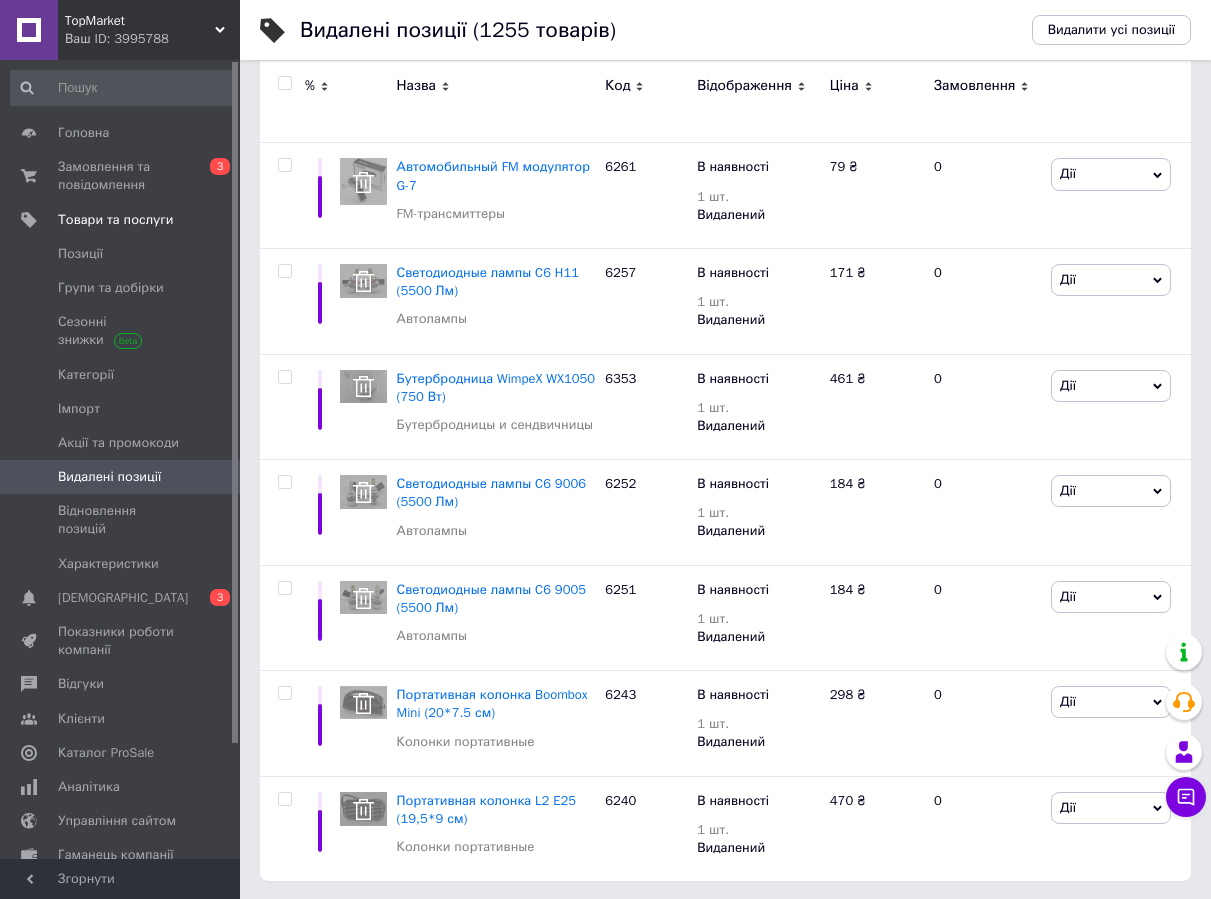scroll, scrollTop: 1483, scrollLeft: 0, axis: vertical 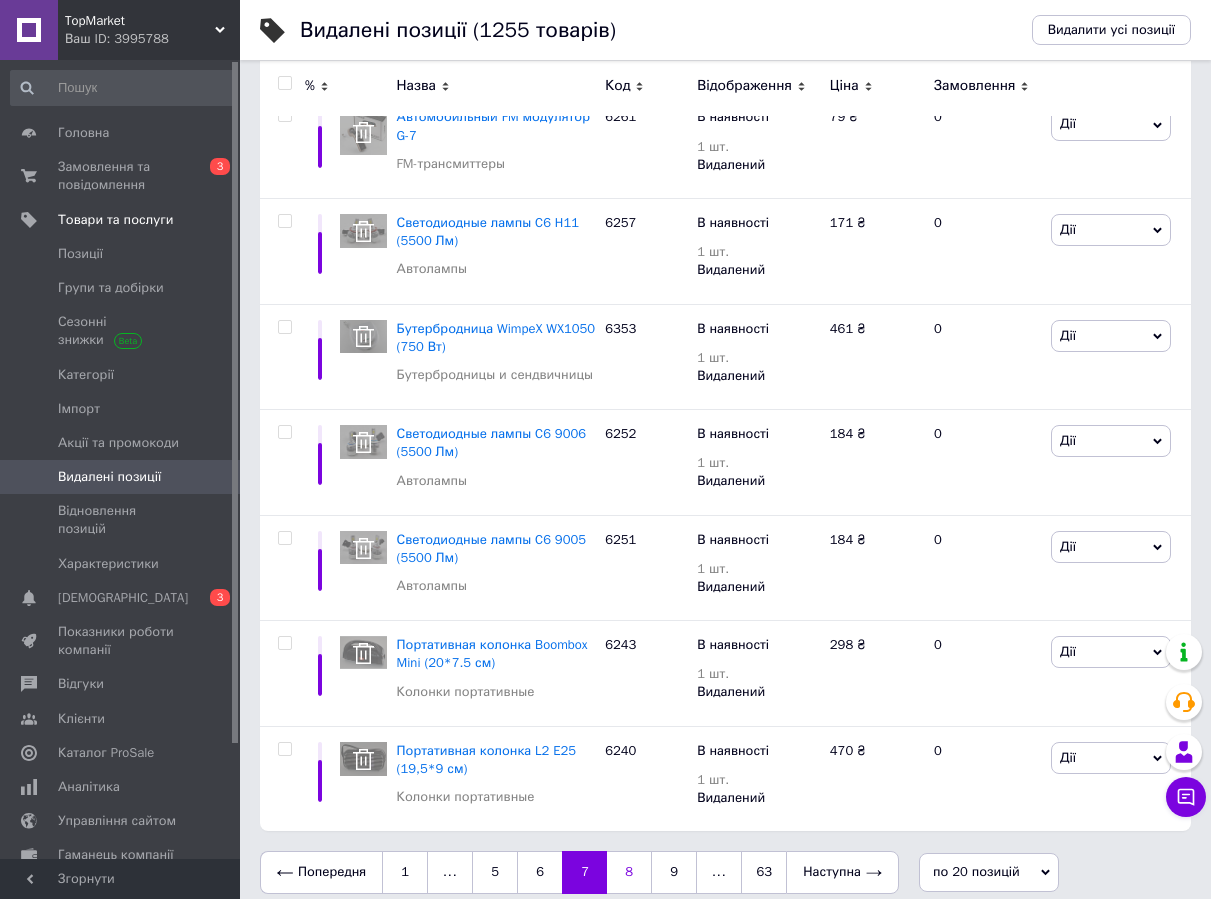 click on "8" at bounding box center (629, 872) 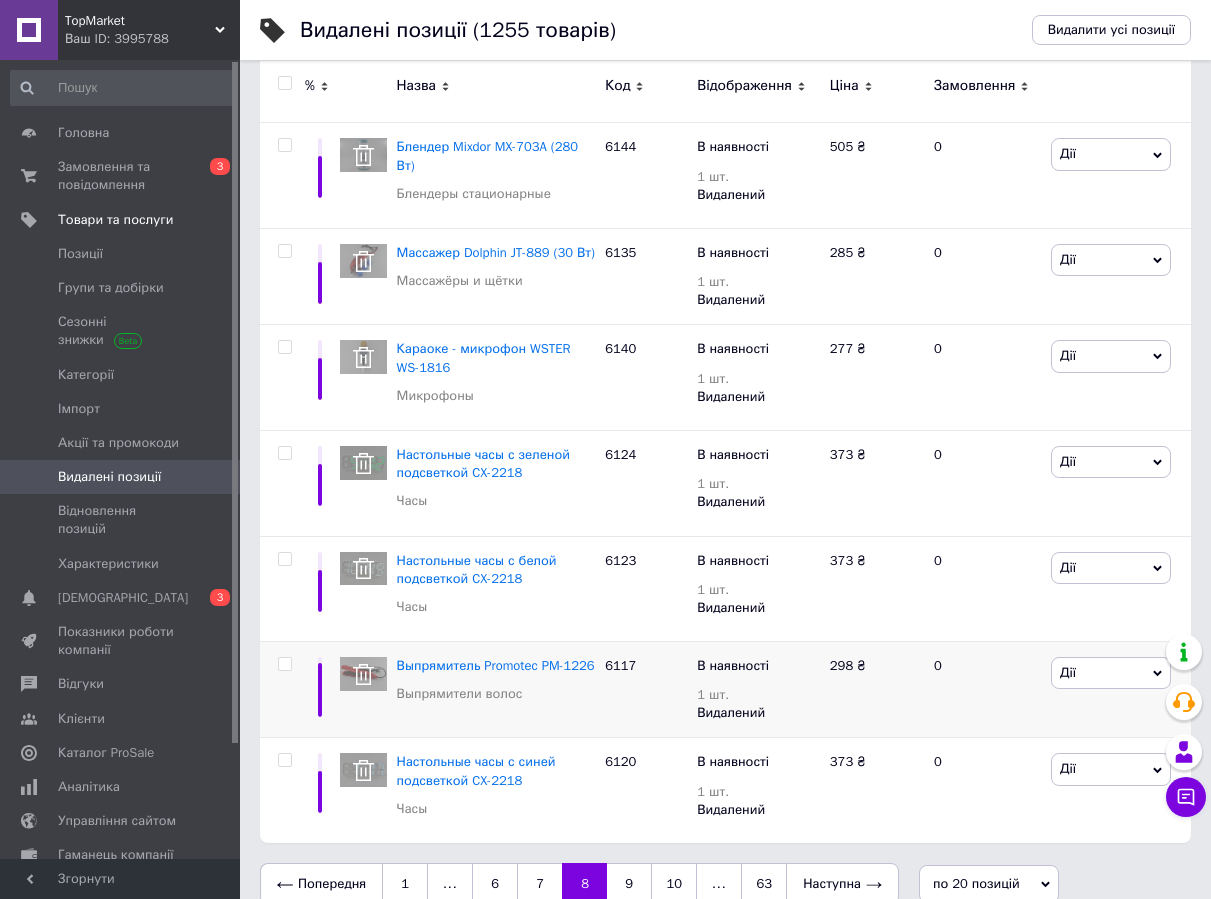 scroll, scrollTop: 1449, scrollLeft: 0, axis: vertical 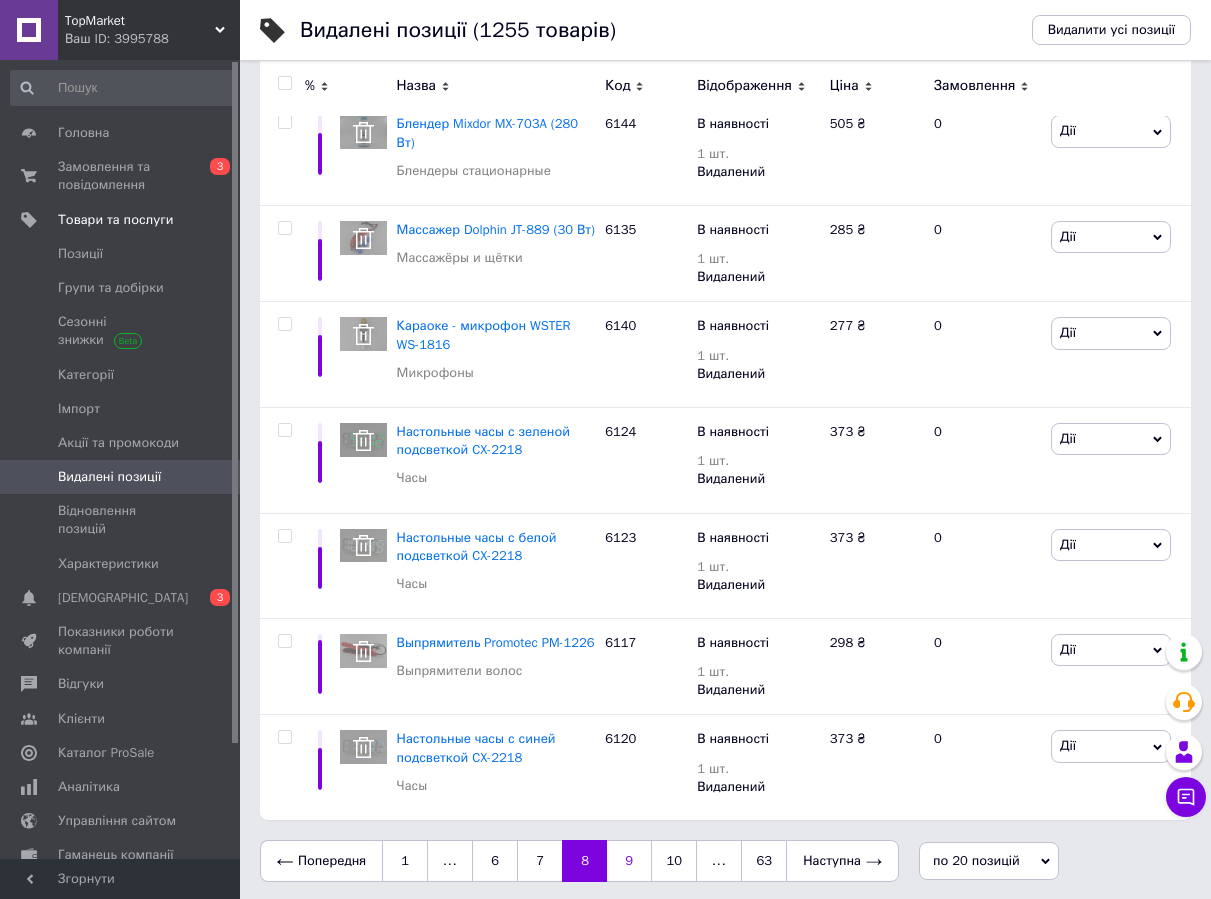 click on "9" at bounding box center (629, 861) 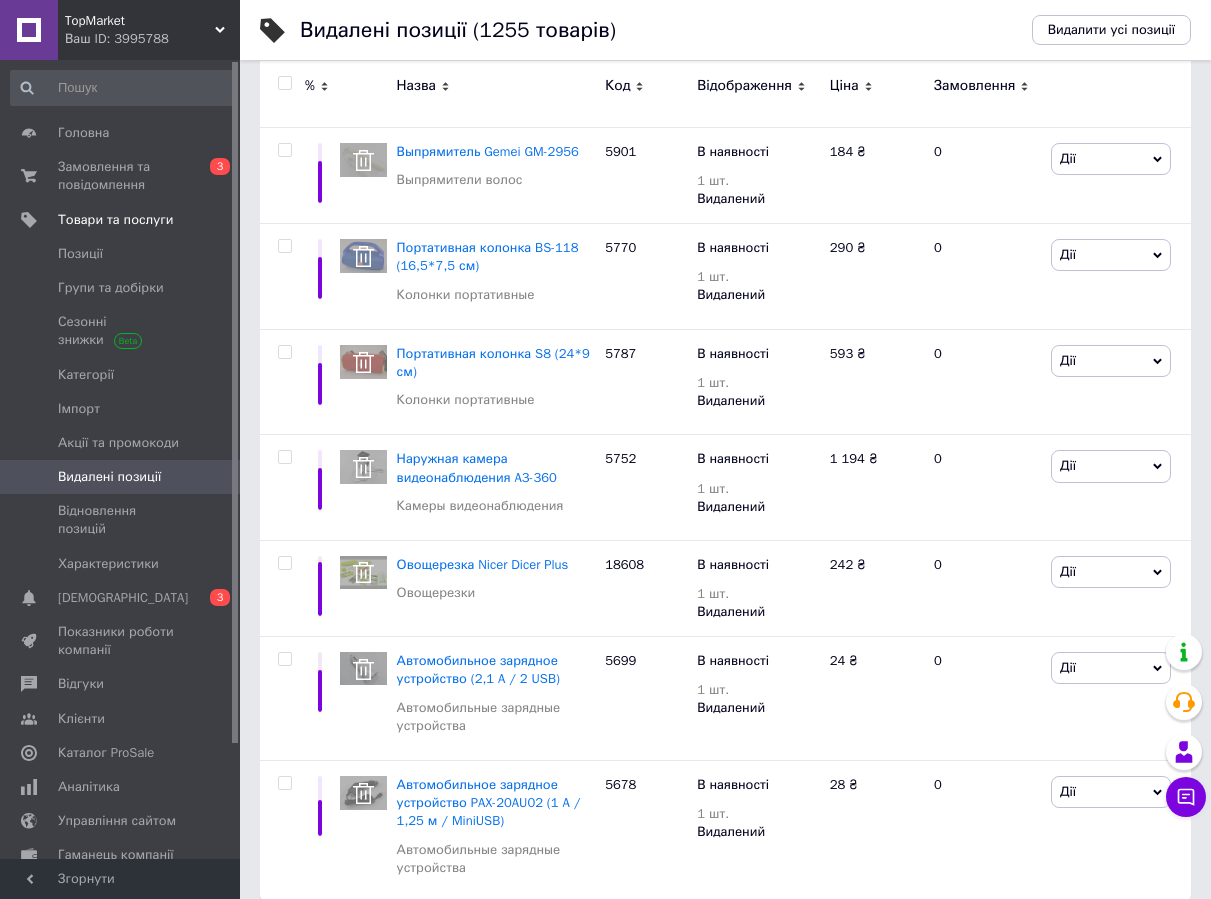scroll, scrollTop: 1522, scrollLeft: 0, axis: vertical 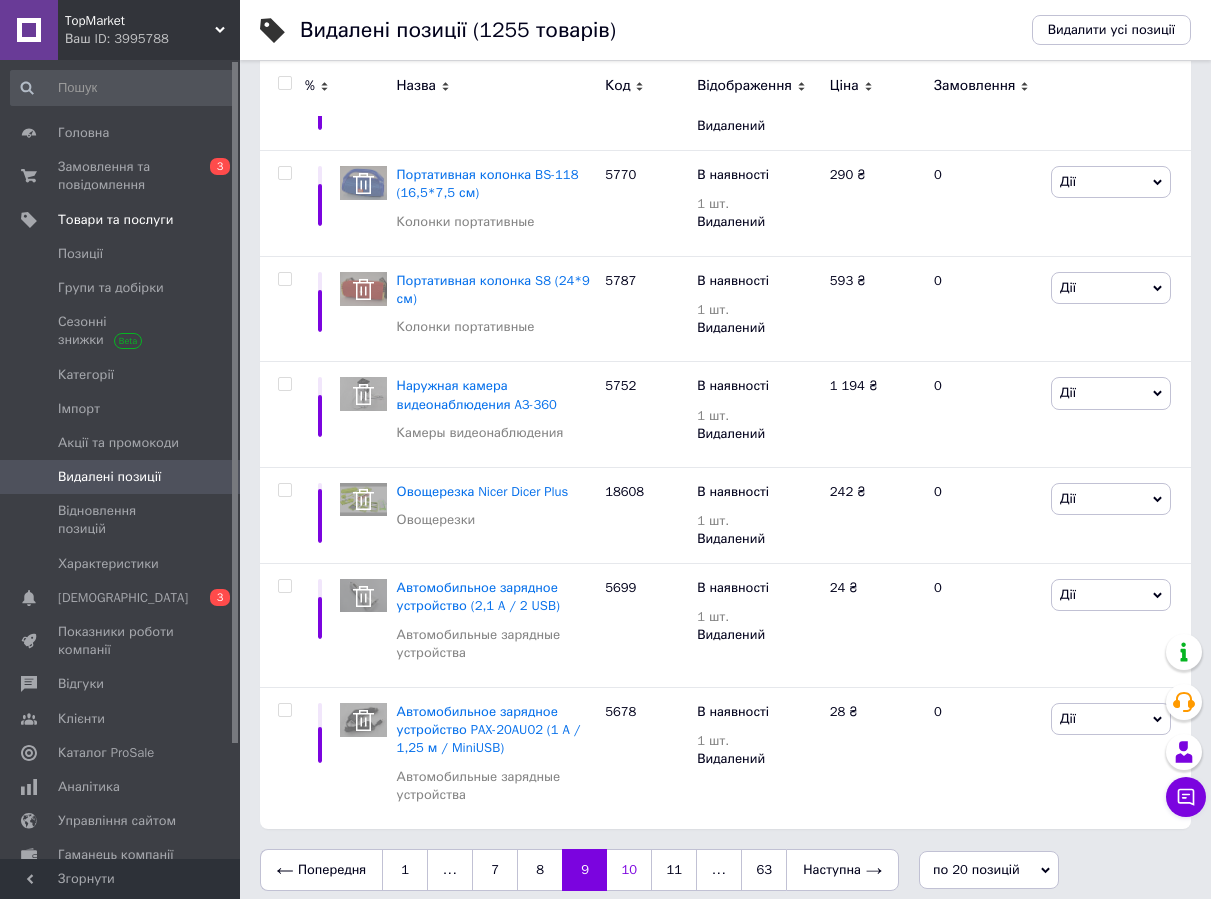 click on "10" at bounding box center [629, 870] 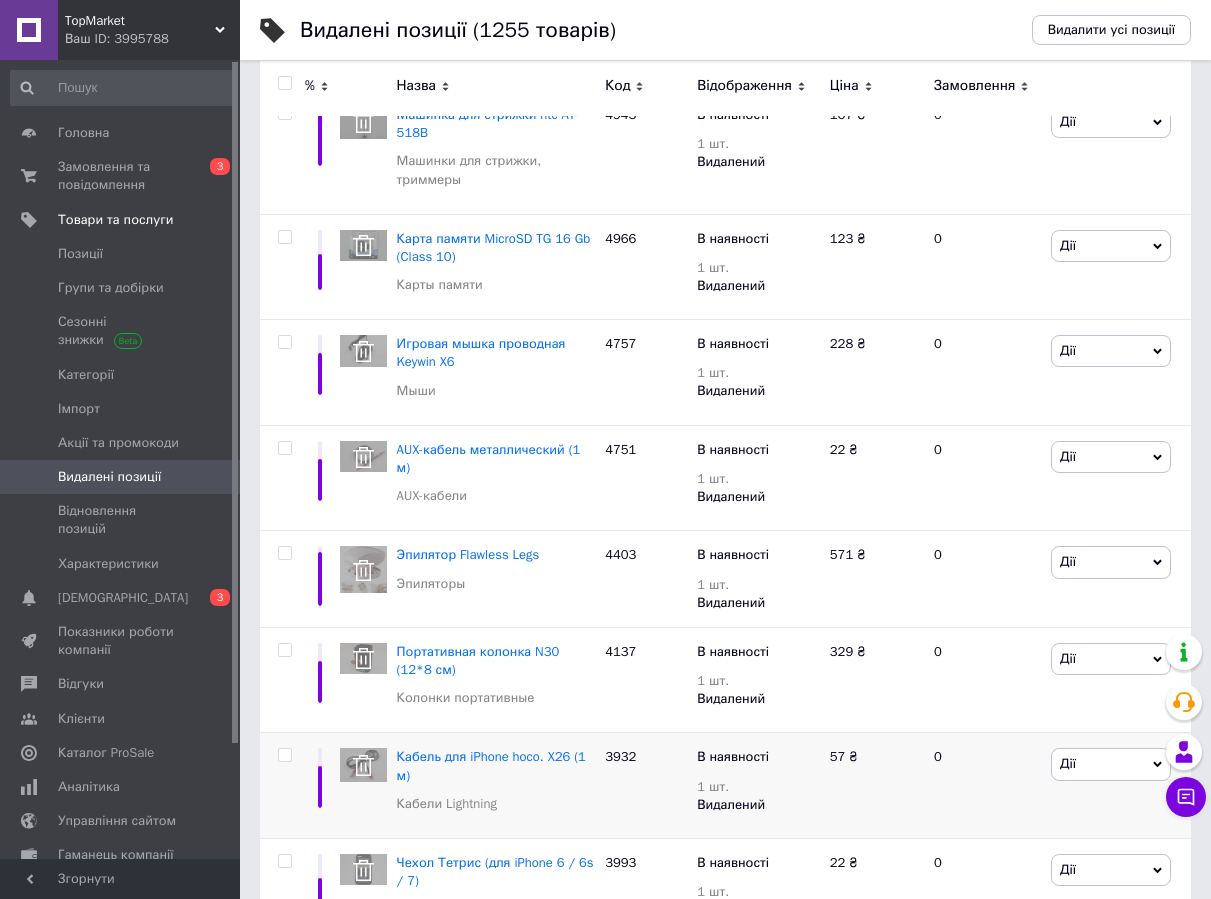 scroll, scrollTop: 1424, scrollLeft: 0, axis: vertical 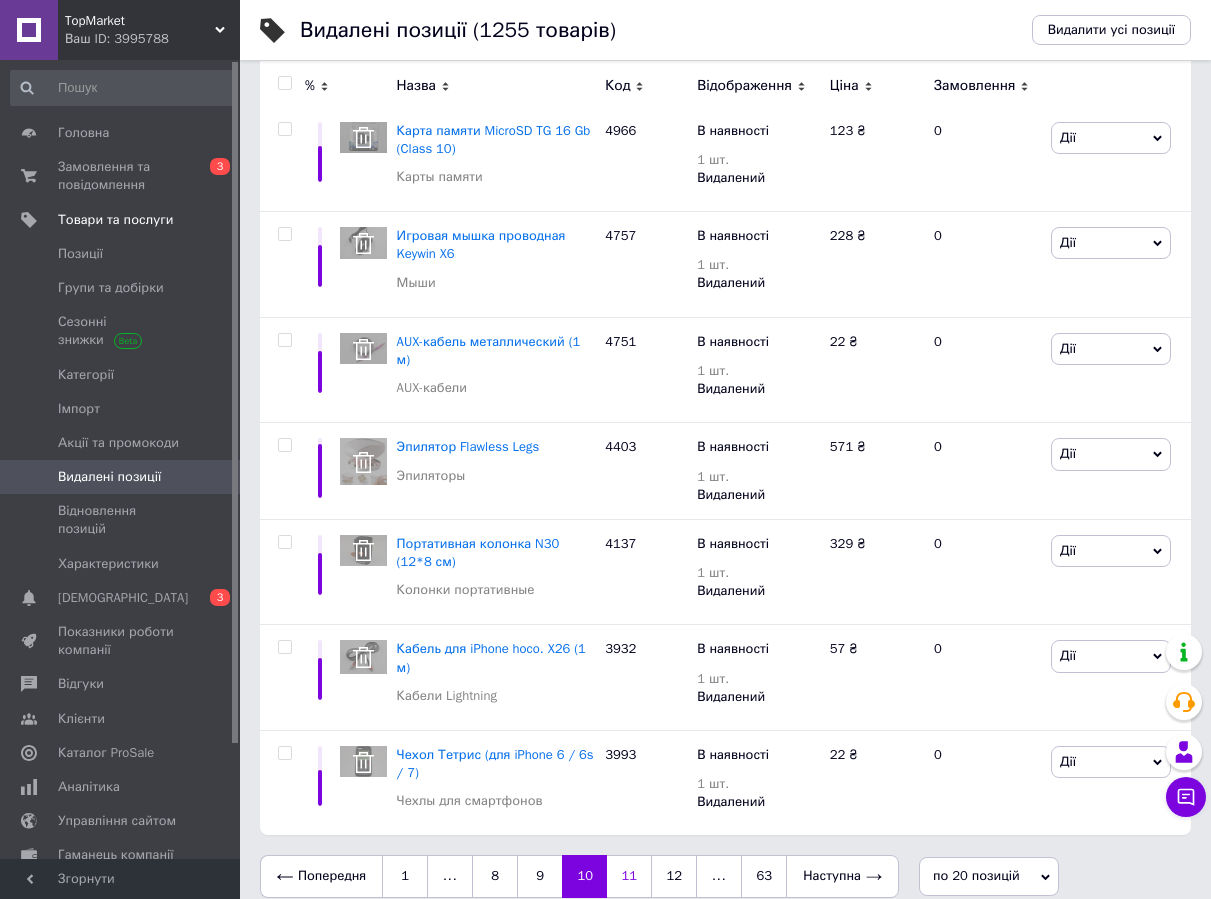 click on "11" at bounding box center [629, 876] 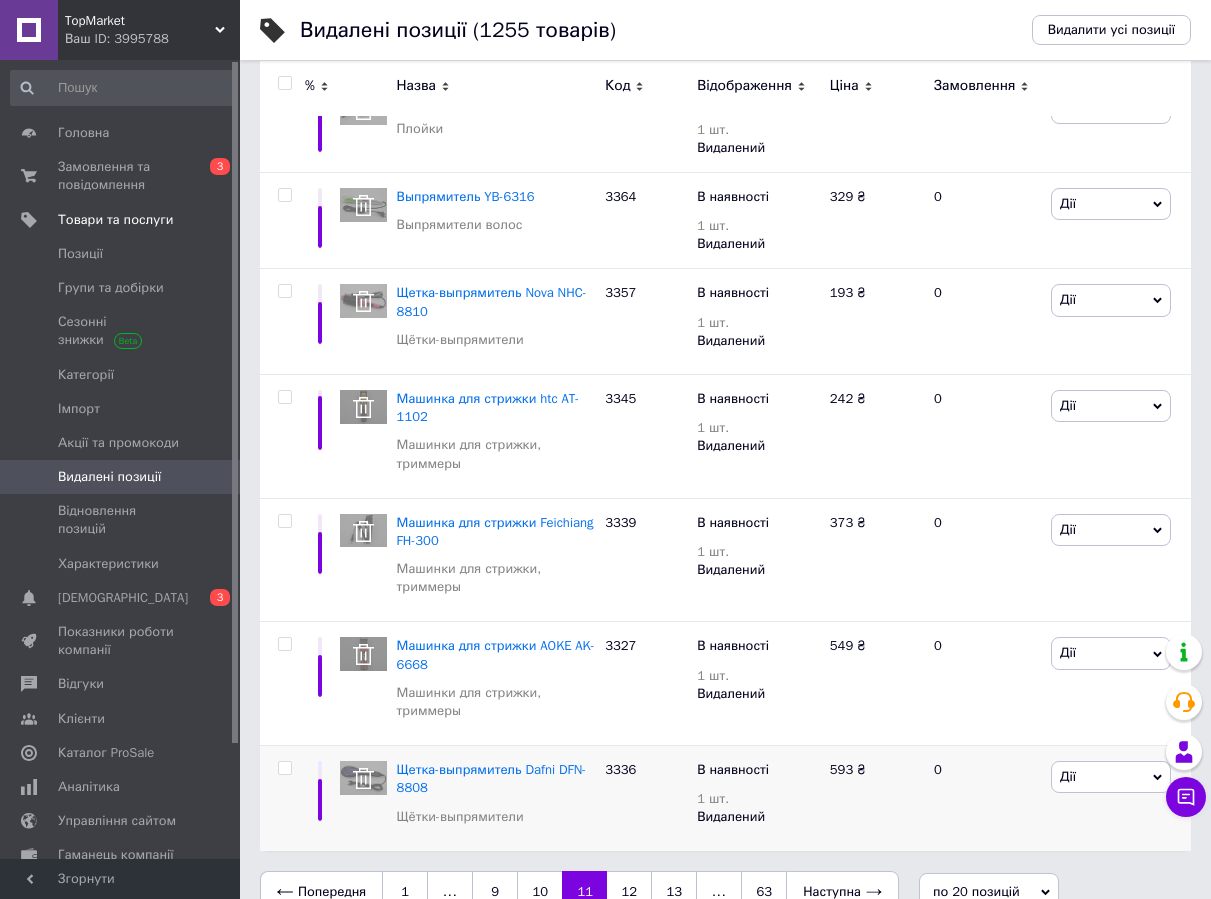 scroll, scrollTop: 1511, scrollLeft: 0, axis: vertical 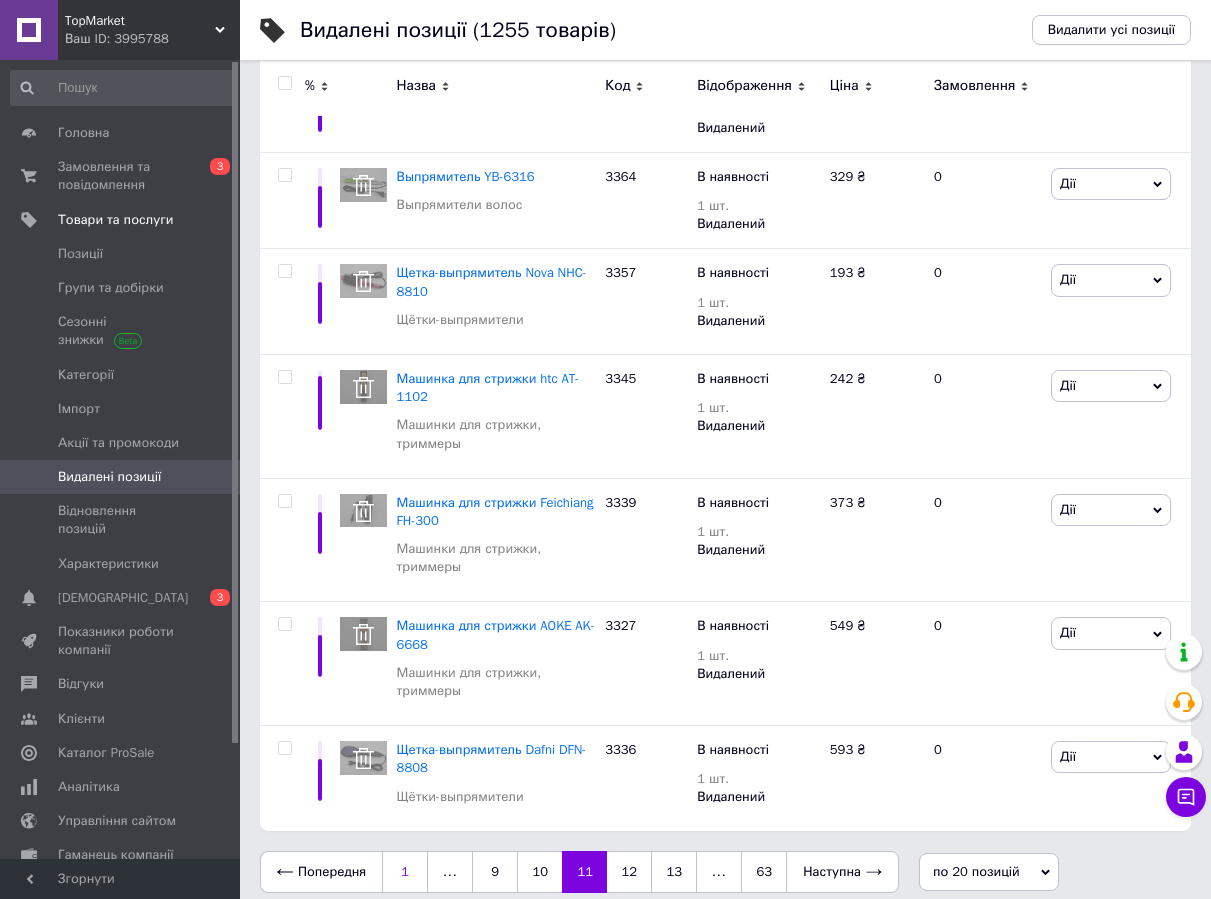 click on "1" at bounding box center [405, 872] 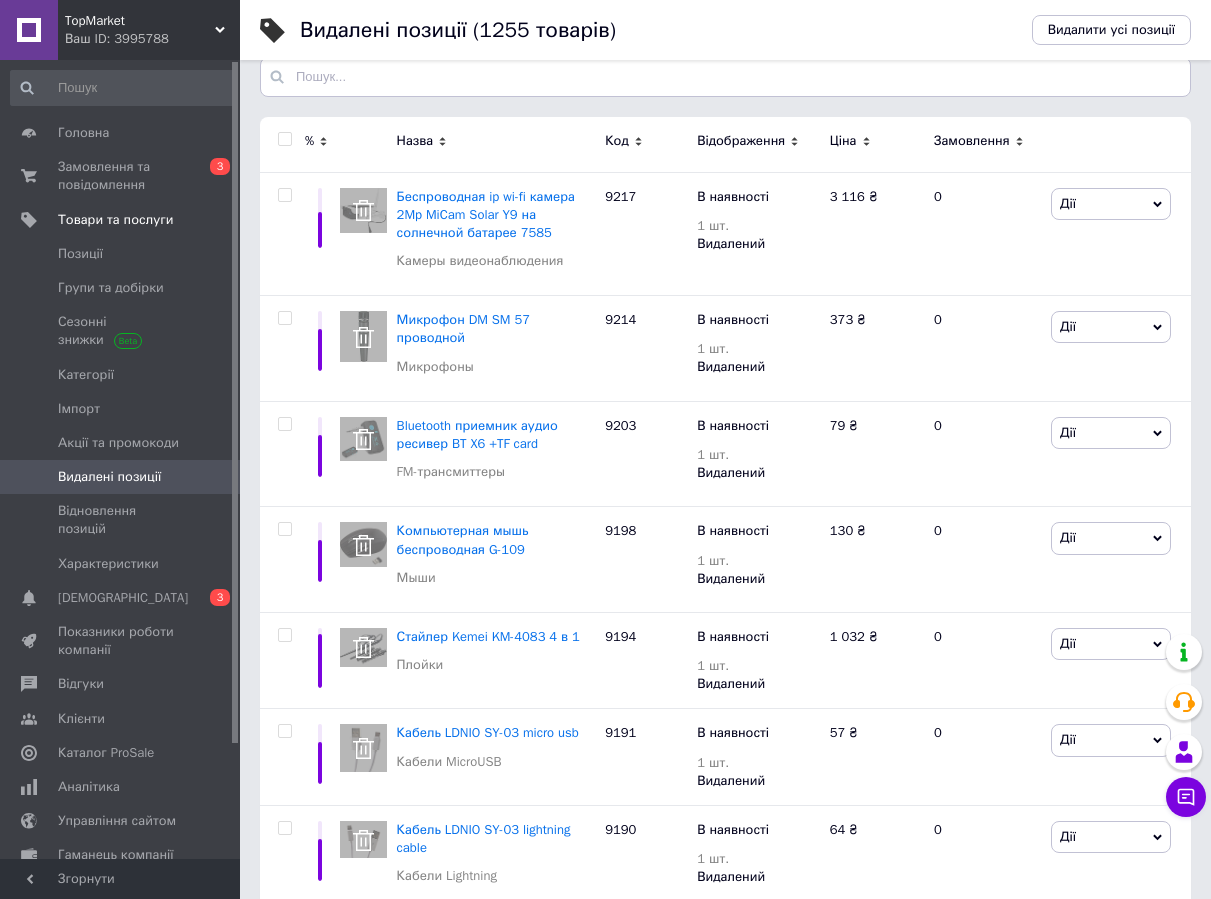 scroll, scrollTop: 0, scrollLeft: 0, axis: both 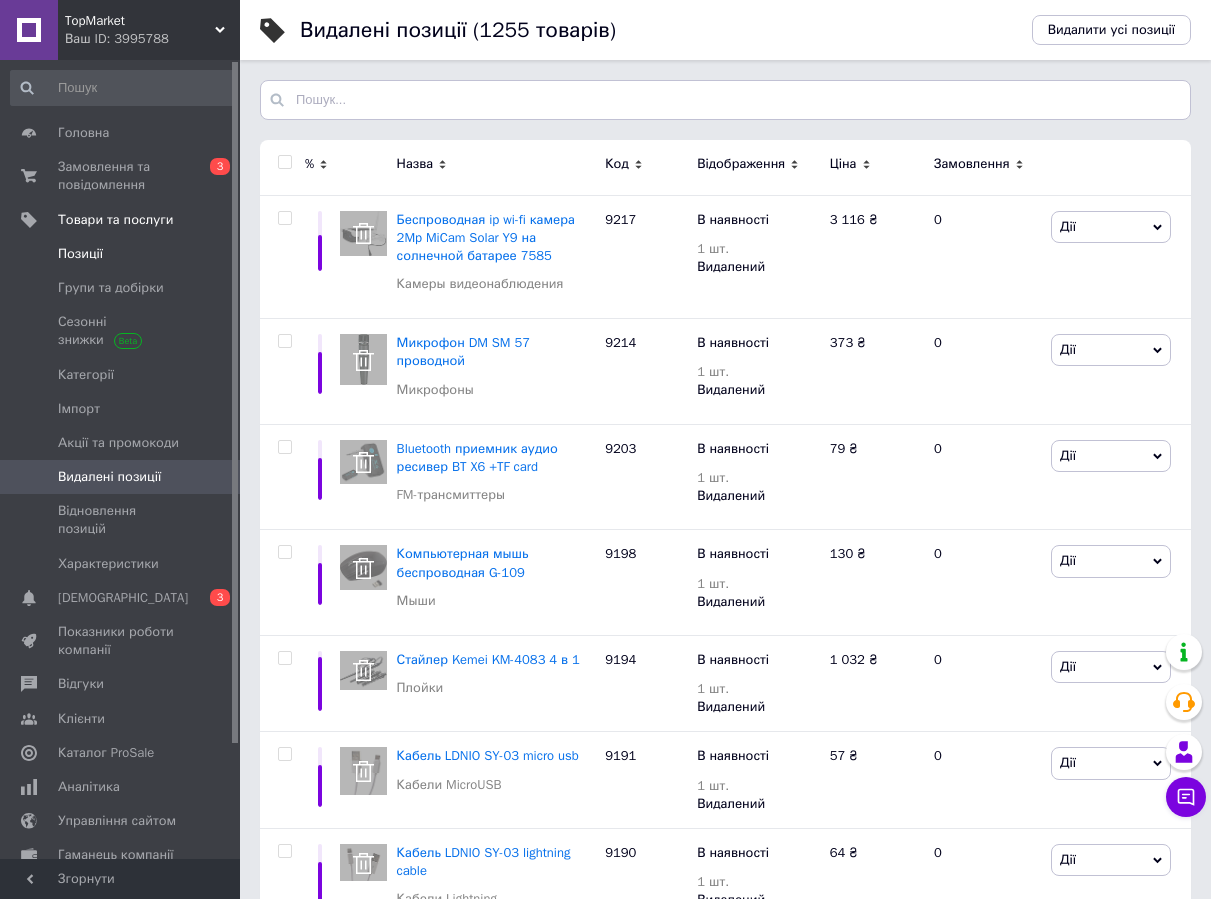 click on "Позиції" at bounding box center (80, 254) 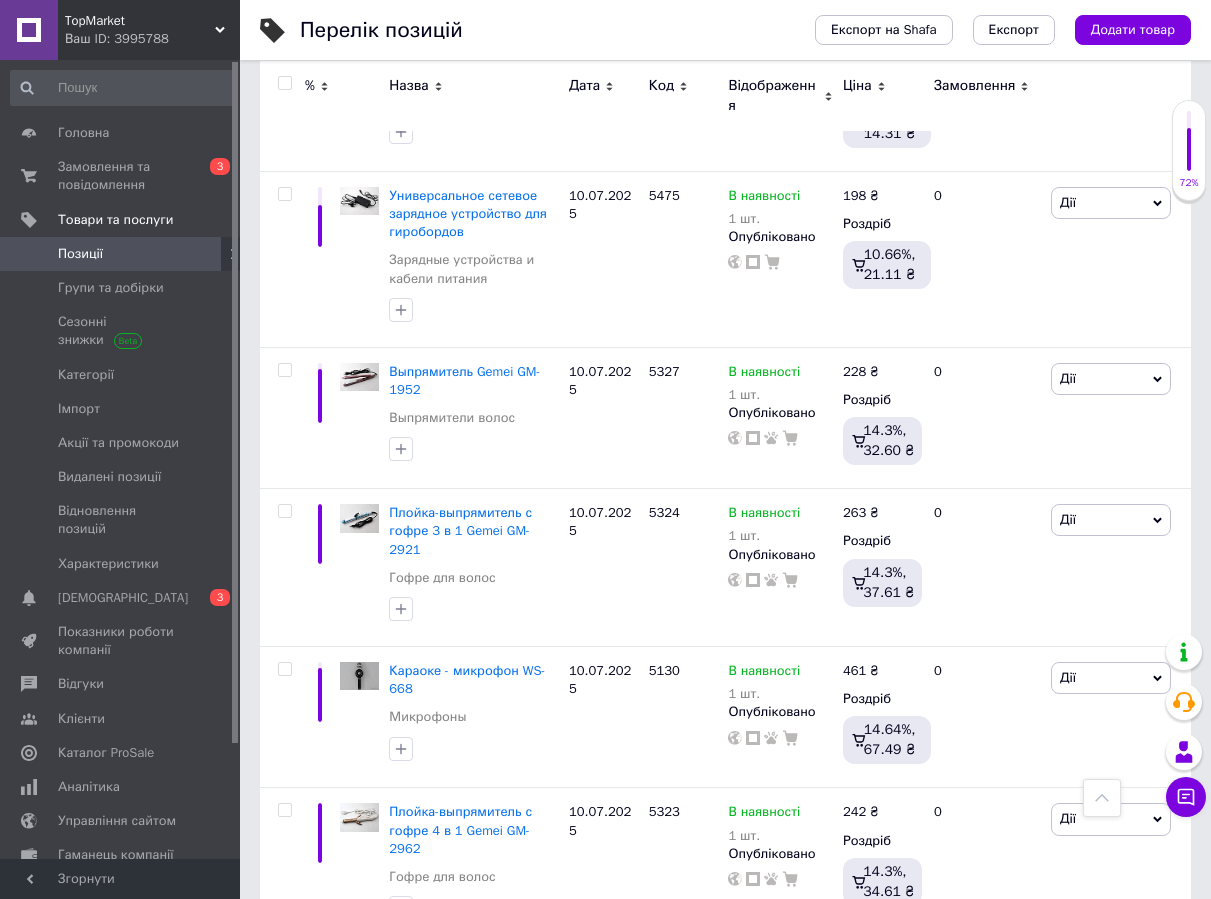 scroll, scrollTop: 2500, scrollLeft: 0, axis: vertical 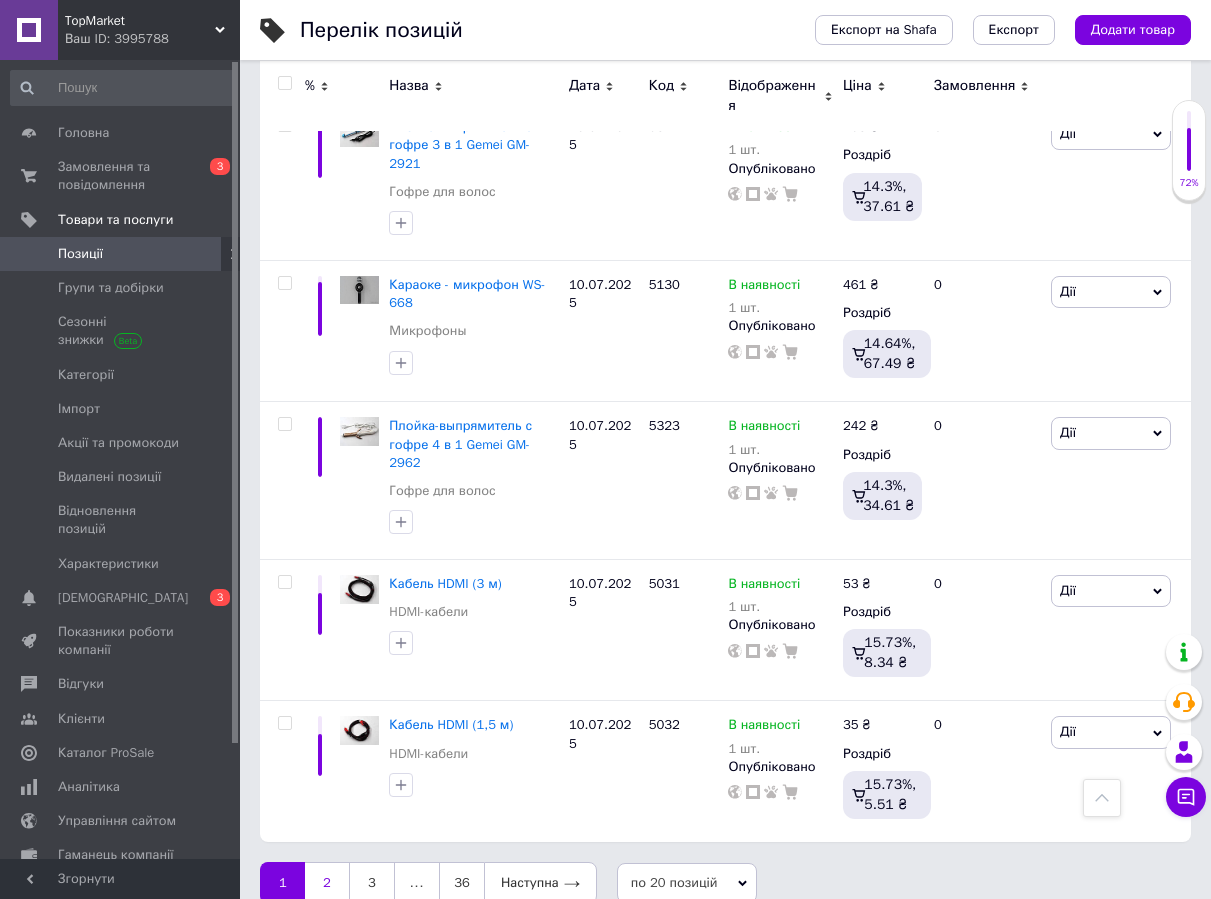 click on "2" at bounding box center [327, 883] 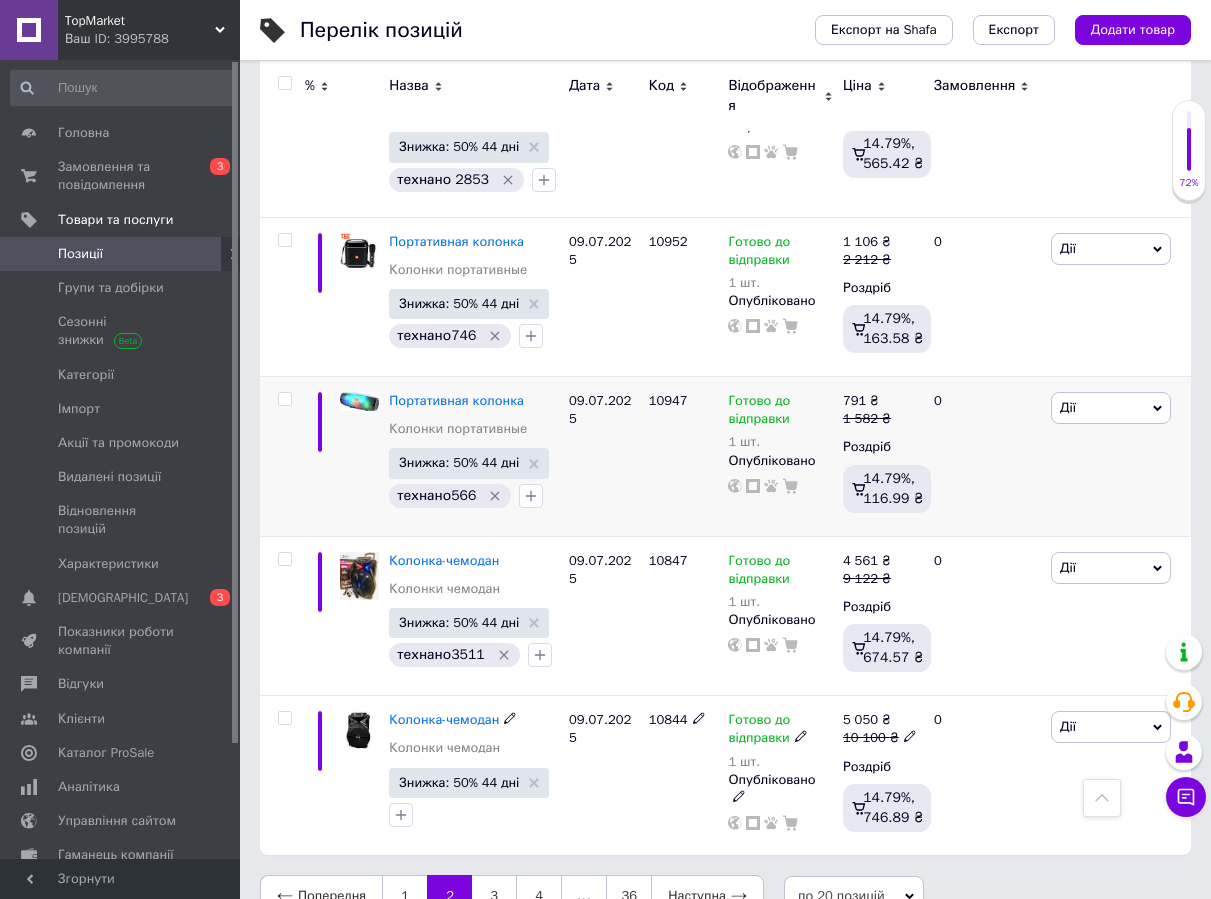 scroll, scrollTop: 3017, scrollLeft: 0, axis: vertical 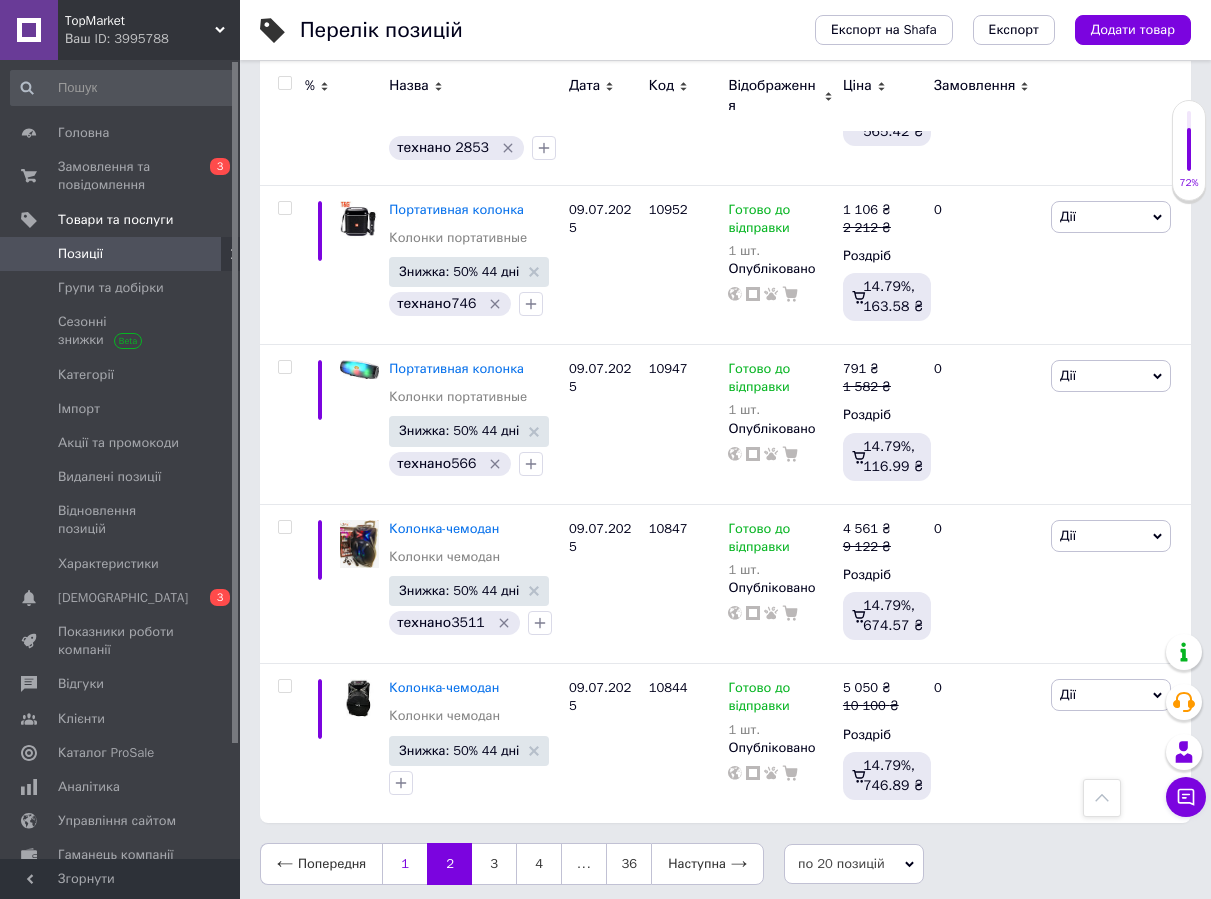click on "1" at bounding box center [404, 864] 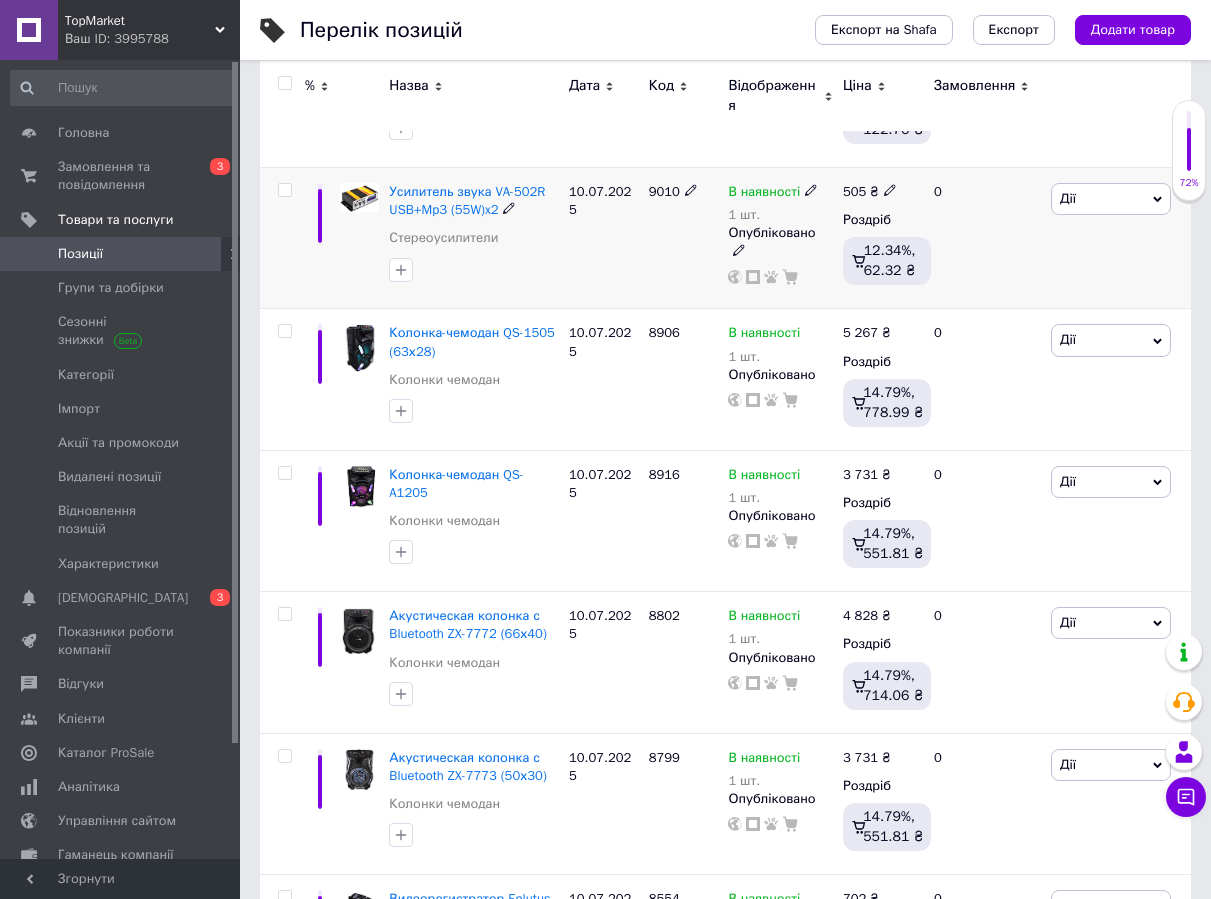 scroll, scrollTop: 0, scrollLeft: 0, axis: both 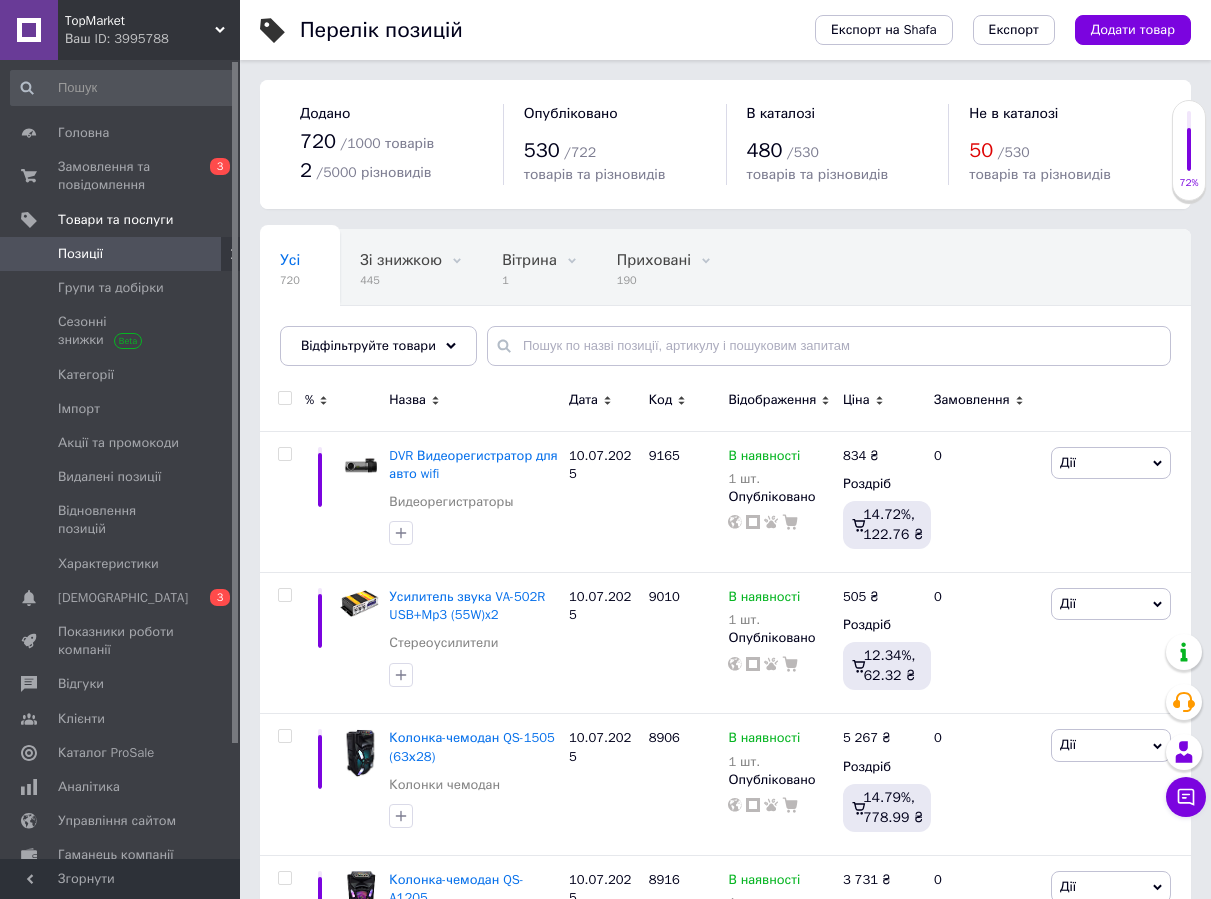 click at bounding box center [284, 398] 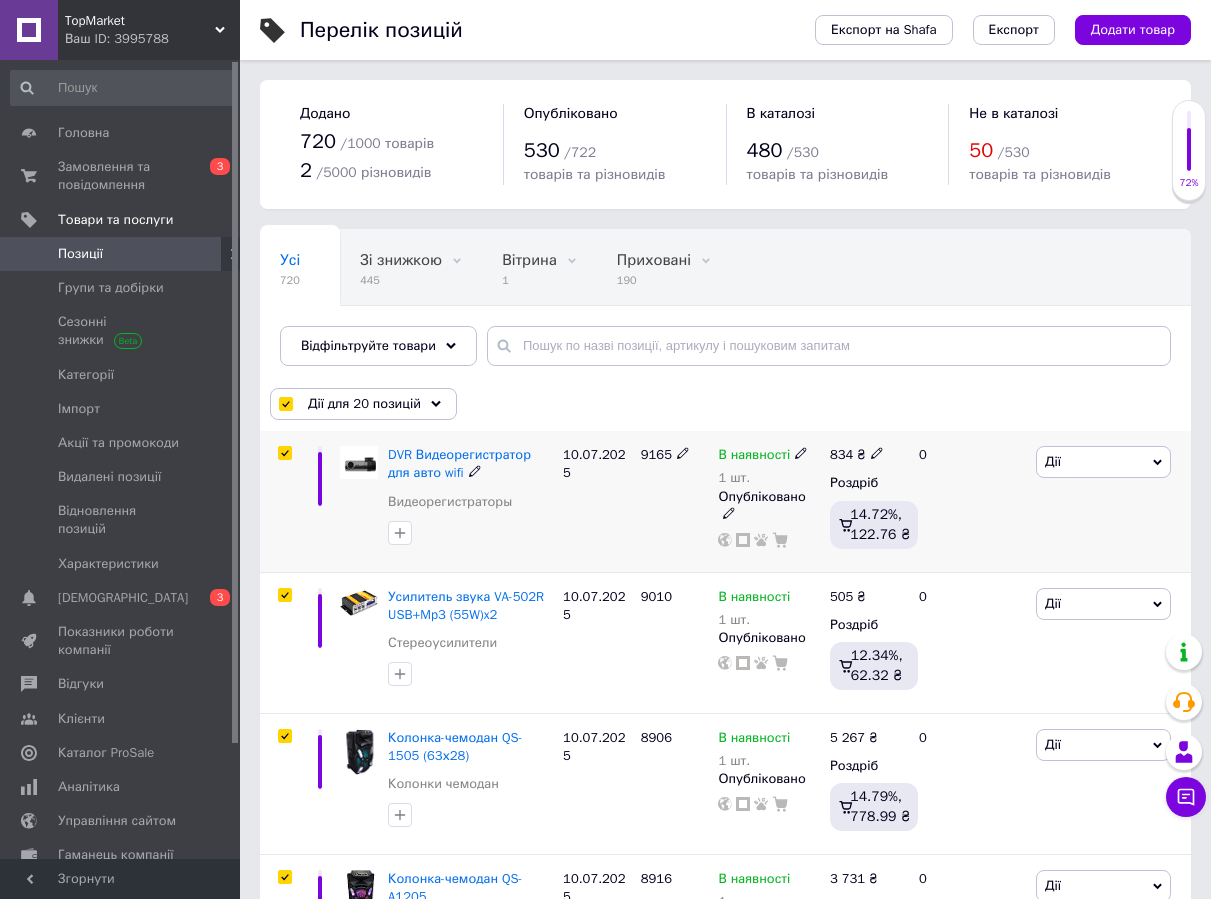click at bounding box center (284, 453) 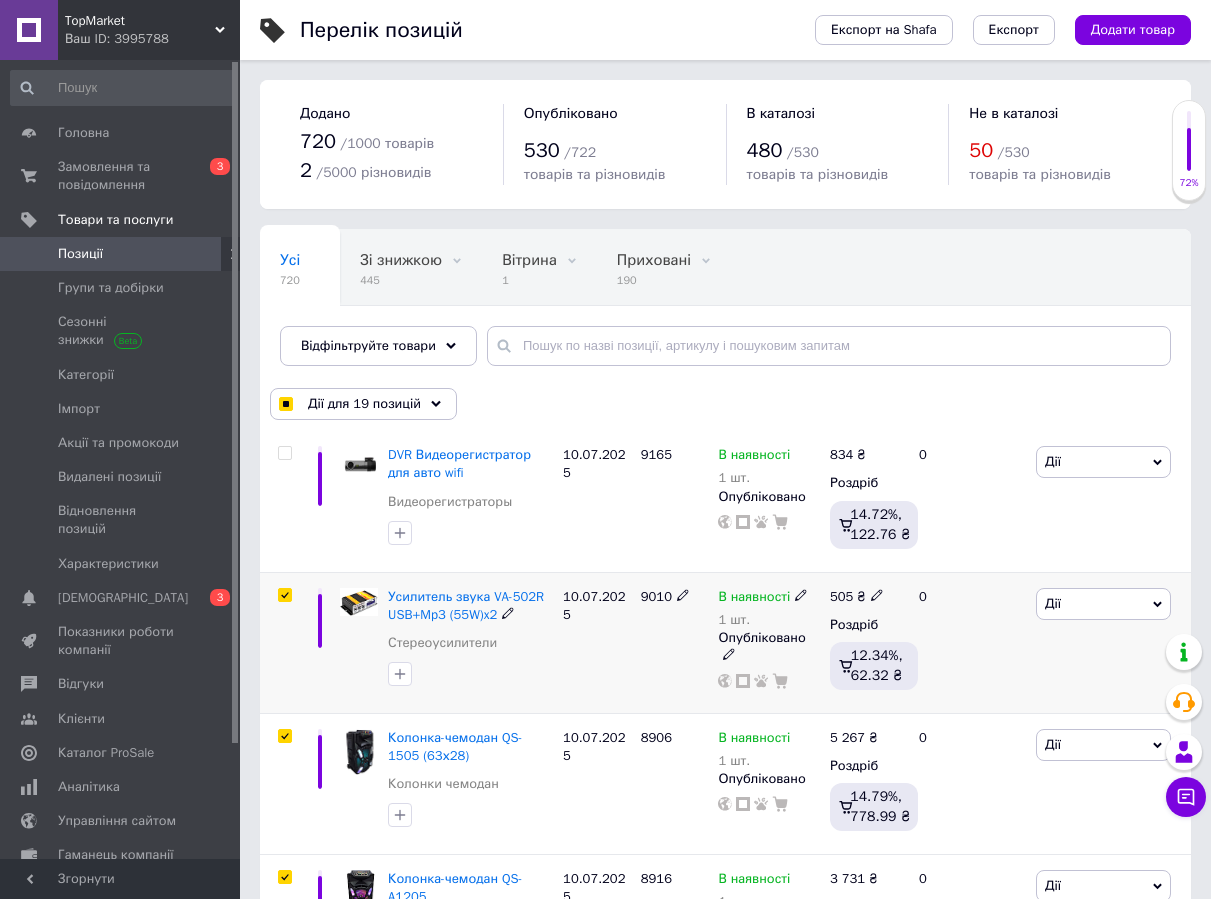 click at bounding box center (285, 595) 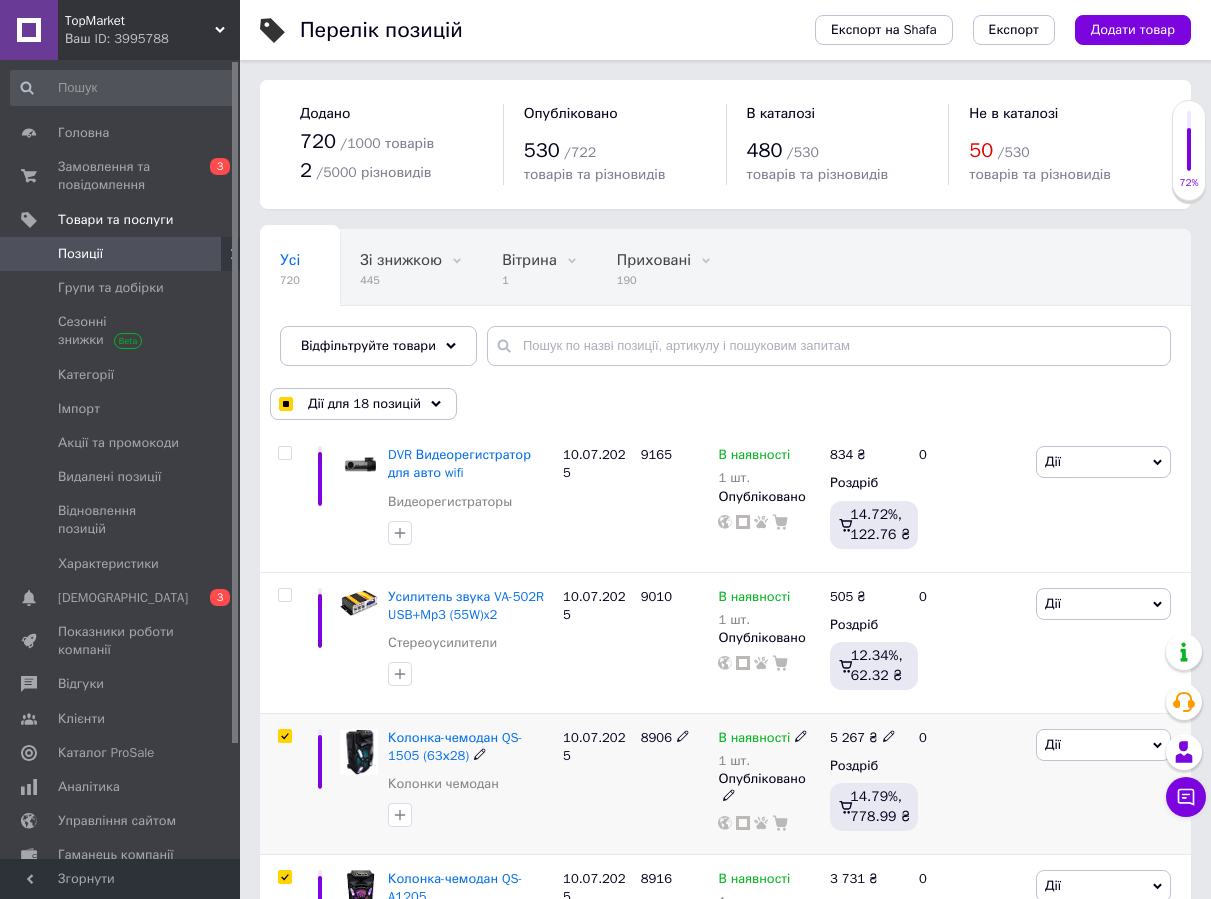 click at bounding box center [285, 736] 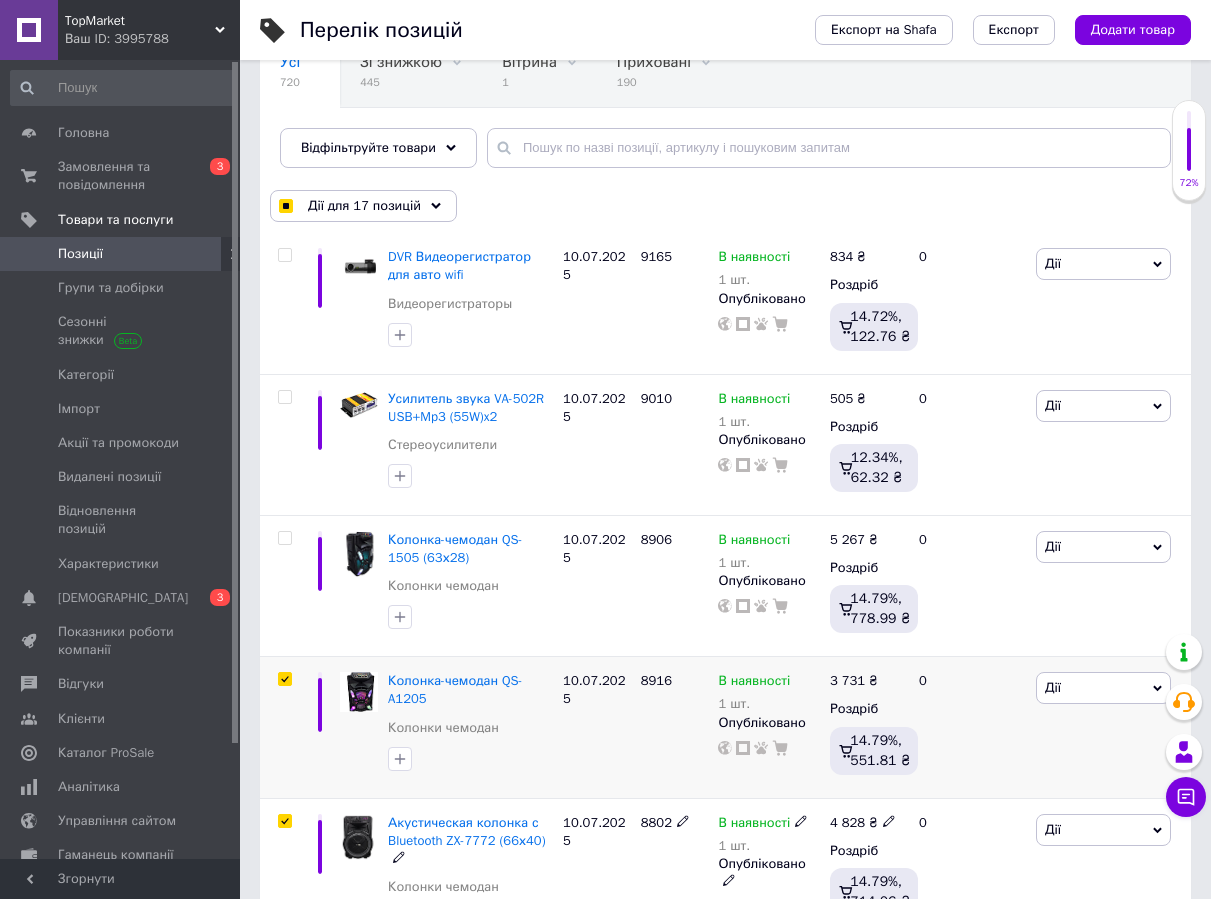 scroll, scrollTop: 500, scrollLeft: 0, axis: vertical 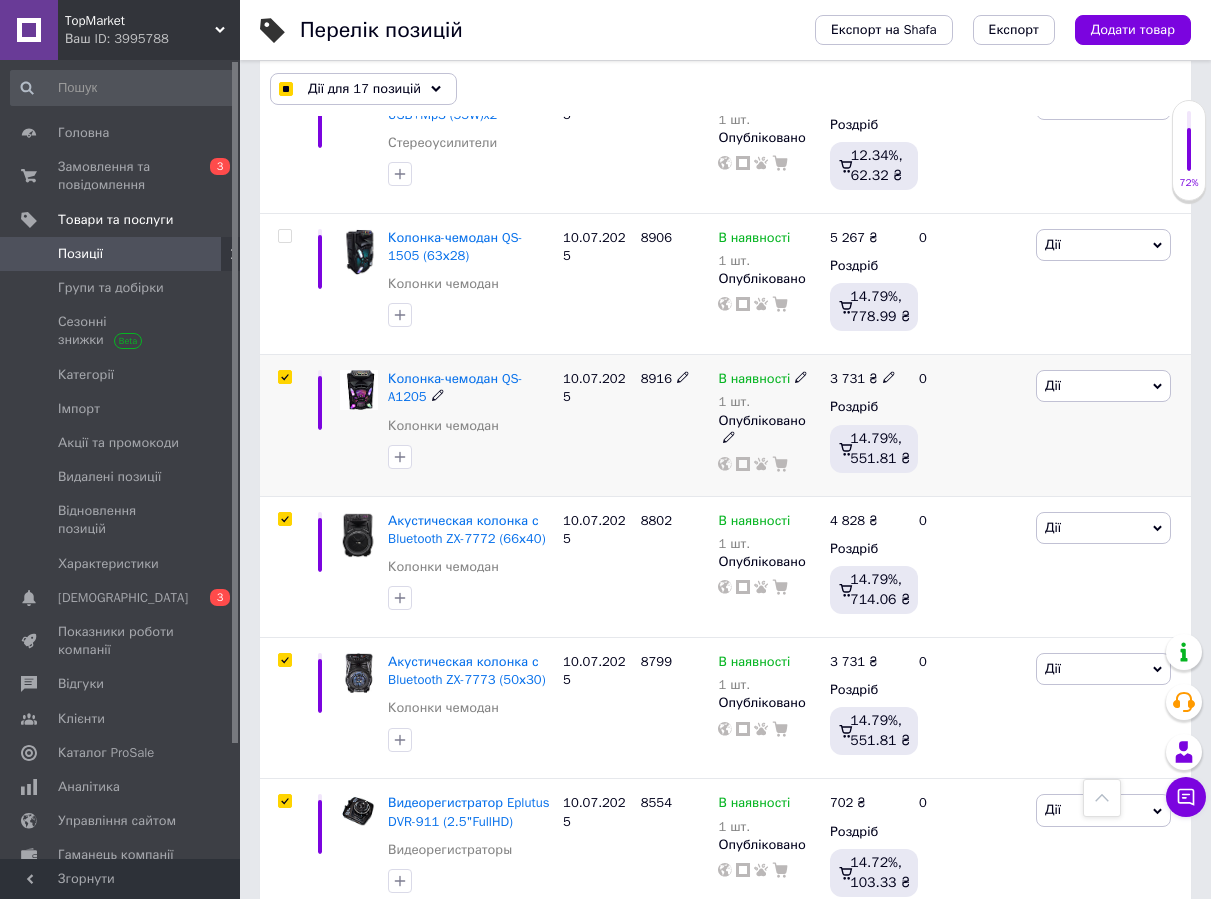 click at bounding box center [284, 377] 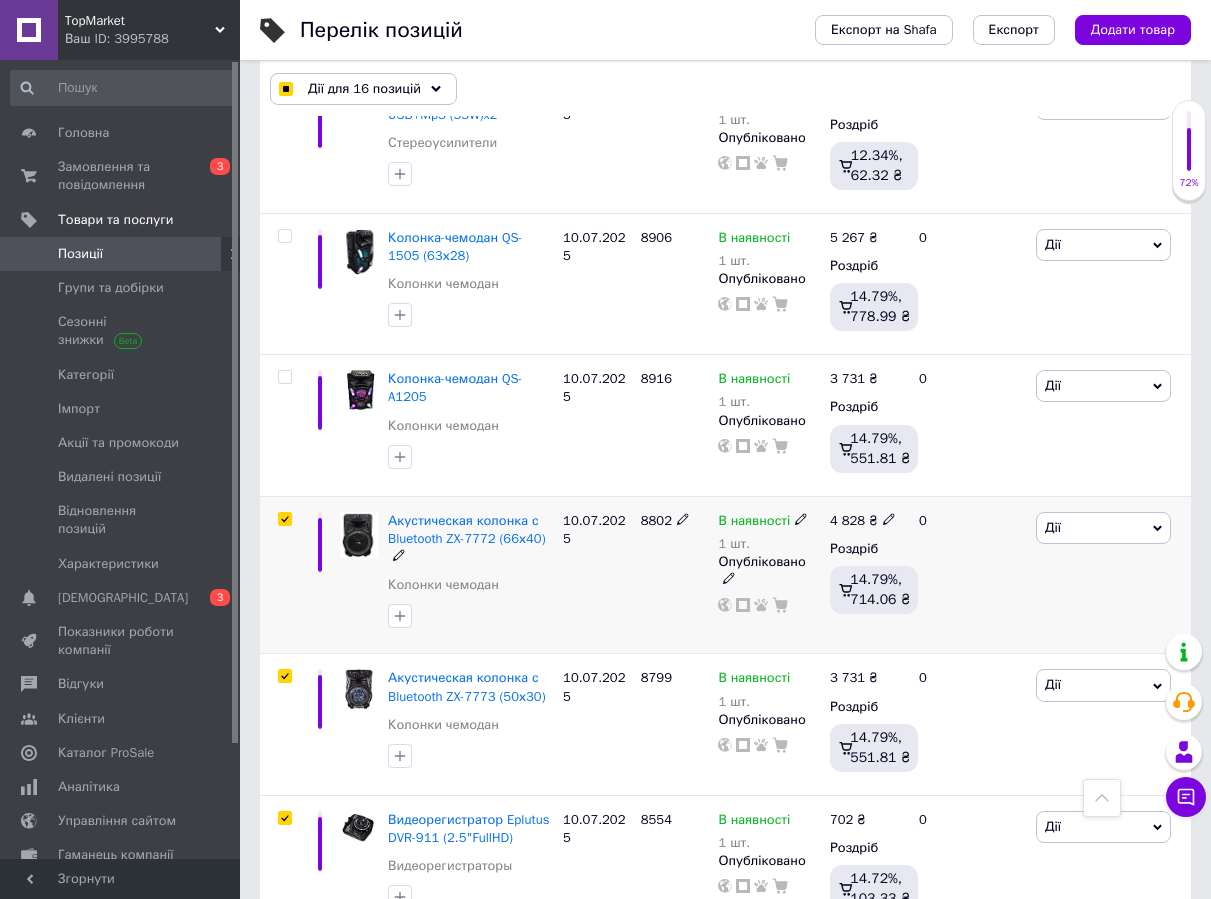 click at bounding box center (285, 519) 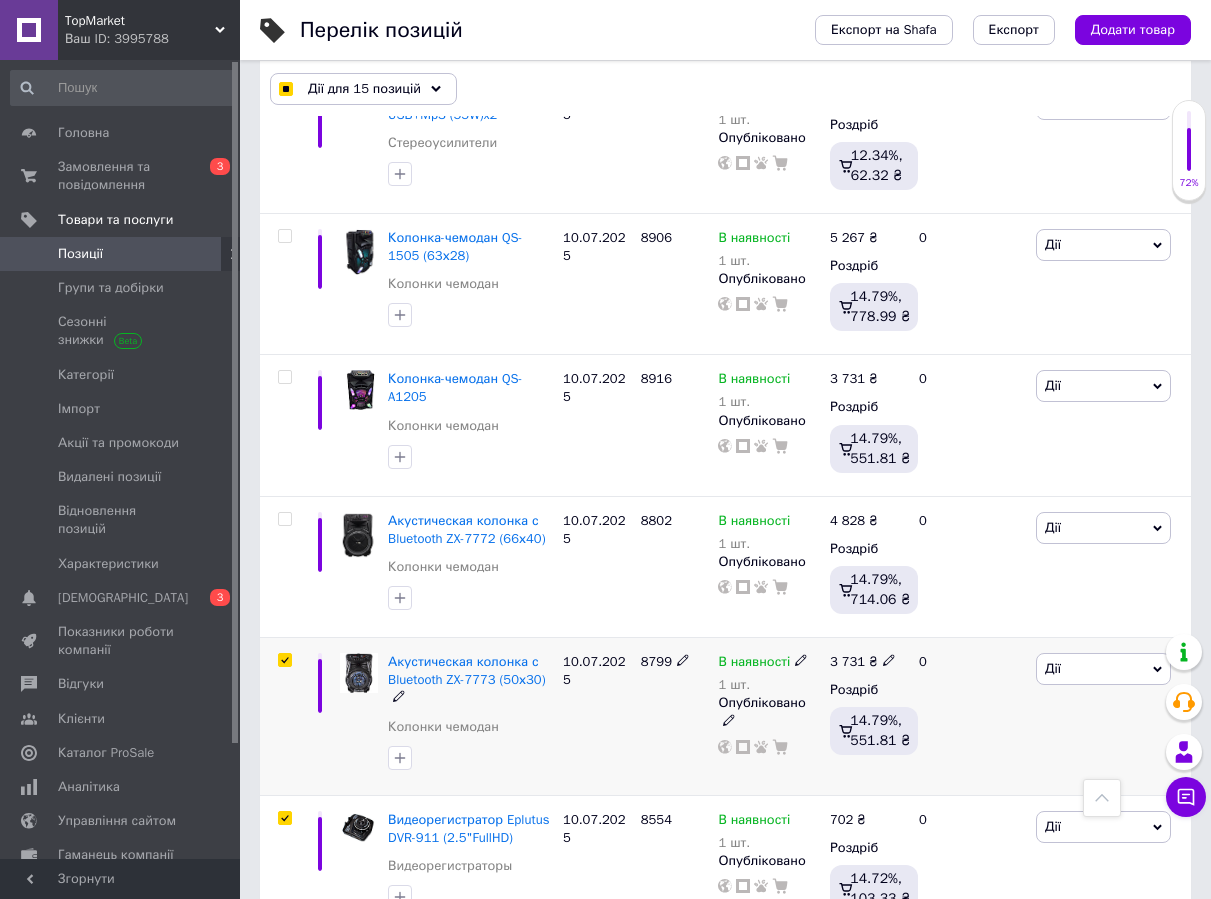 click at bounding box center (284, 660) 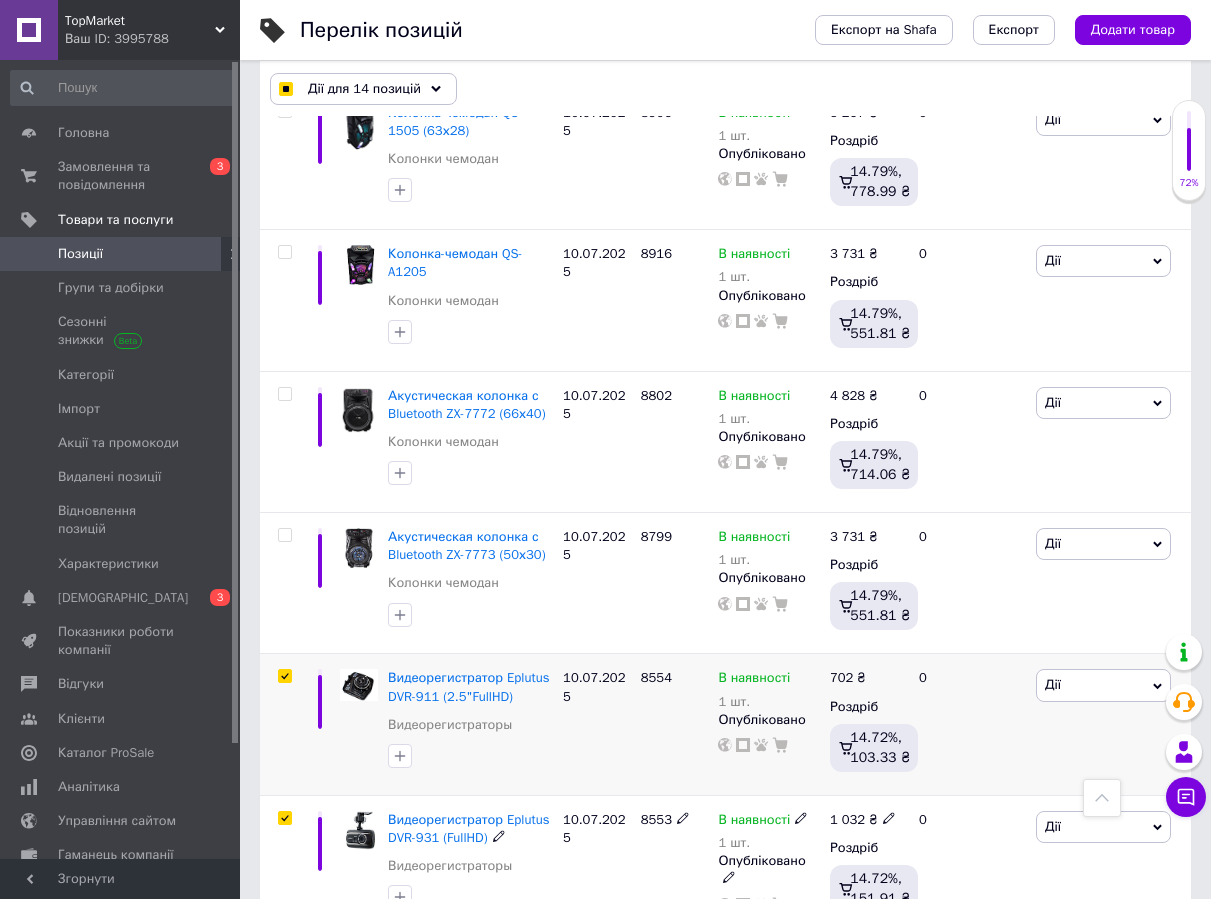 scroll, scrollTop: 800, scrollLeft: 0, axis: vertical 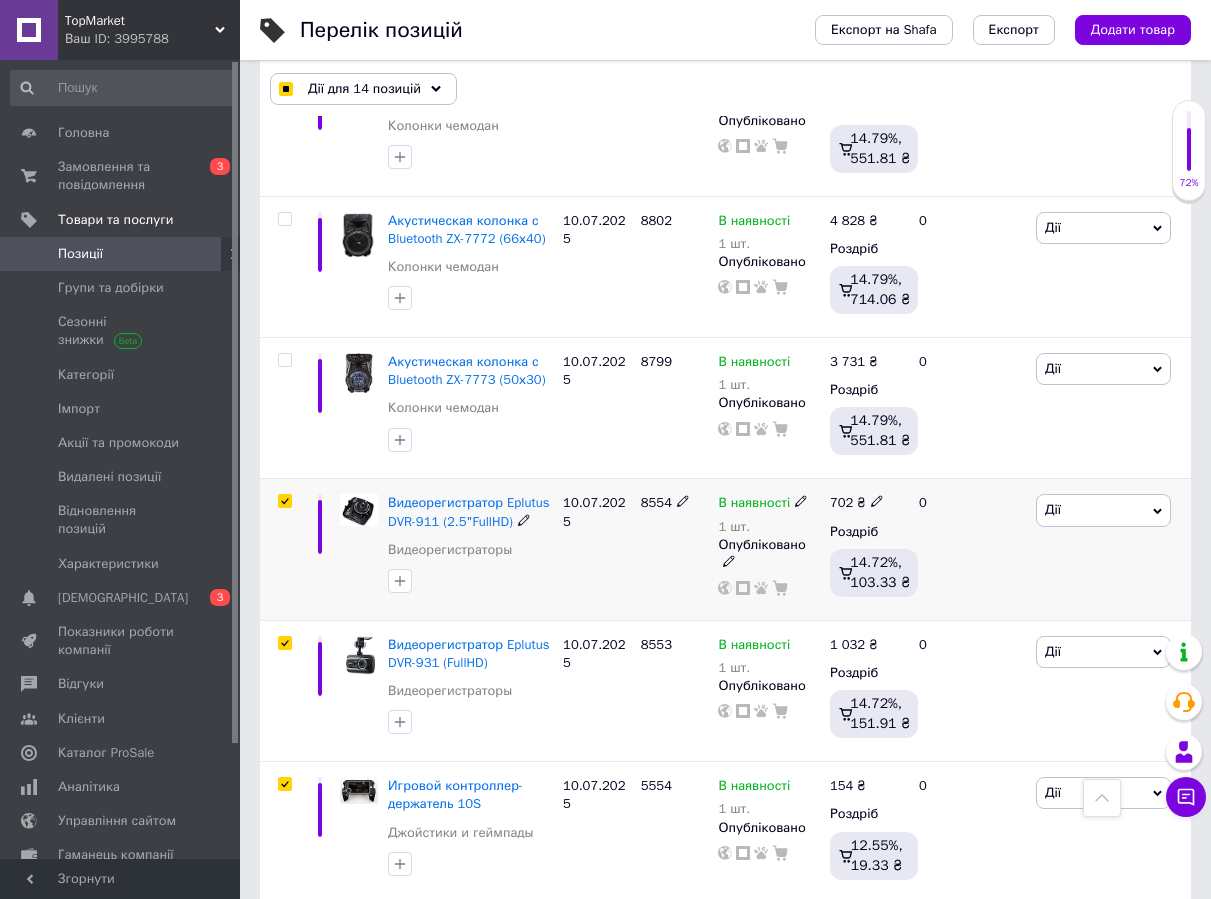 click at bounding box center [285, 501] 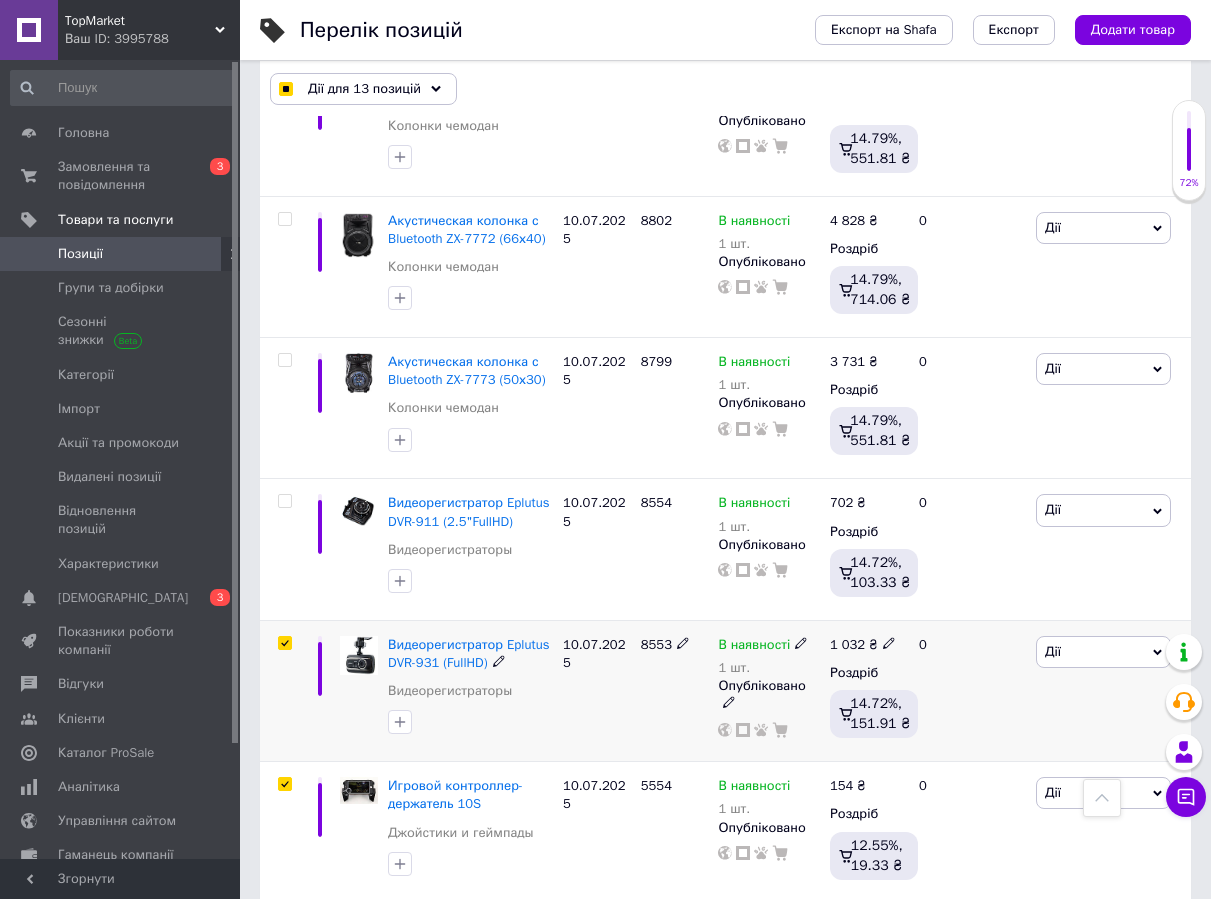 click at bounding box center (284, 643) 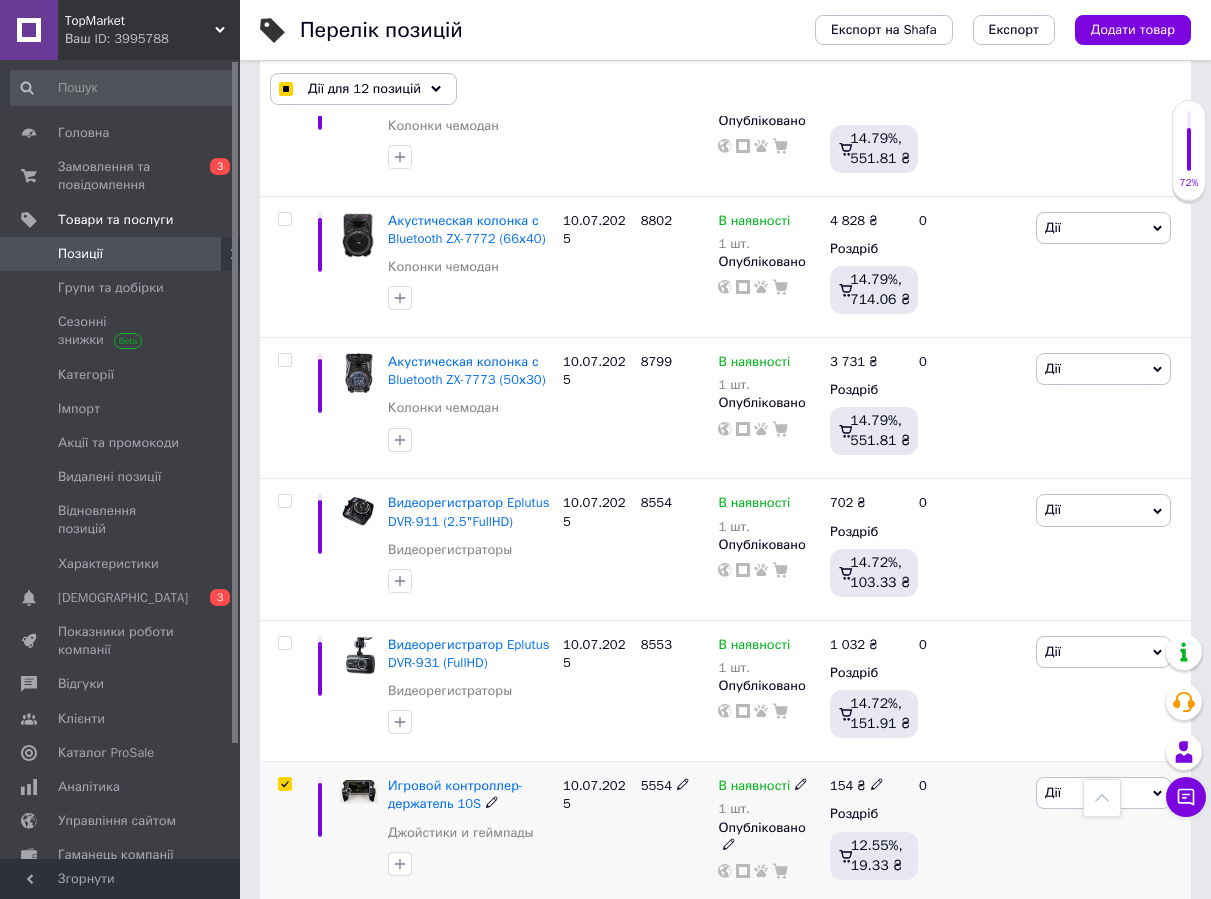 click at bounding box center [284, 784] 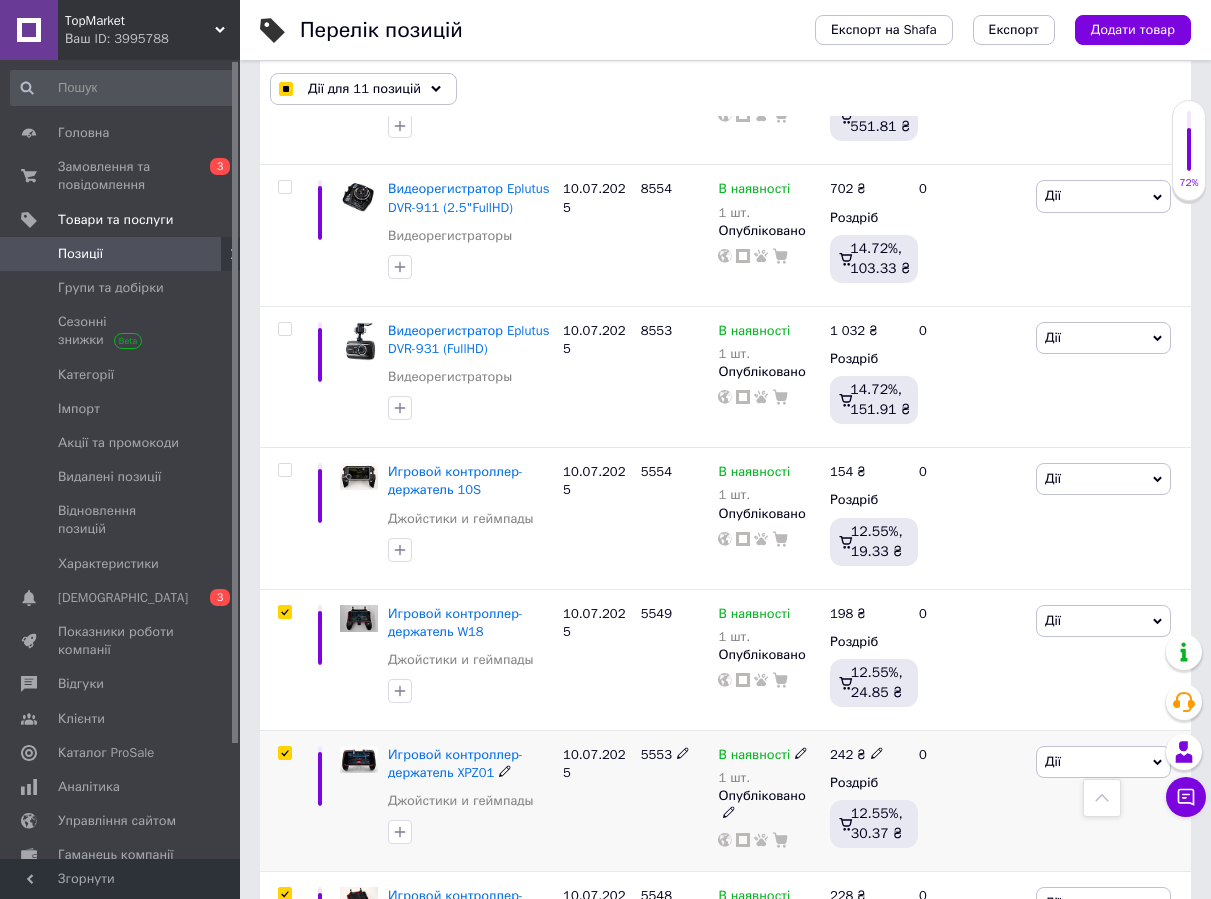 scroll, scrollTop: 1200, scrollLeft: 0, axis: vertical 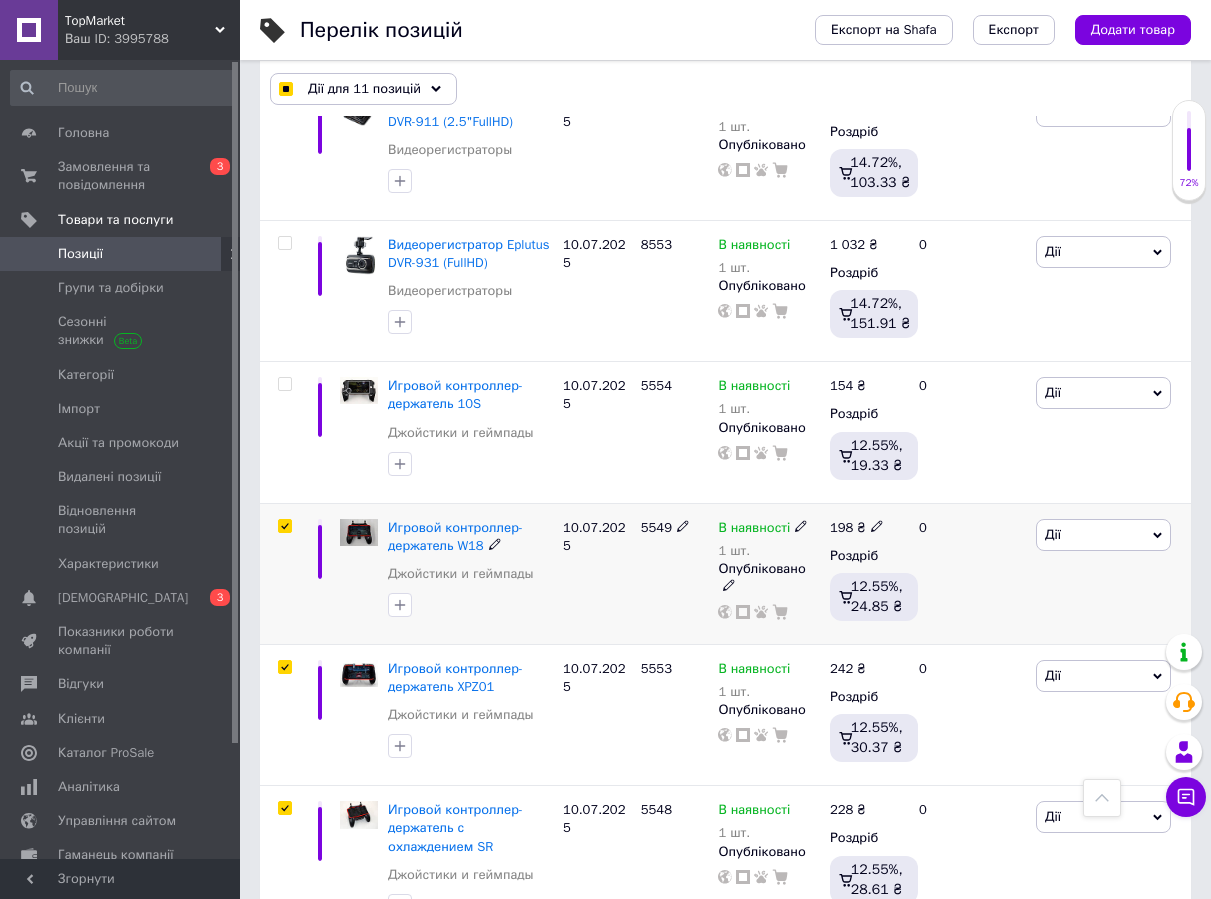 click at bounding box center (284, 526) 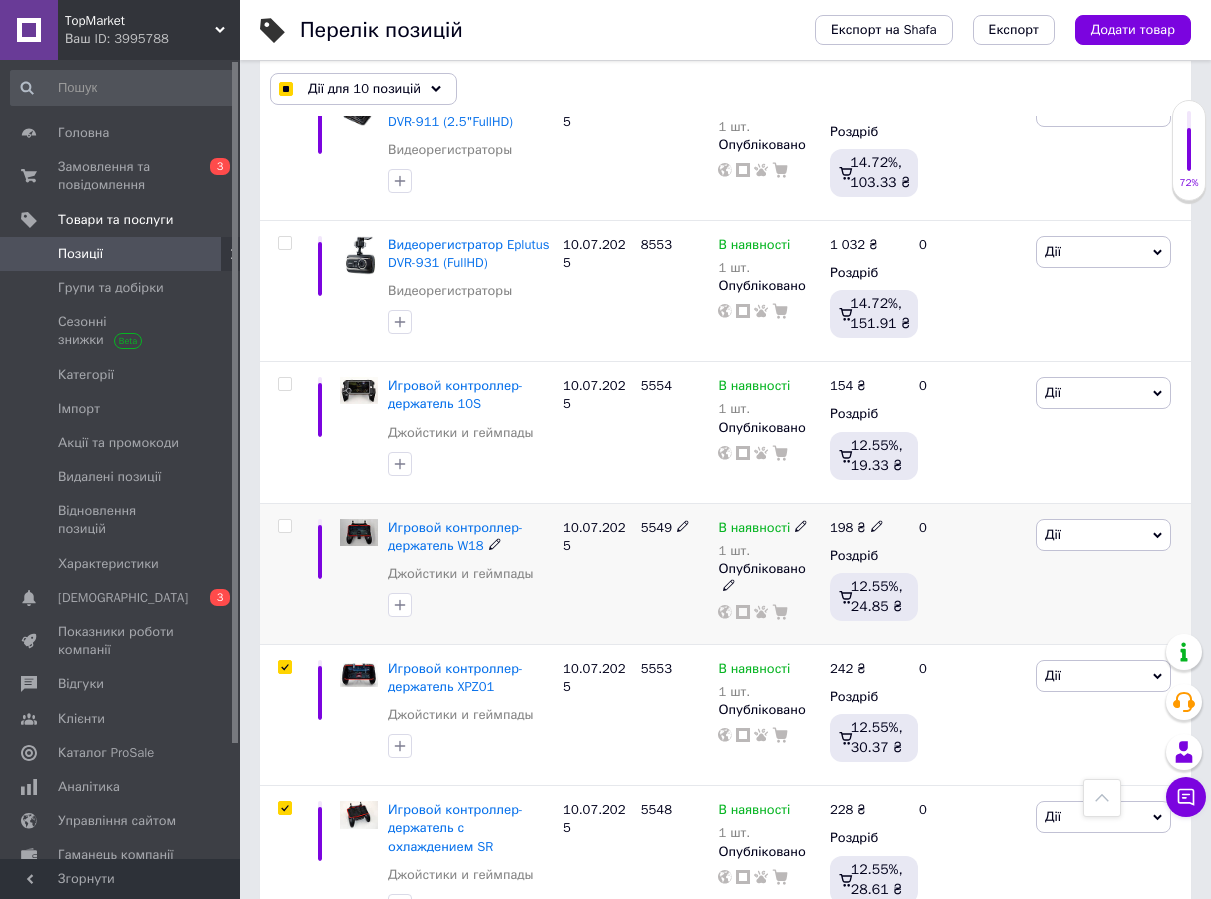 click at bounding box center [284, 526] 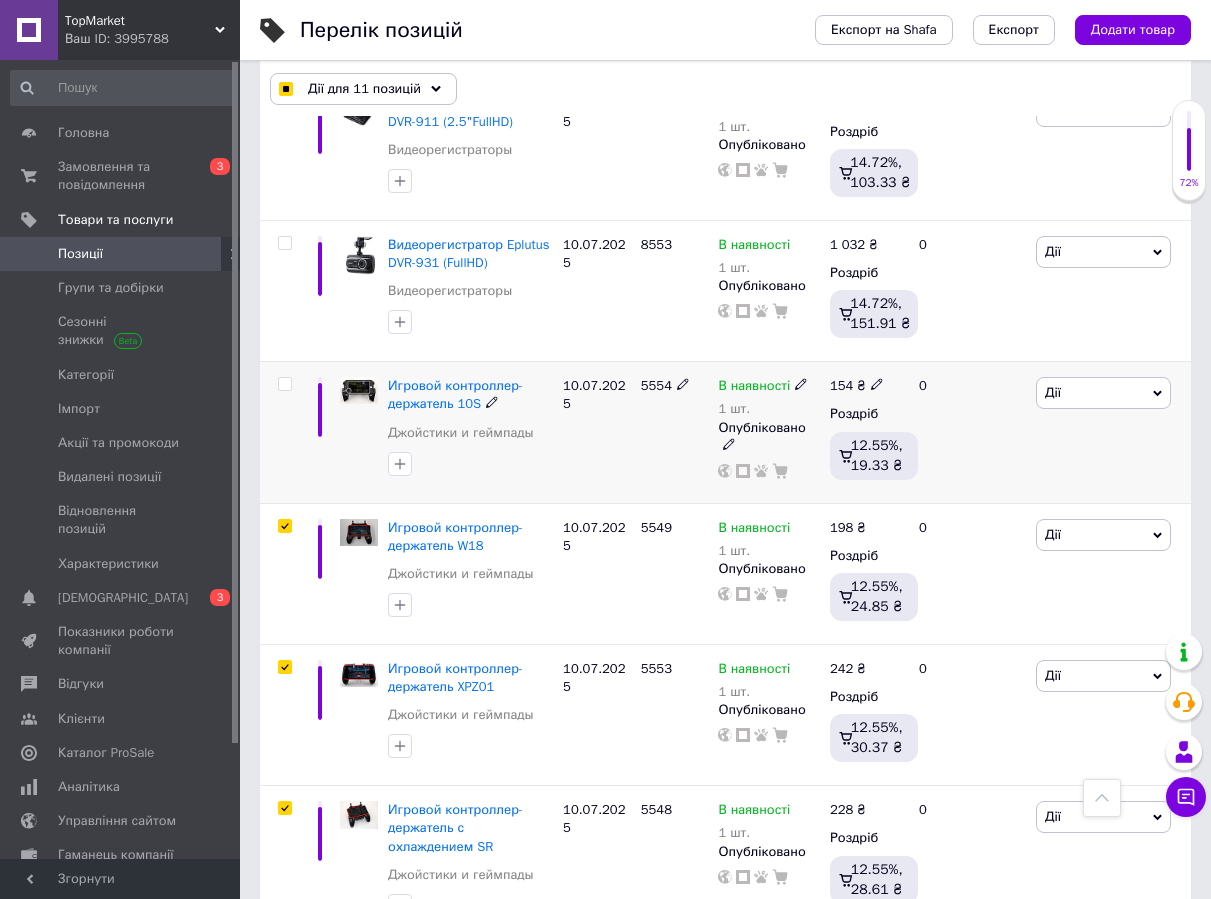 click at bounding box center [284, 384] 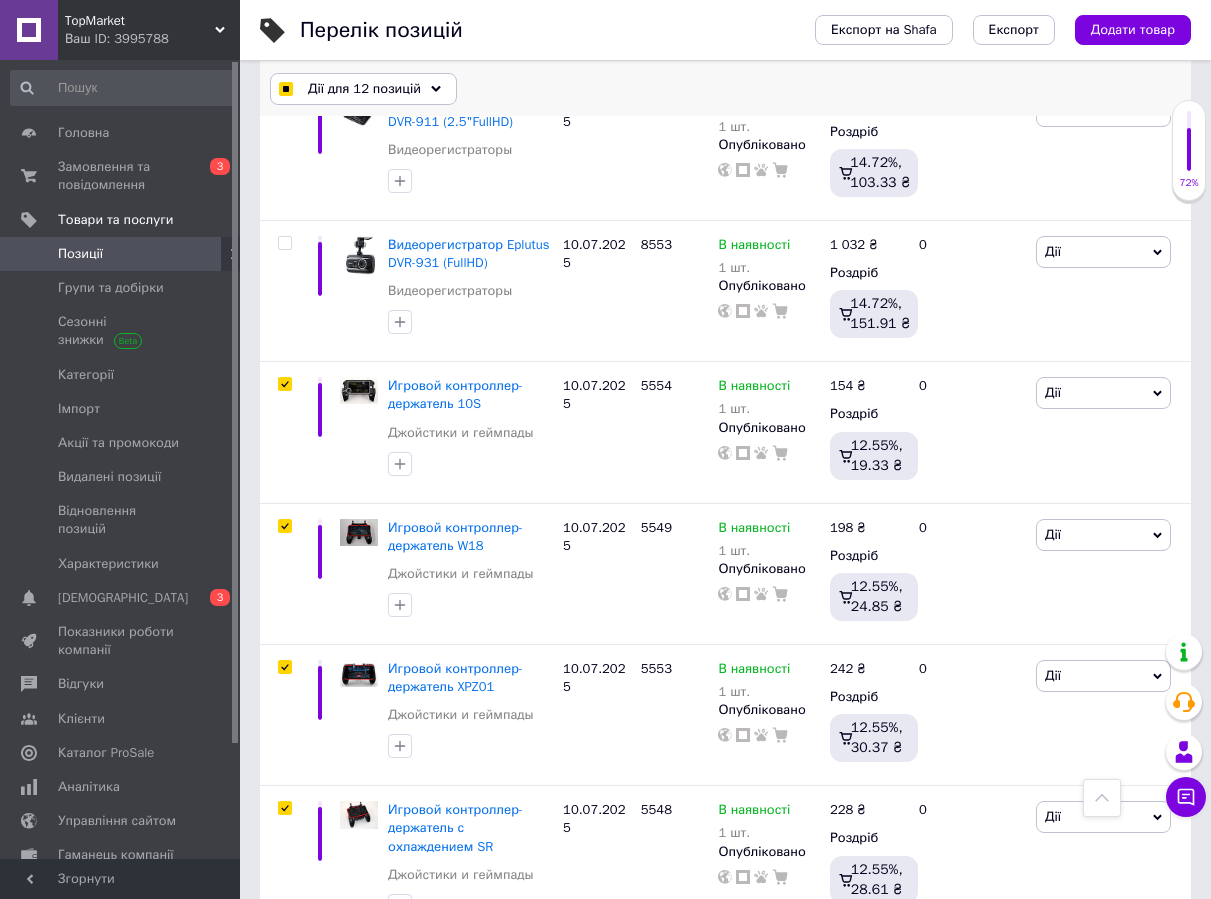 click on "Дії для 12 позицій" at bounding box center (364, 89) 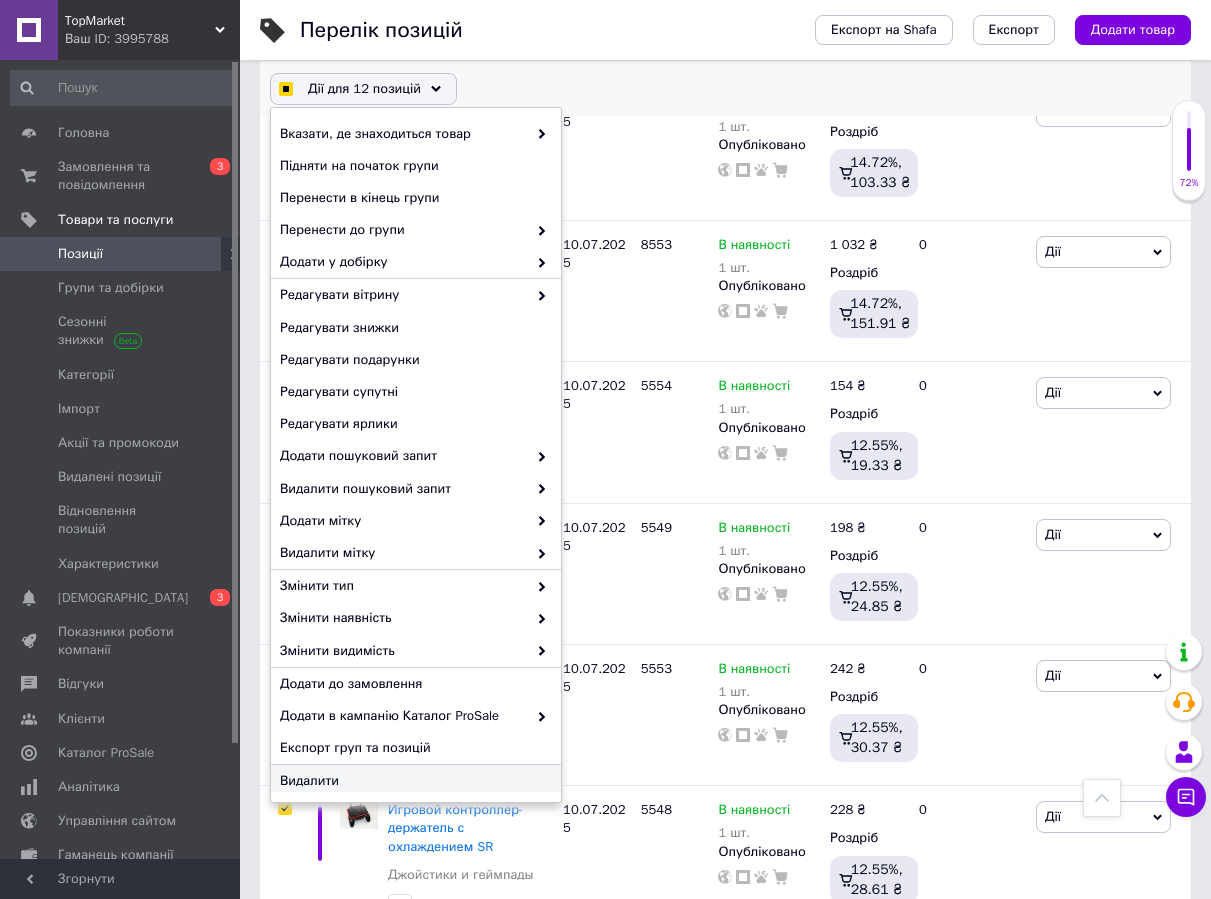 click on "Видалити" at bounding box center [413, 781] 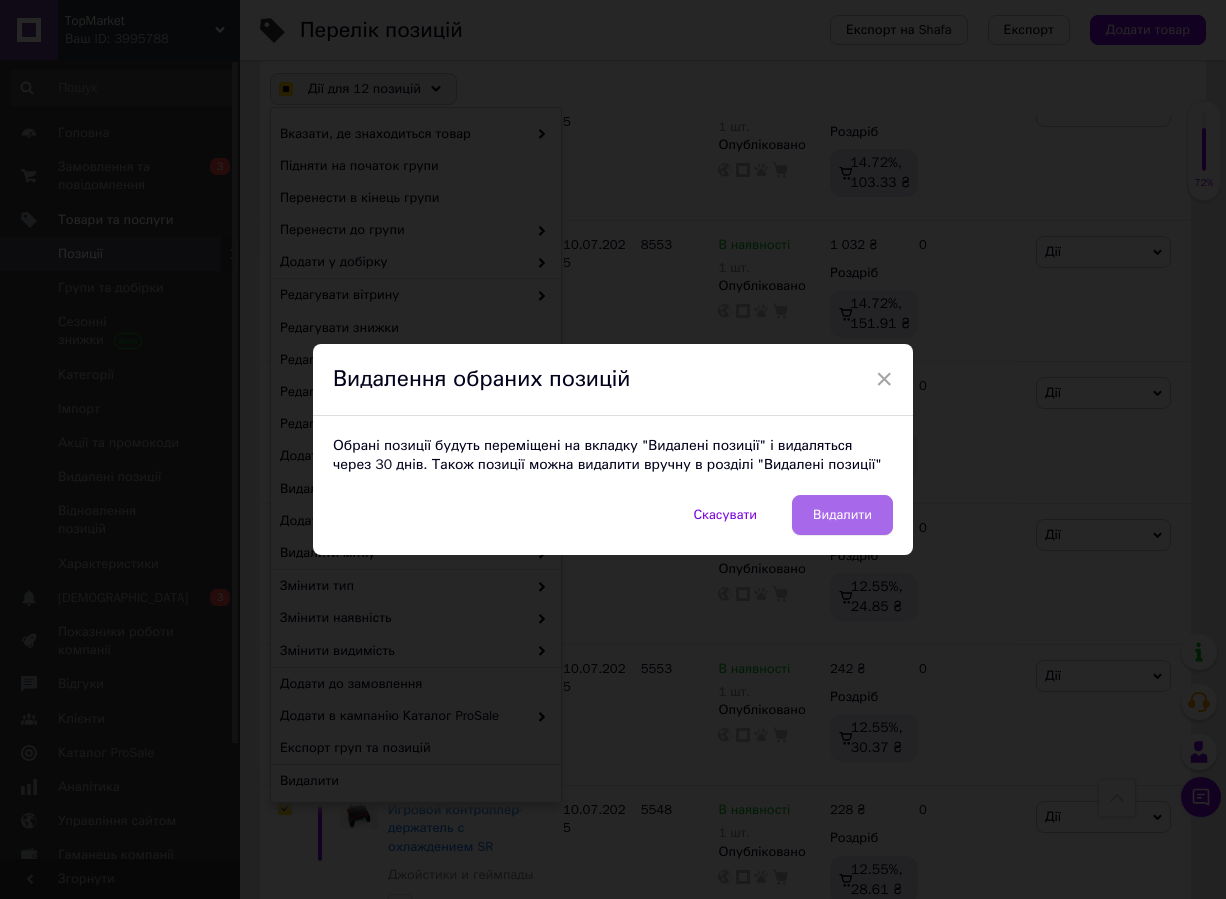 click on "Видалити" at bounding box center (842, 515) 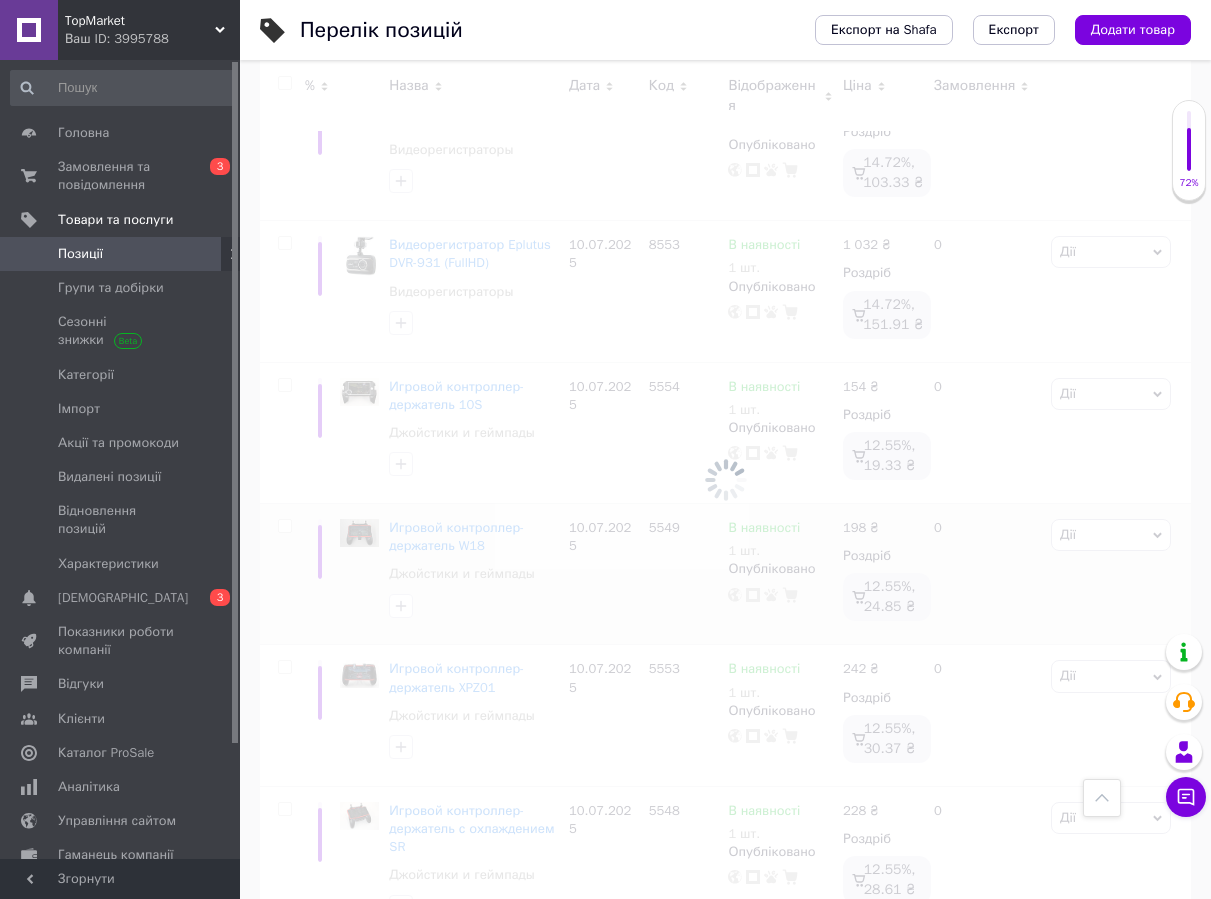 scroll, scrollTop: 1212, scrollLeft: 0, axis: vertical 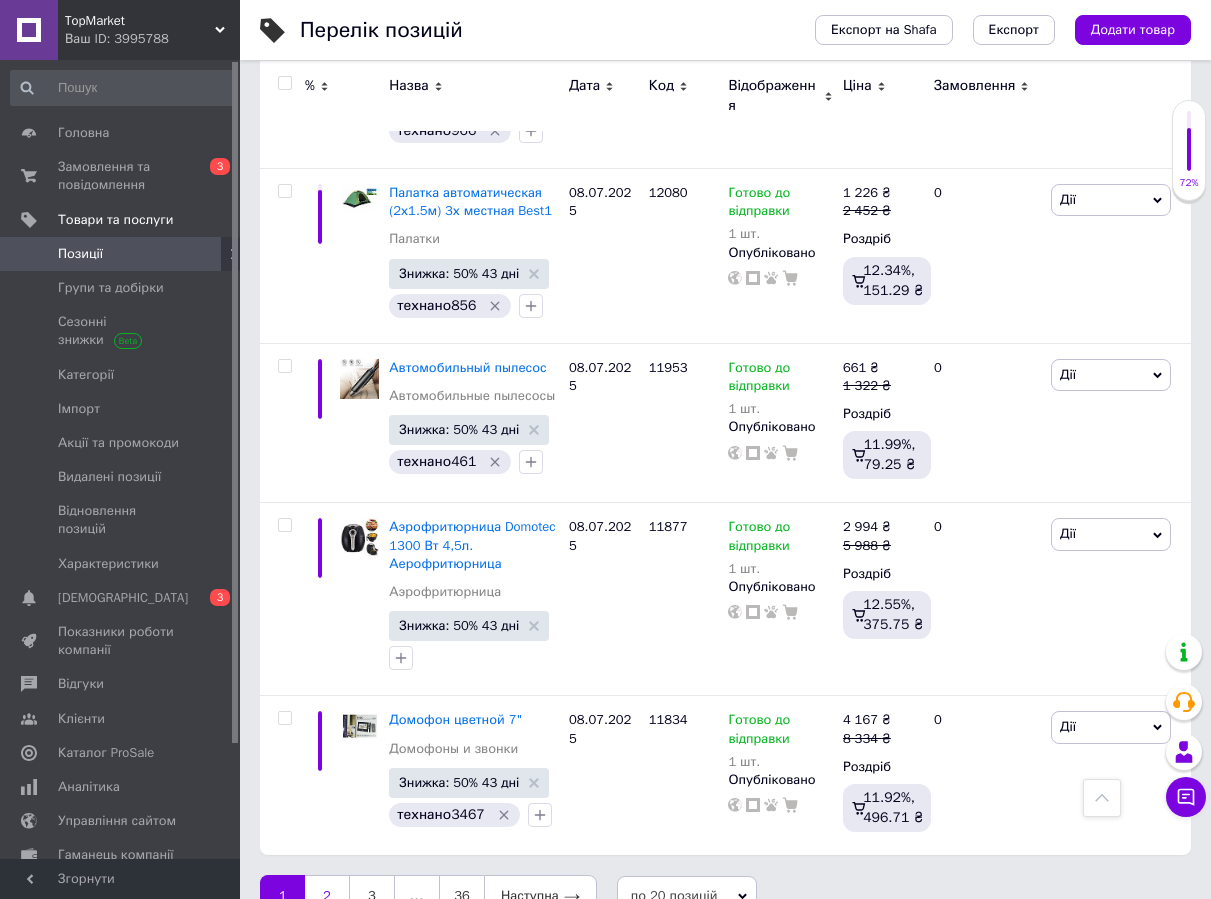 click on "2" at bounding box center (327, 896) 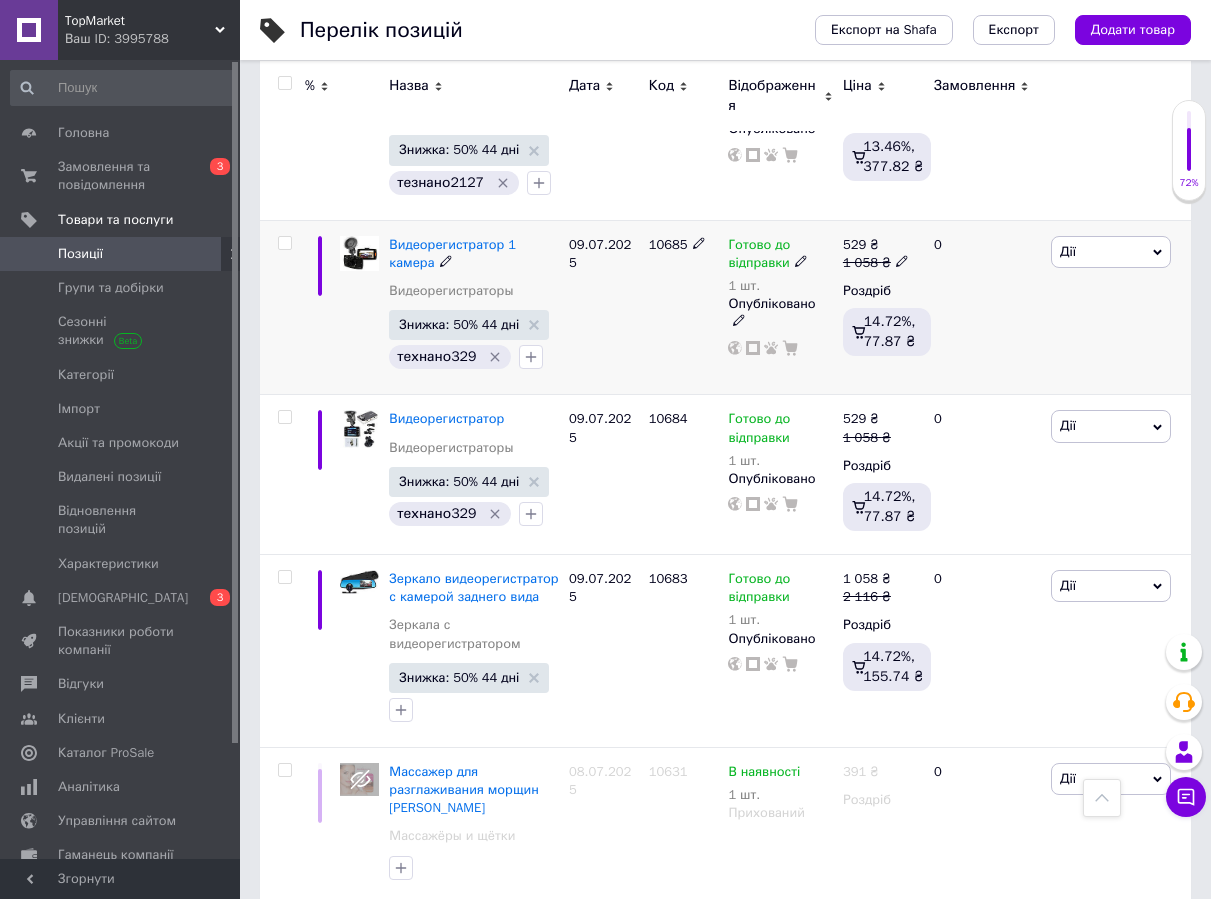 scroll, scrollTop: 2335, scrollLeft: 0, axis: vertical 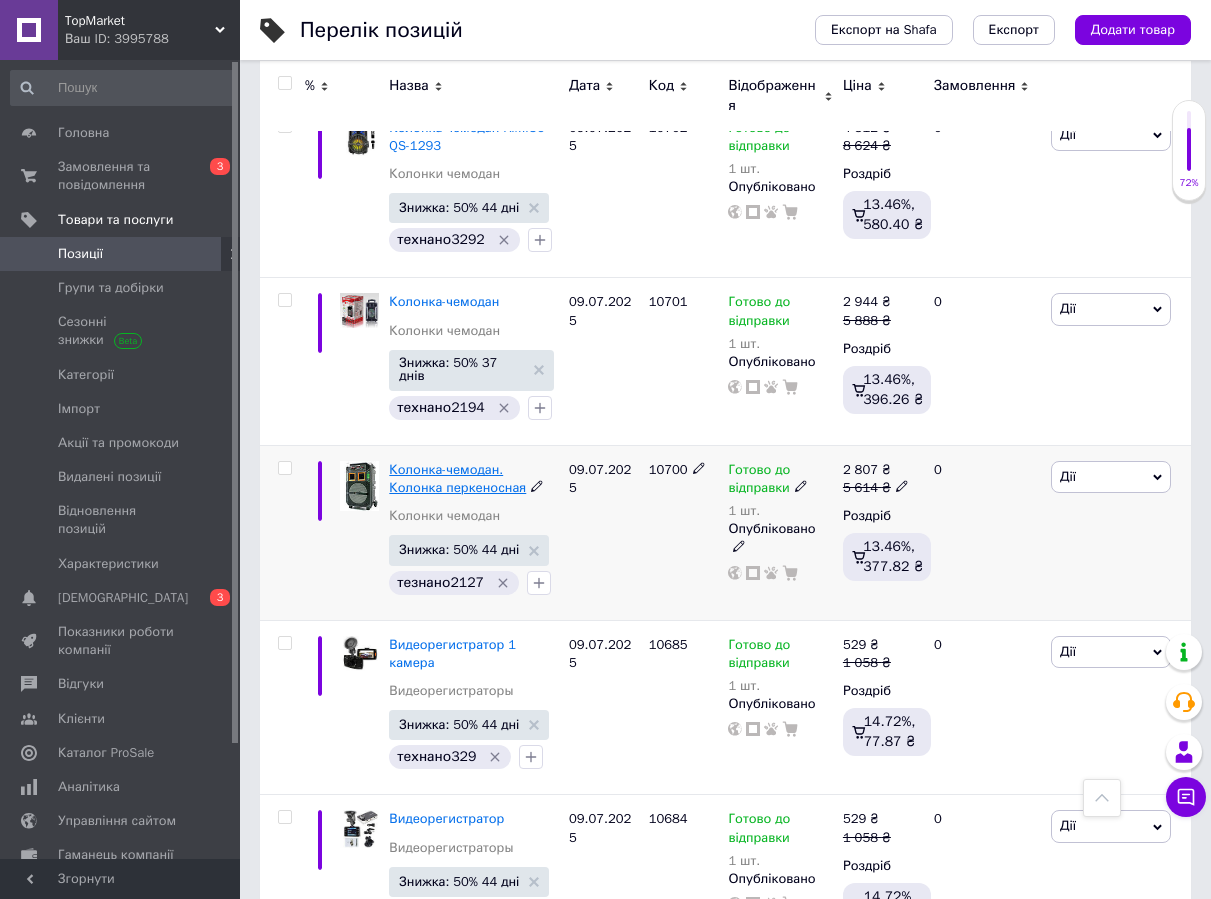 click on "Колонка-чемодан. Колонка перкеносная" at bounding box center (457, 478) 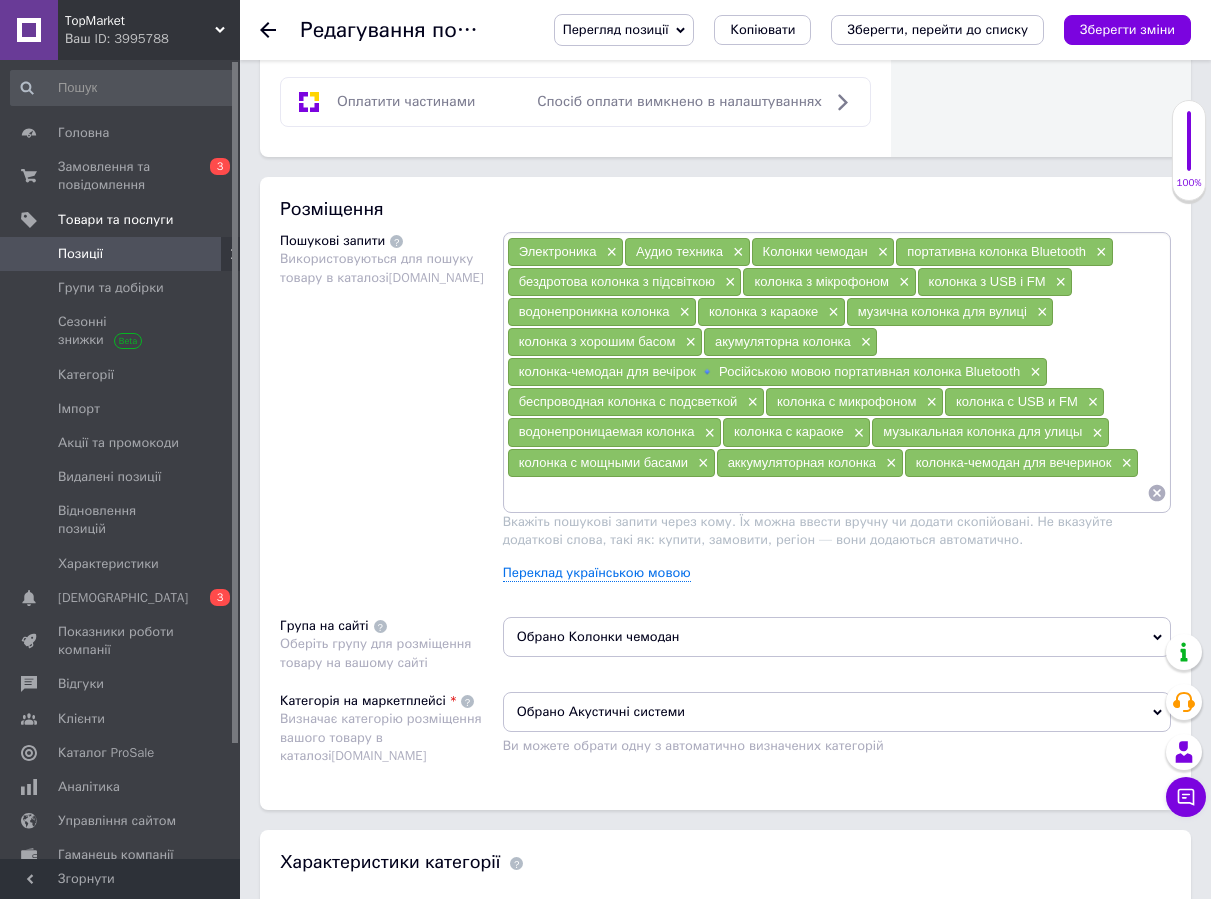 scroll, scrollTop: 1100, scrollLeft: 0, axis: vertical 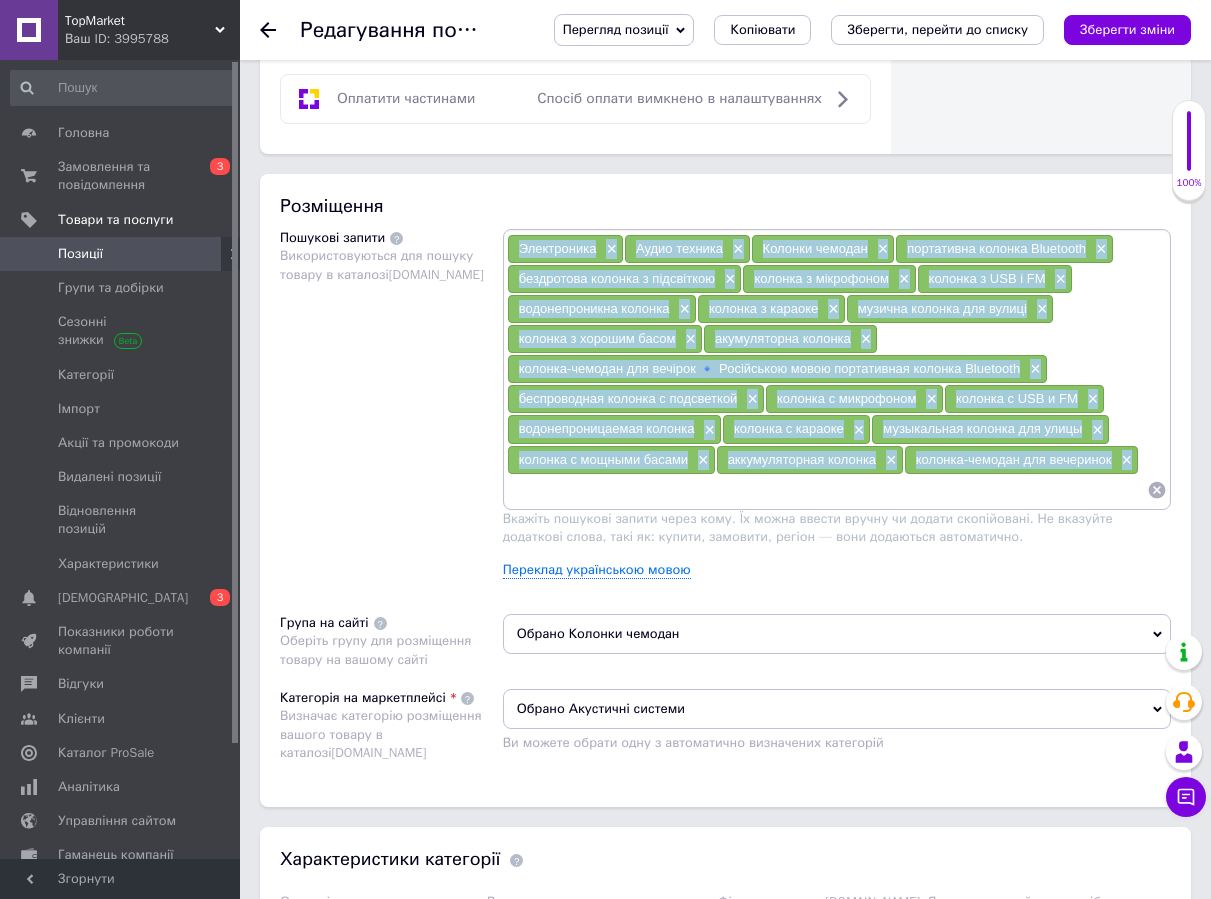 drag, startPoint x: 516, startPoint y: 254, endPoint x: 1043, endPoint y: 491, distance: 577.83905 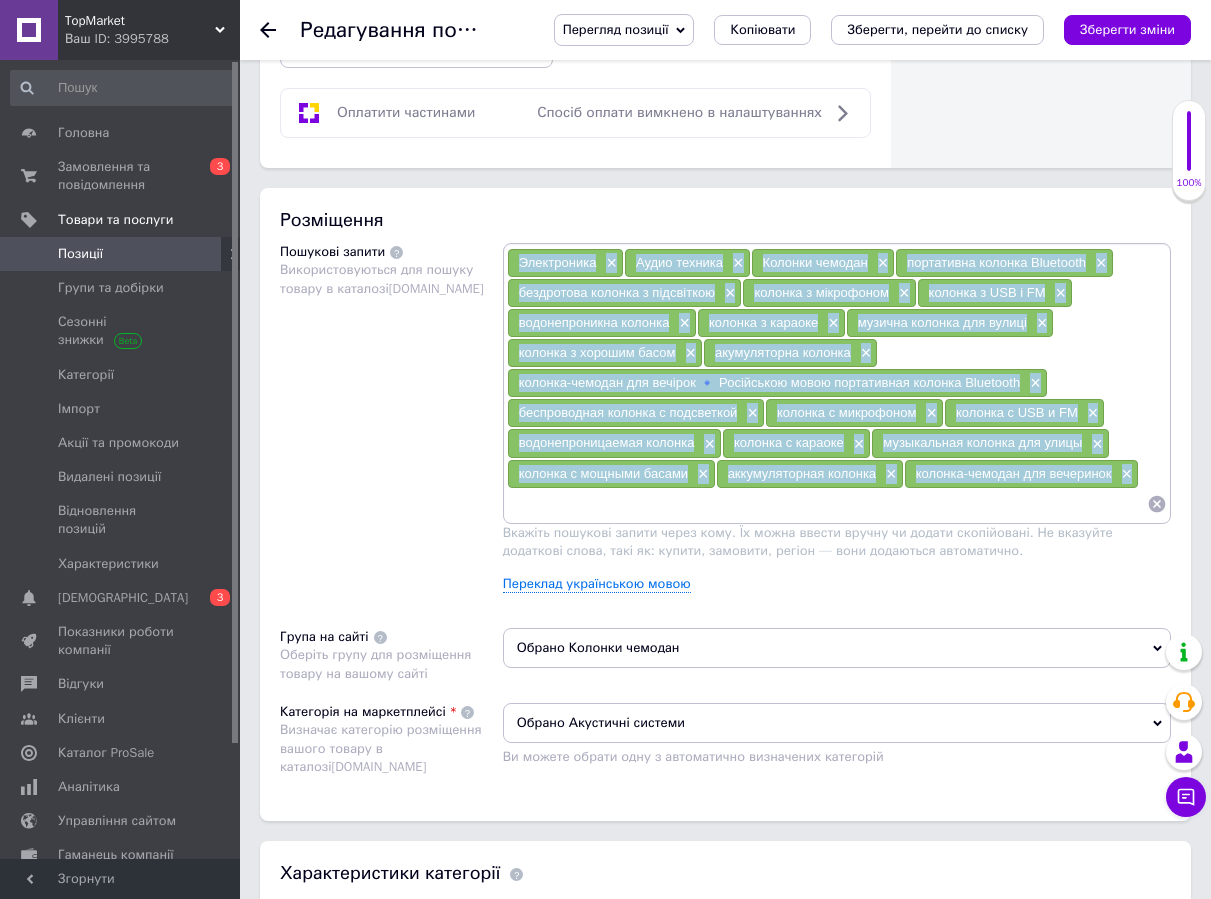 scroll, scrollTop: 700, scrollLeft: 0, axis: vertical 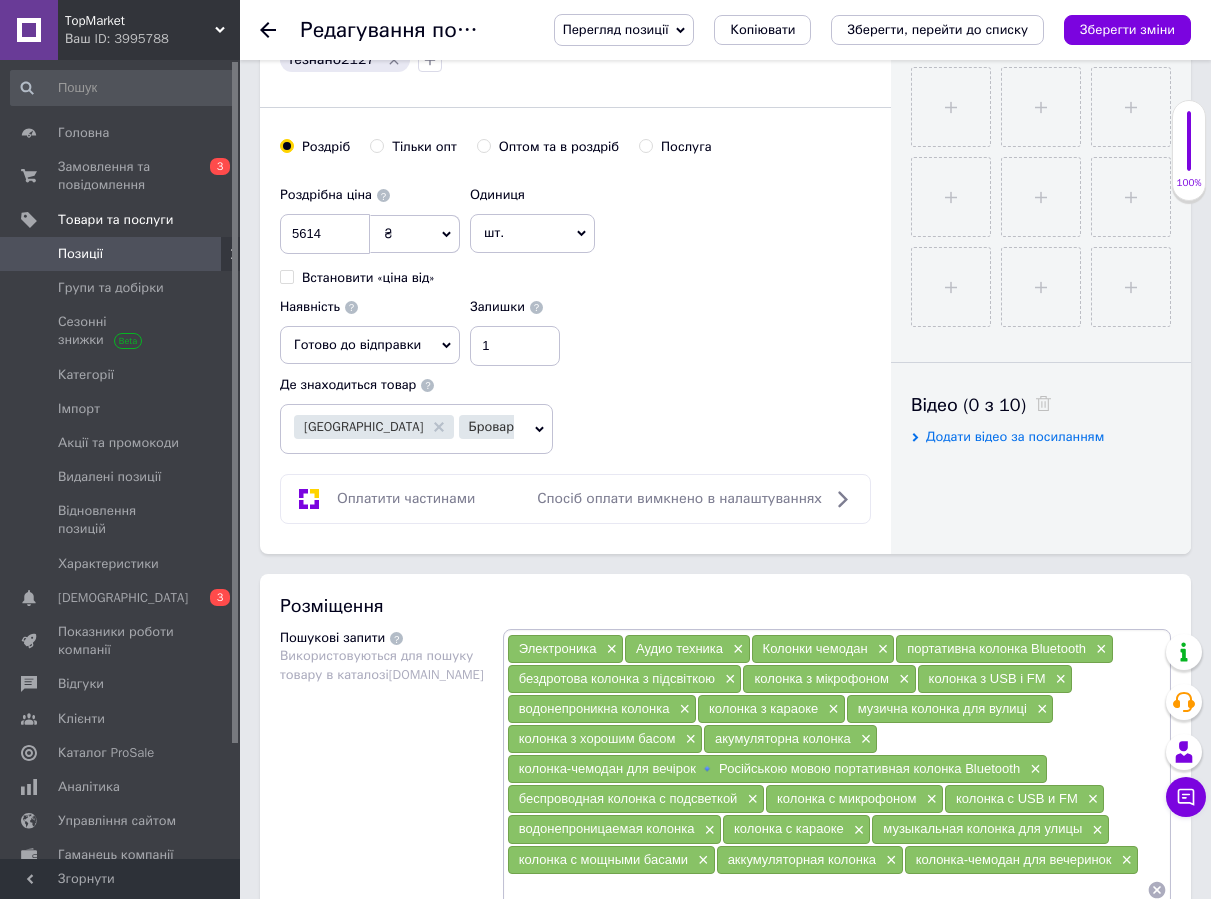 click at bounding box center [280, 30] 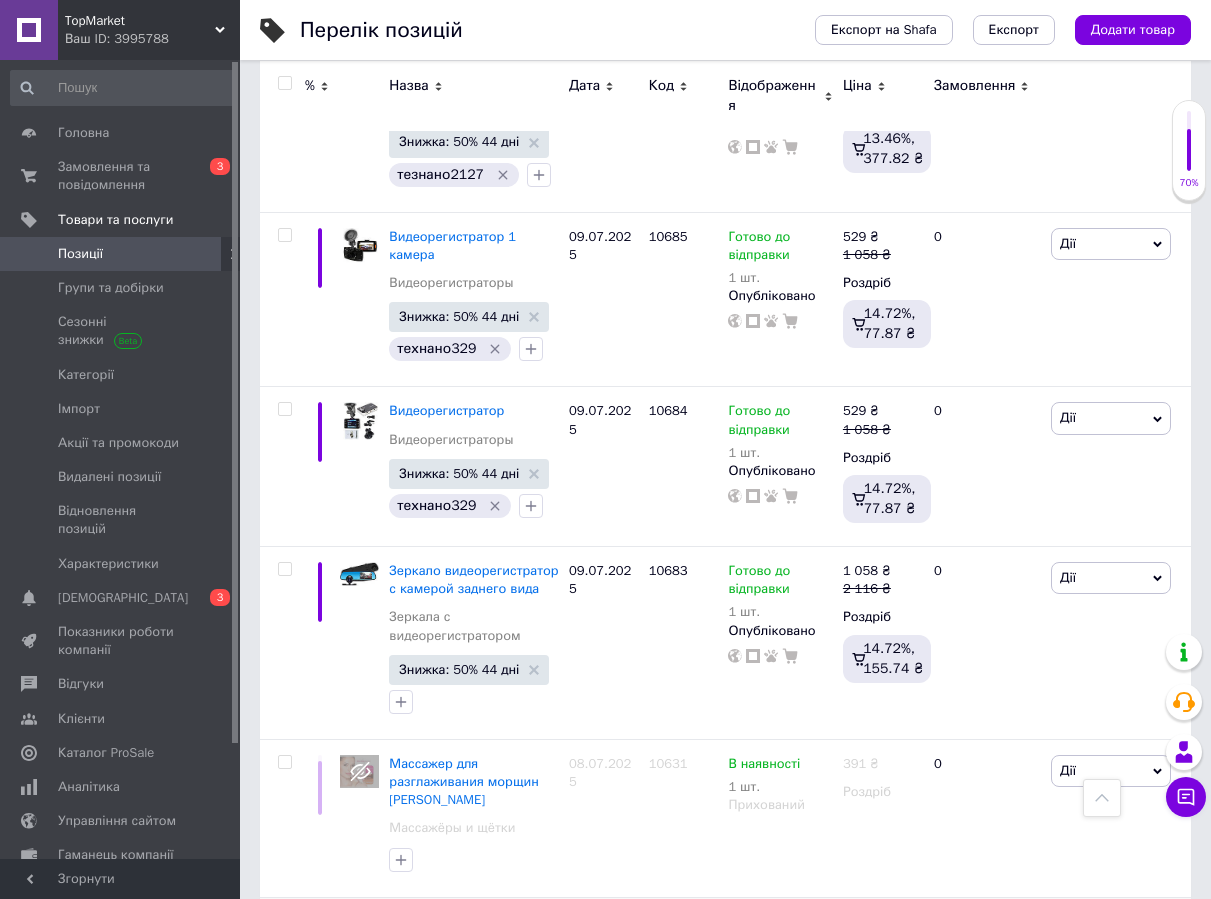scroll, scrollTop: 2972, scrollLeft: 0, axis: vertical 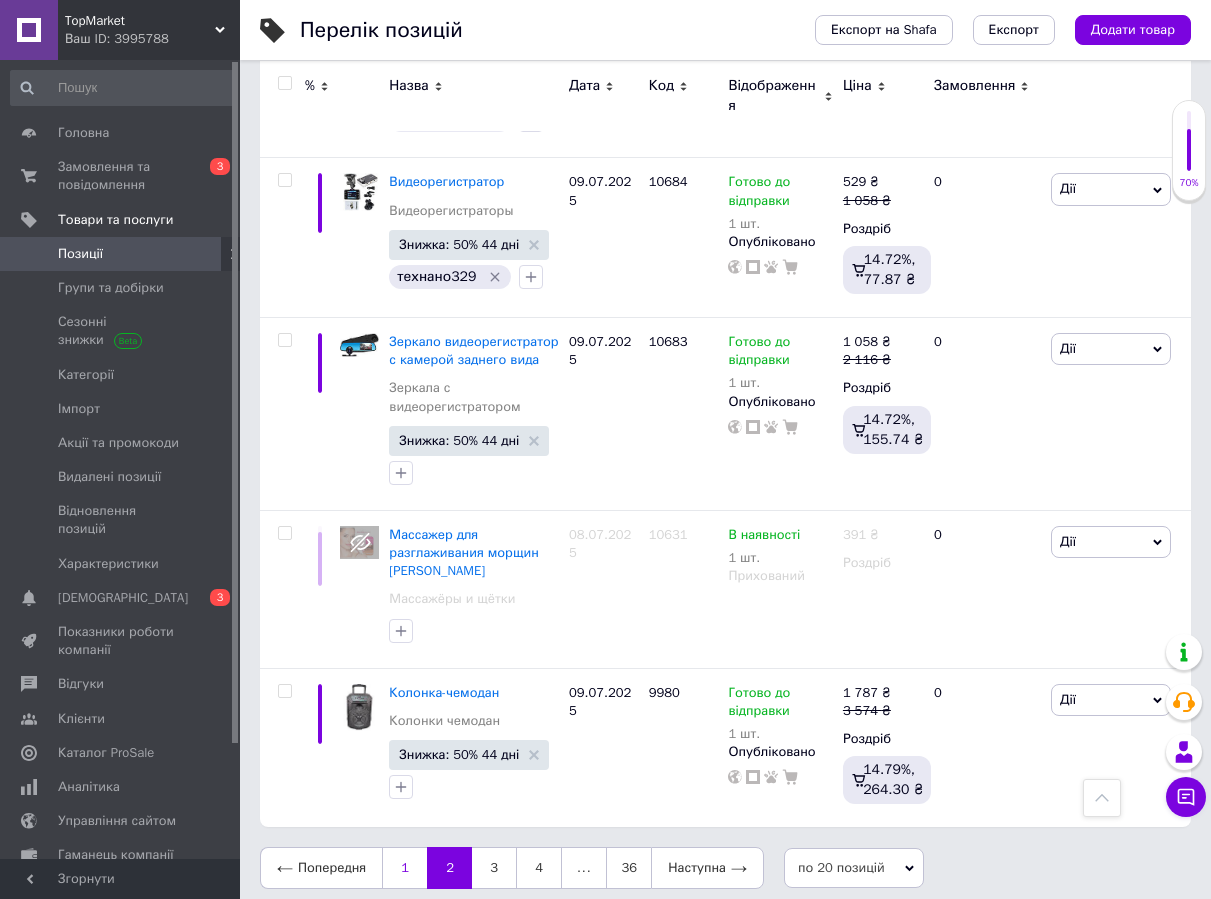 click on "1" at bounding box center (404, 868) 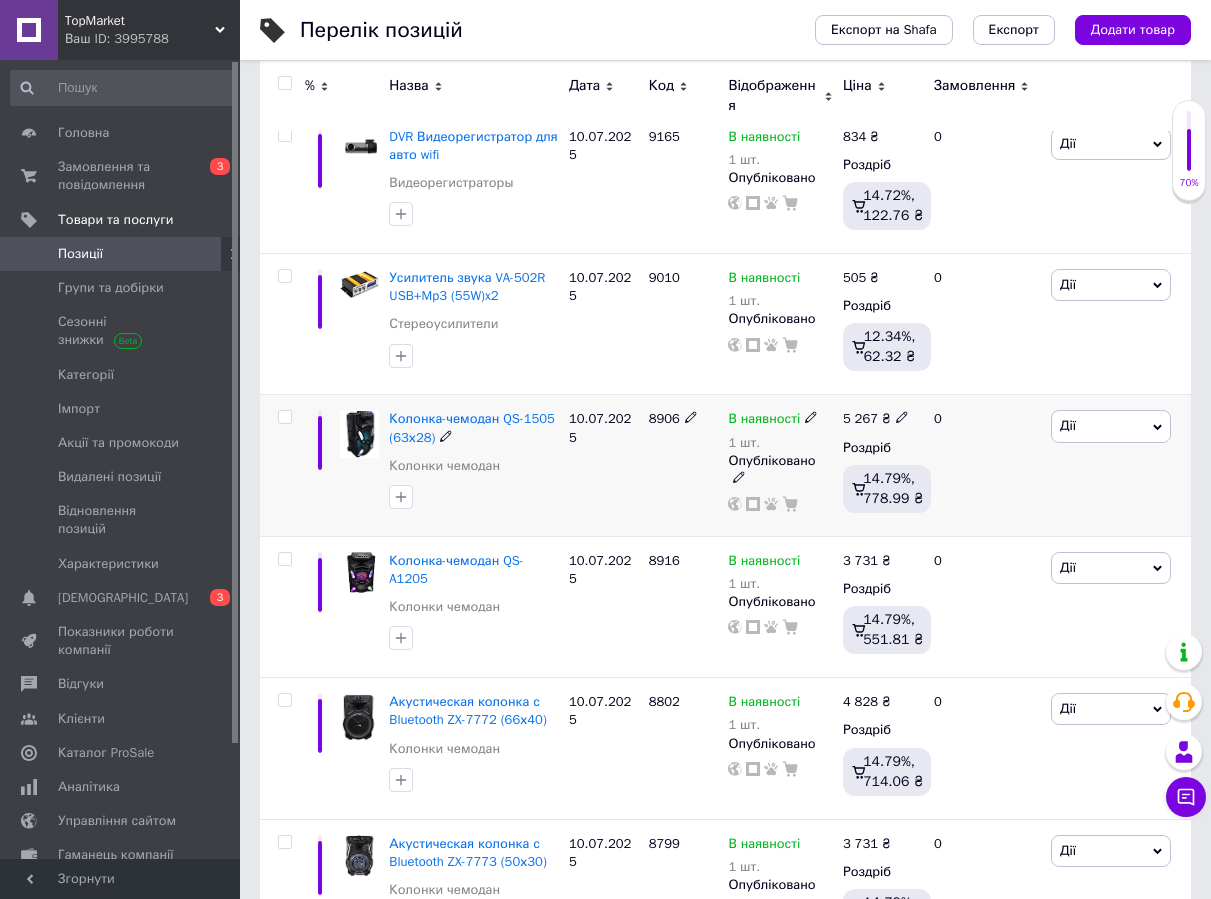 scroll, scrollTop: 321, scrollLeft: 0, axis: vertical 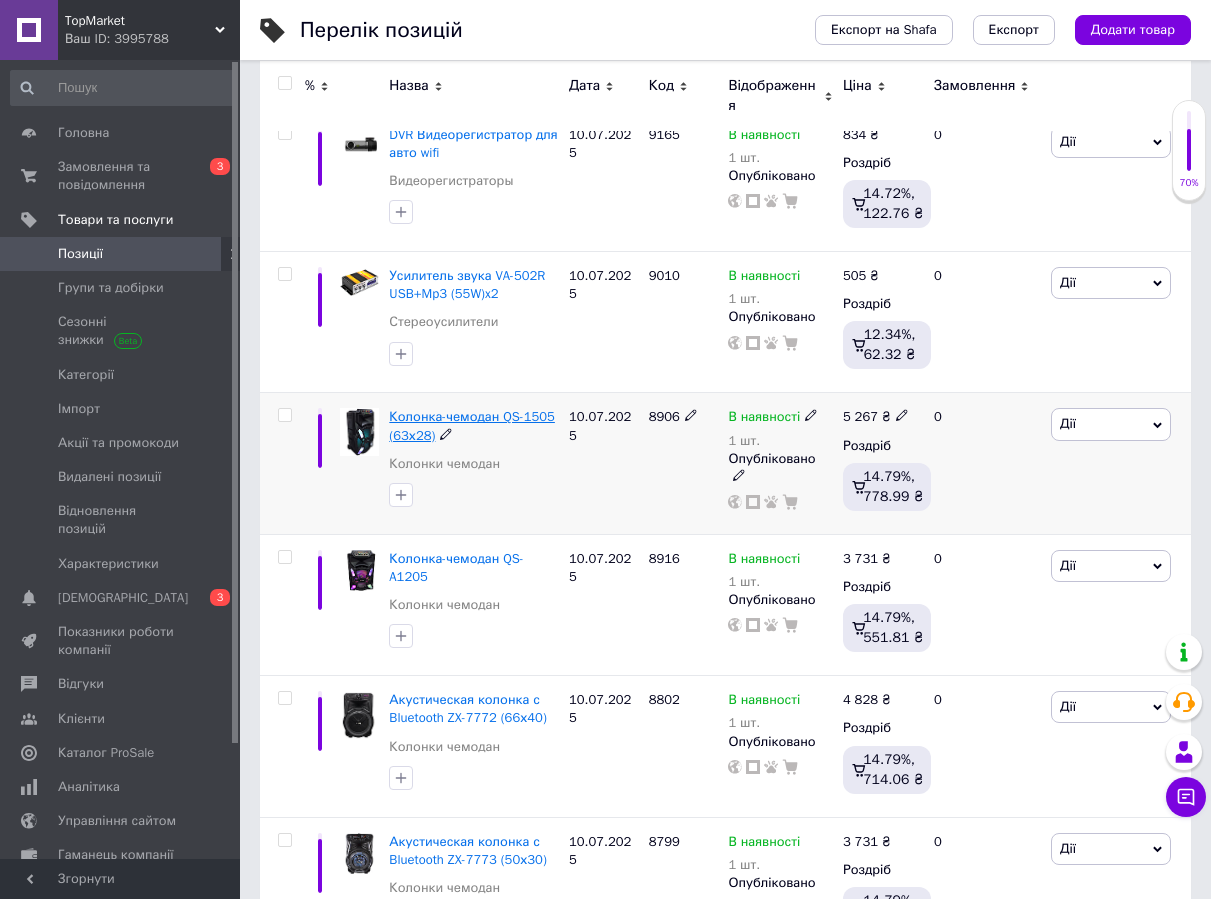 click on "Колонка-чемодан QS-1505 (63х28)" at bounding box center (472, 425) 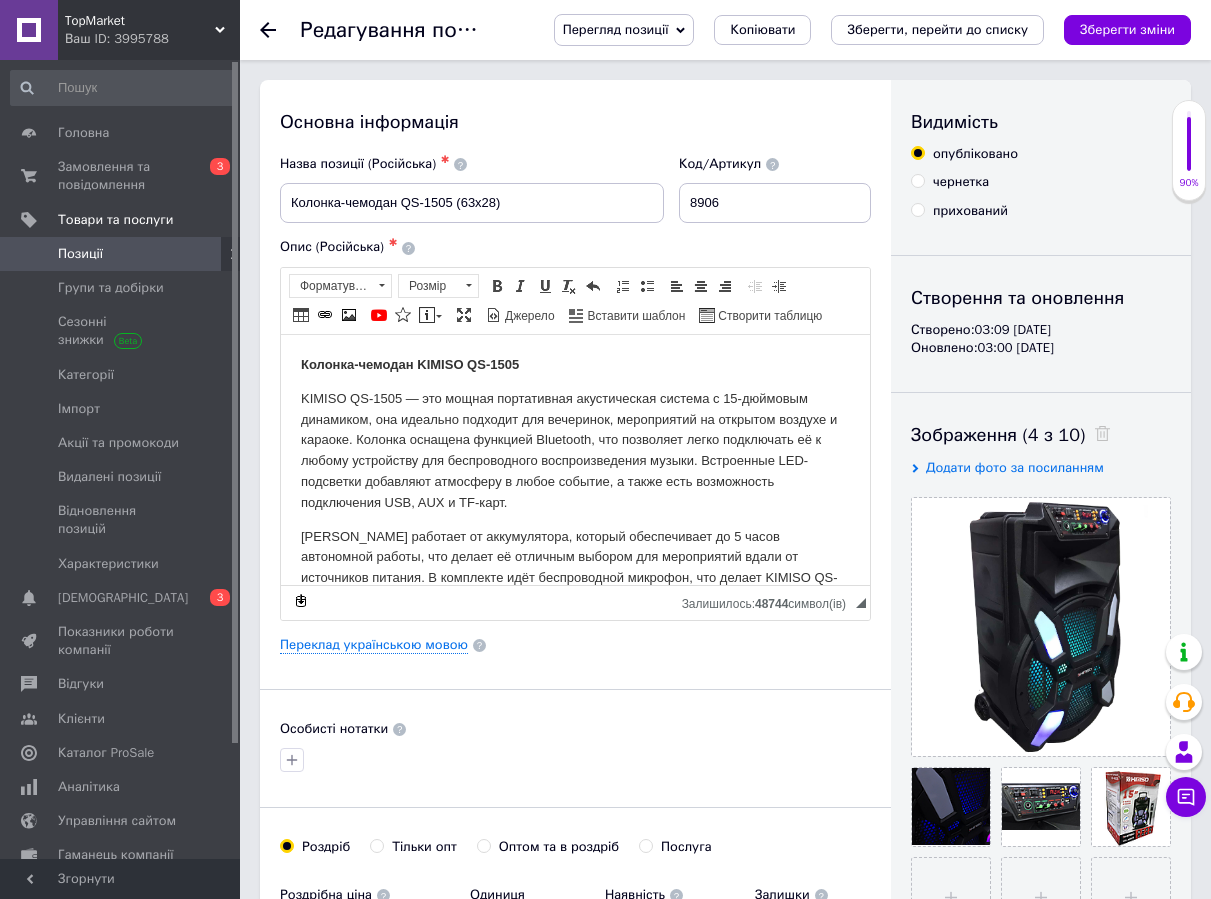 scroll, scrollTop: 100, scrollLeft: 0, axis: vertical 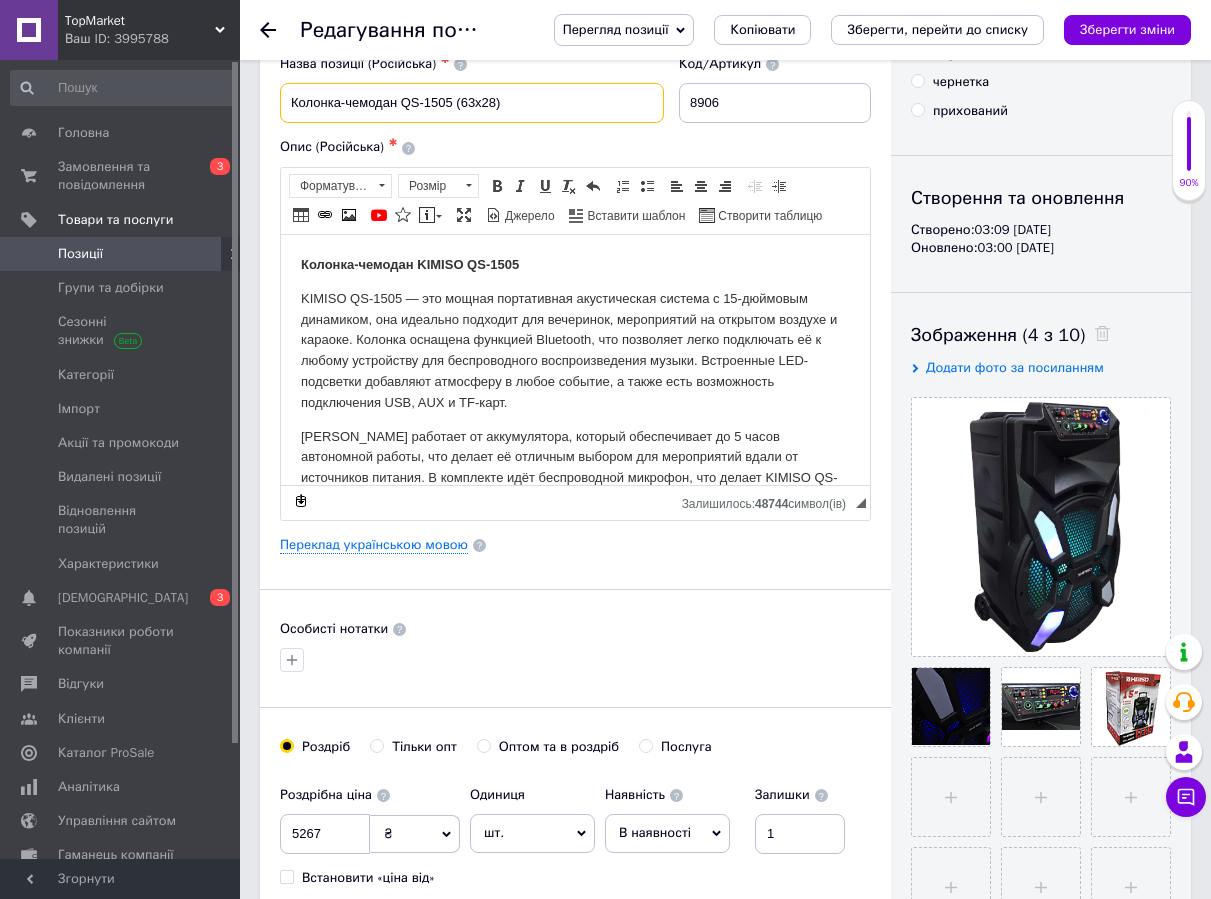 drag, startPoint x: 521, startPoint y: 102, endPoint x: 402, endPoint y: 103, distance: 119.0042 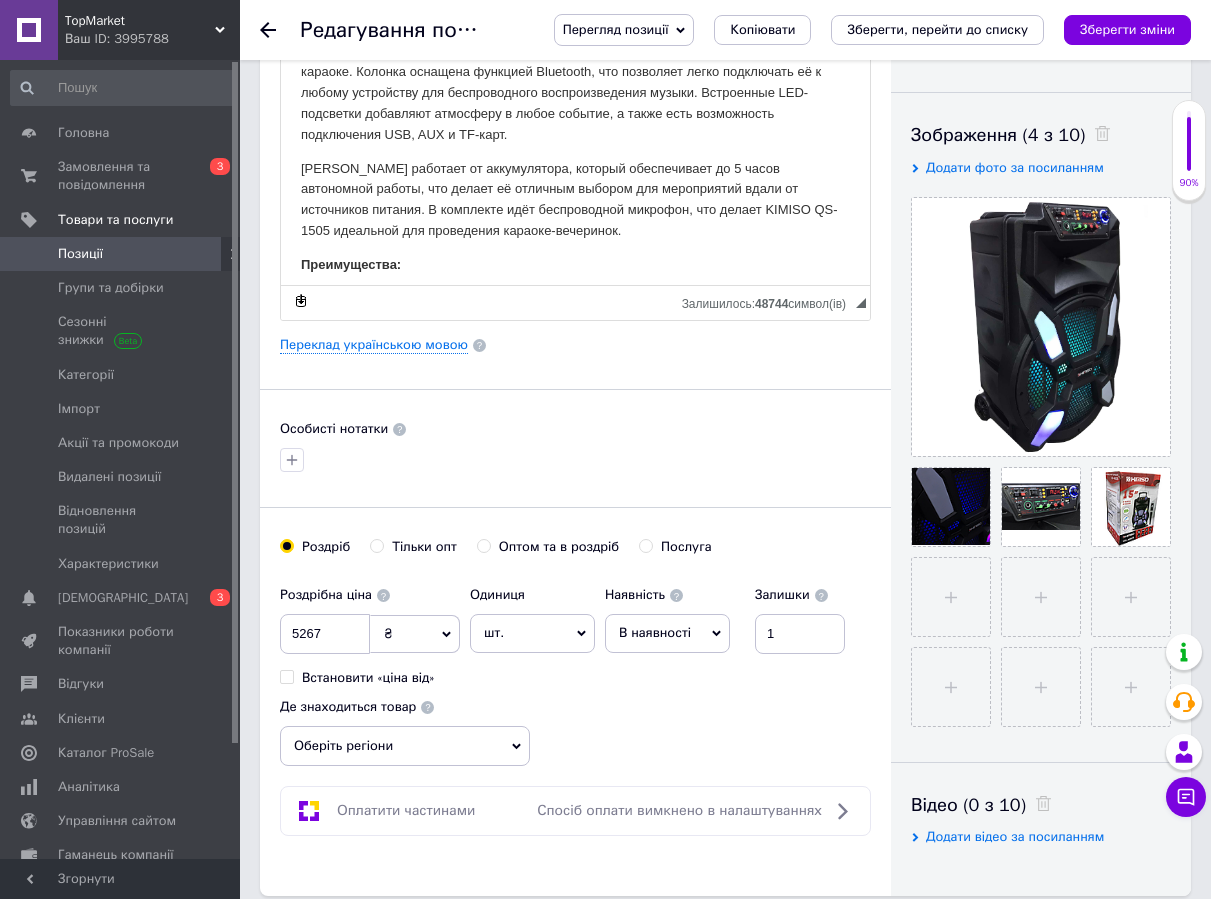 scroll, scrollTop: 400, scrollLeft: 0, axis: vertical 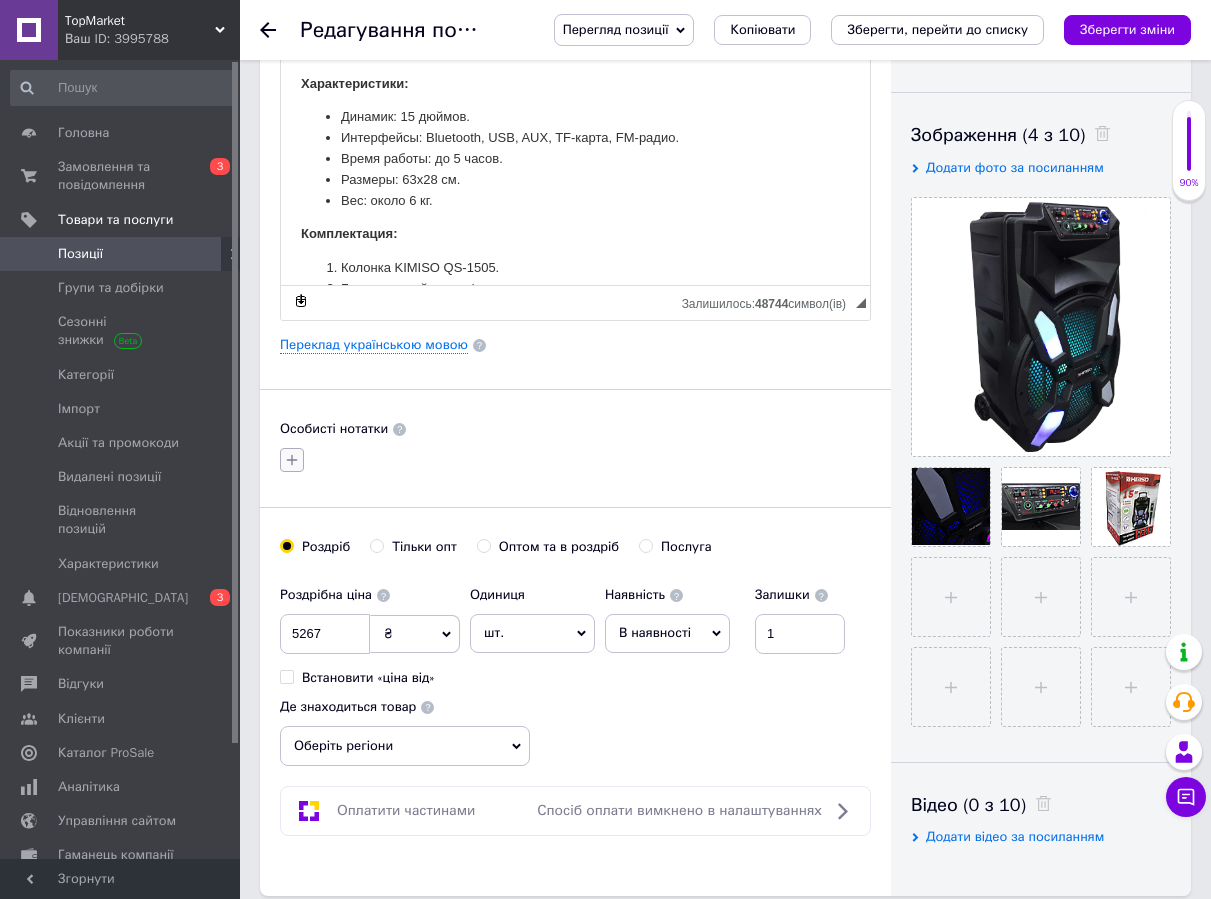 type on "Колонка-чемодан" 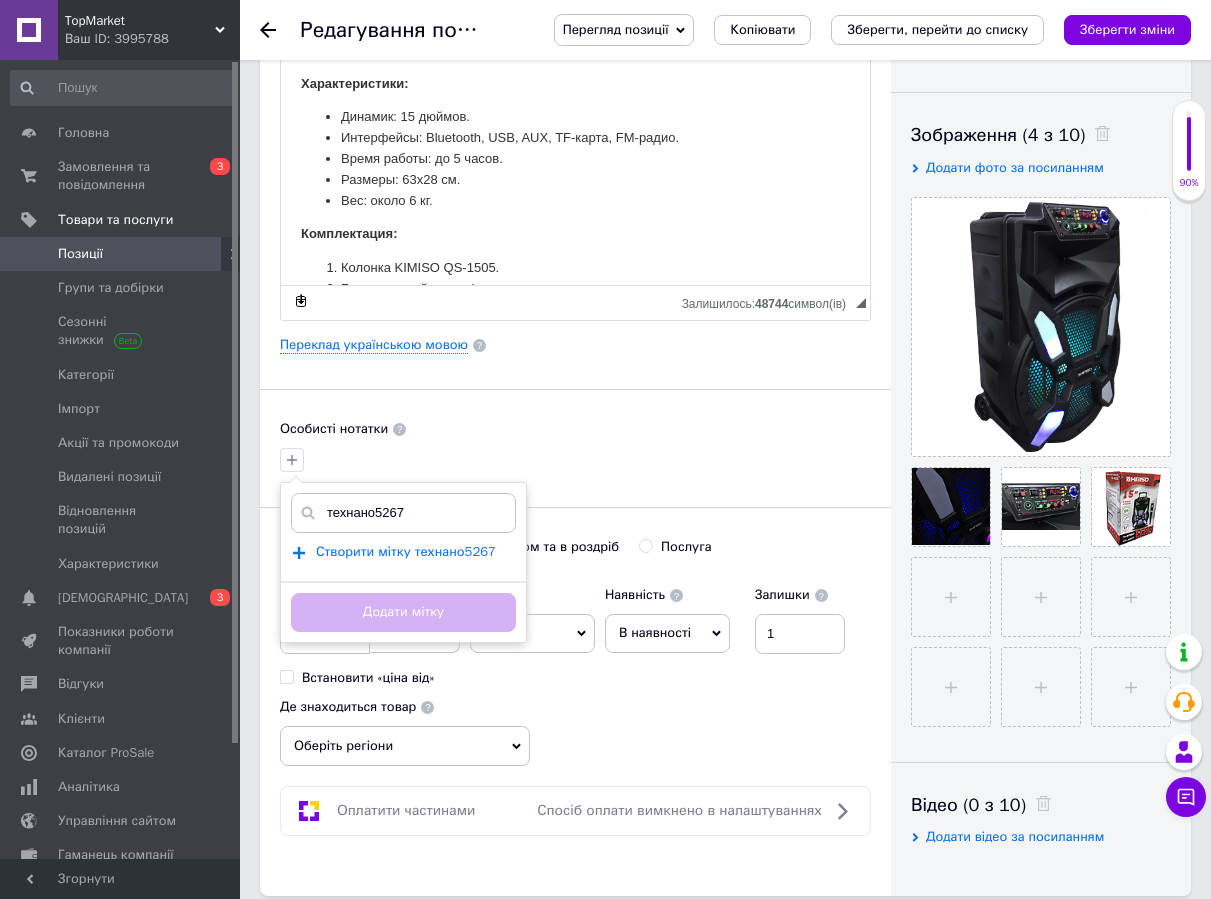type on "технано5267" 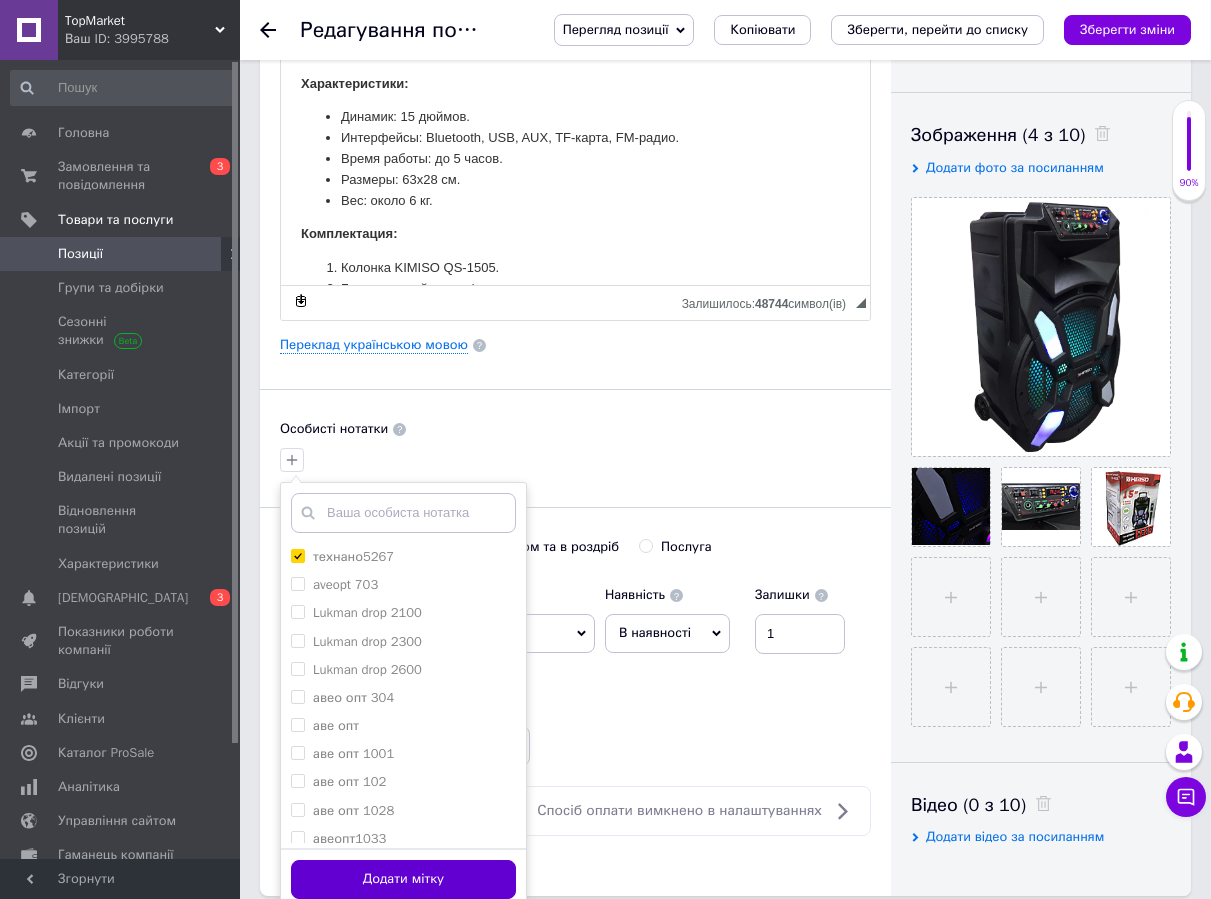 click on "Додати мітку" at bounding box center [403, 879] 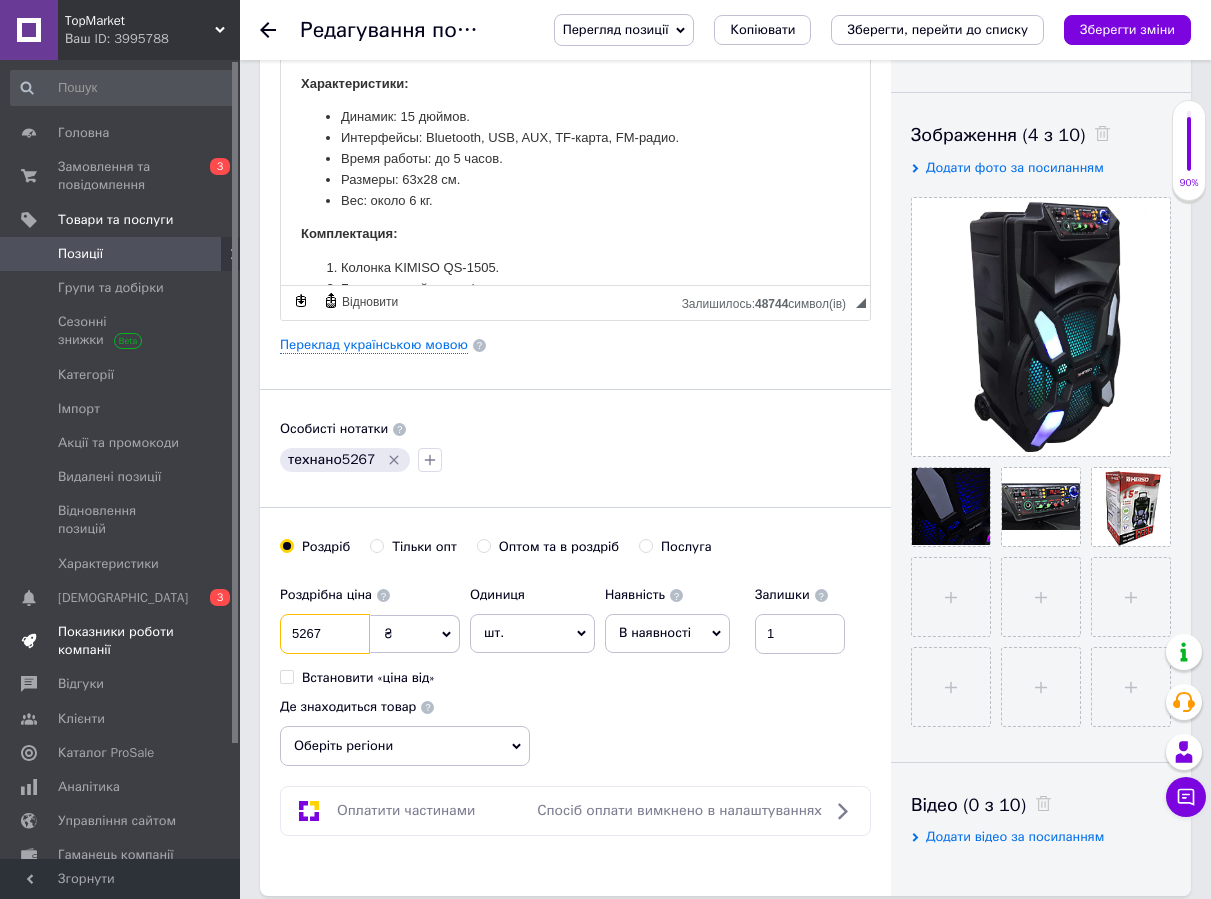 drag, startPoint x: 337, startPoint y: 632, endPoint x: 221, endPoint y: 631, distance: 116.00431 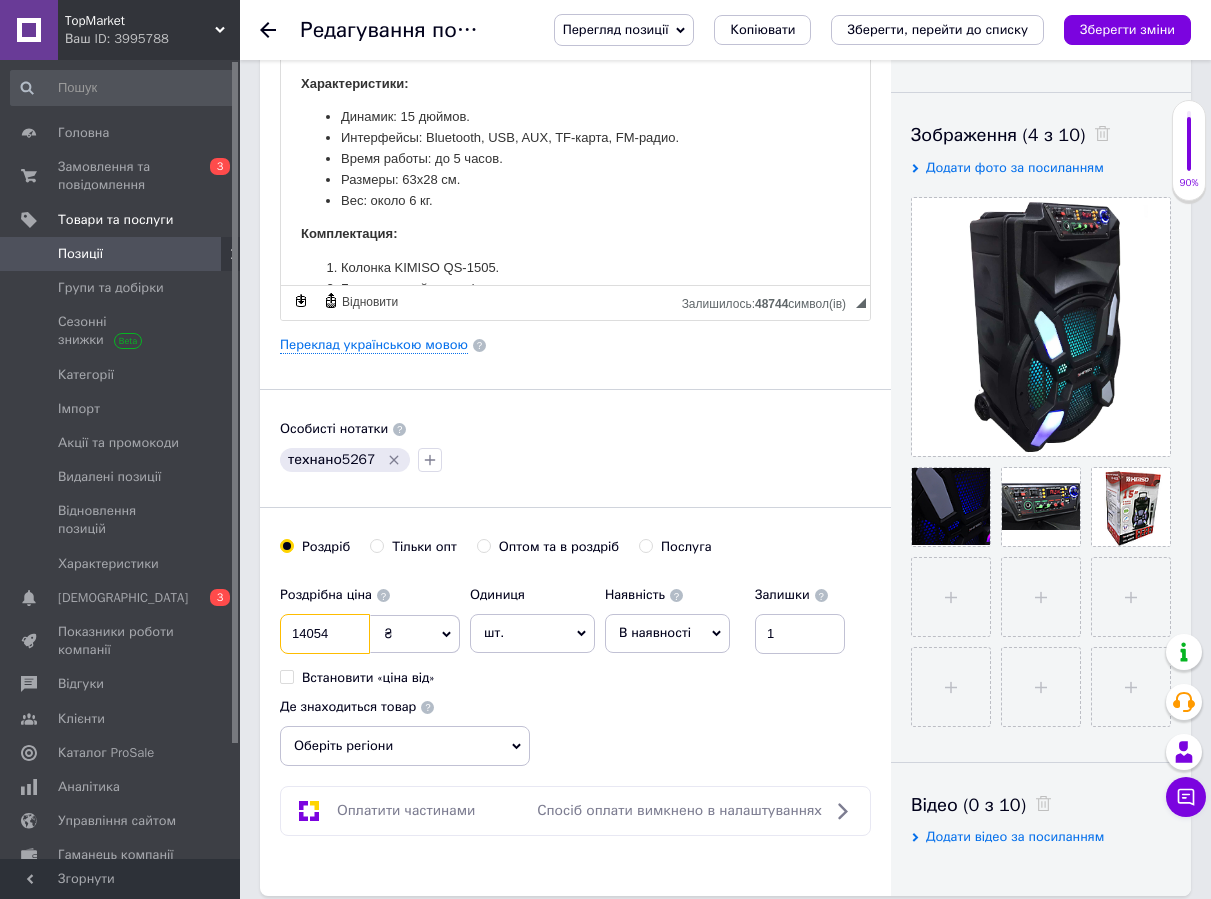 type on "14054" 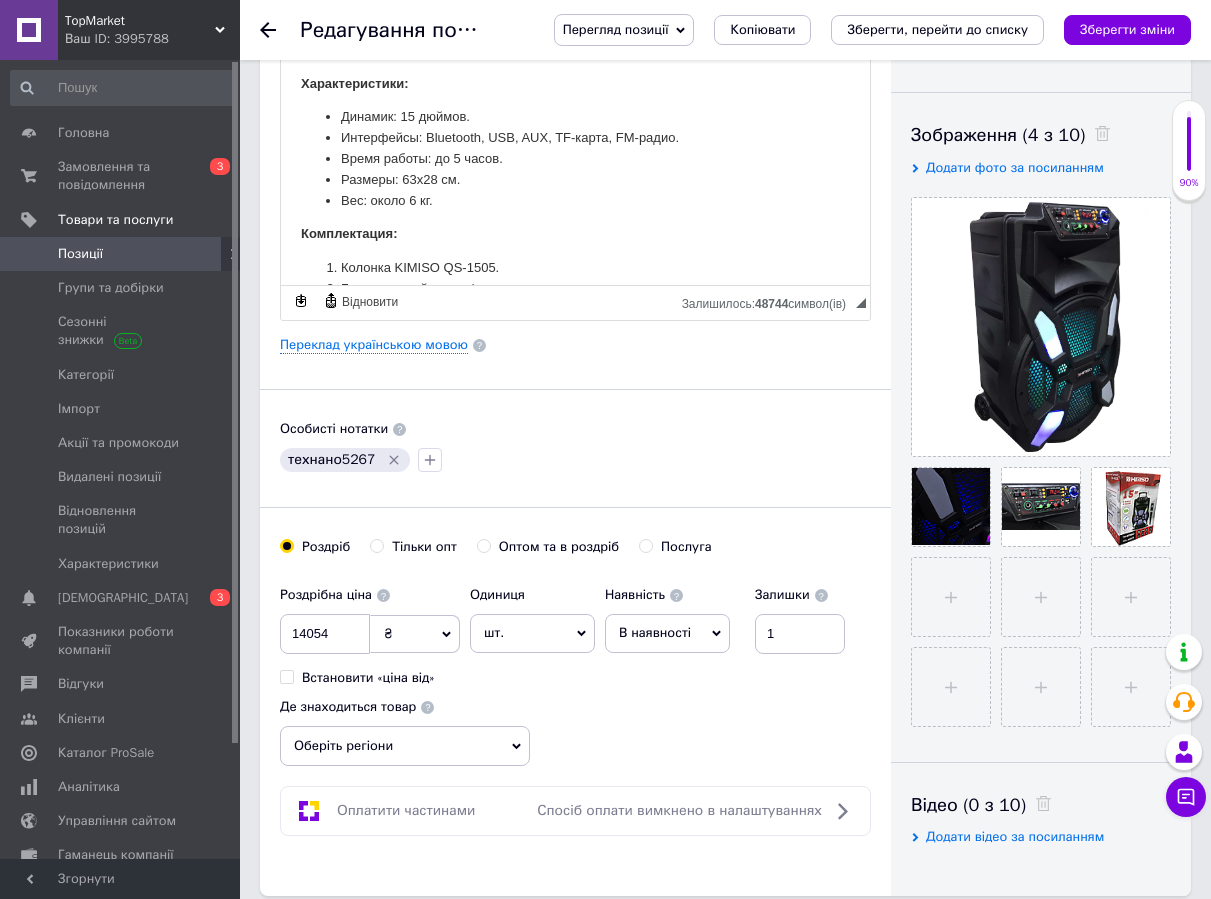 click on "В наявності" at bounding box center [655, 632] 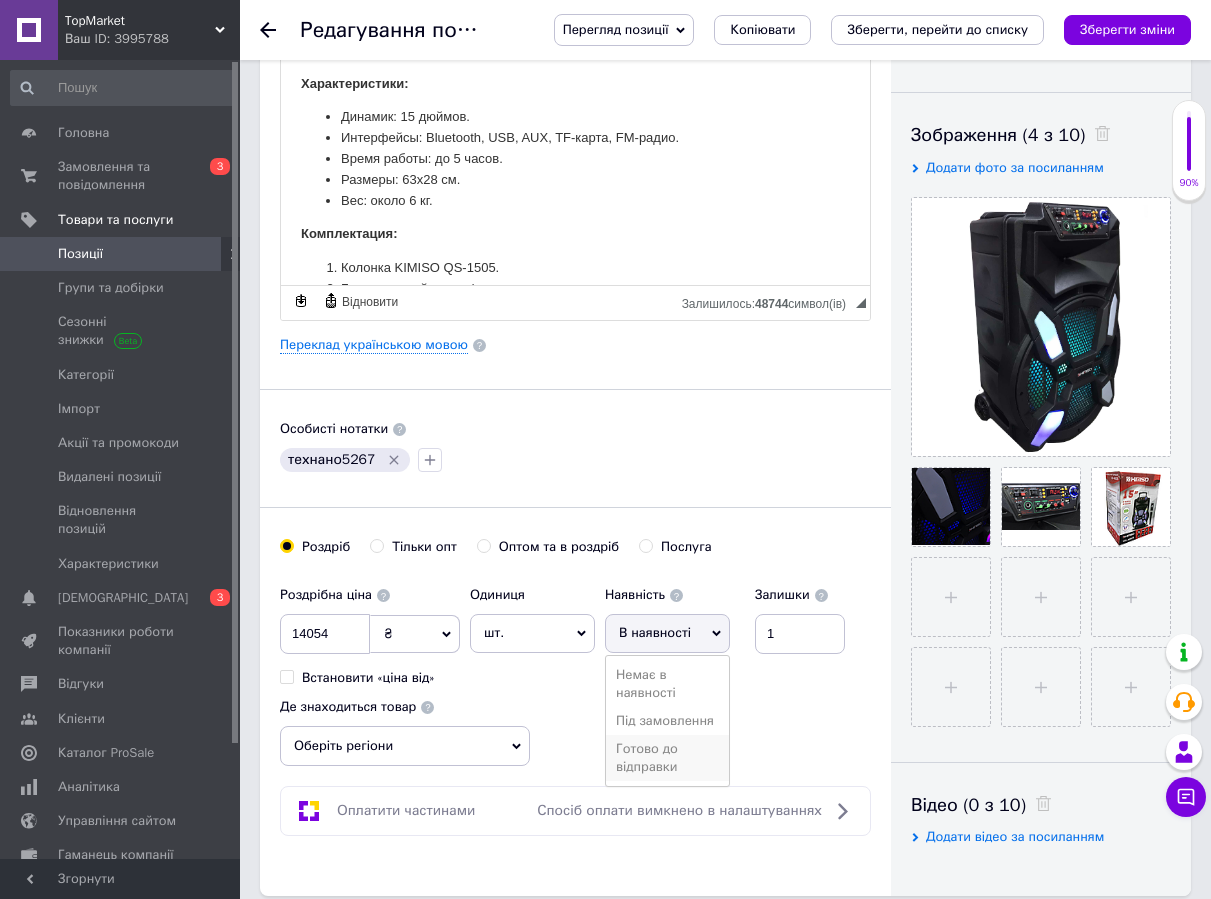 click on "Готово до відправки" at bounding box center (667, 758) 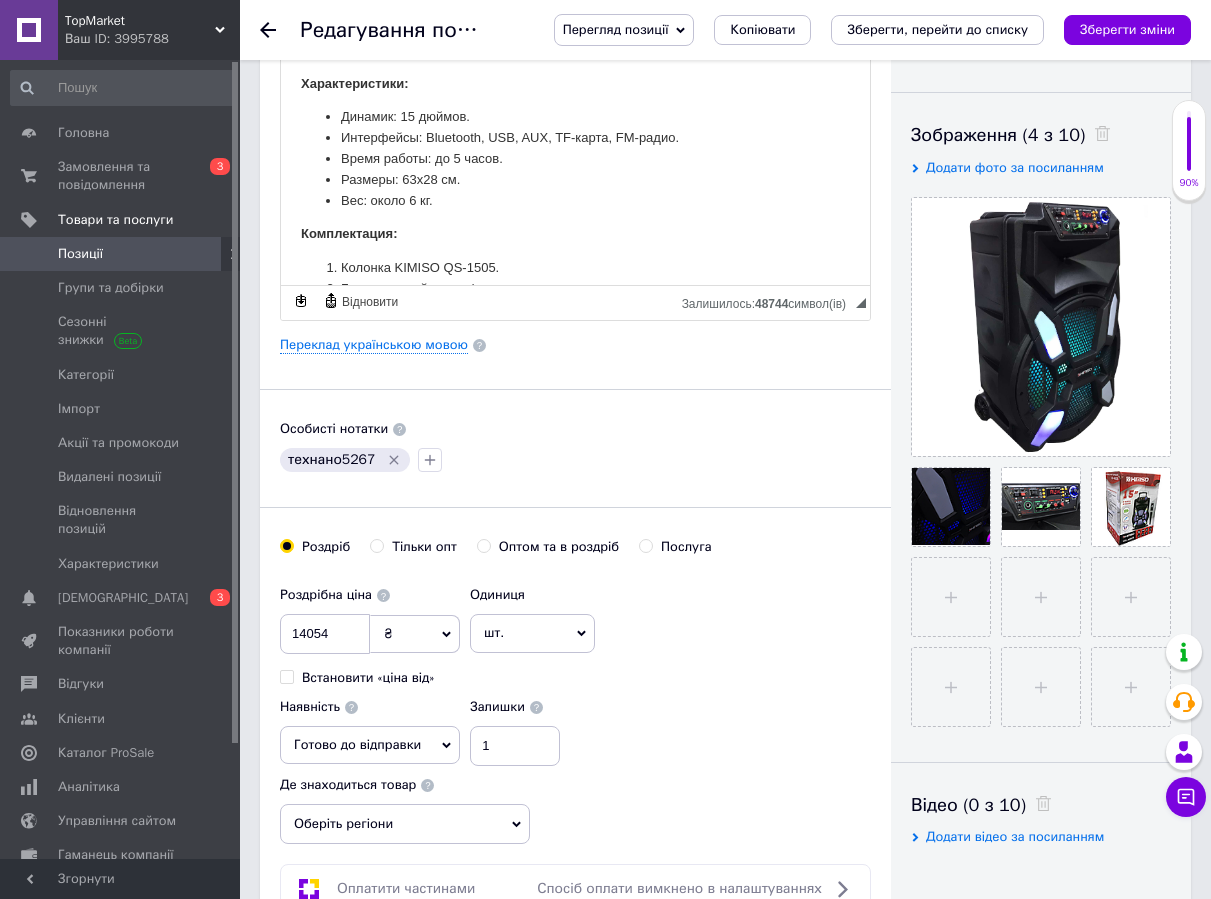 scroll, scrollTop: 700, scrollLeft: 0, axis: vertical 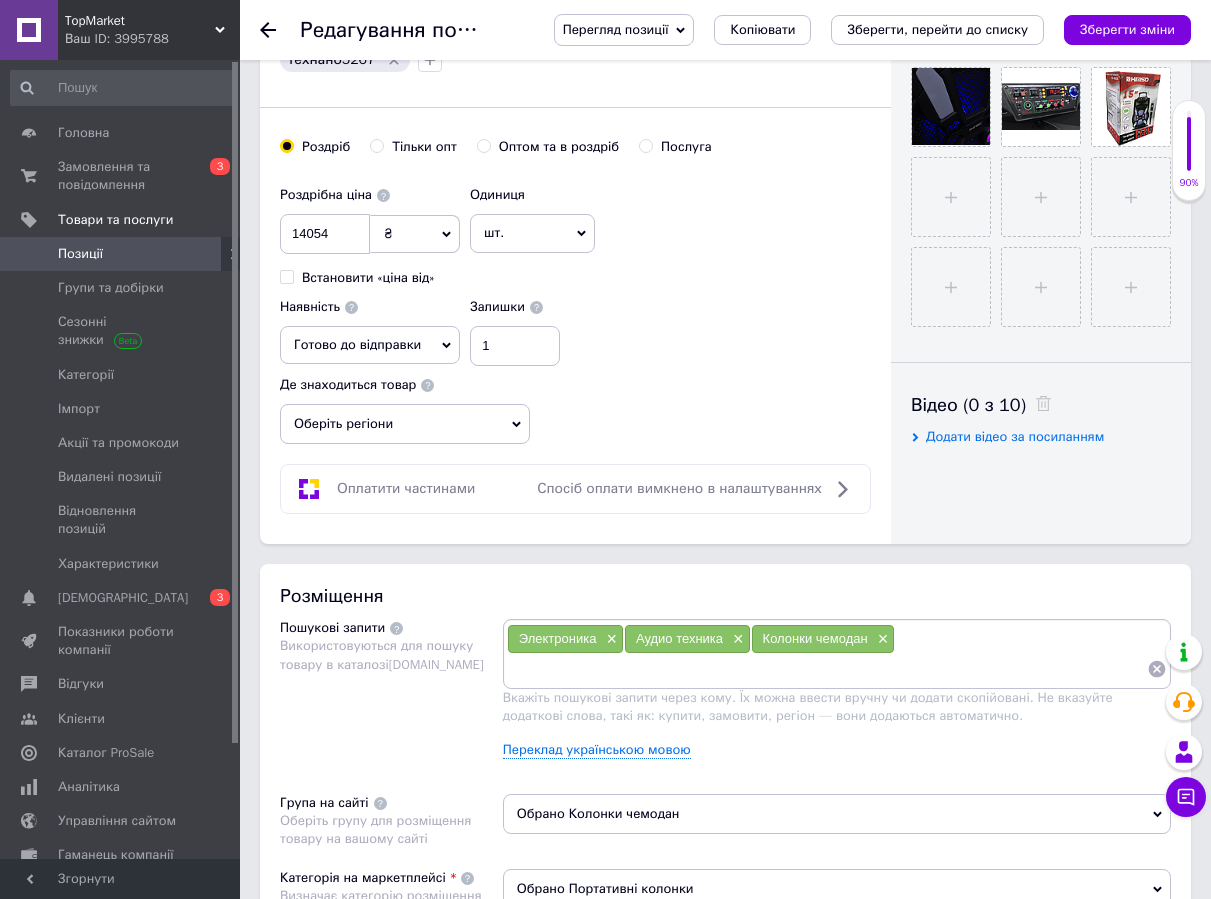 click on "Оберіть регіони" at bounding box center [405, 424] 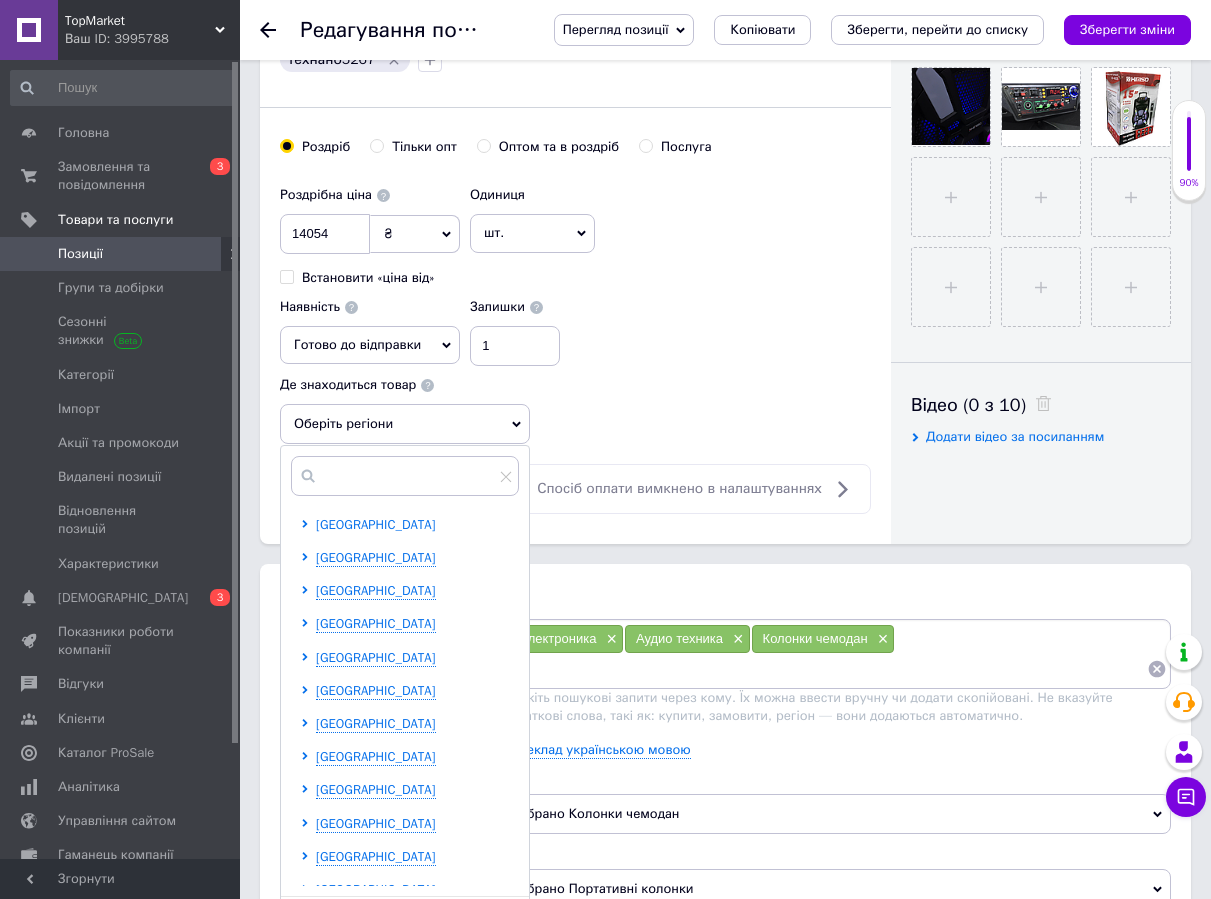 click on "[GEOGRAPHIC_DATA]" at bounding box center [376, 524] 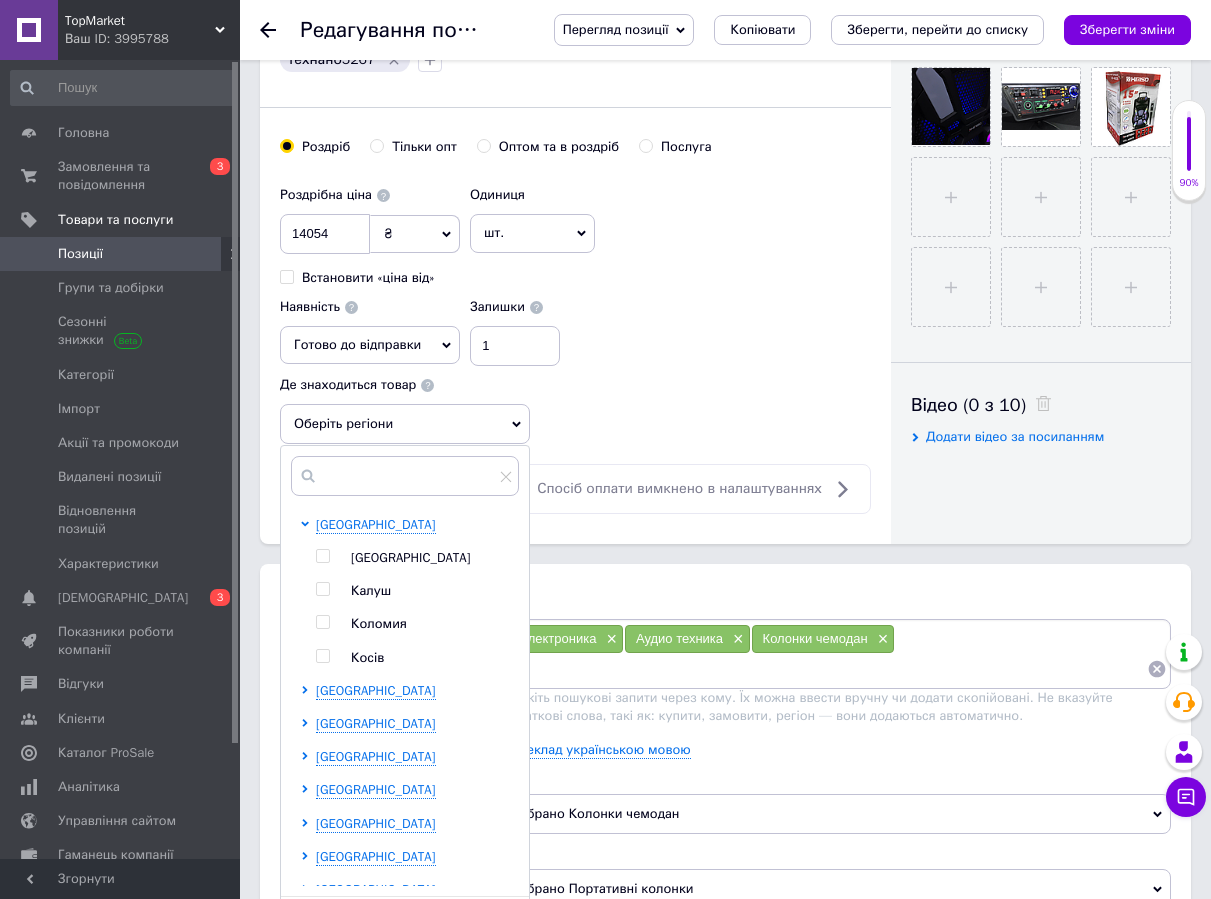 click at bounding box center [323, 556] 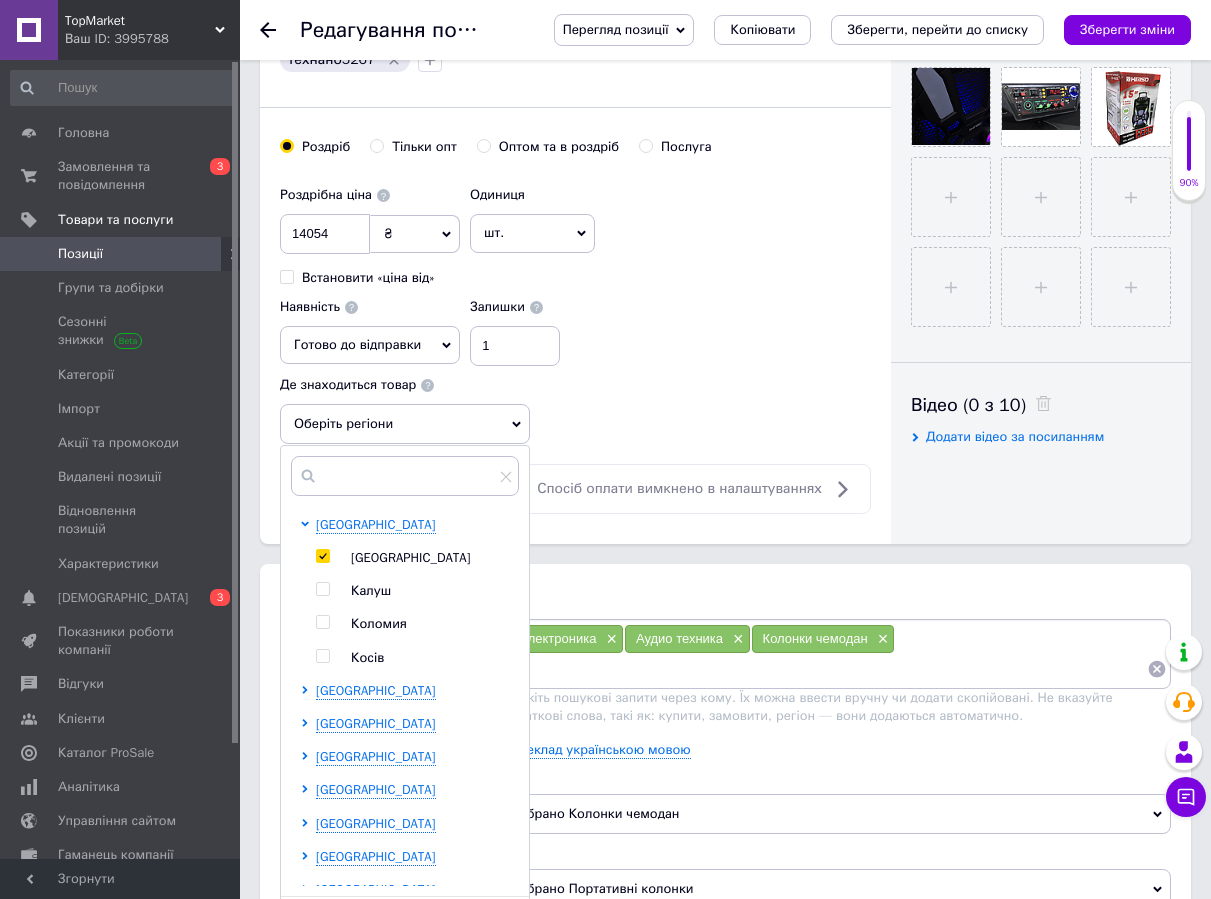 checkbox on "true" 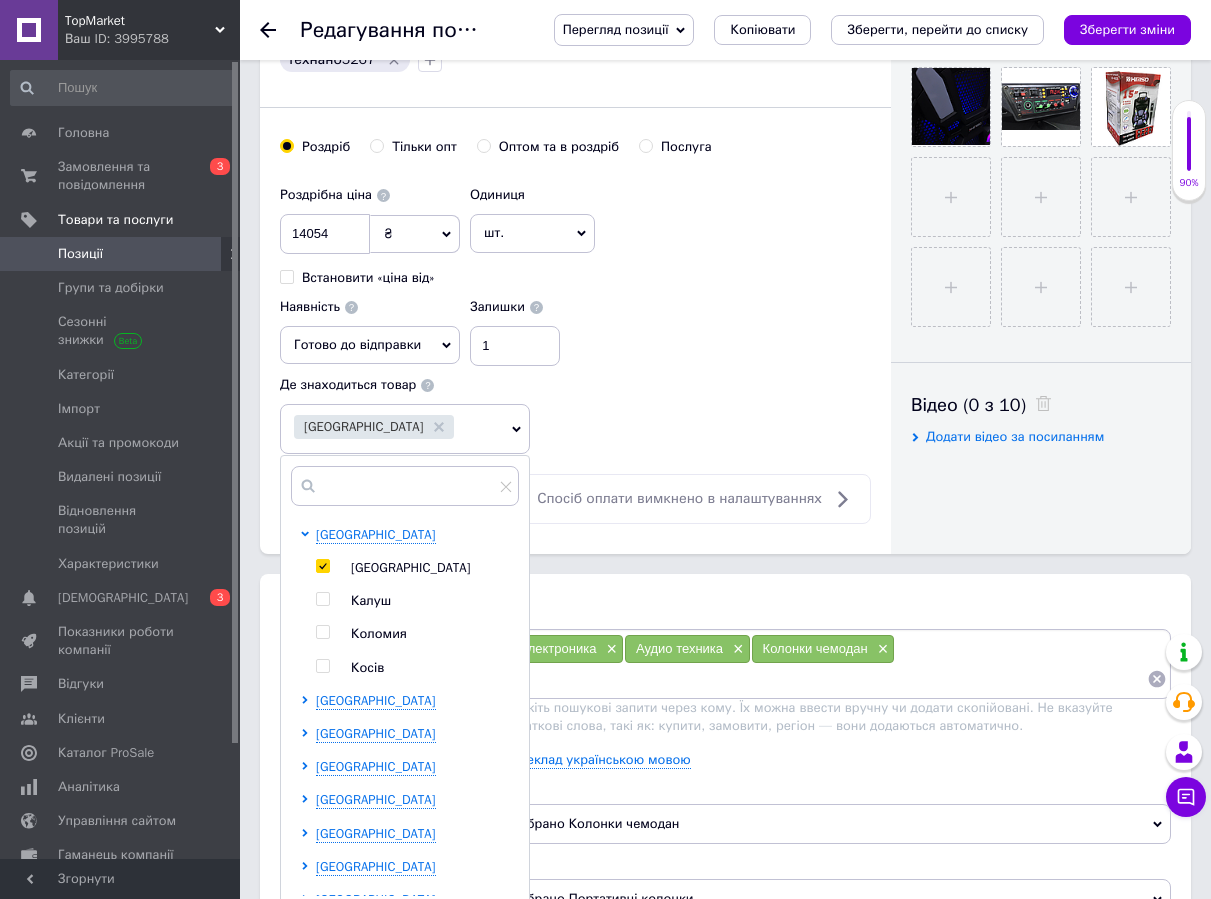 click at bounding box center (322, 599) 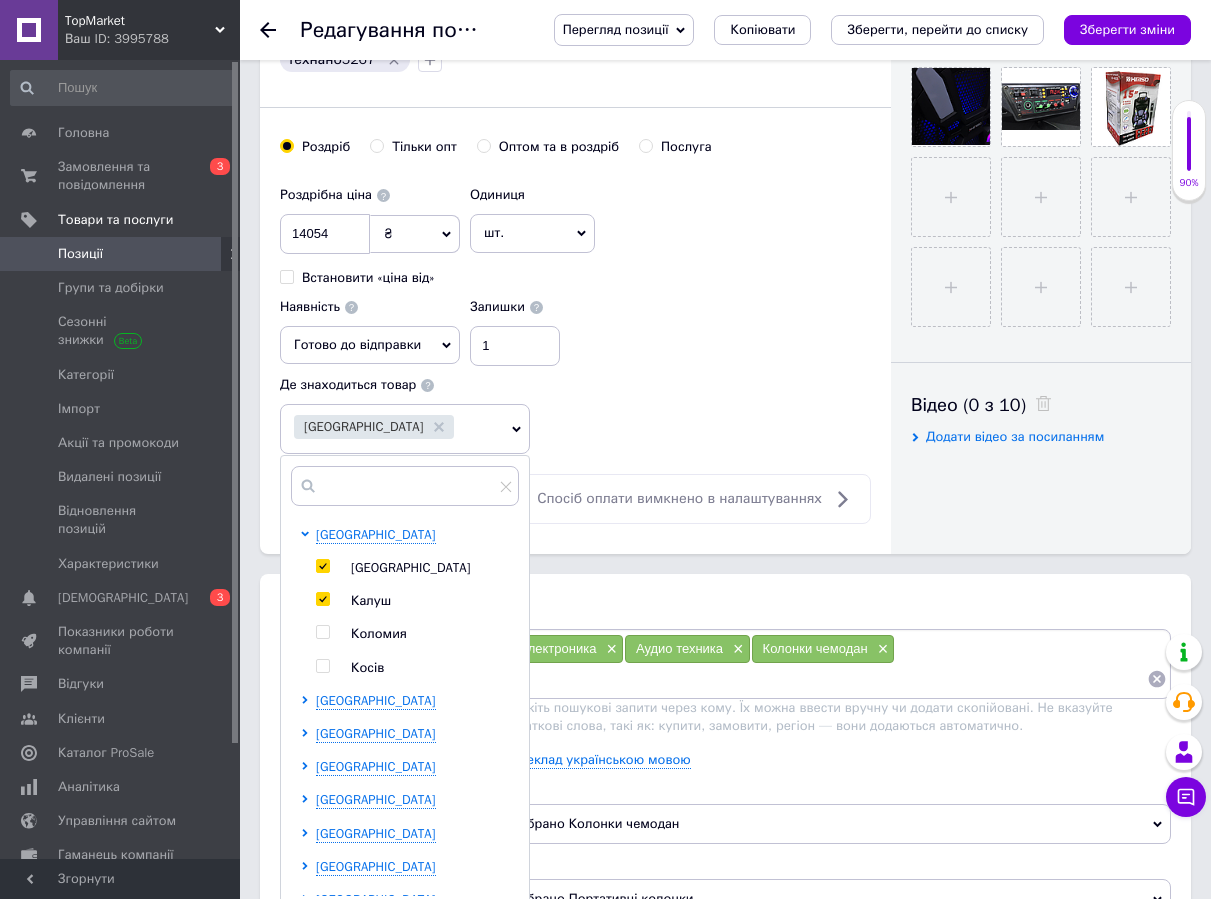 checkbox on "true" 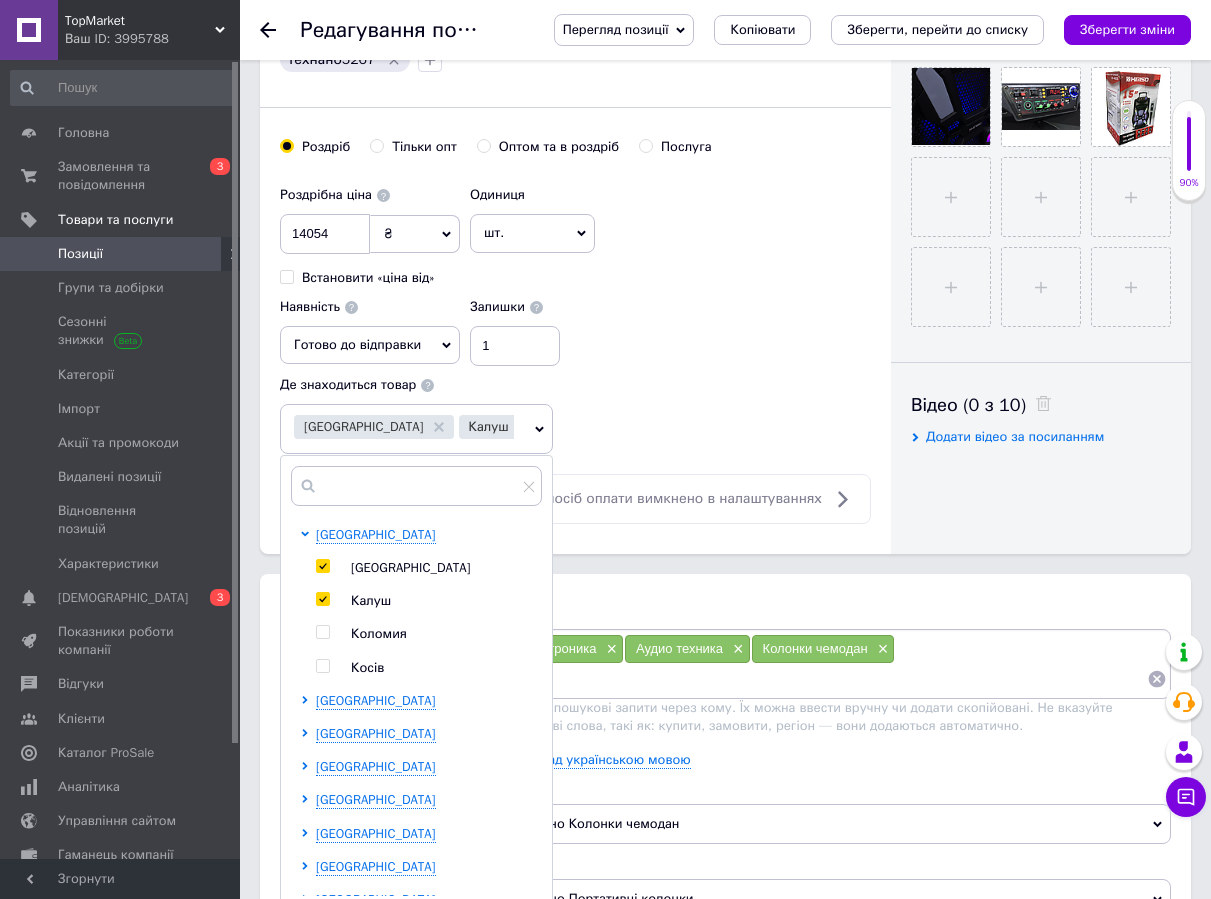 click at bounding box center (322, 632) 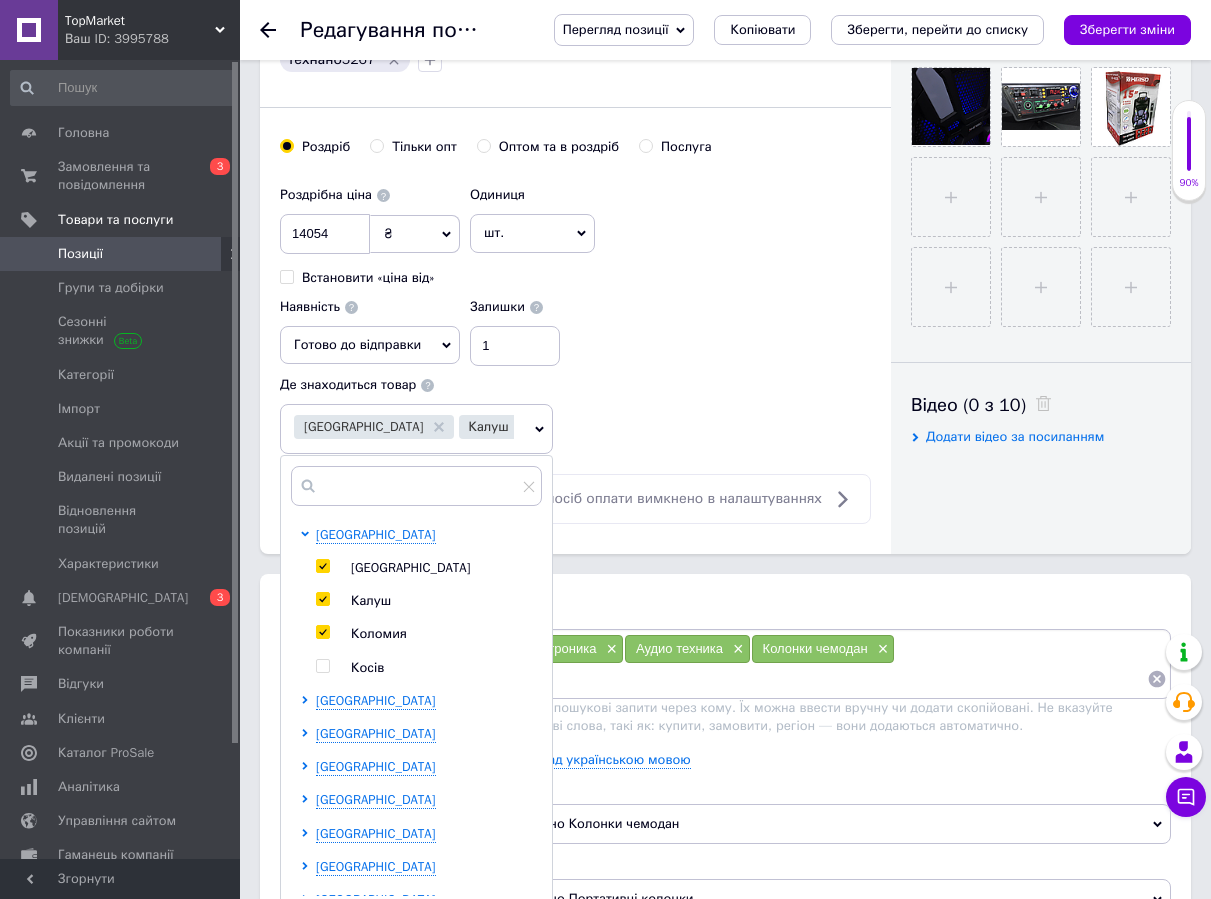 checkbox on "true" 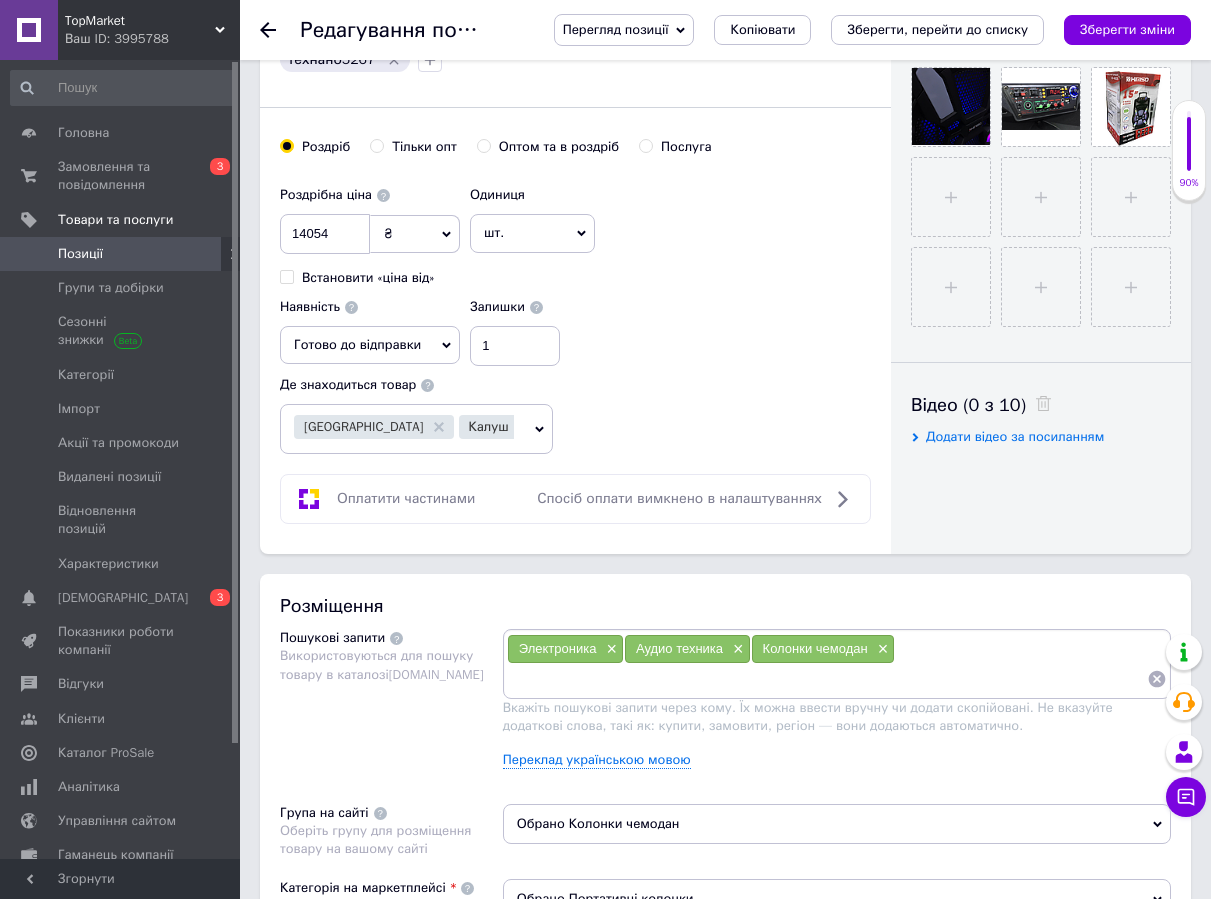 scroll, scrollTop: 1000, scrollLeft: 0, axis: vertical 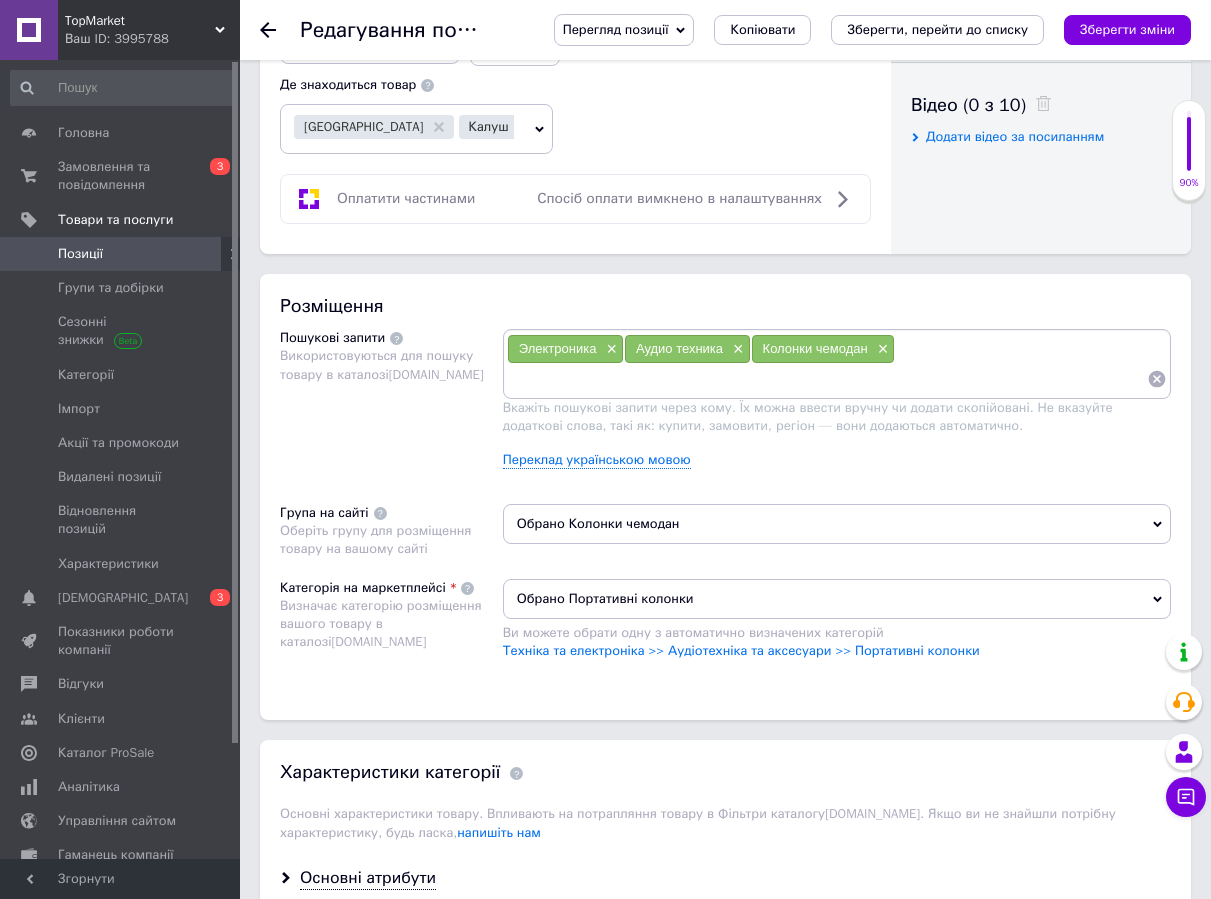 paste on "Электроника× Аудио техника× Колонки чемодан× портативна колонка Bluetooth× бездротова колонка з підсвіткою× колонка з мікрофоном× колонка з USB і FM× водонепроникна колонка× колонка з караоке× музична колонка для вулиці× колонка з хорошим басом× акумуляторна колонка× колонка-чемодан для вечірок 🔹 Російською мовою портативная колонка Bluetooth× беспроводная колонка с подсветкой× колонка с микрофоном× колонка с USB и FM× водонепроницаемая колонка× колонка с караоке× музыкальная колонка для улицы× колонка с мощными басами× аккумуляторная колонка× колонка-чемодан для вечеринок×..." 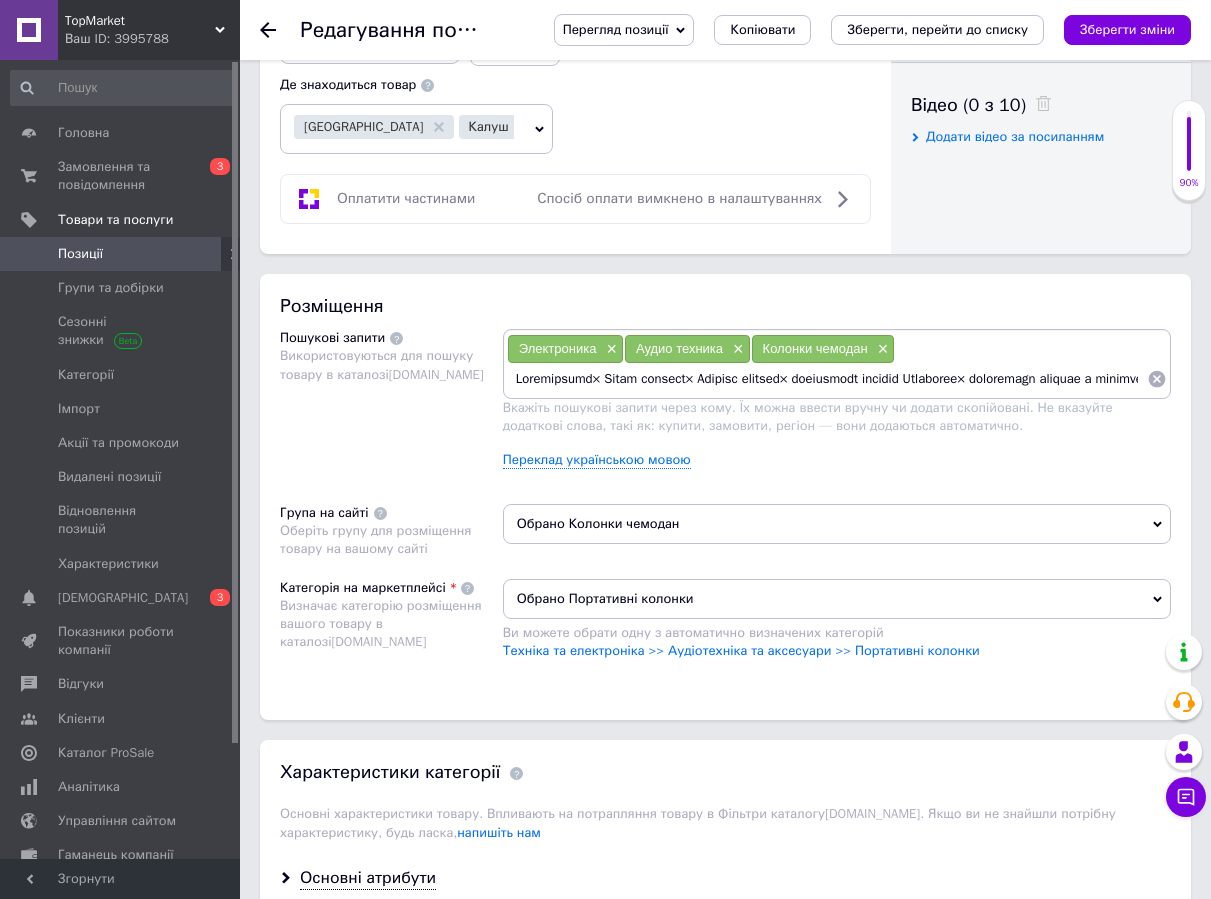 scroll, scrollTop: 0, scrollLeft: 3264, axis: horizontal 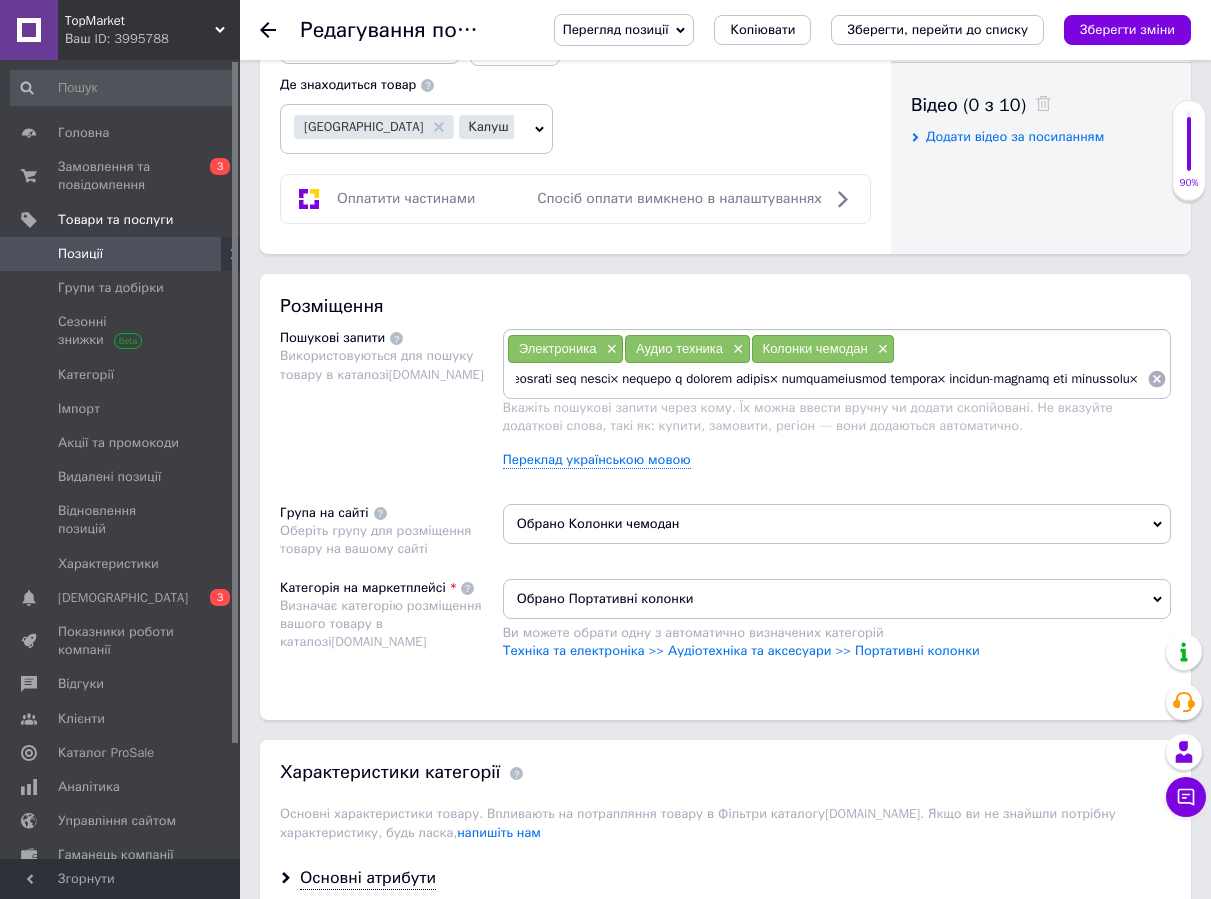 type on "Электроника× Аудио техника× Колонки чемодан× портативна колонка Bluetooth× бездротова колонка з підсвіткою× колонка з мікрофоном× колонка з USB і FM× водонепроникна колонка× колонка з караоке× музична колонка для вулиці× колонка з хорошим басом× акумуляторна колонка× колонка-чемодан для вечірок 🔹 Російською мовою портативная колонка Bluetooth× беспроводная колонка с подсветкой× колонка с микрофоном× колонка с USB и FM× водонепроницаемая колонка× колонка с караоке× музыкальная колонка для улицы× колонка с мощными басами× аккумуляторная колонка× колонка-чемодан для вечеринок×..." 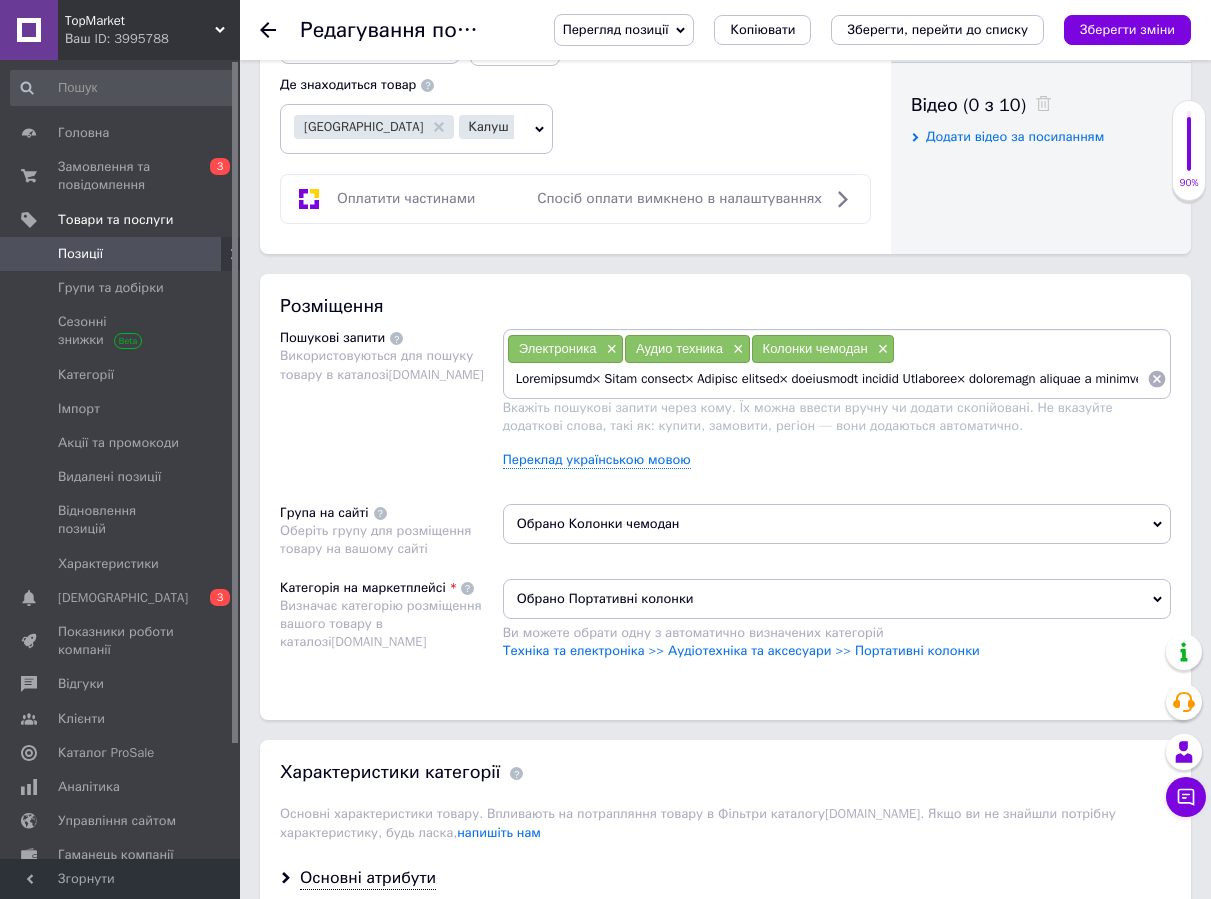 click 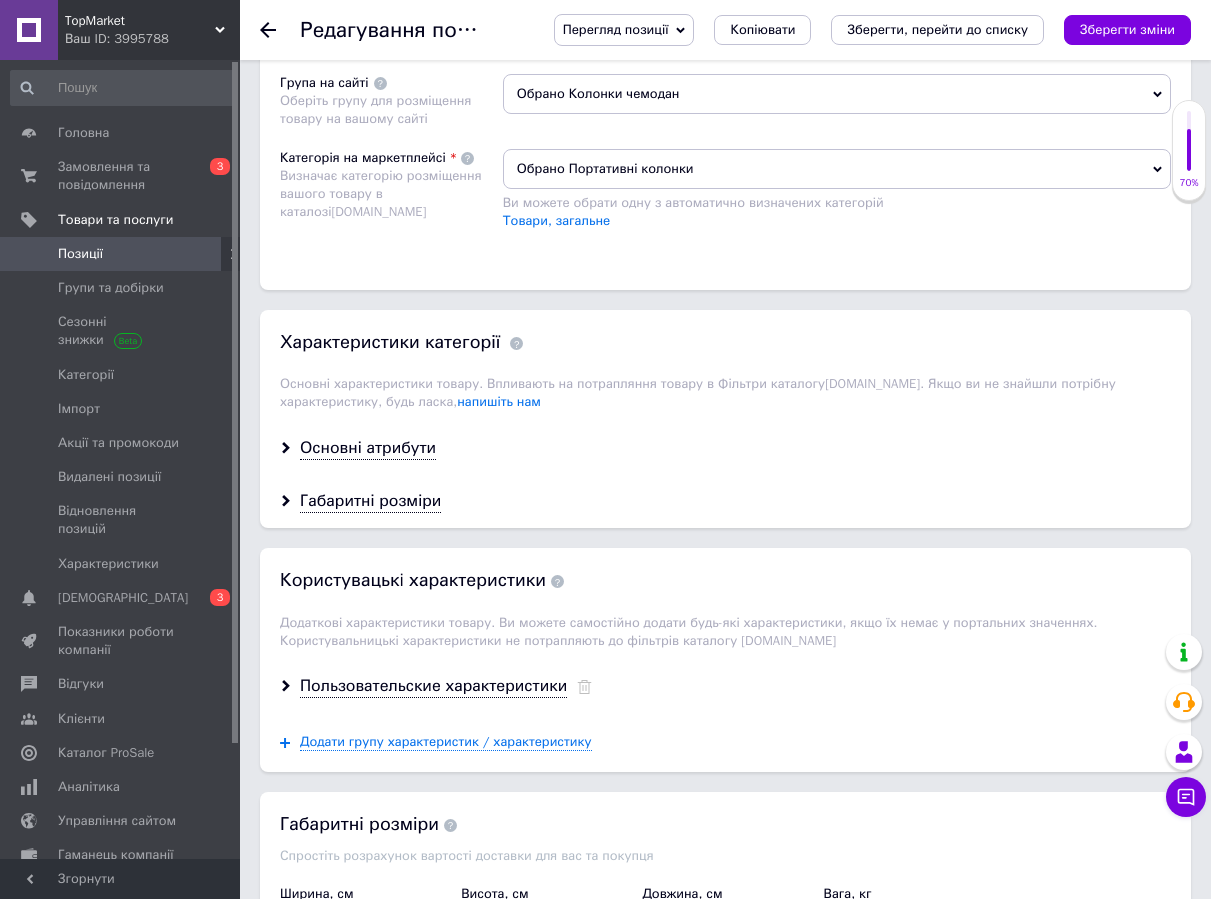 scroll, scrollTop: 1100, scrollLeft: 0, axis: vertical 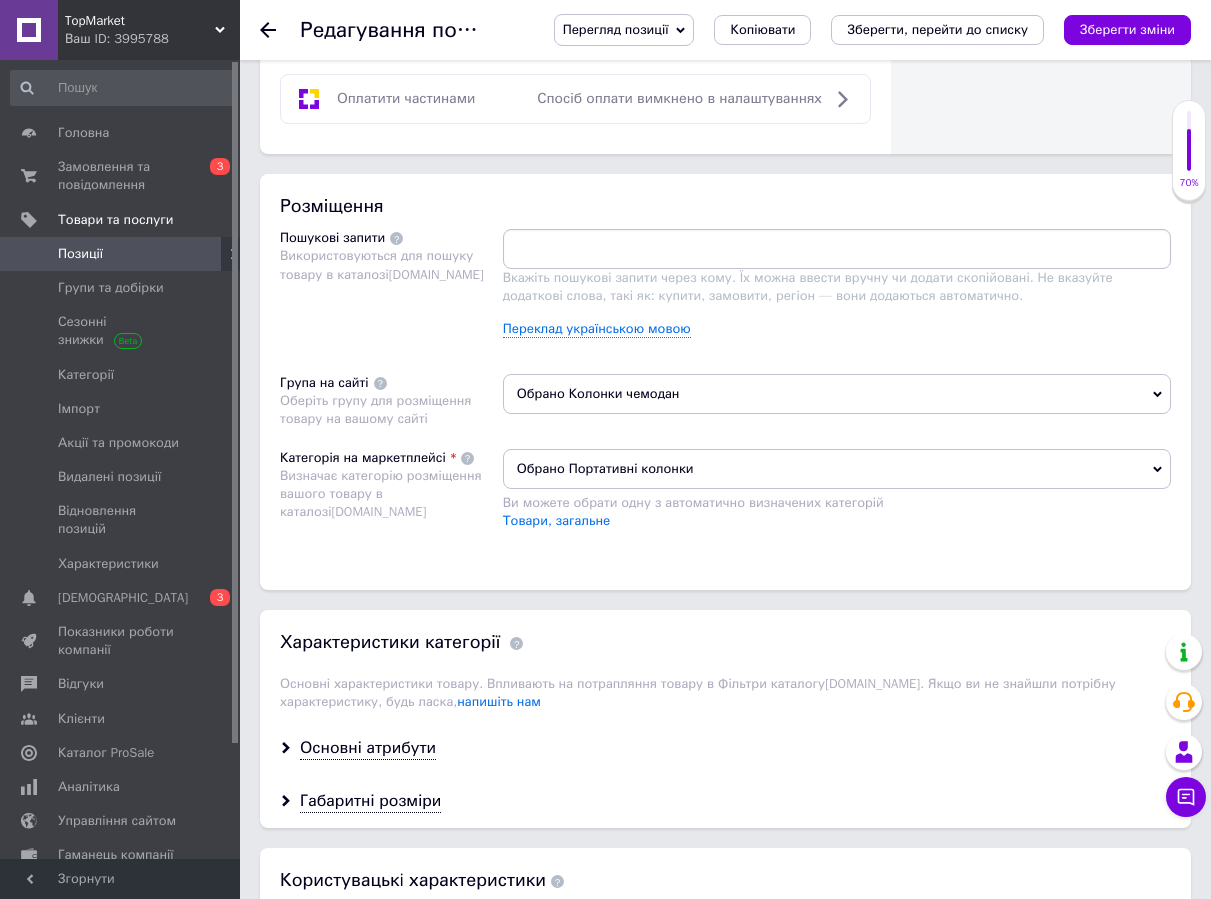 drag, startPoint x: 517, startPoint y: 250, endPoint x: 1226, endPoint y: 257, distance: 709.03455 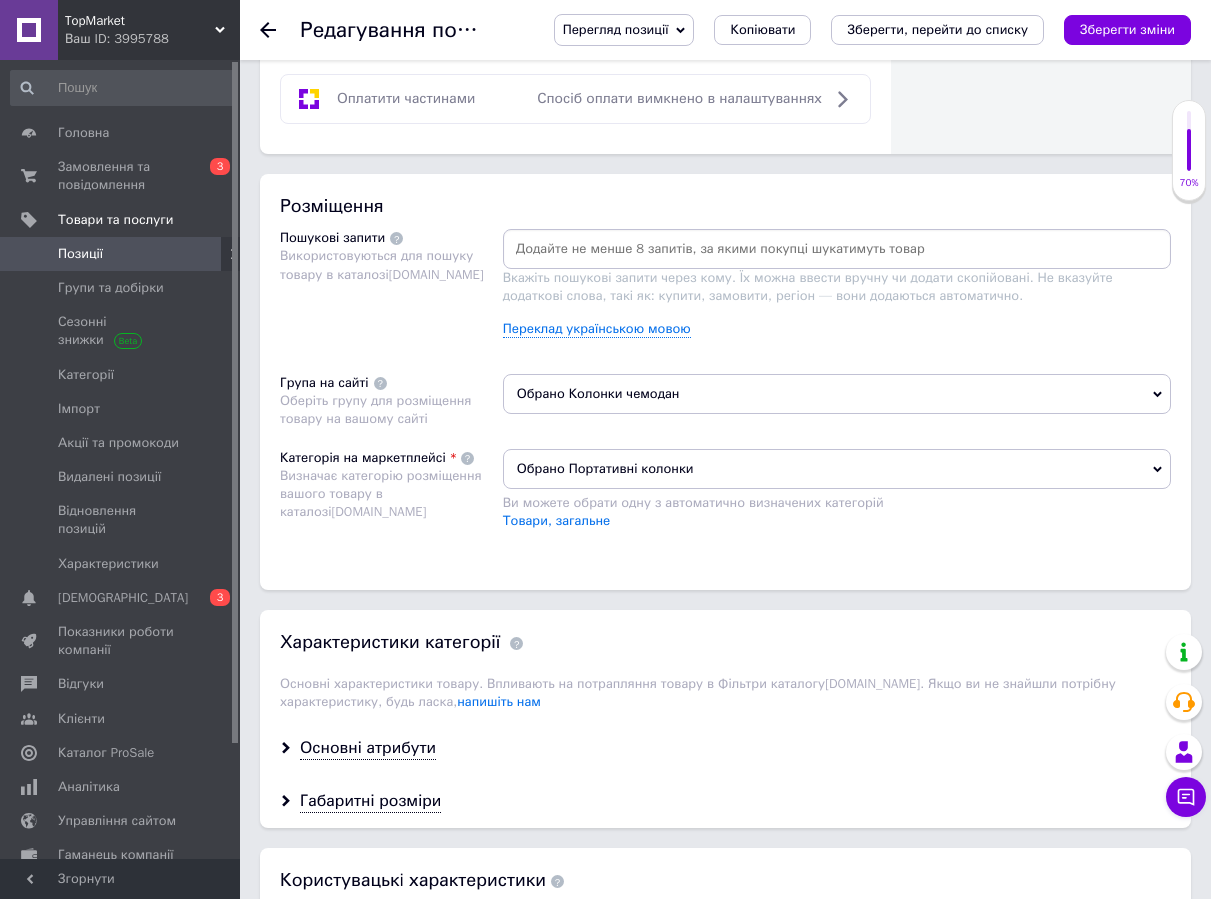 scroll, scrollTop: 0, scrollLeft: 0, axis: both 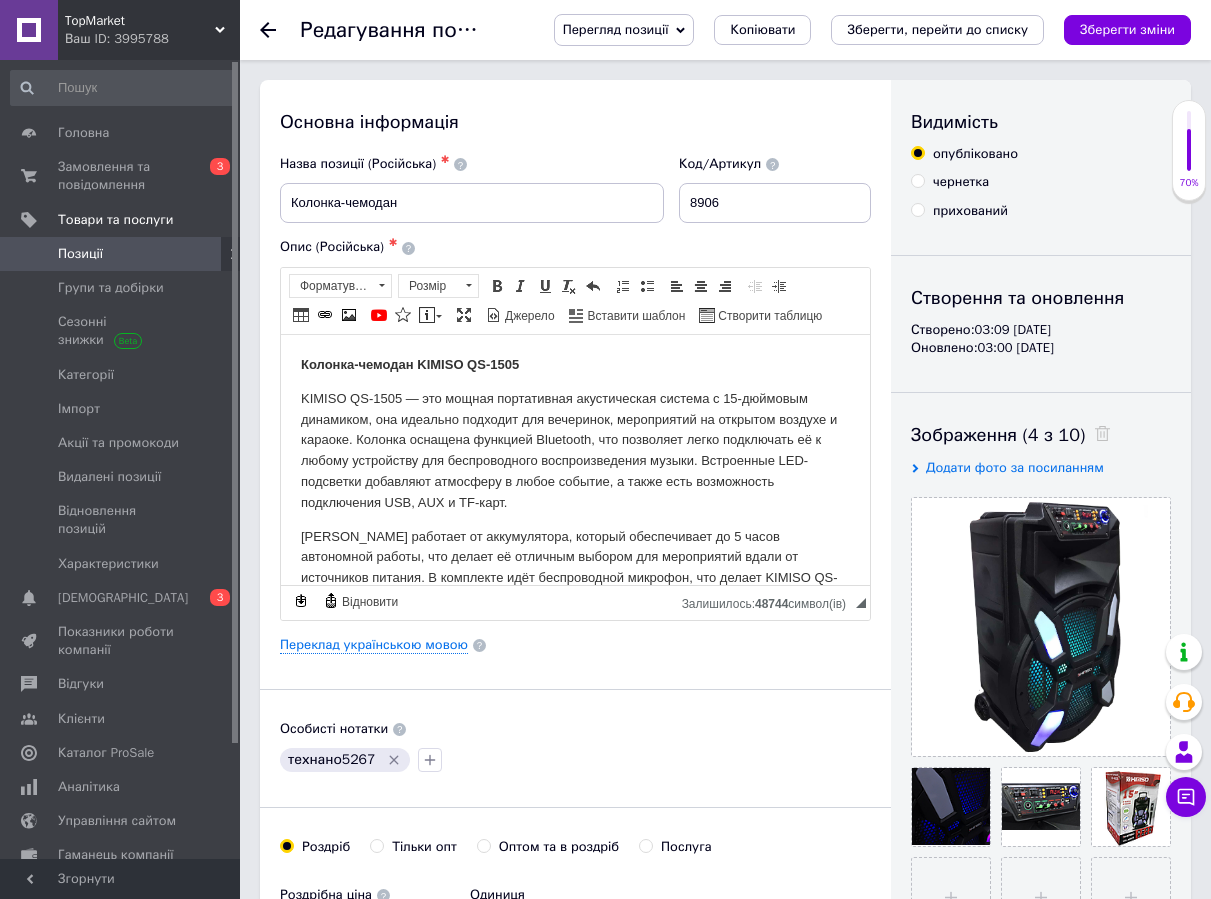 type 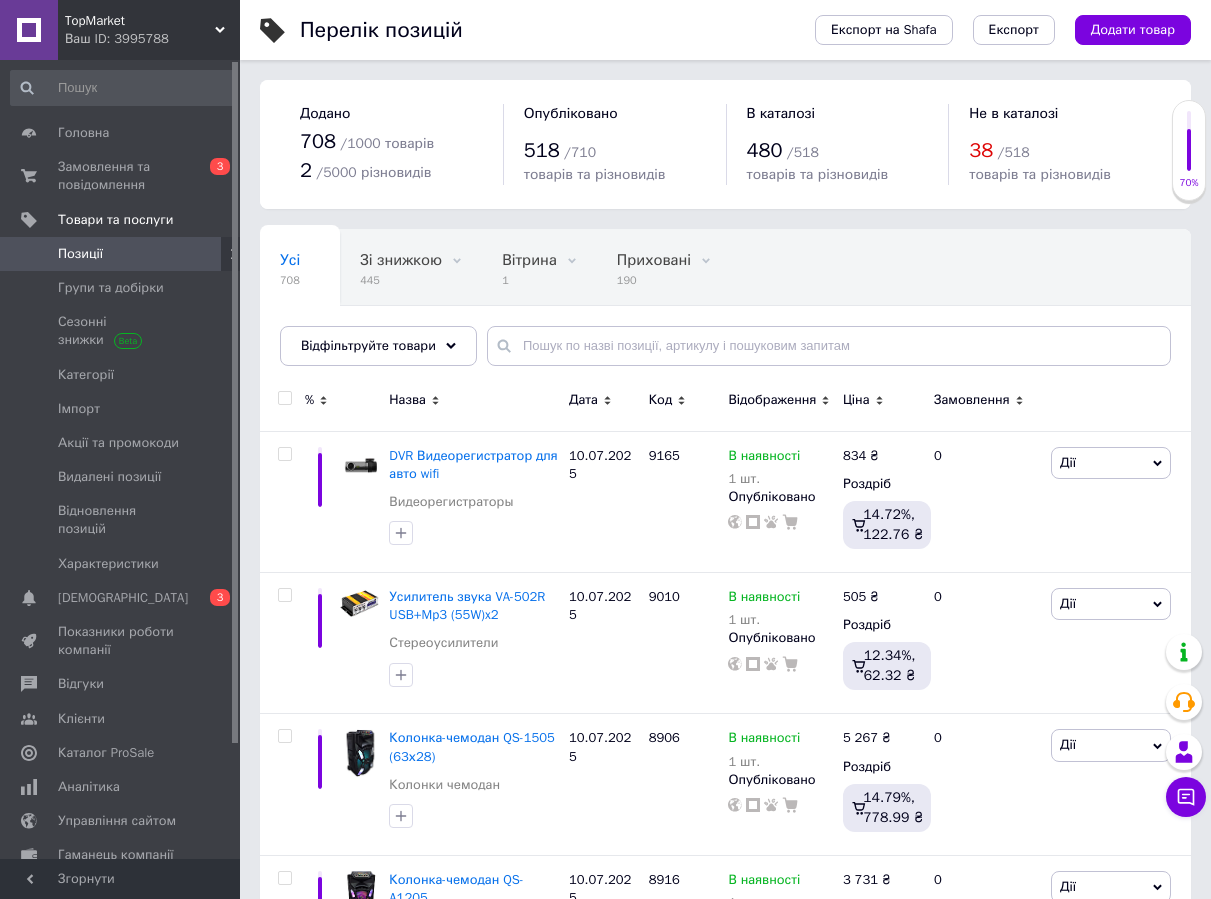 click at bounding box center [284, 398] 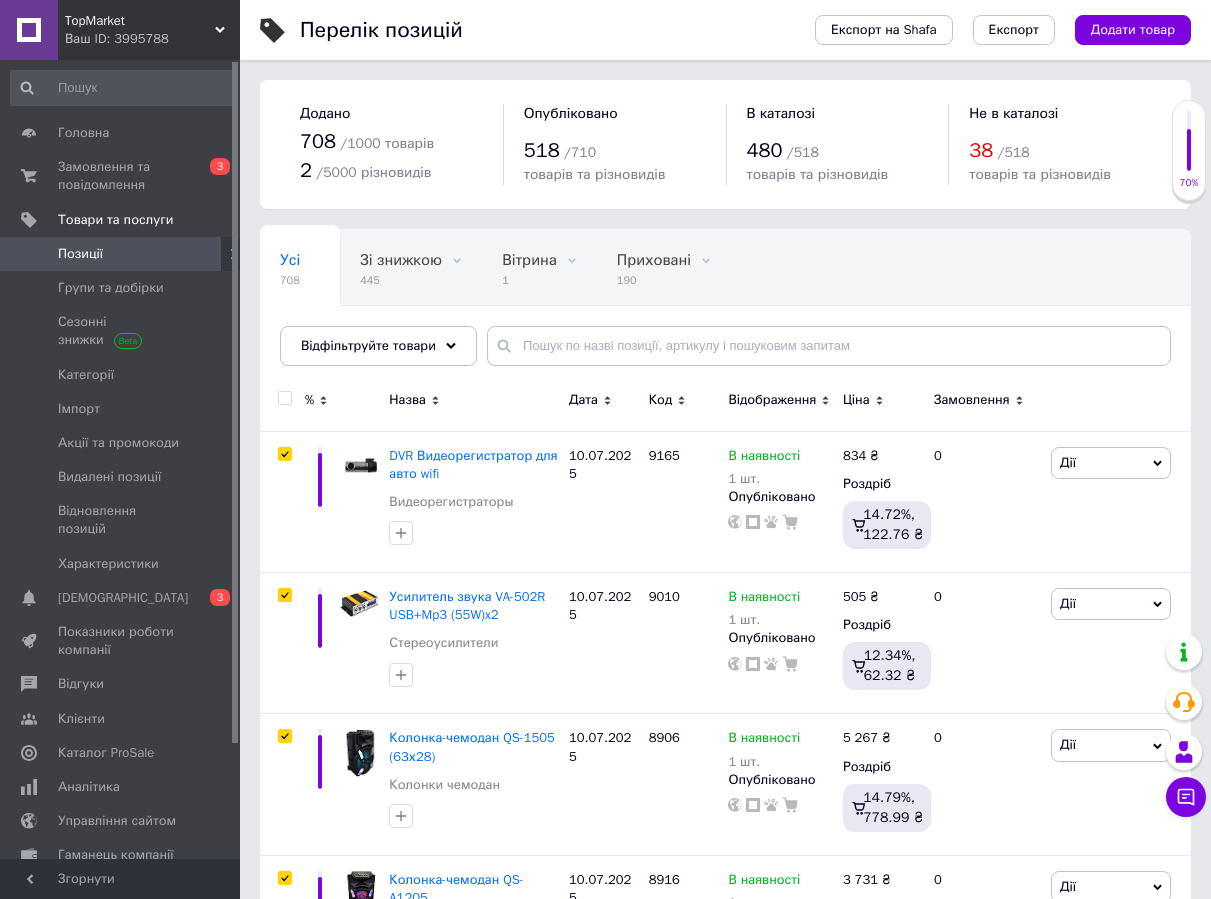 checkbox on "true" 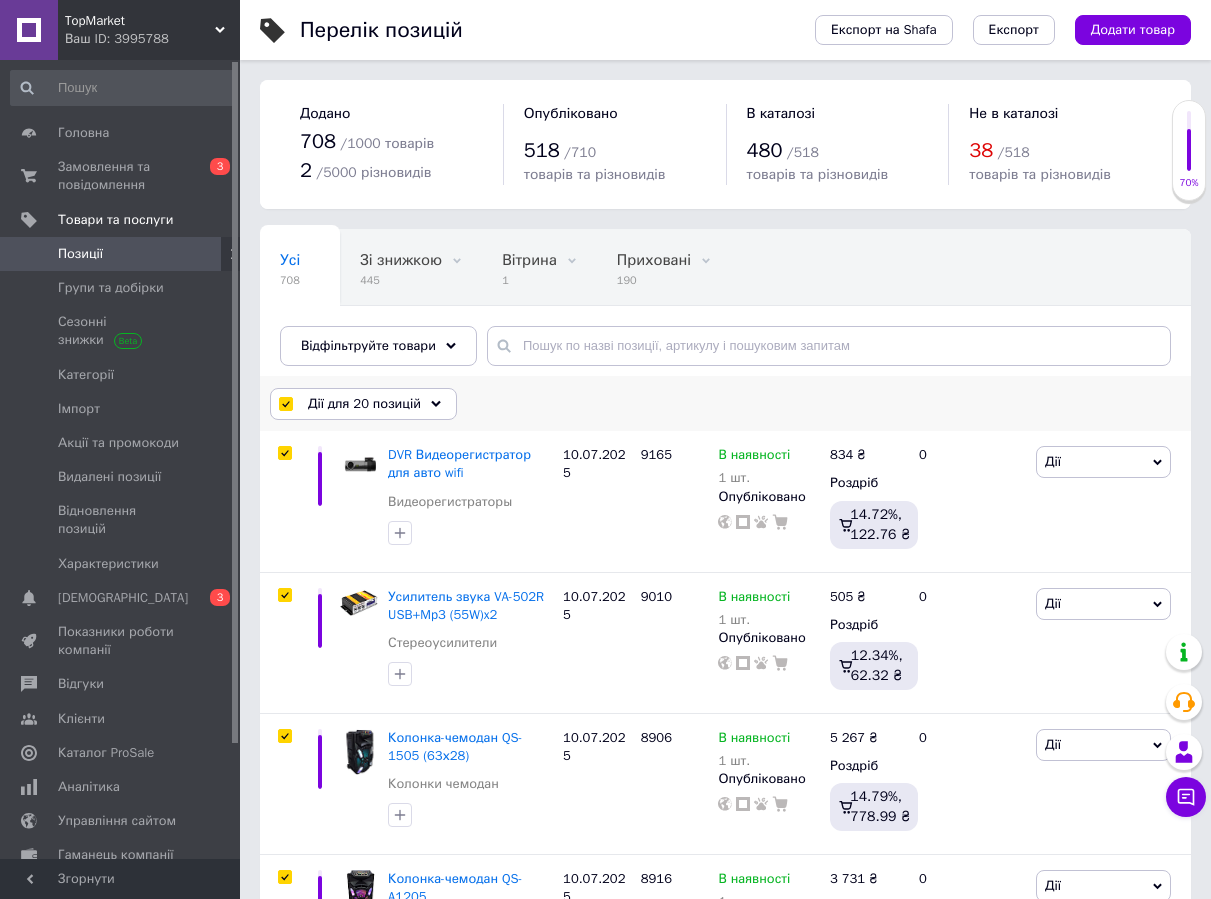 click on "Дії для 20 позицій" at bounding box center [364, 404] 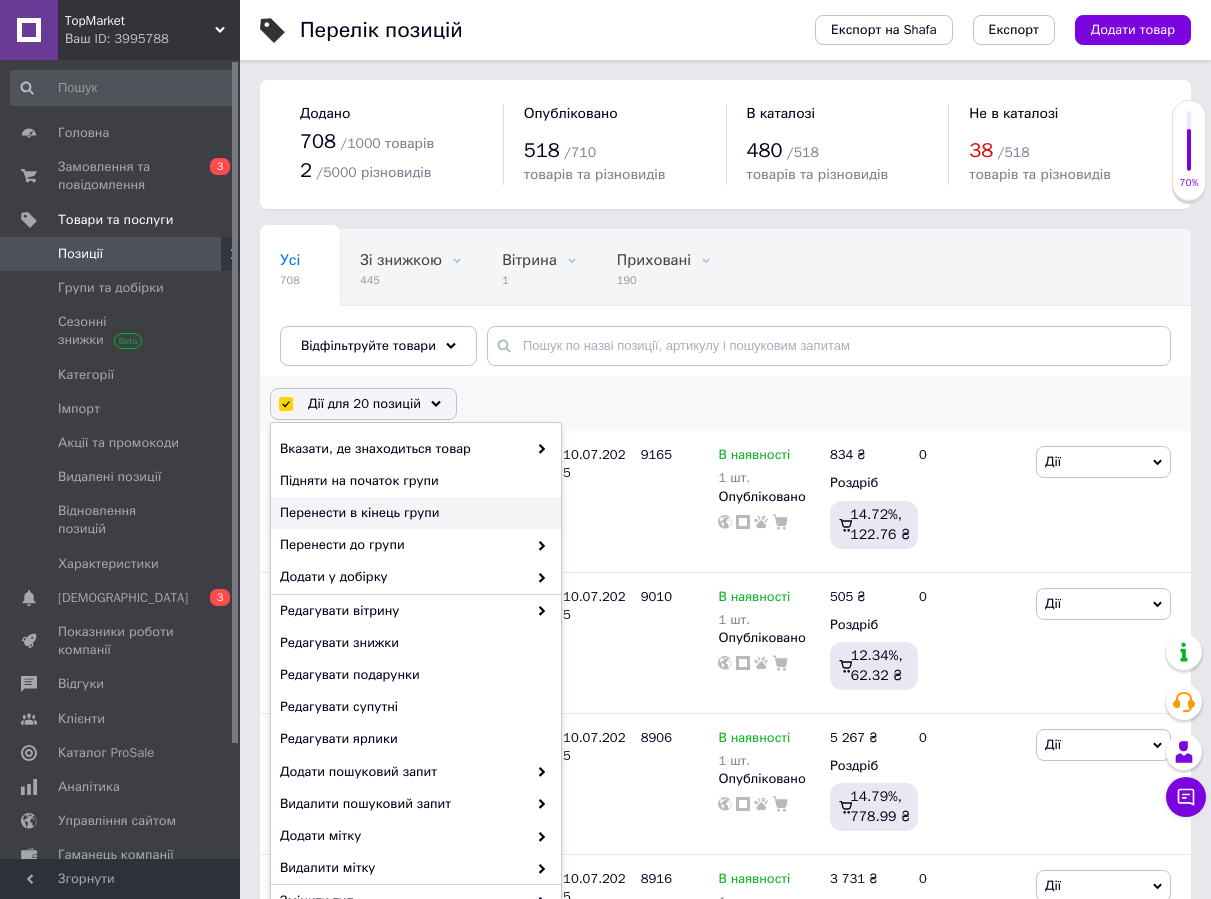 scroll, scrollTop: 6, scrollLeft: 0, axis: vertical 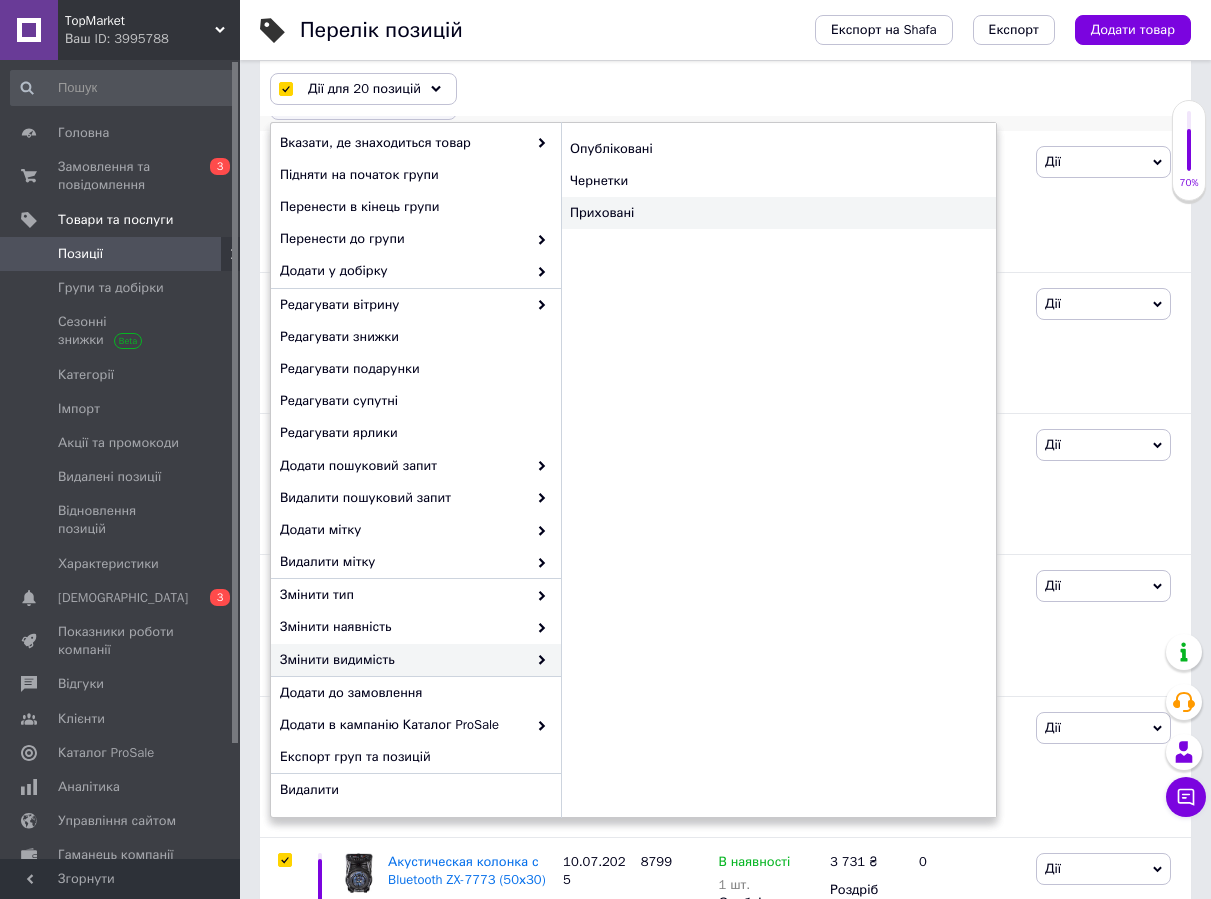 click on "Приховані" at bounding box center (778, 213) 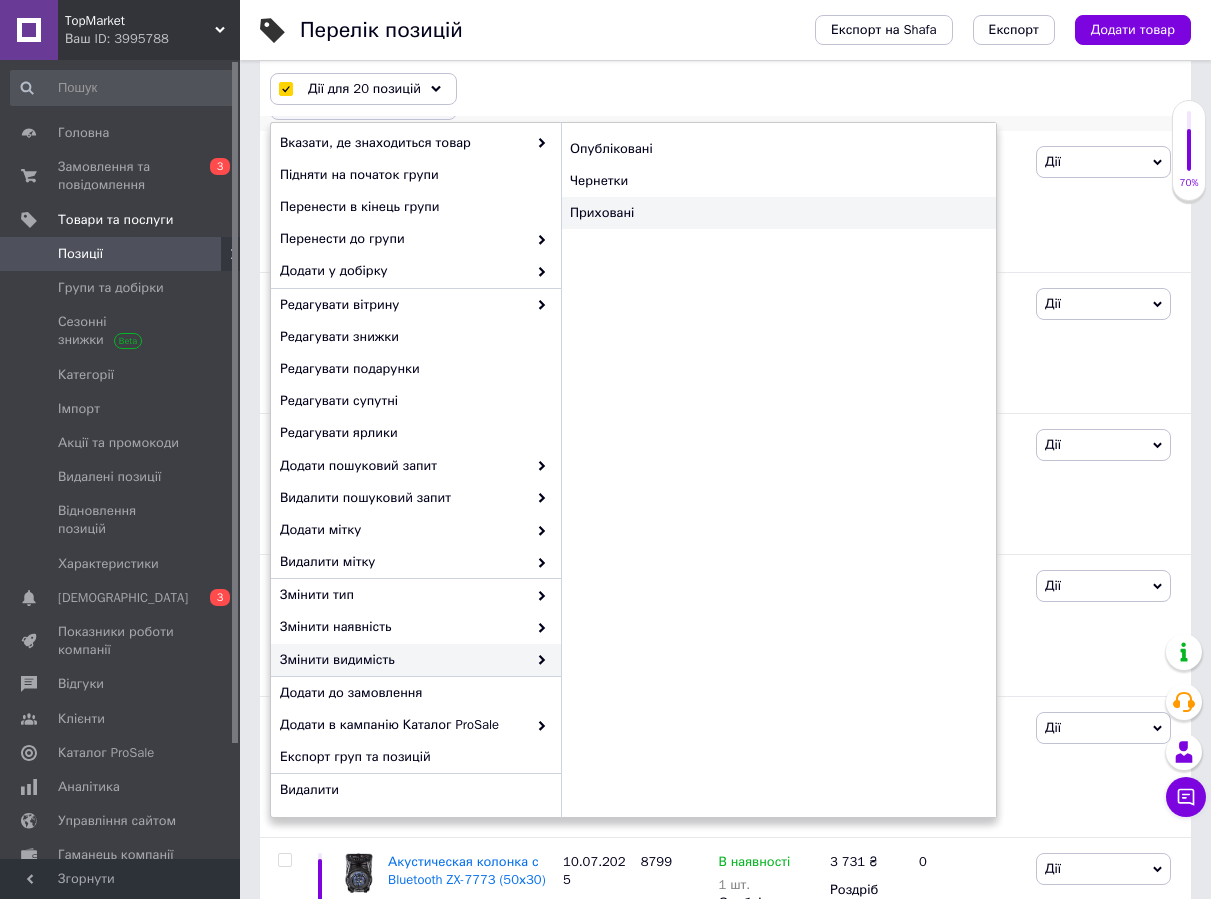checkbox on "false" 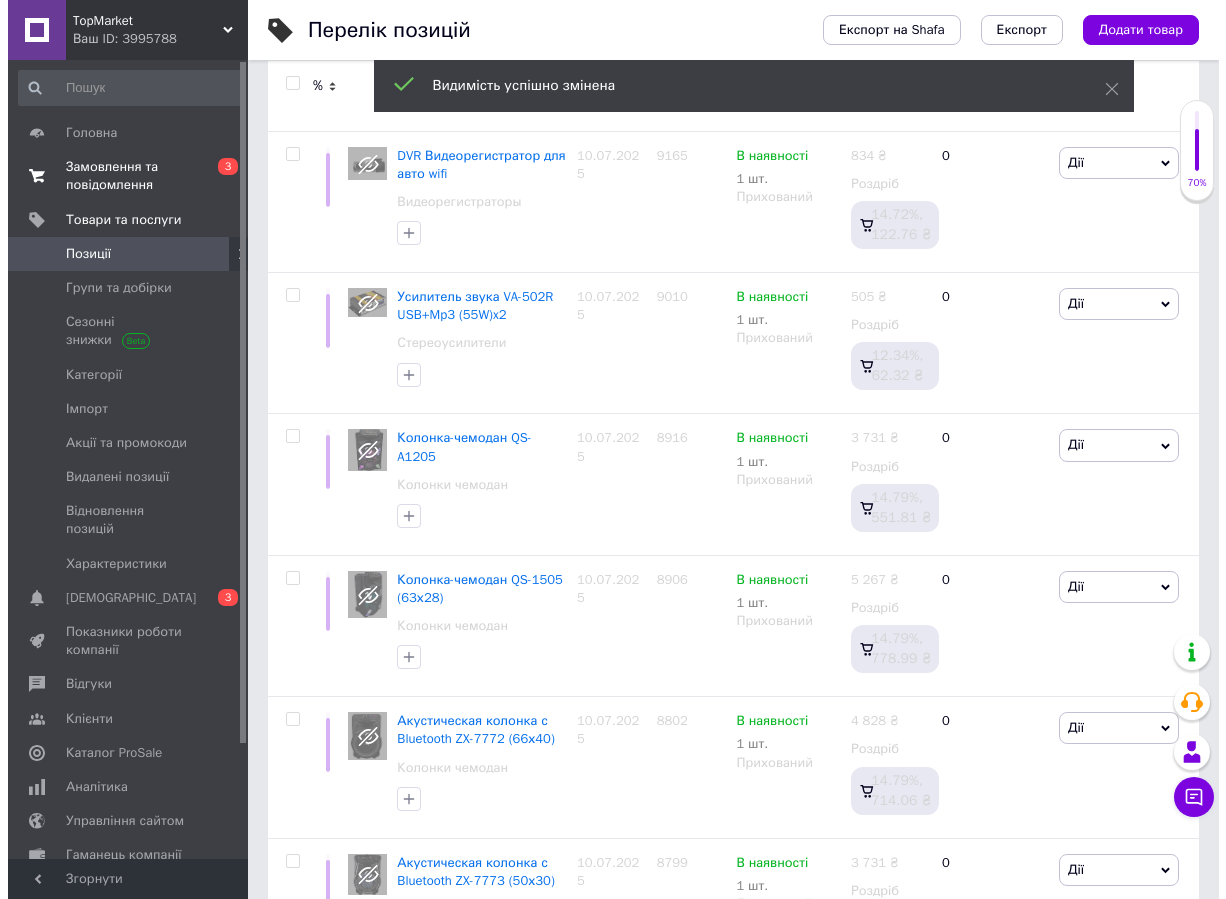 scroll, scrollTop: 0, scrollLeft: 0, axis: both 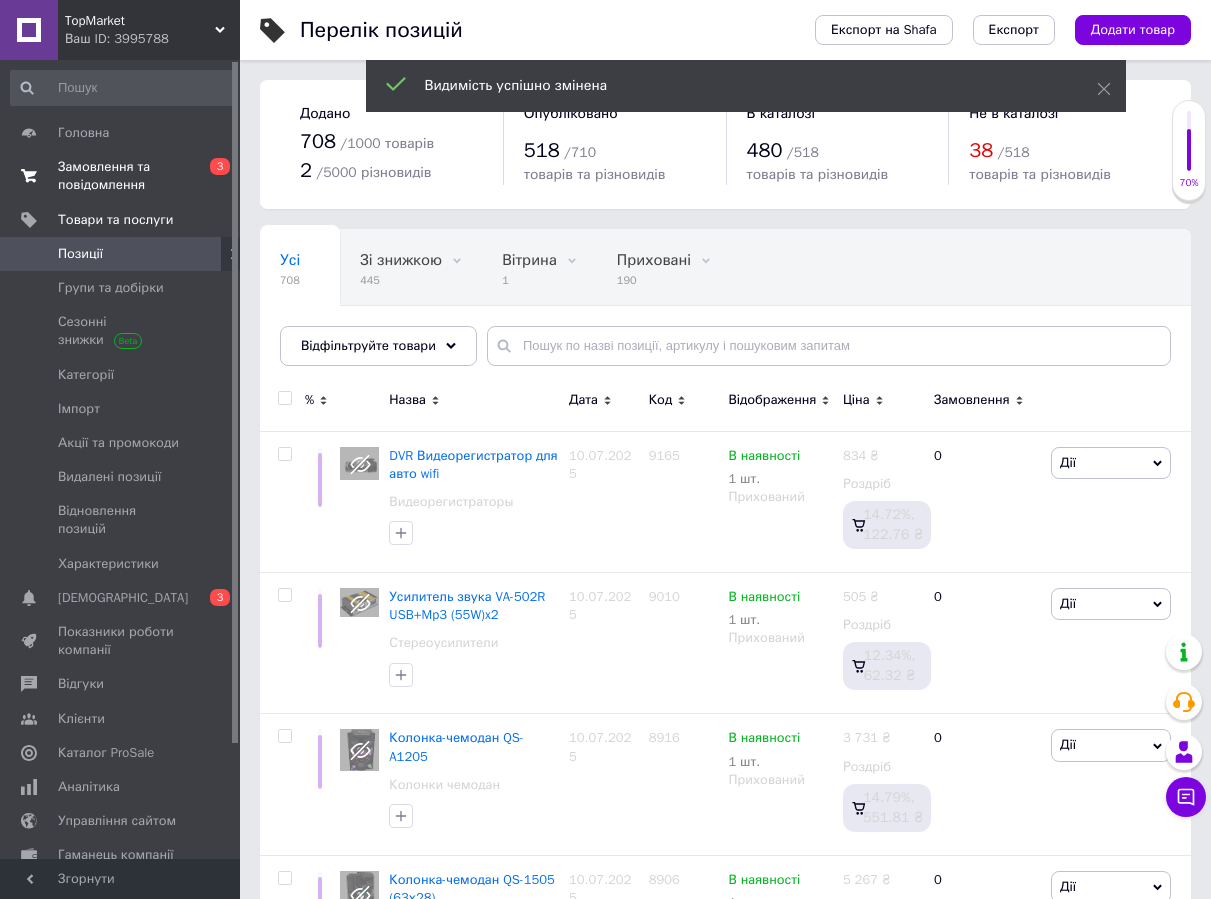 click on "Замовлення та повідомлення" at bounding box center (121, 176) 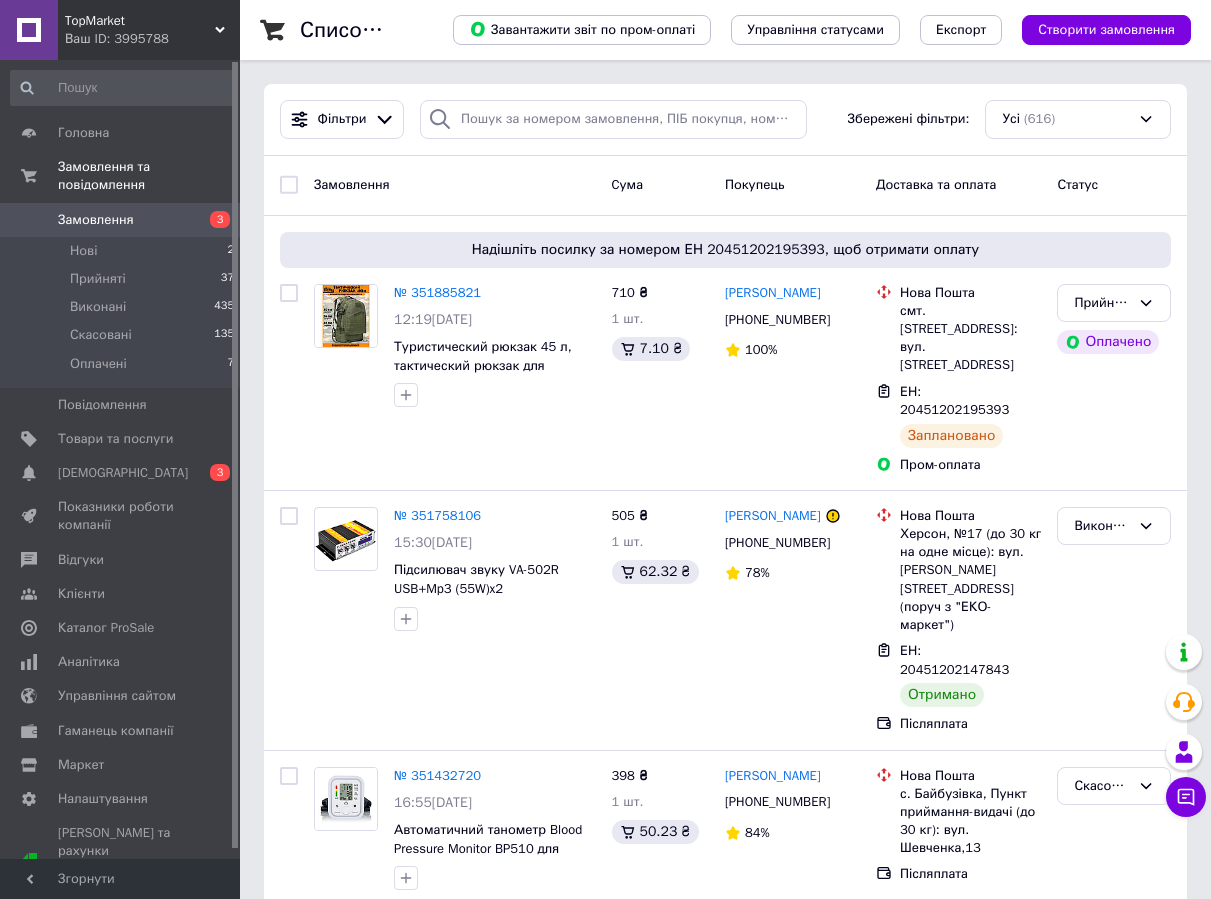click on "Замовлення" at bounding box center (96, 220) 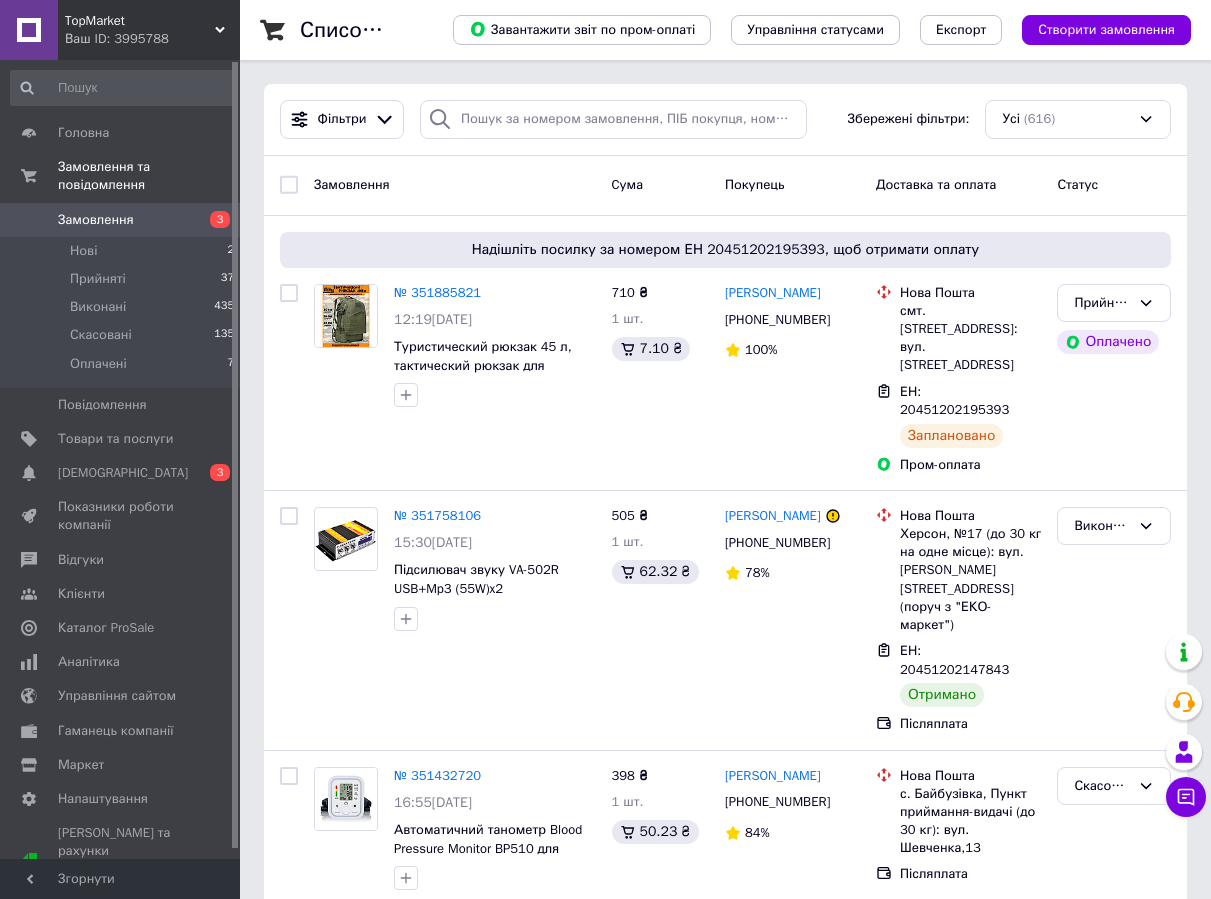 click on "Замовлення" at bounding box center [121, 220] 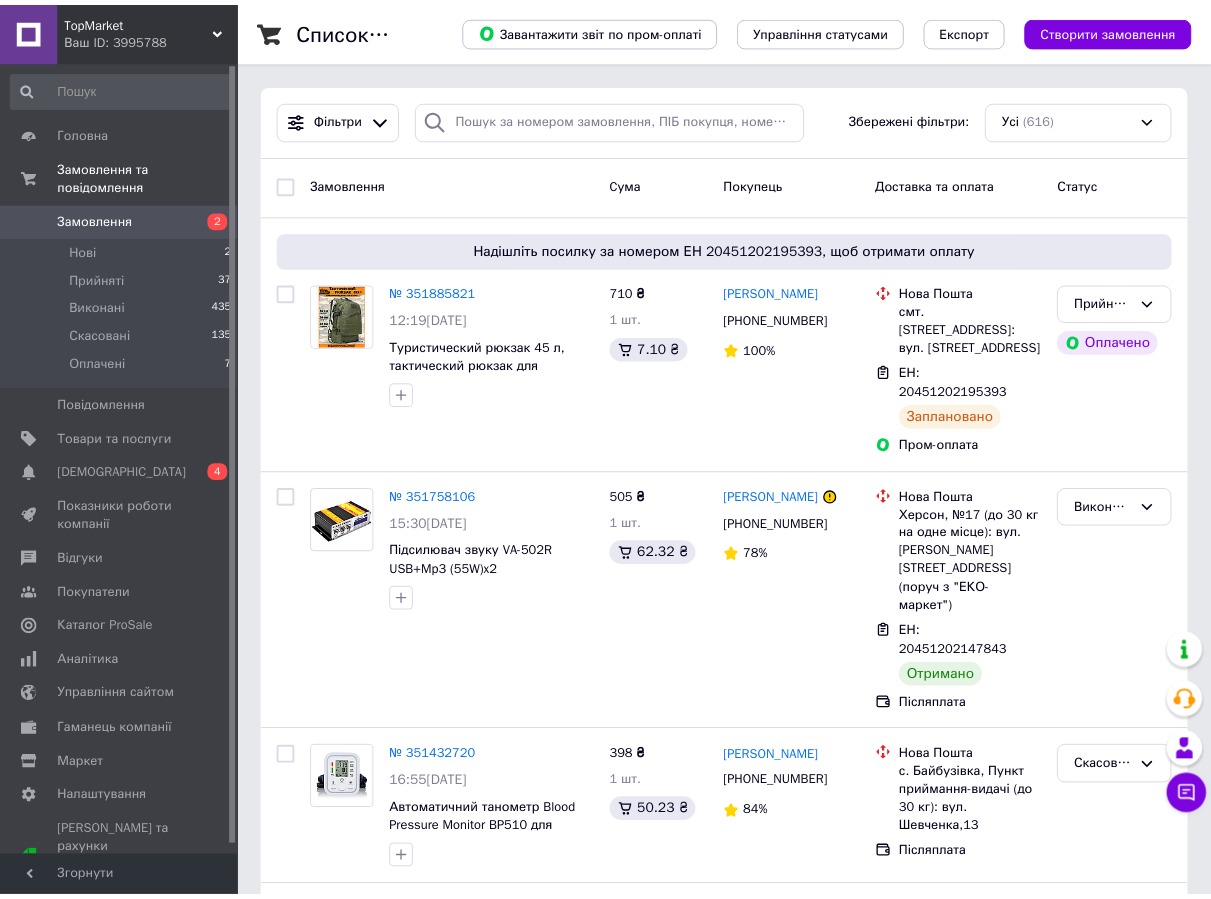 scroll, scrollTop: 0, scrollLeft: 0, axis: both 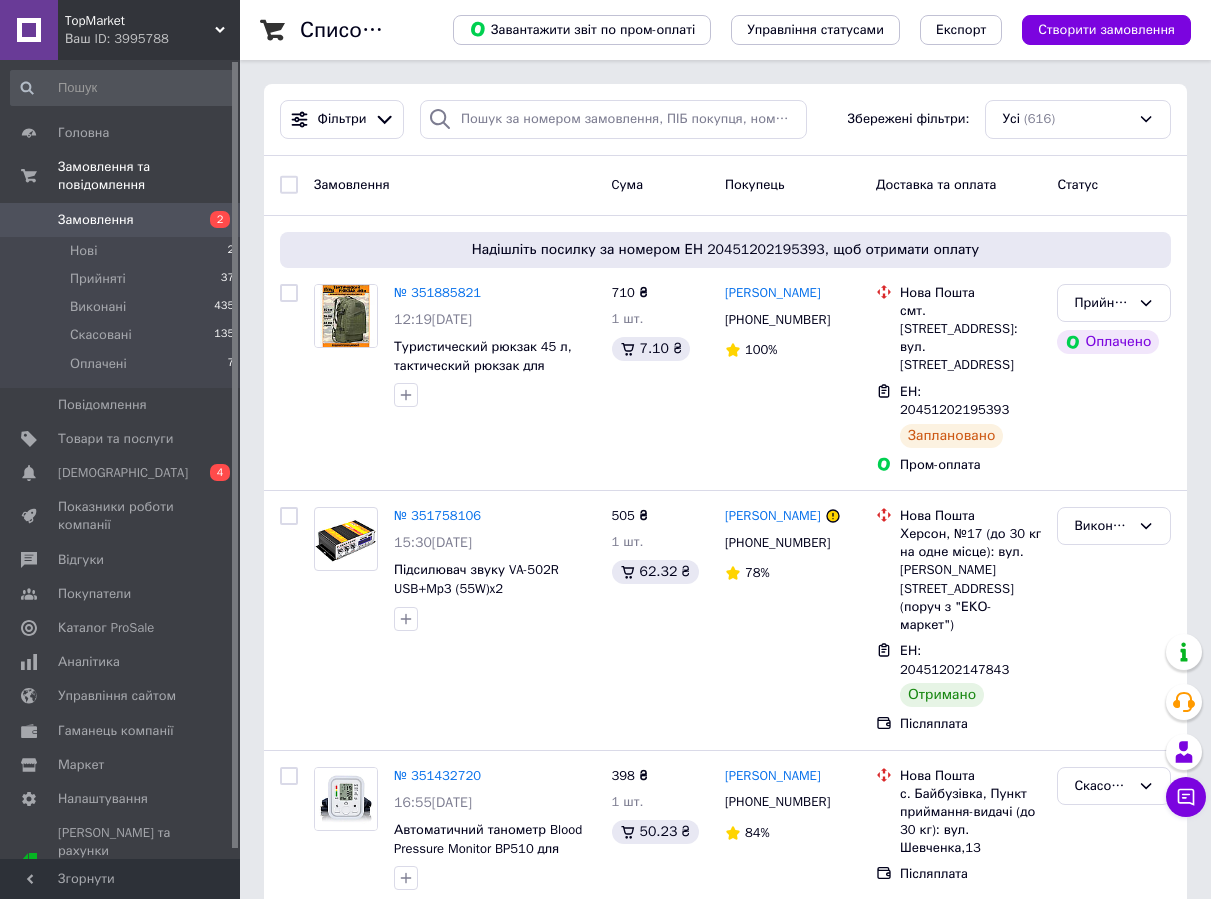 click on "Замовлення" at bounding box center [121, 220] 